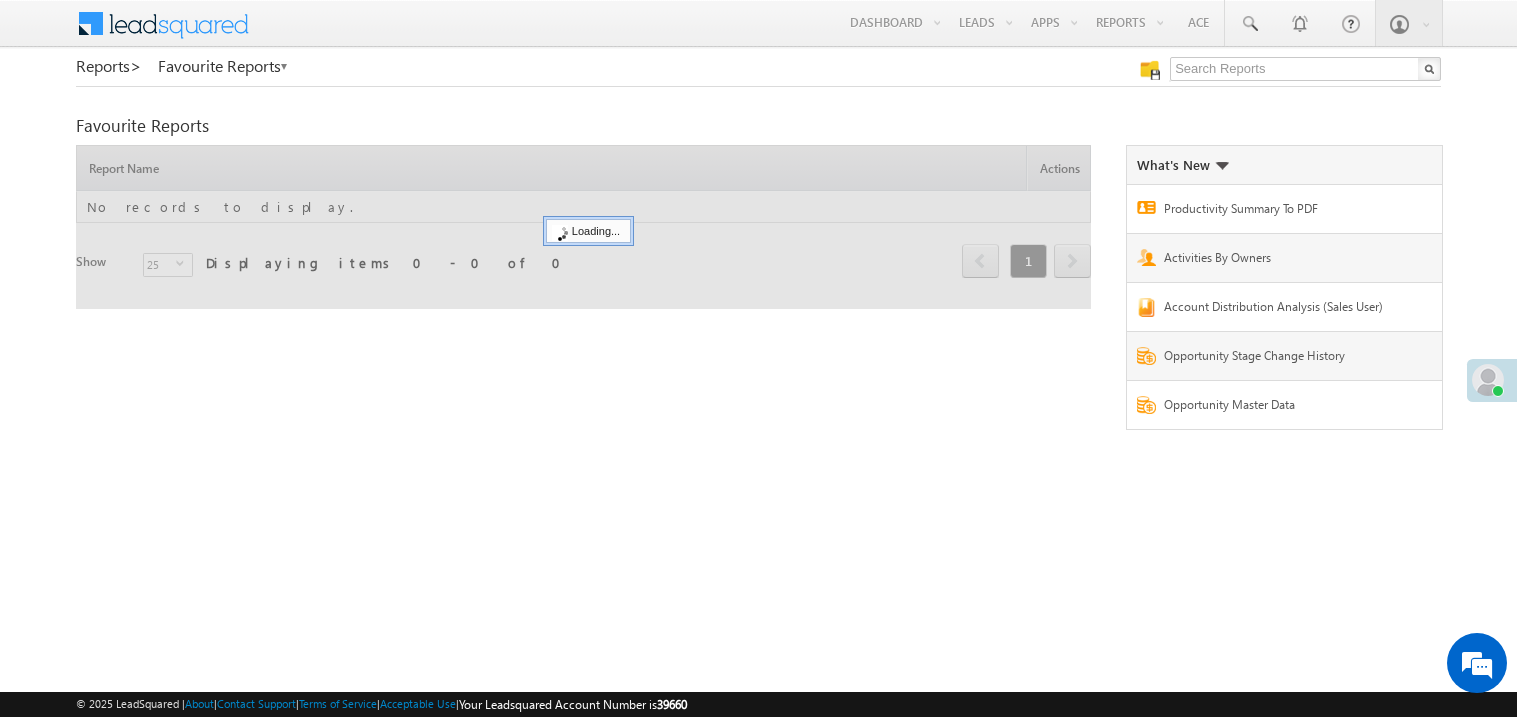 scroll, scrollTop: 0, scrollLeft: 0, axis: both 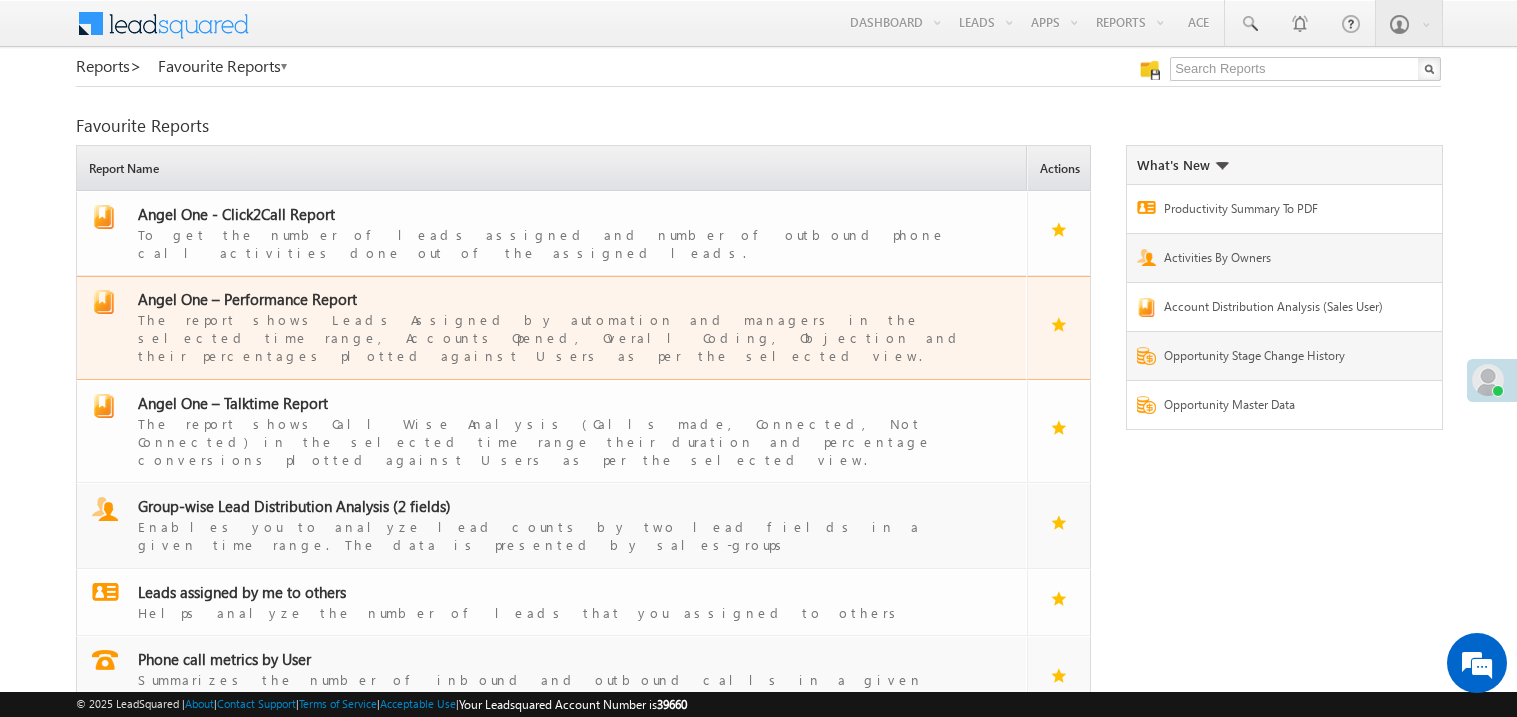 click on "Angel One – Performance Report" at bounding box center [247, 299] 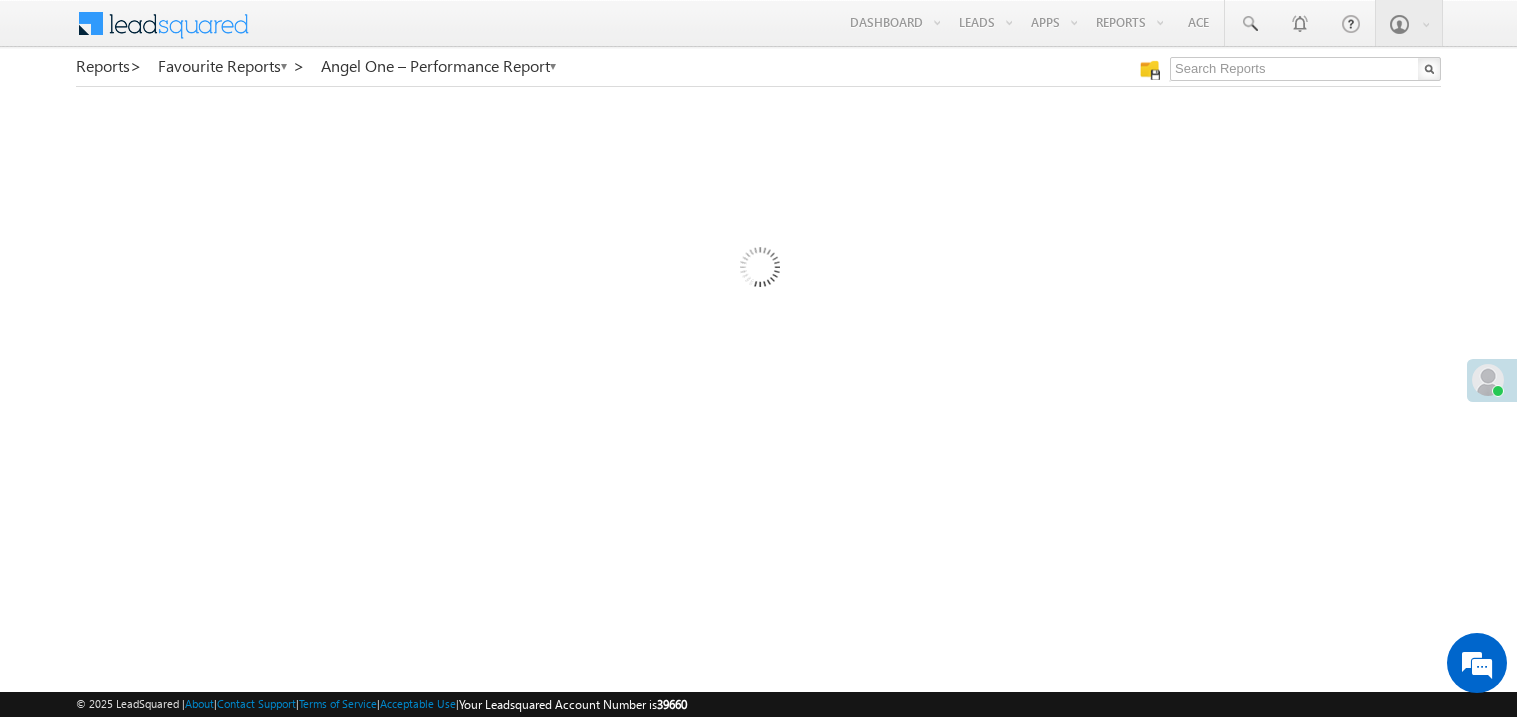 scroll, scrollTop: 0, scrollLeft: 0, axis: both 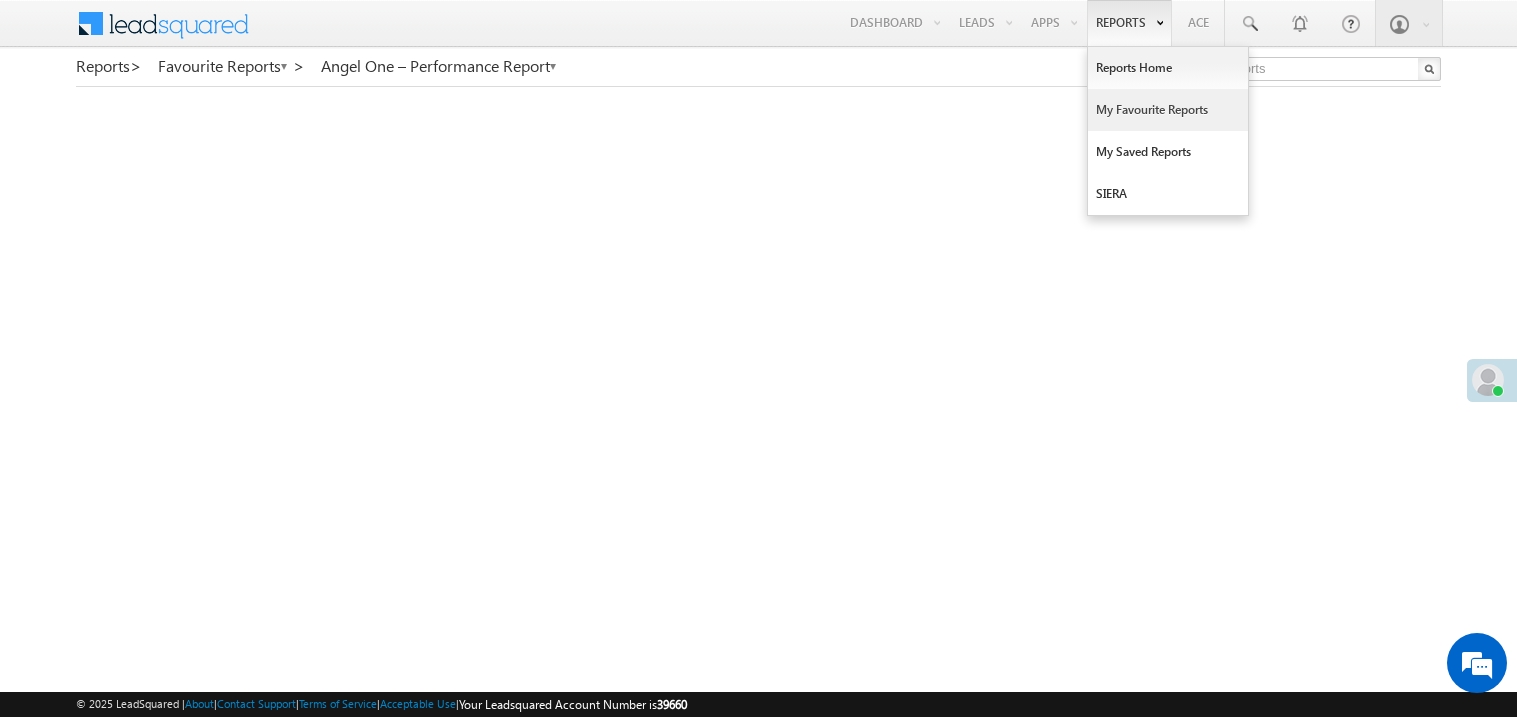 click on "My Favourite Reports" at bounding box center (1168, 110) 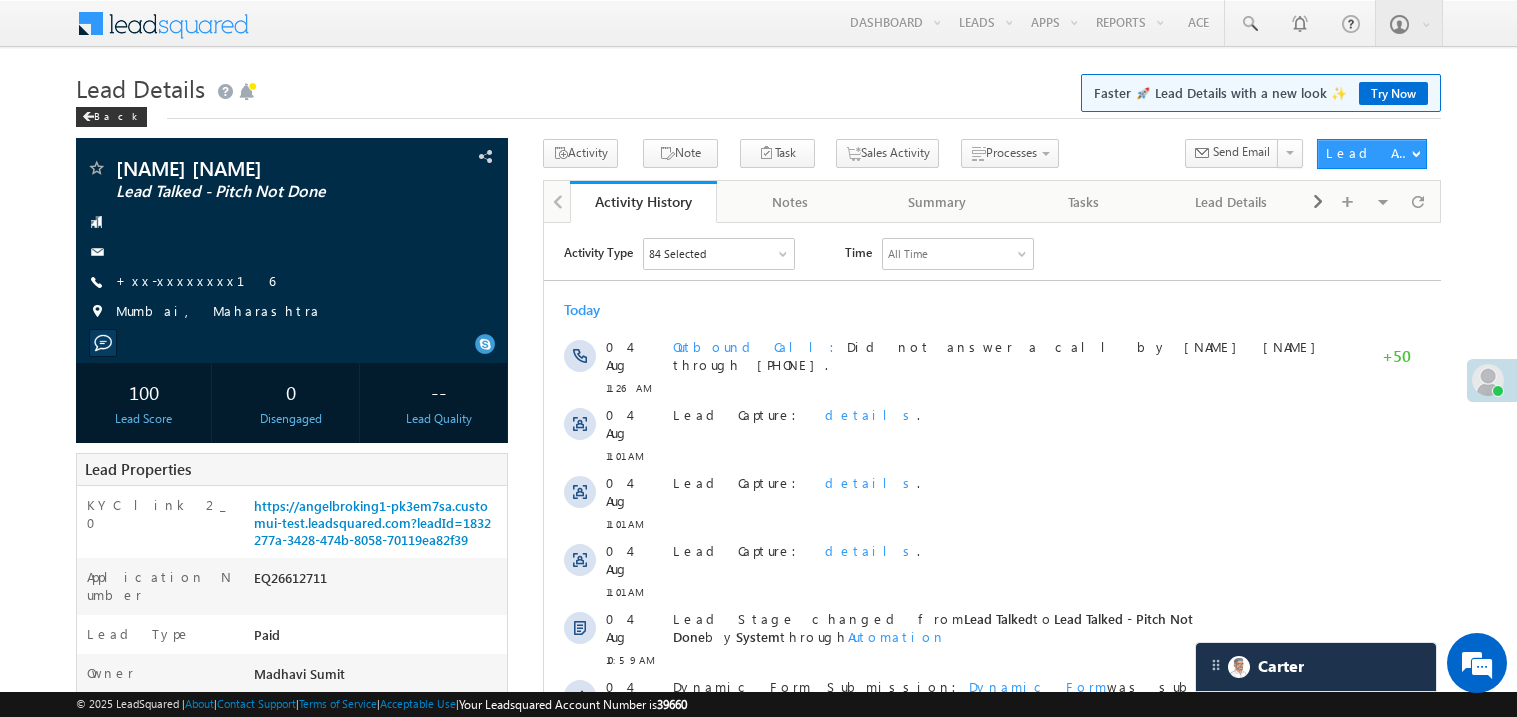 scroll, scrollTop: 0, scrollLeft: 0, axis: both 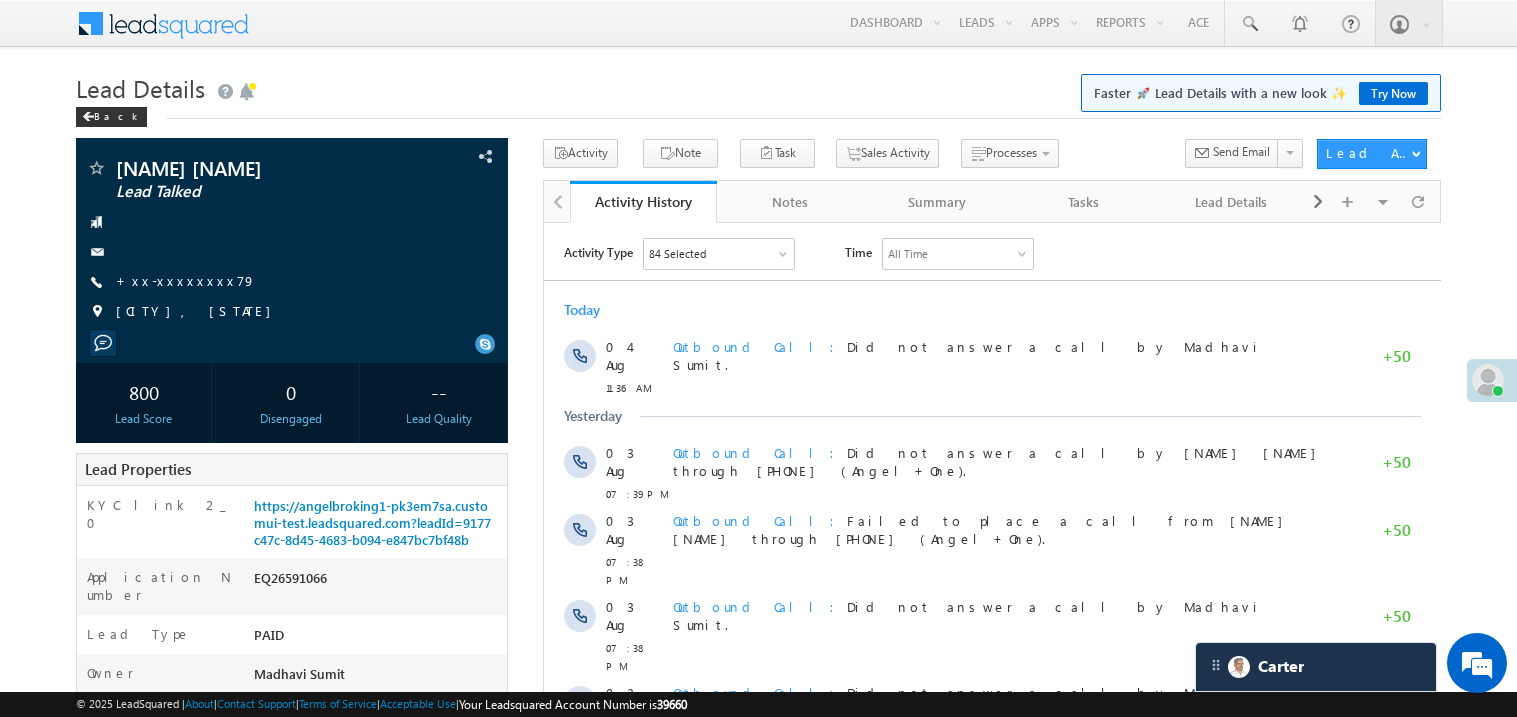 click on "Lead Details Faster 🚀 Lead Details with a new look ✨ Try Now" at bounding box center (758, 86) 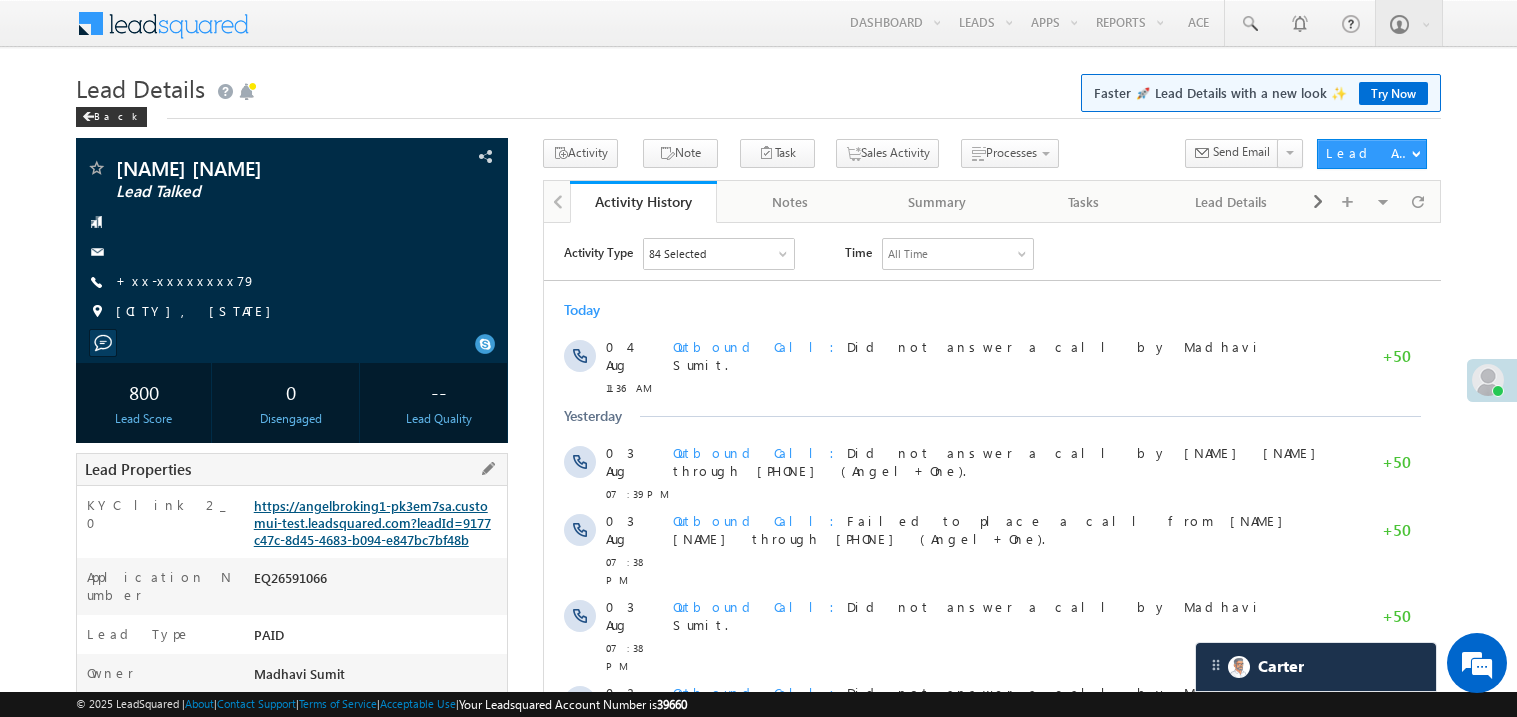 click on "https://angelbroking1-pk3em7sa.customui-test.leadsquared.com?leadId=9177c47c-8d45-4683-b094-e847bc7bf48b" at bounding box center (372, 522) 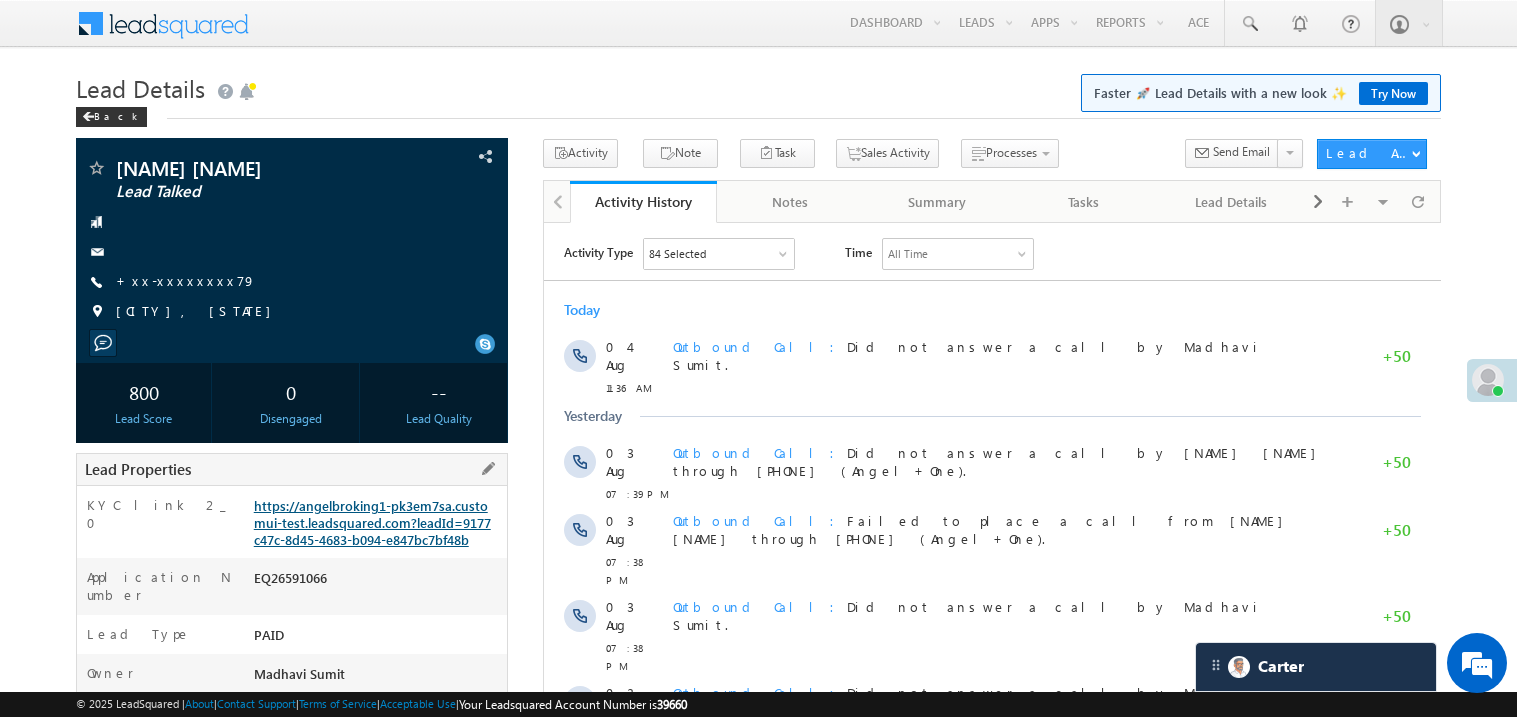 click on "https://angelbroking1-pk3em7sa.customui-test.leadsquared.com?leadId=9177c47c-8d45-4683-b094-e847bc7bf48b" at bounding box center [372, 522] 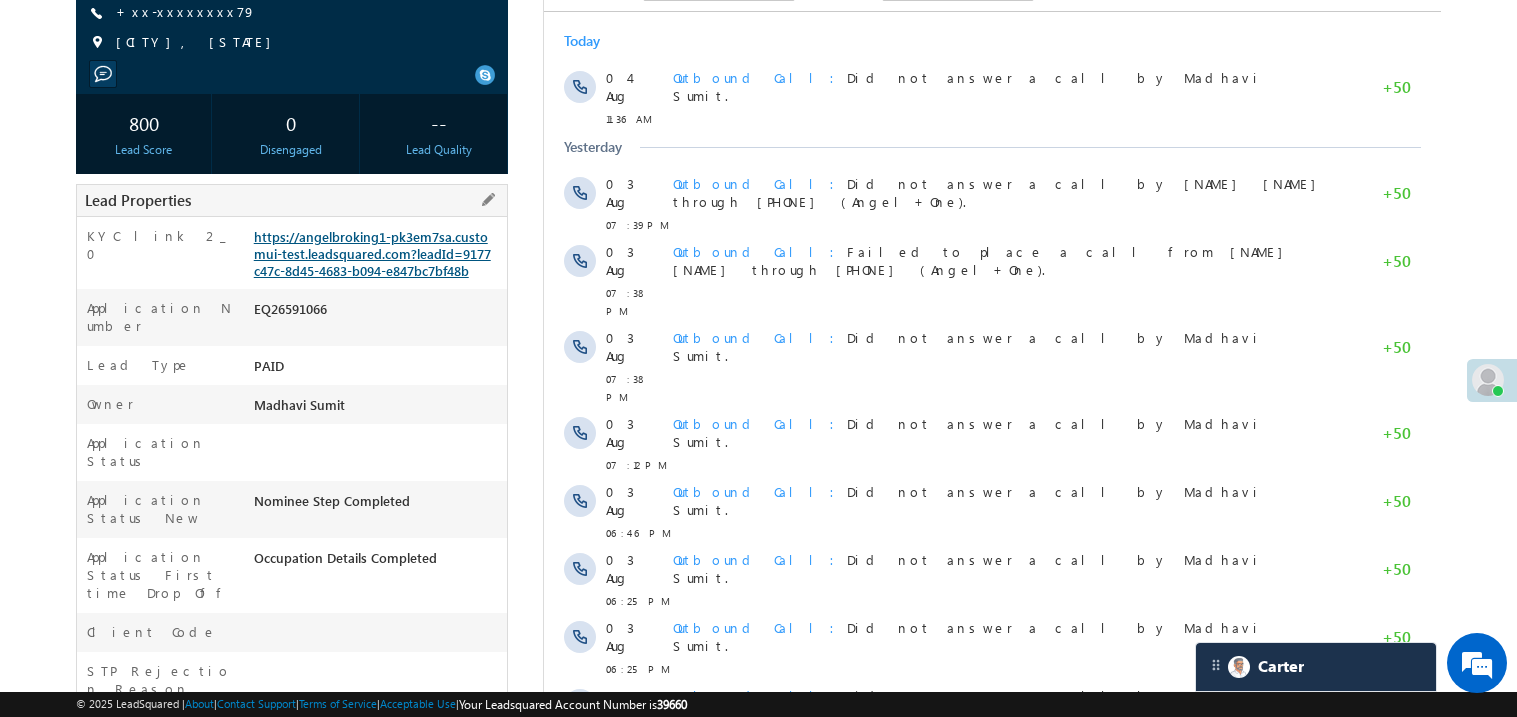 scroll, scrollTop: 279, scrollLeft: 0, axis: vertical 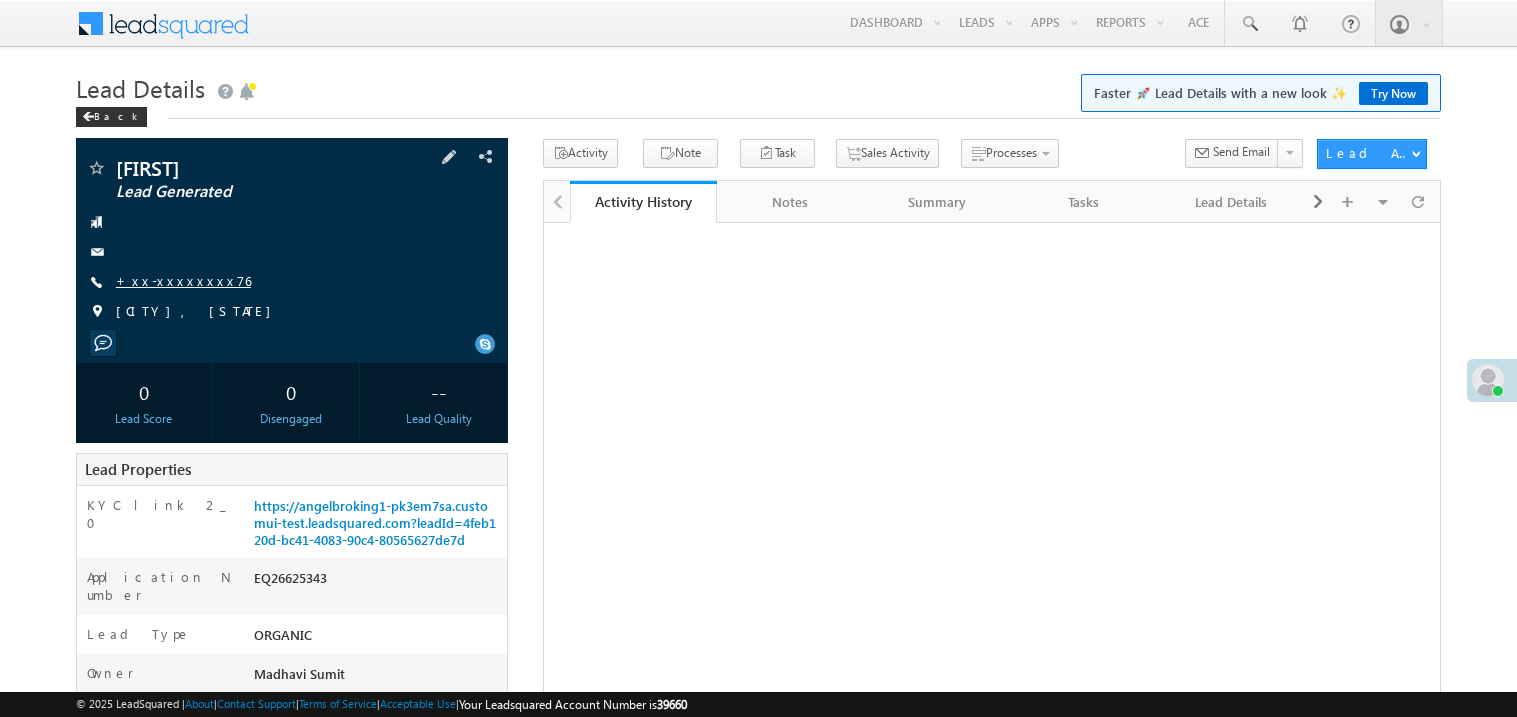 click on "+xx-xxxxxxxx76" at bounding box center (183, 280) 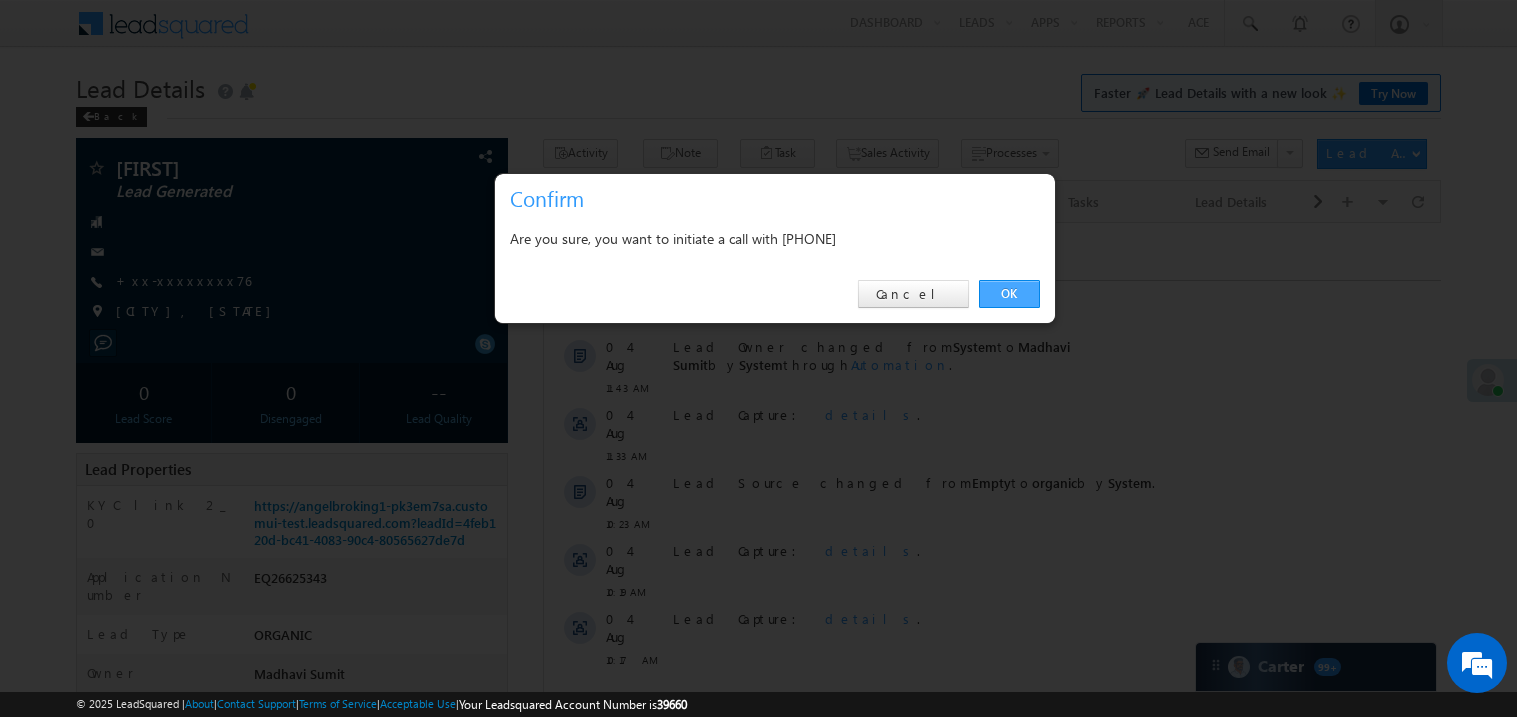 scroll, scrollTop: 0, scrollLeft: 0, axis: both 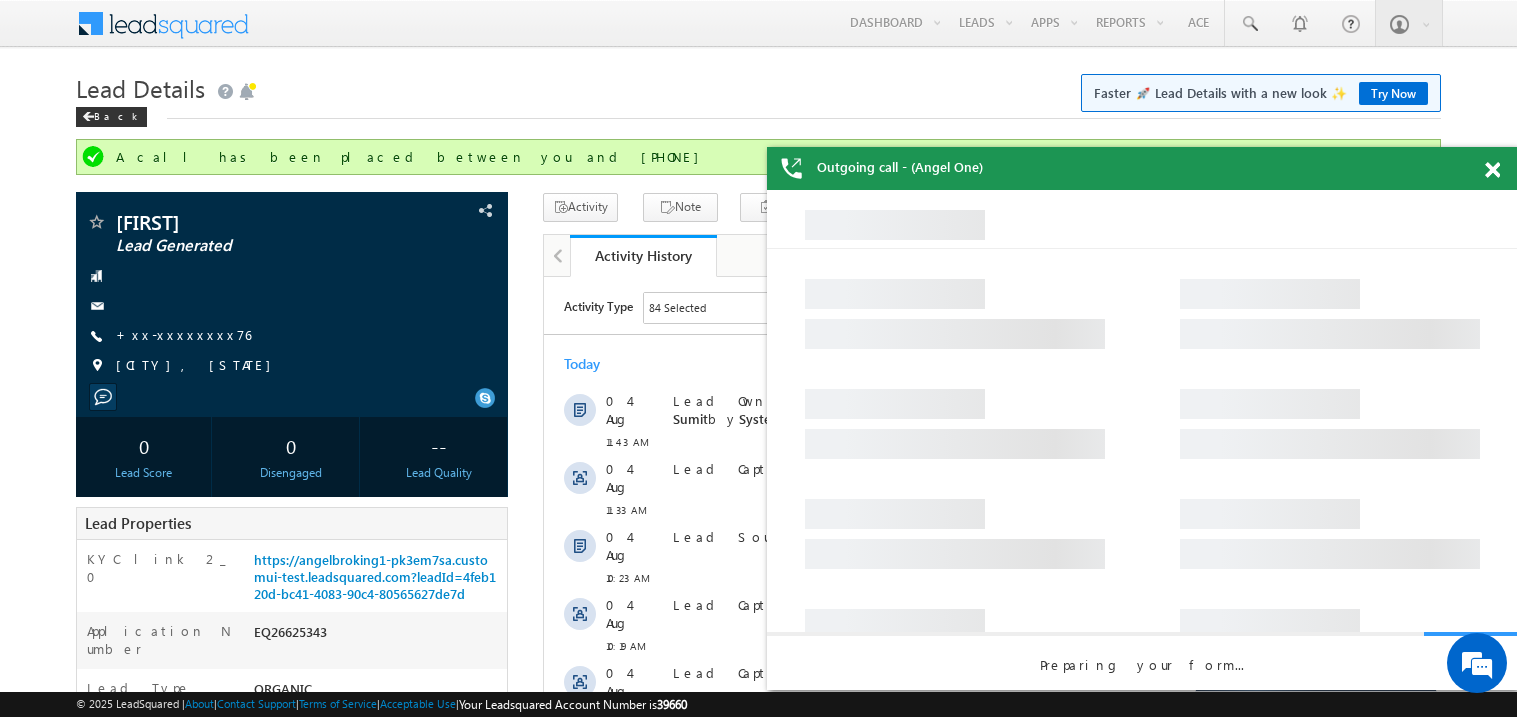 click at bounding box center (1492, 170) 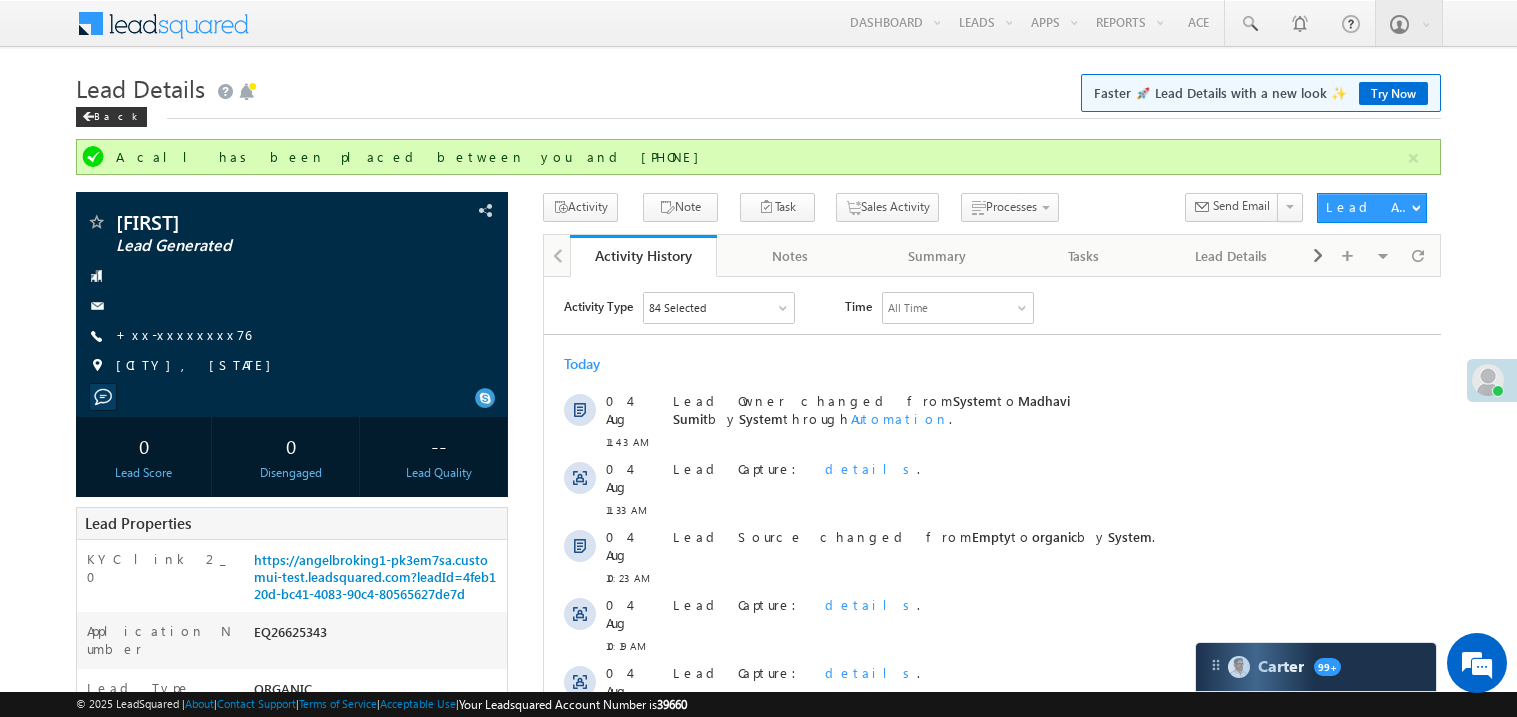 scroll, scrollTop: 0, scrollLeft: 0, axis: both 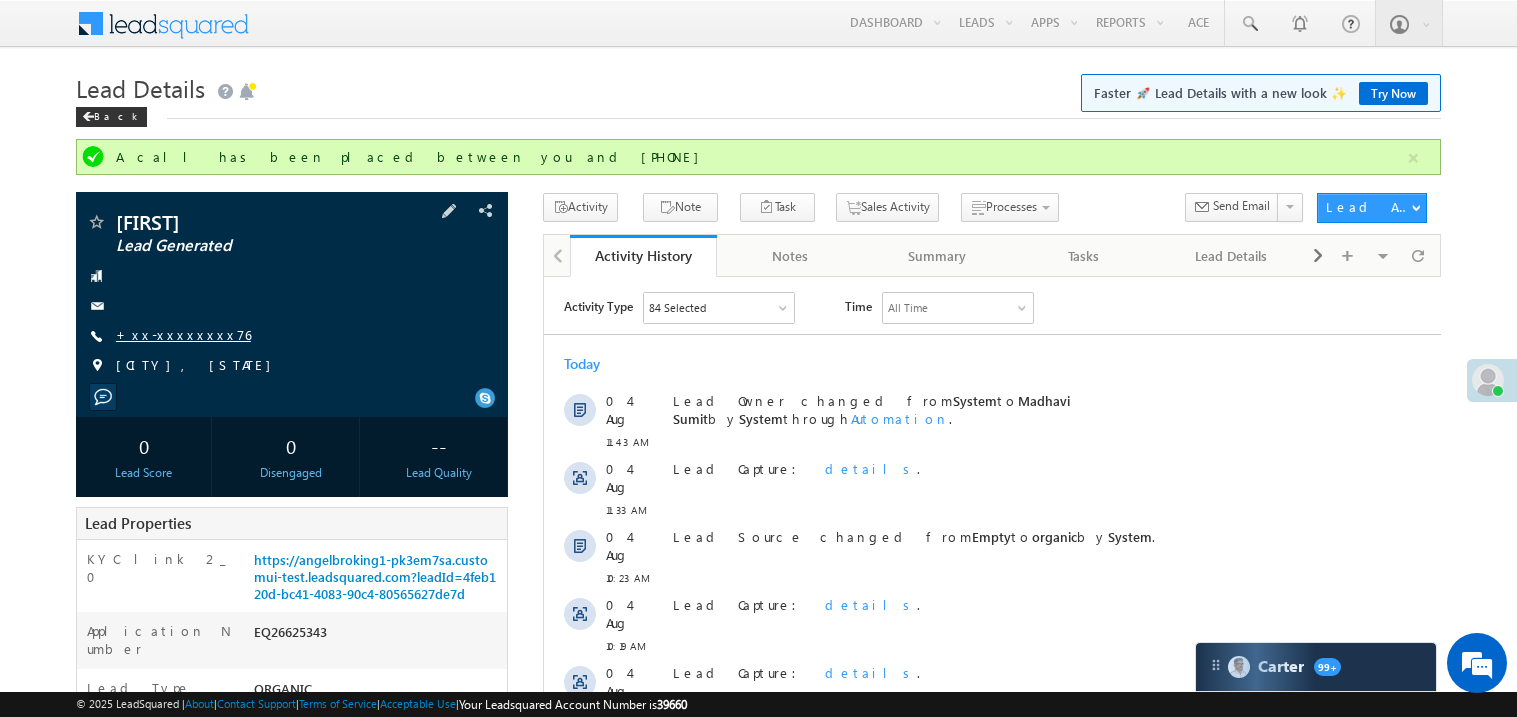 click on "+xx-xxxxxxxx76" at bounding box center (183, 334) 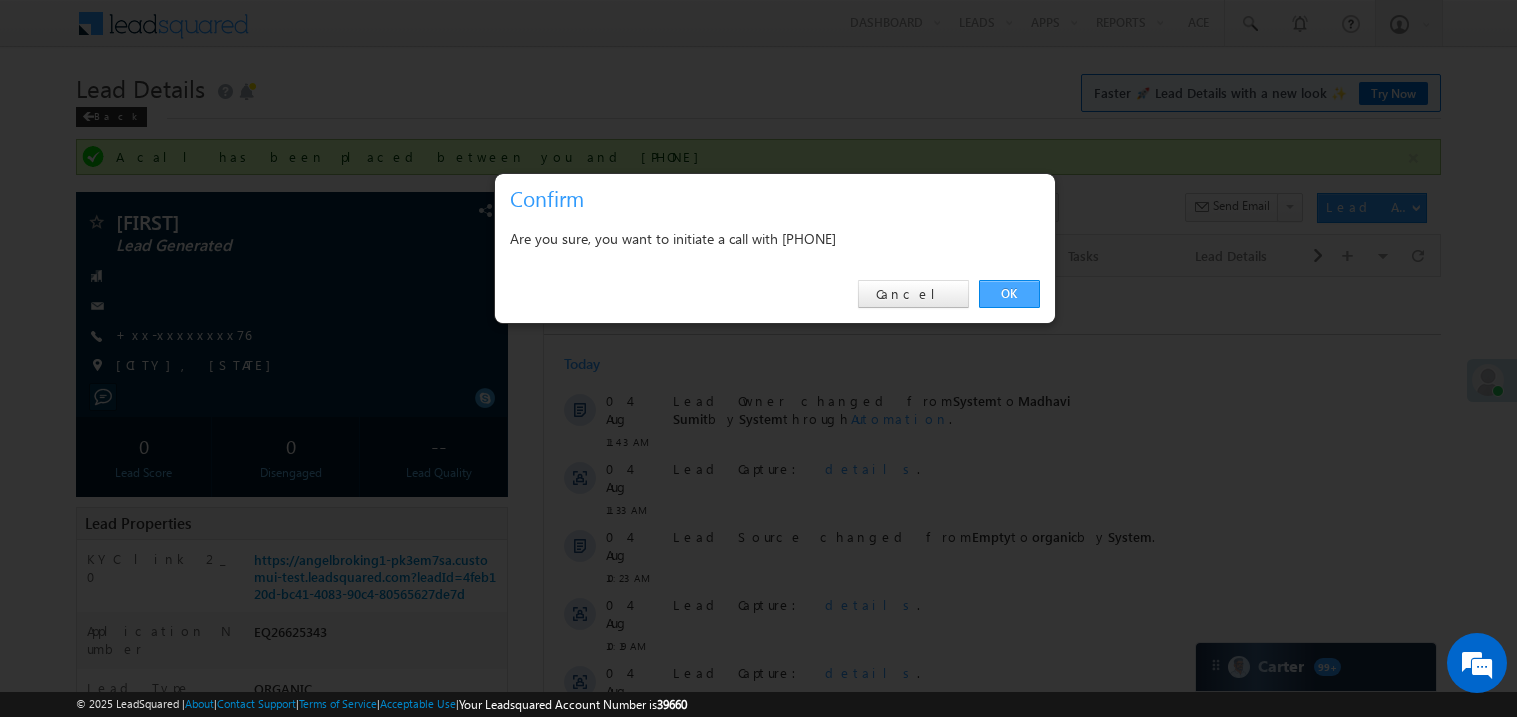 click on "OK" at bounding box center (1009, 294) 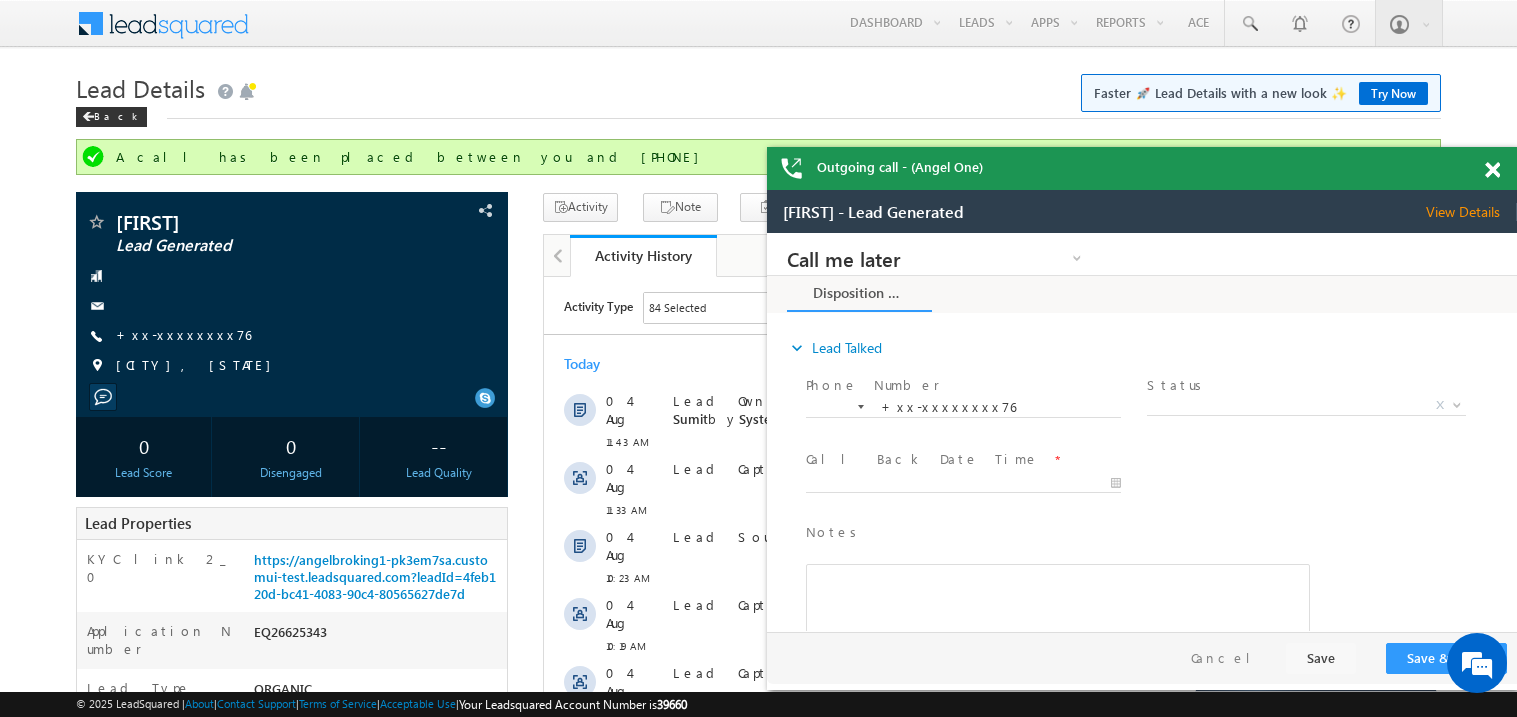 scroll, scrollTop: 0, scrollLeft: 0, axis: both 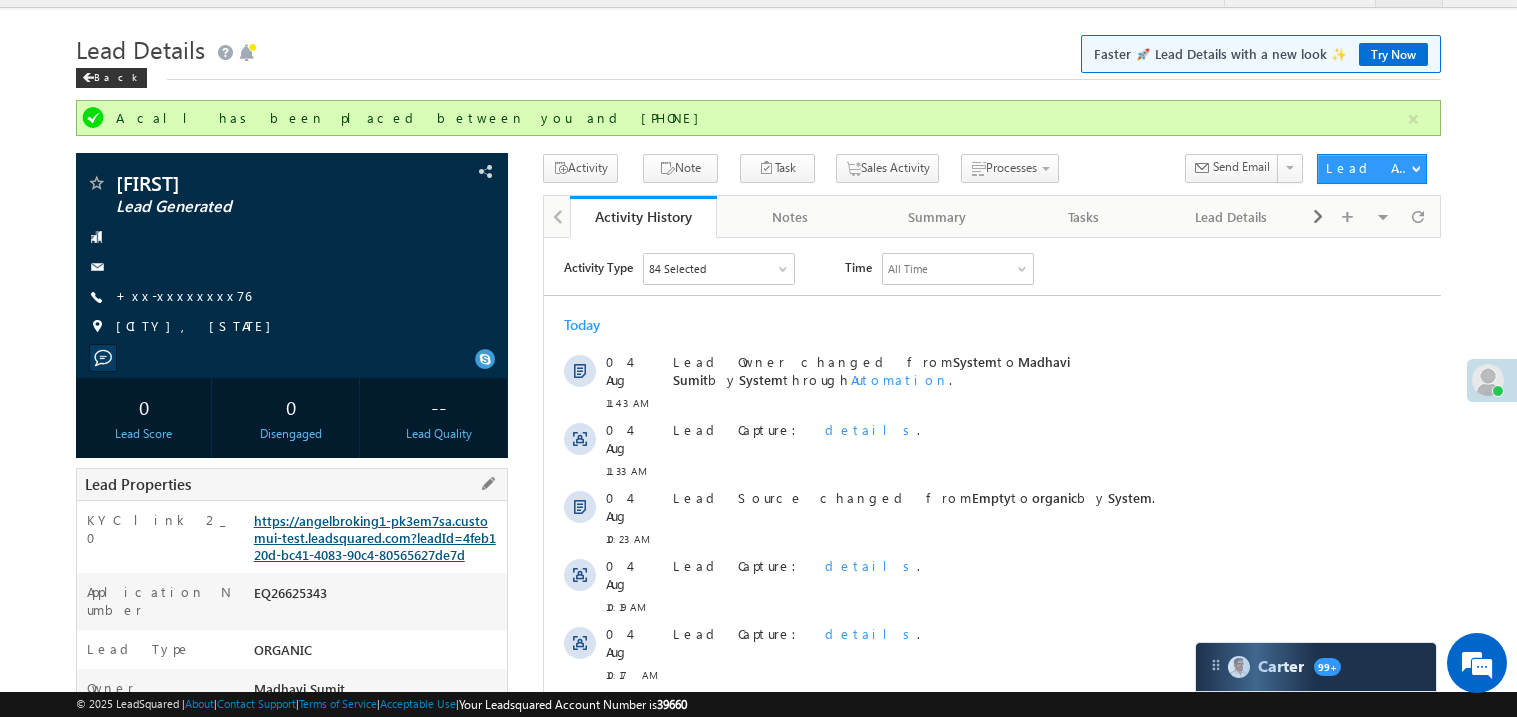 click on "https://angelbroking1-pk3em7sa.customui-test.leadsquared.com?leadId=4feb120d-bc41-4083-90c4-80565627de7d" at bounding box center (375, 537) 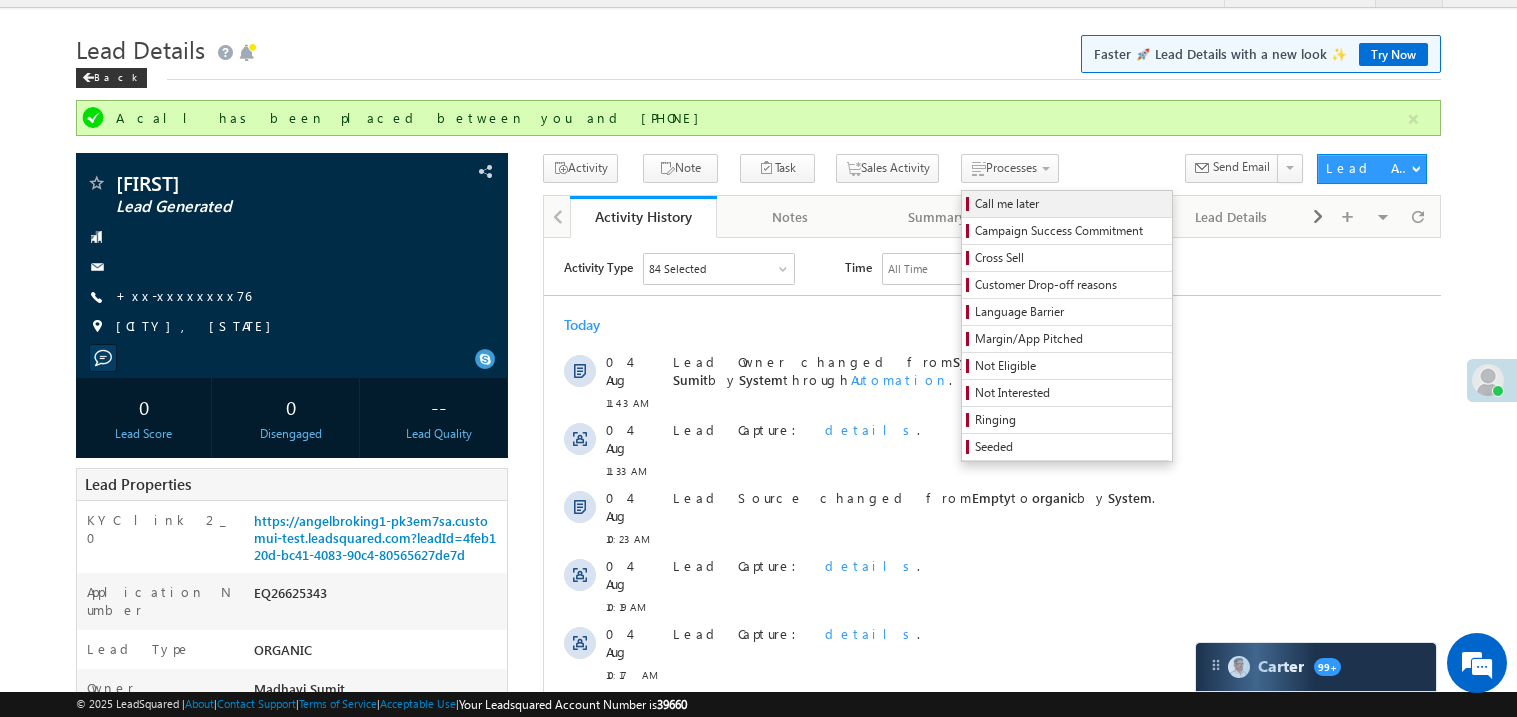 click on "Call me later" at bounding box center [1070, 204] 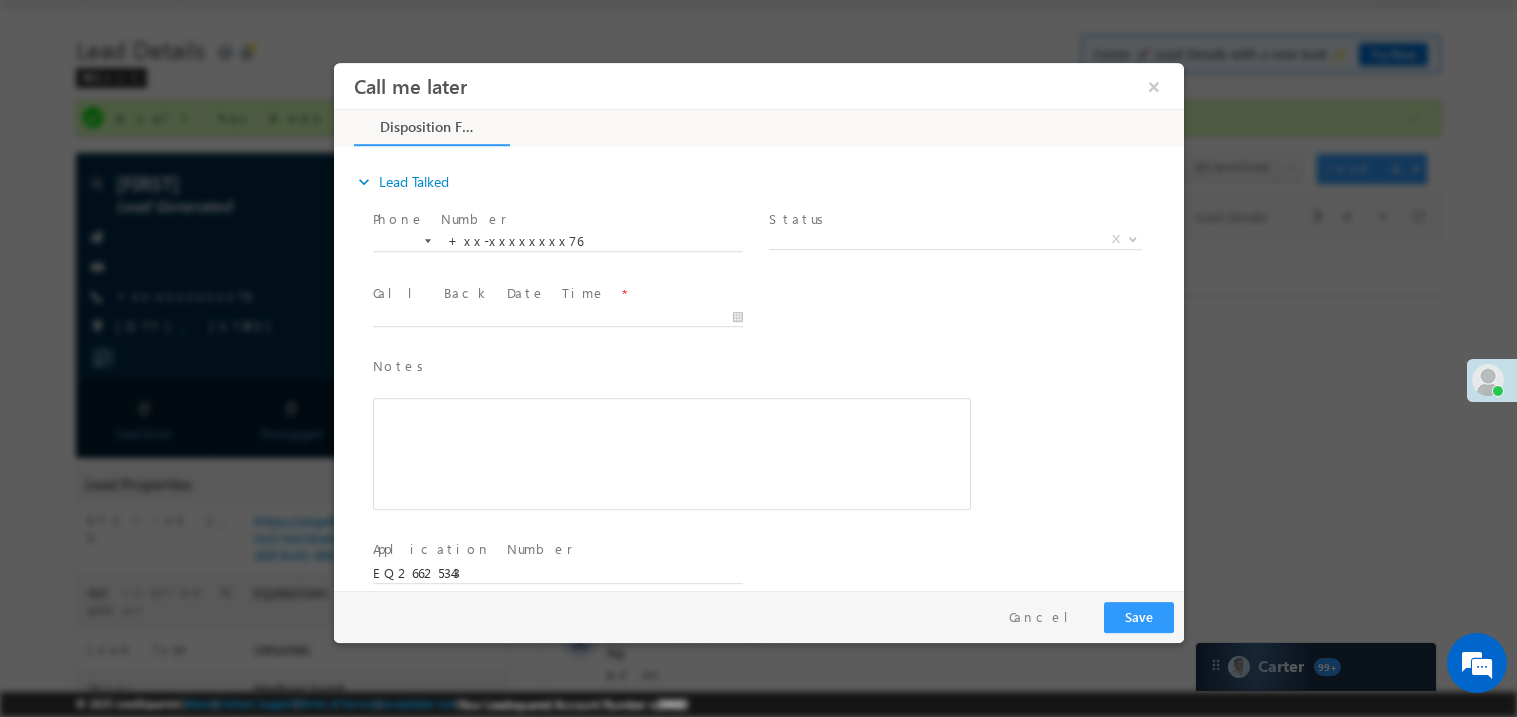 scroll, scrollTop: 0, scrollLeft: 0, axis: both 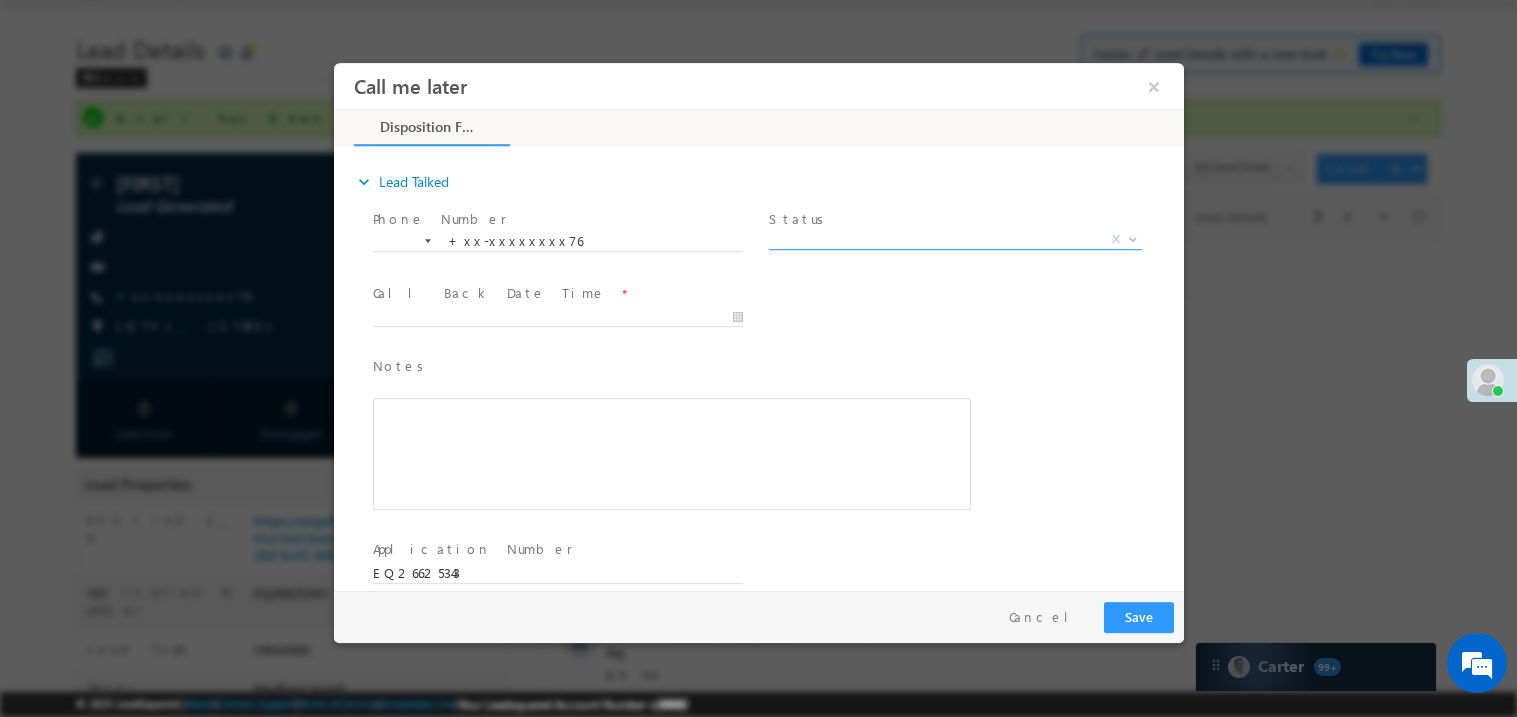 click on "X" at bounding box center (954, 239) 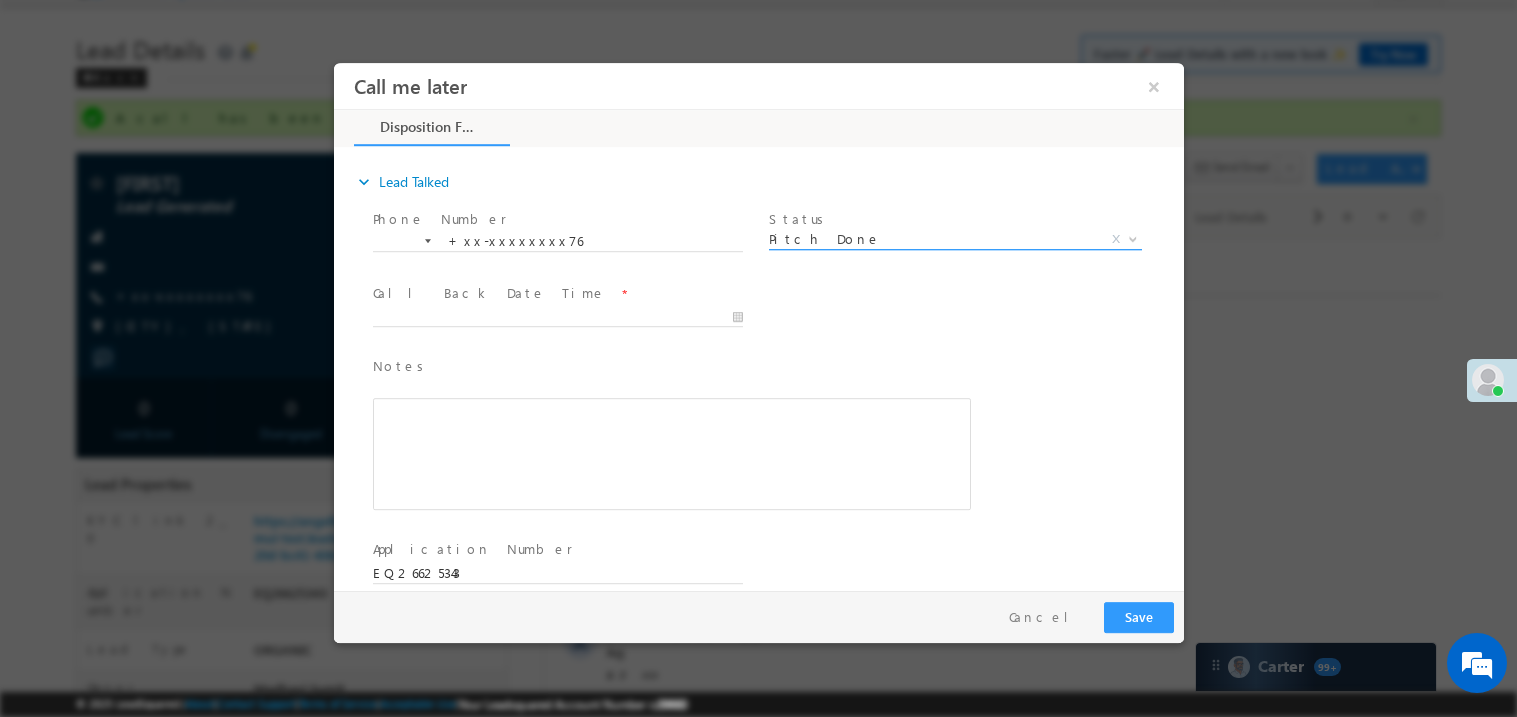 click on "Pitch Done" at bounding box center [930, 238] 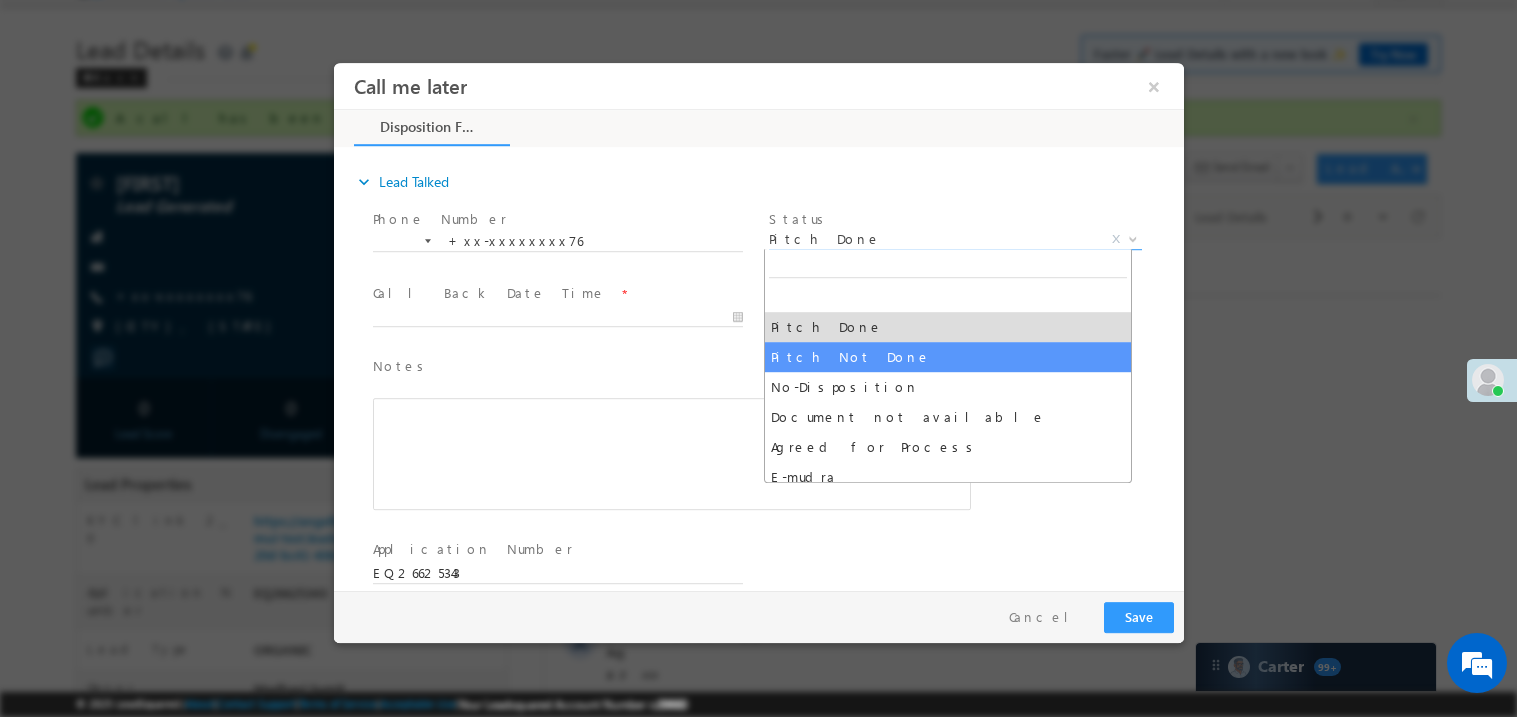 select on "Pitch Not Done" 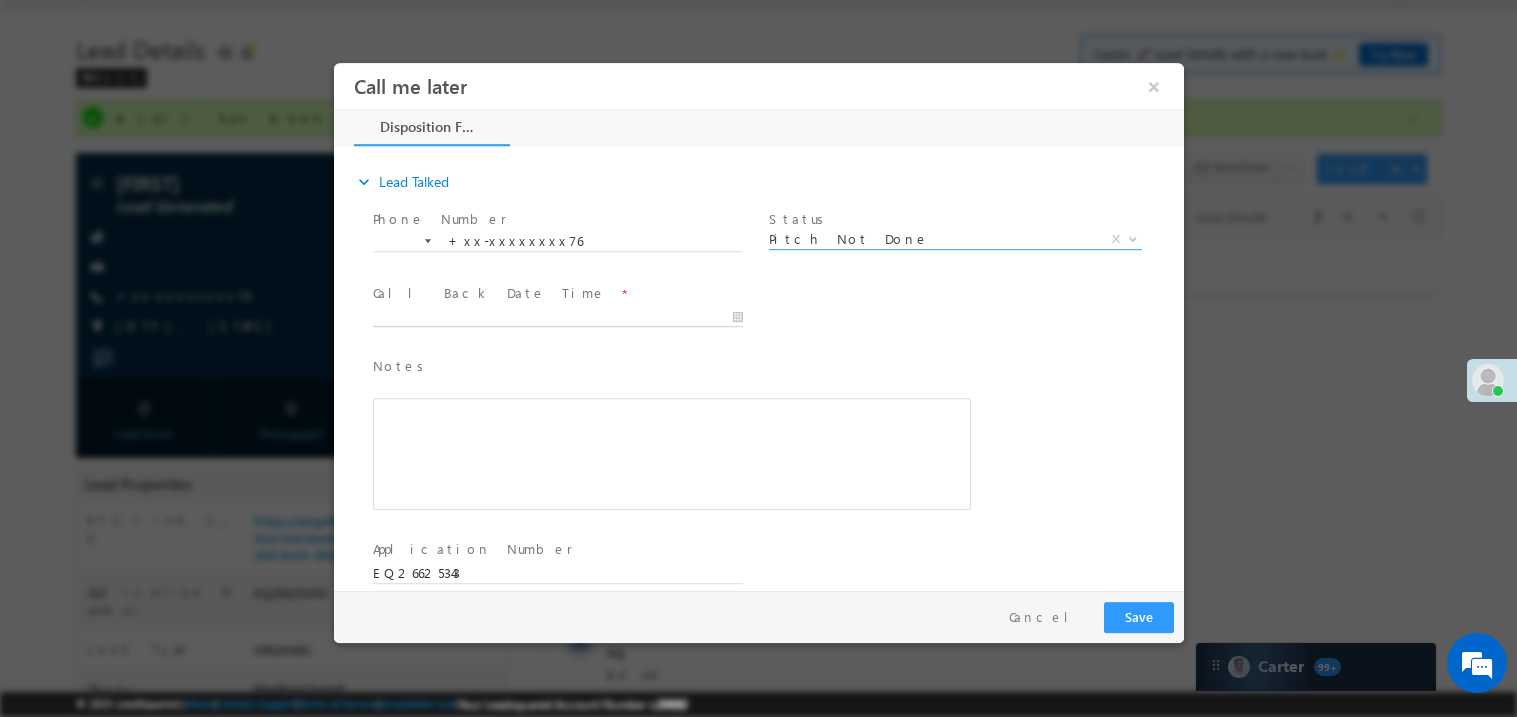 click on "Call me later
×" at bounding box center [758, 325] 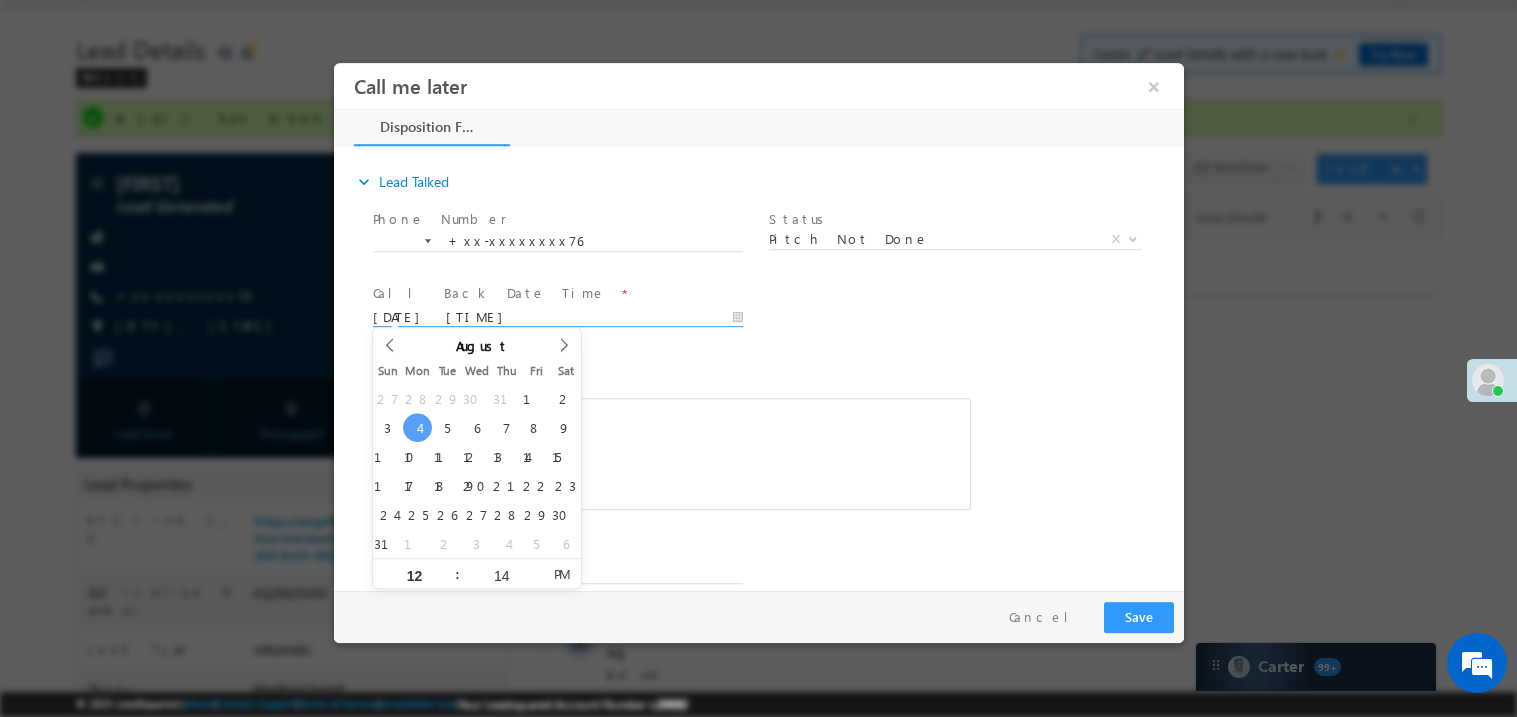 click at bounding box center [671, 453] 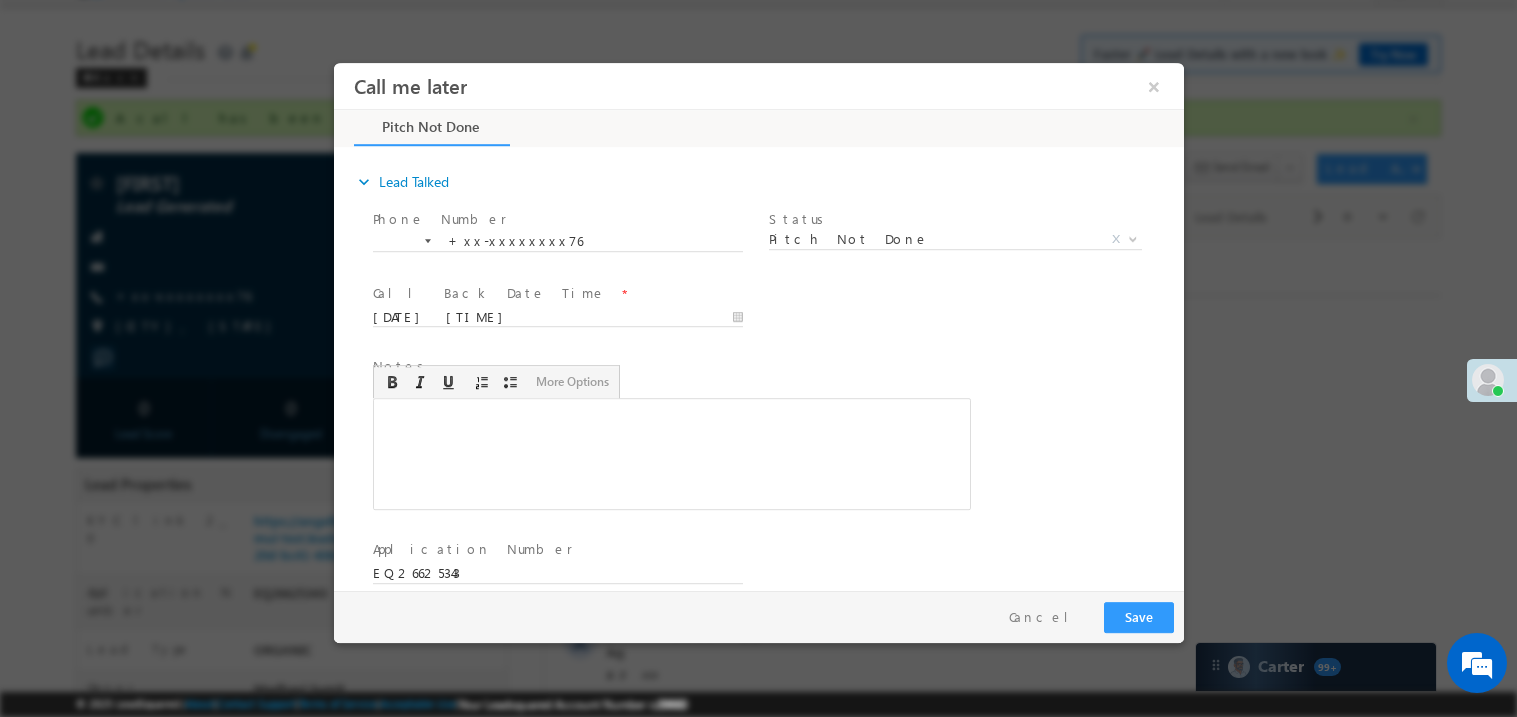 type 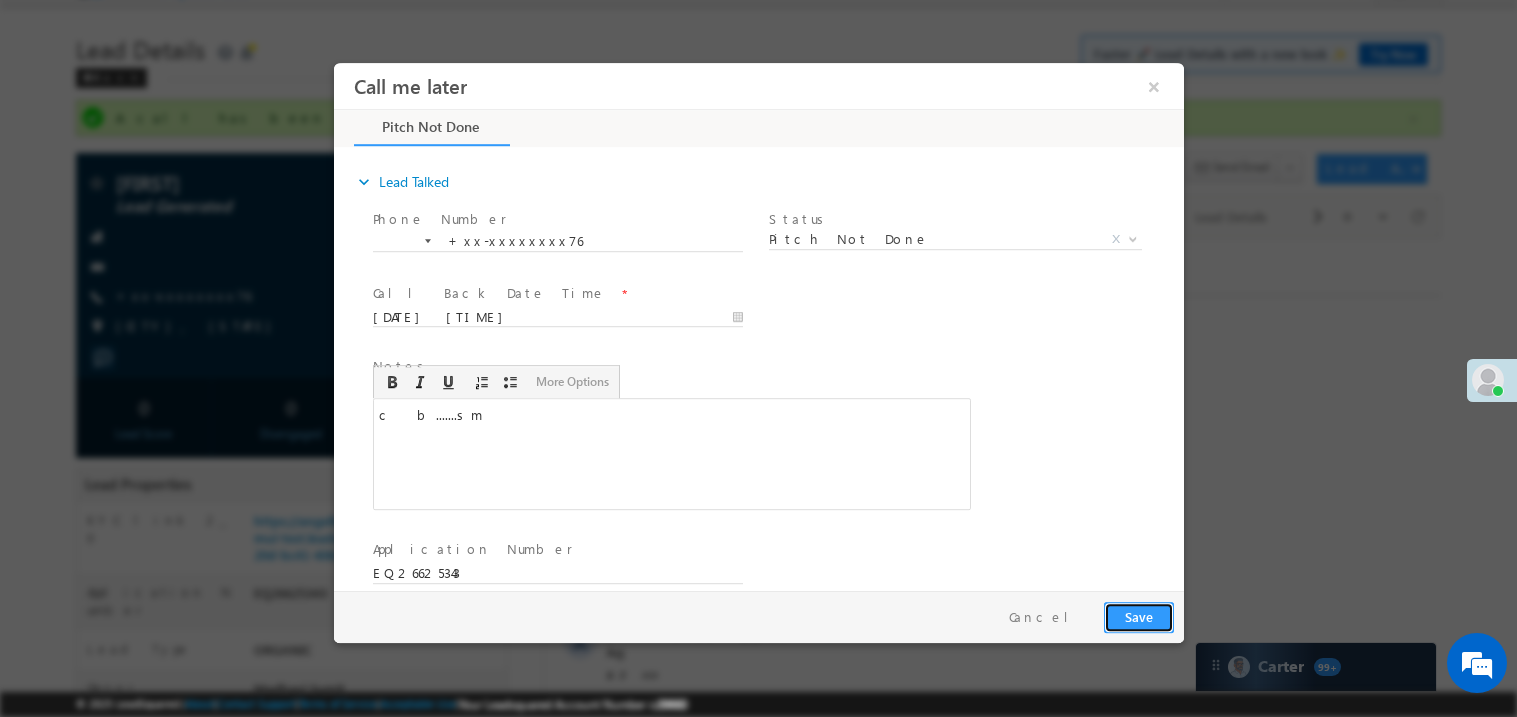 click on "Save" at bounding box center (1138, 616) 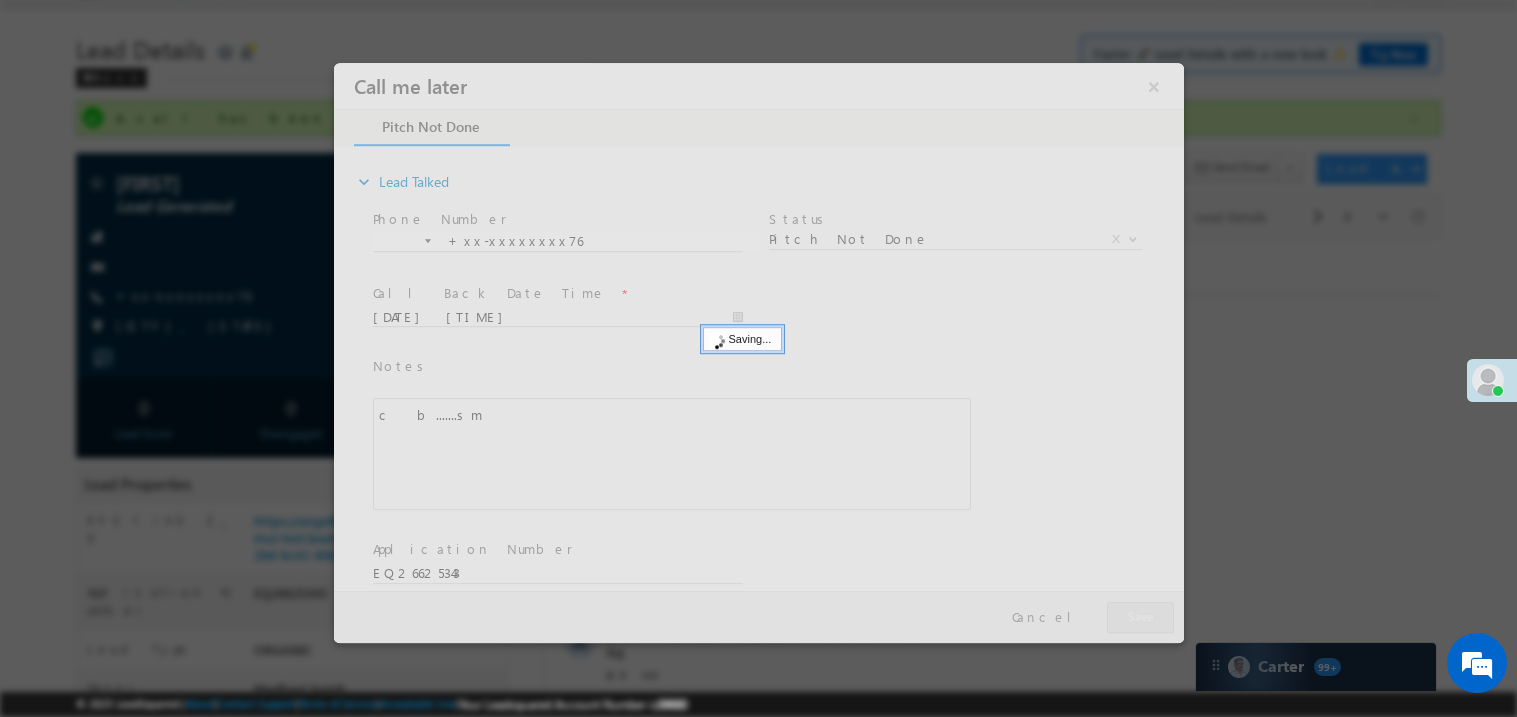 click at bounding box center [758, 352] 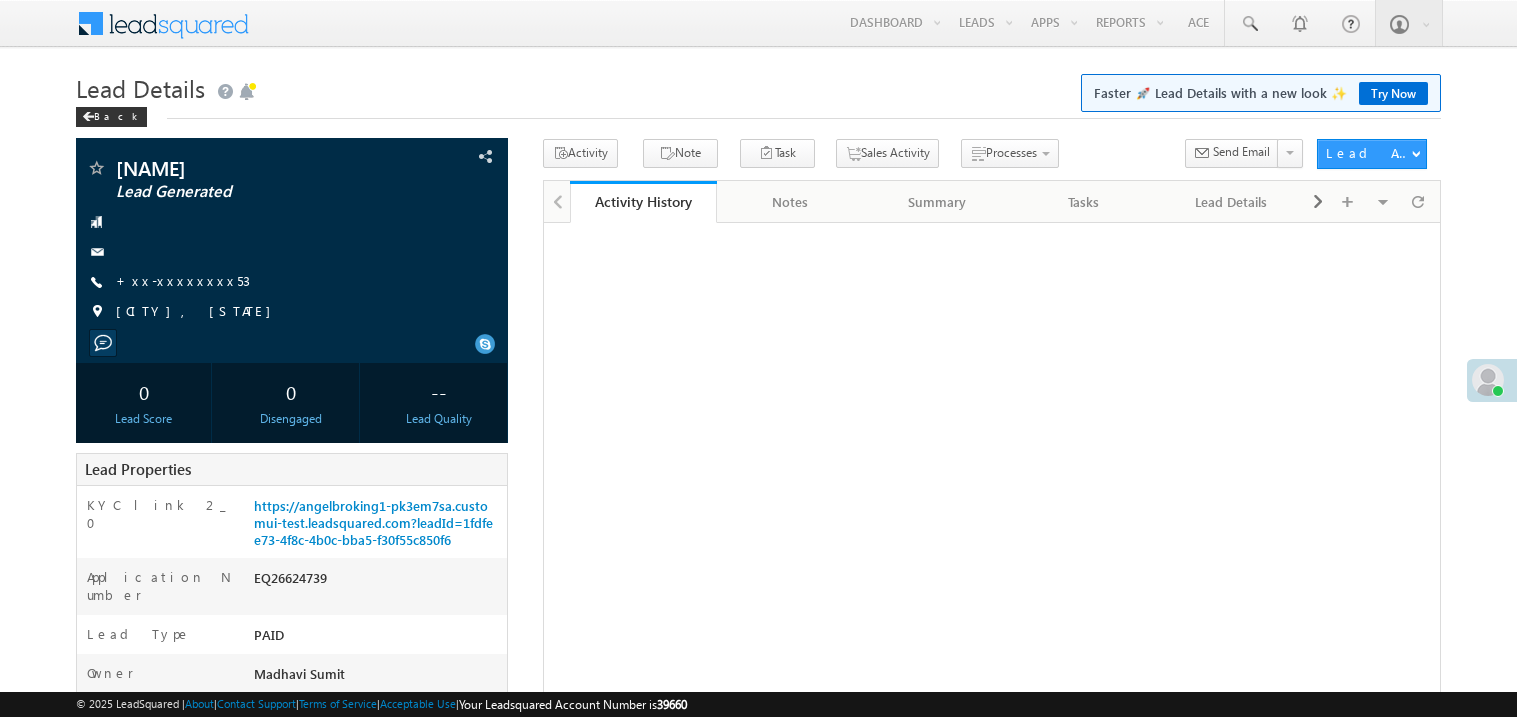 scroll, scrollTop: 0, scrollLeft: 0, axis: both 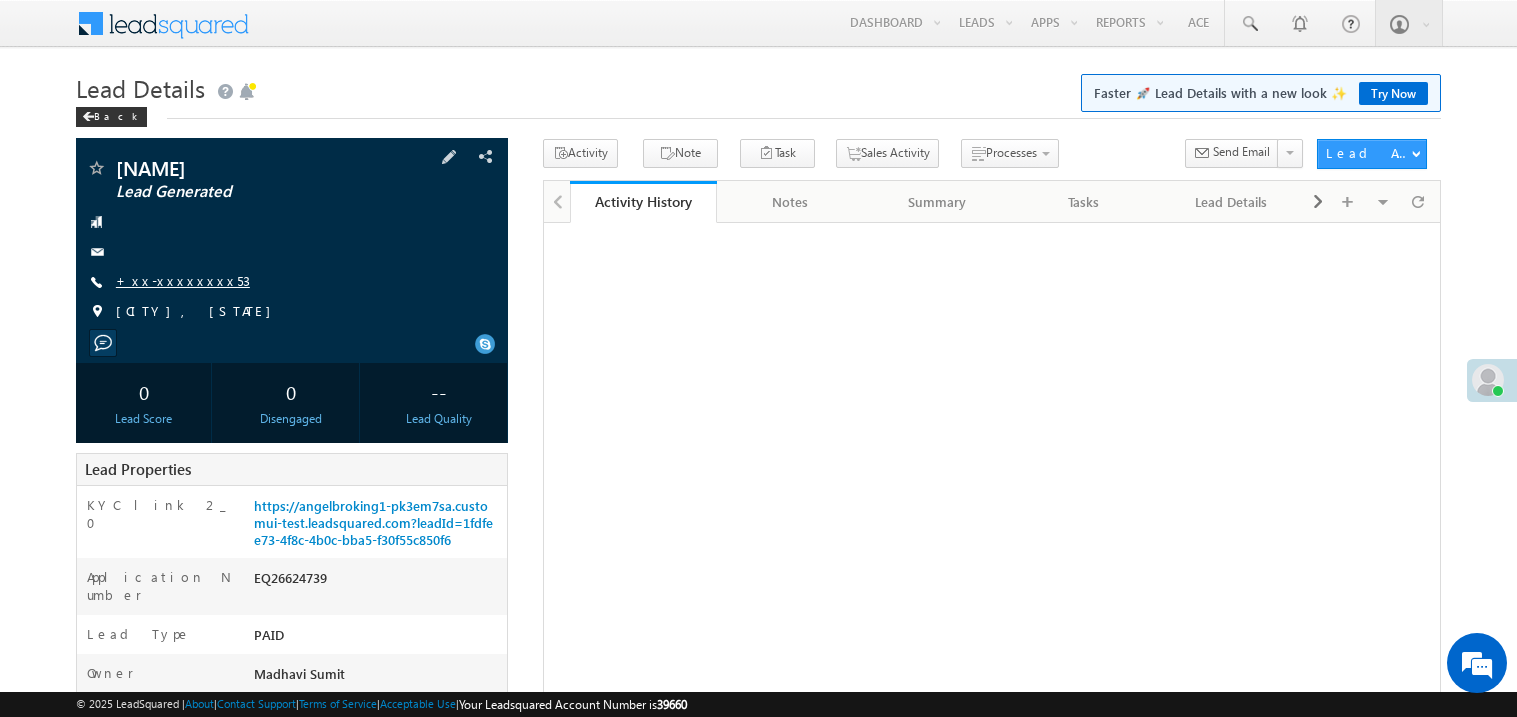 click on "+xx-xxxxxxxx53" at bounding box center [183, 280] 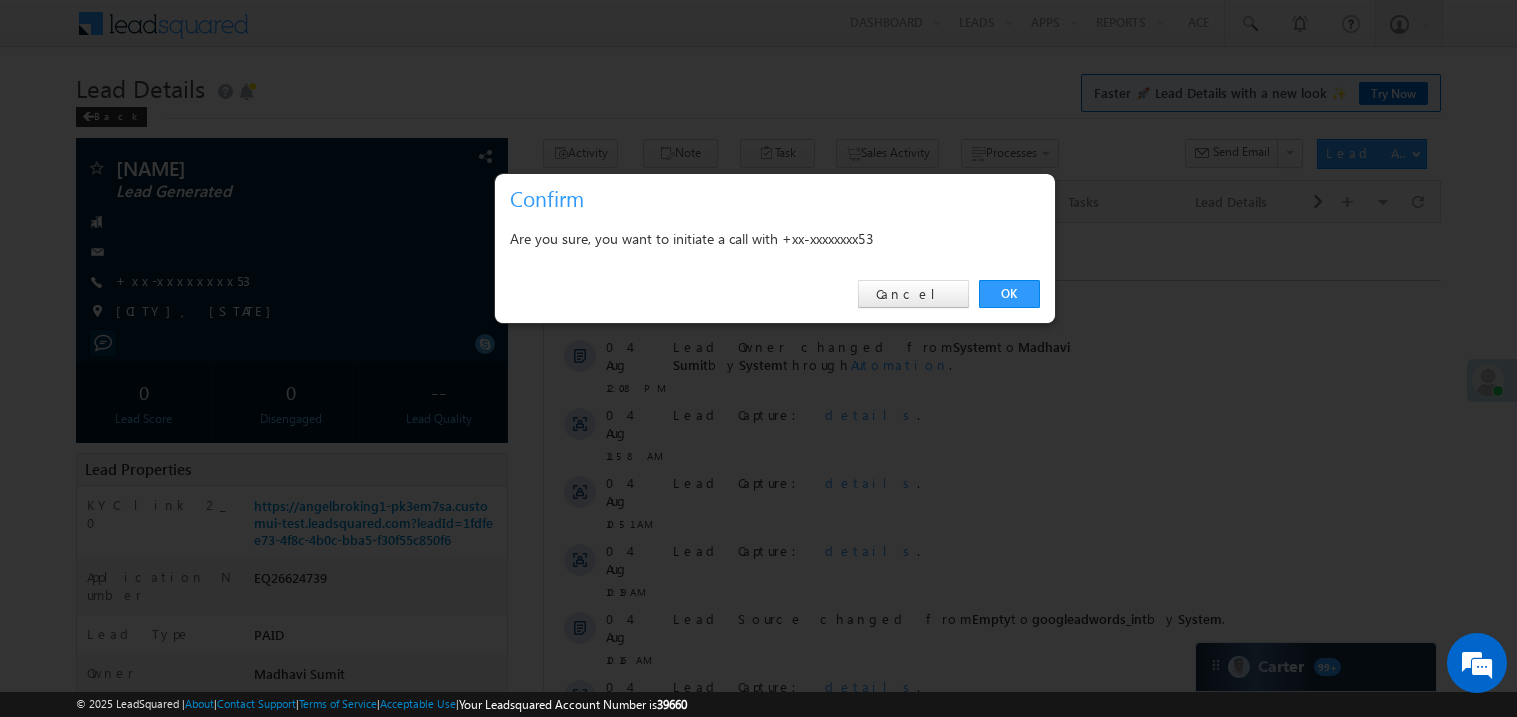 scroll, scrollTop: 0, scrollLeft: 0, axis: both 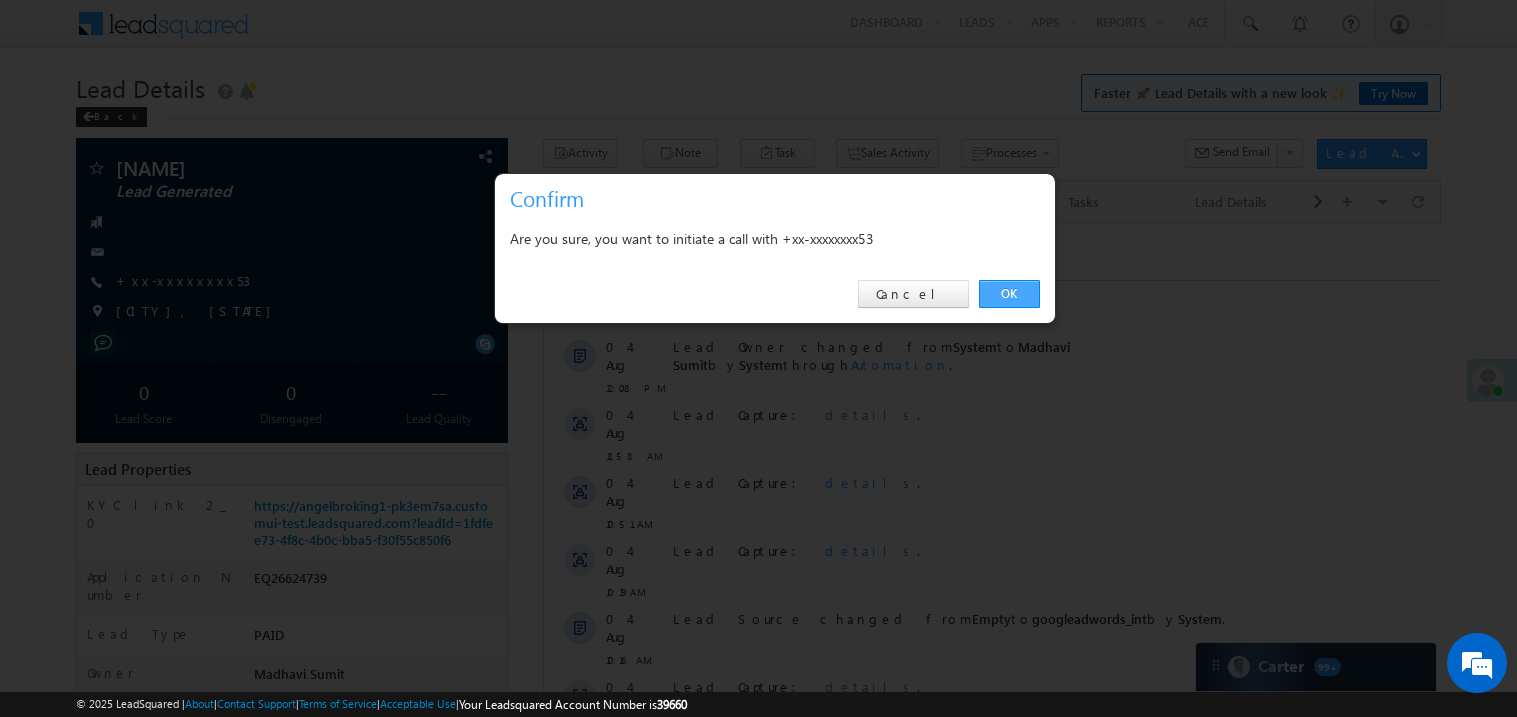 click on "OK" at bounding box center [1009, 294] 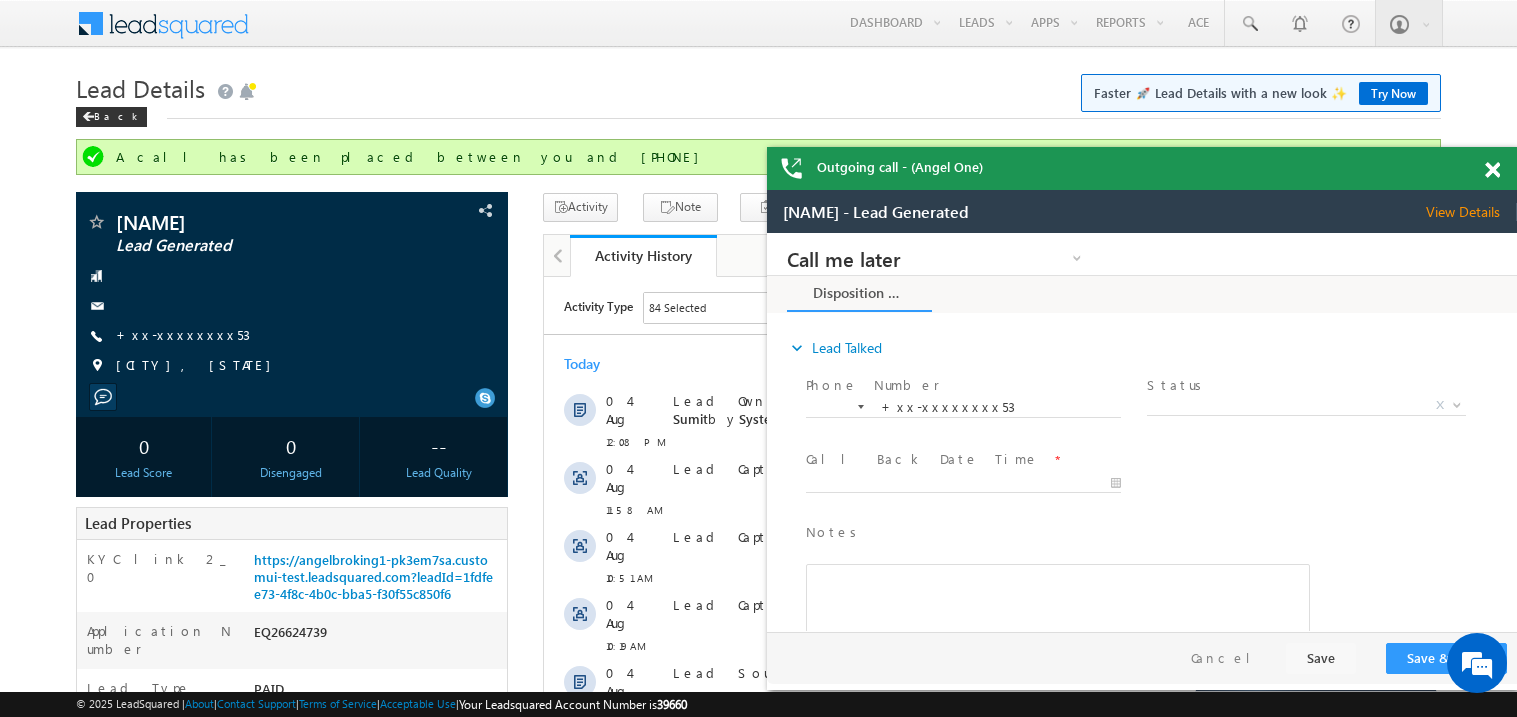 scroll, scrollTop: 0, scrollLeft: 0, axis: both 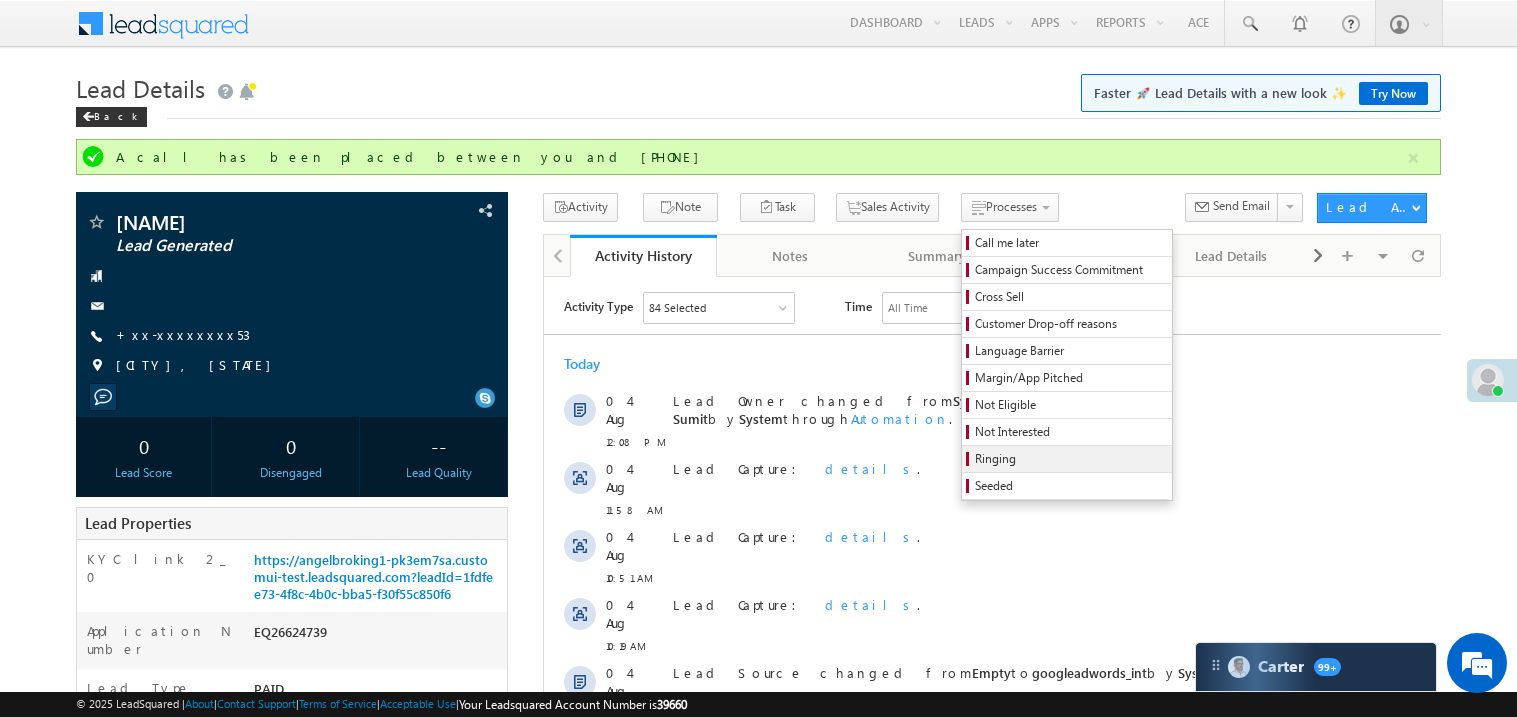 click on "Ringing" at bounding box center [1070, 459] 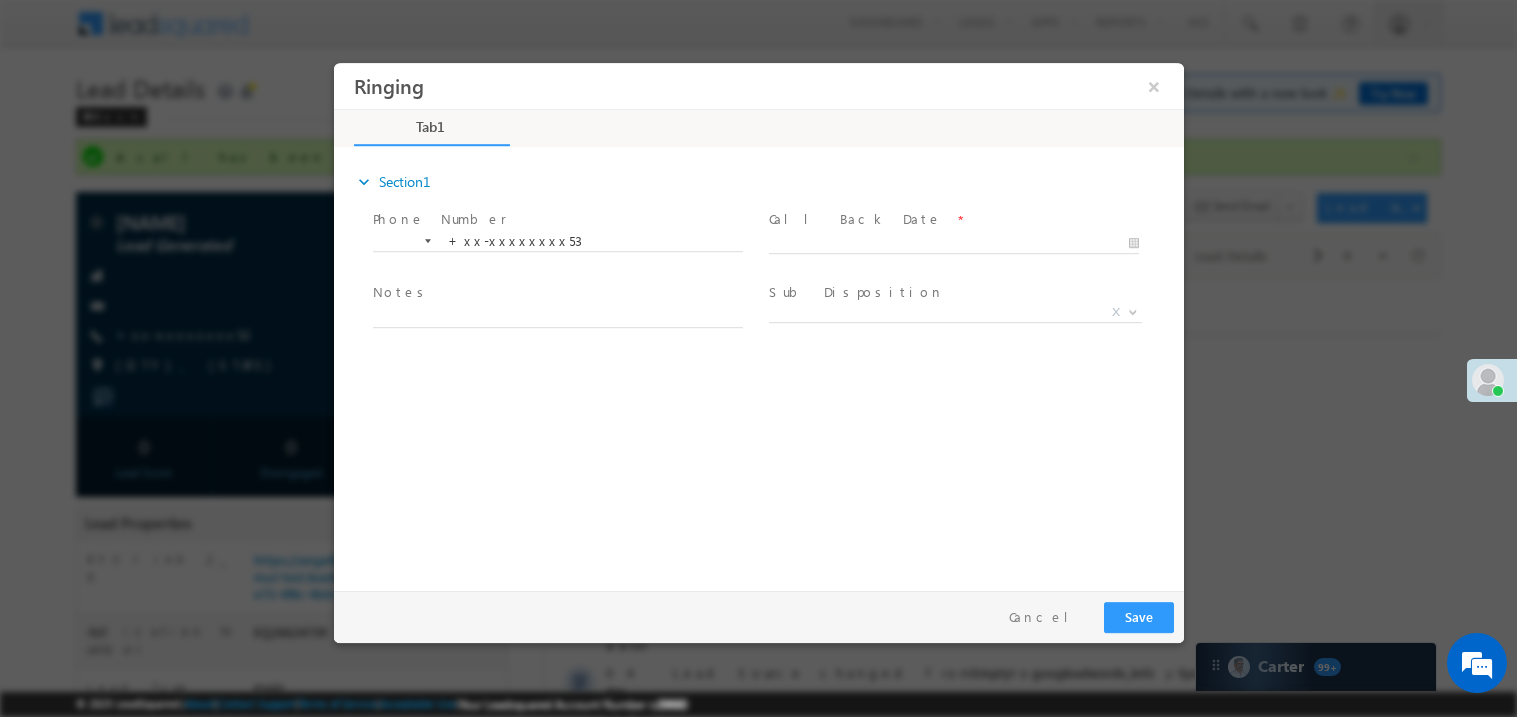 scroll, scrollTop: 0, scrollLeft: 0, axis: both 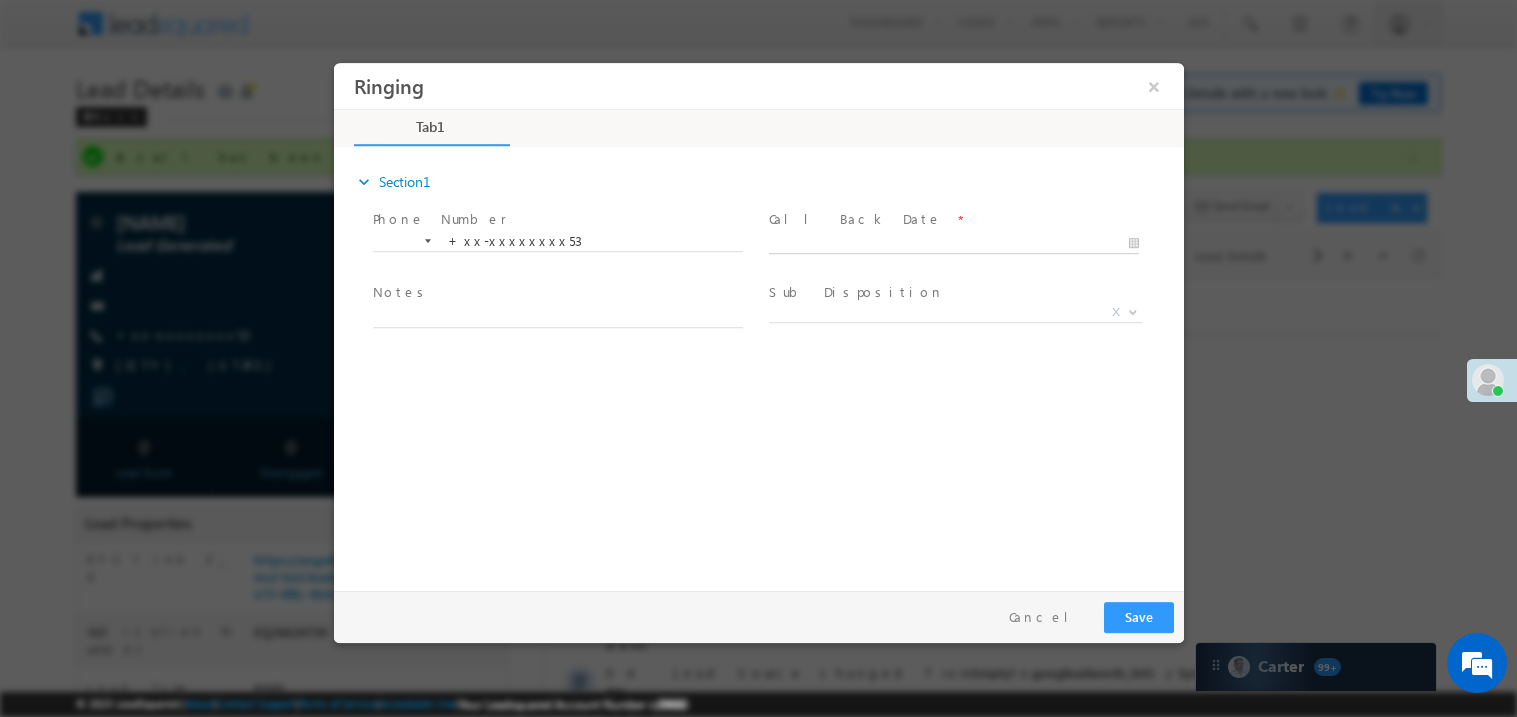 click on "Ringing
×" at bounding box center [758, 321] 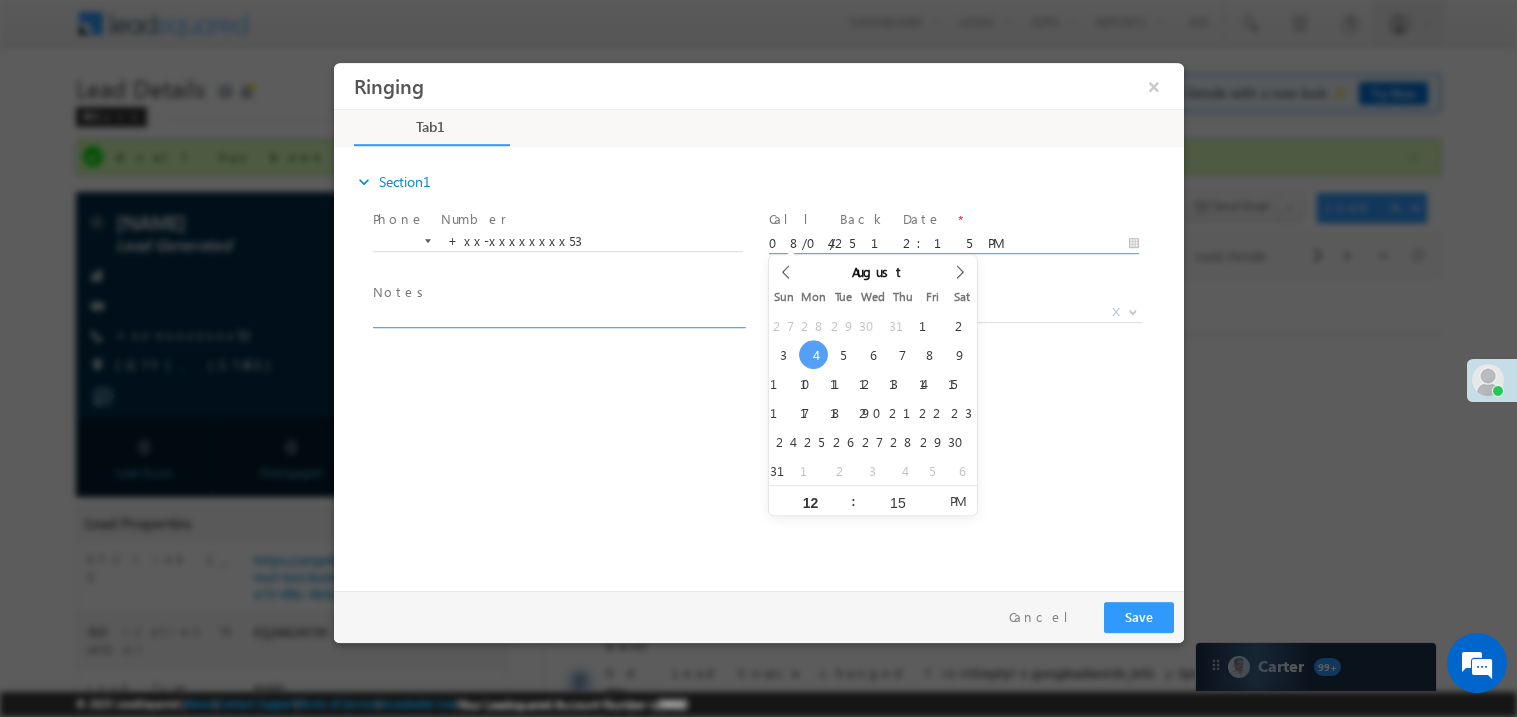 click at bounding box center (557, 315) 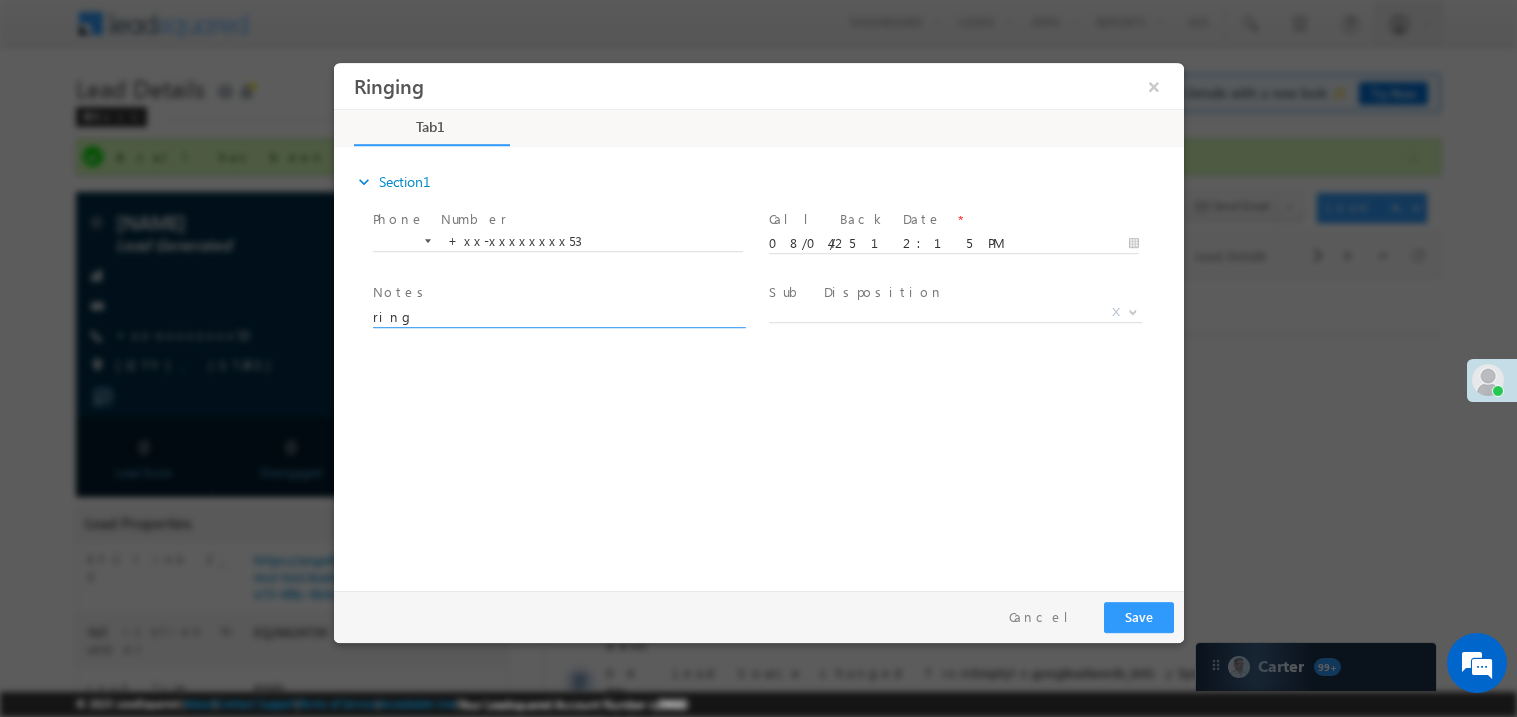 type on "ring" 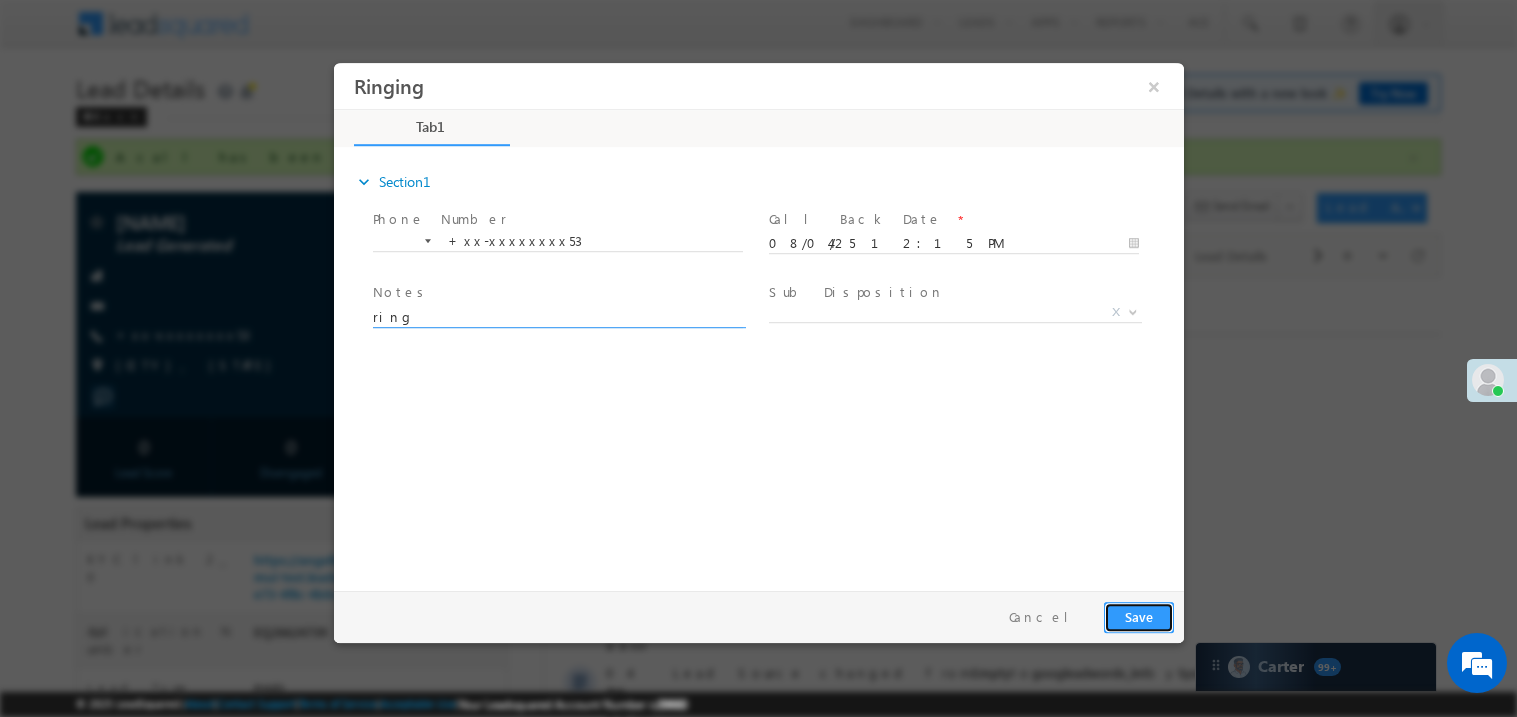 click on "Save" at bounding box center (1138, 616) 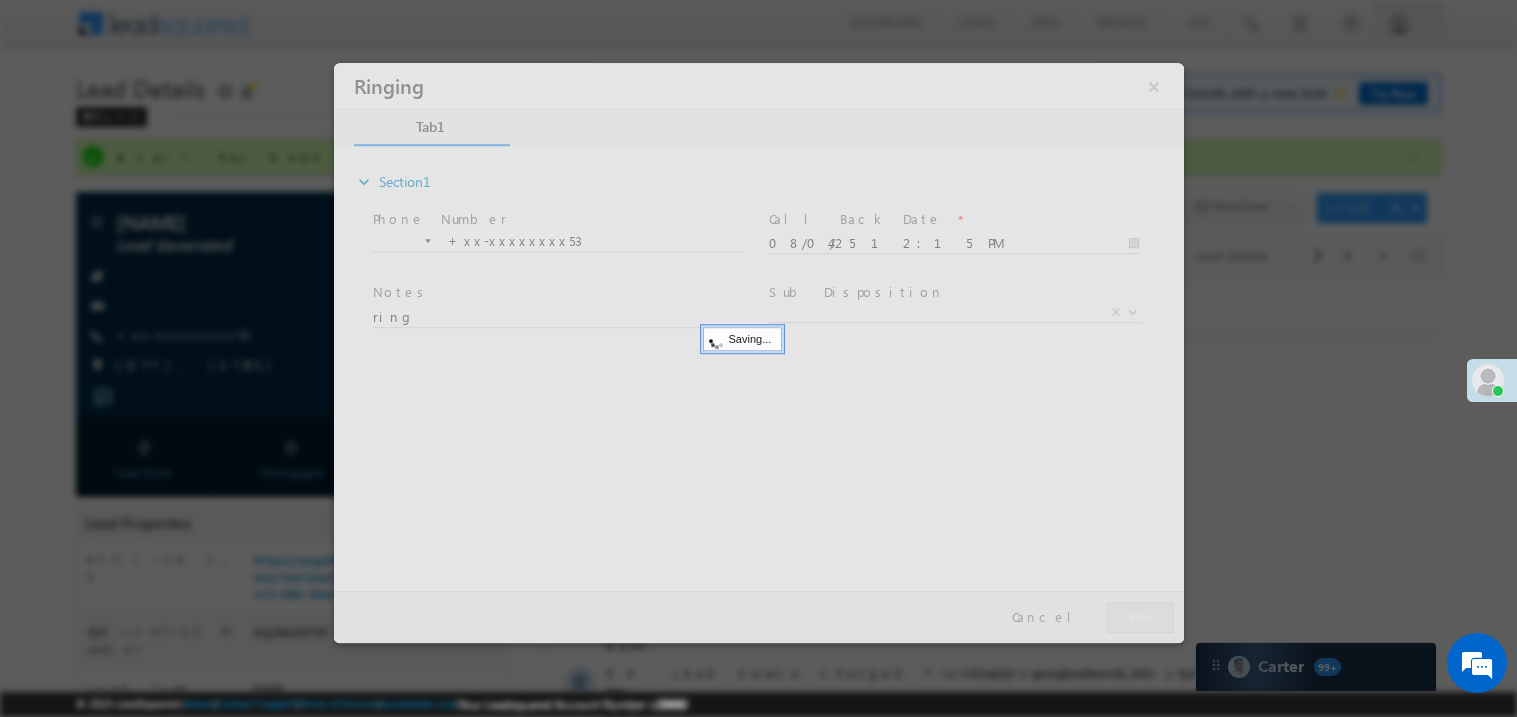 click at bounding box center (758, 352) 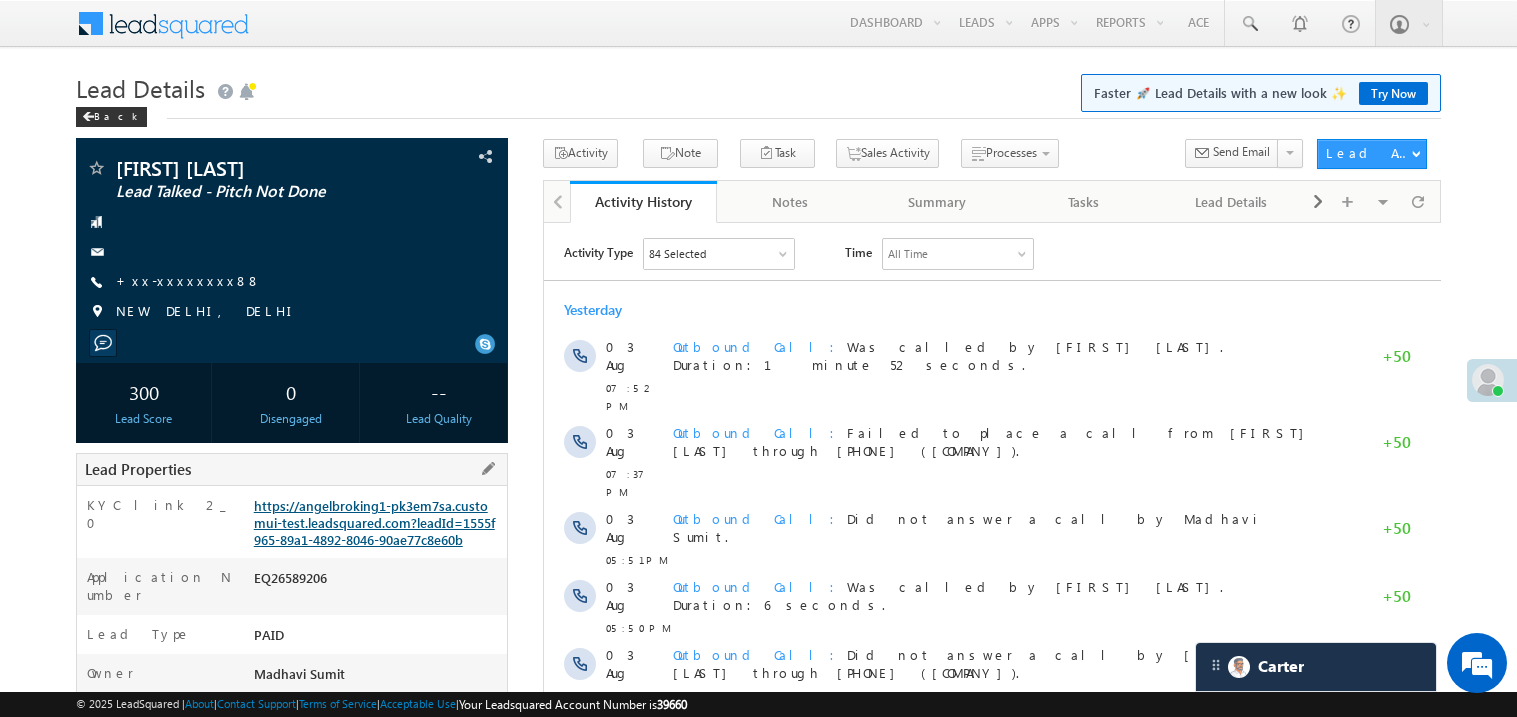 scroll, scrollTop: 0, scrollLeft: 0, axis: both 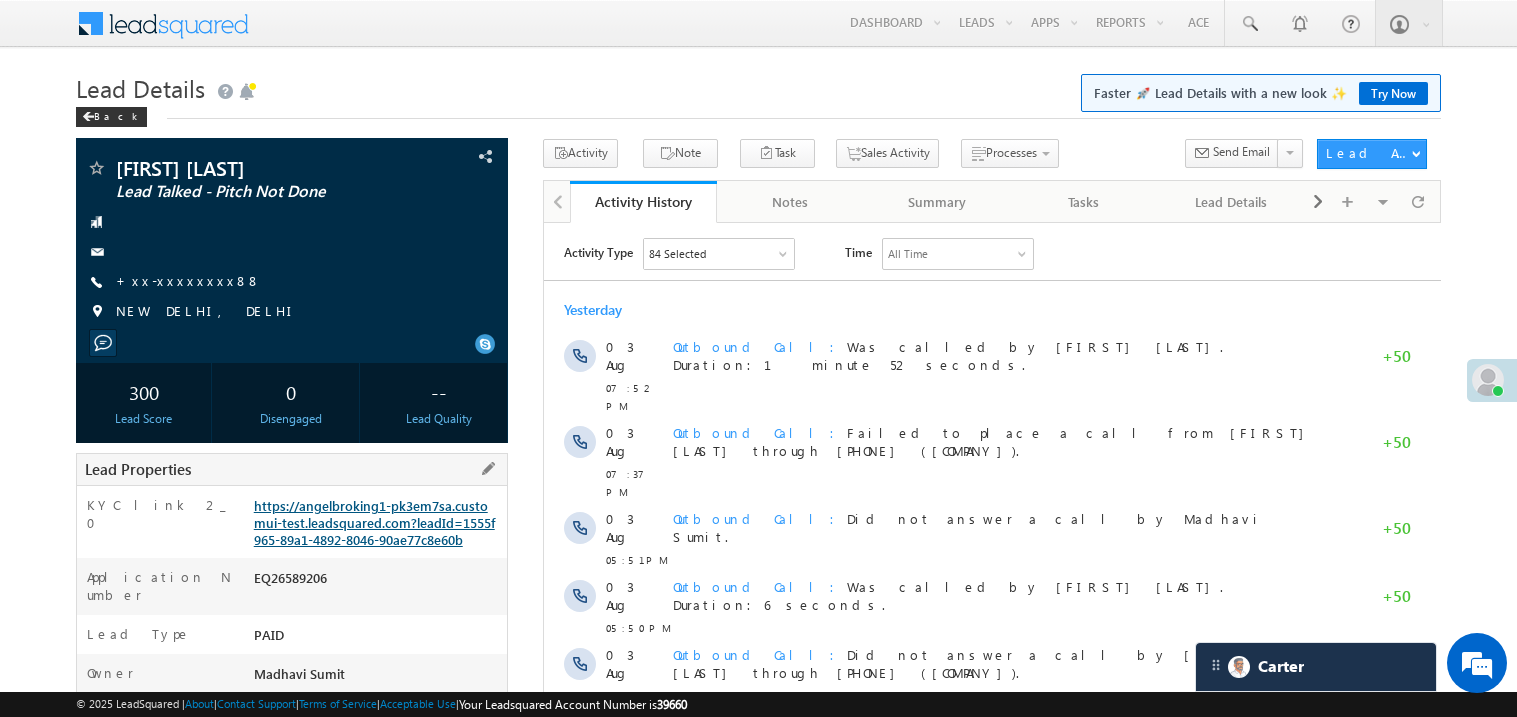 click on "https://angelbroking1-pk3em7sa.customui-test.leadsquared.com?leadId=1555f965-89a1-4892-8046-90ae77c8e60b" at bounding box center [374, 522] 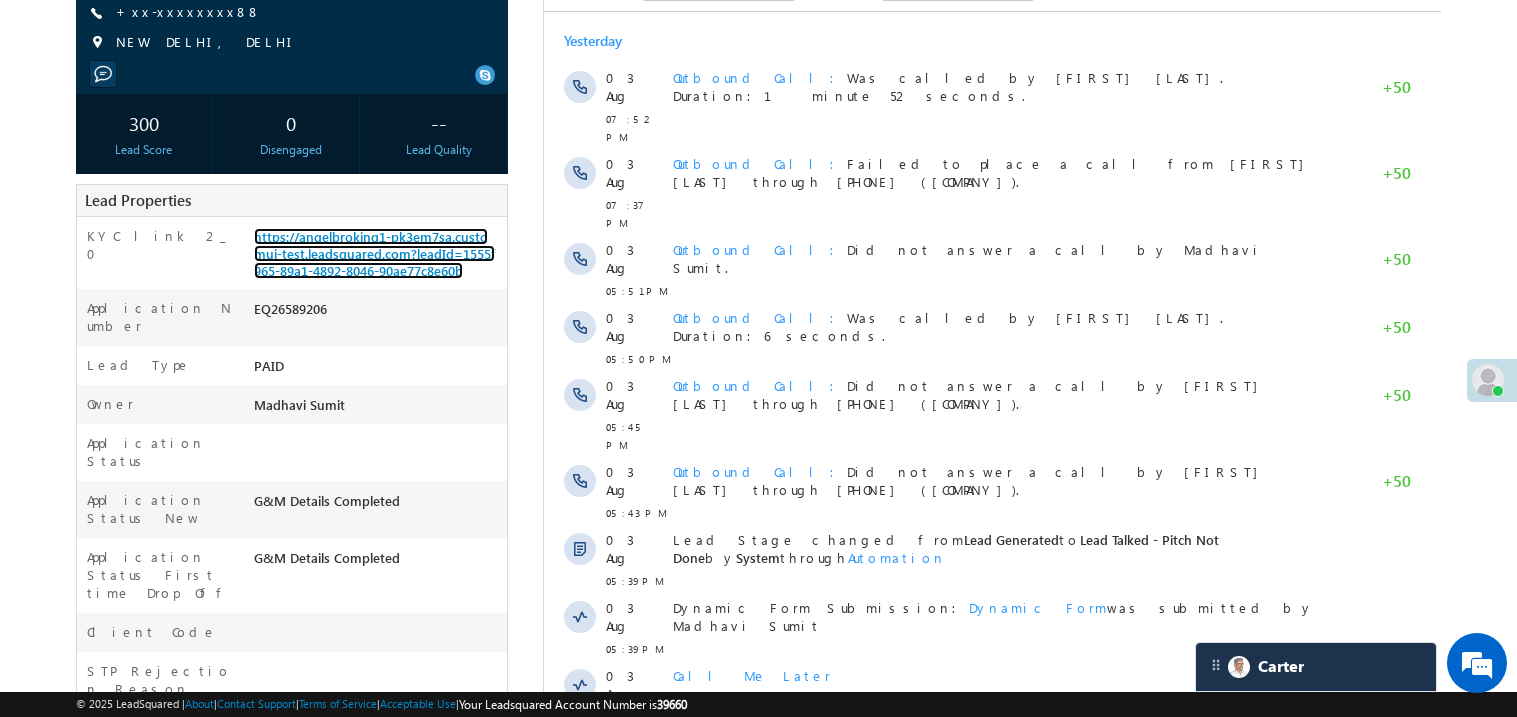 scroll, scrollTop: 279, scrollLeft: 0, axis: vertical 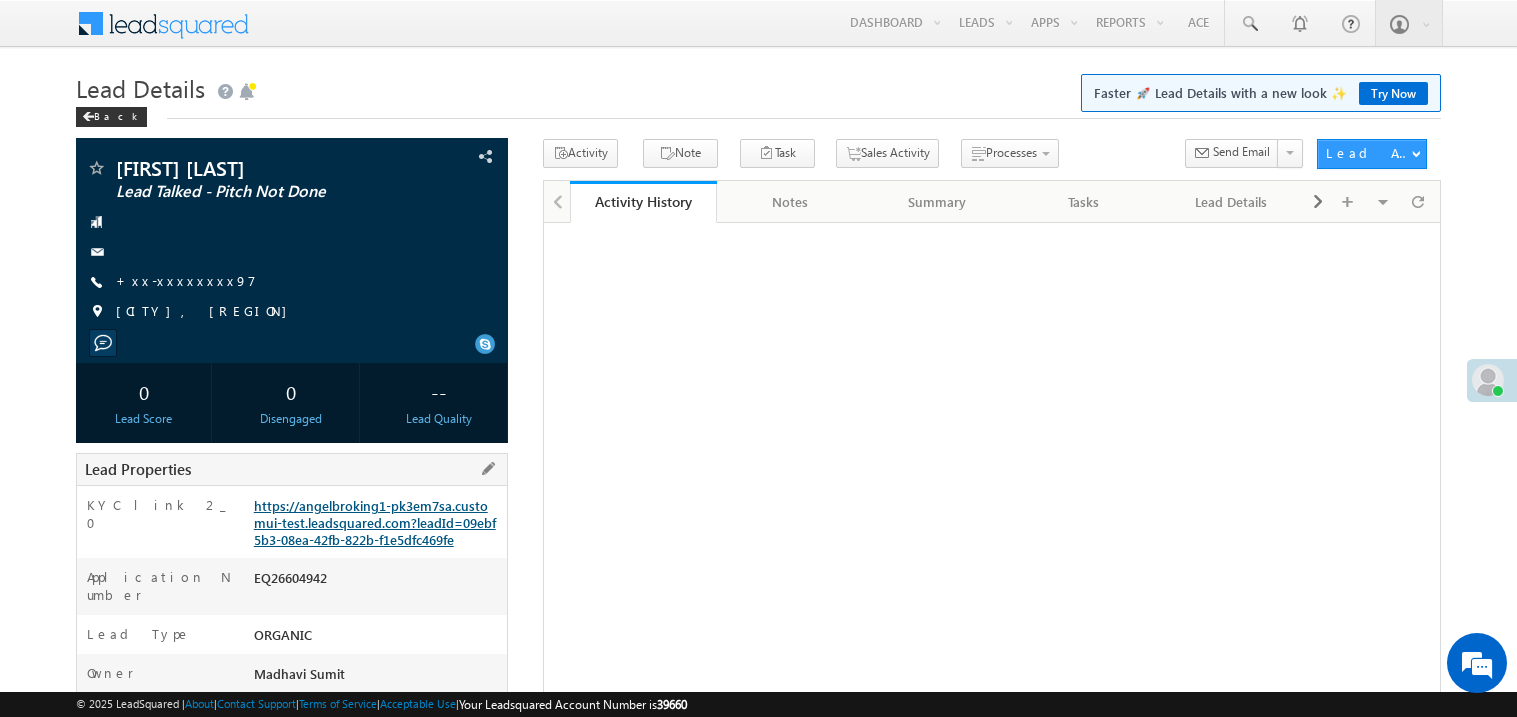 click on "https://angelbroking1-pk3em7sa.customui-test.leadsquared.com?leadId=09ebf5b3-08ea-42fb-822b-f1e5dfc469fe" at bounding box center (375, 522) 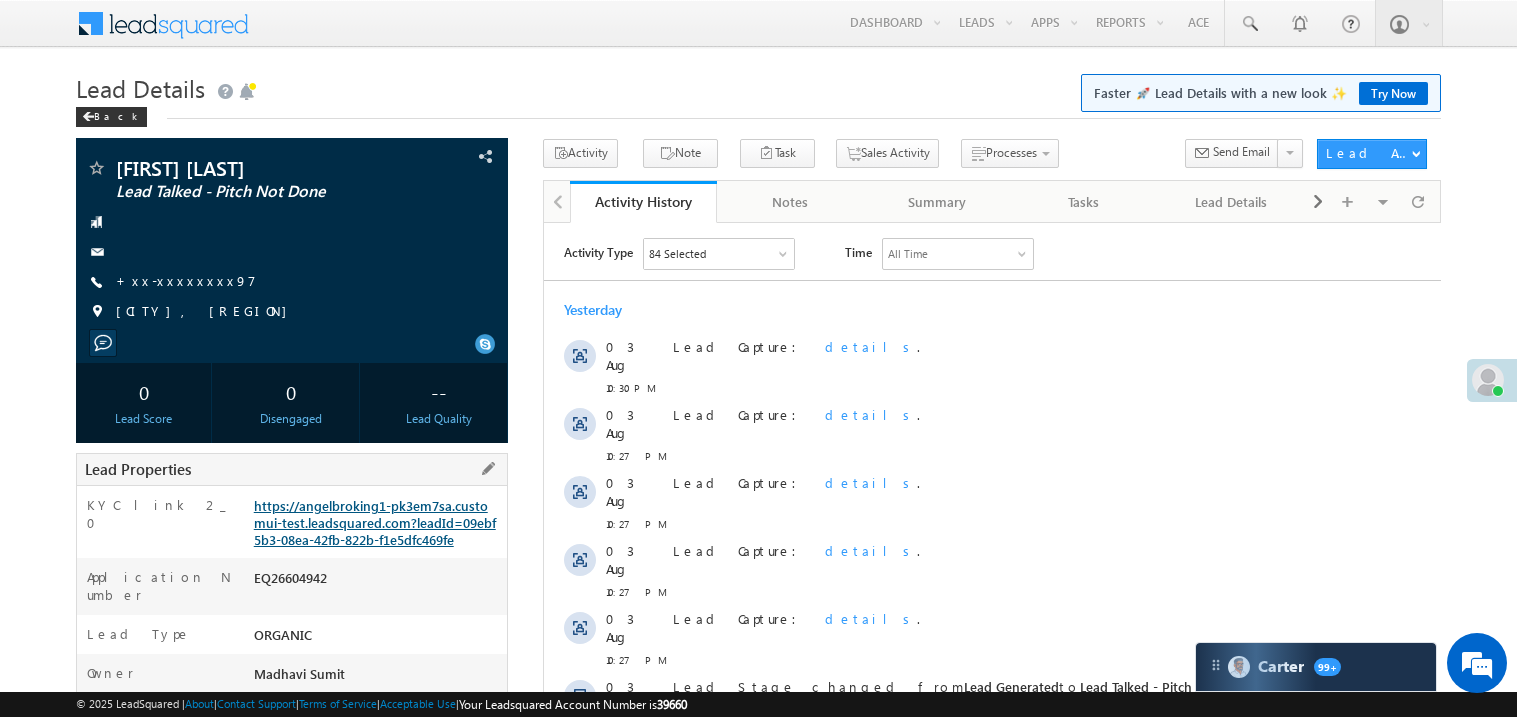 scroll, scrollTop: 0, scrollLeft: 0, axis: both 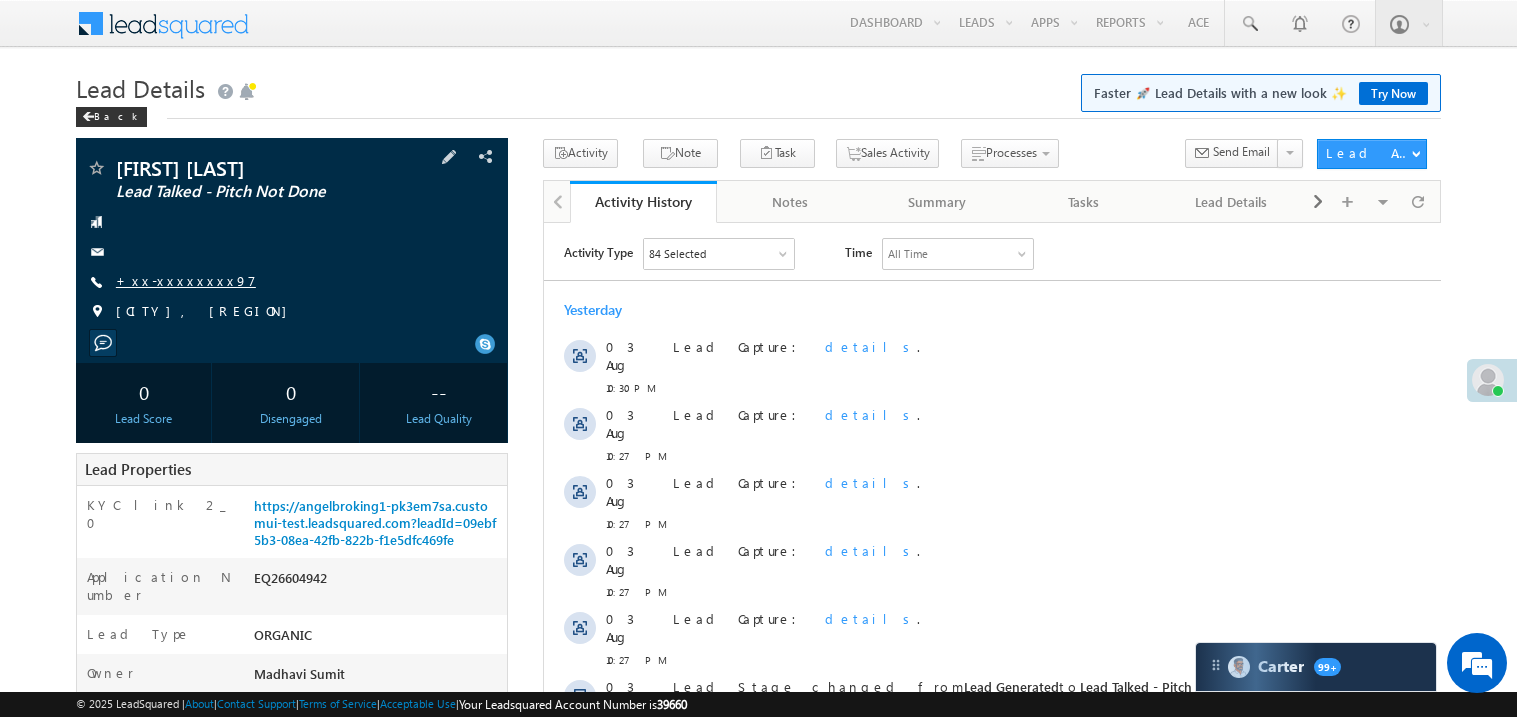 click on "+xx-xxxxxxxx97" at bounding box center [186, 280] 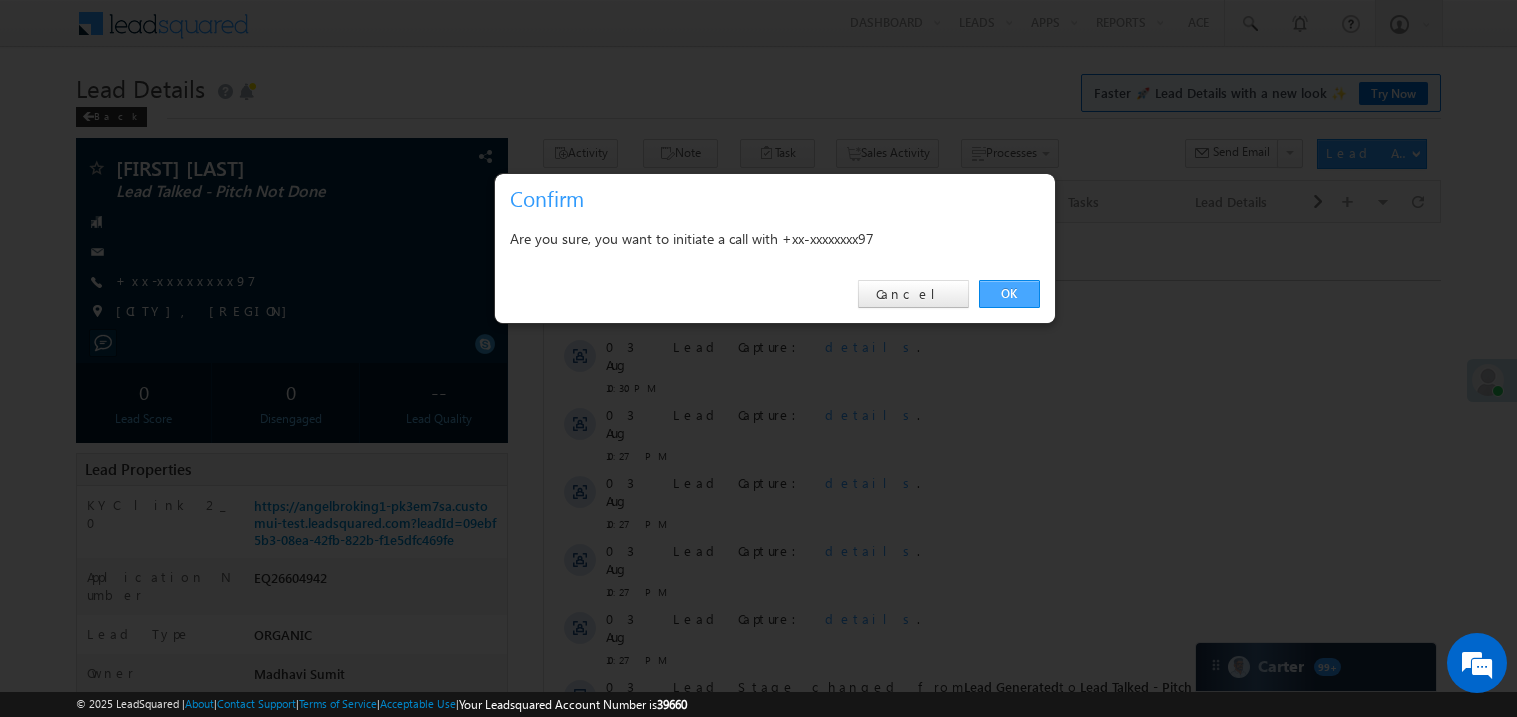 click on "OK" at bounding box center [1009, 294] 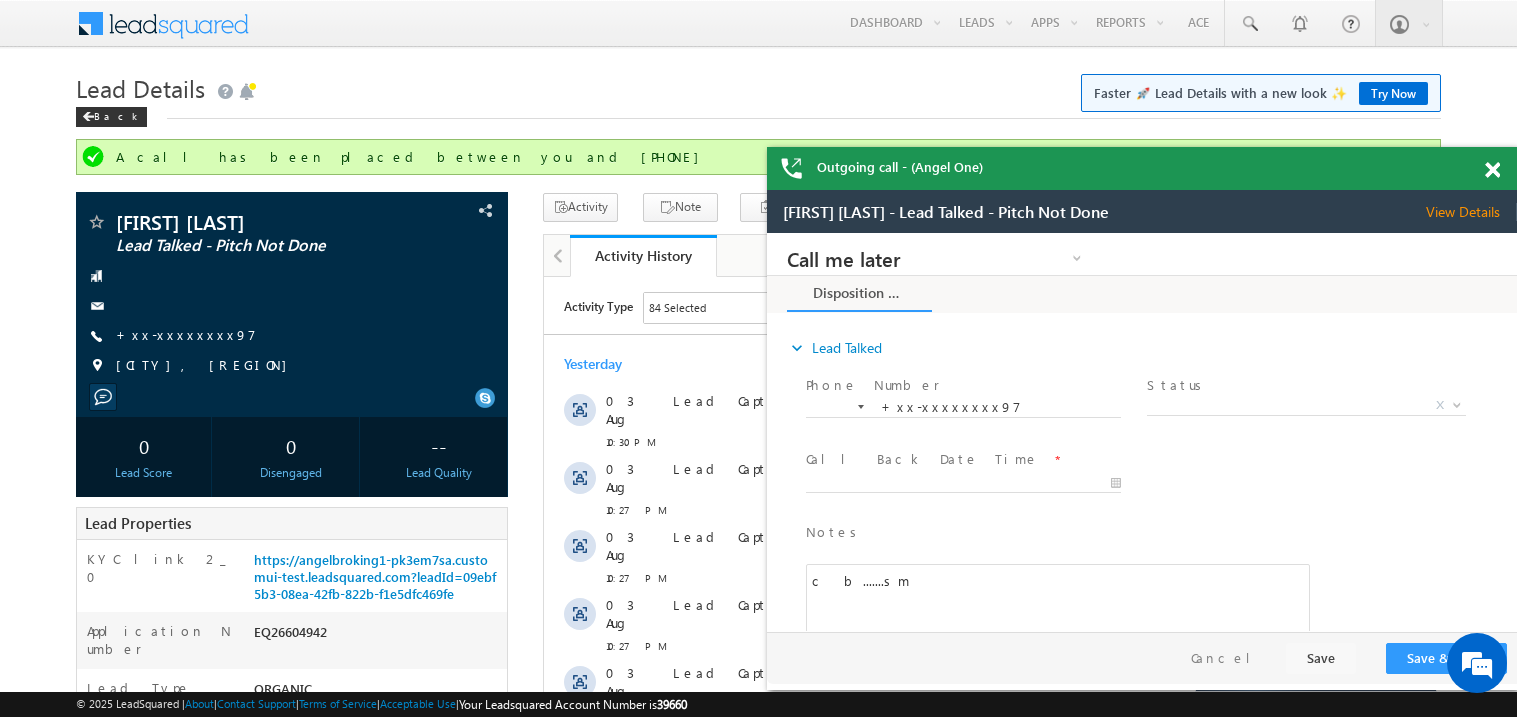 scroll, scrollTop: 0, scrollLeft: 0, axis: both 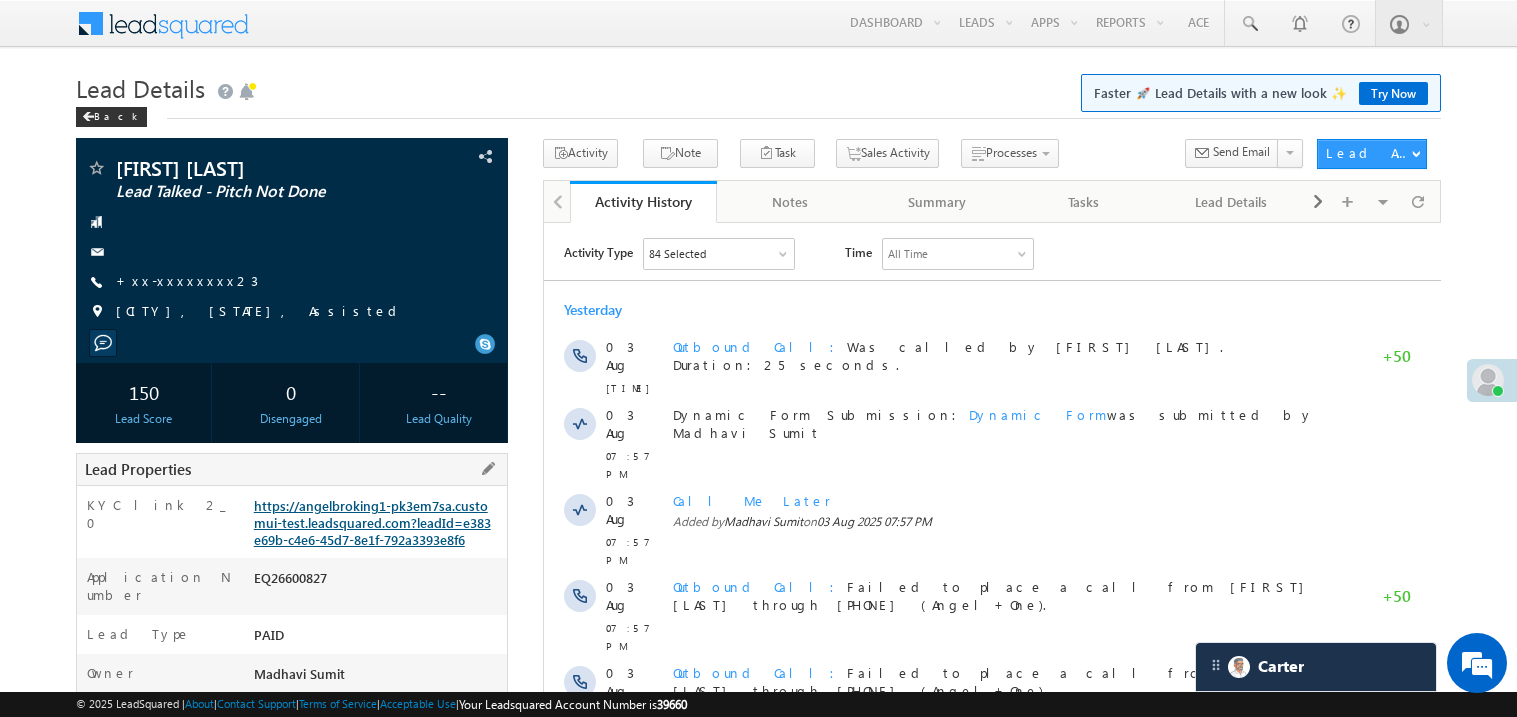 click on "https://angelbroking1-pk3em7sa.customui-test.leadsquared.com?leadId=e383e69b-c4e6-45d7-8e1f-792a3393e8f6" at bounding box center [372, 522] 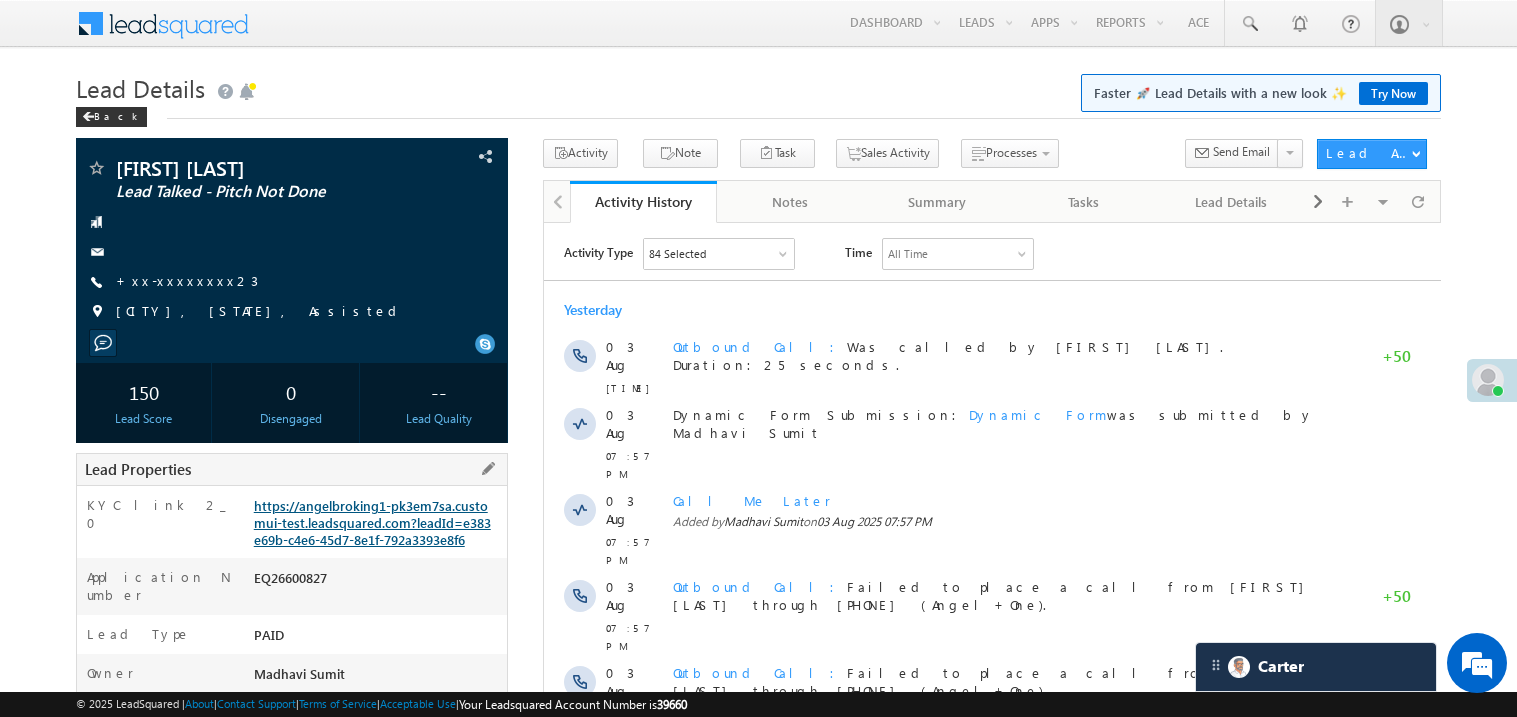 click on "https://angelbroking1-pk3em7sa.customui-test.leadsquared.com?leadId=e383e69b-c4e6-45d7-8e1f-792a3393e8f6" at bounding box center (372, 522) 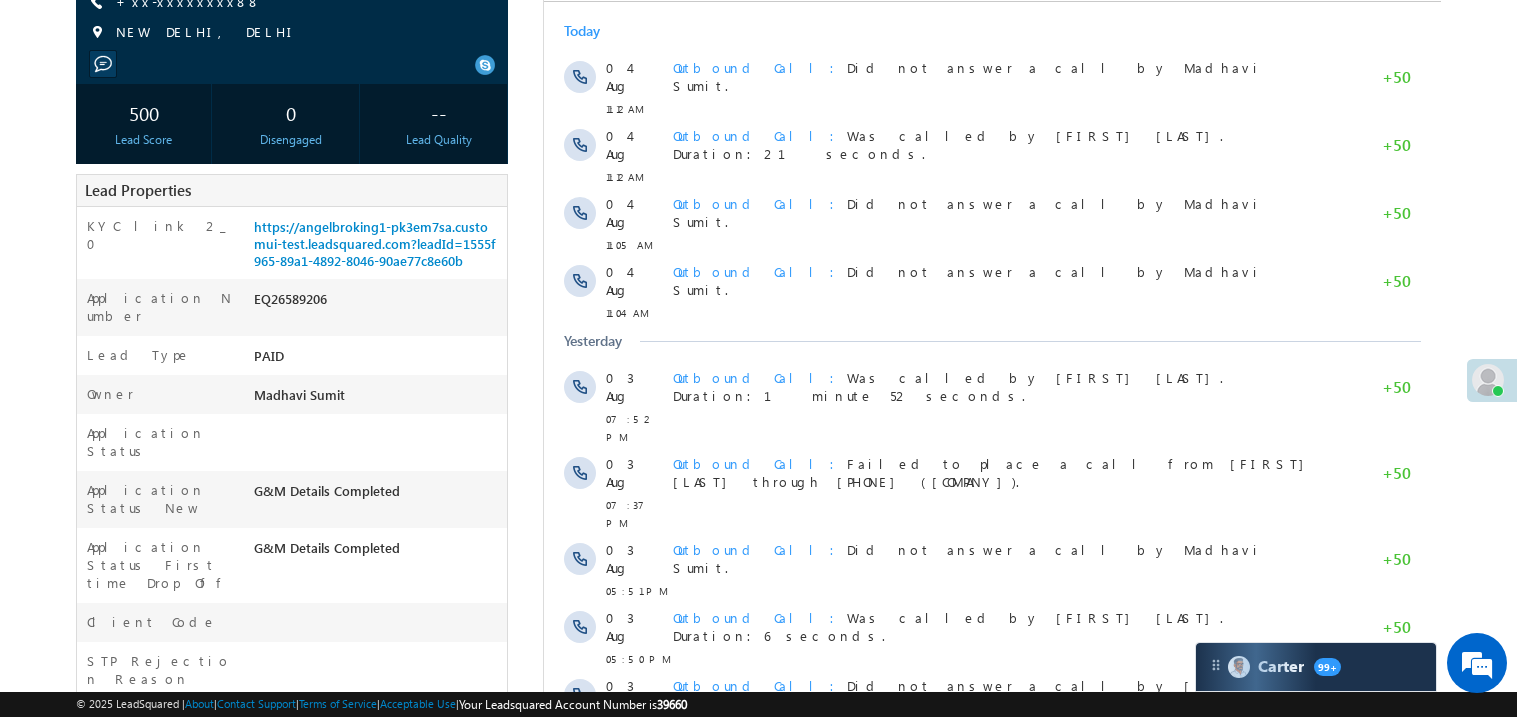 scroll, scrollTop: 0, scrollLeft: 0, axis: both 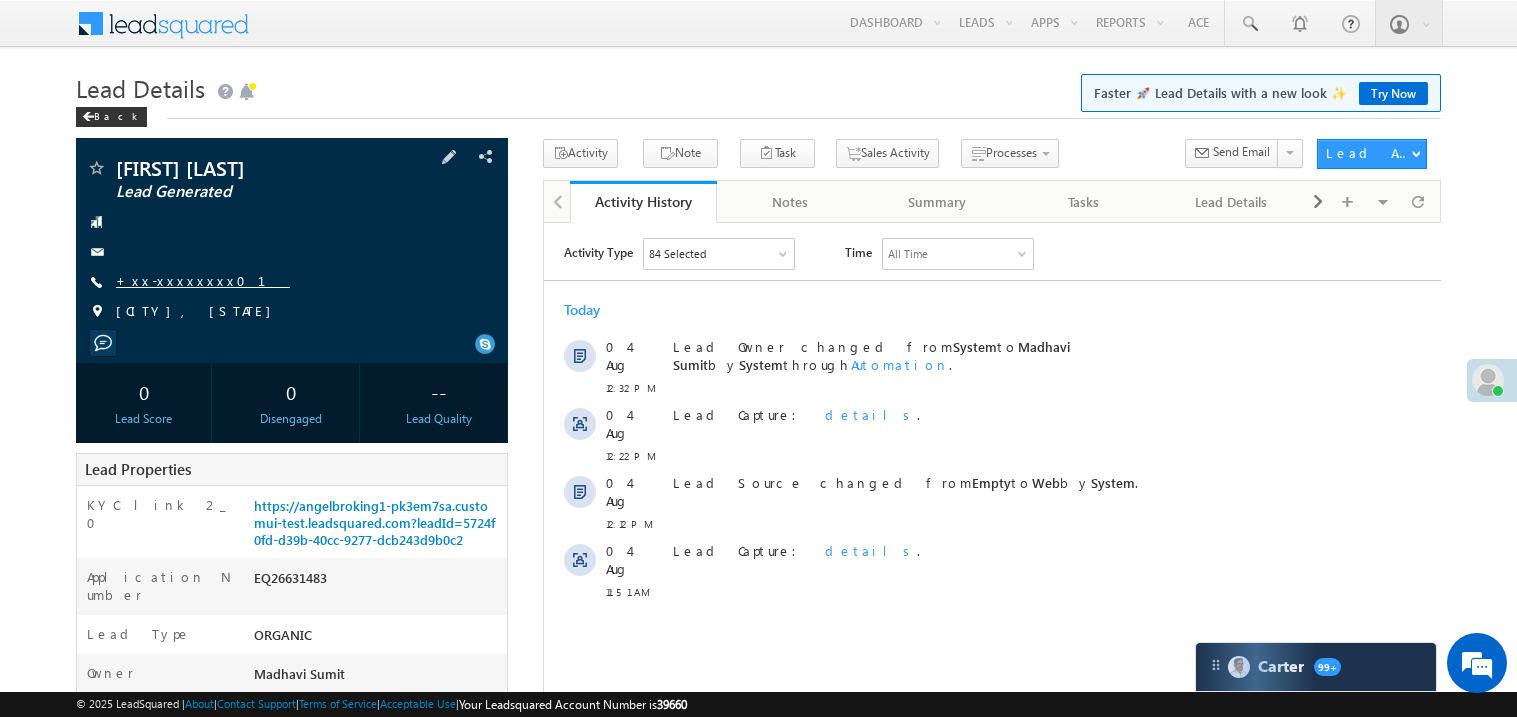 click on "+xx-xxxxxxxx01" at bounding box center [203, 280] 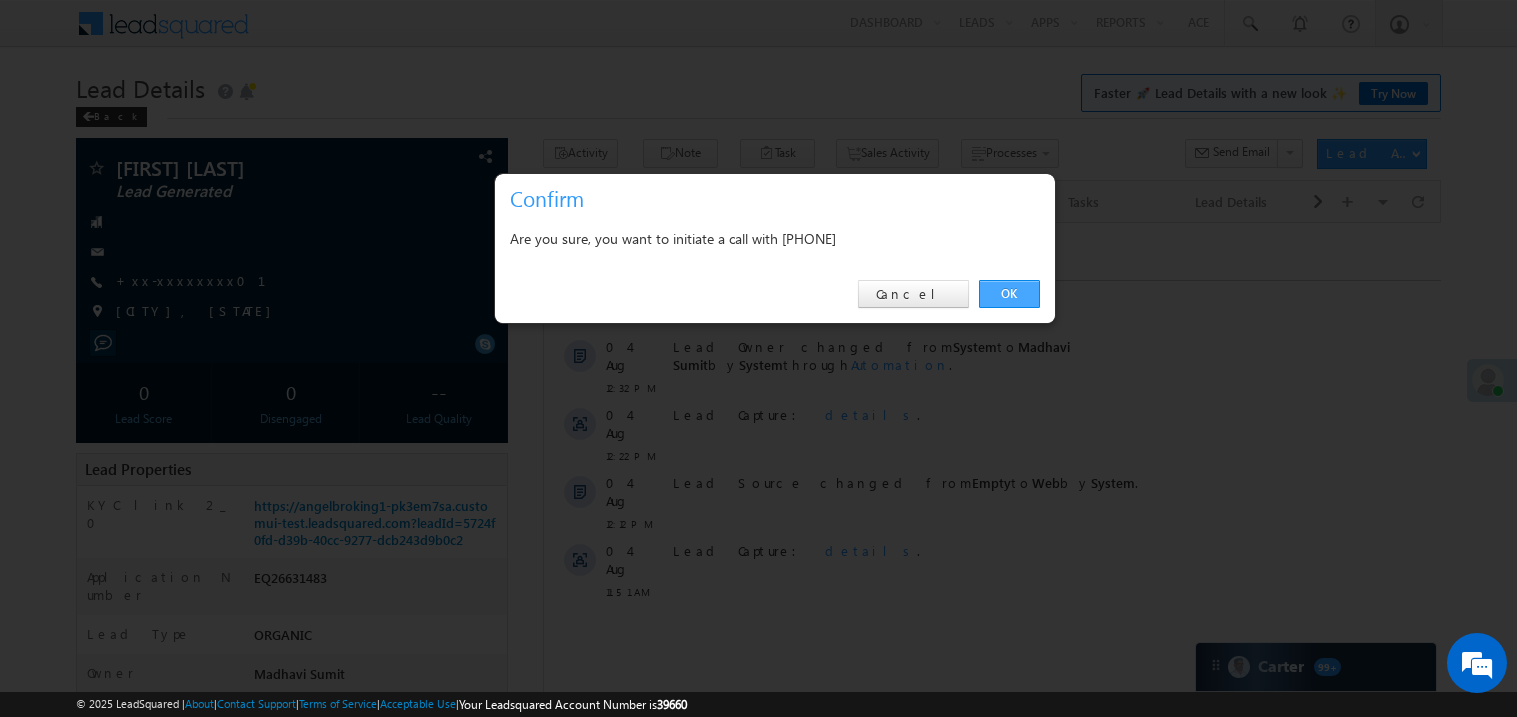 click on "OK" at bounding box center [1009, 294] 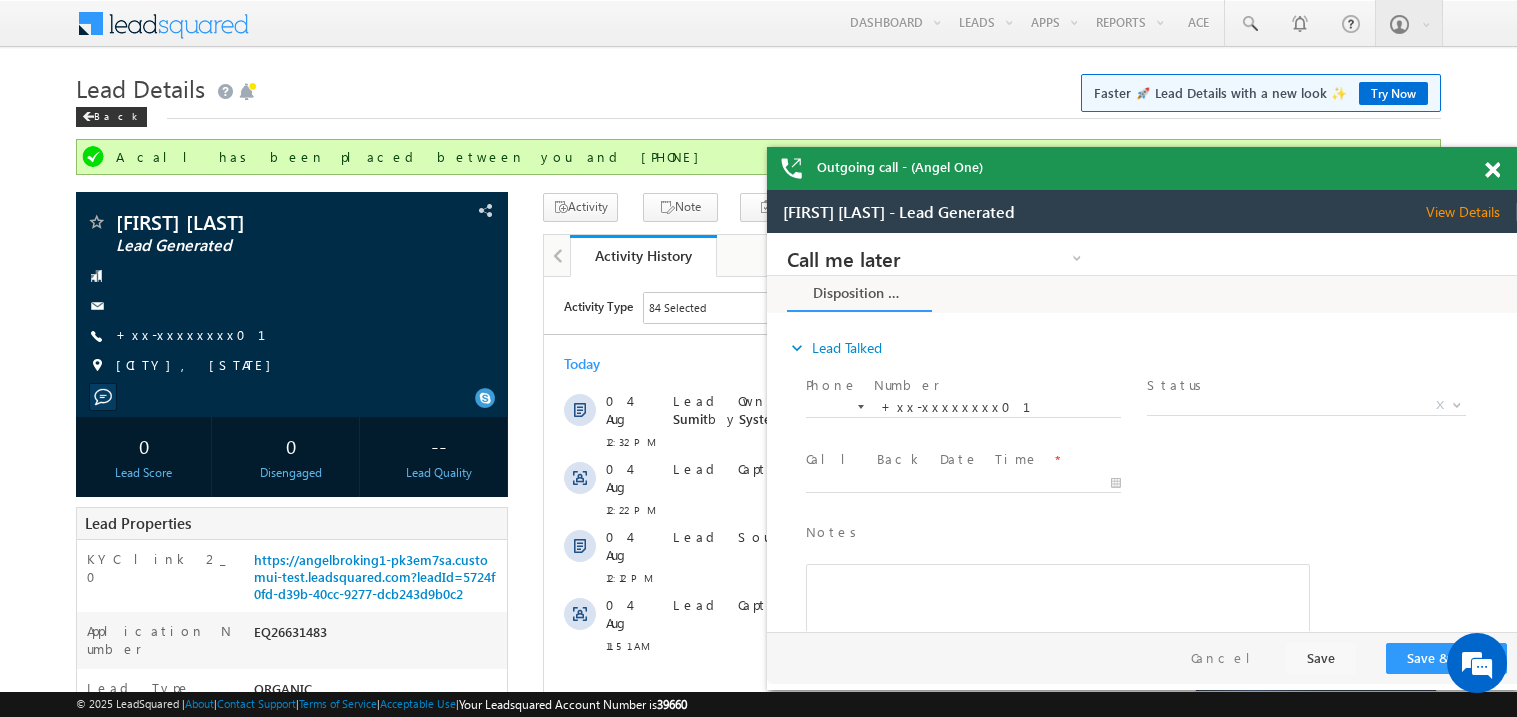 scroll, scrollTop: 0, scrollLeft: 0, axis: both 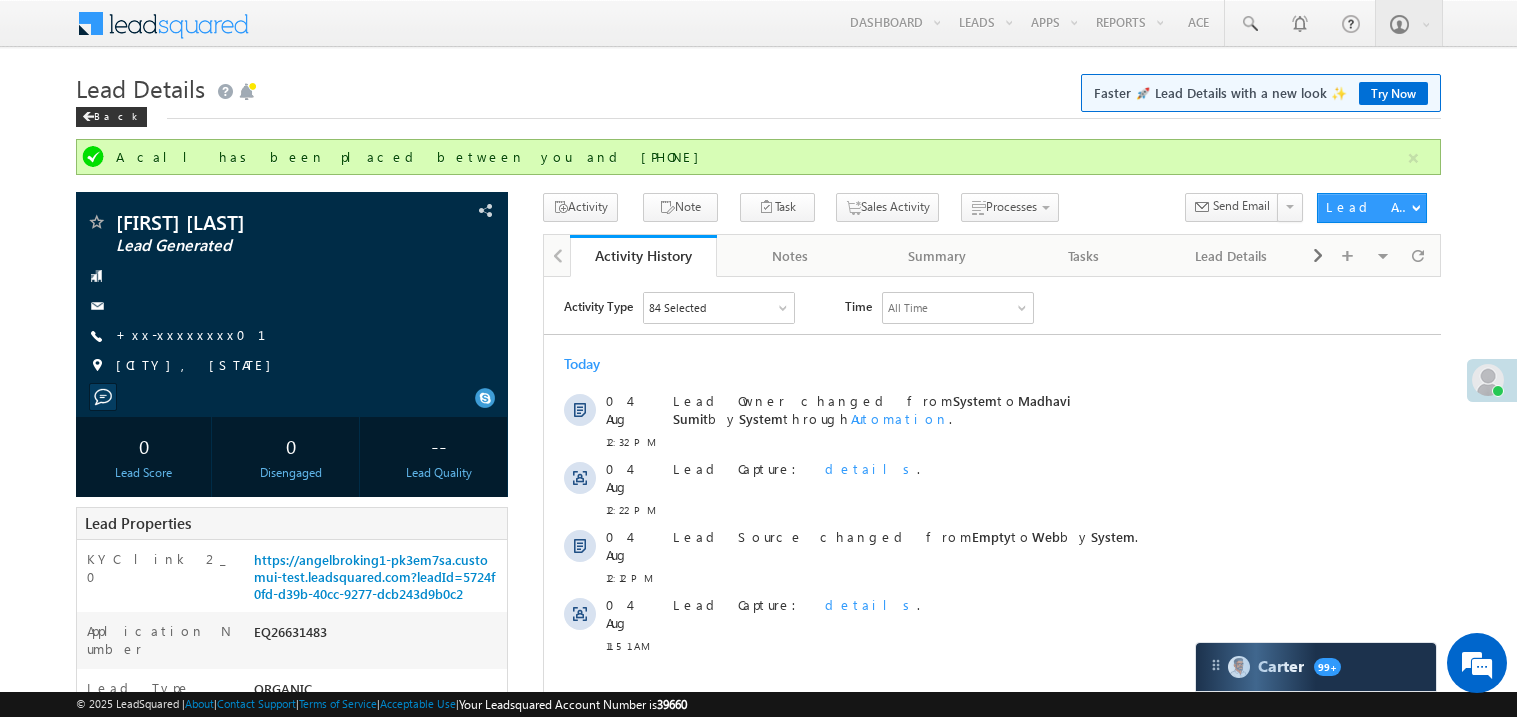 click on "Lead Details Faster 🚀 Lead Details with a new look ✨ Try Now" at bounding box center [758, 86] 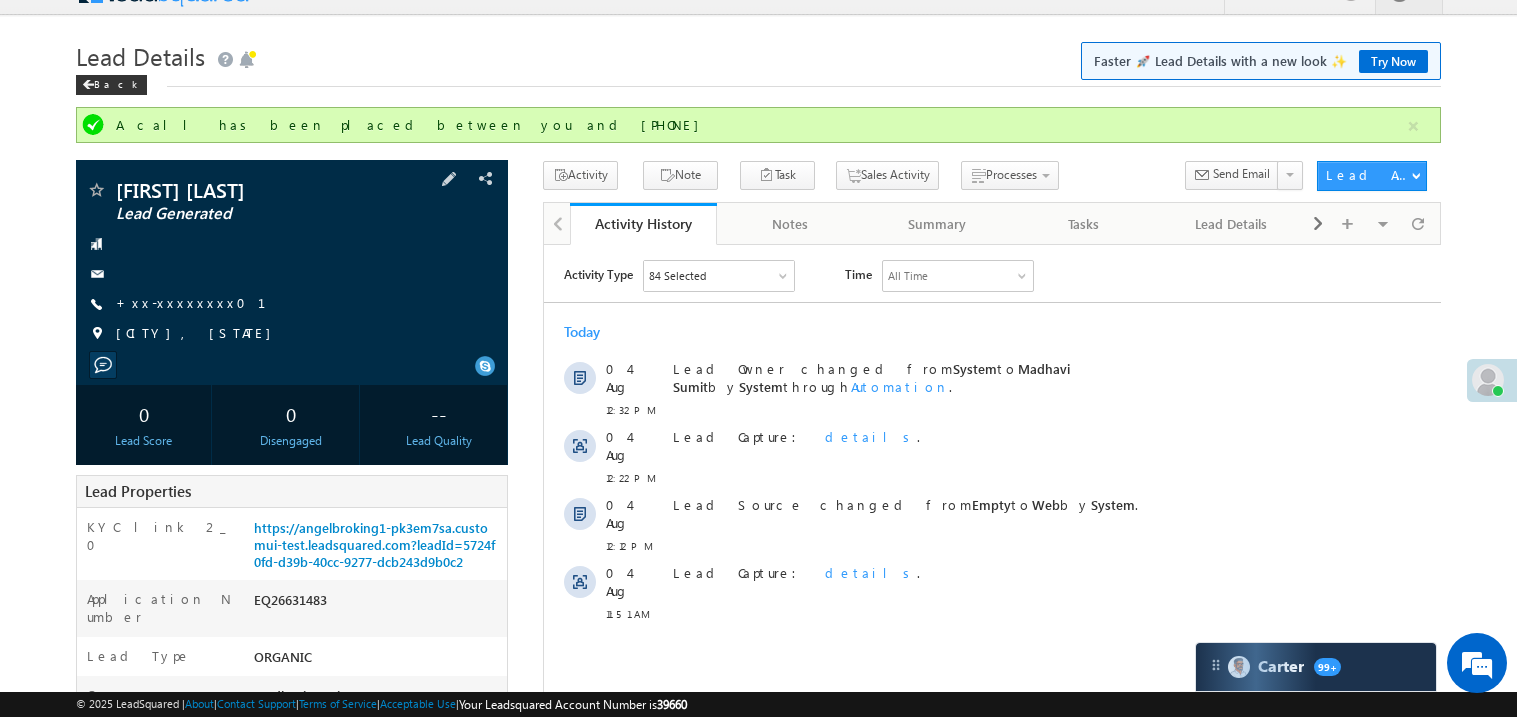 scroll, scrollTop: 0, scrollLeft: 0, axis: both 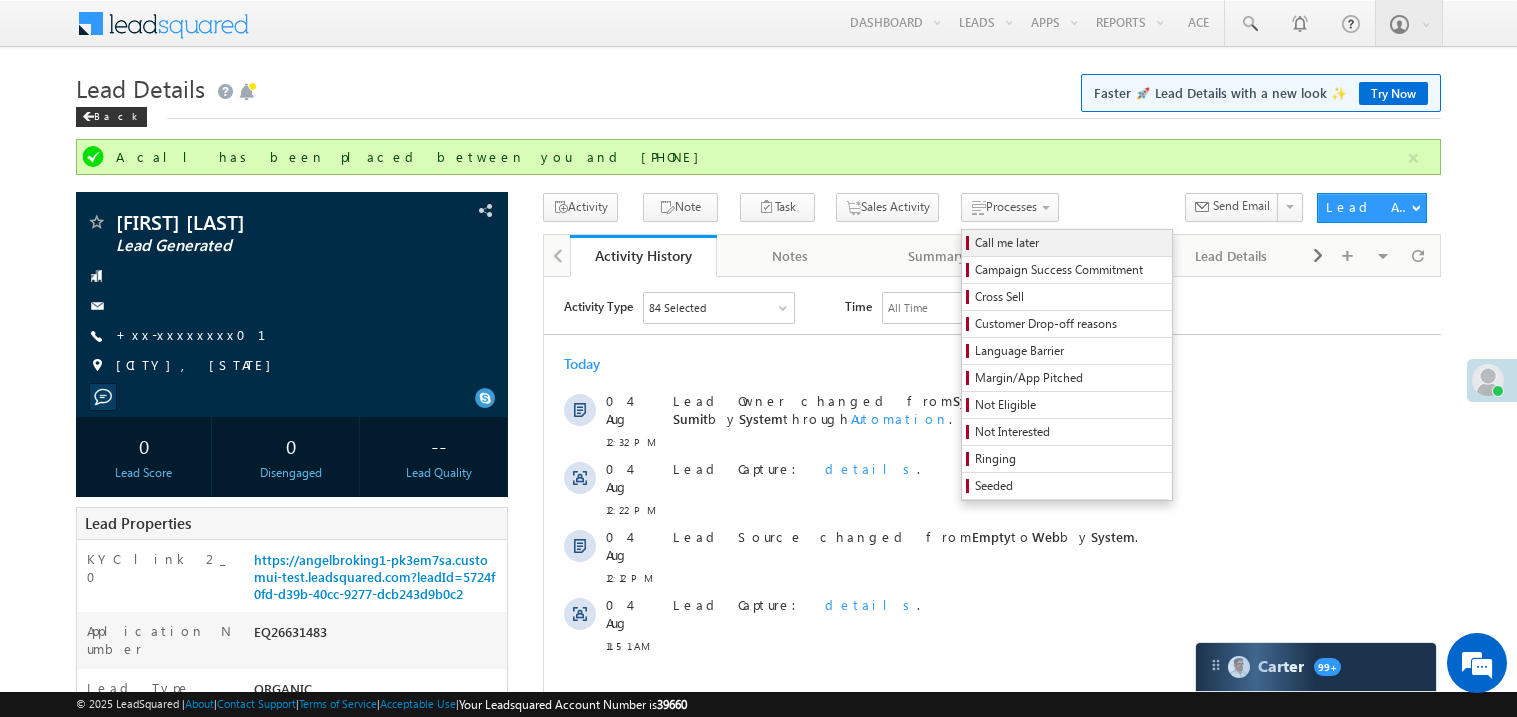 click on "Call me later" at bounding box center (1070, 243) 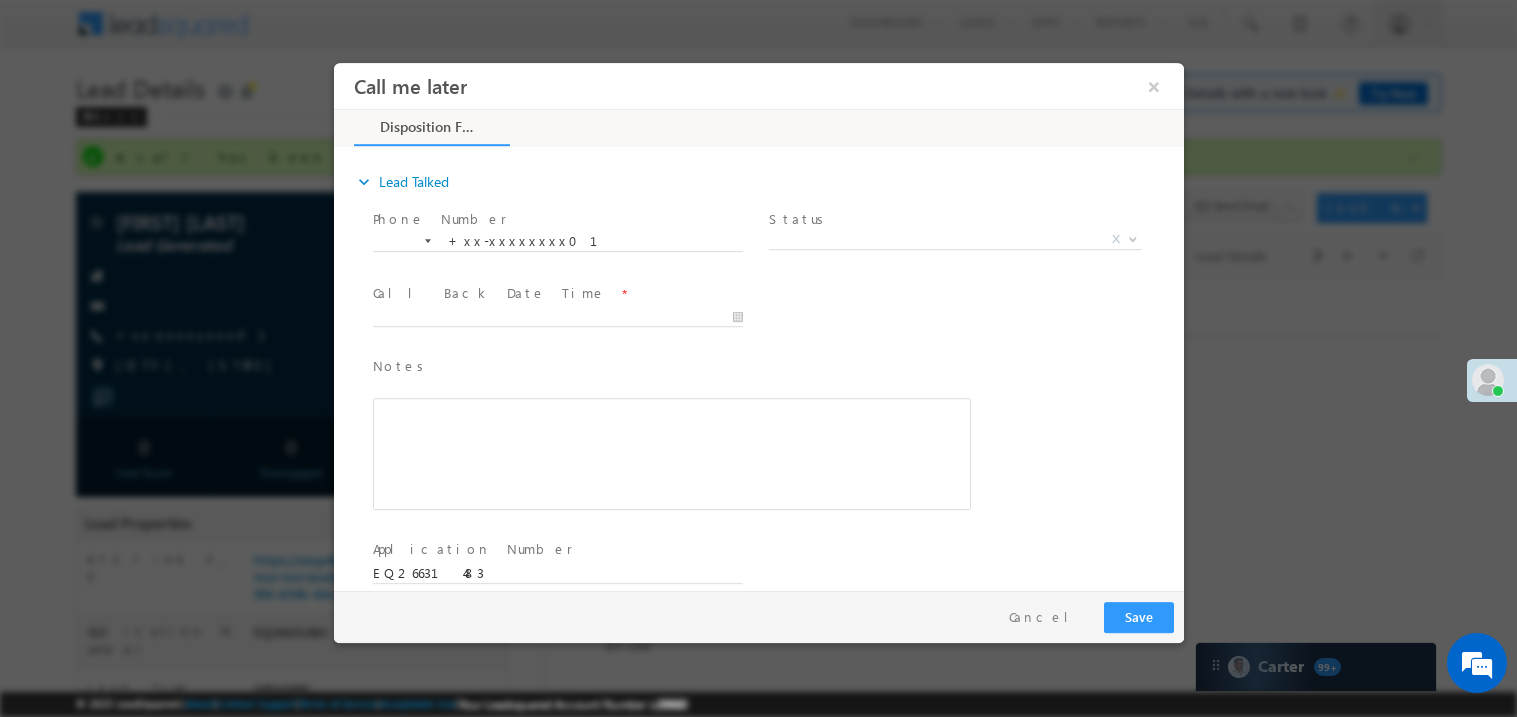 scroll, scrollTop: 0, scrollLeft: 0, axis: both 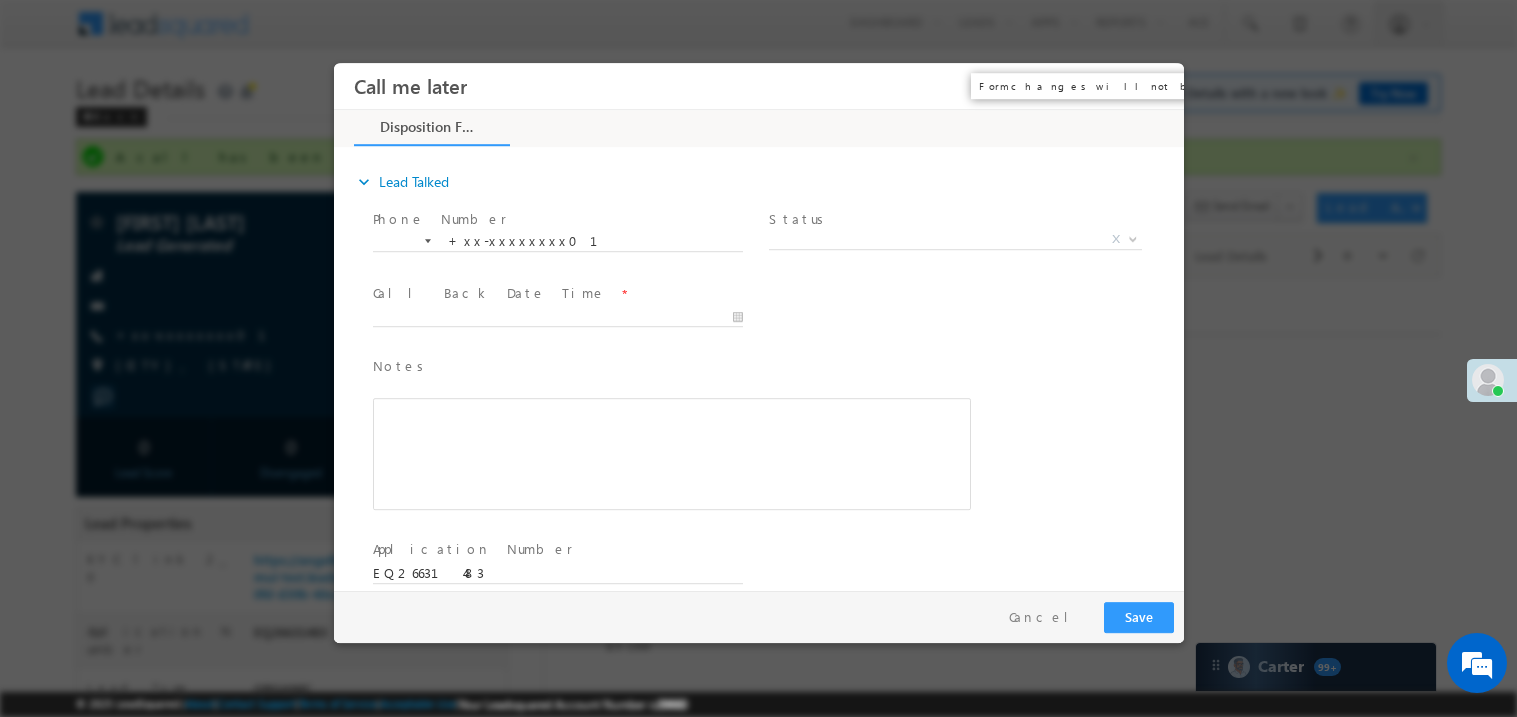 click on "×" at bounding box center (1153, 85) 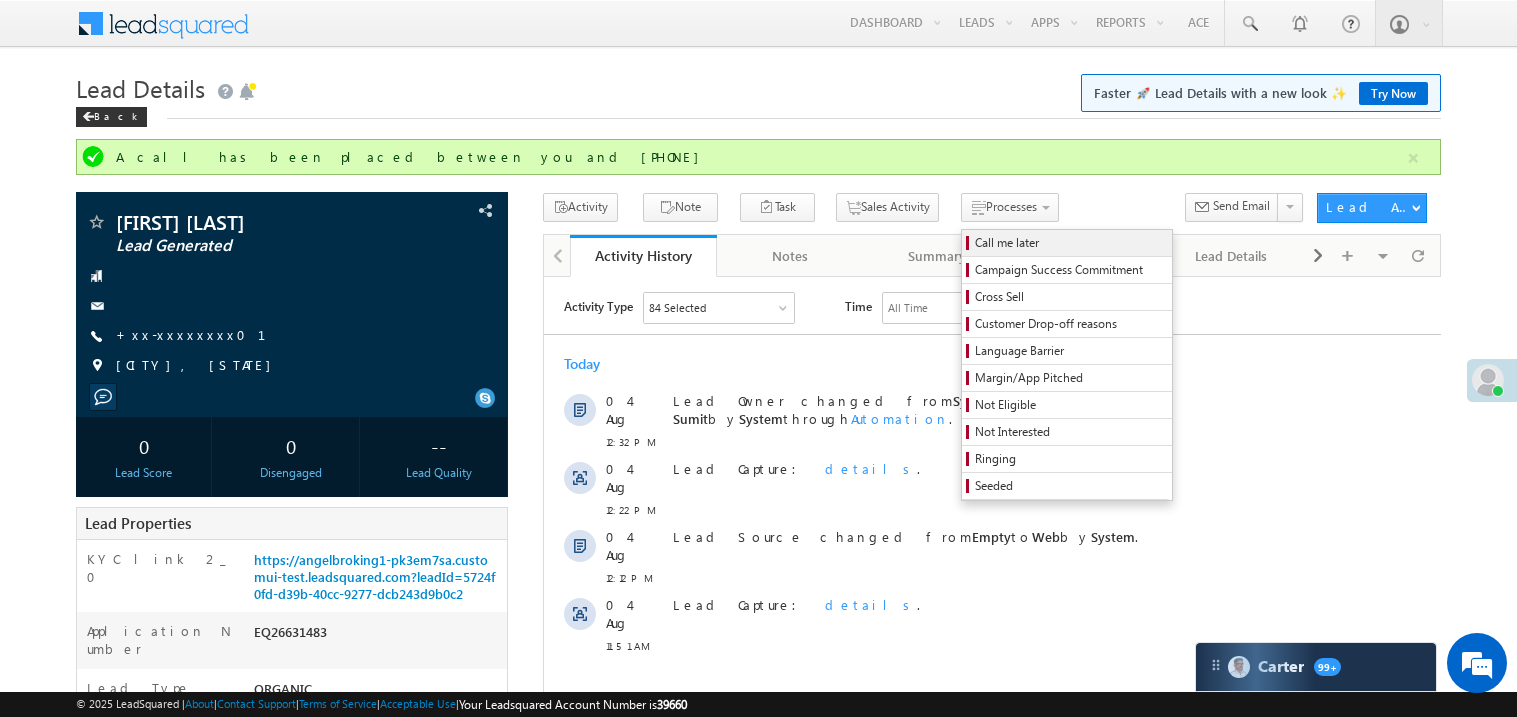click on "Call me later" at bounding box center [1070, 243] 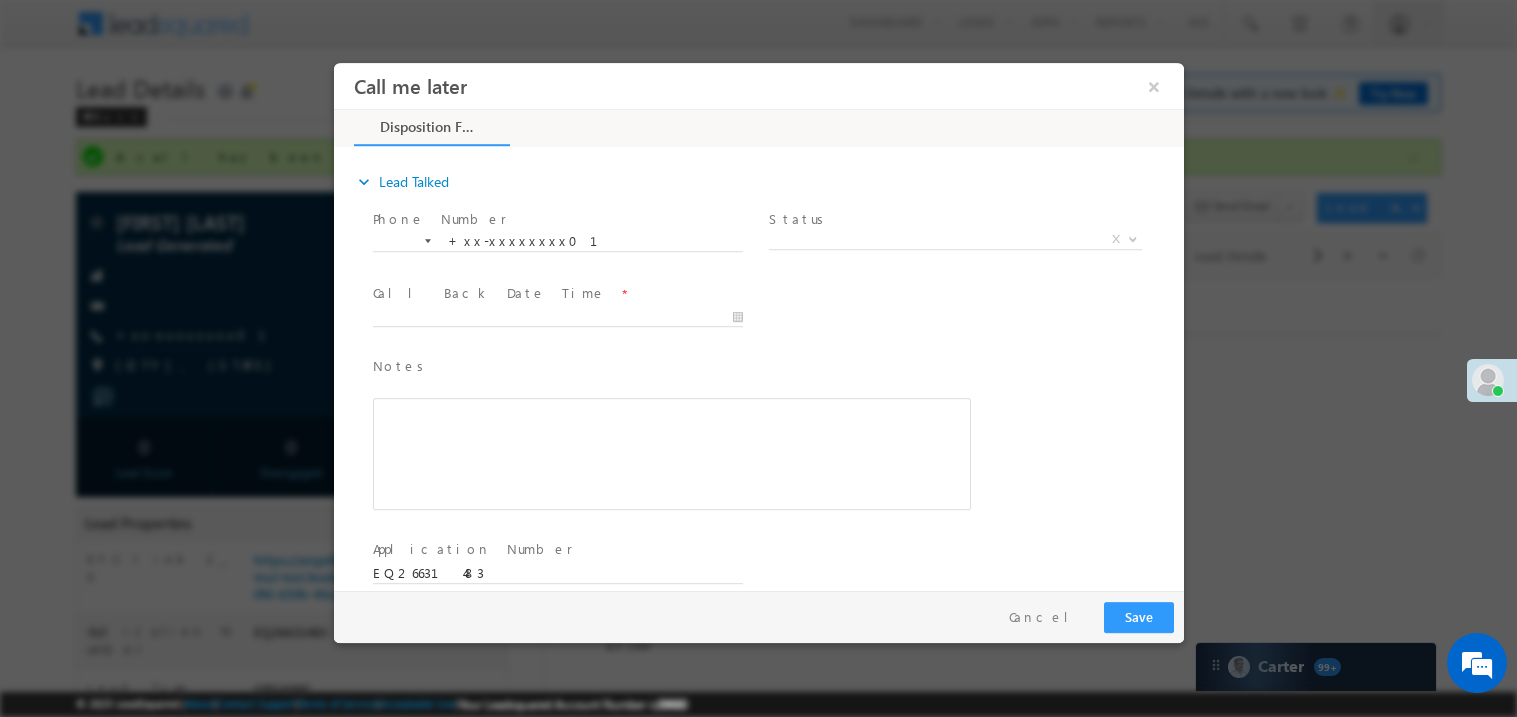 scroll, scrollTop: 0, scrollLeft: 0, axis: both 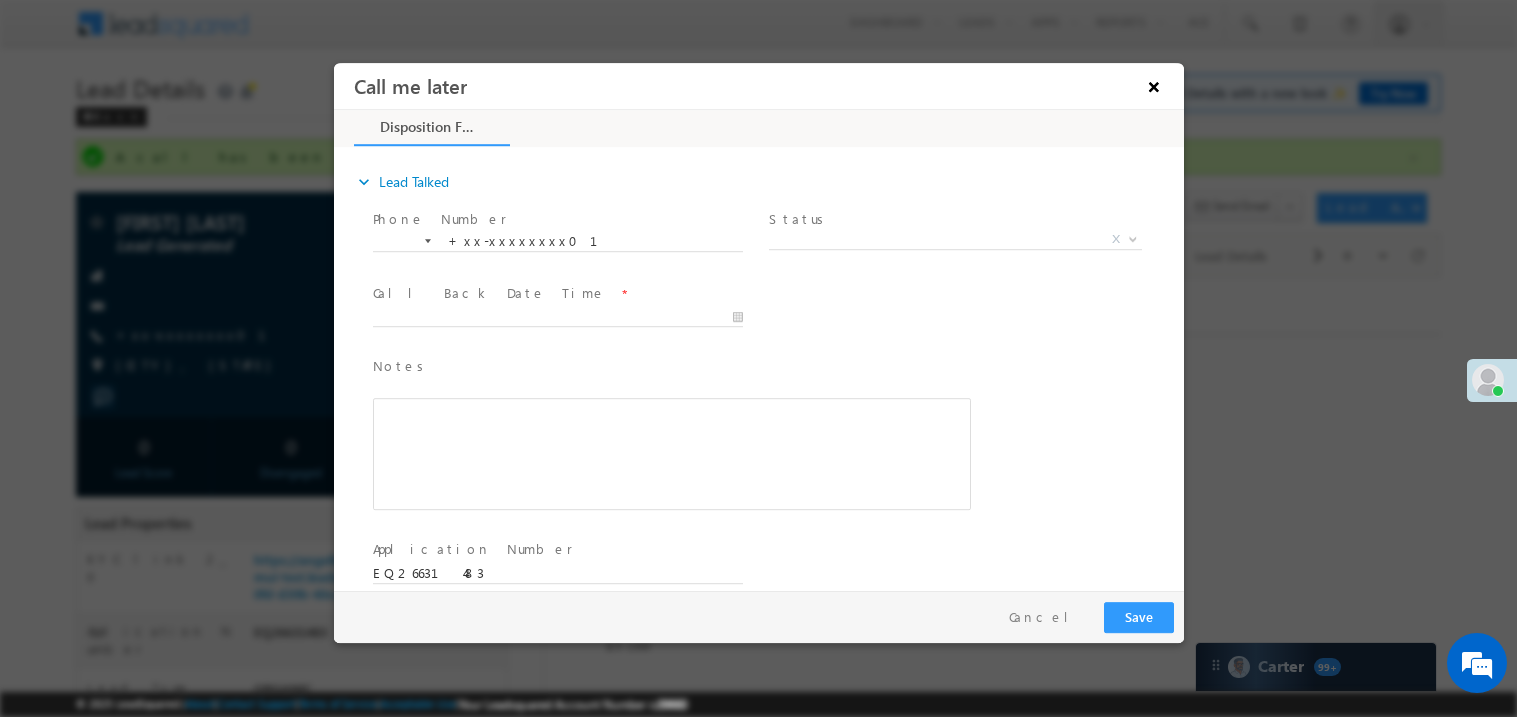click on "×" at bounding box center (1153, 85) 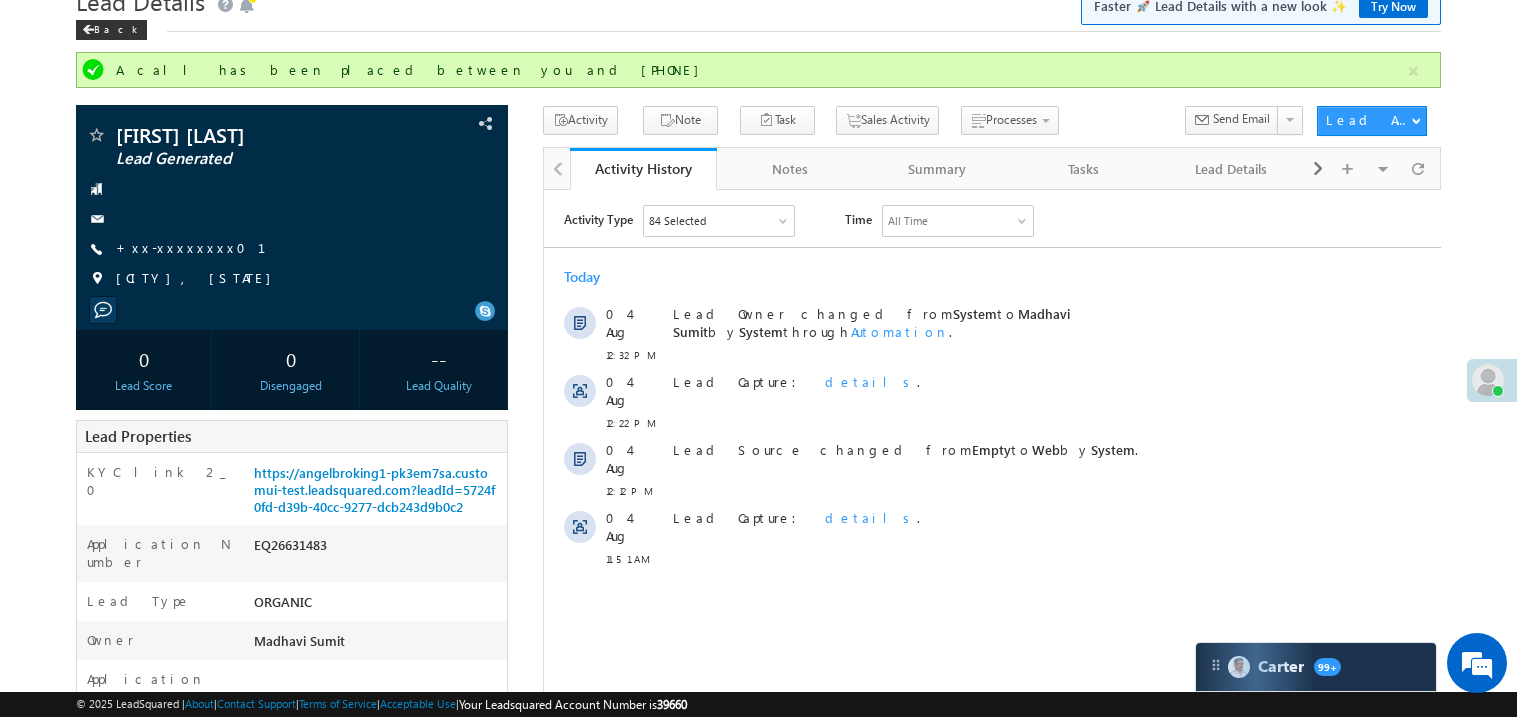 scroll, scrollTop: 0, scrollLeft: 0, axis: both 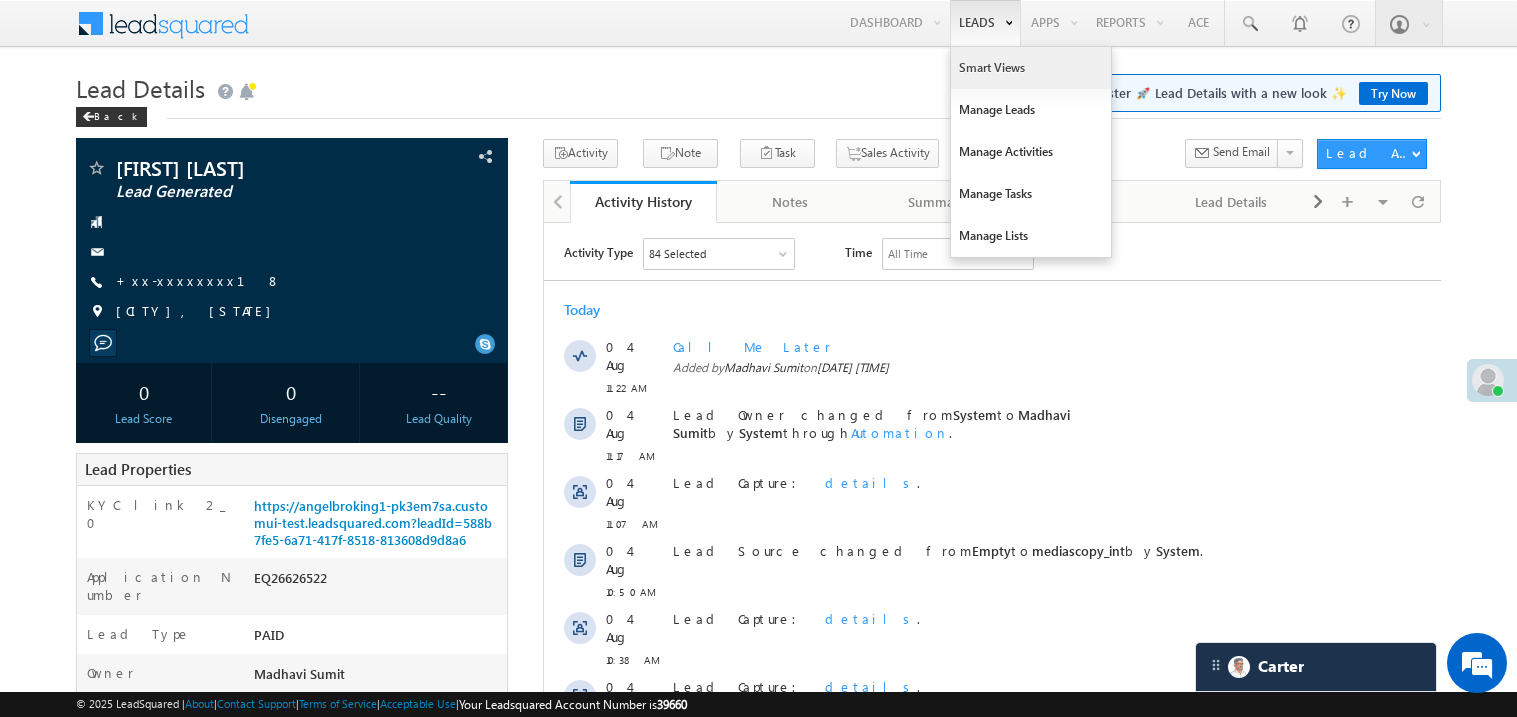 click on "Smart Views" at bounding box center [1031, 68] 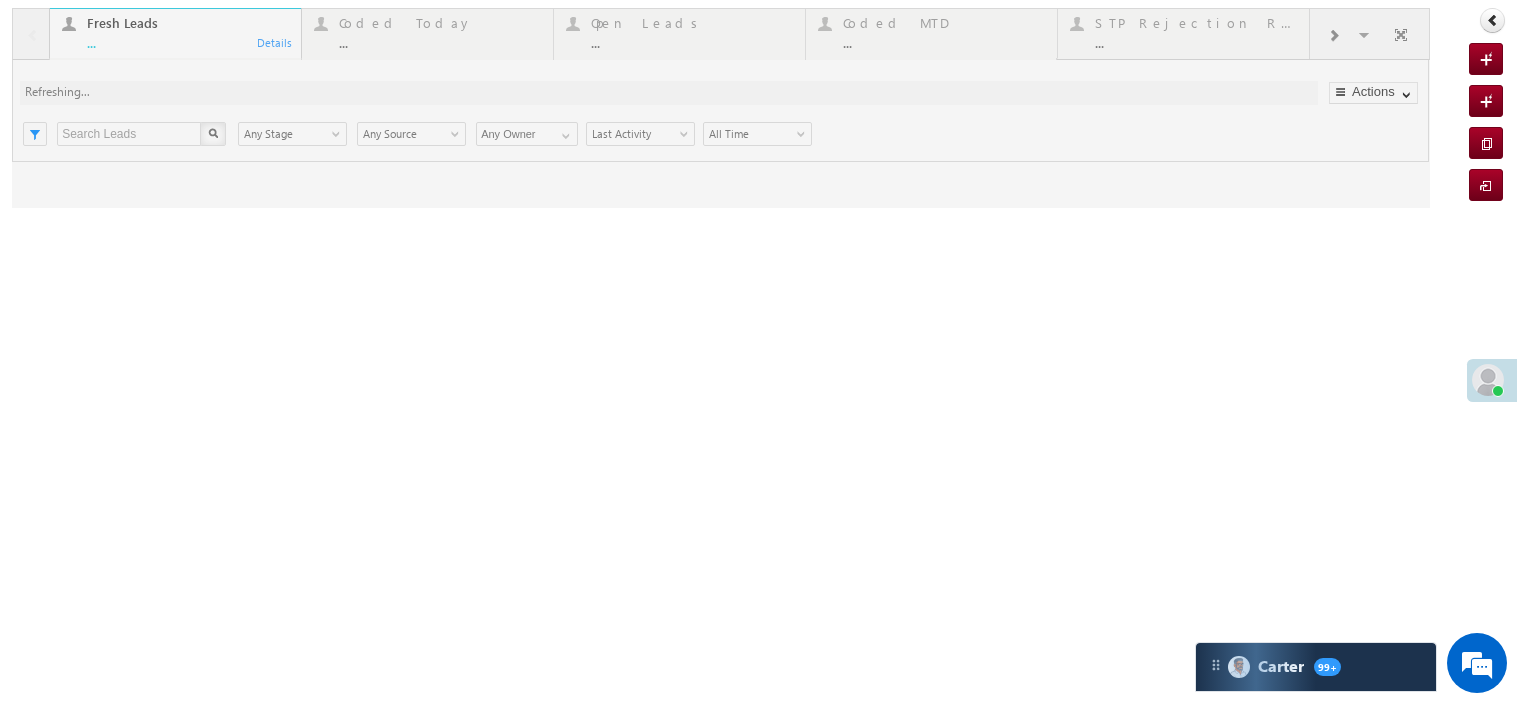 scroll, scrollTop: 0, scrollLeft: 0, axis: both 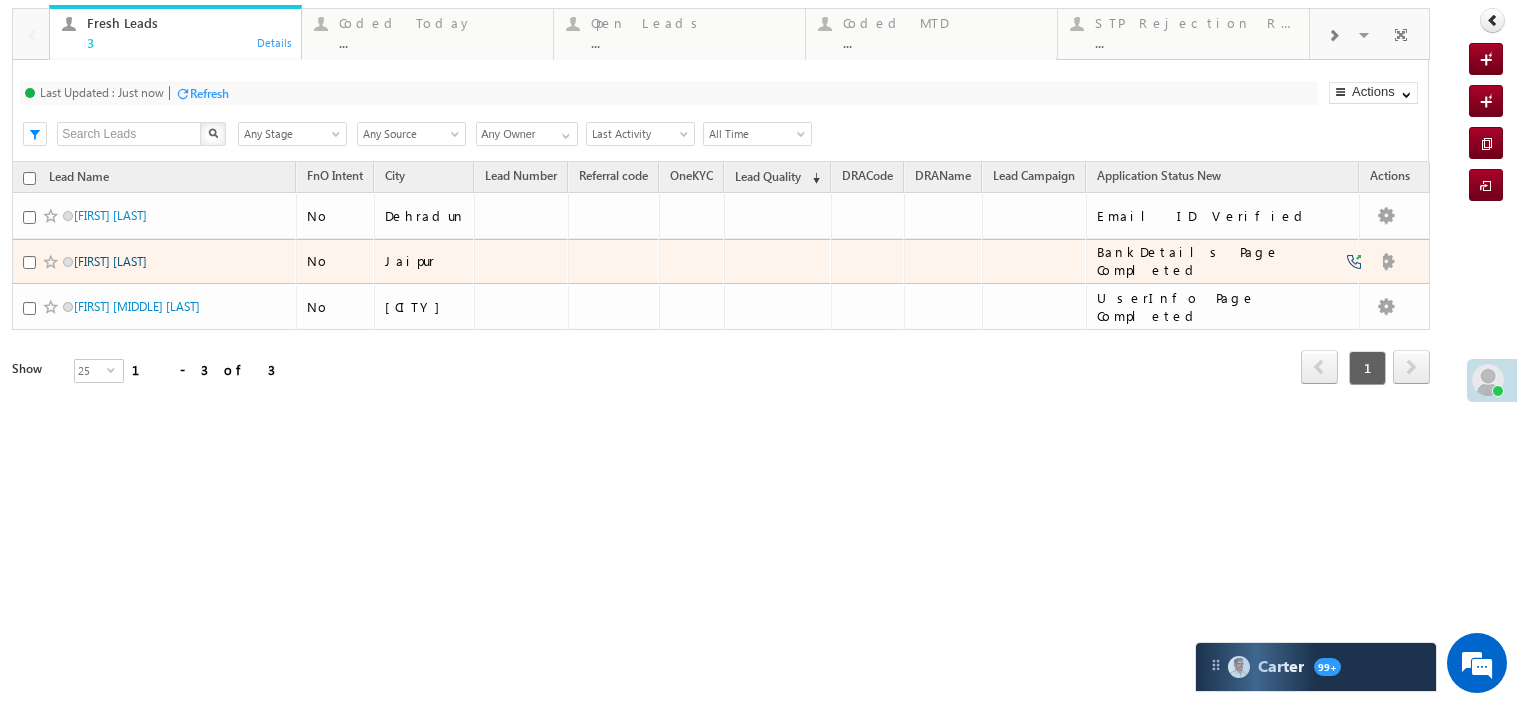 click on "[FIRST] [LAST]" at bounding box center [110, 261] 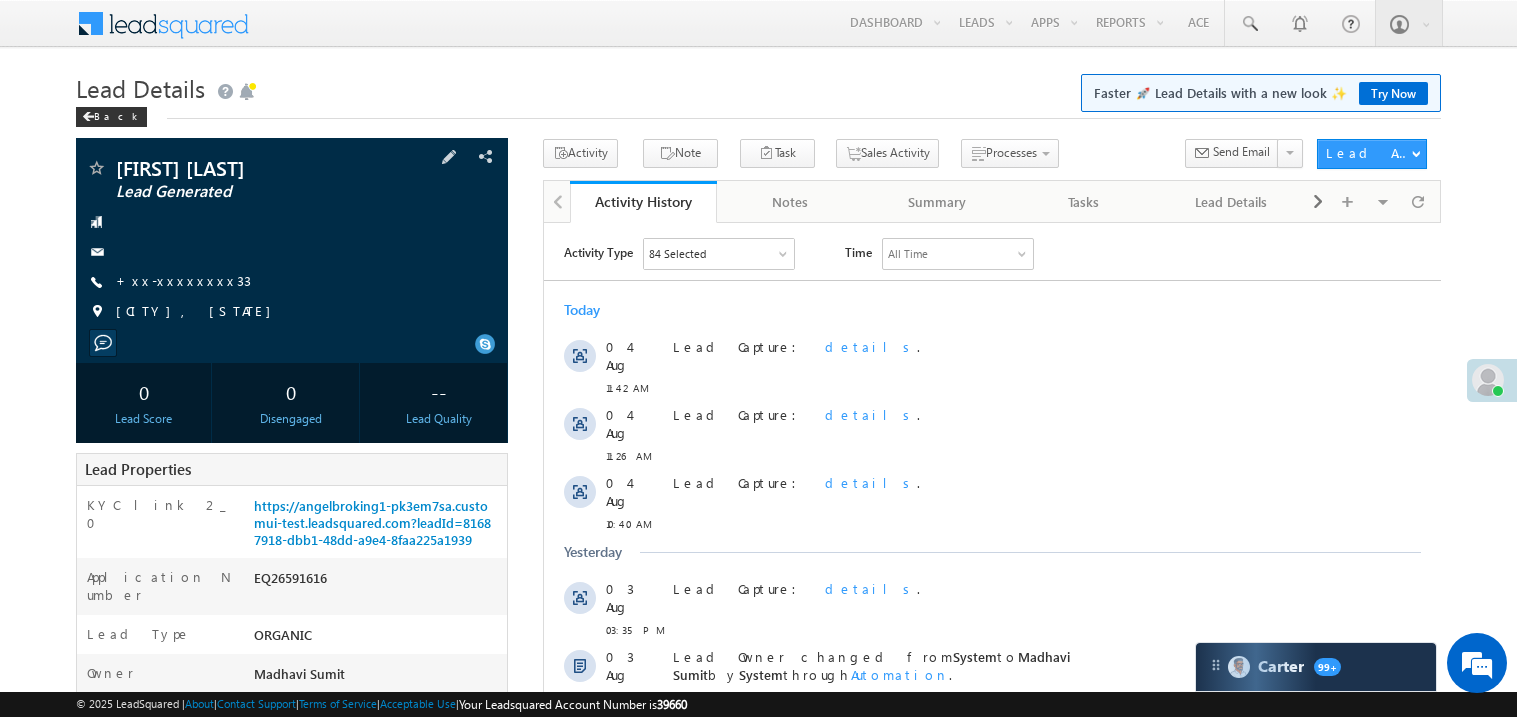 scroll, scrollTop: 0, scrollLeft: 0, axis: both 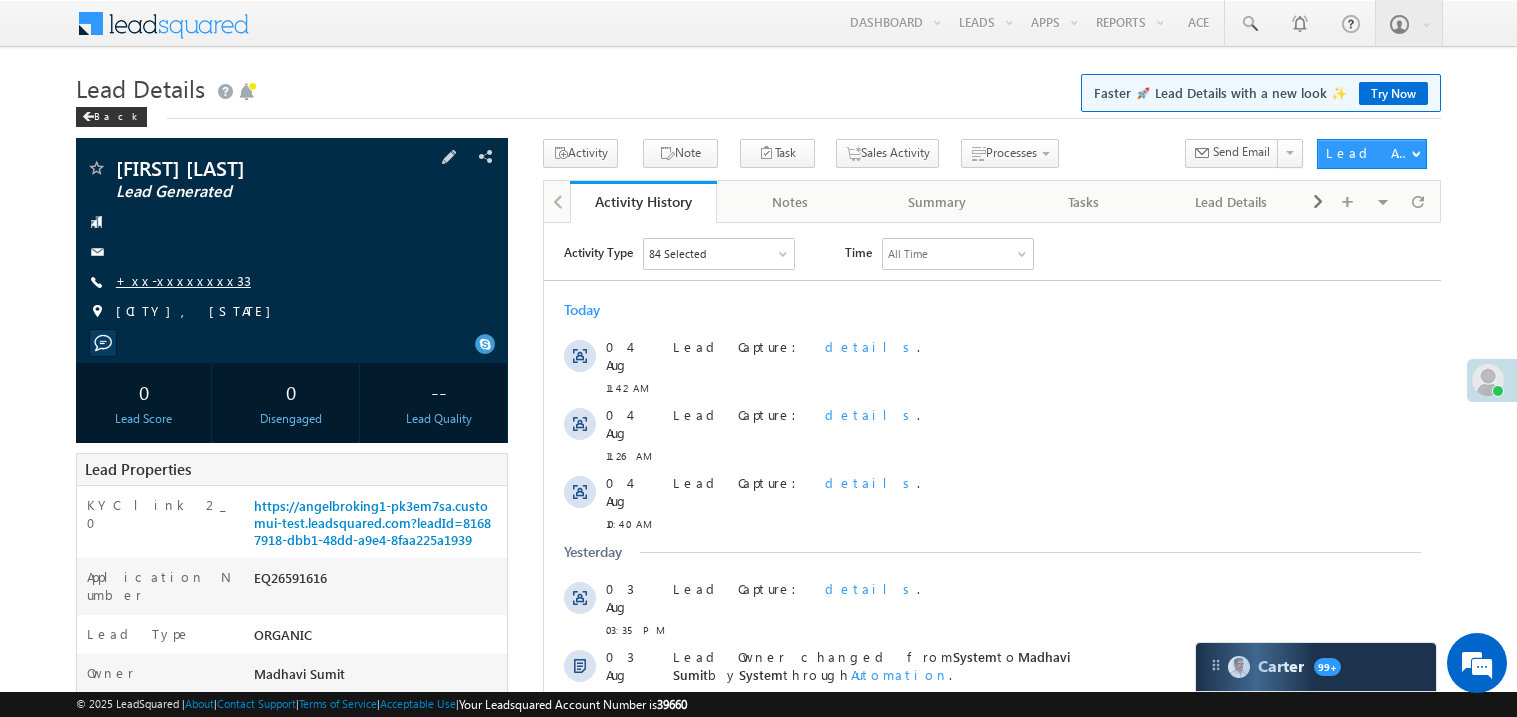 click on "+xx-xxxxxxxx33" at bounding box center (183, 280) 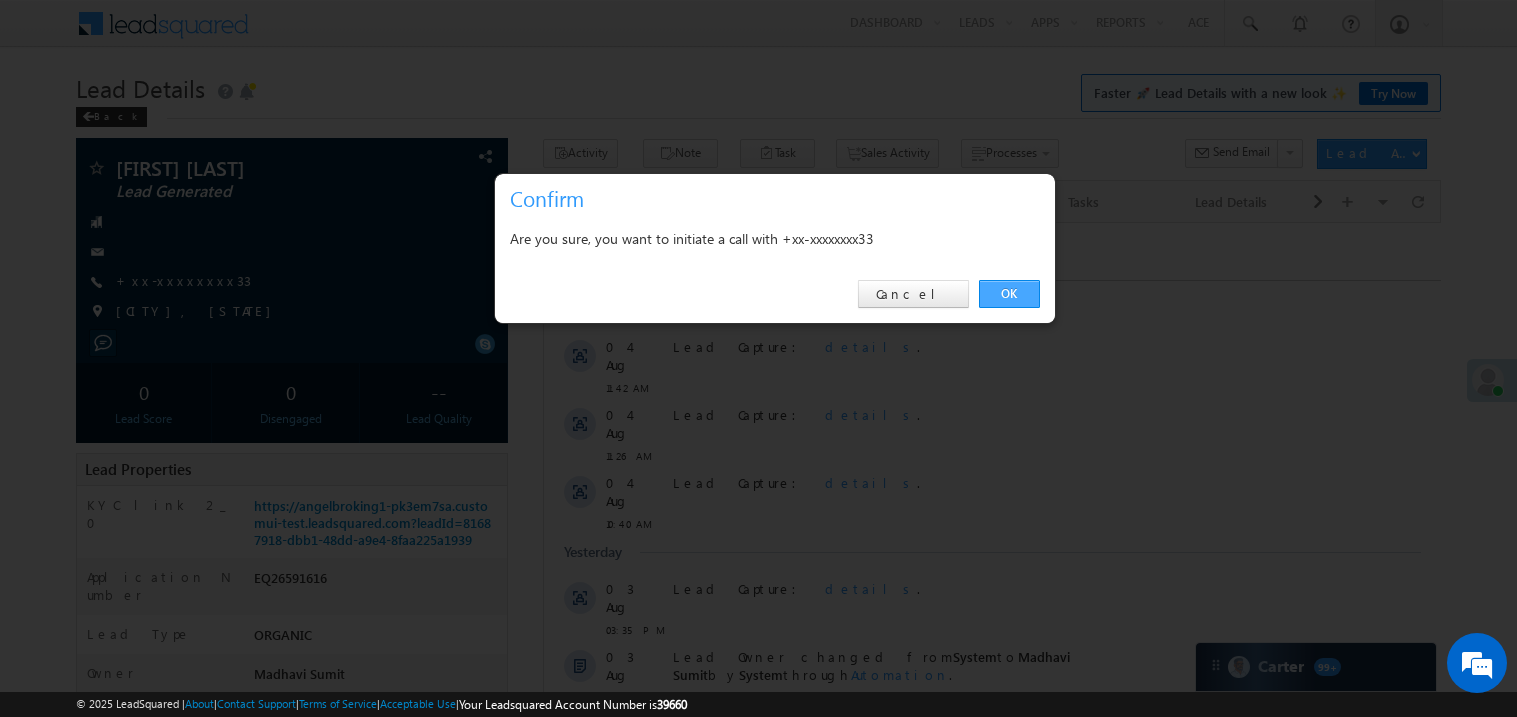 click on "OK" at bounding box center (1009, 294) 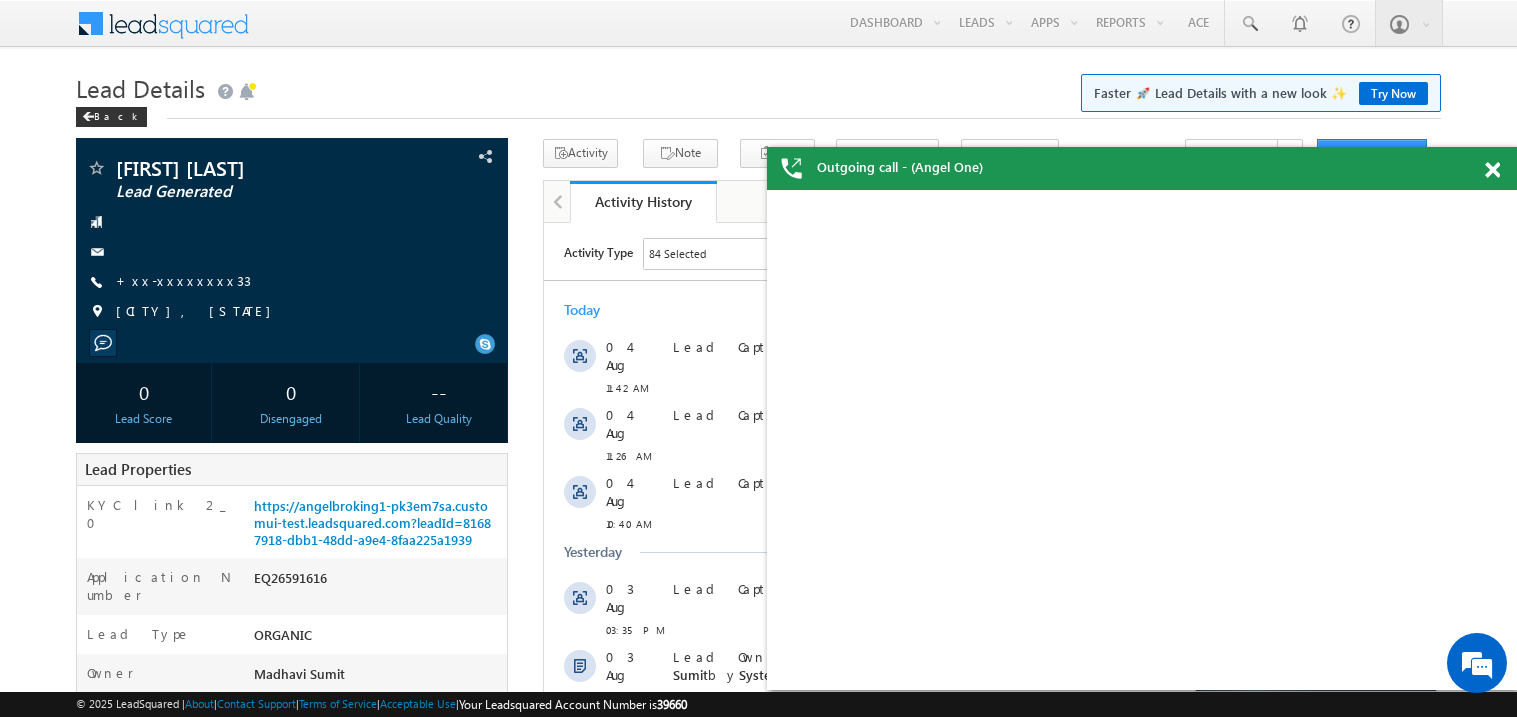 scroll, scrollTop: 0, scrollLeft: 0, axis: both 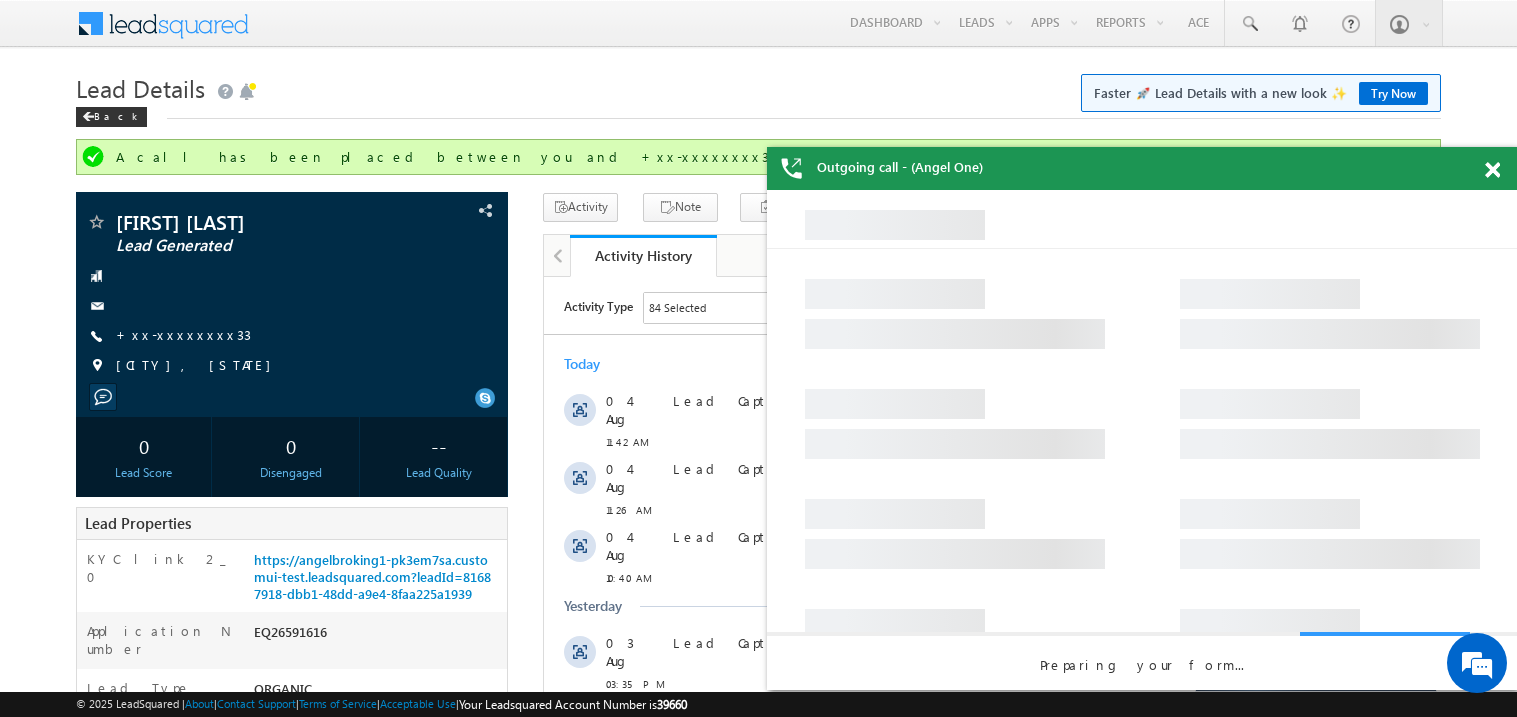 click at bounding box center [1492, 170] 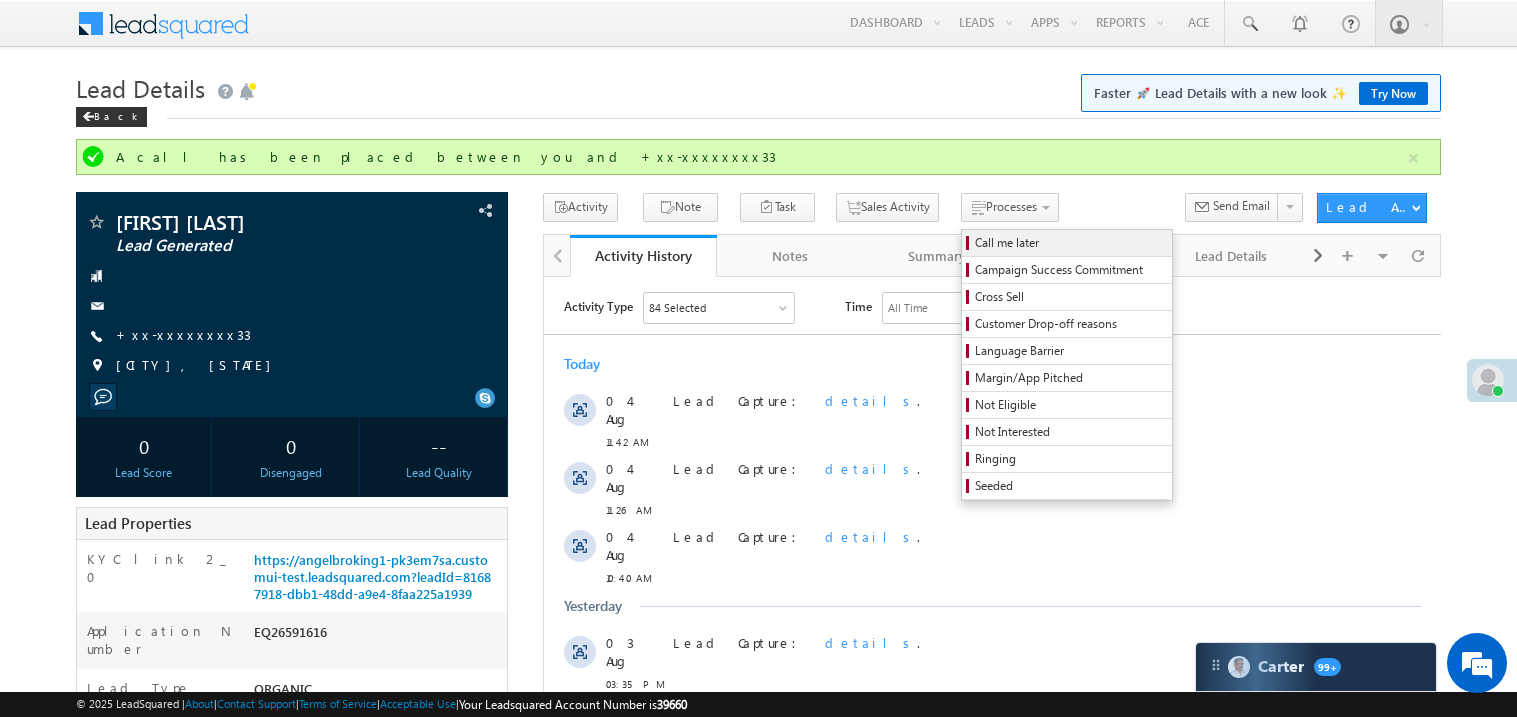 click on "Call me later" at bounding box center (1070, 243) 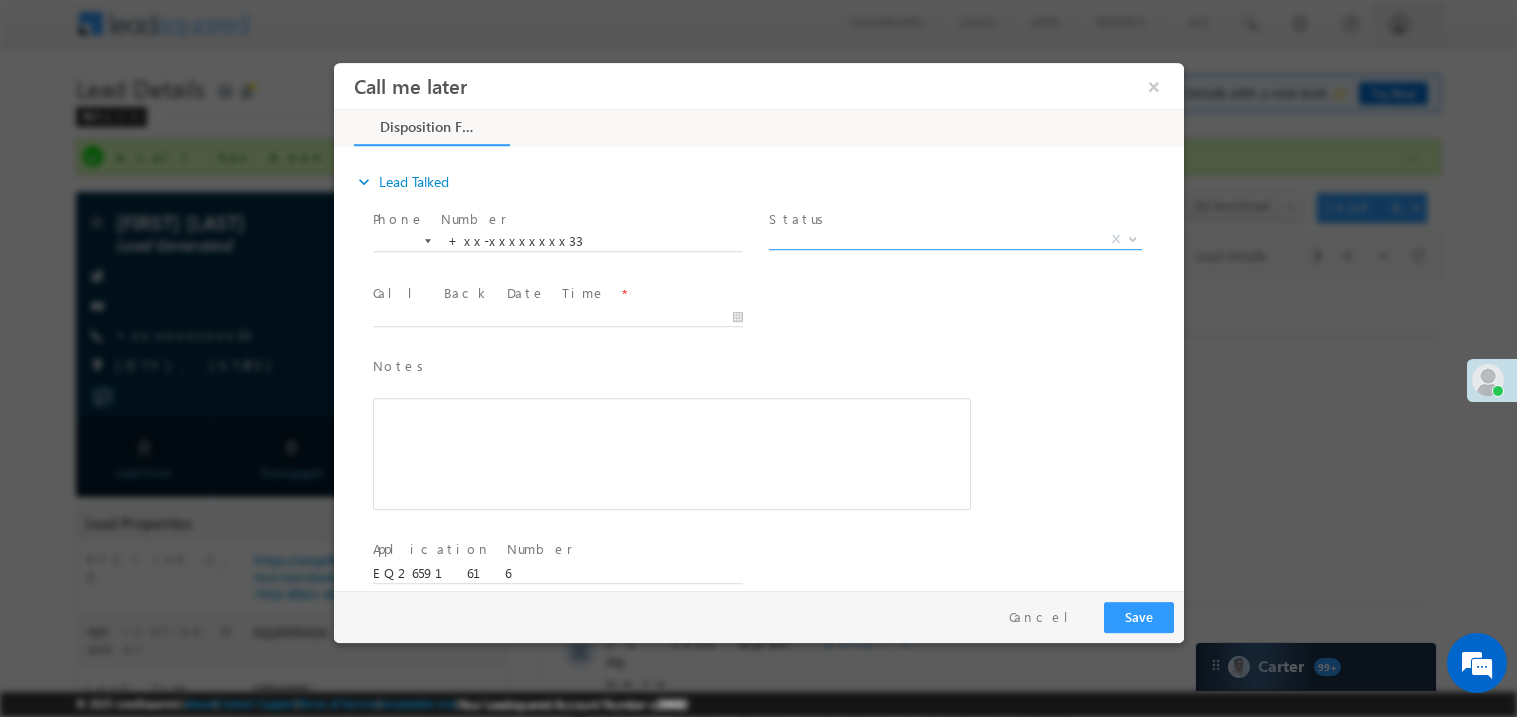 scroll, scrollTop: 0, scrollLeft: 0, axis: both 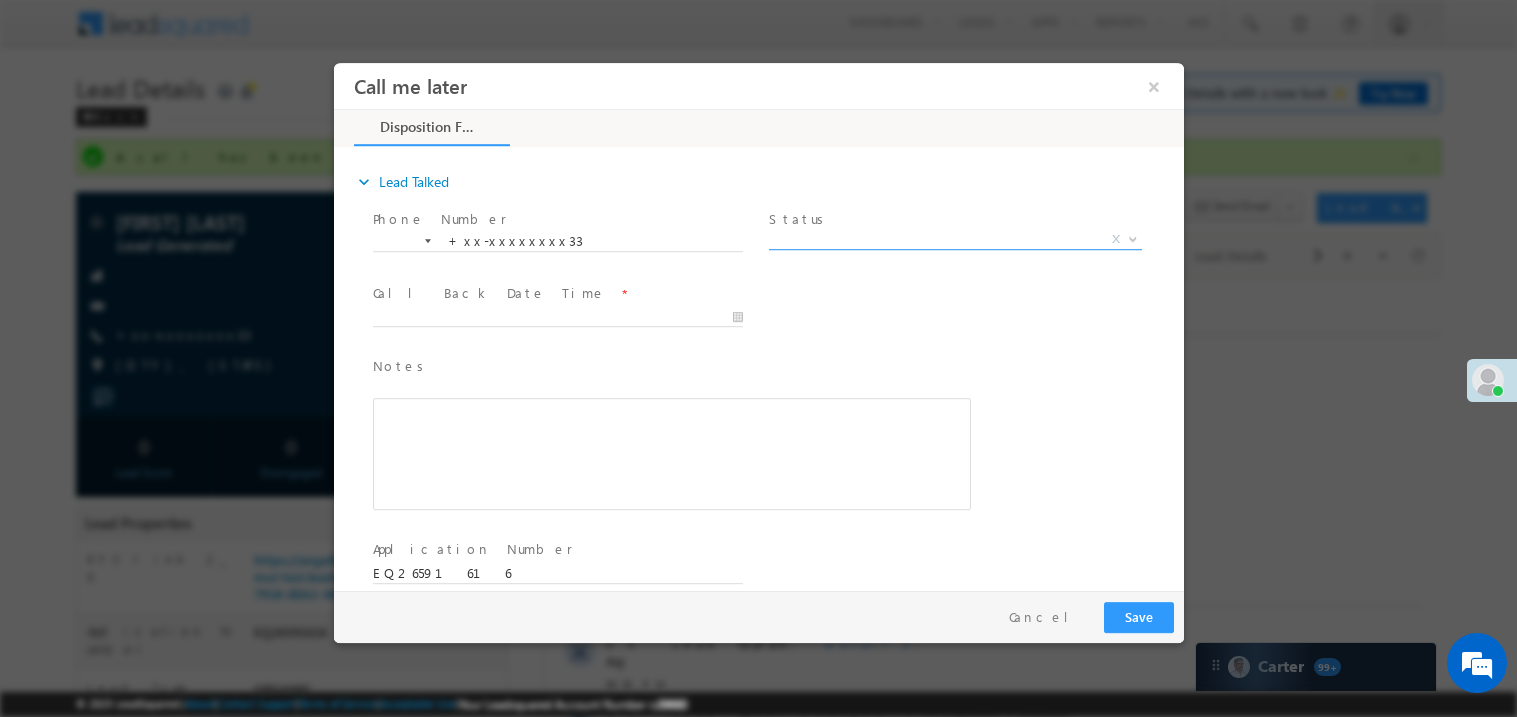 click on "X" at bounding box center (954, 239) 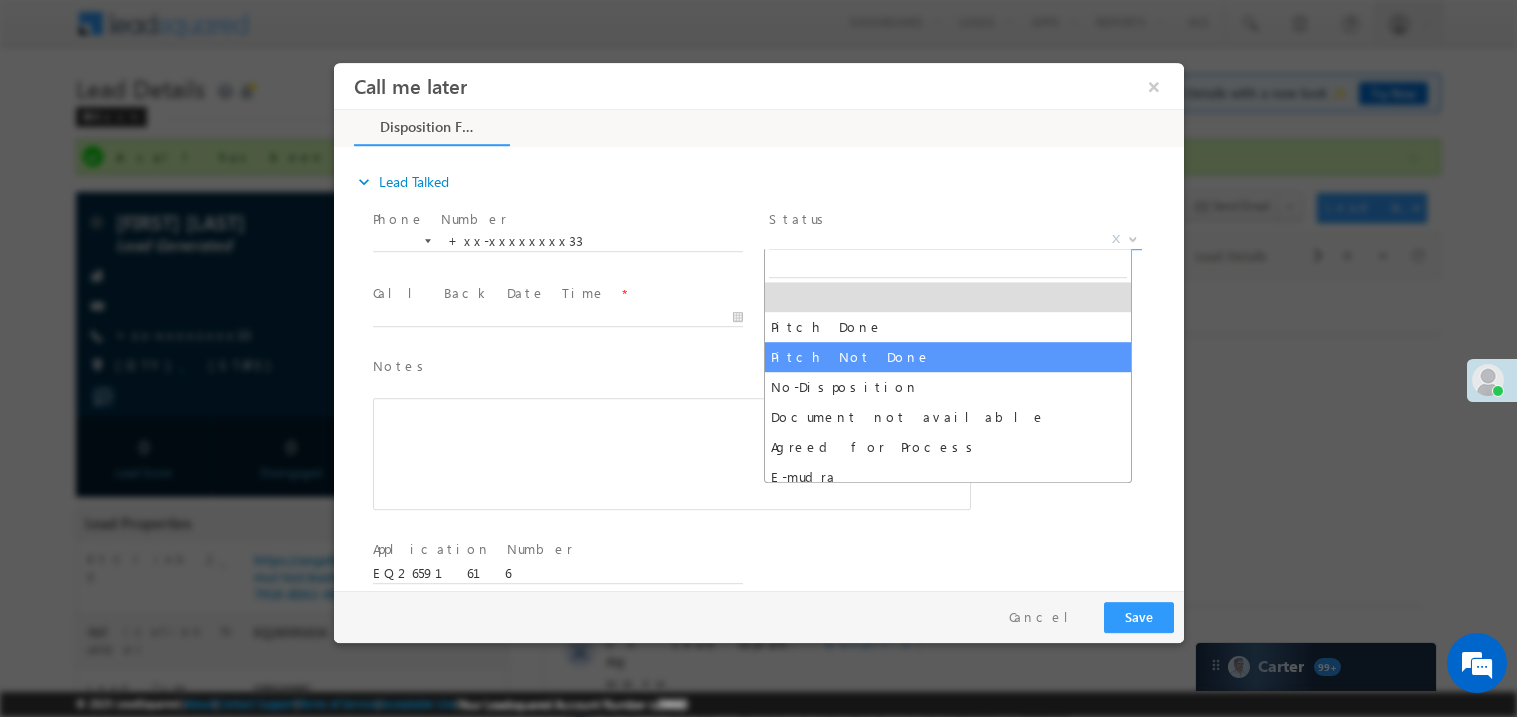select on "Pitch Not Done" 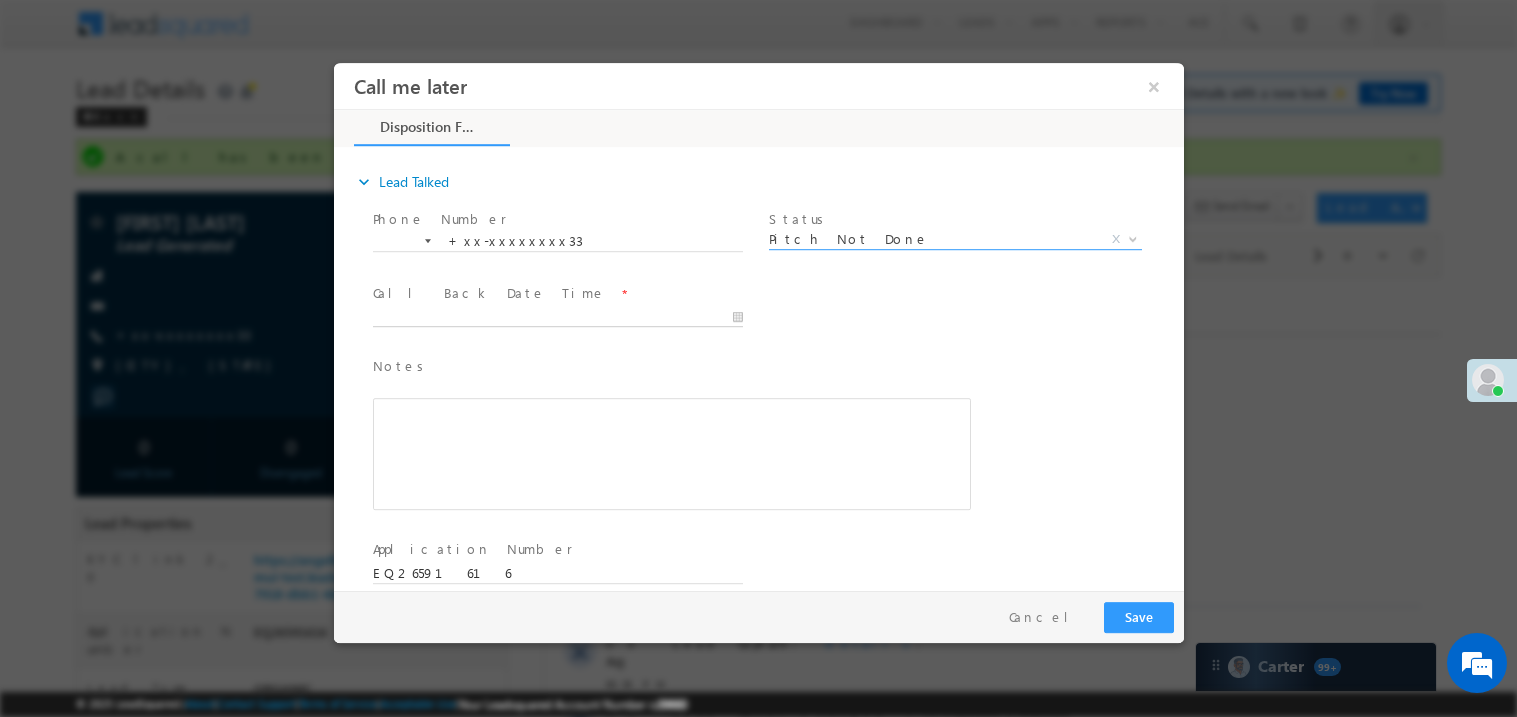 click on "Call me later
×" at bounding box center [758, 325] 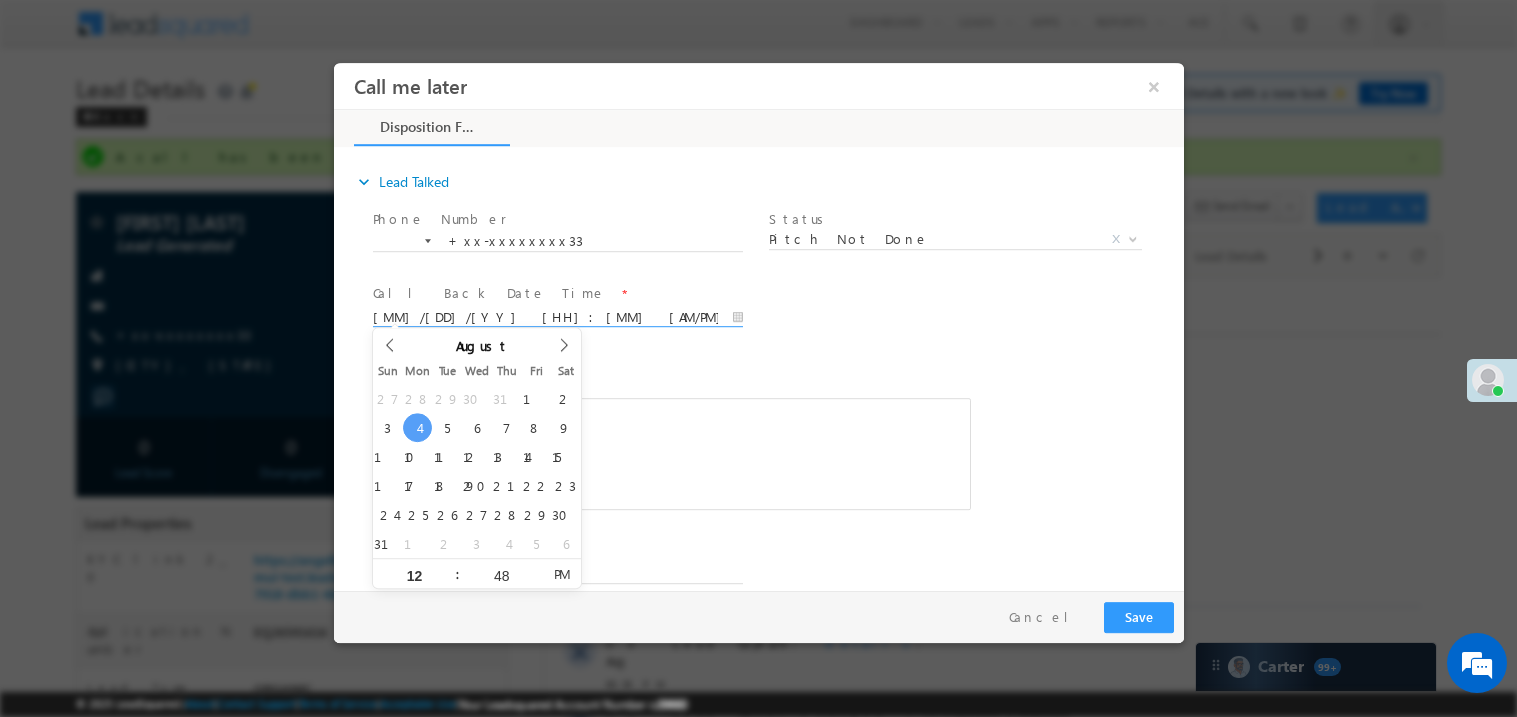 click on "Call Back Date Time
*
08/04/25 12:48 PM" at bounding box center [566, 315] 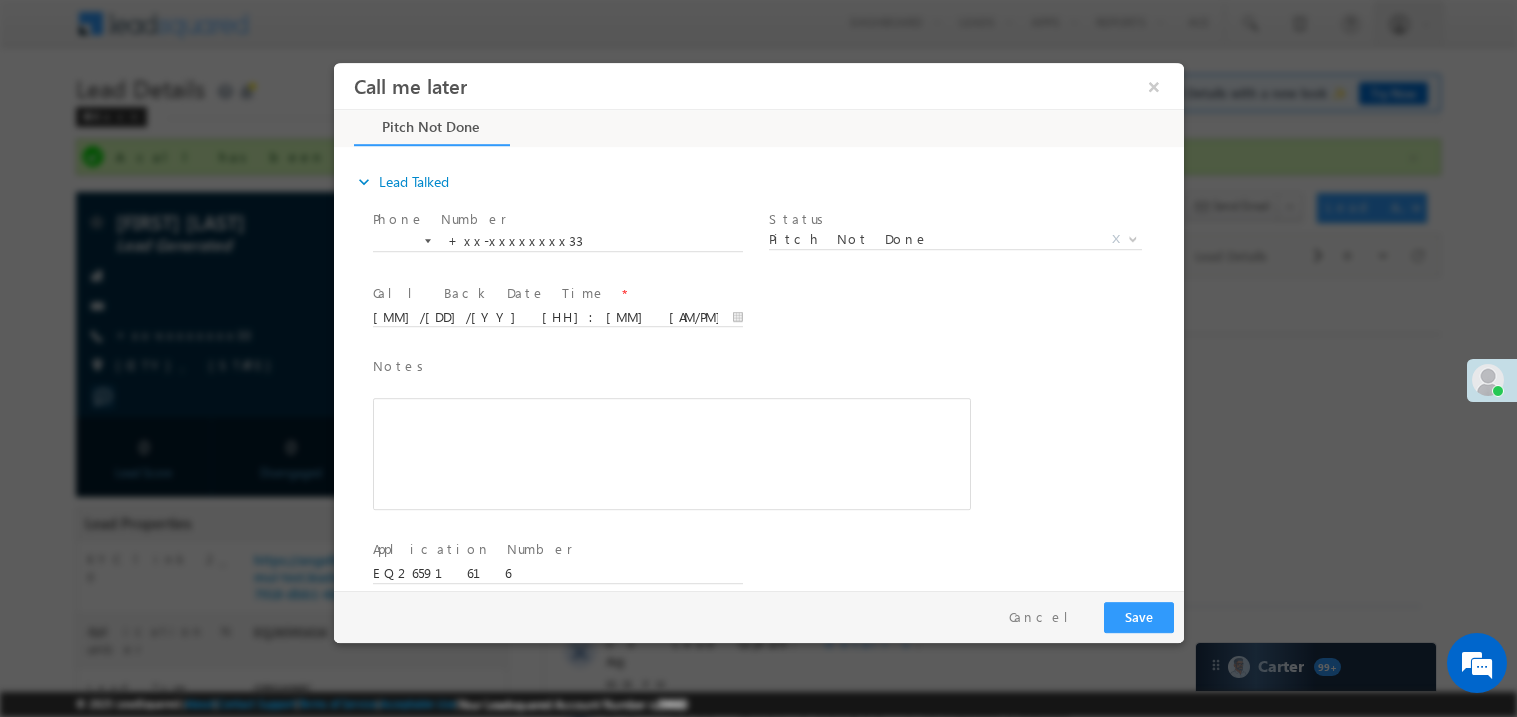 click at bounding box center [671, 453] 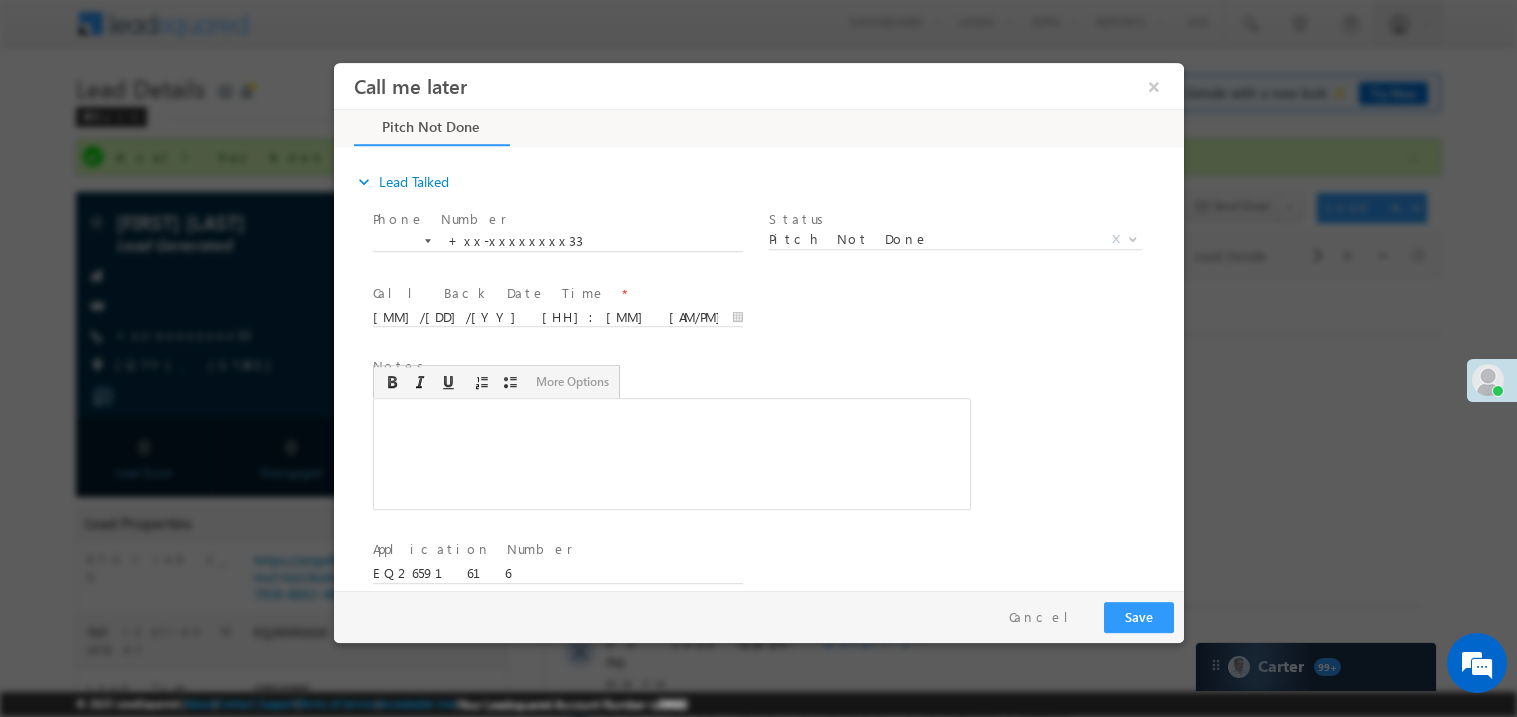 type 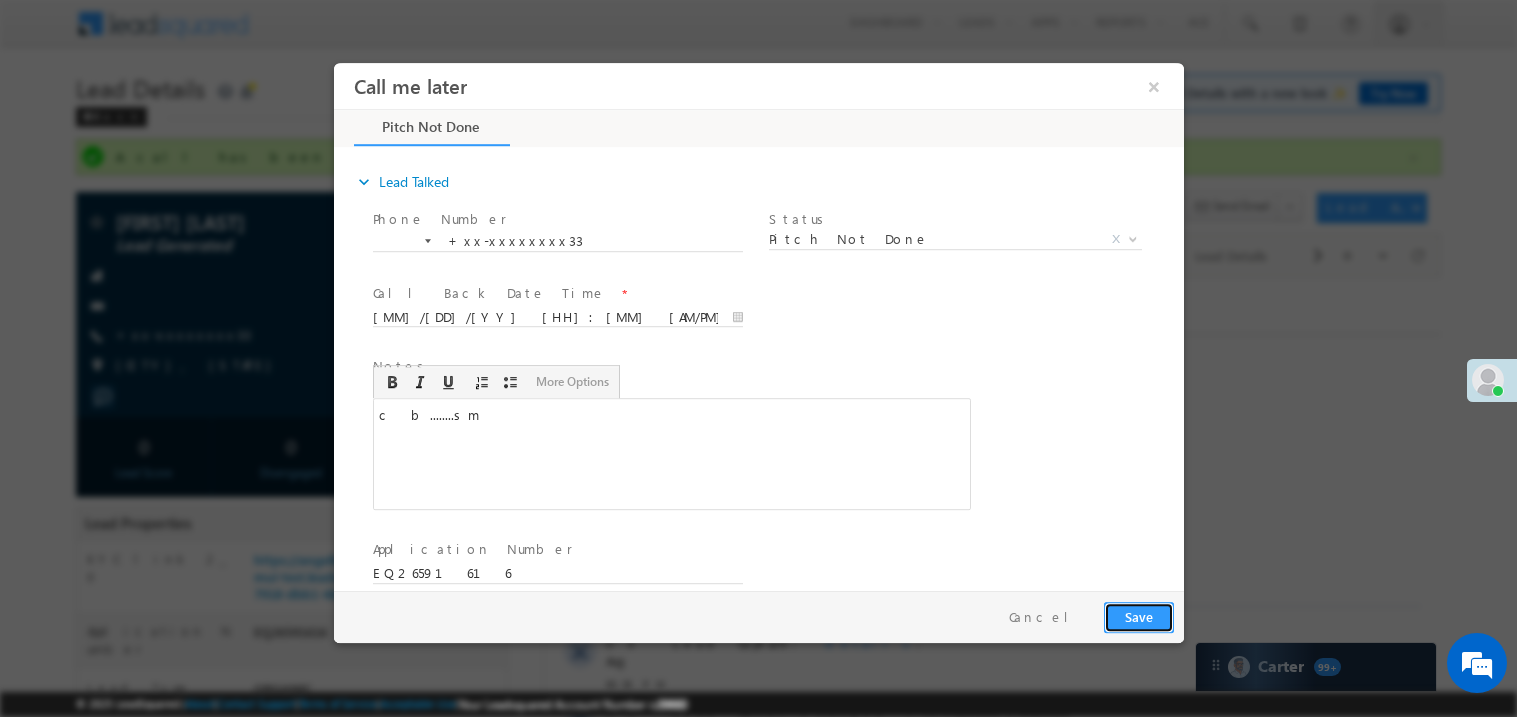 click on "Save" at bounding box center (1138, 616) 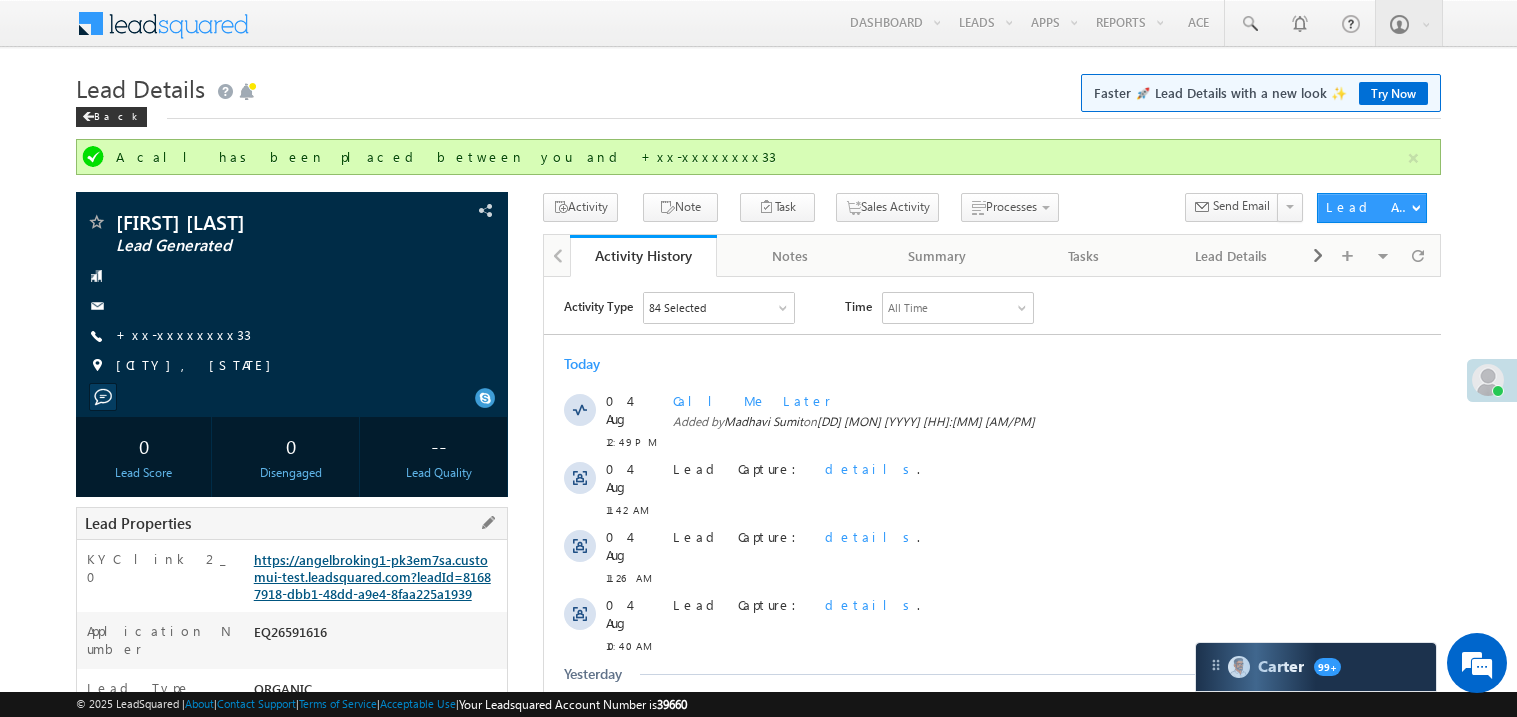 click on "https://angelbroking1-pk3em7sa.customui-test.leadsquared.com?leadId=81687918-dbb1-48dd-a9e4-8faa225a1939" at bounding box center (372, 576) 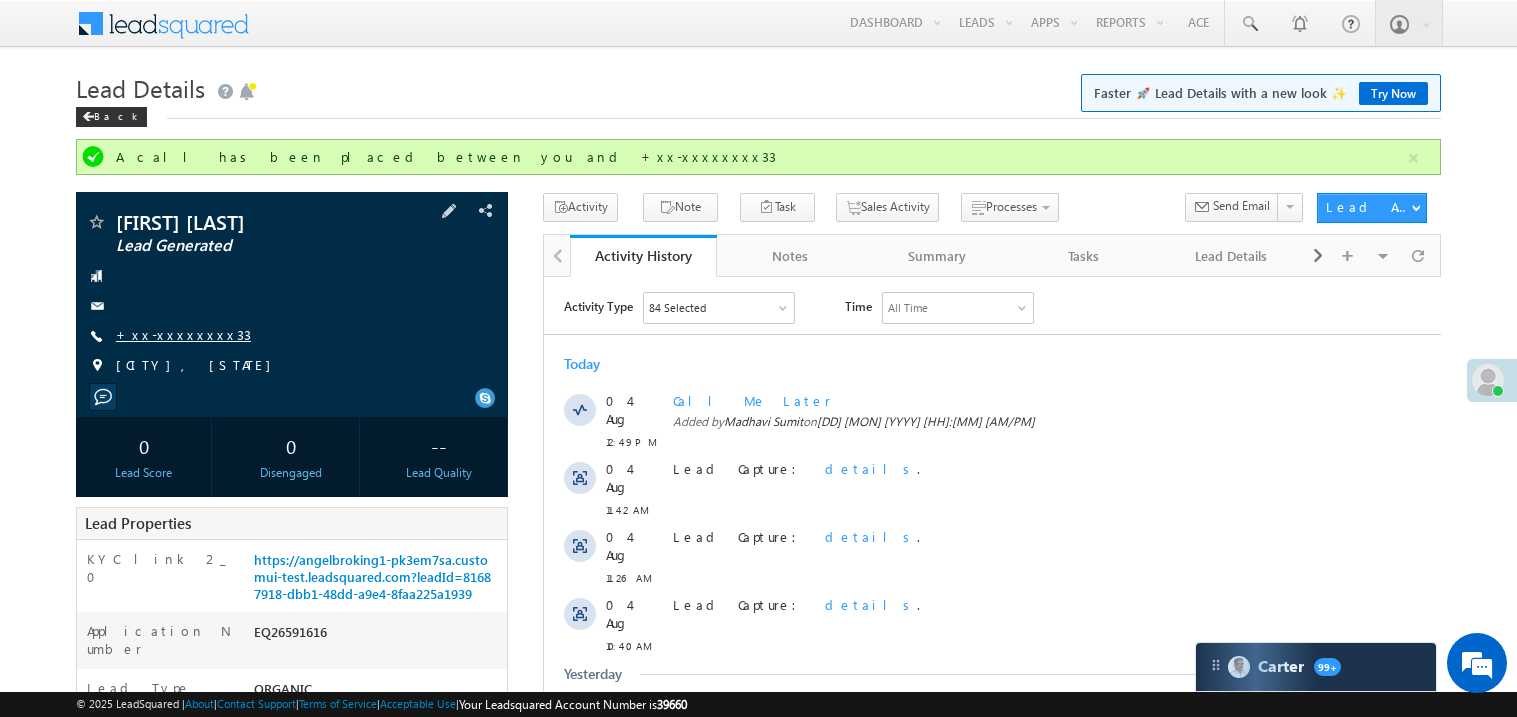 click on "+xx-xxxxxxxx33" at bounding box center [183, 334] 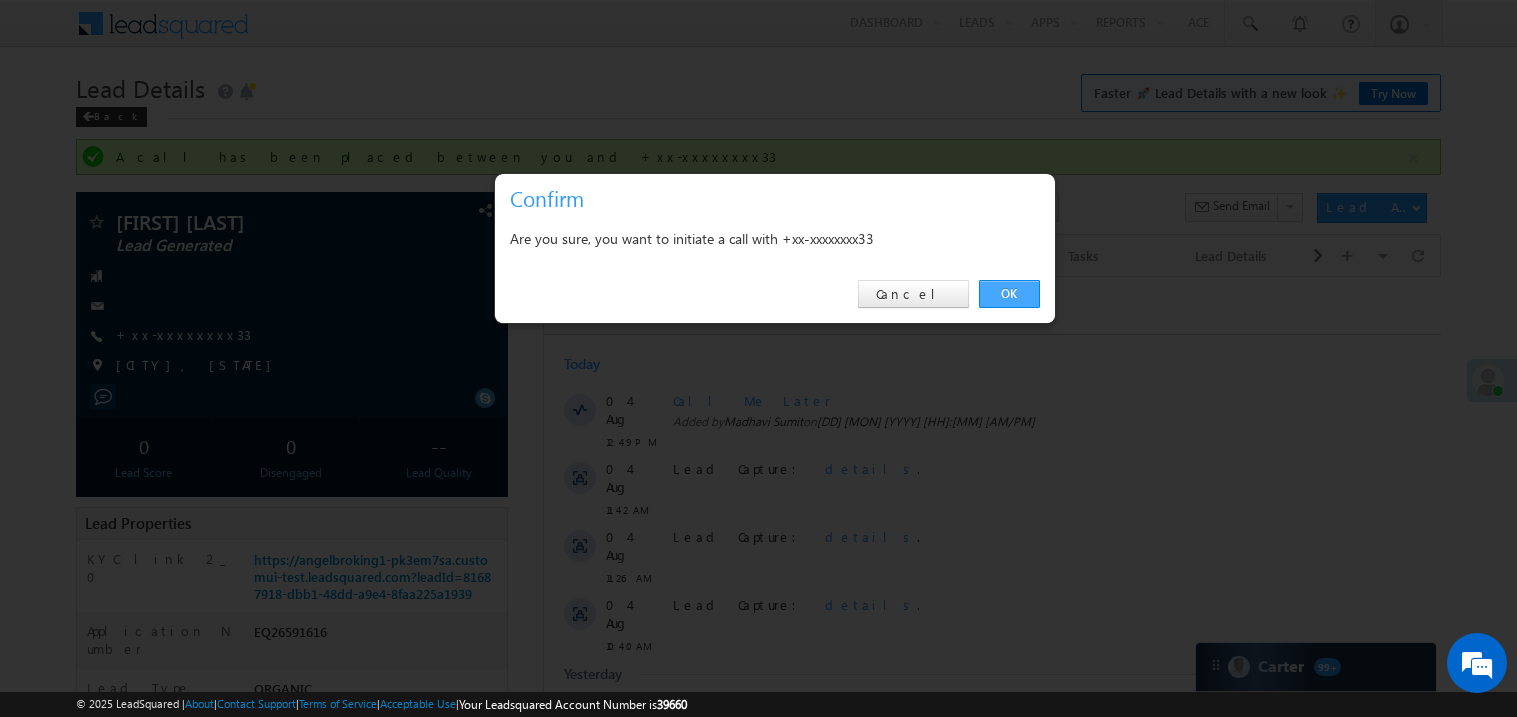 click on "OK" at bounding box center [1009, 294] 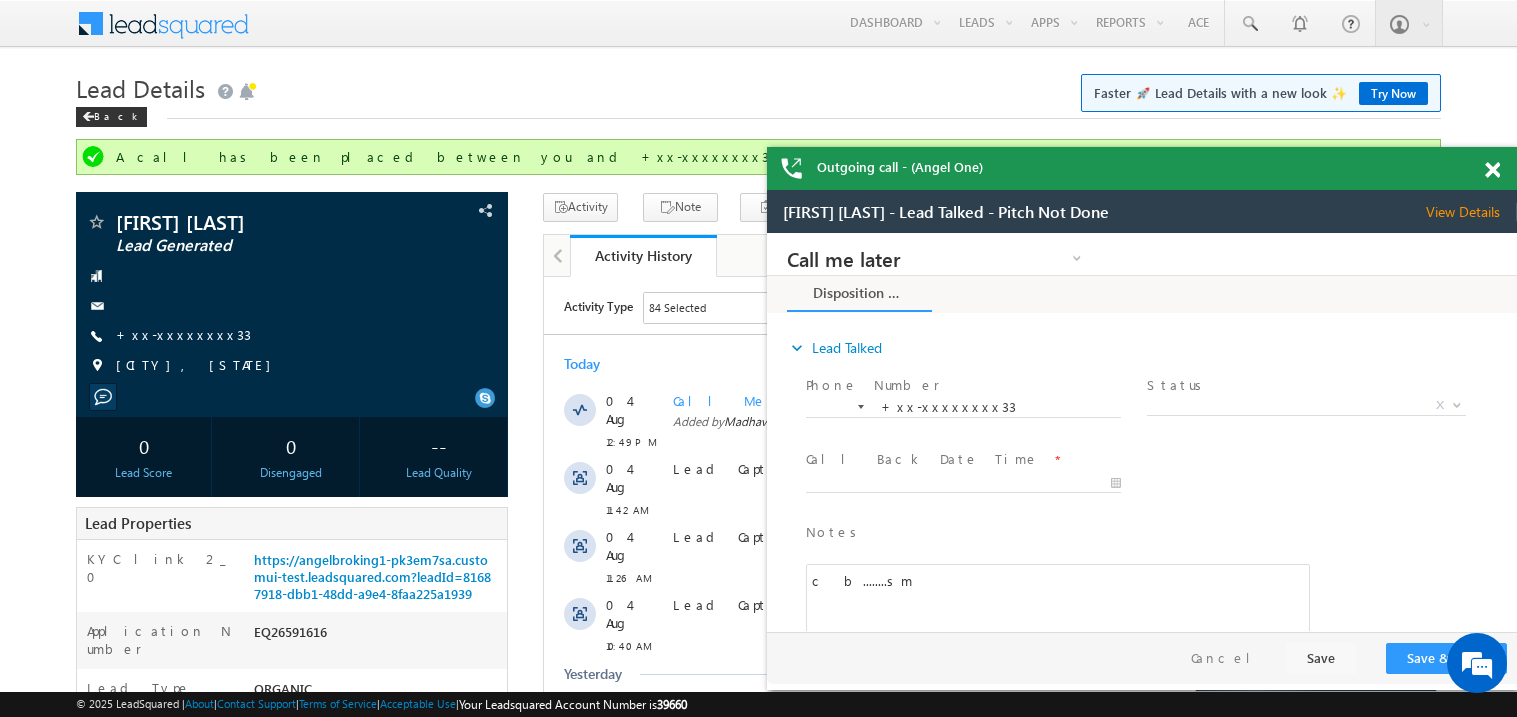 scroll, scrollTop: 0, scrollLeft: 0, axis: both 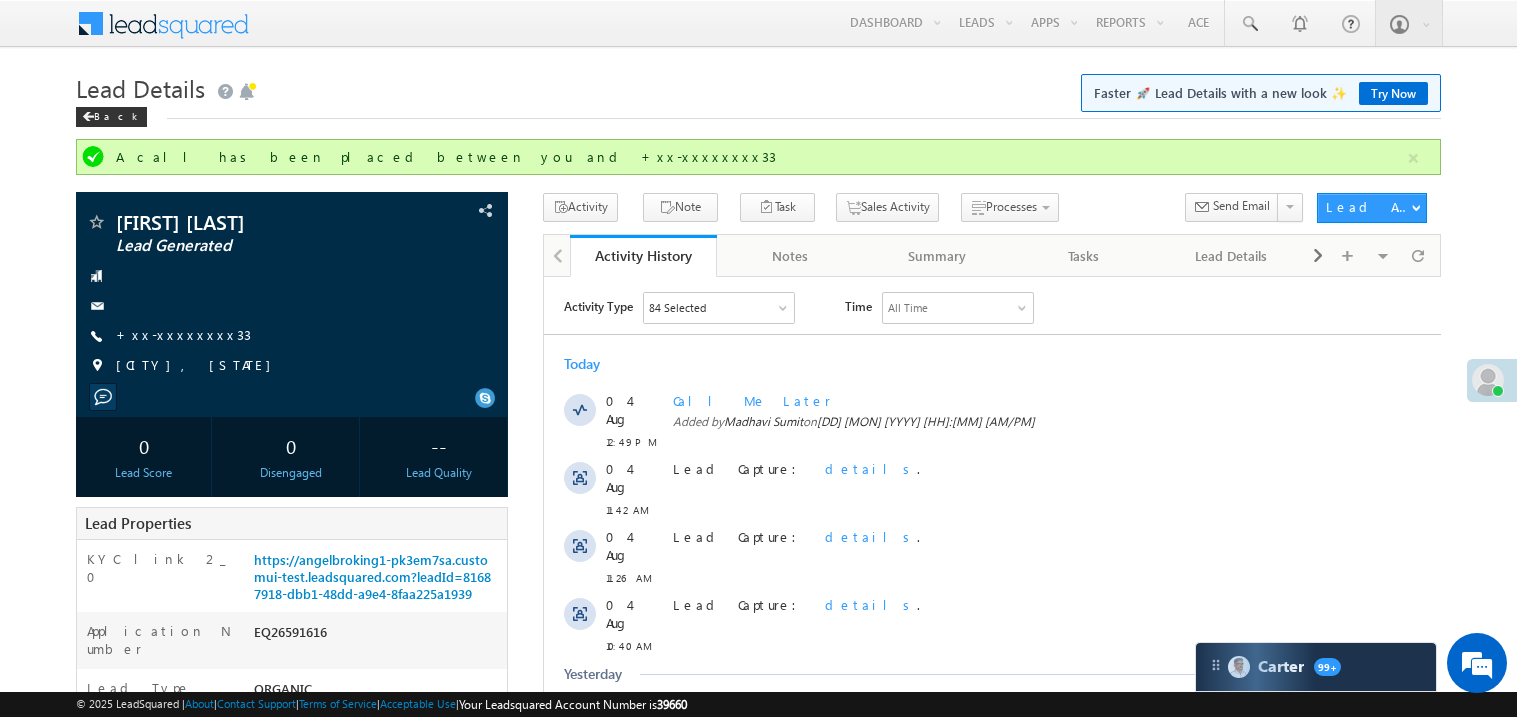 click on "Activity Type
84 Selected
Select All Sales Activities 1 Sales Activity Email Activities 18 Email Bounced Email Link Clicked Email Marked Spam Email Opened Inbound Lead through Email Mailing preference link clicked Negative Response to Email Neutral Response to Email Positive Response to Email Resubscribed Subscribed To Newsletter Subscribed To Promotional Emails Unsubscribe Link Clicked Unsubscribed Unsubscribed From Newsletter Unsubscribed From Promotional Emails View in browser link Clicked Email Sent Web Activities 5 Conversion Button Clicked Converted to Lead Form Submitted on Website Page Visited on Website Tracking URL Clicked Lead Capture Activities 1 Lead Capture Phone Call Activities 2 Inbound Phone Call Activity Outbound Phone Call Activity Other Activities 165 3 Hours Redistribution Account Inactive Date Add_Alternate_Number Agreed for Payment App Downloaded Appointment jk" at bounding box center [991, 661] 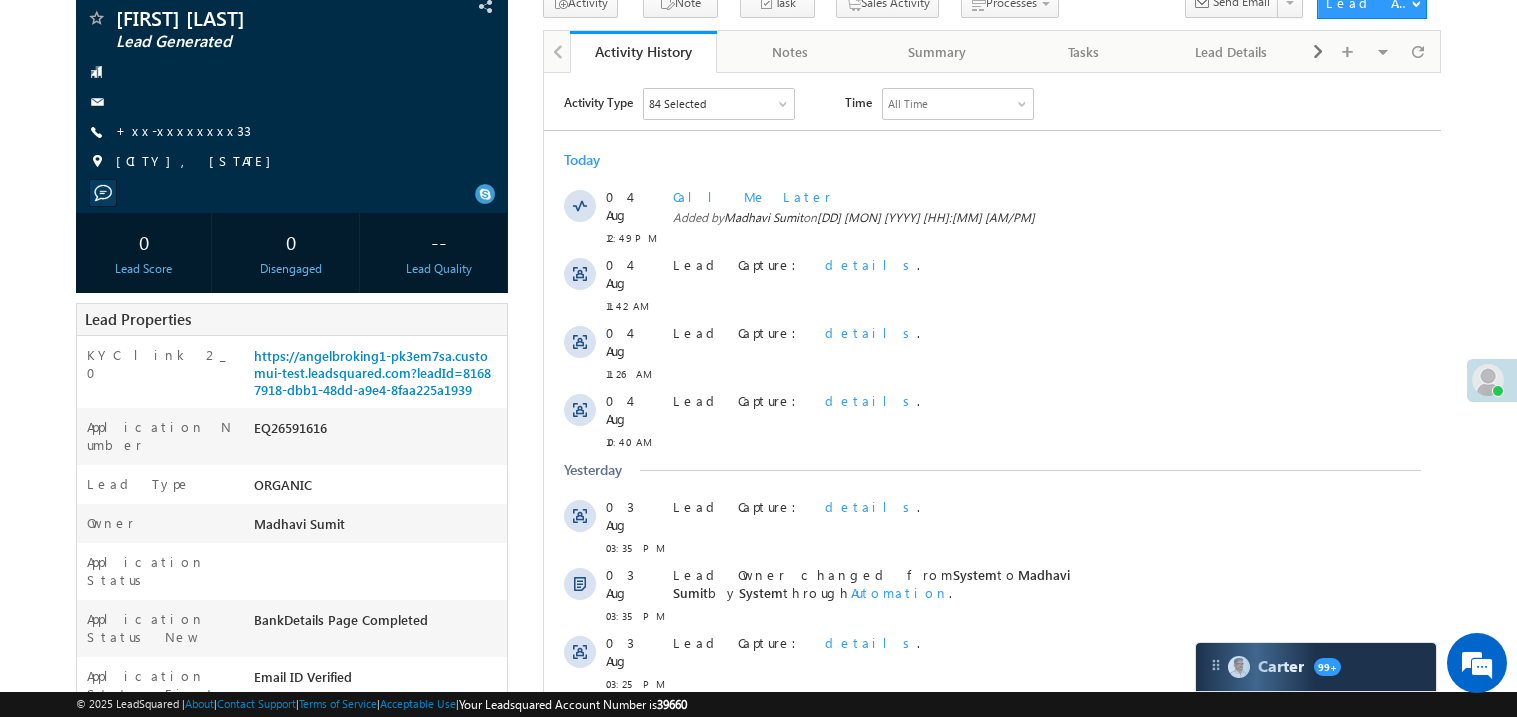 scroll, scrollTop: 0, scrollLeft: 0, axis: both 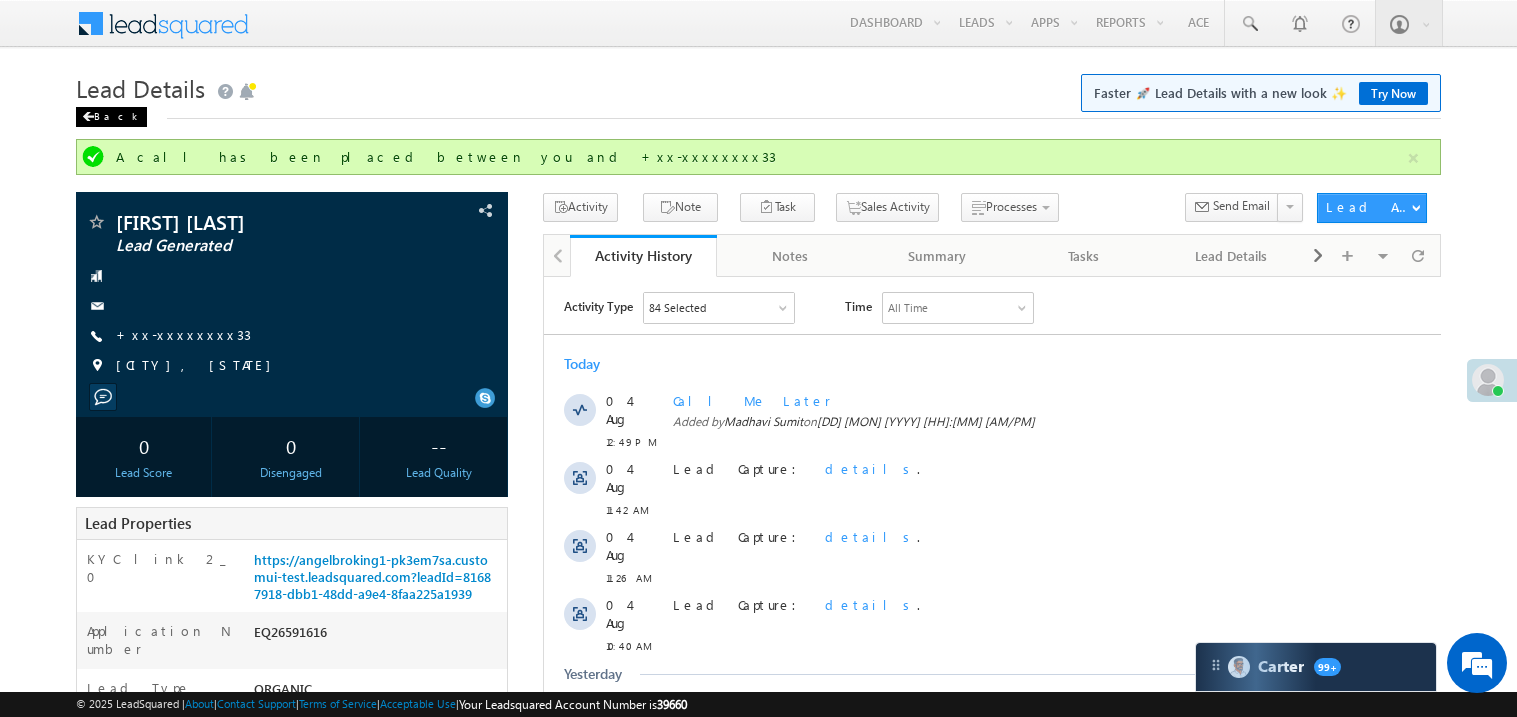 click at bounding box center [88, 117] 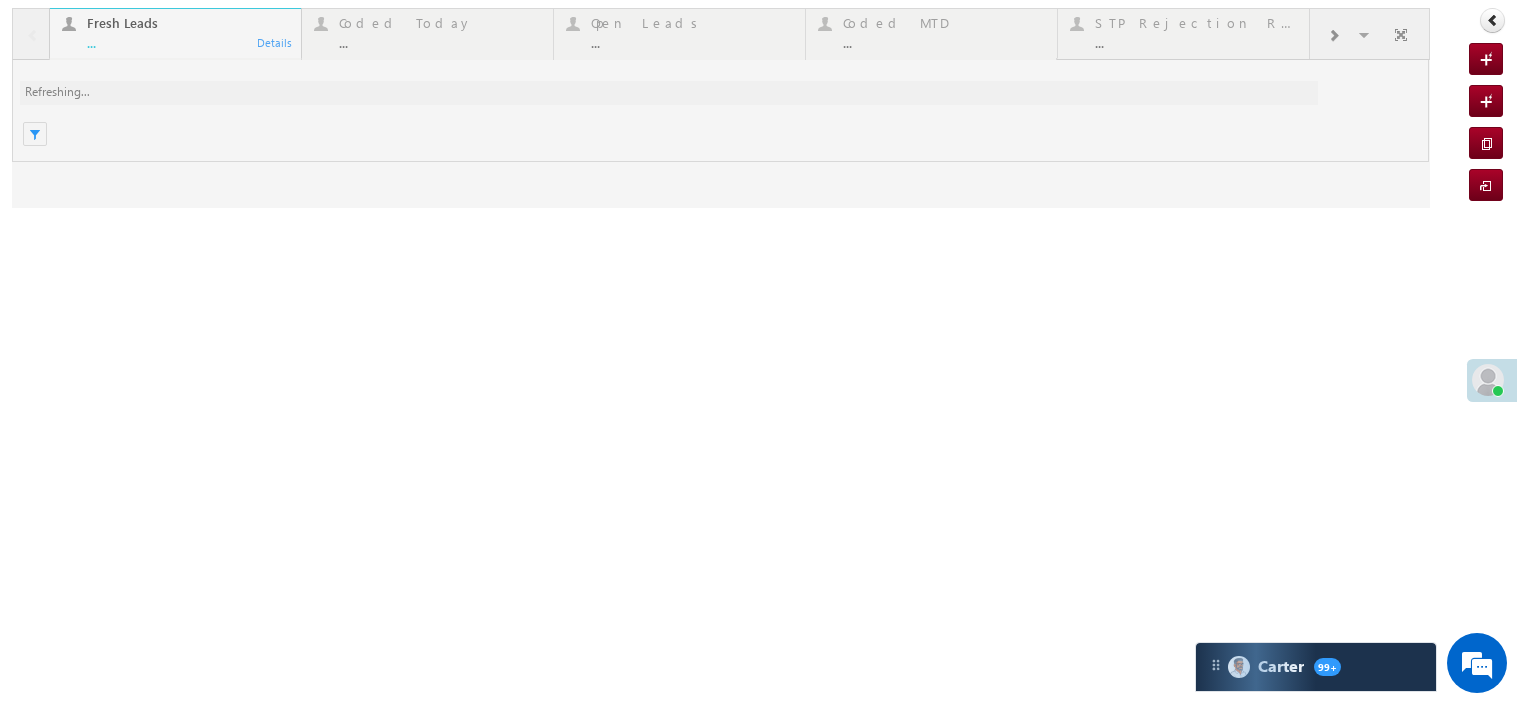 scroll, scrollTop: 0, scrollLeft: 0, axis: both 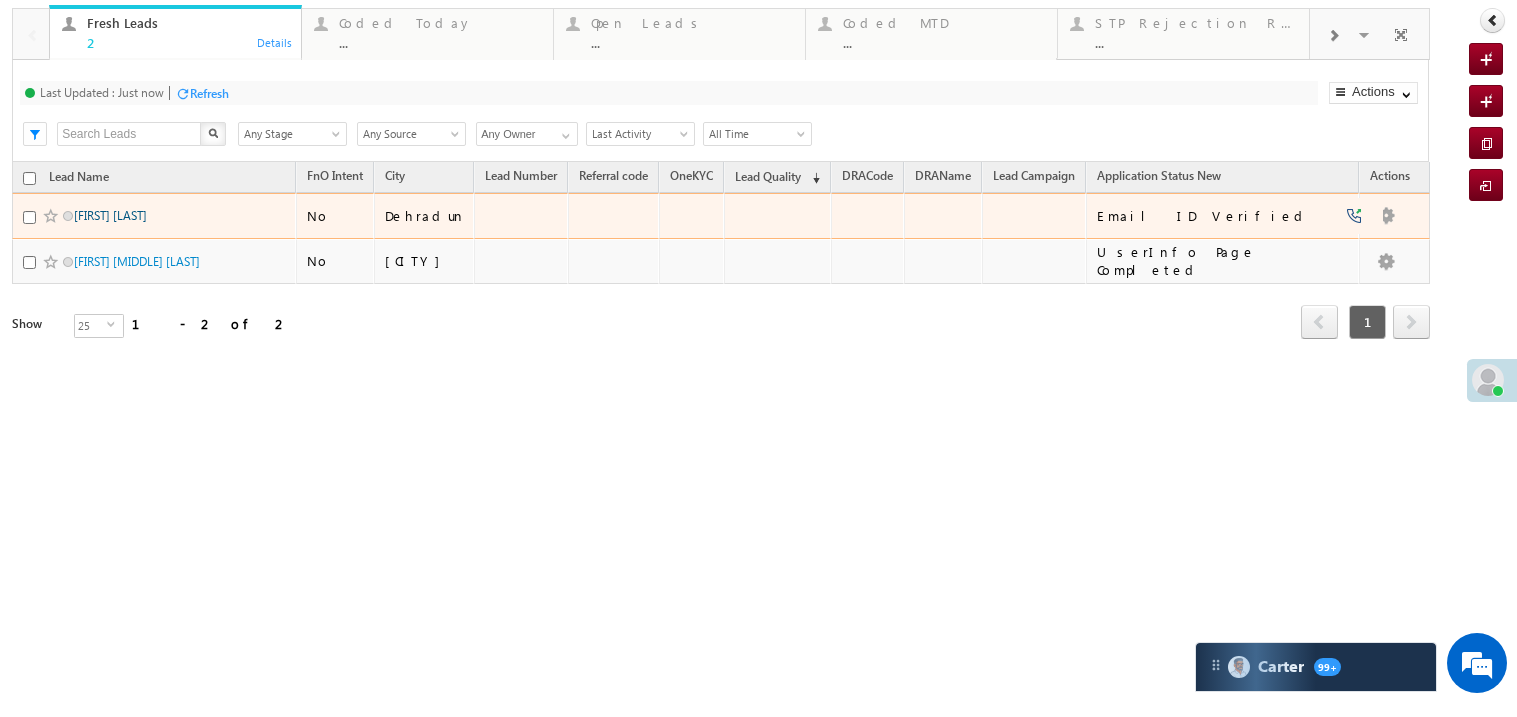 click on "Dev kumar" at bounding box center [110, 215] 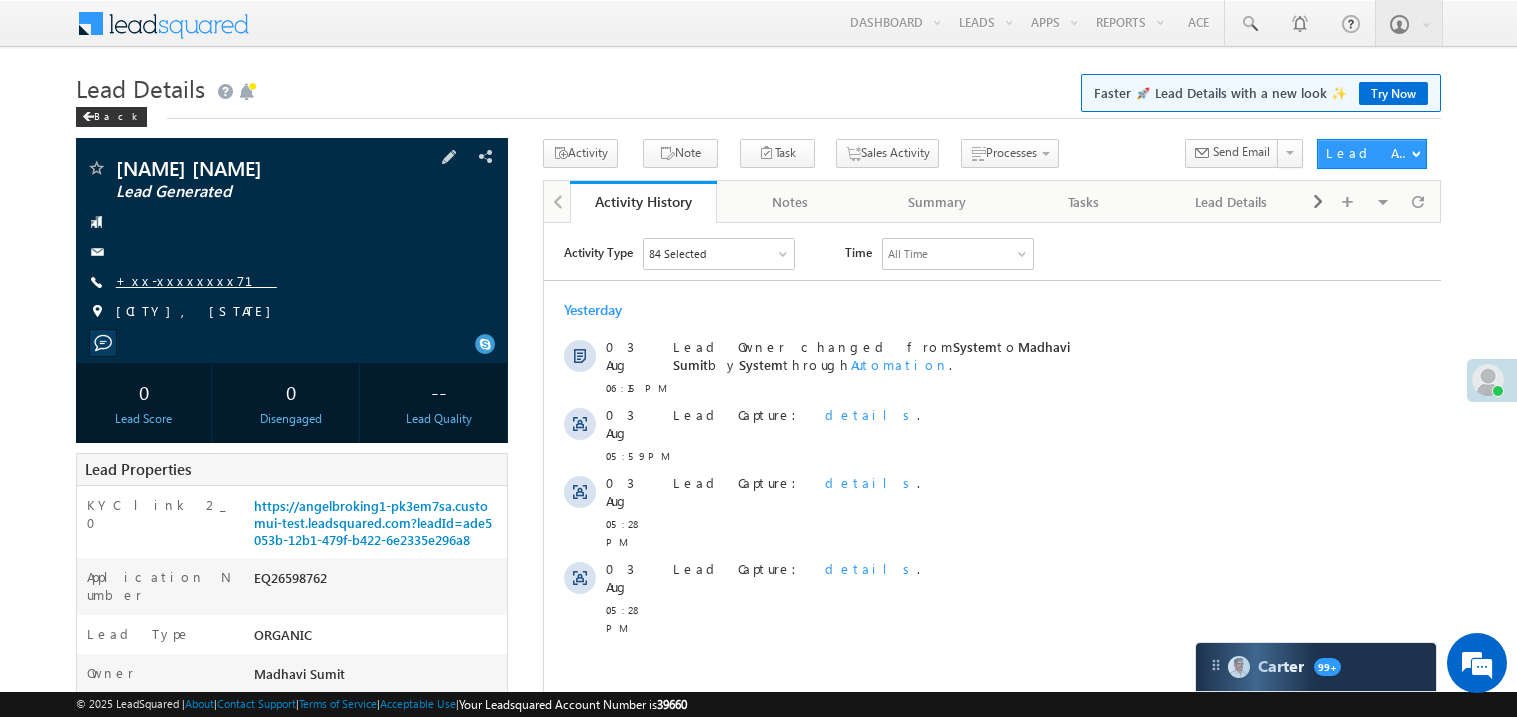 scroll, scrollTop: 0, scrollLeft: 0, axis: both 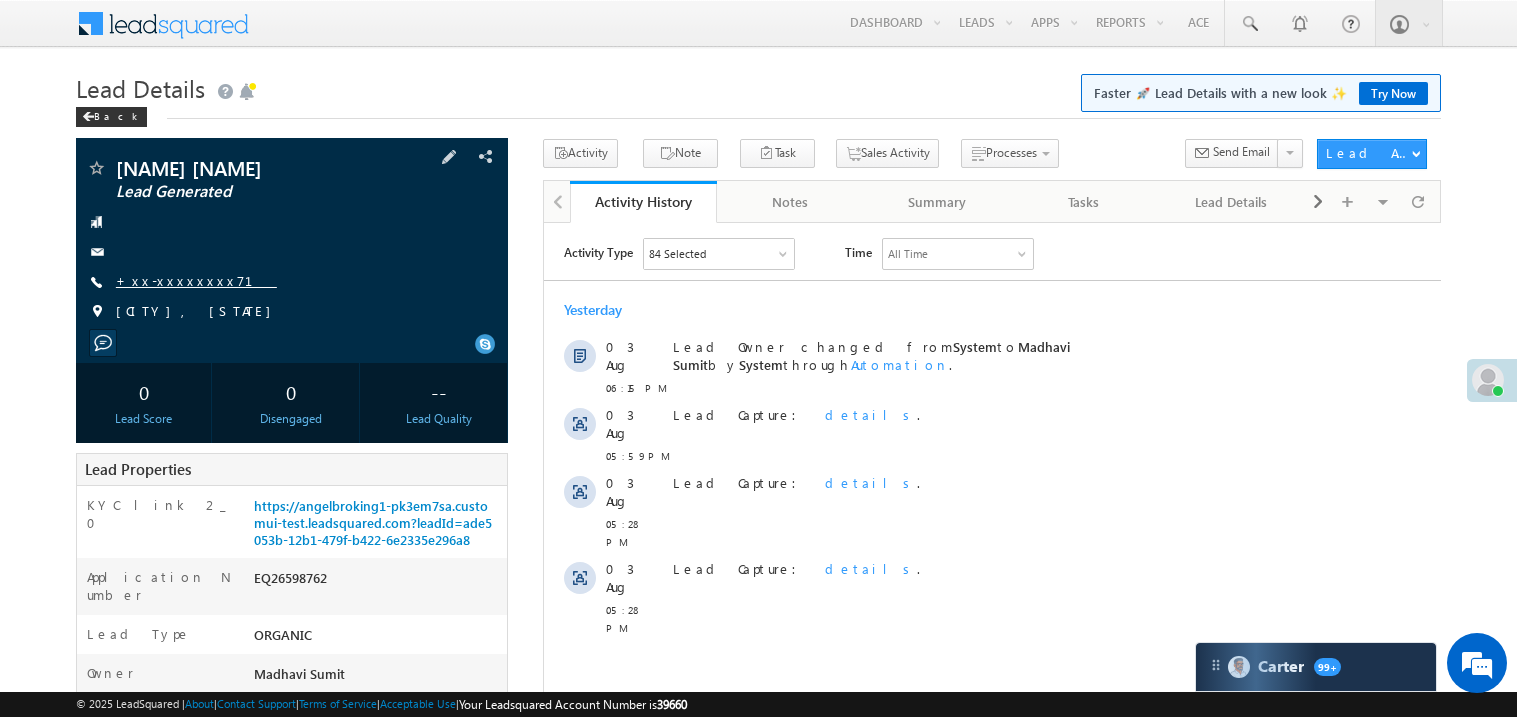 click on "+xx-xxxxxxxx71" at bounding box center (196, 280) 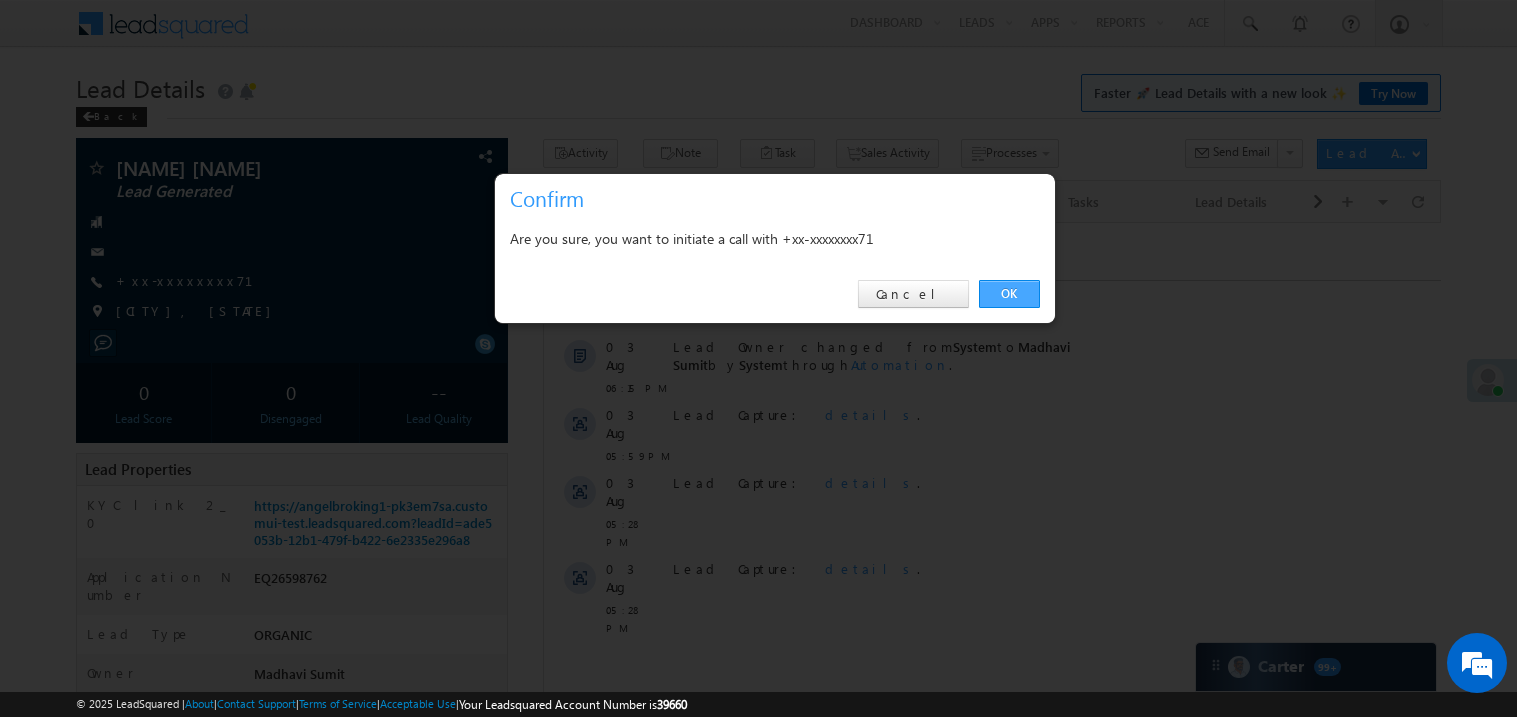 click on "OK" at bounding box center (1009, 294) 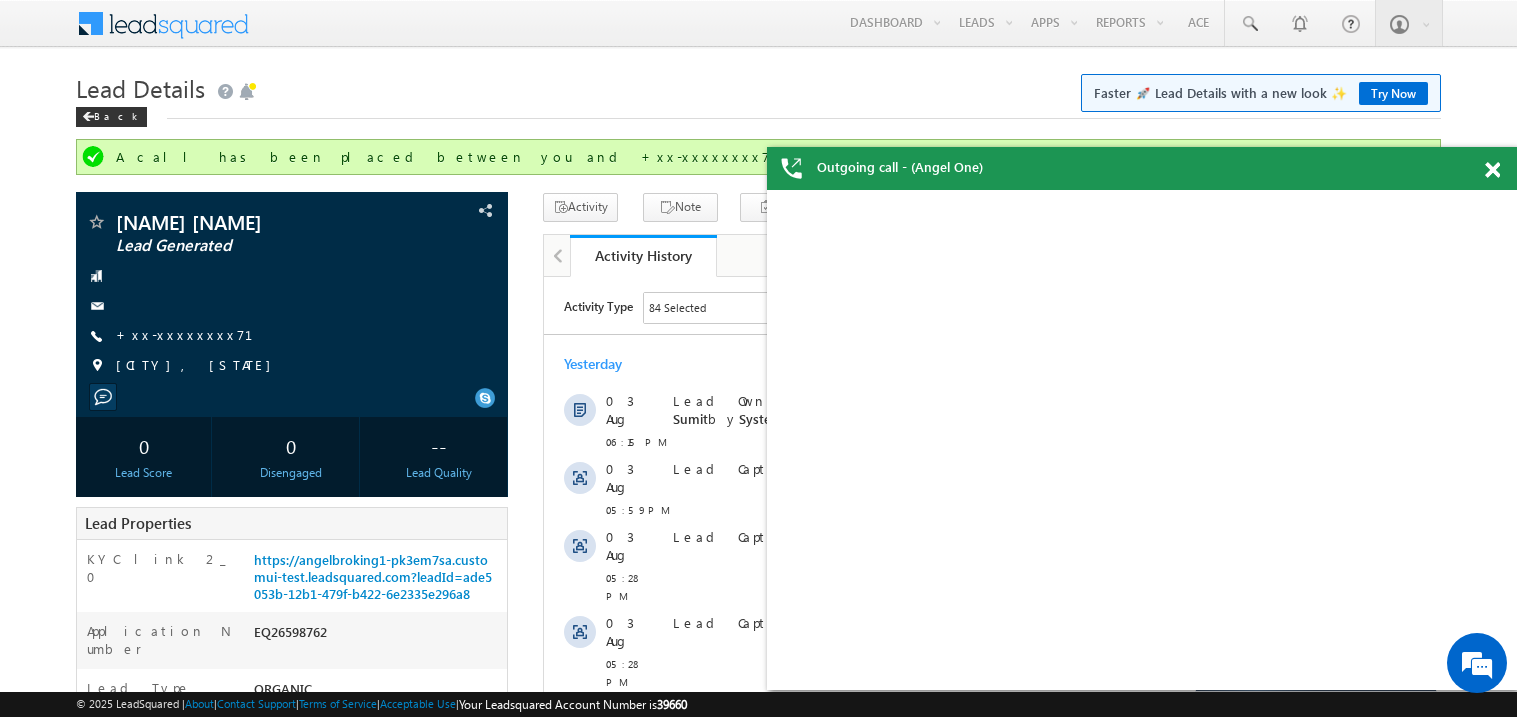 scroll, scrollTop: 0, scrollLeft: 0, axis: both 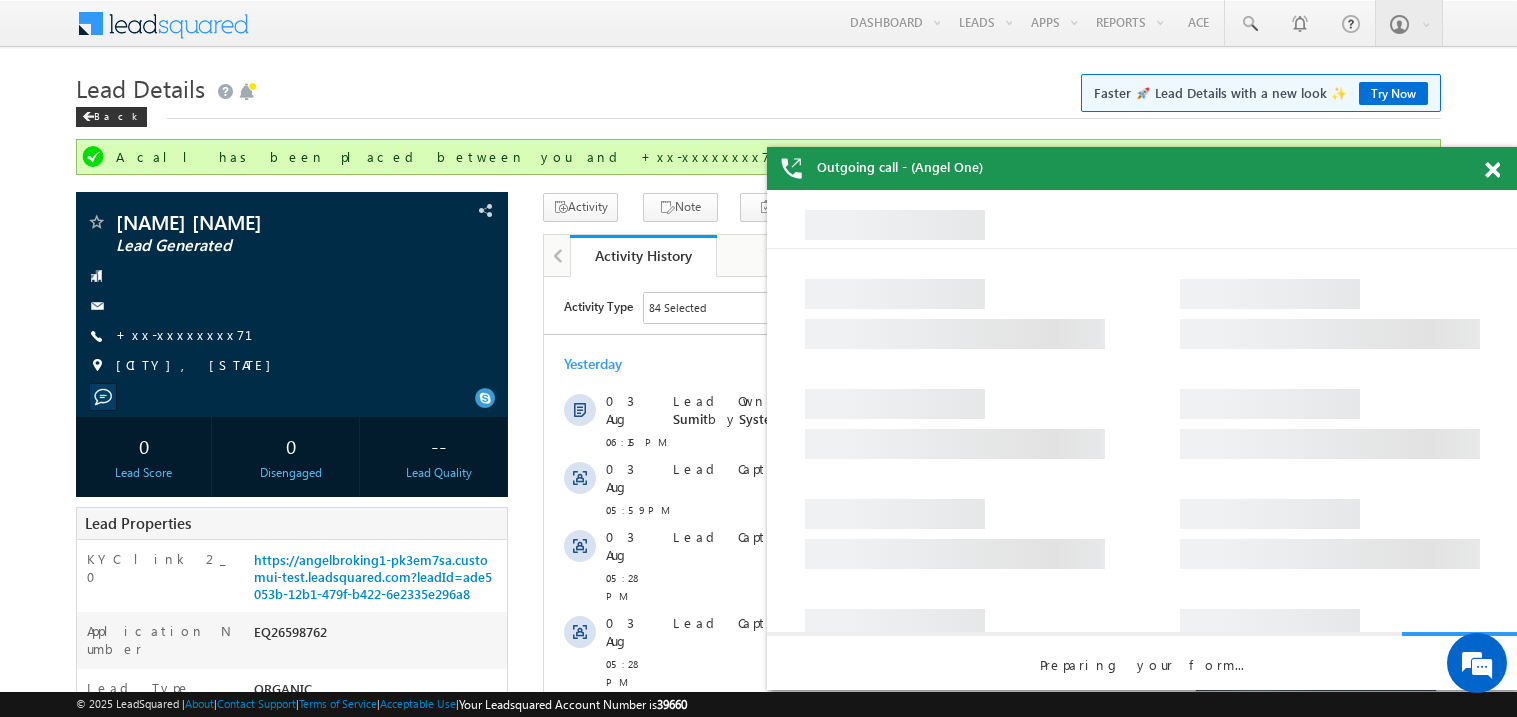 click at bounding box center [1492, 170] 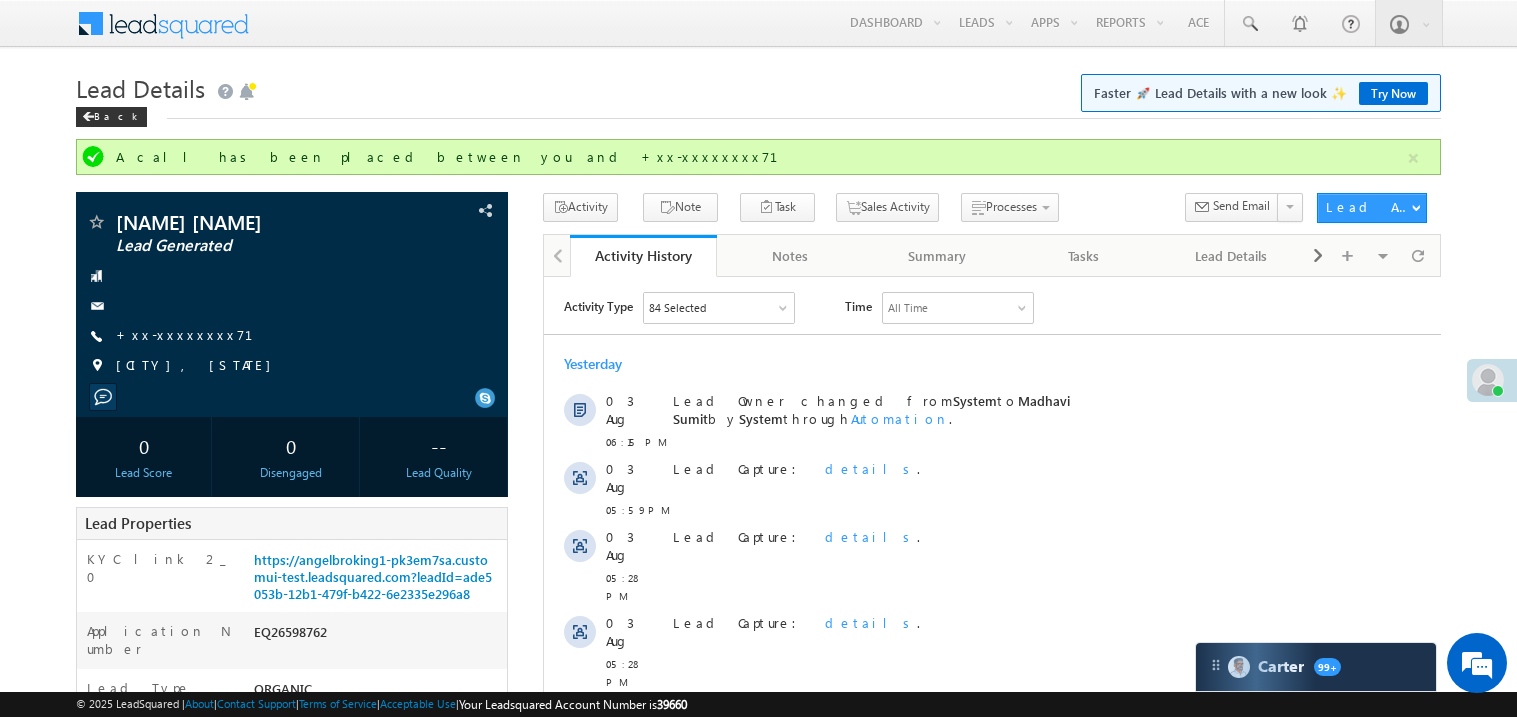 scroll, scrollTop: 0, scrollLeft: 0, axis: both 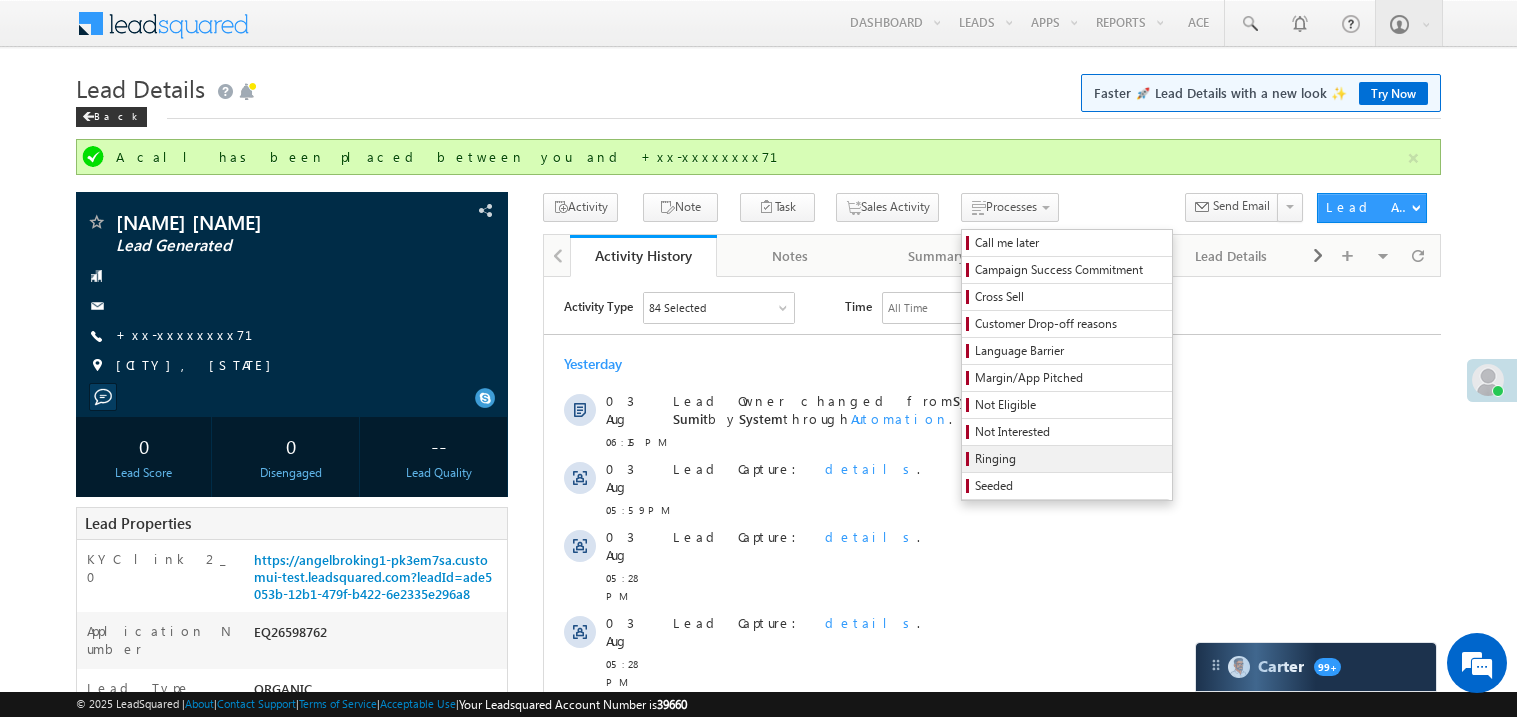 click on "Ringing" at bounding box center (1070, 459) 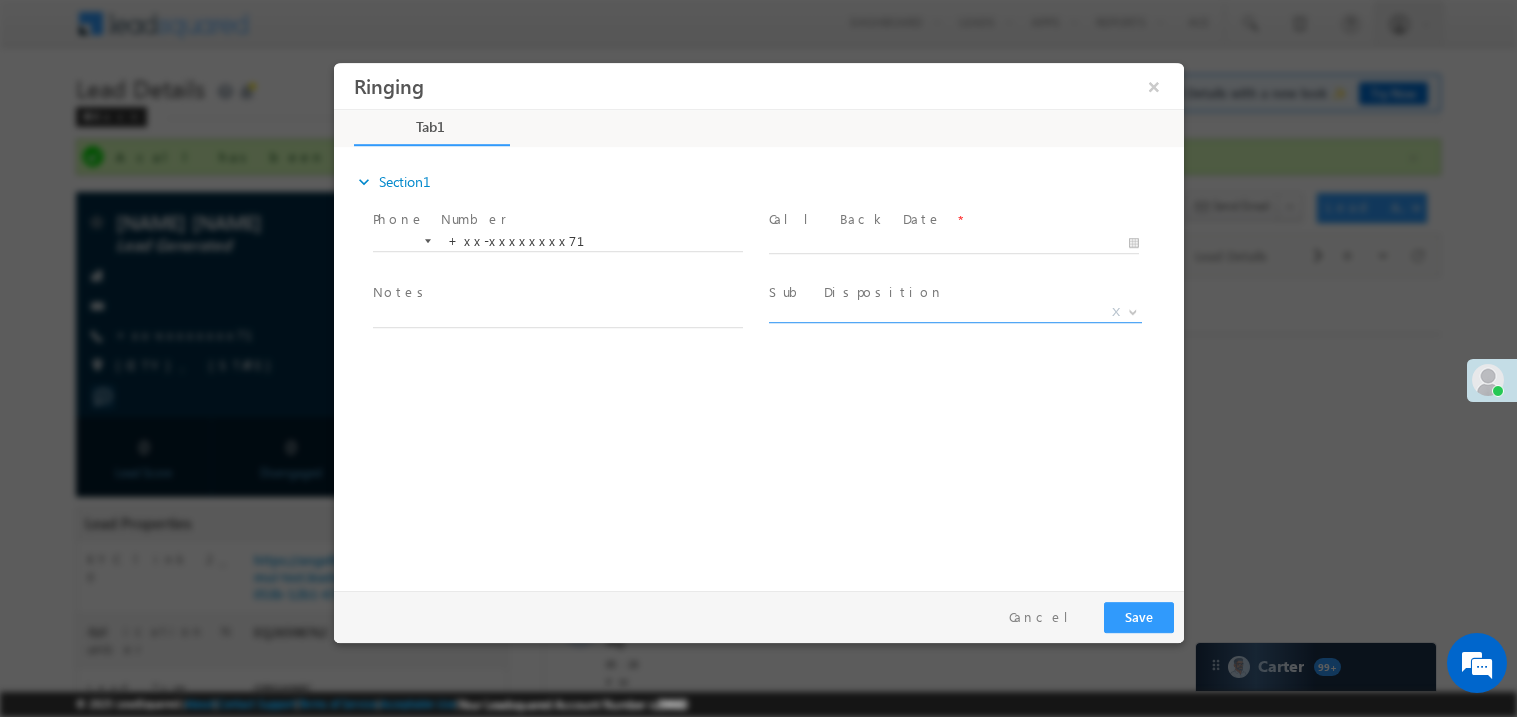 scroll, scrollTop: 0, scrollLeft: 0, axis: both 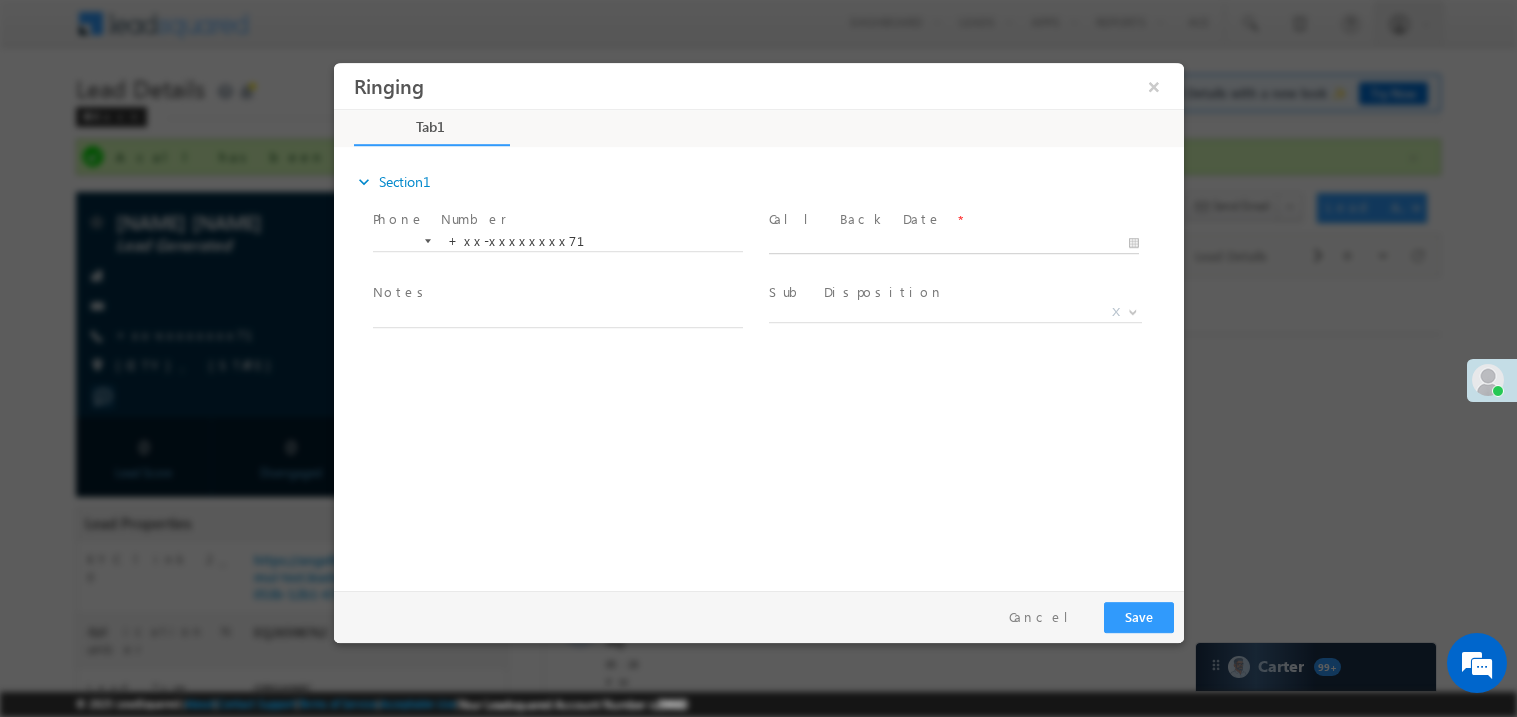 click on "Ringing
×" at bounding box center [758, 321] 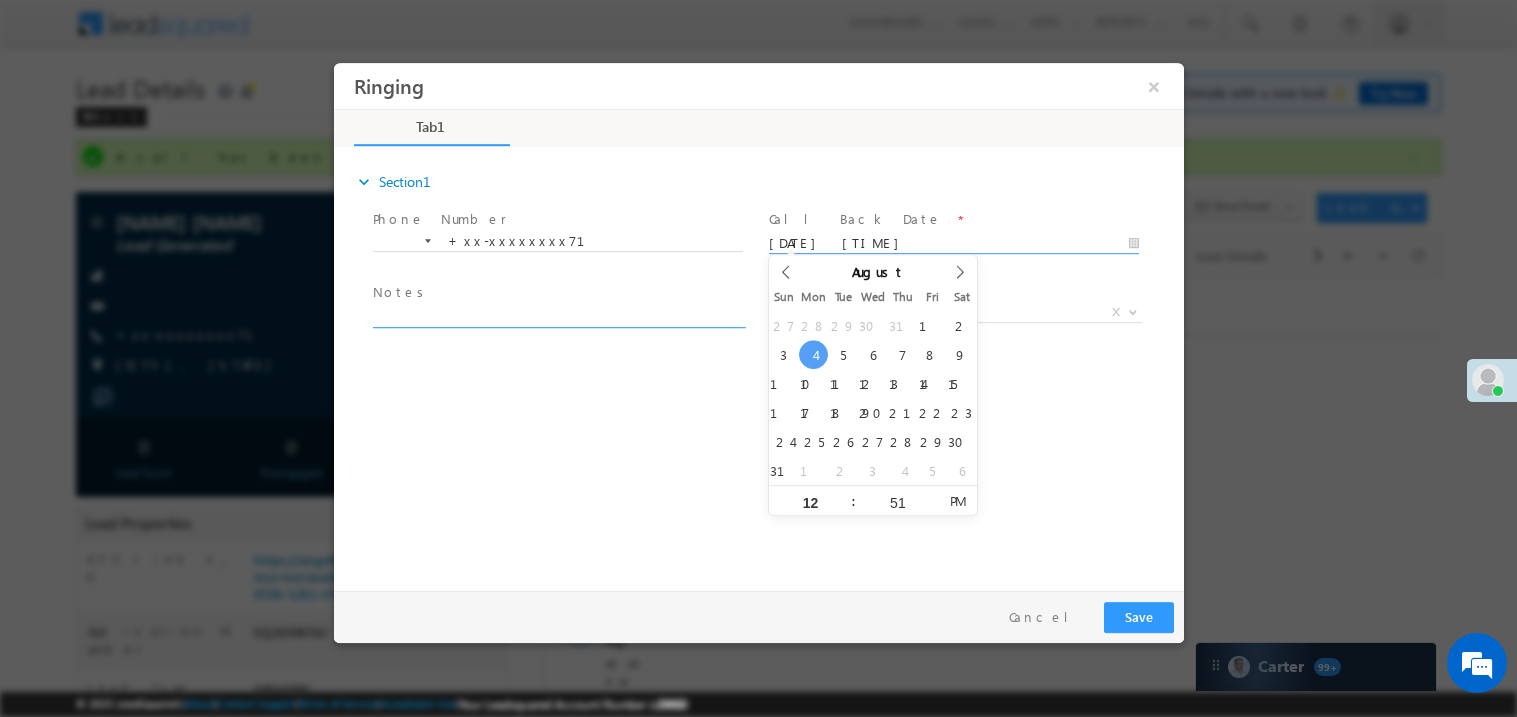 click at bounding box center [557, 315] 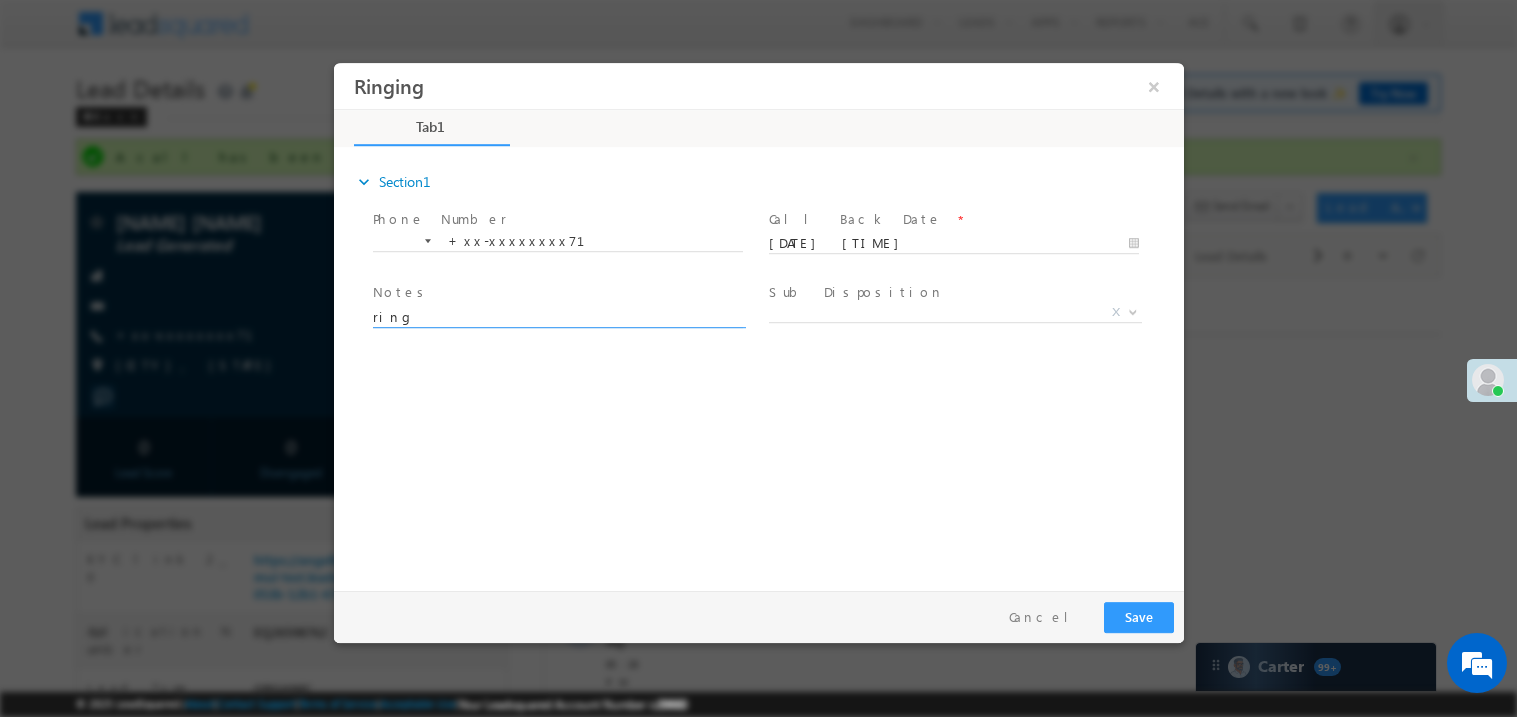 type on "ring" 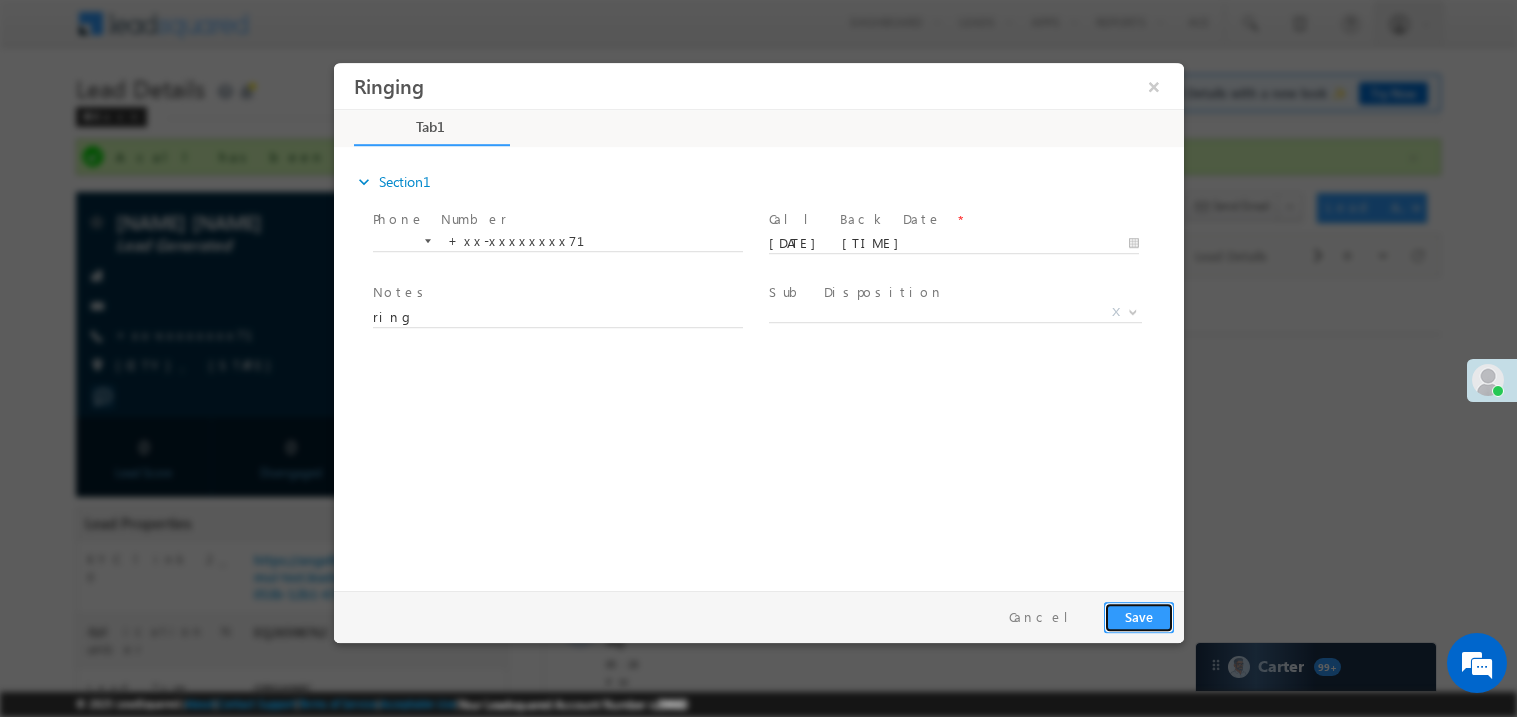 click on "Save" at bounding box center (1138, 616) 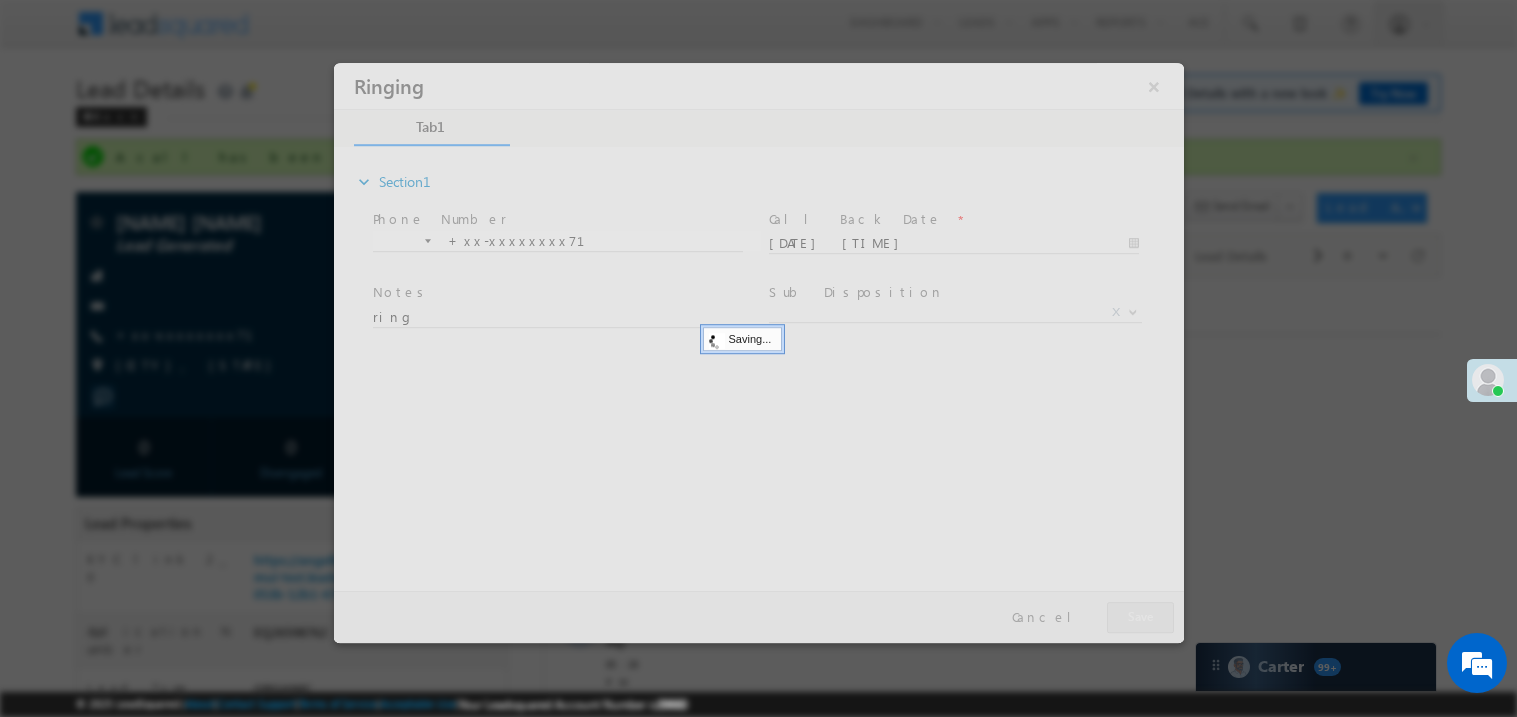 click at bounding box center (758, 352) 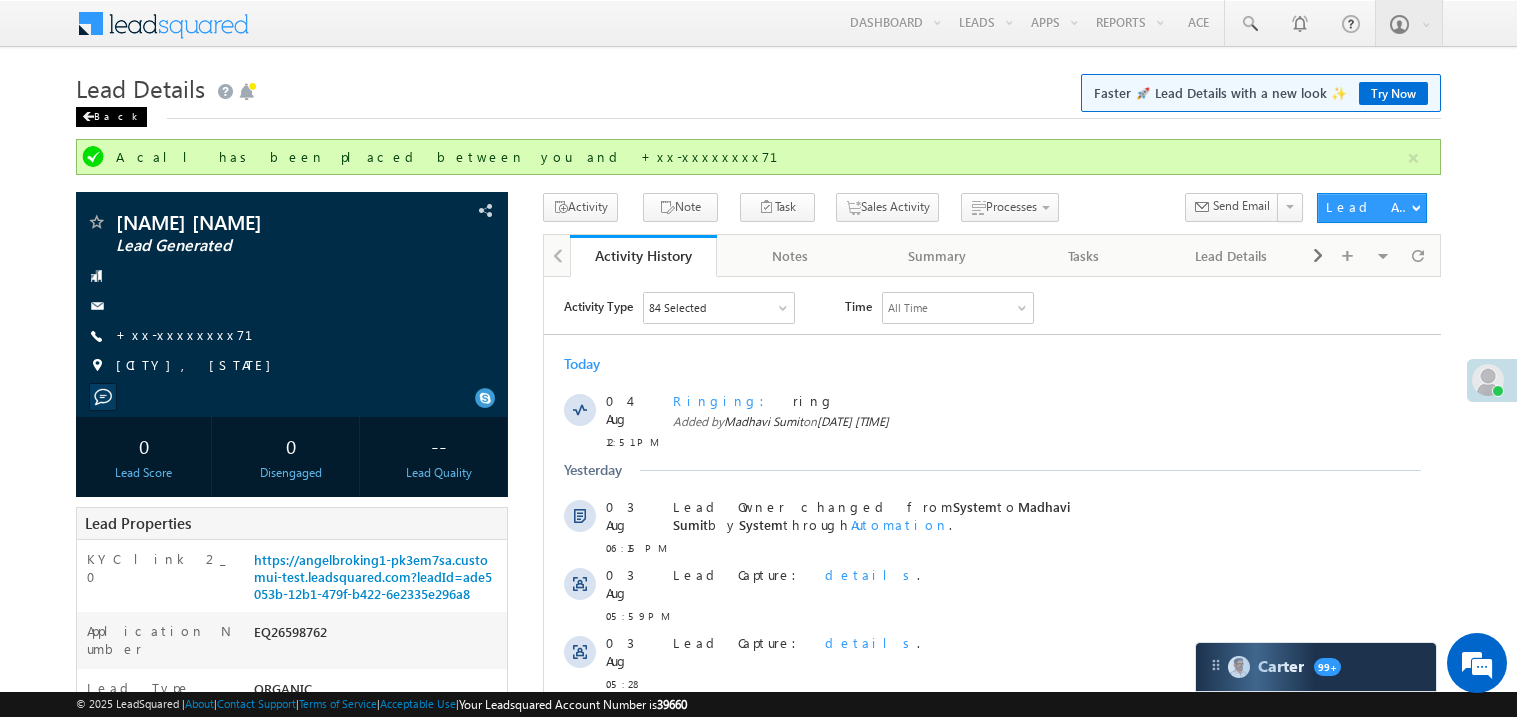 click at bounding box center [88, 117] 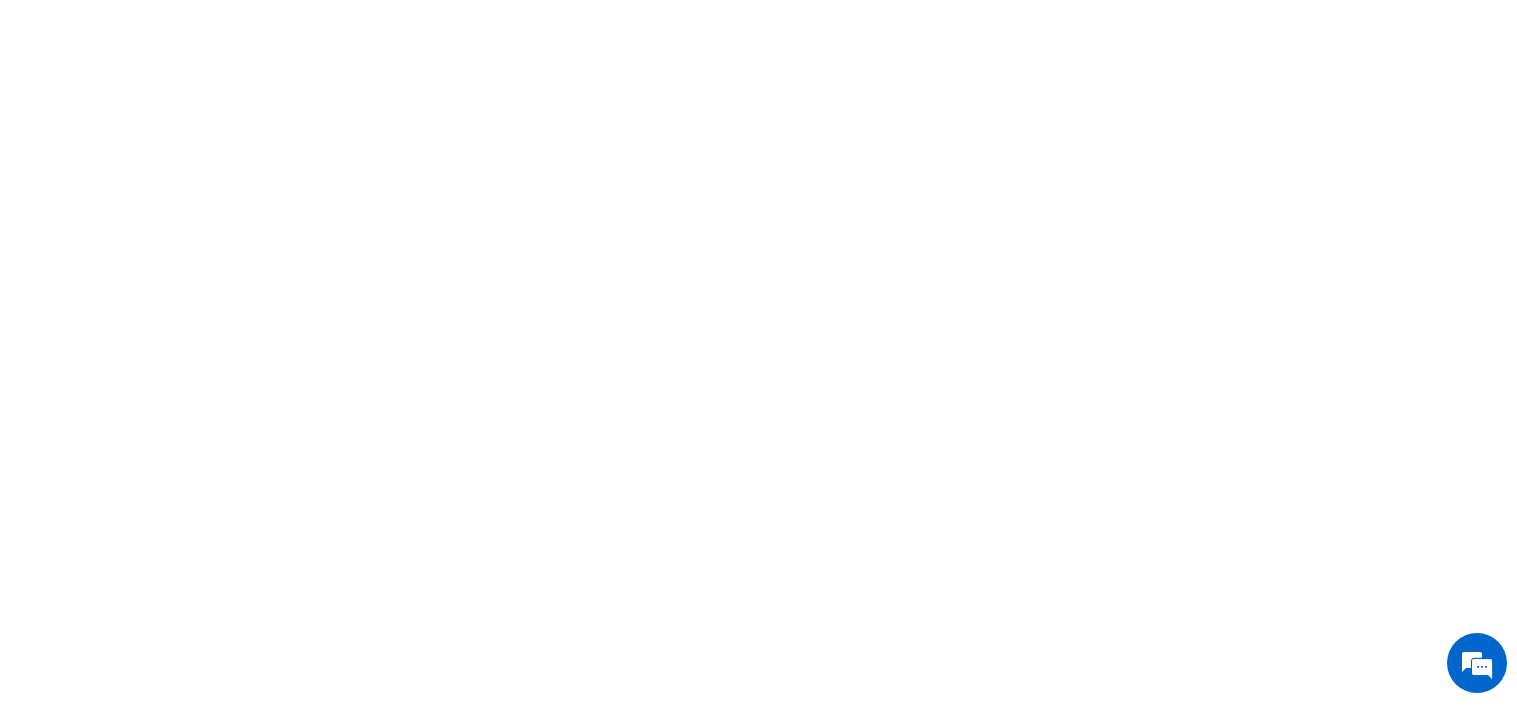 scroll, scrollTop: 0, scrollLeft: 0, axis: both 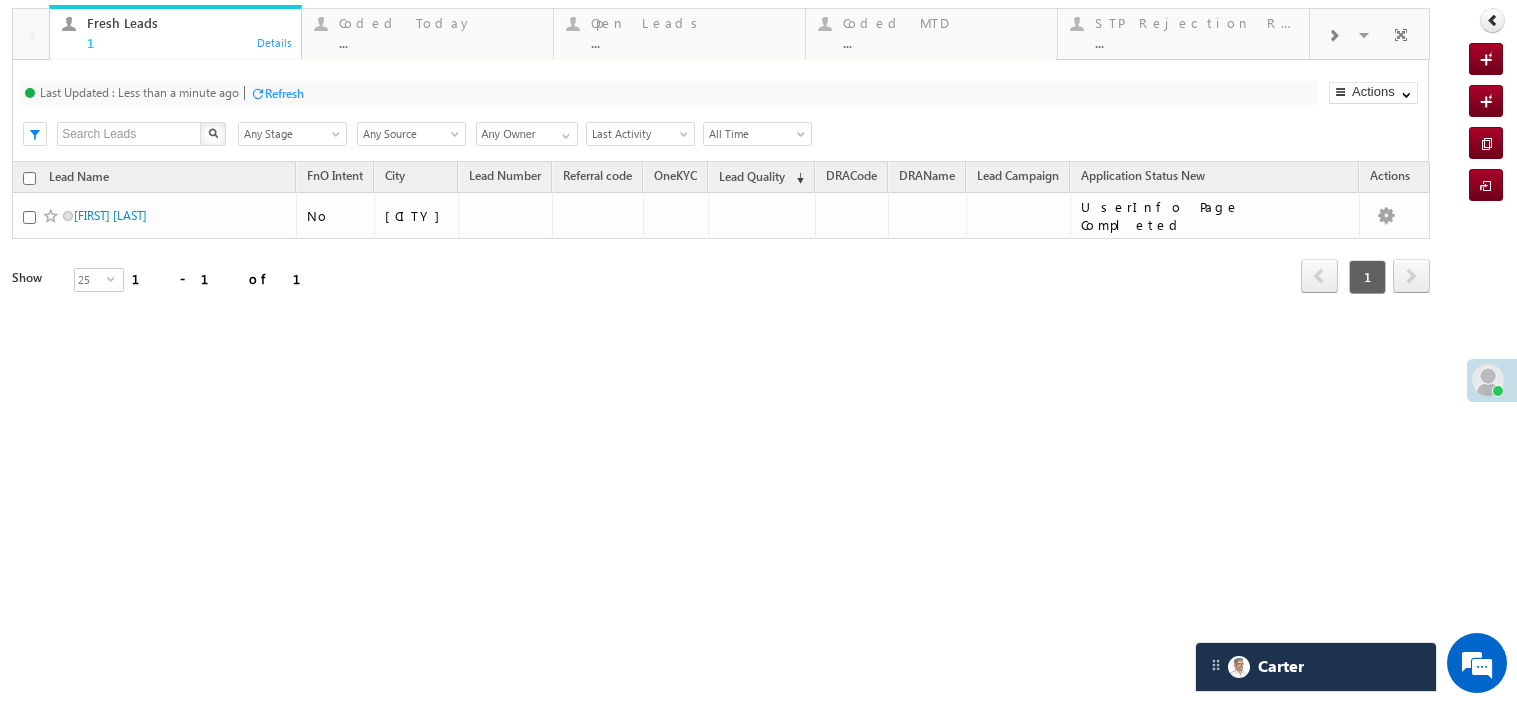 click at bounding box center (1333, 36) 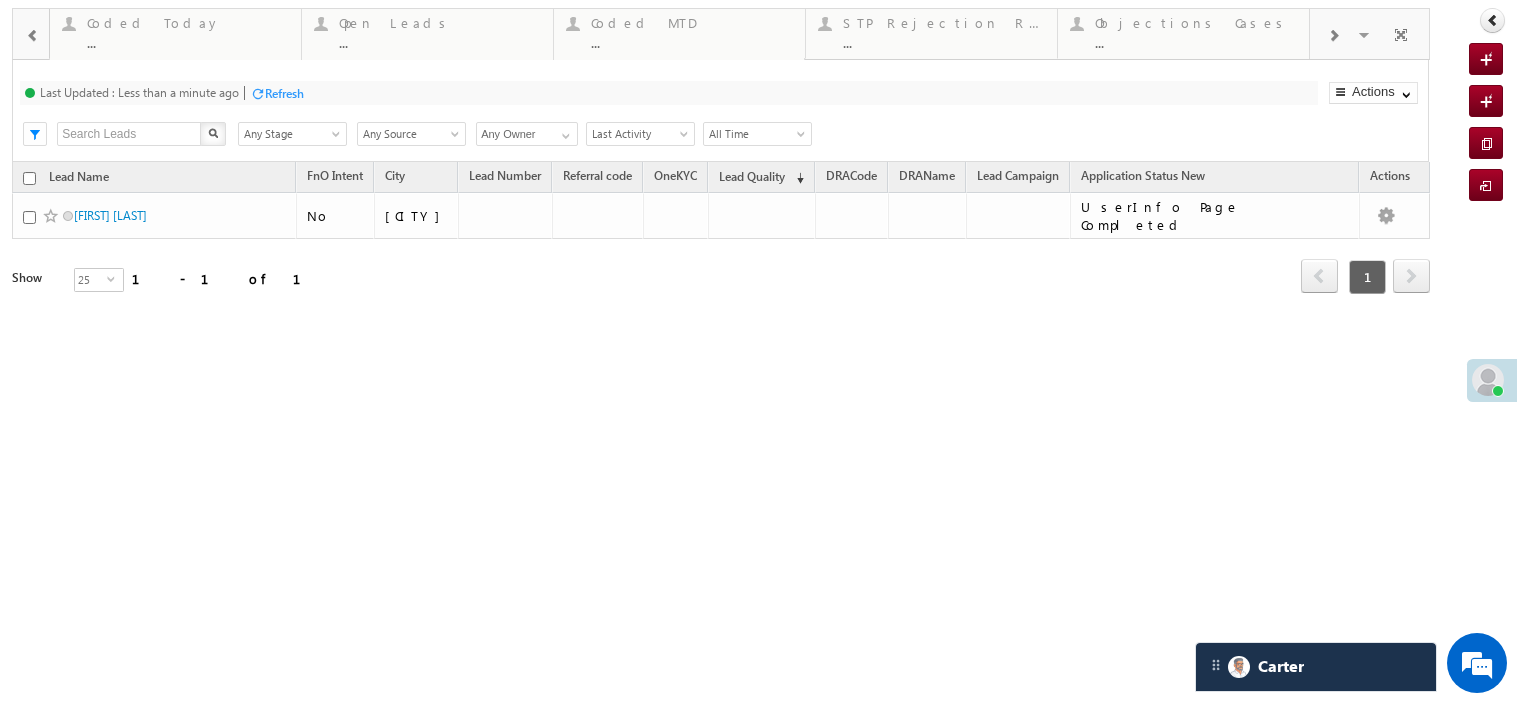 click at bounding box center (1333, 36) 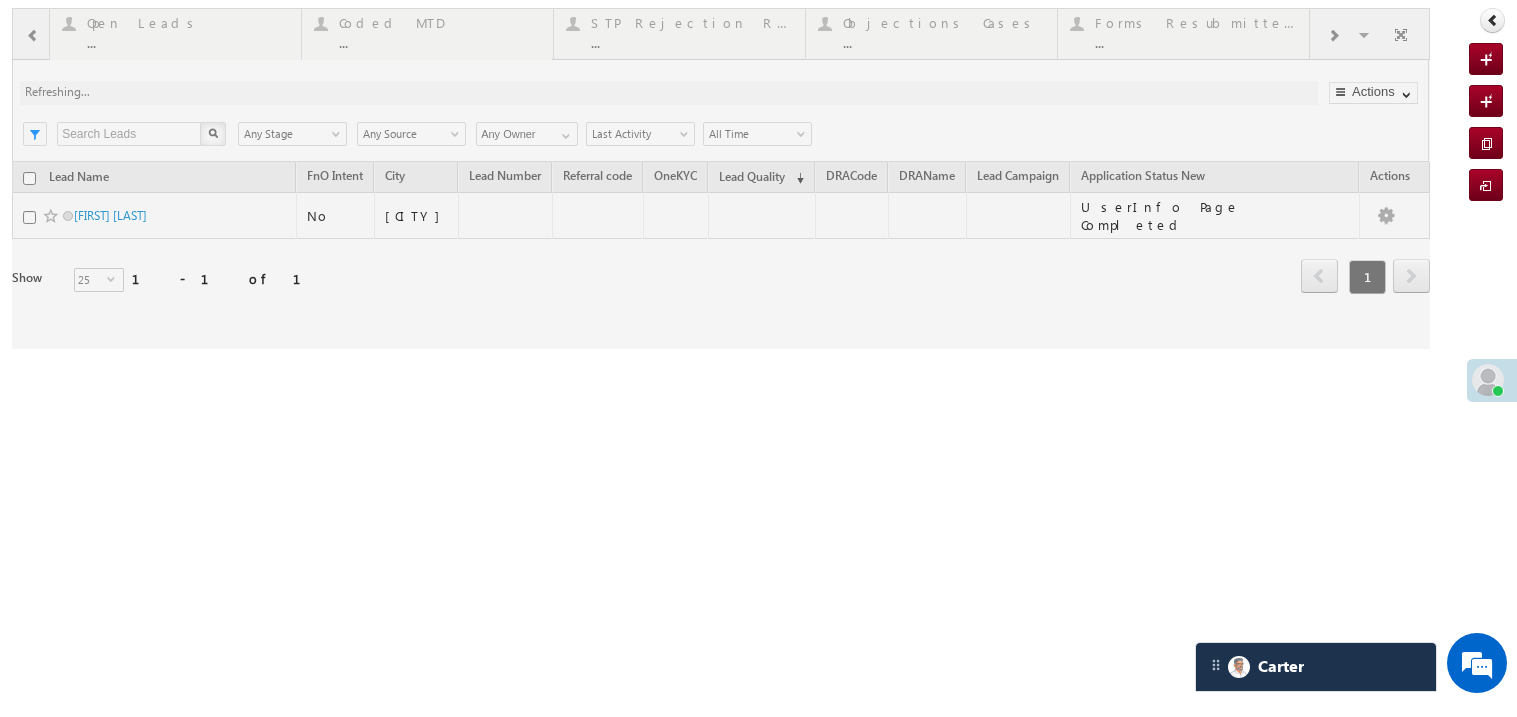 click at bounding box center (721, 178) 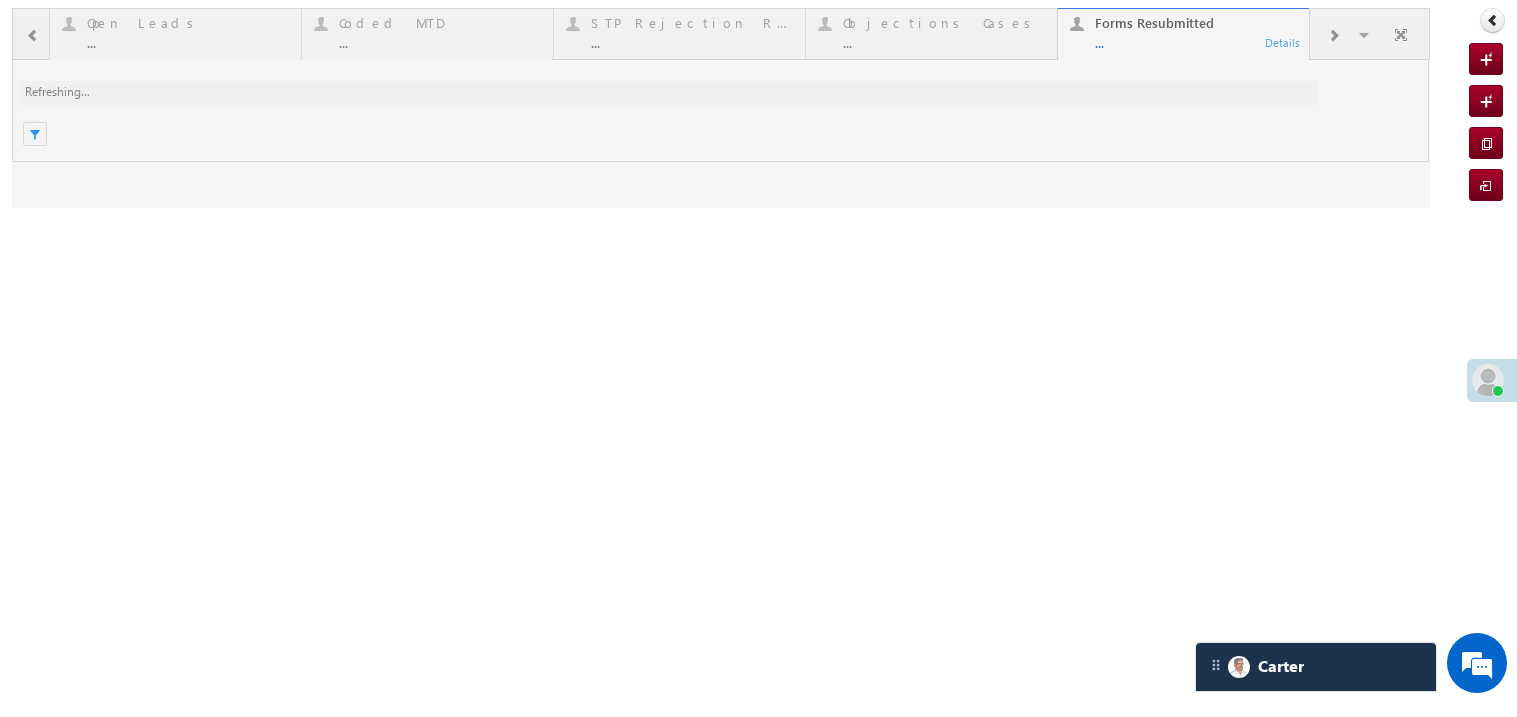scroll, scrollTop: 0, scrollLeft: 0, axis: both 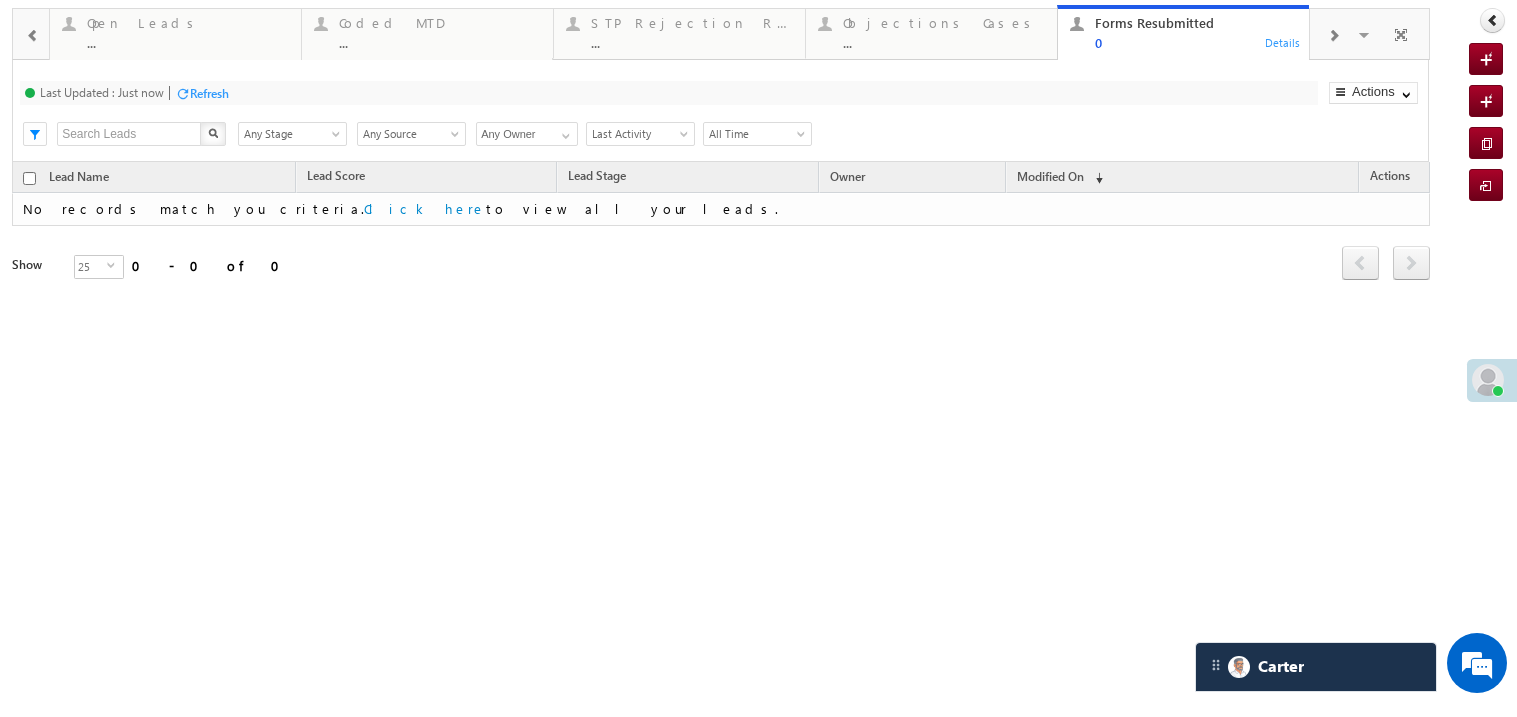 click at bounding box center [33, 36] 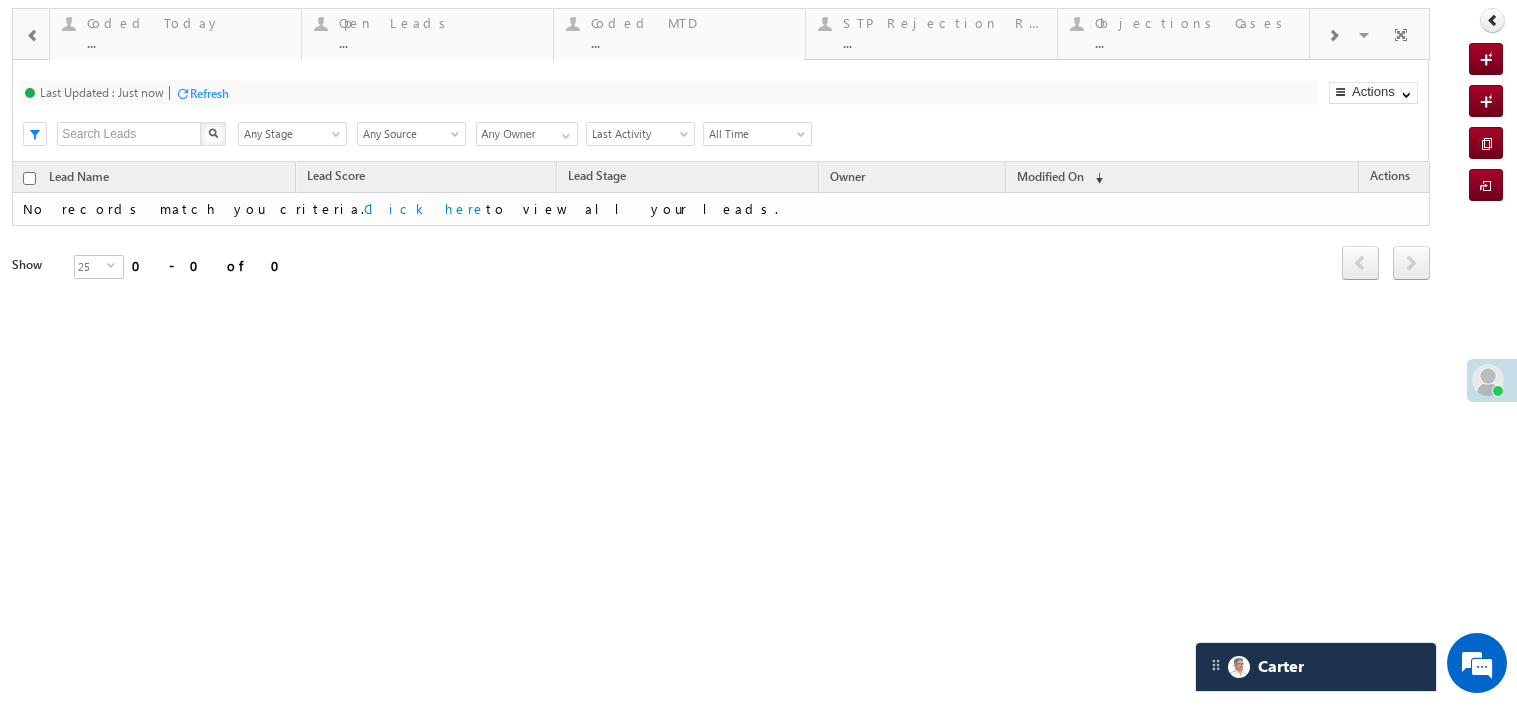 click at bounding box center [1333, 36] 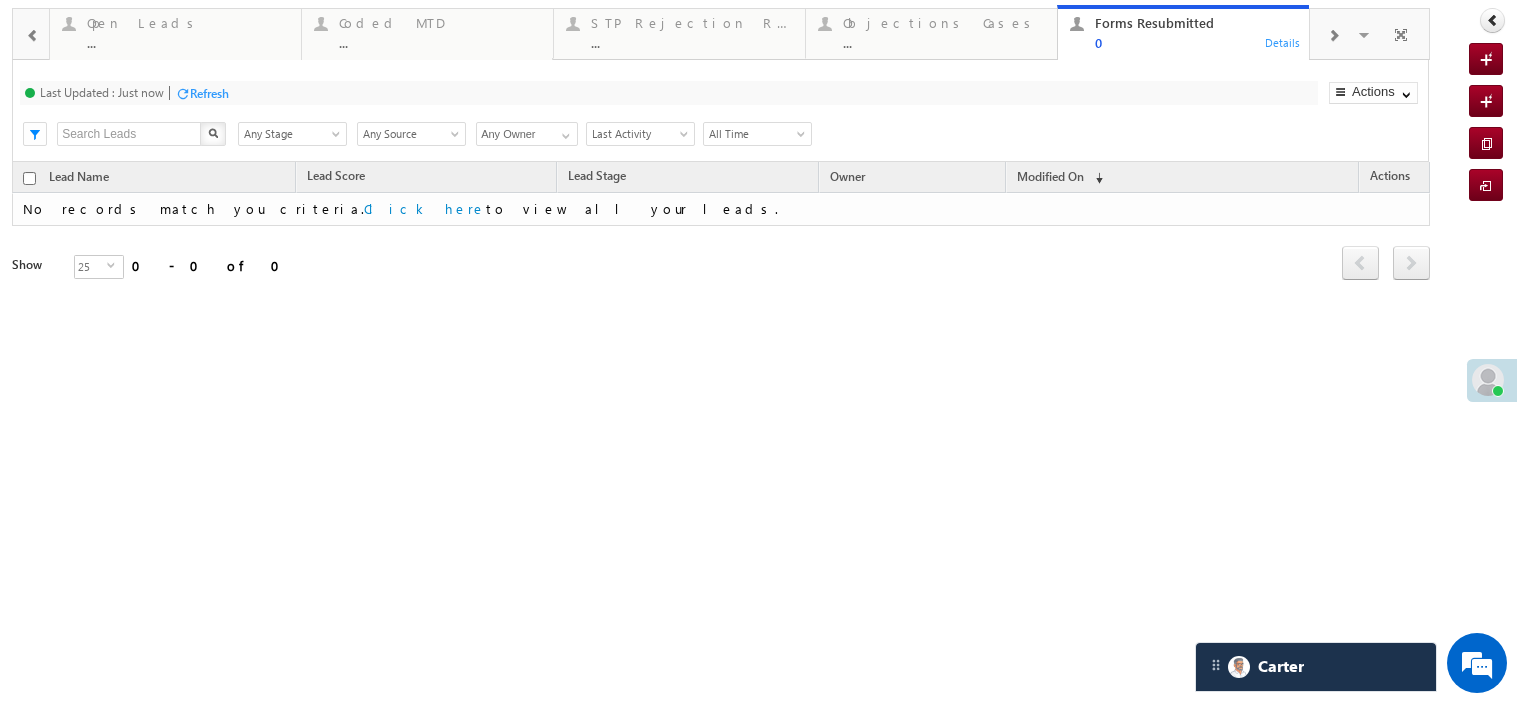 click at bounding box center (1333, 36) 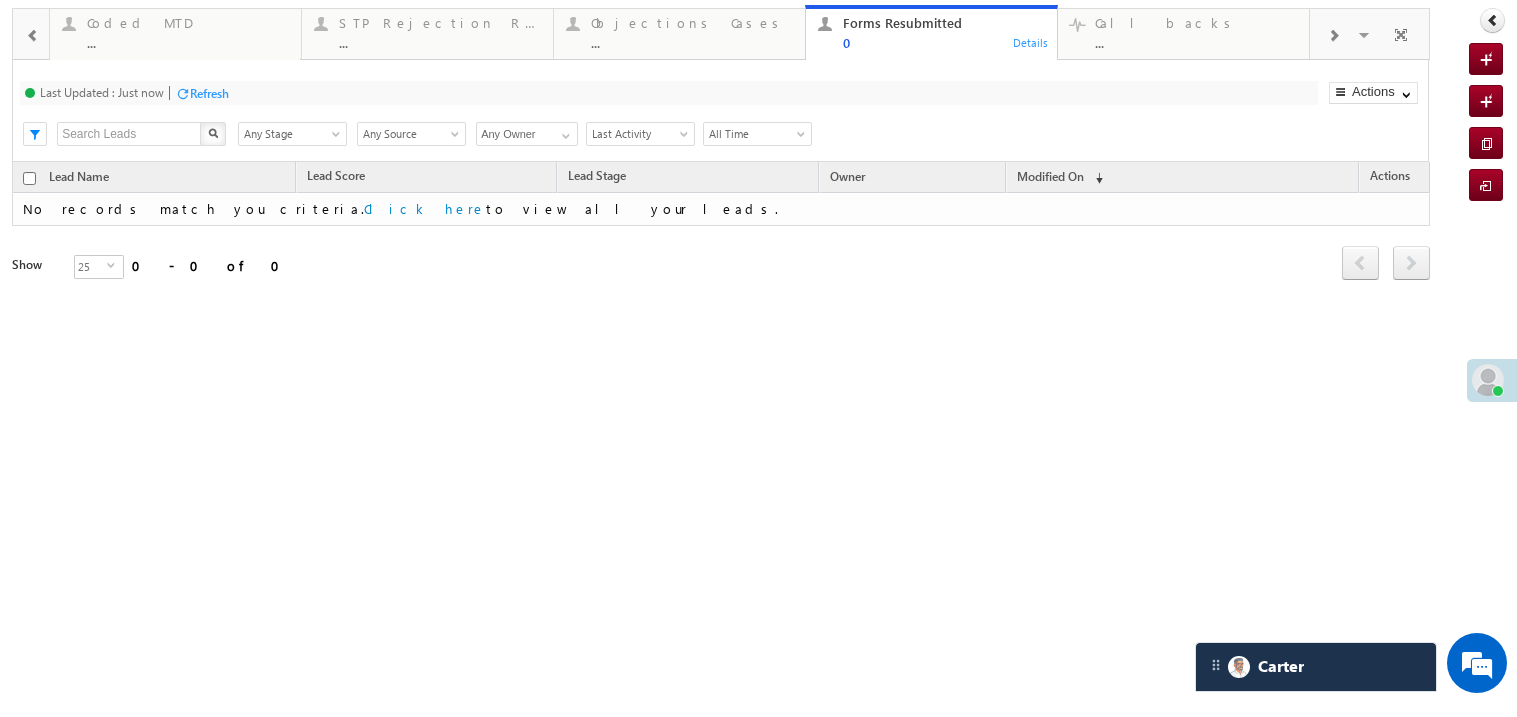 click at bounding box center [1333, 36] 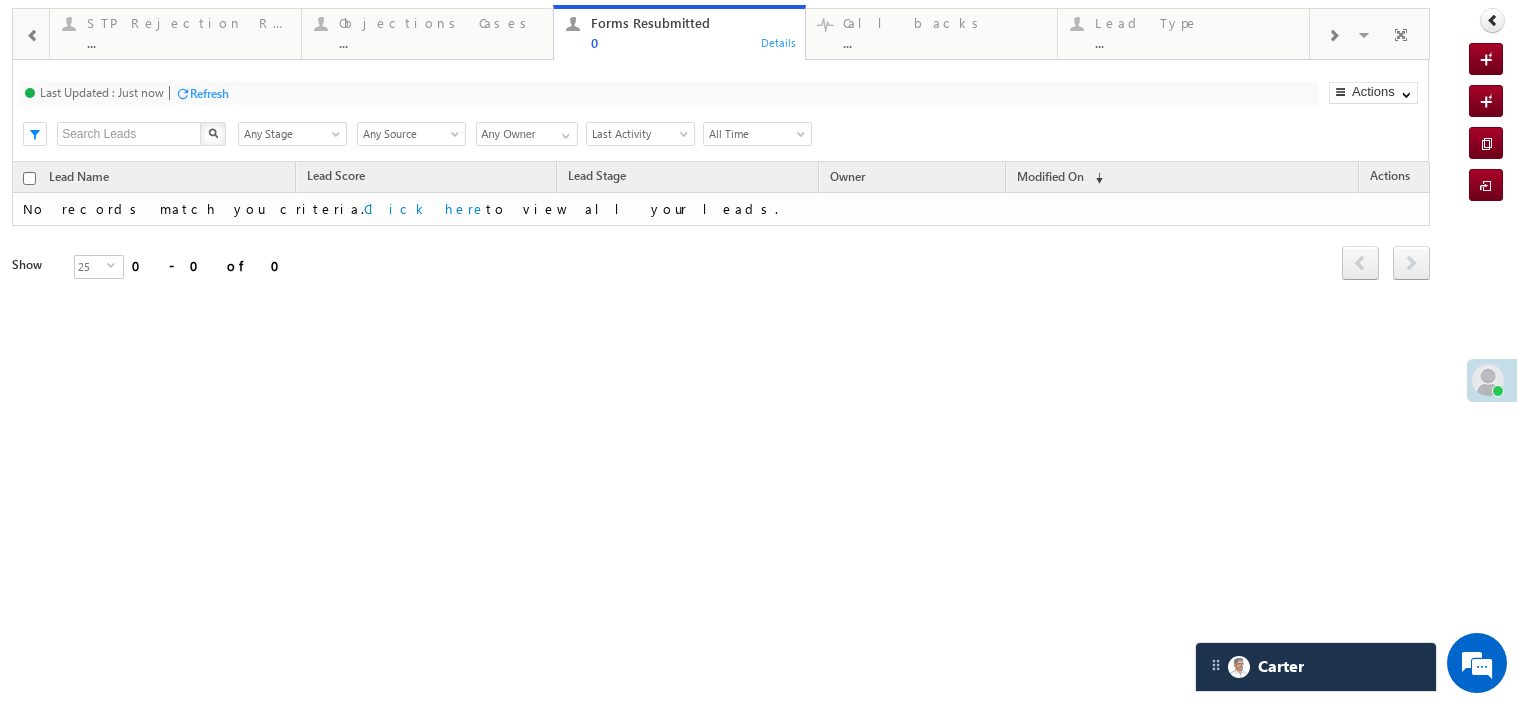 click at bounding box center (33, 36) 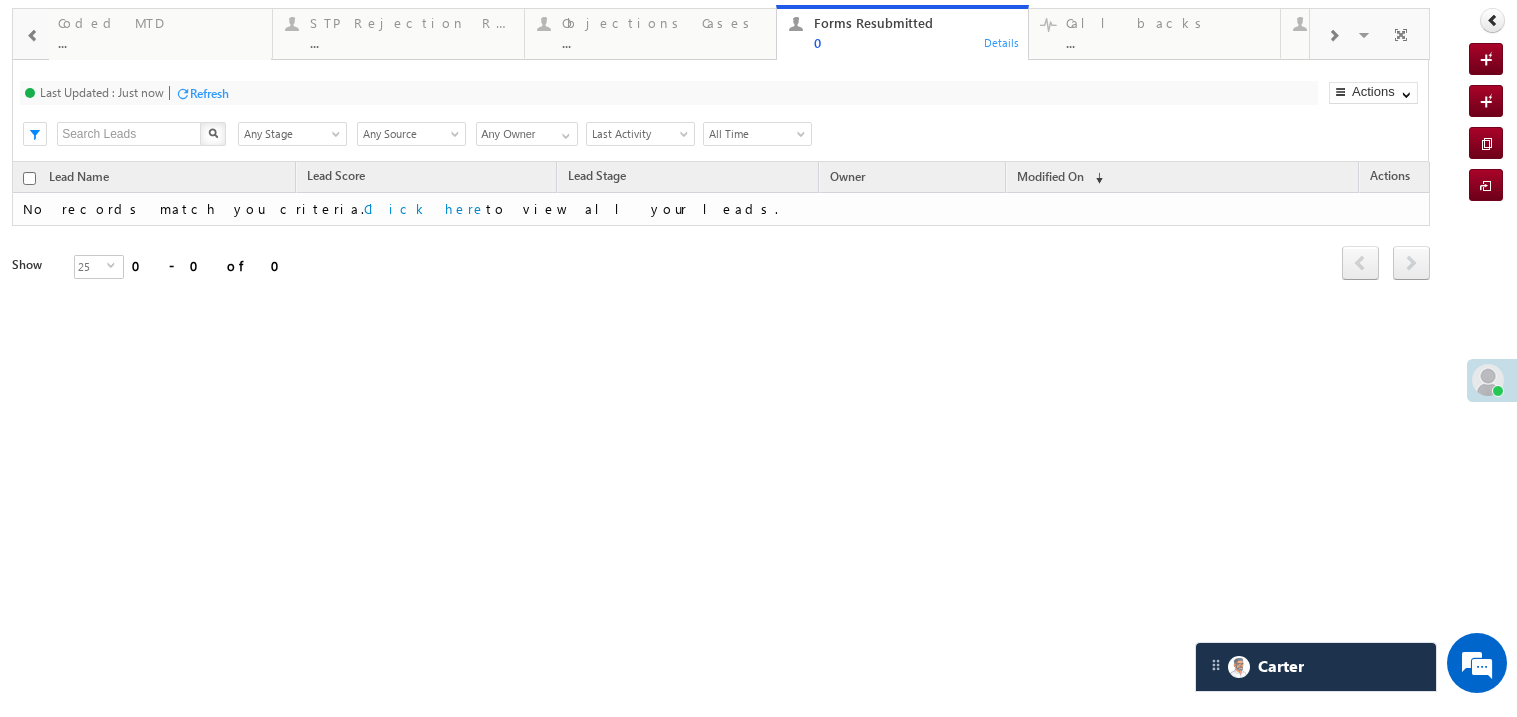 click at bounding box center (33, 36) 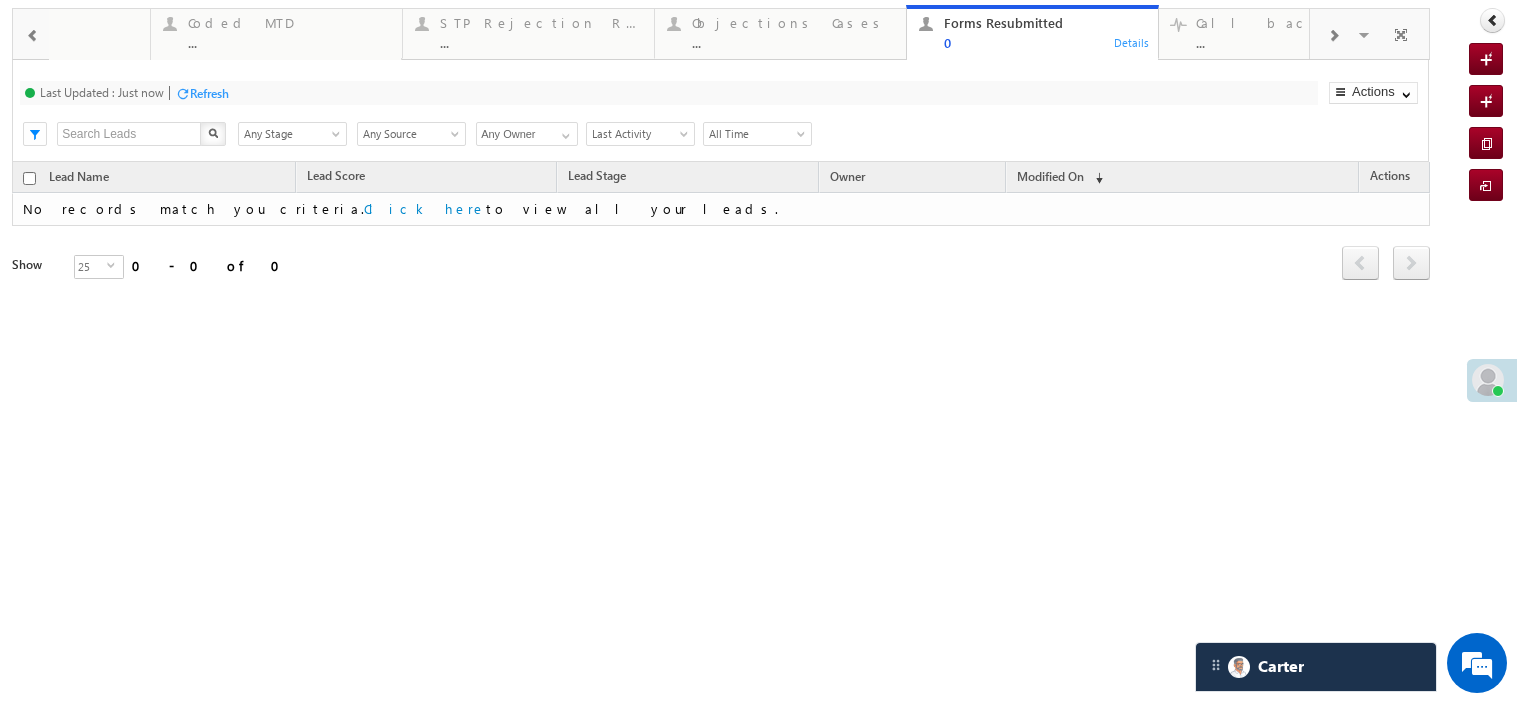 click at bounding box center (33, 36) 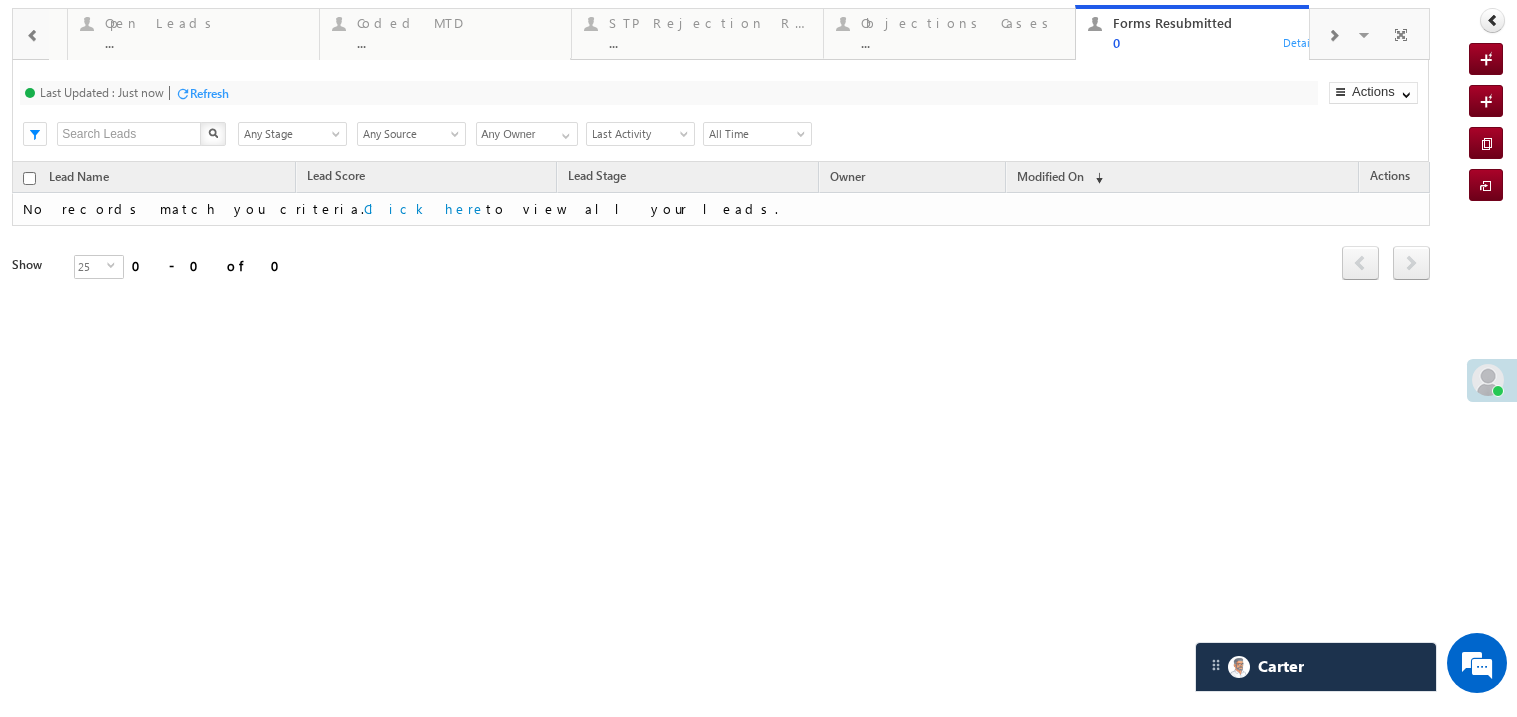 click at bounding box center (33, 36) 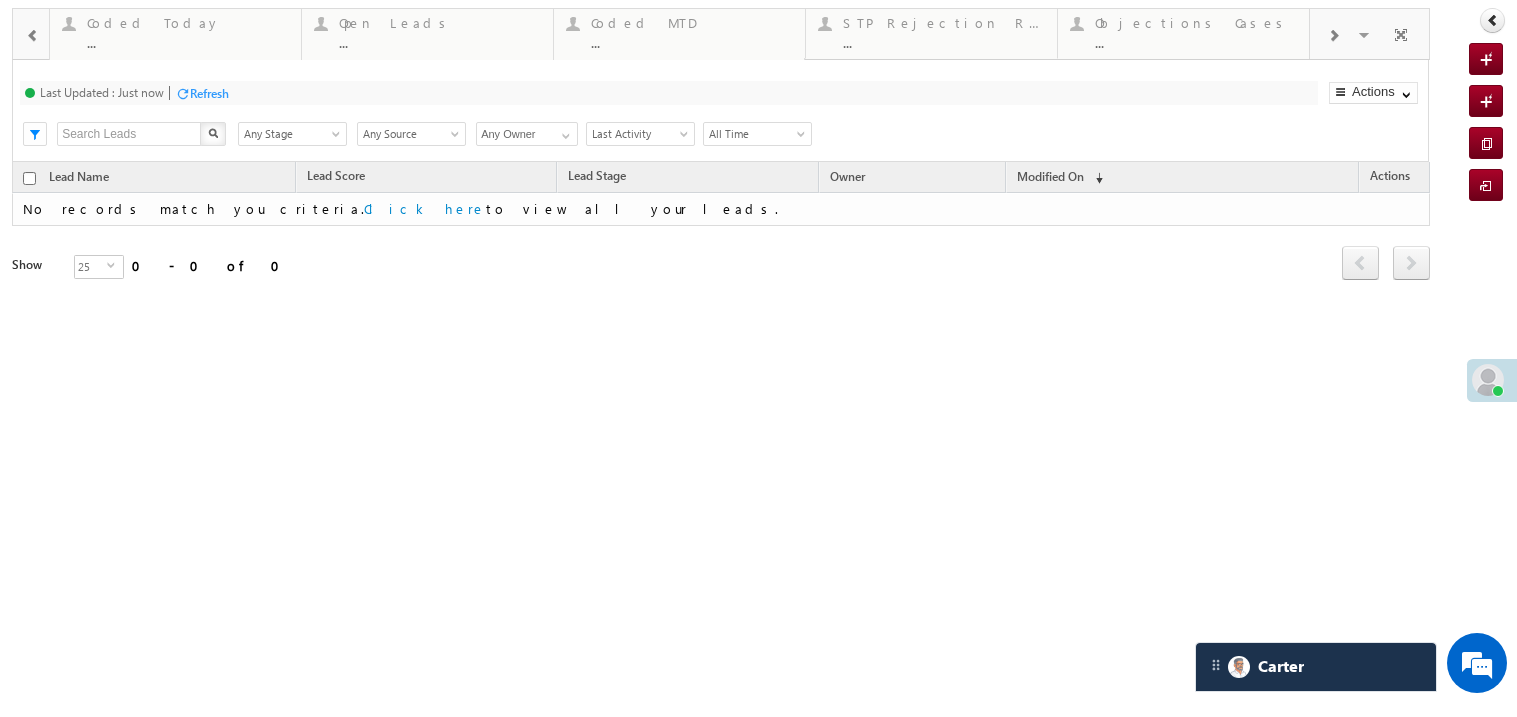 click at bounding box center (33, 36) 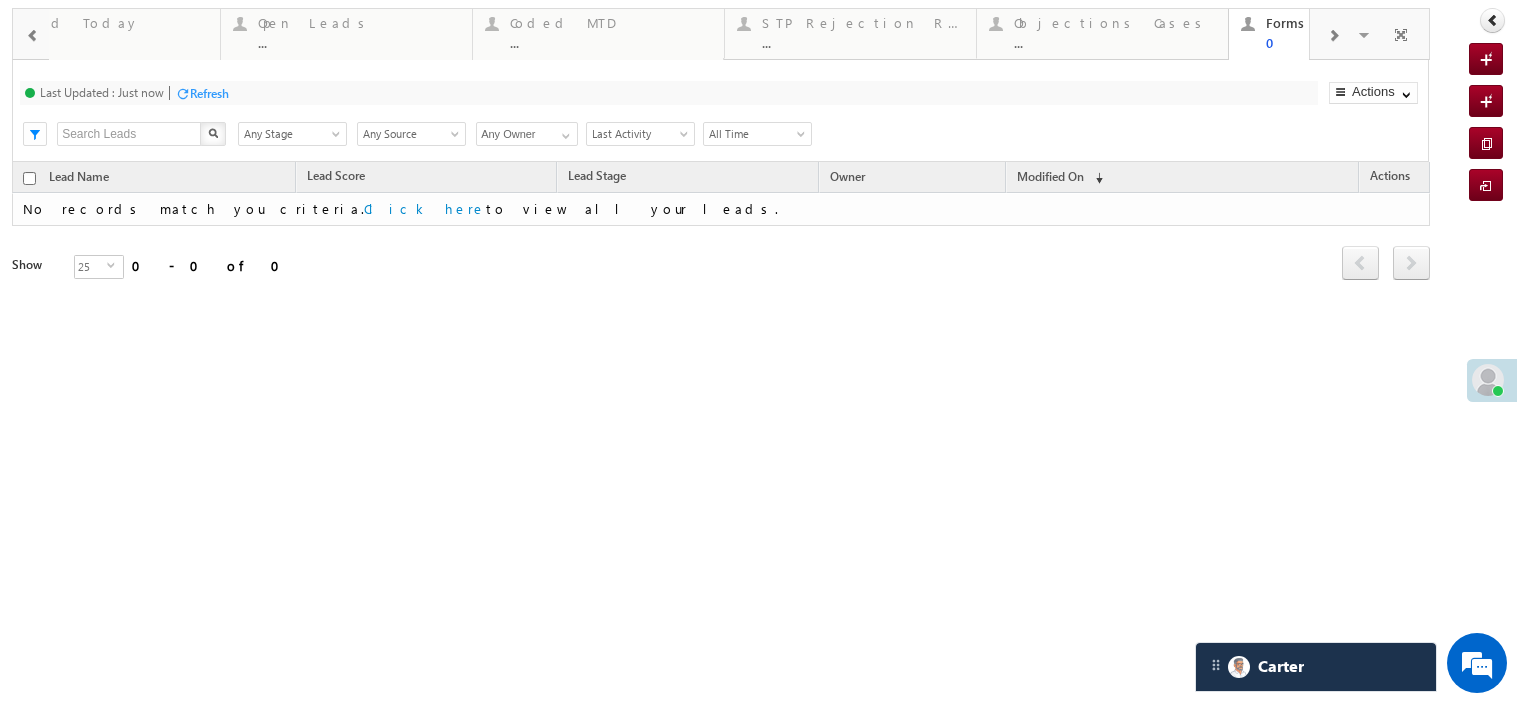click at bounding box center (33, 36) 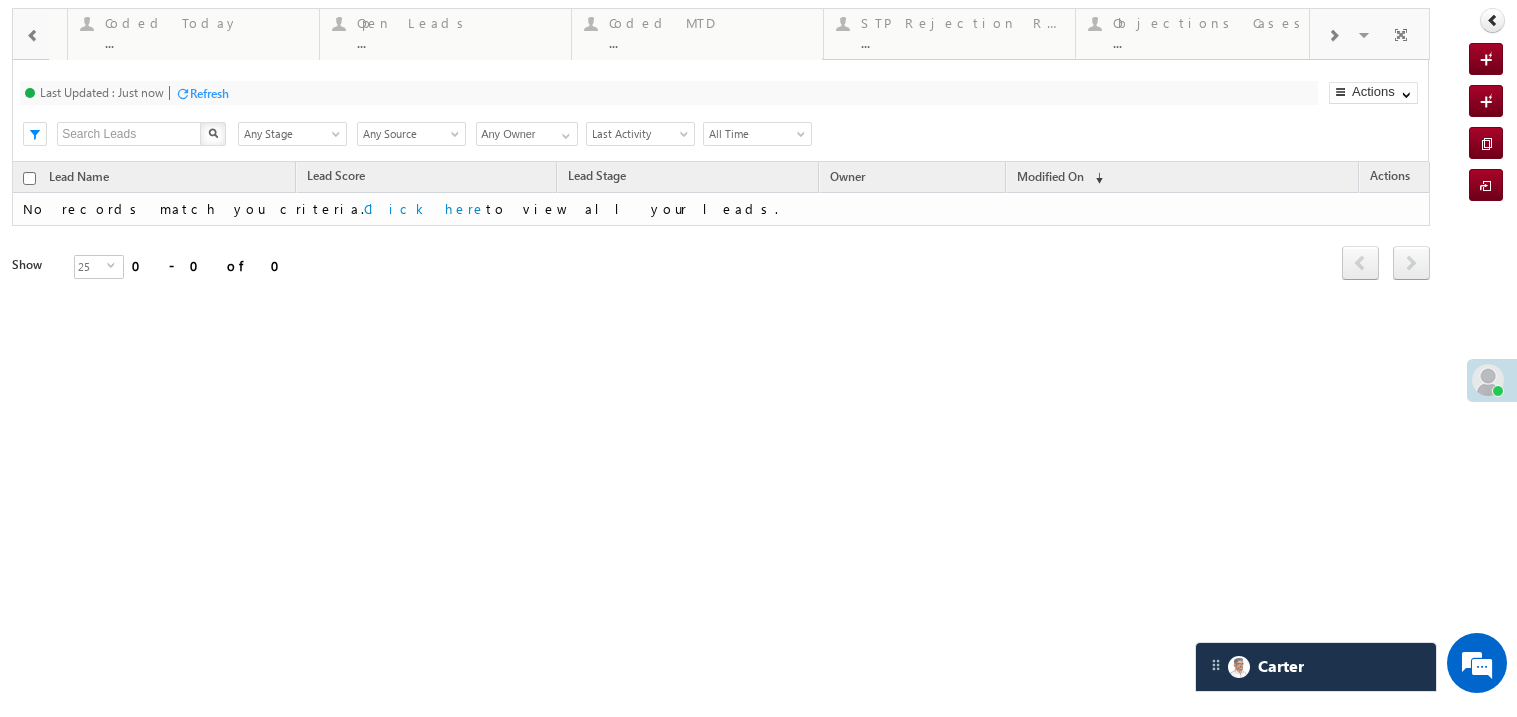 click at bounding box center [33, 36] 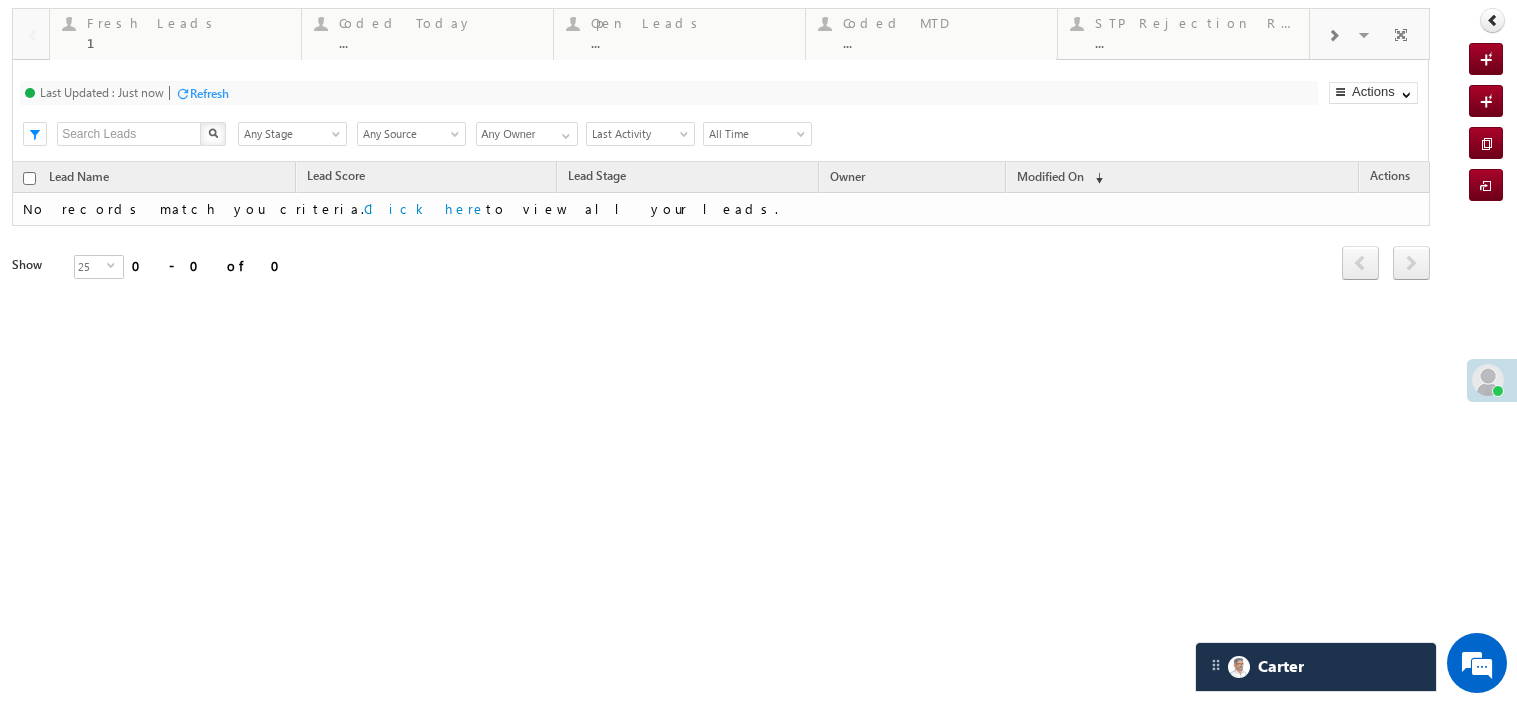 click at bounding box center [30, 33] 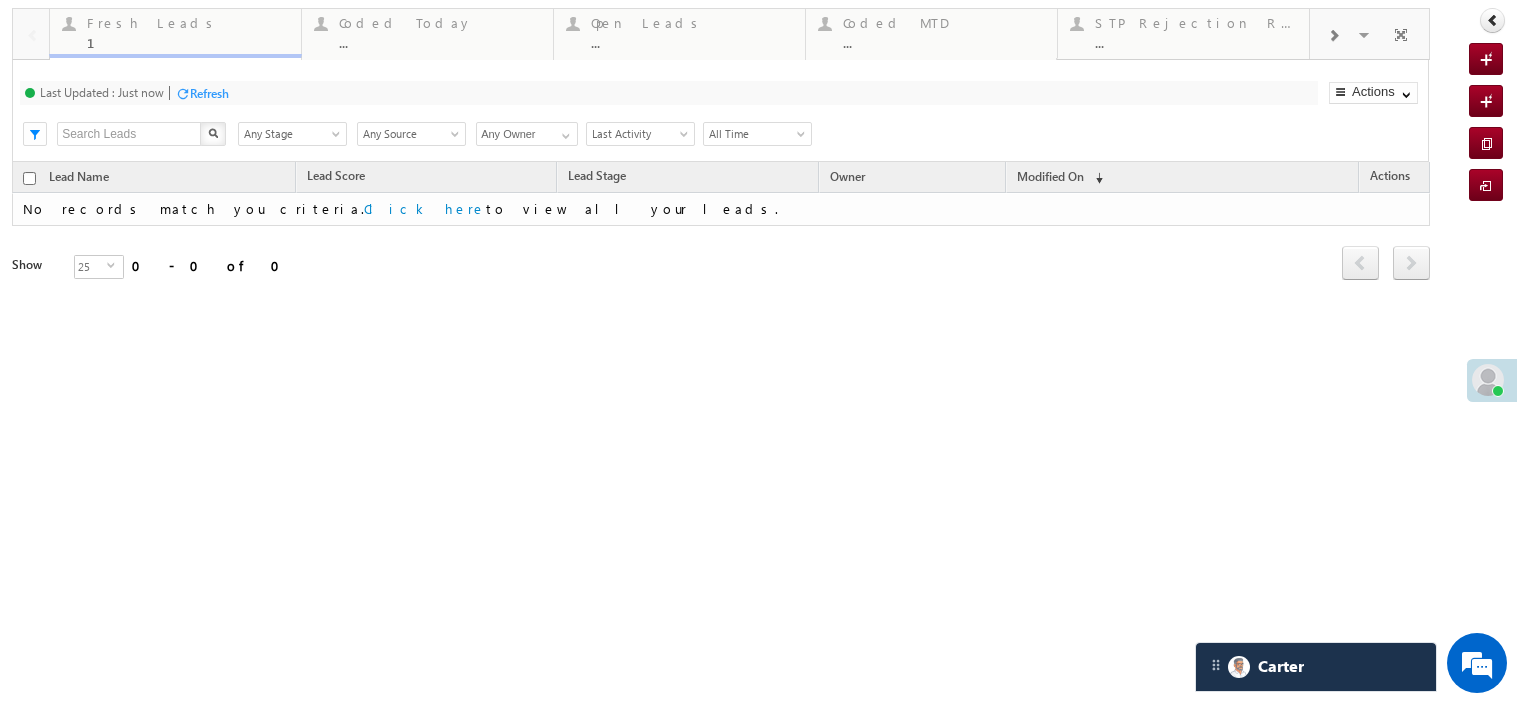 click on "Leads connected post coding ..." at bounding box center [188, 79] 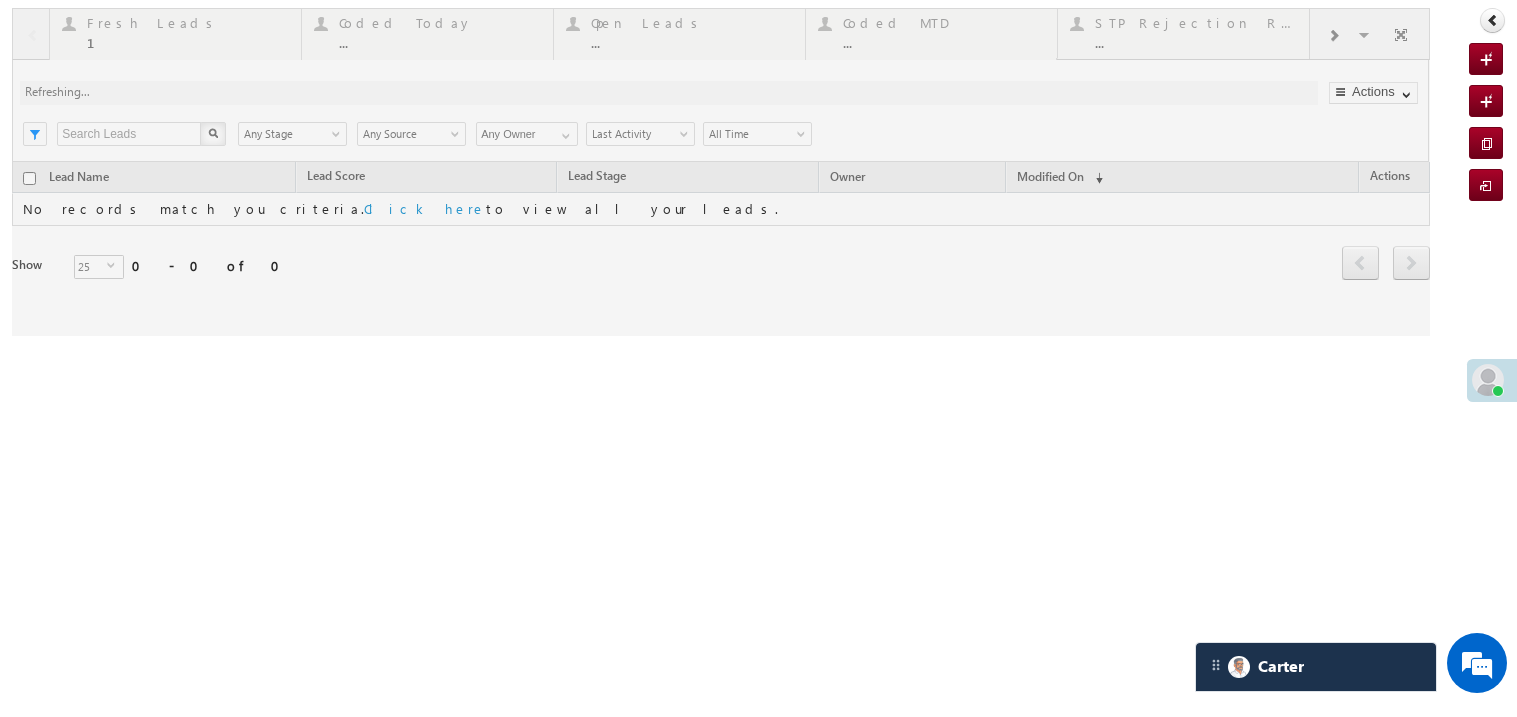 click on "Smart Views Getting Started Faster 🚀 Smart Views with a new look ✨ Try Now
Quick Add Lead
Fresh Leads 1 Details Coded Today ... Details Open Leads ... Details Coded MTD ... Details STP Rejection Reason ... Details Objections Cases ... Details Forms Resubmitted 0 Details Call backs ... Details Lead Type ... Details SIP Cases ... Details SS Fresh Lead Distribution ... Details Exotel IVR 2.1 ... Details Missed Incoming Calls ... Details Thankyou Page leads ... Details Fresh Objection Cases ... Details Leads connected post coding ... Details ... Details ... ... X" at bounding box center [763, 250] 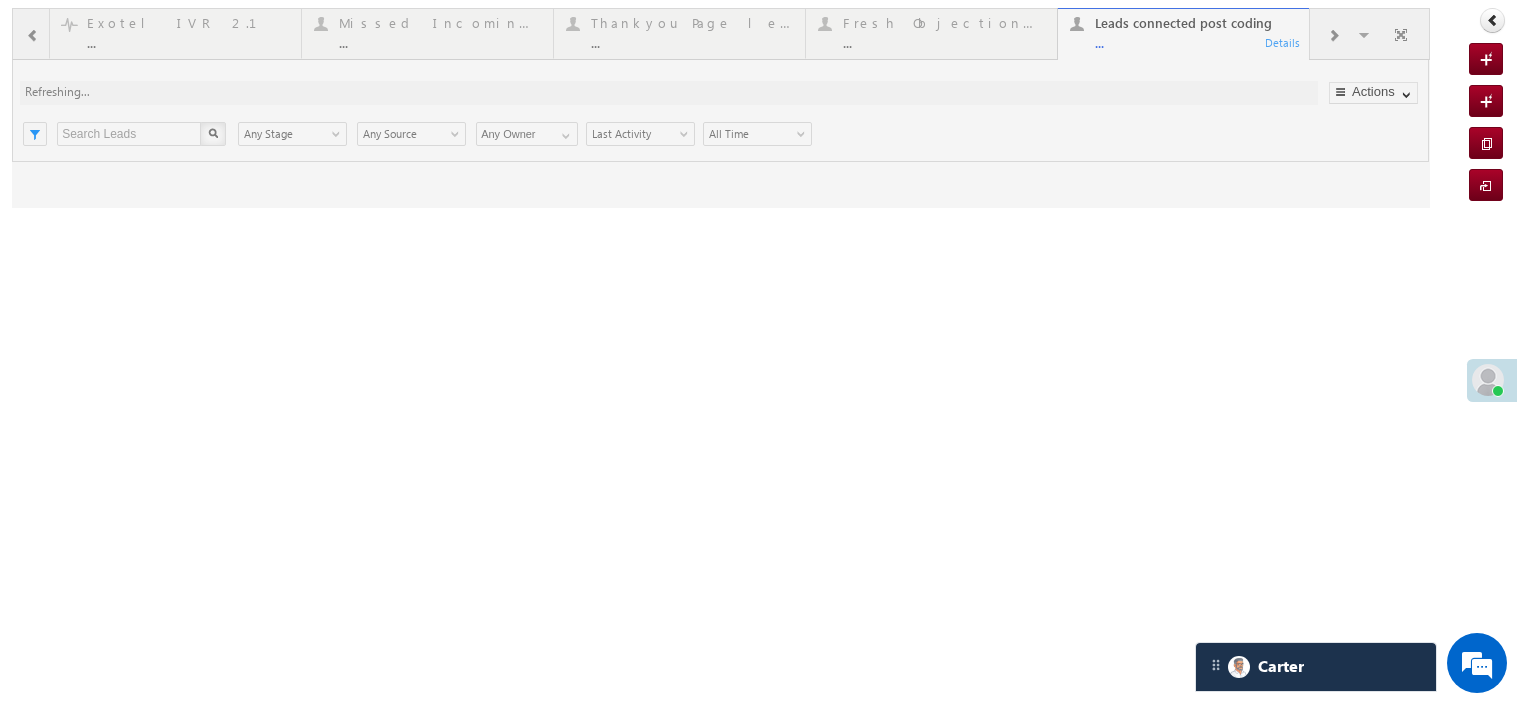 scroll, scrollTop: 0, scrollLeft: 0, axis: both 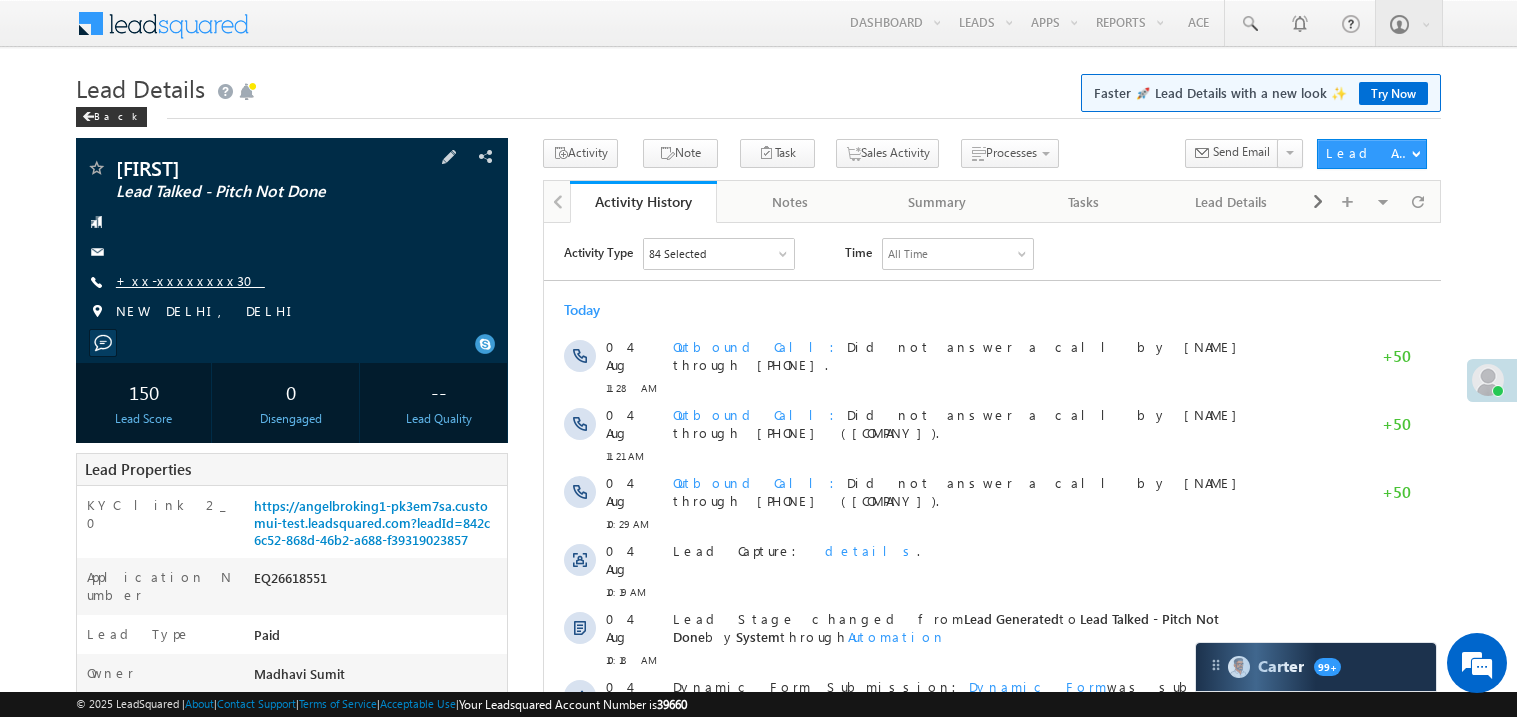 click on "+xx-xxxxxxxx30" at bounding box center [190, 280] 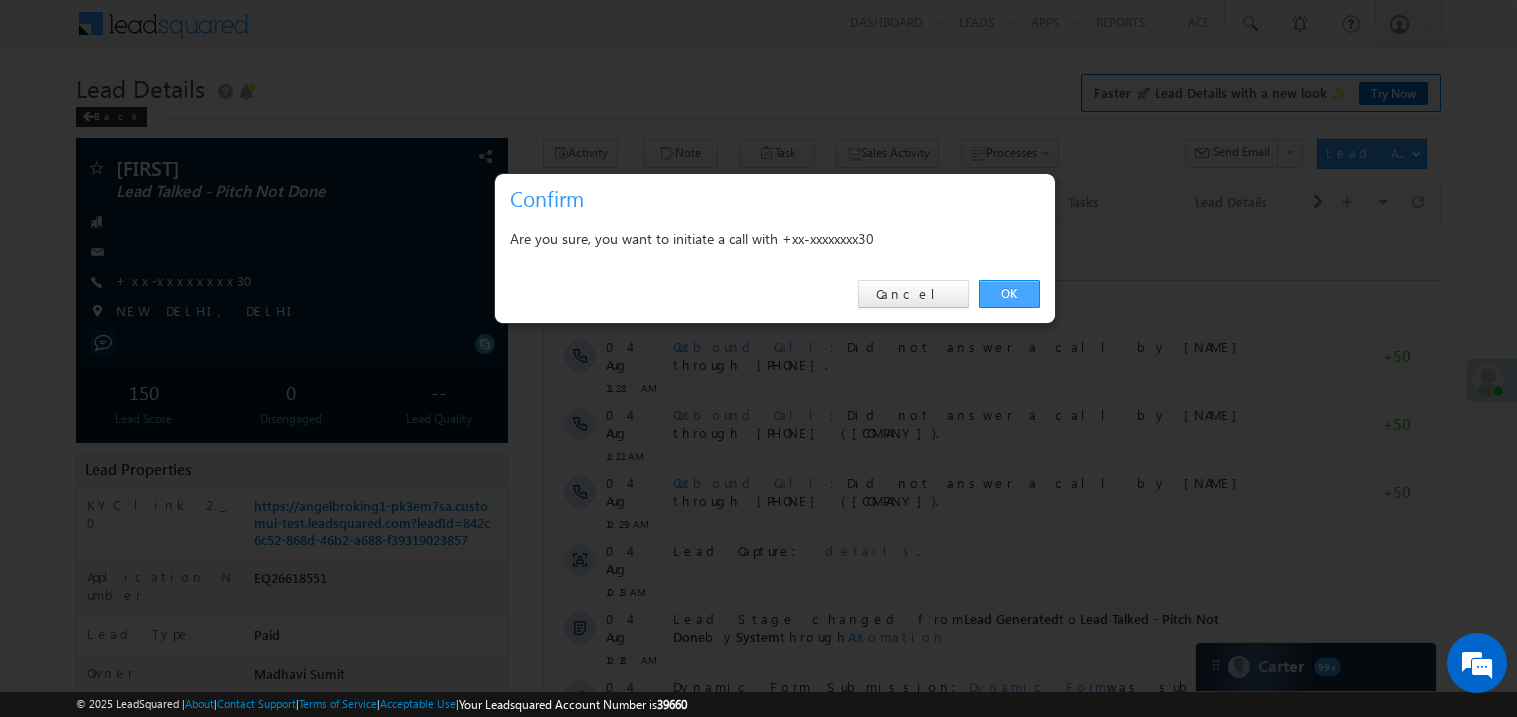 click on "OK" at bounding box center (1009, 294) 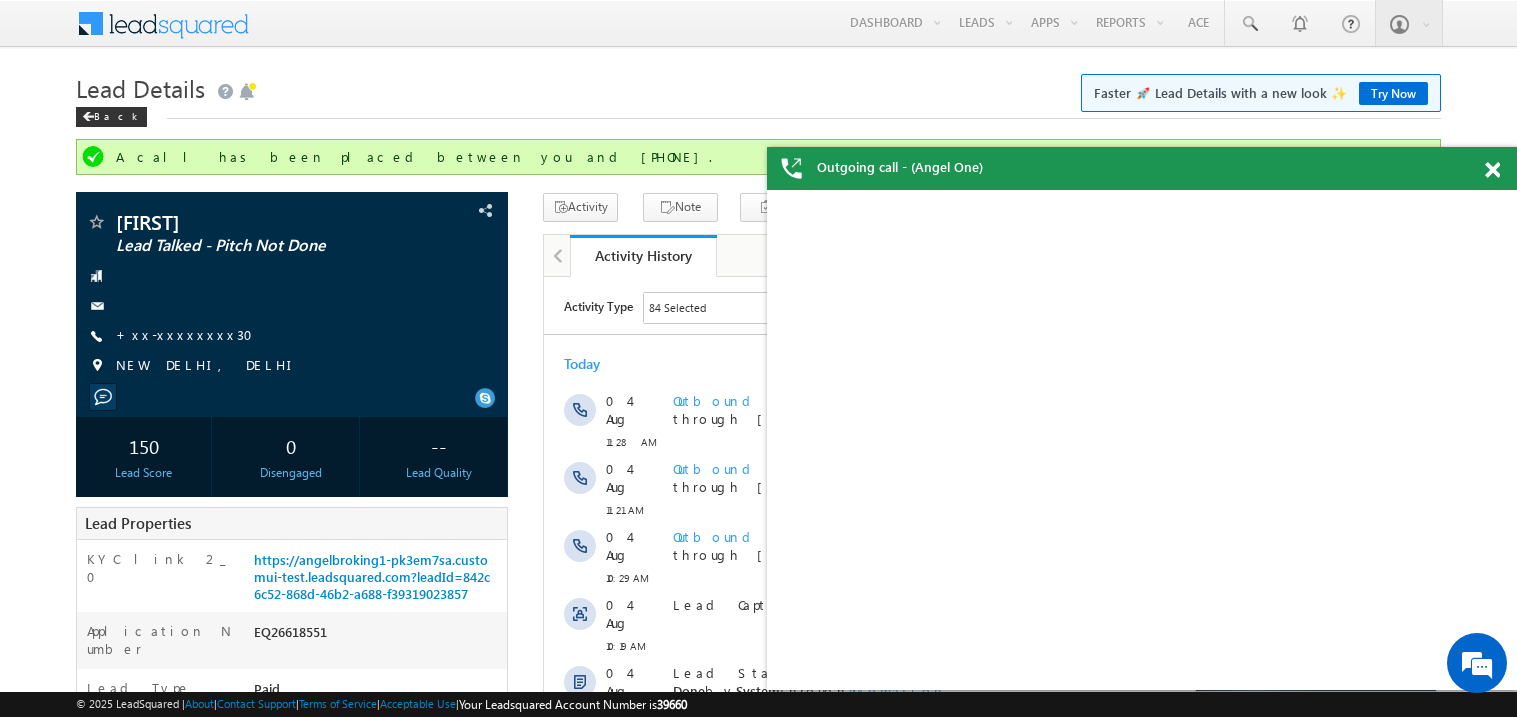 scroll, scrollTop: 0, scrollLeft: 0, axis: both 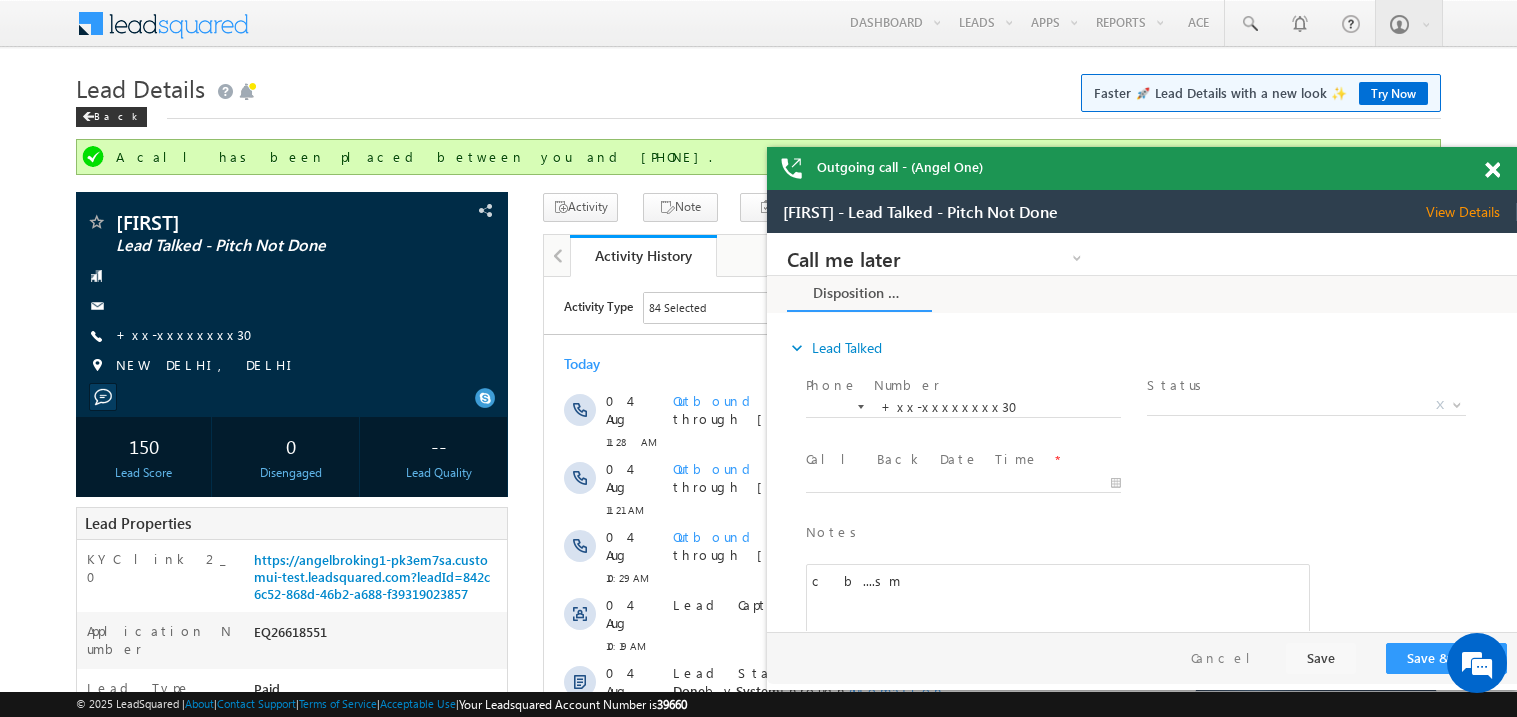 click at bounding box center [1492, 170] 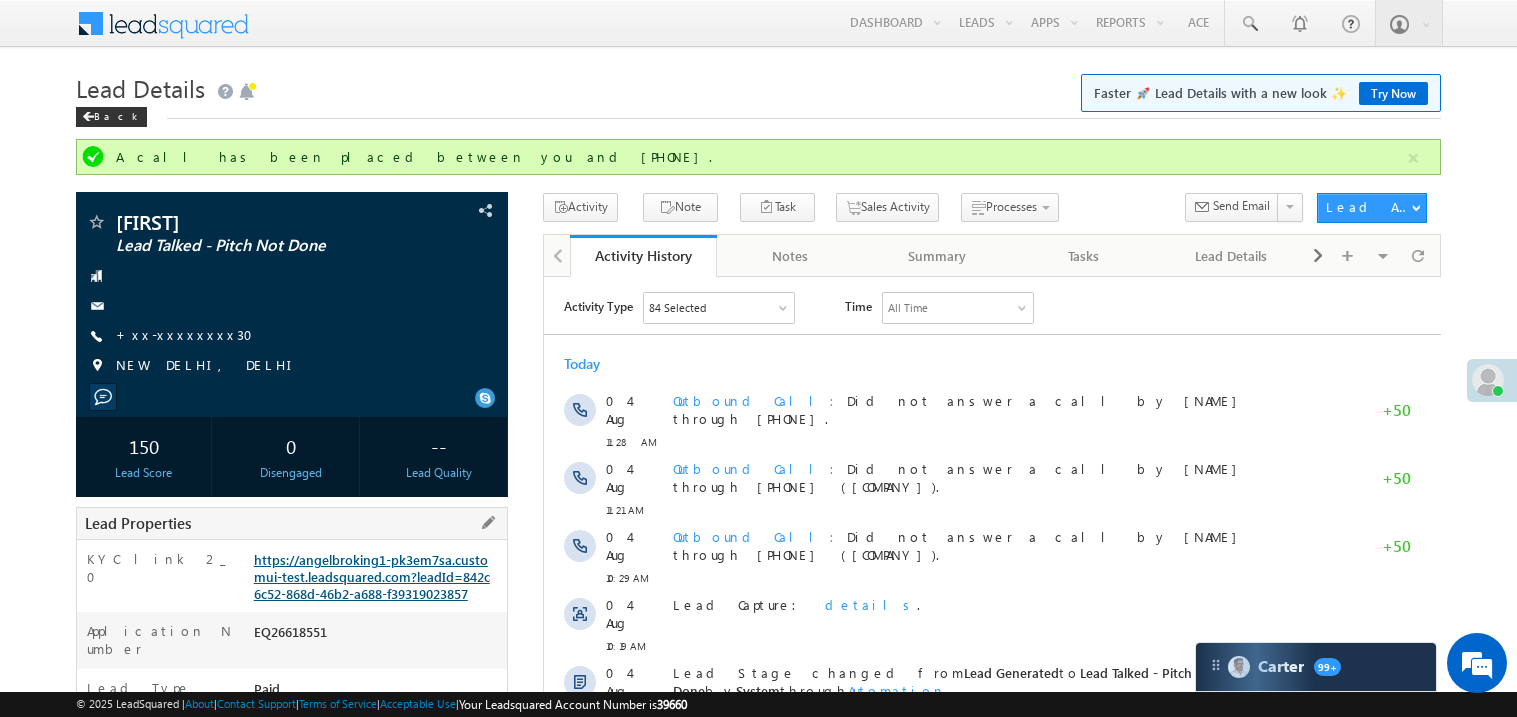 click on "https://angelbroking1-pk3em7sa.customui-test.leadsquared.com?leadId=842c6c52-868d-46b2-a688-f39319023857" at bounding box center [372, 576] 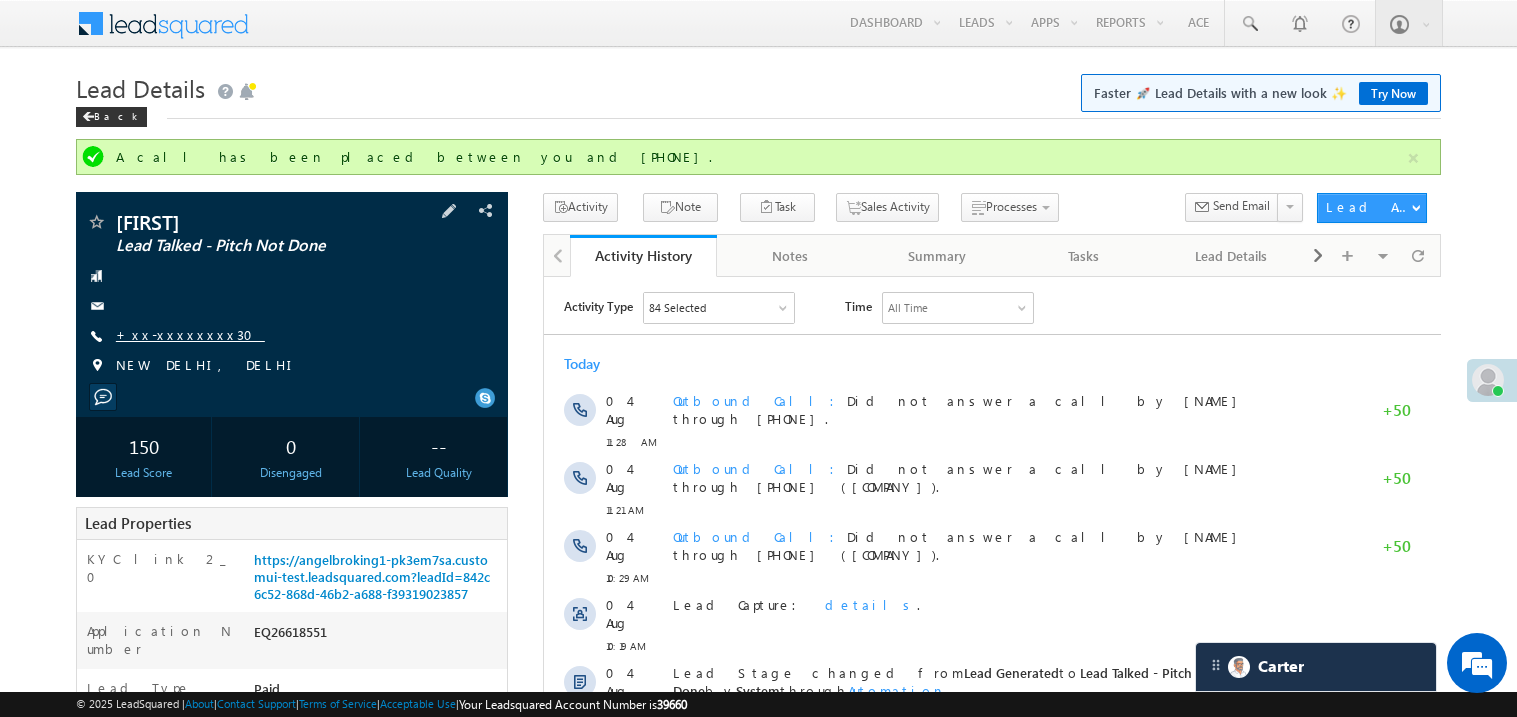 click on "+xx-xxxxxxxx30" at bounding box center (190, 334) 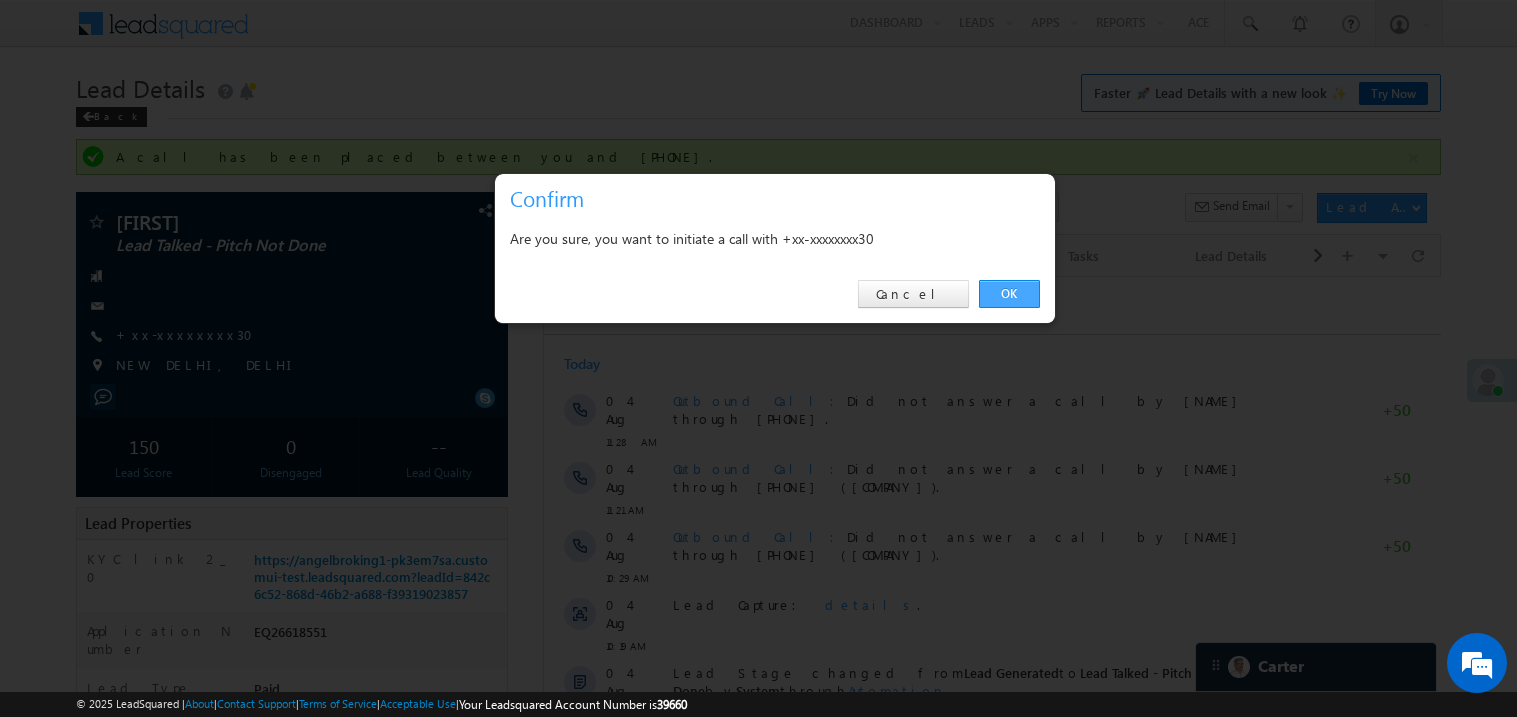 click on "OK" at bounding box center (1009, 294) 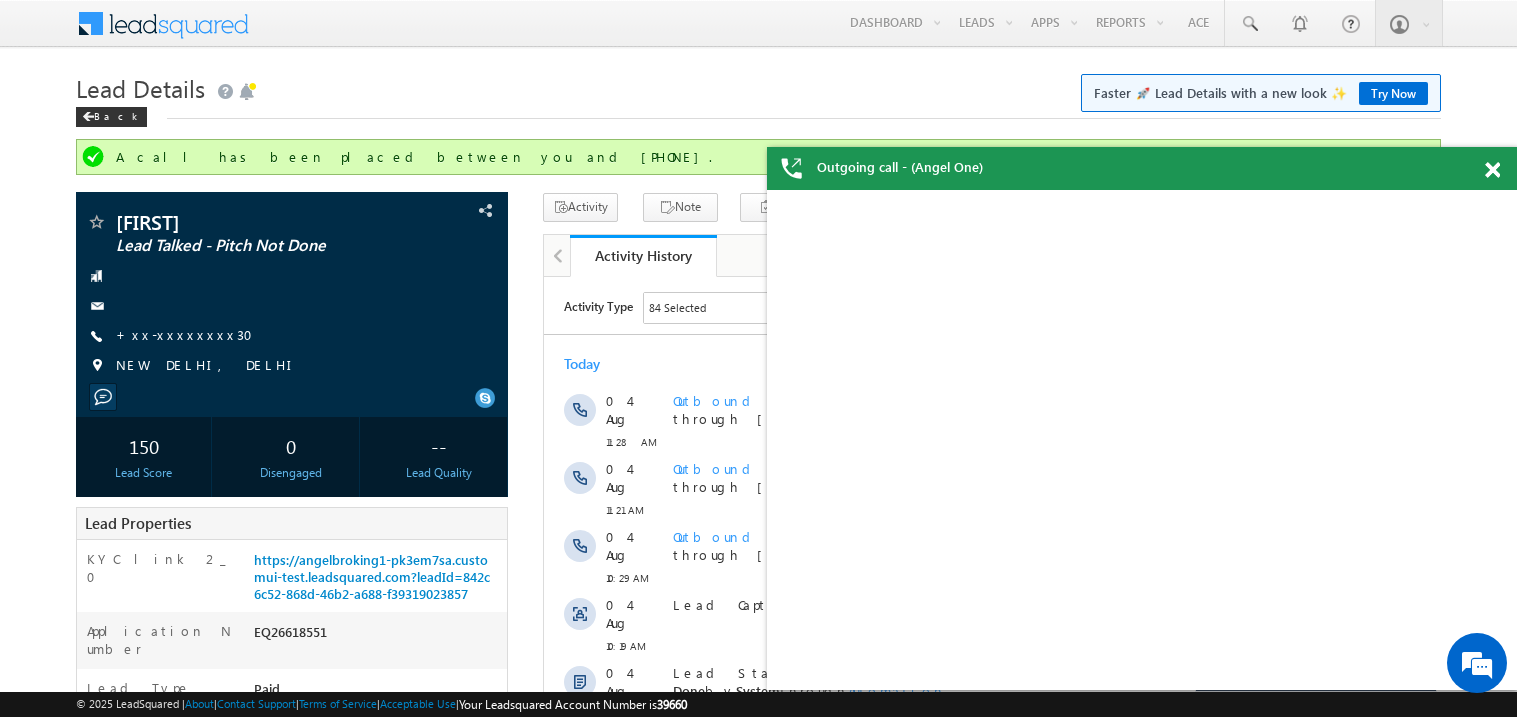 scroll, scrollTop: 0, scrollLeft: 0, axis: both 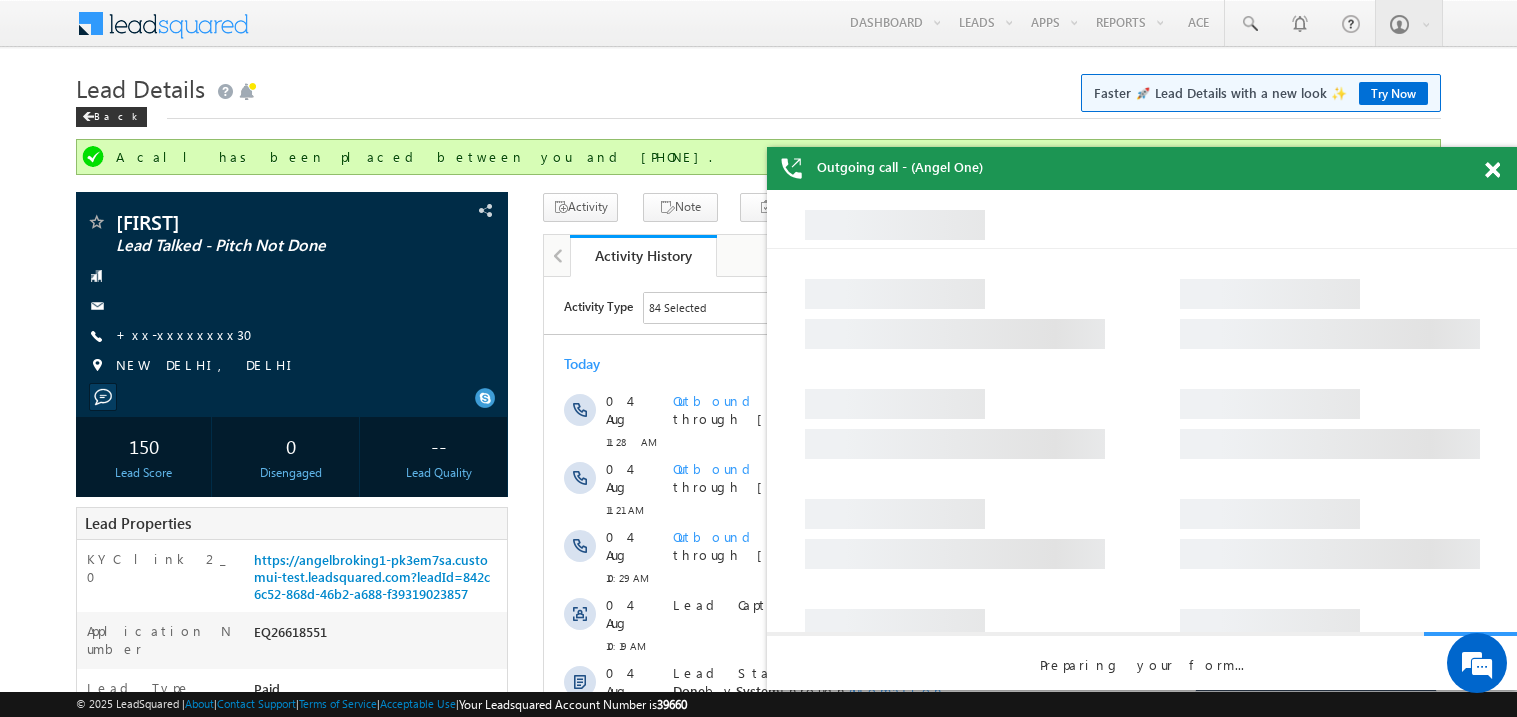 click at bounding box center [1503, 166] 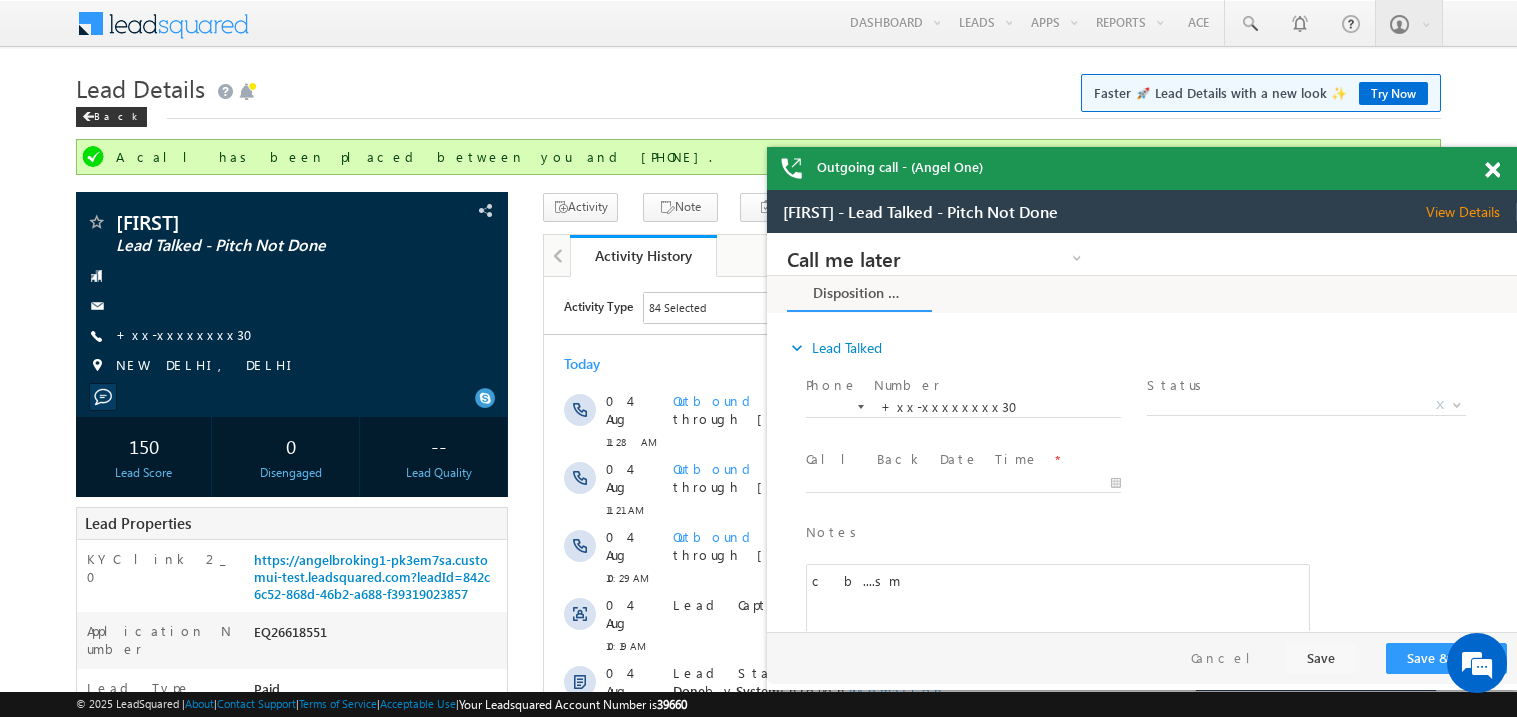 scroll, scrollTop: 0, scrollLeft: 0, axis: both 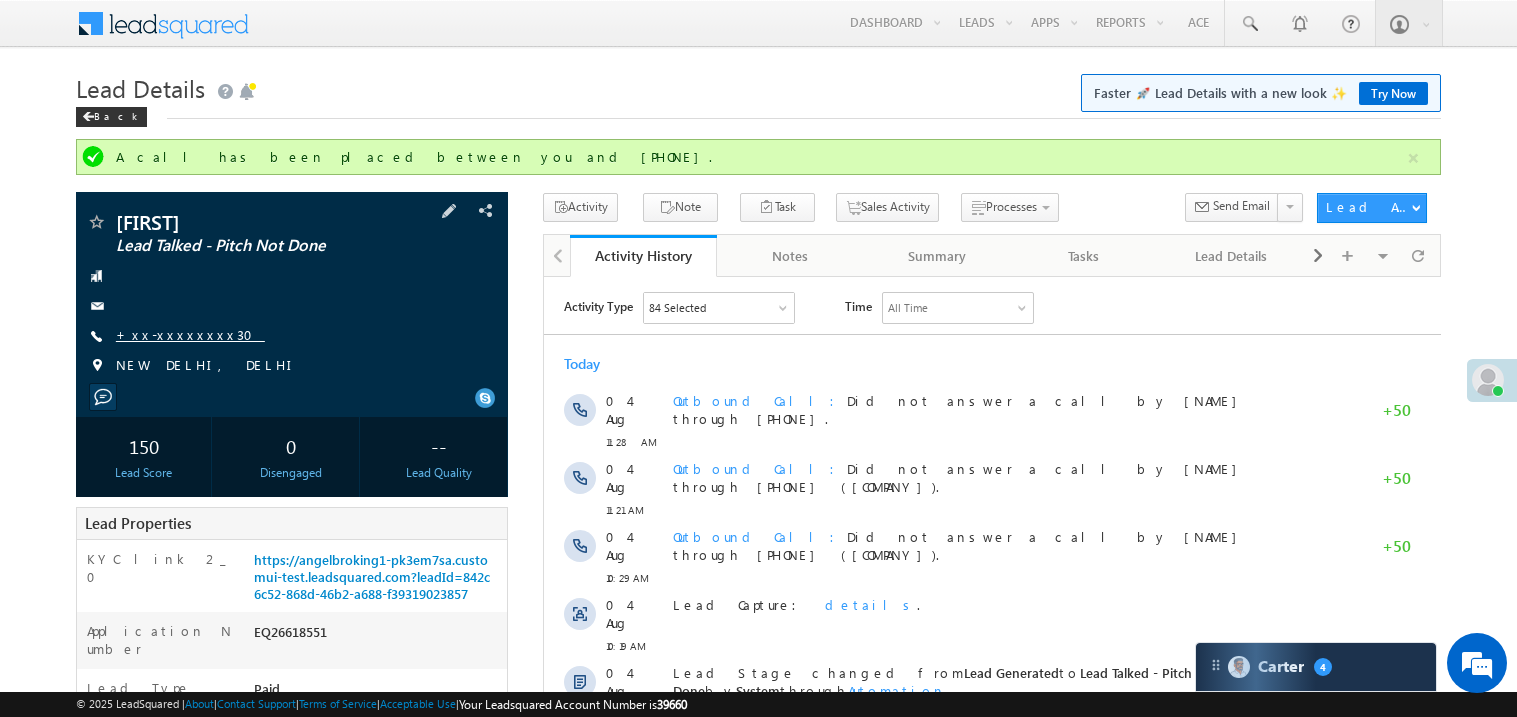click on "+xx-xxxxxxxx30" at bounding box center (190, 334) 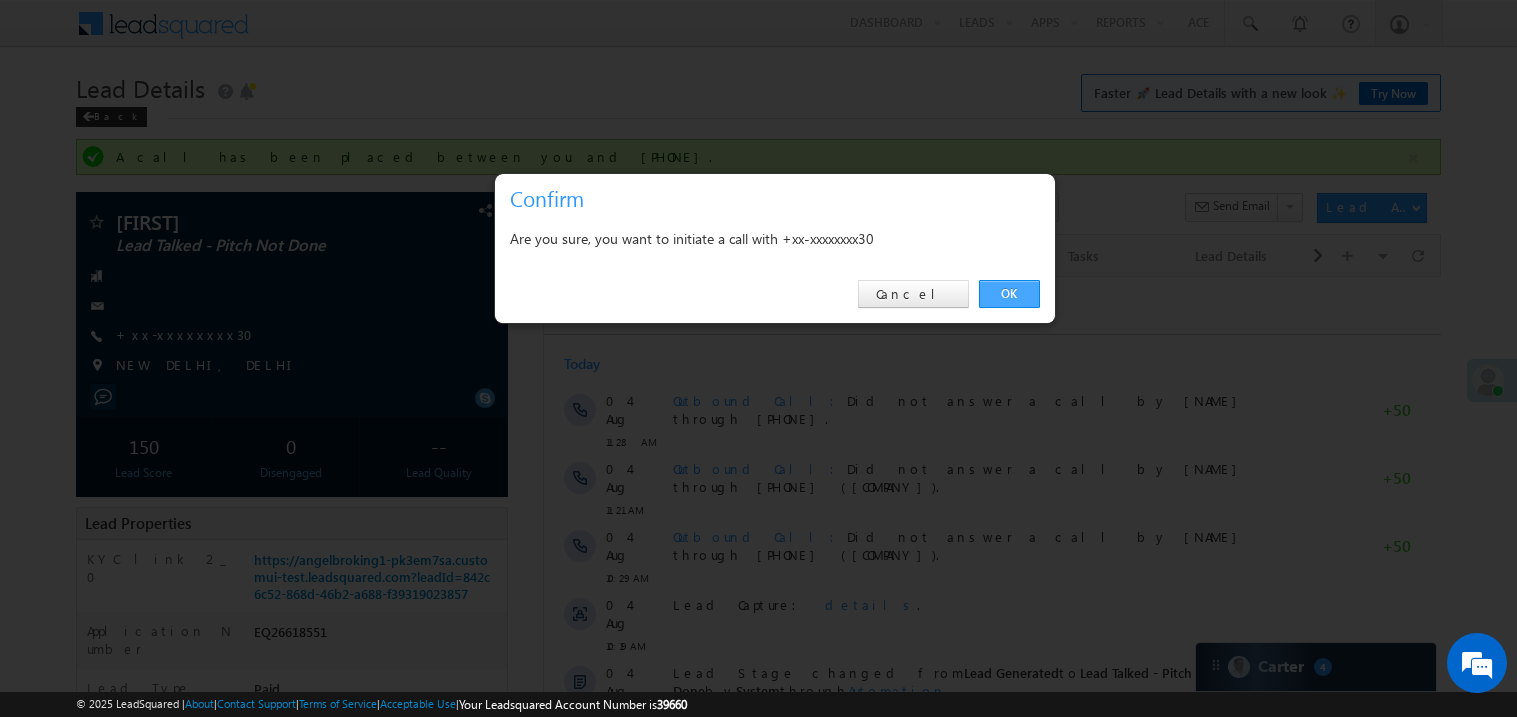 click on "OK" at bounding box center [1009, 294] 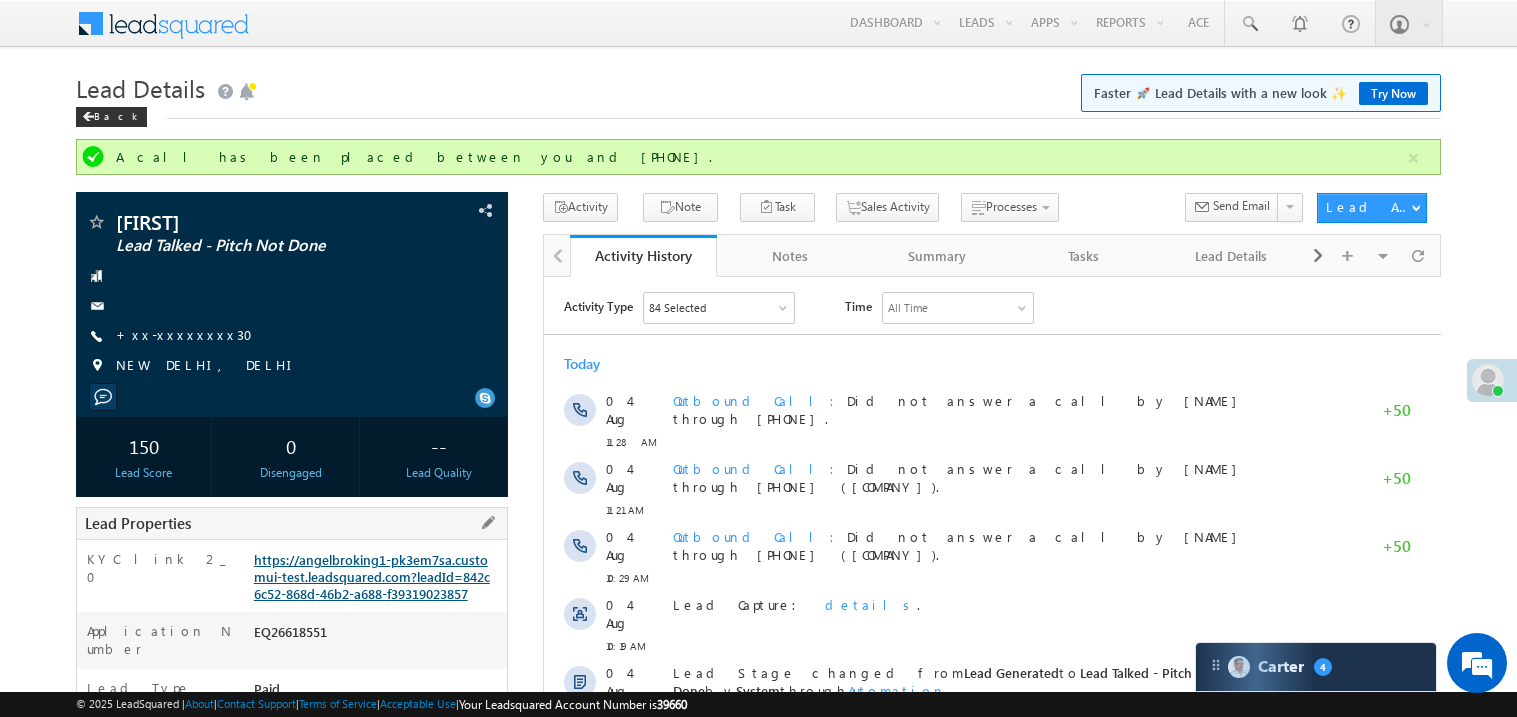 click on "https://angelbroking1-pk3em7sa.customui-test.leadsquared.com?leadId=842c6c52-868d-46b2-a688-f39319023857" at bounding box center [372, 576] 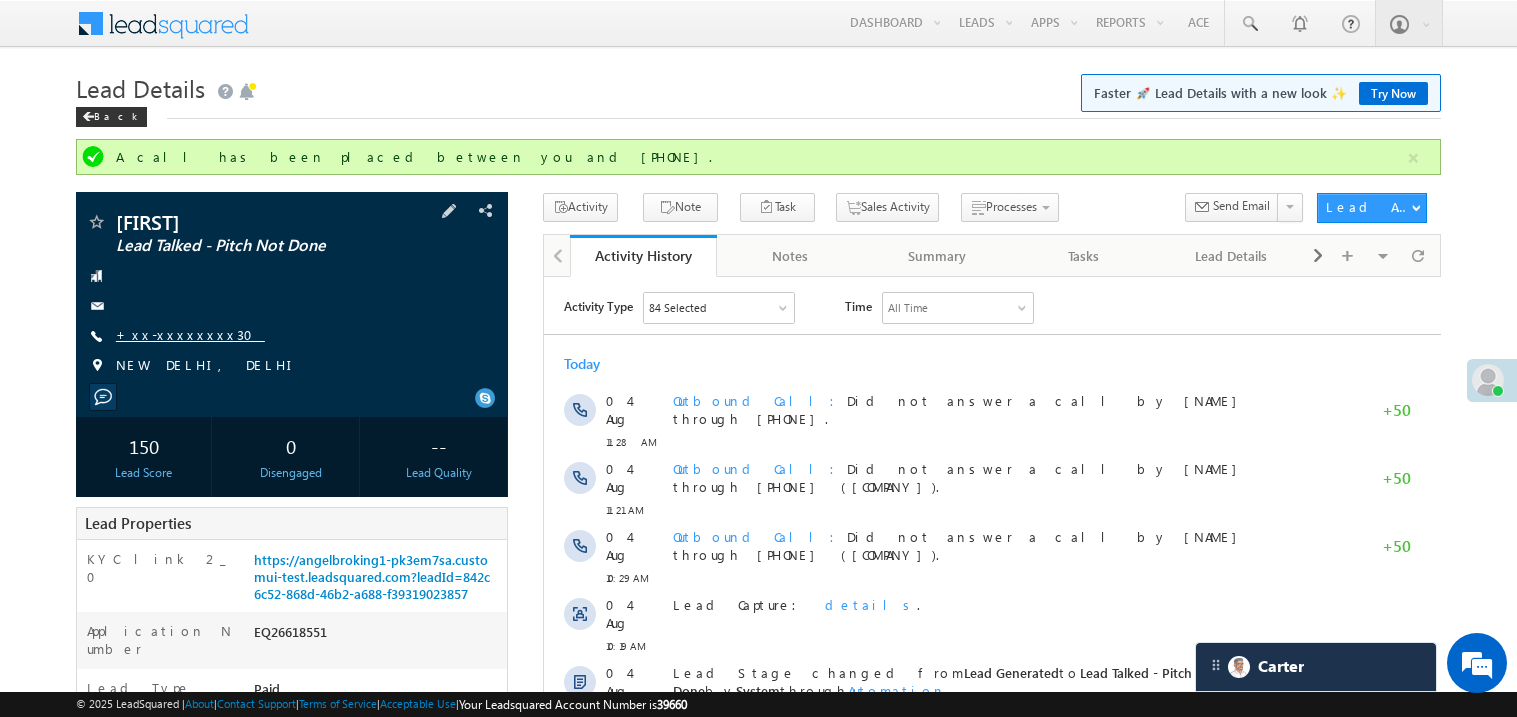 click on "+xx-xxxxxxxx30" at bounding box center (190, 334) 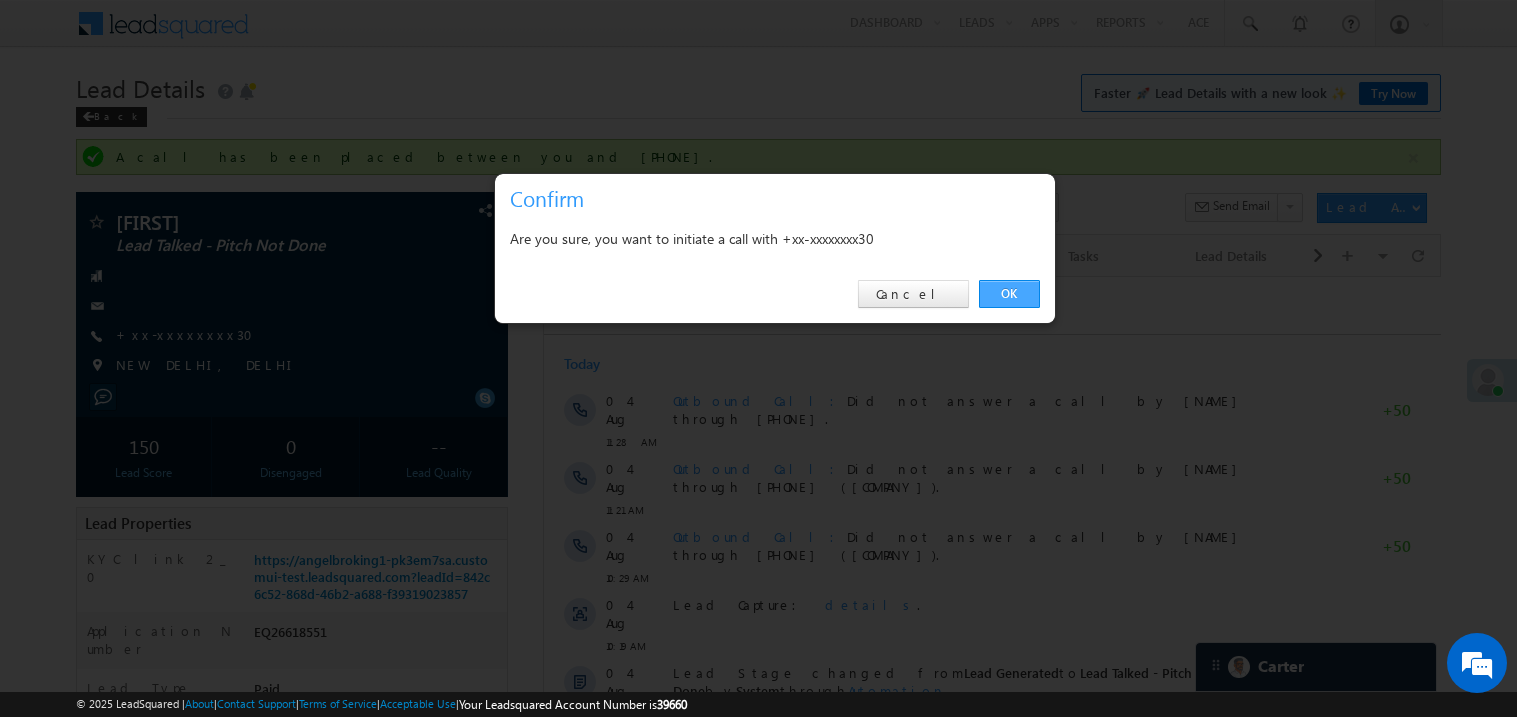 click on "OK" at bounding box center (1009, 294) 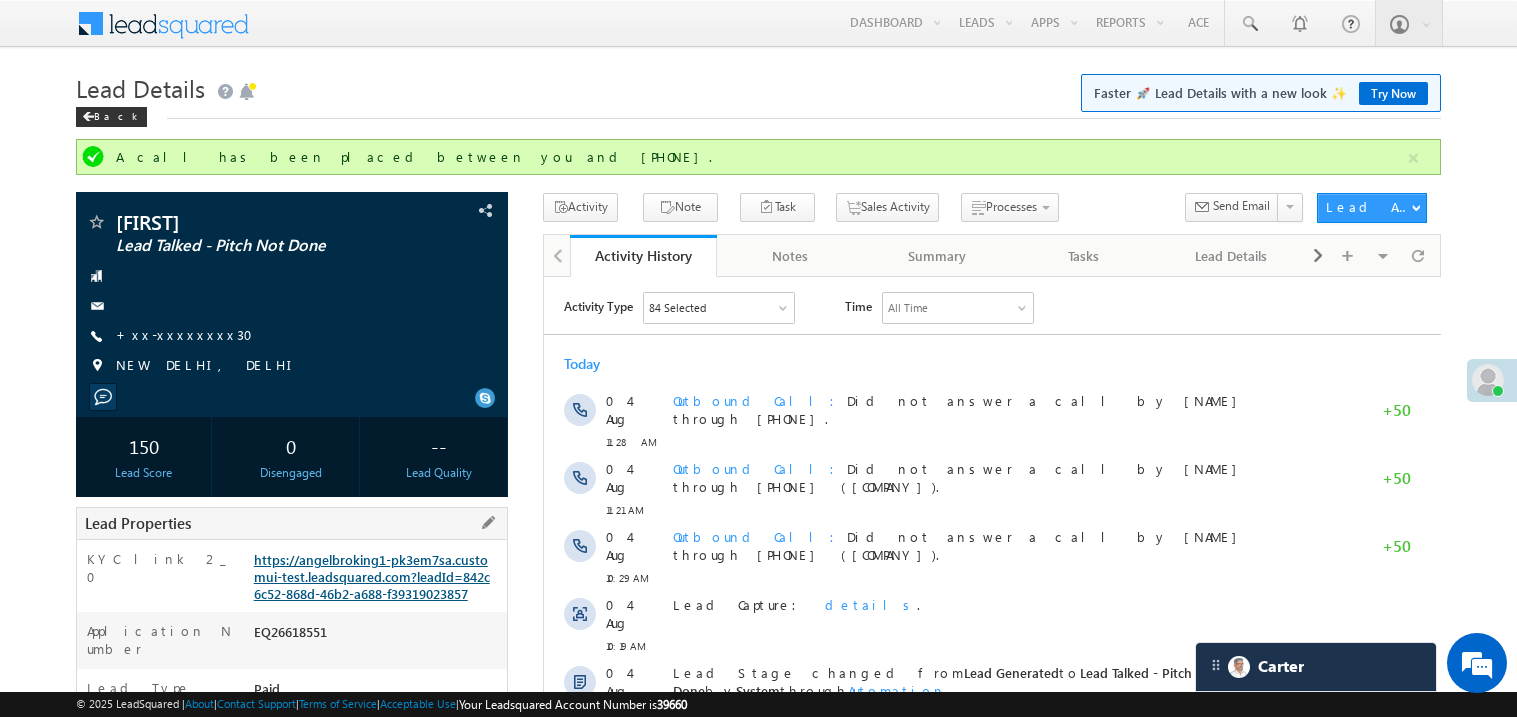 click on "https://angelbroking1-pk3em7sa.customui-test.leadsquared.com?leadId=842c6c52-868d-46b2-a688-f39319023857" at bounding box center [372, 576] 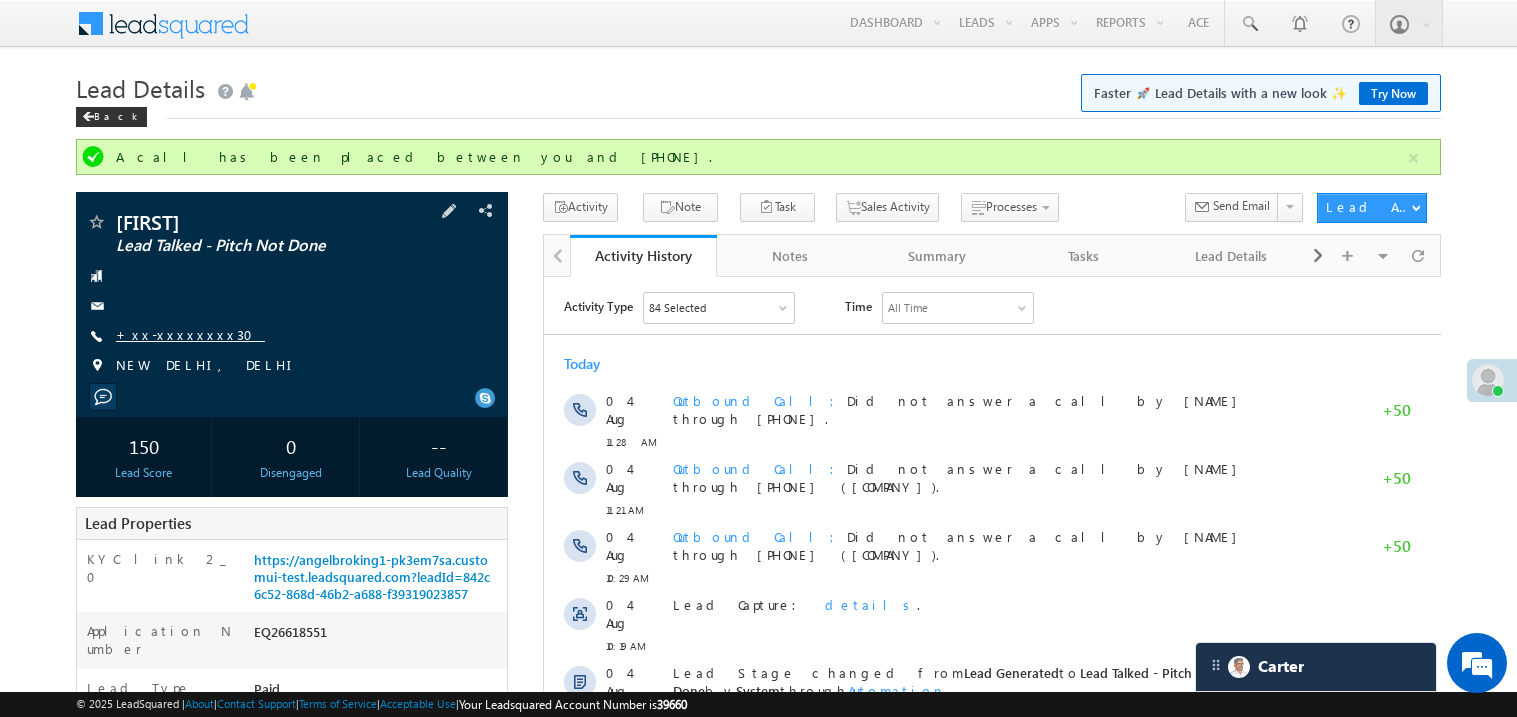 click on "+xx-xxxxxxxx30" at bounding box center [190, 334] 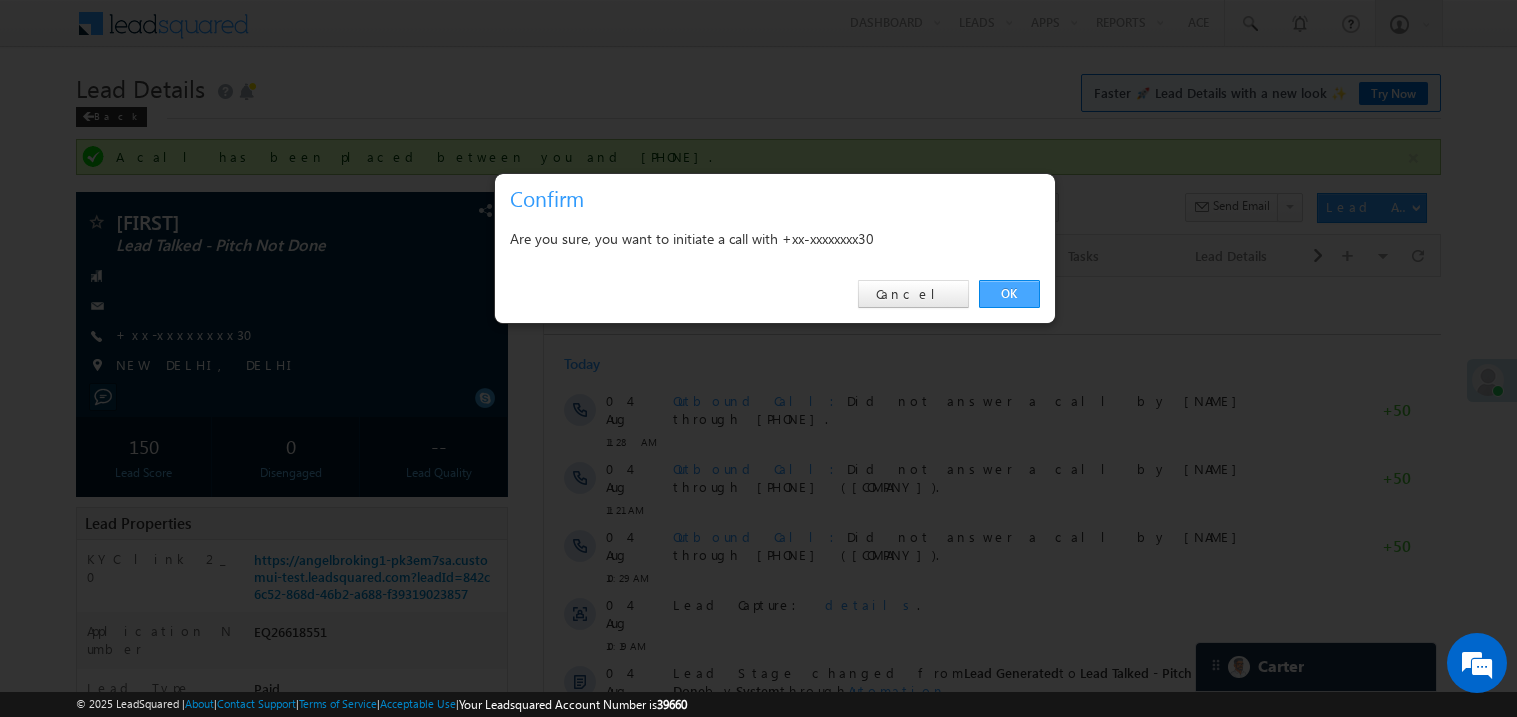 click on "OK" at bounding box center [1009, 294] 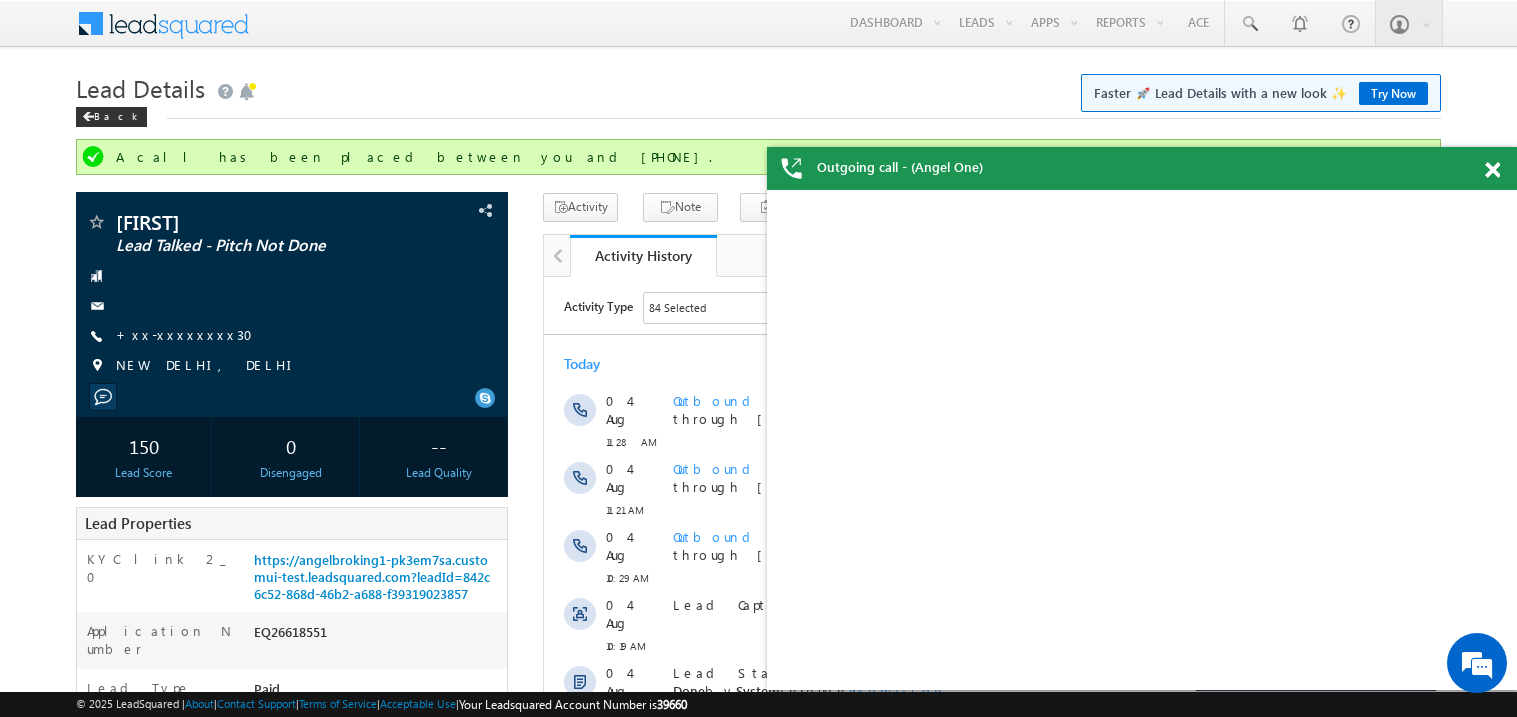 scroll, scrollTop: 0, scrollLeft: 0, axis: both 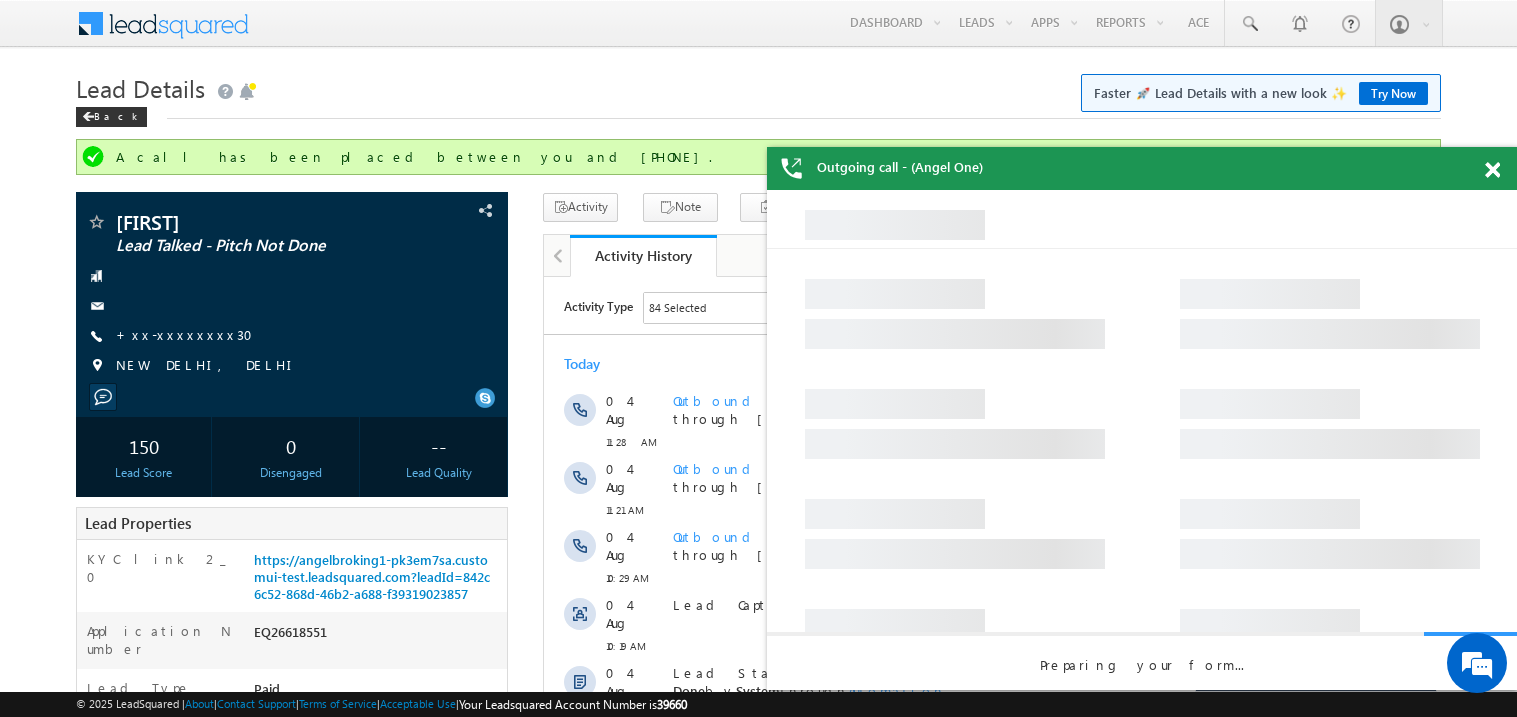 click at bounding box center [1492, 170] 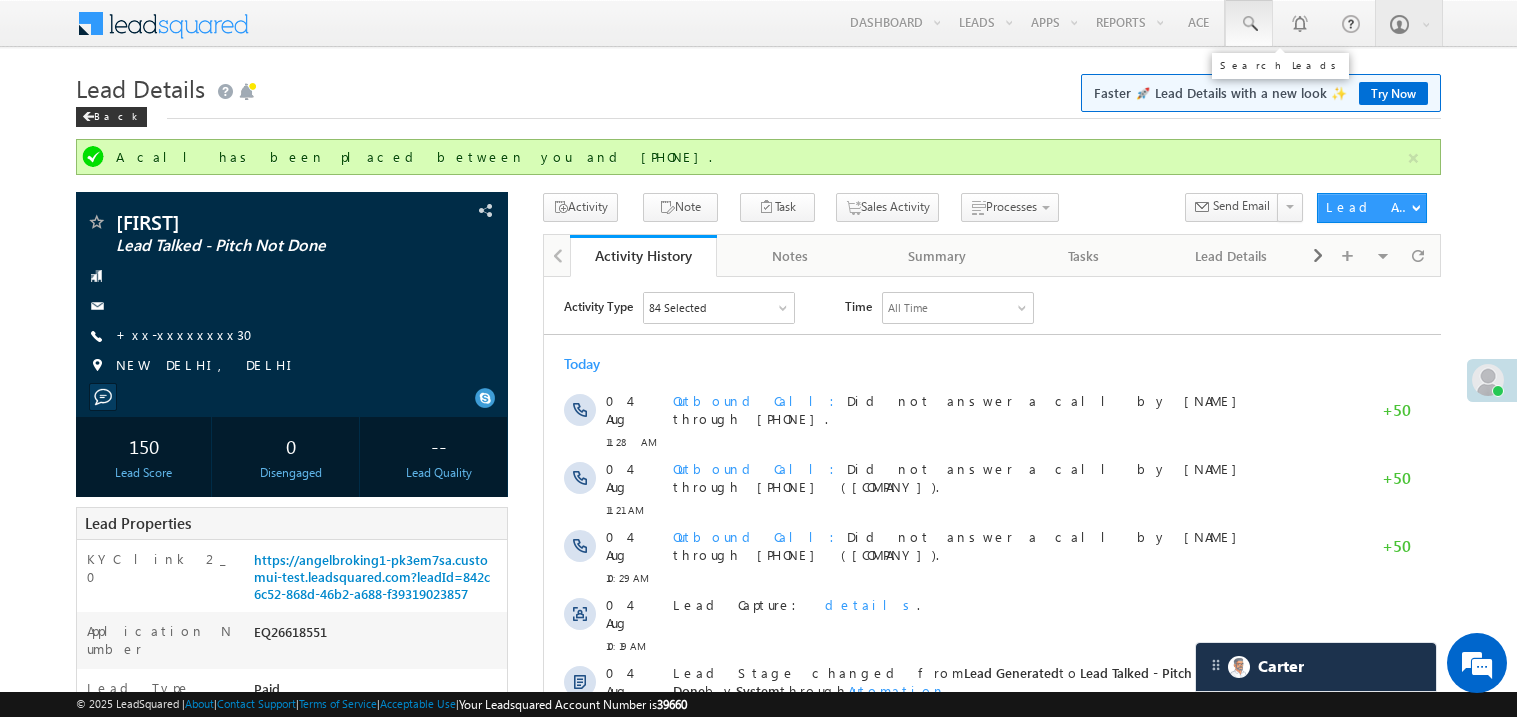 click at bounding box center (1249, 24) 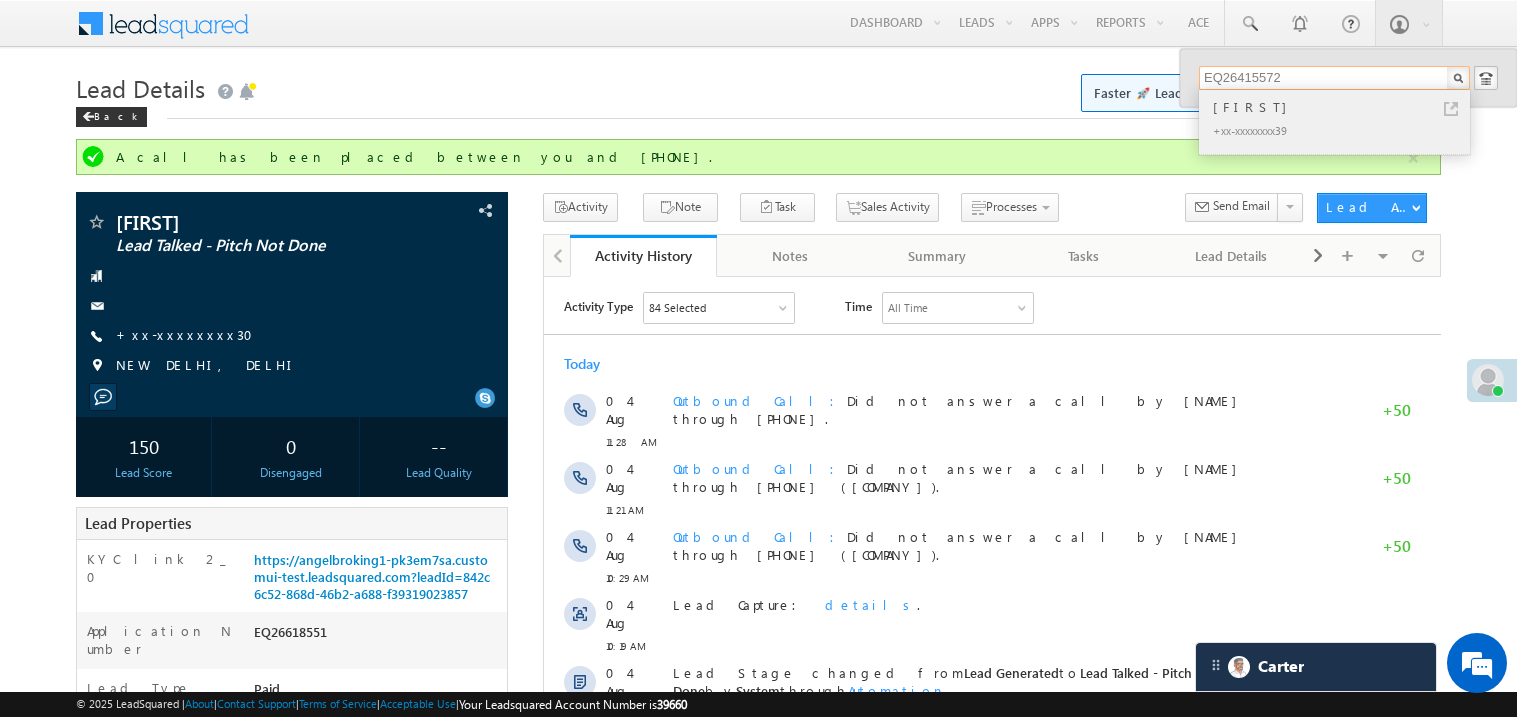 type on "EQ26415572" 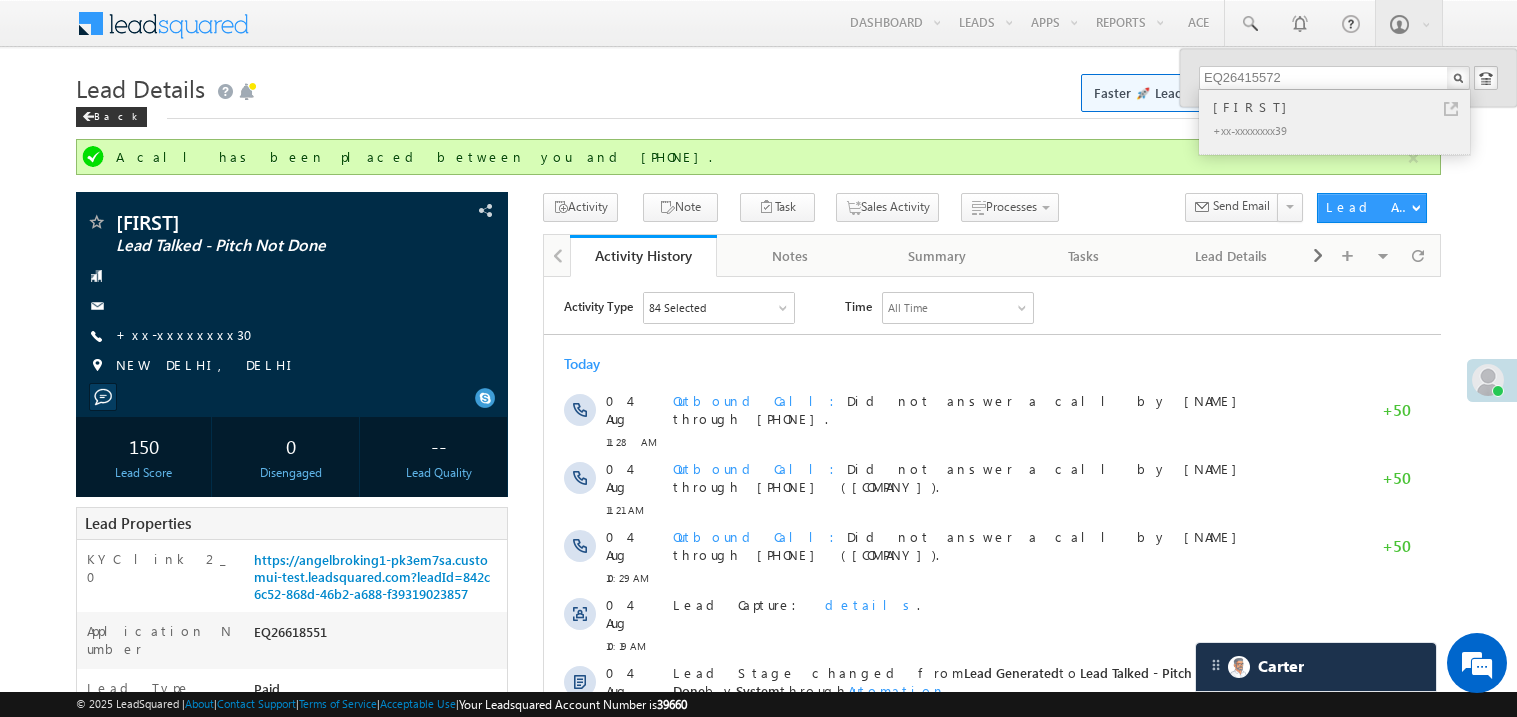 click on "Jashan" at bounding box center (1343, 107) 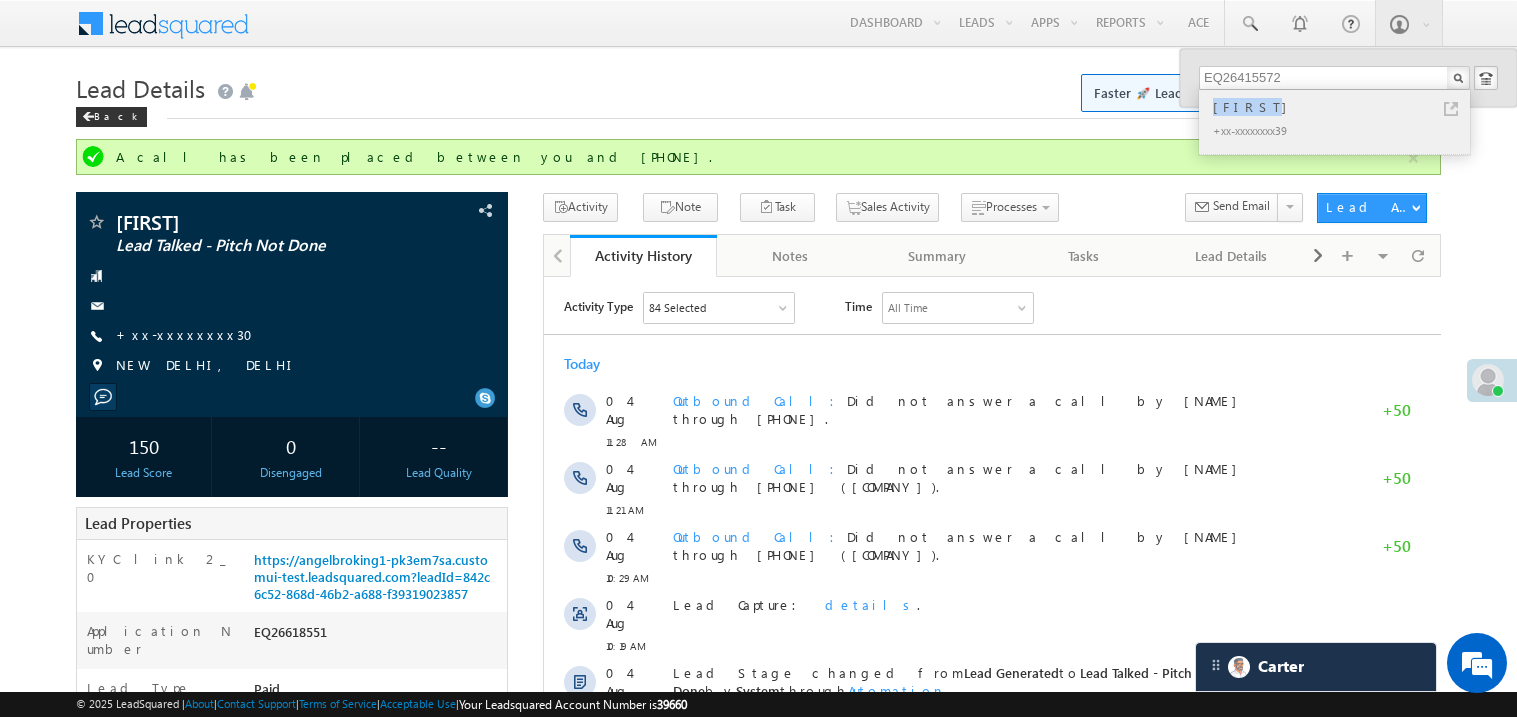 click on "Jashan" at bounding box center (1343, 107) 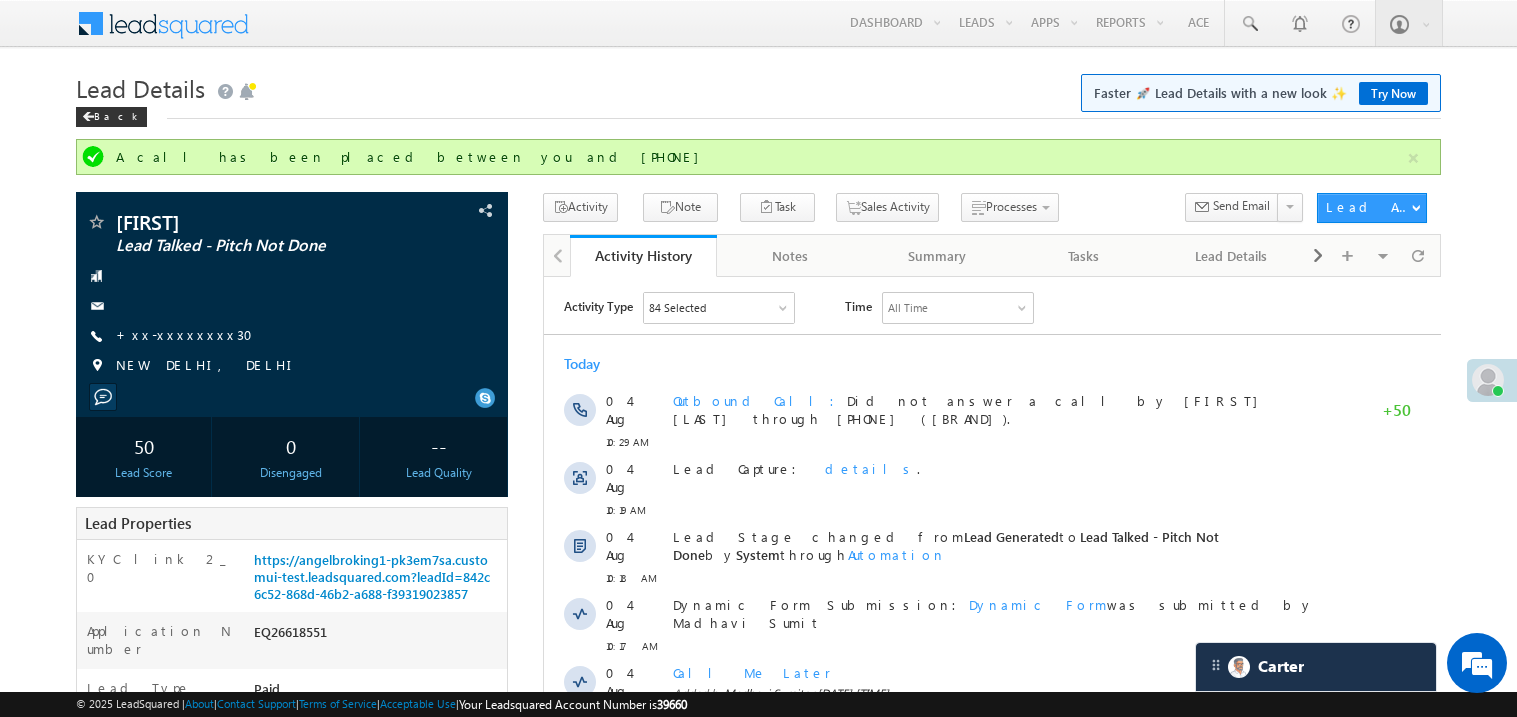 scroll, scrollTop: 0, scrollLeft: 0, axis: both 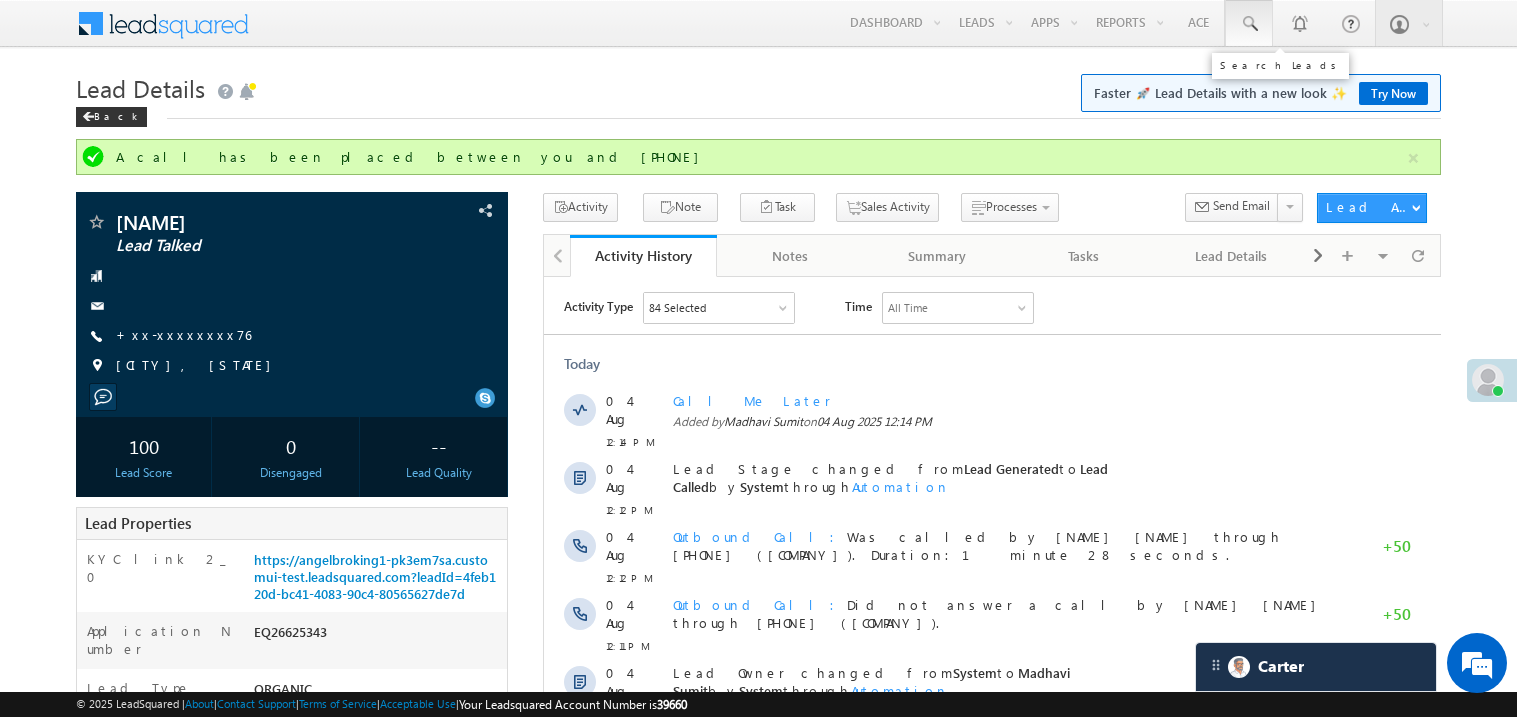 click at bounding box center (1249, 24) 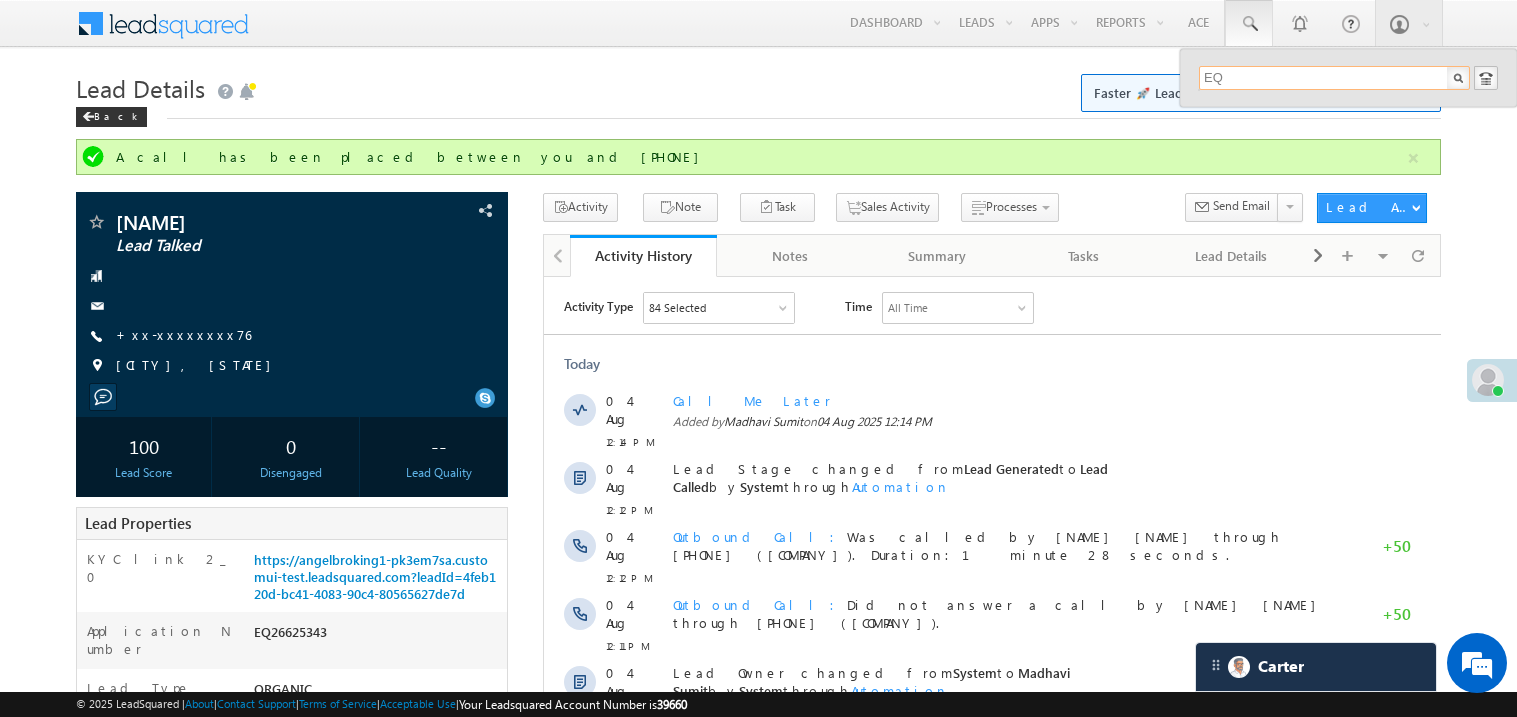type on "E" 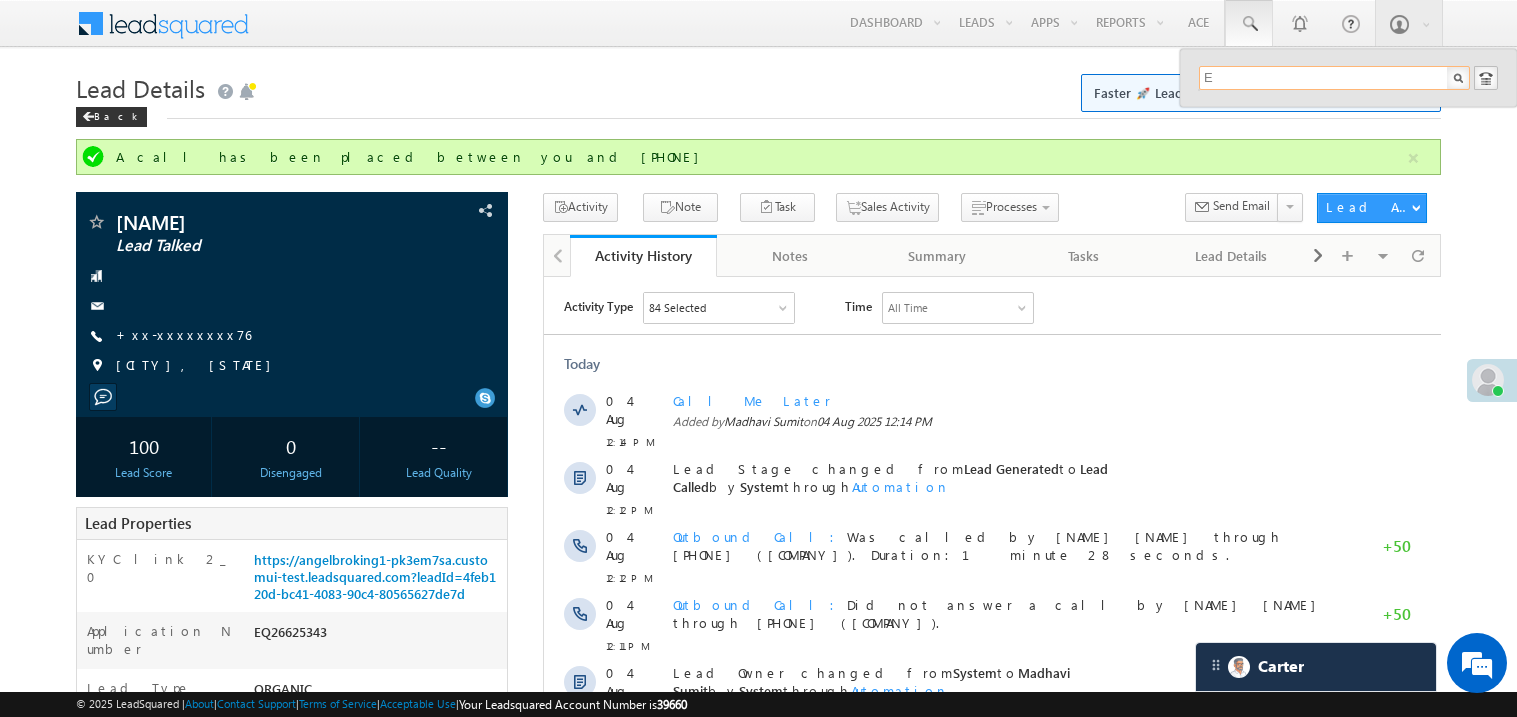 type 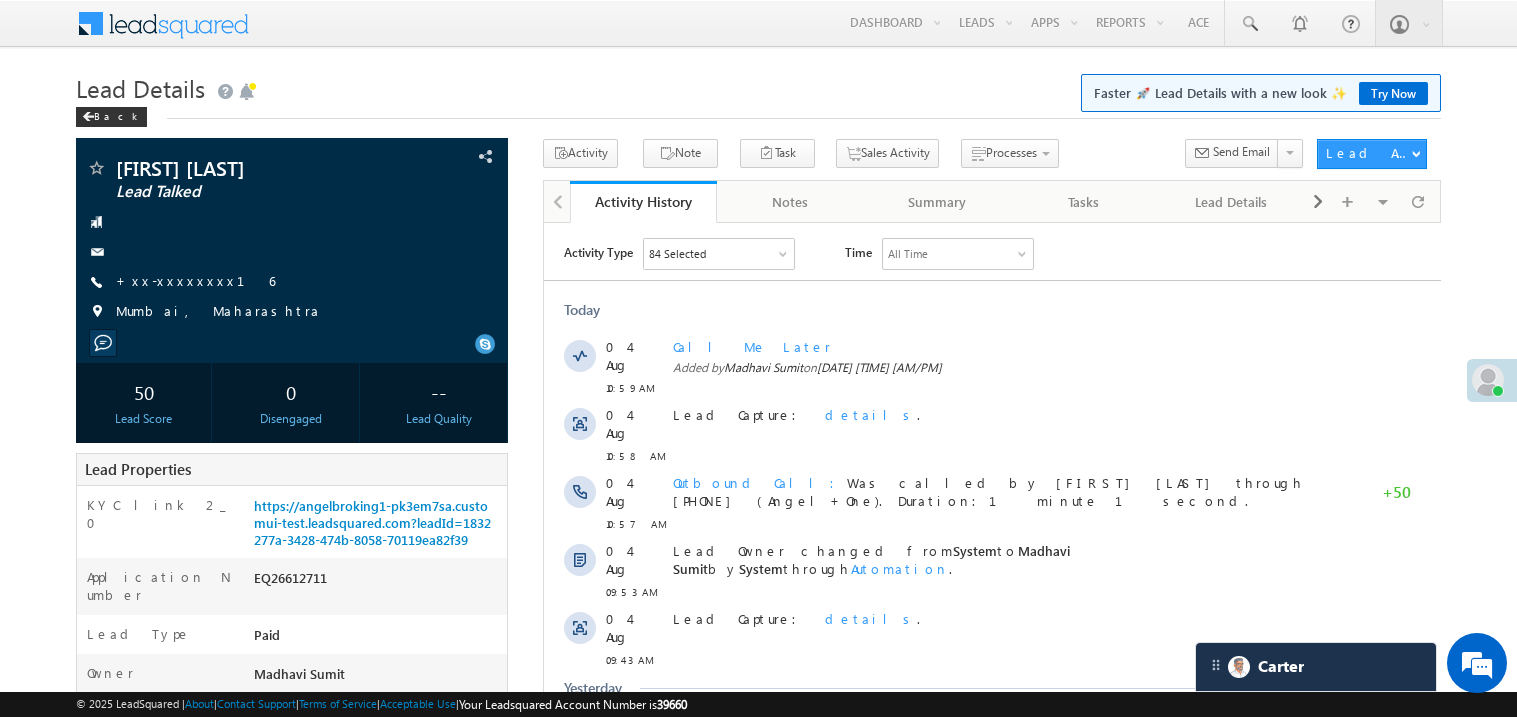 scroll, scrollTop: 0, scrollLeft: 0, axis: both 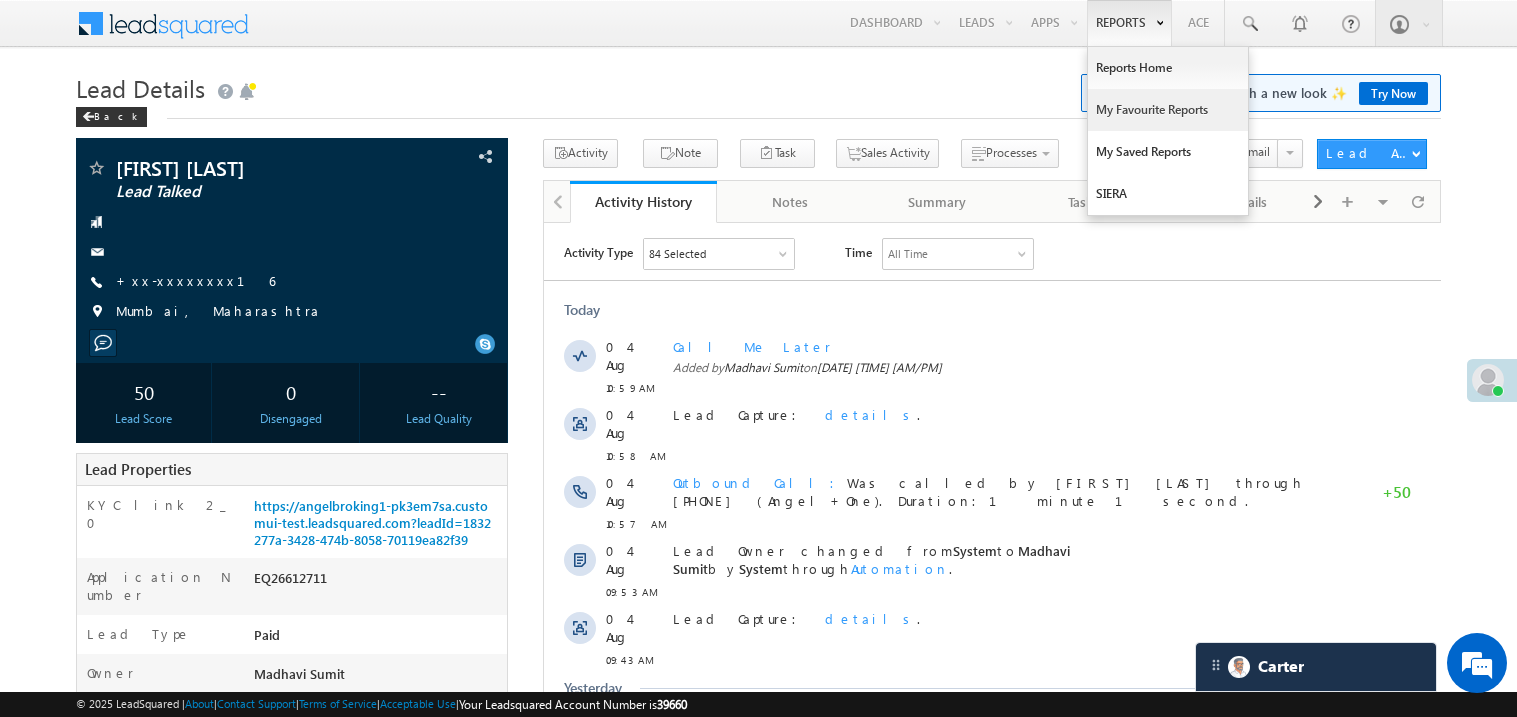 click on "My Favourite Reports" at bounding box center (1168, 110) 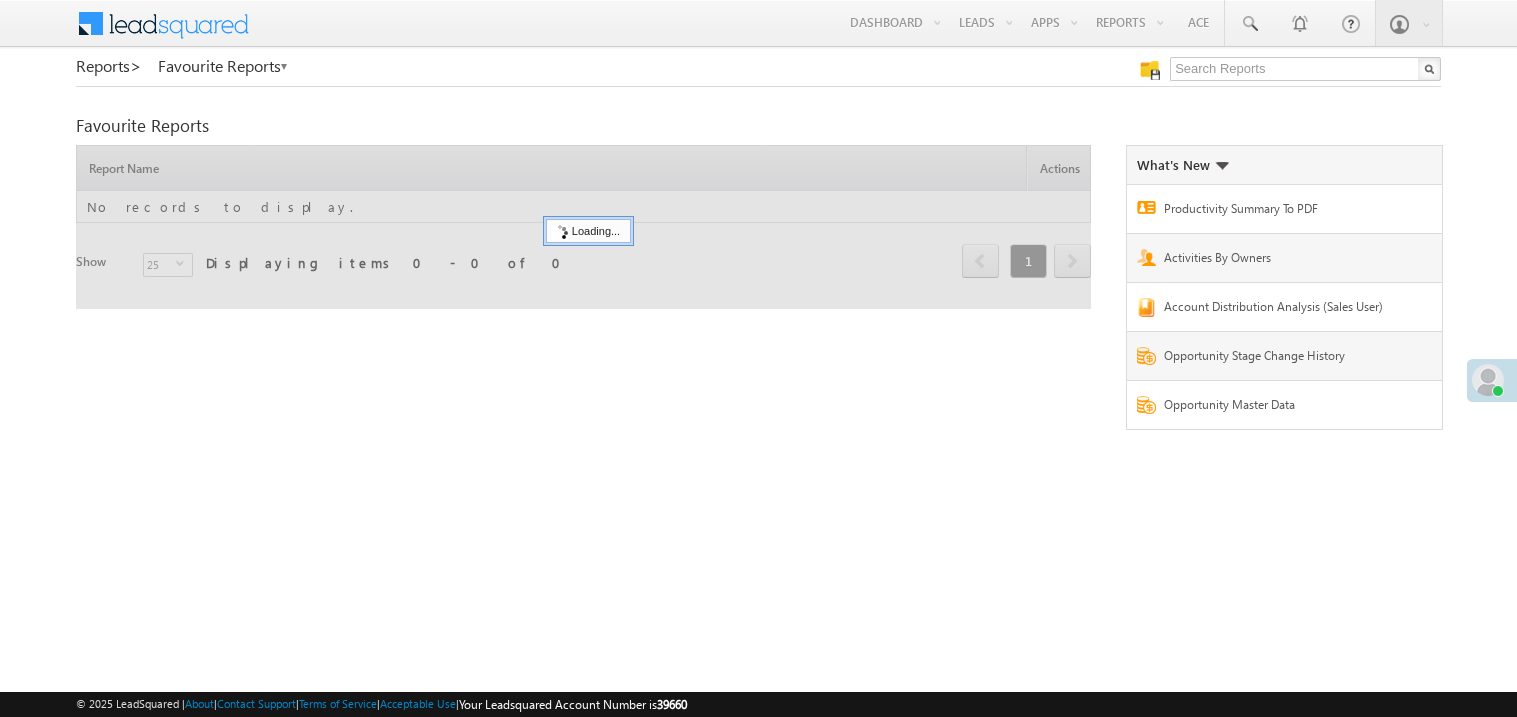 scroll, scrollTop: 0, scrollLeft: 0, axis: both 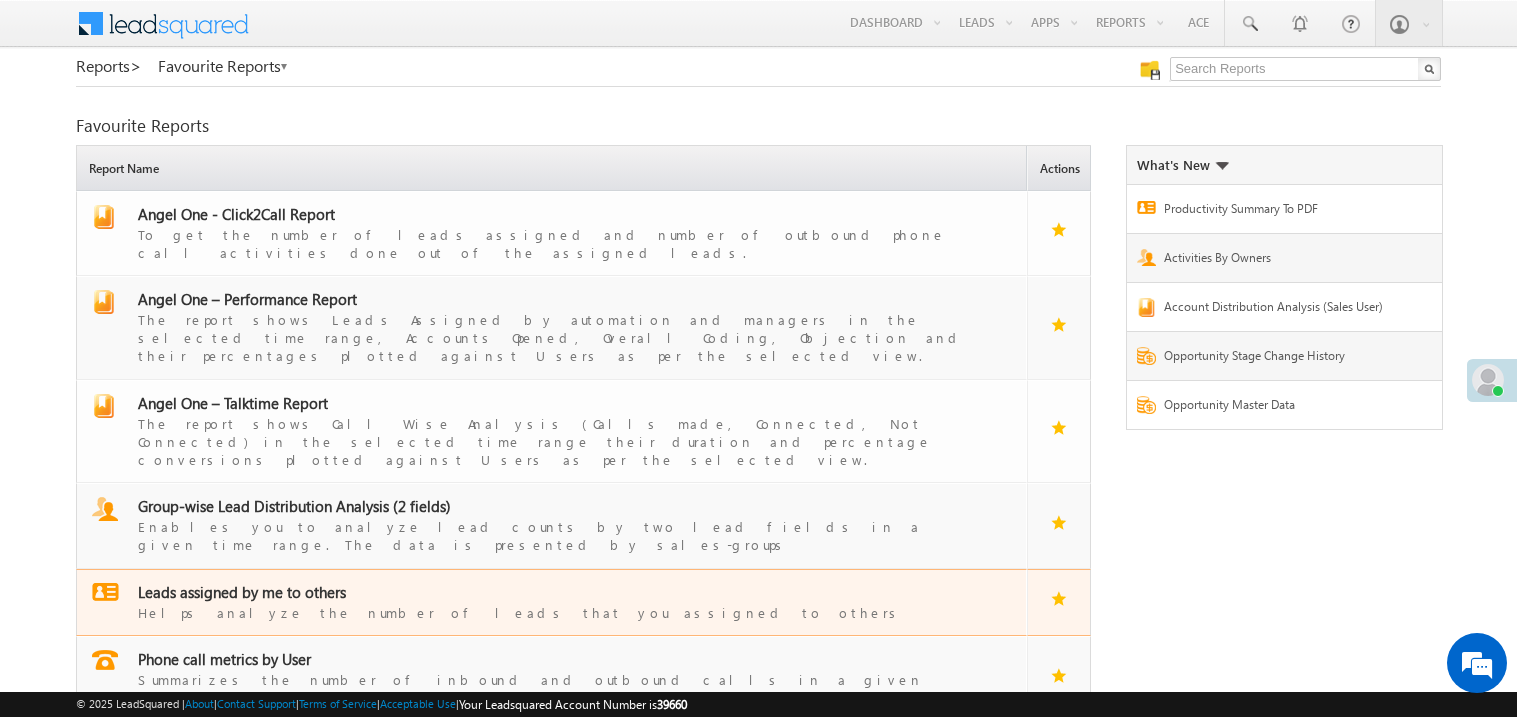 click on "Leads assigned by me to others" at bounding box center (242, 592) 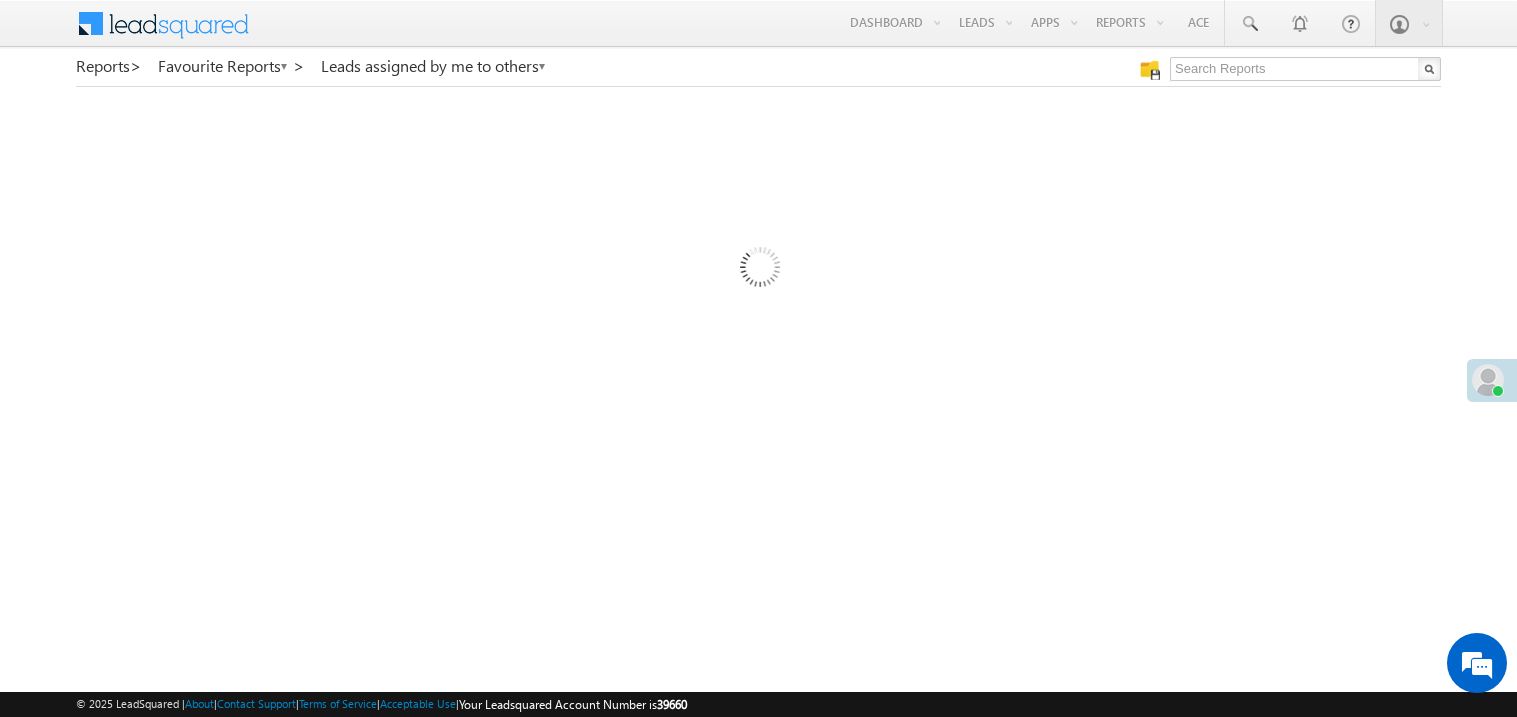 scroll, scrollTop: 0, scrollLeft: 0, axis: both 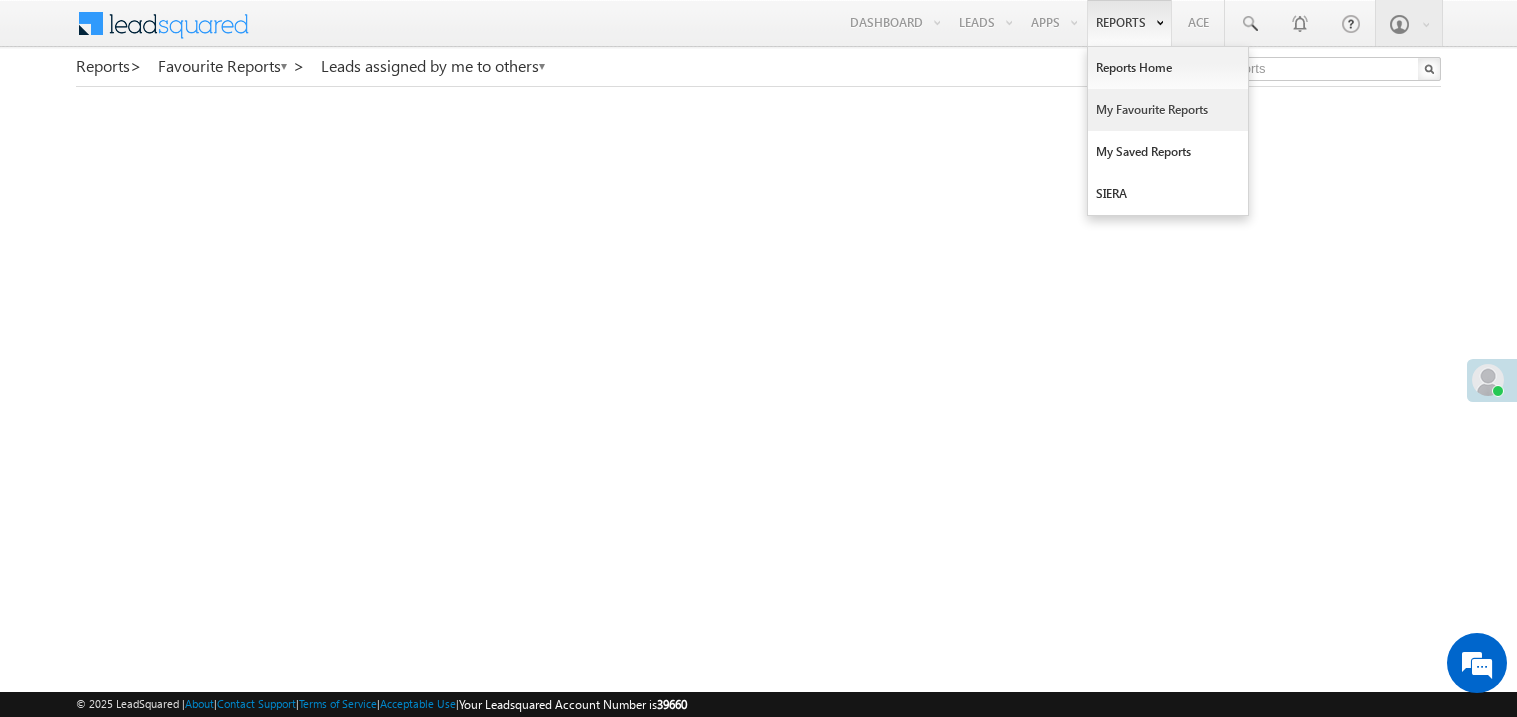 click on "My Favourite Reports" at bounding box center (1168, 110) 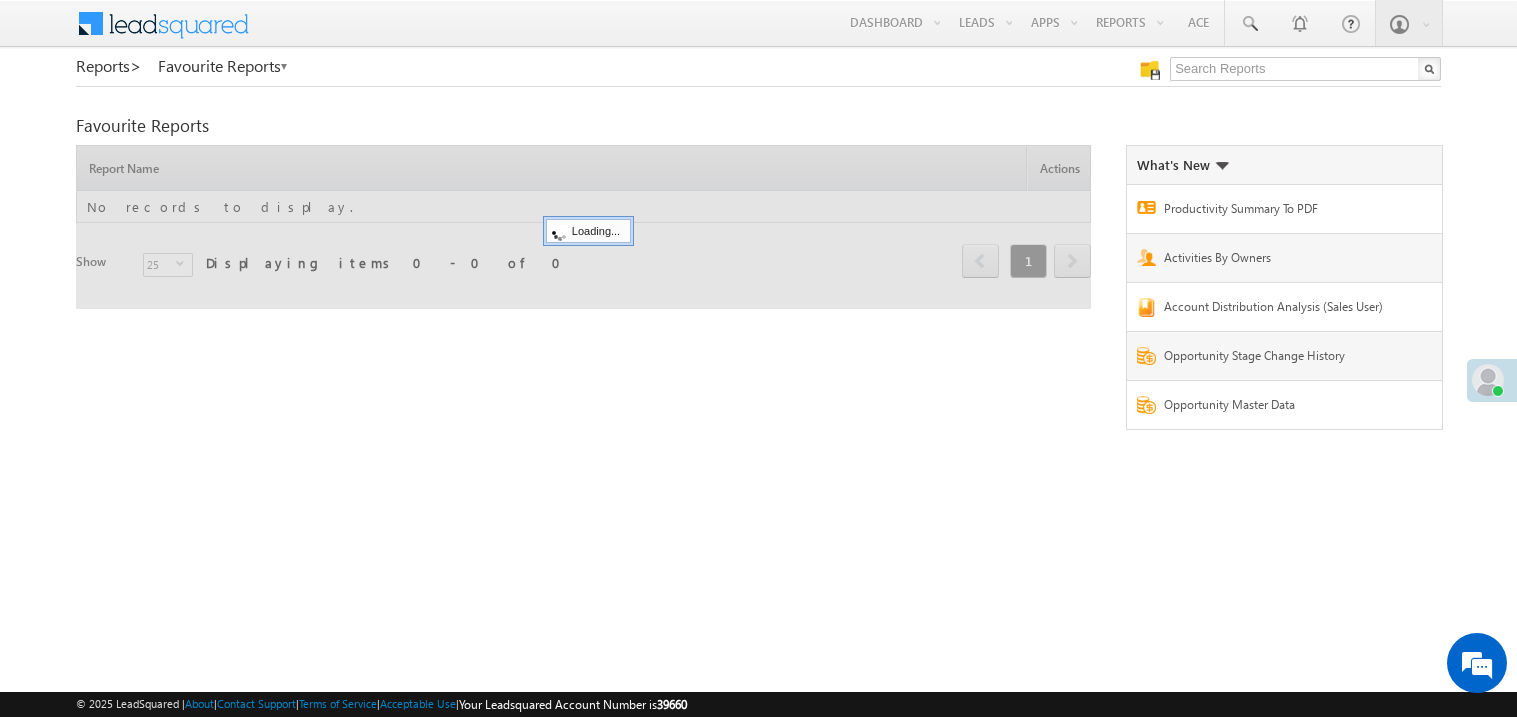 scroll, scrollTop: 0, scrollLeft: 0, axis: both 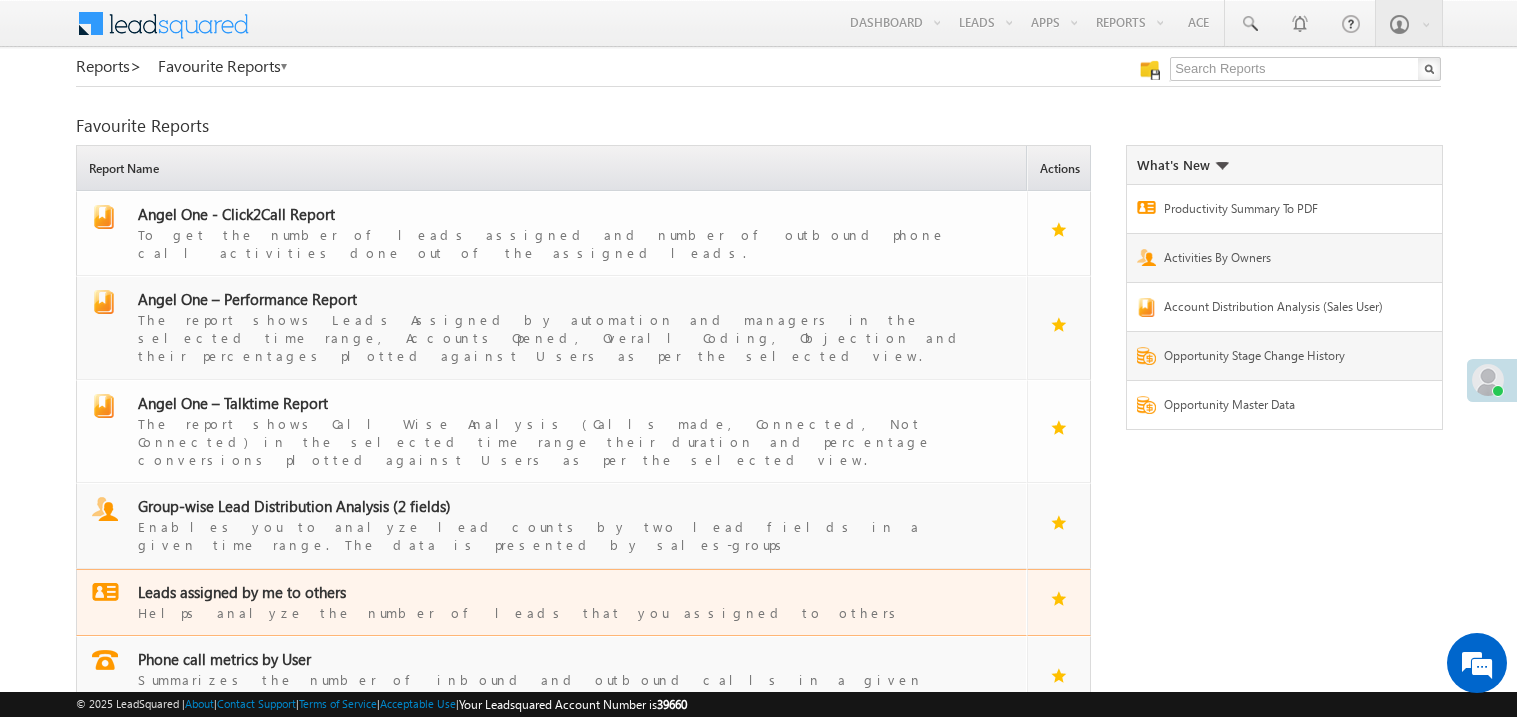 click on "Leads assigned by me to others" at bounding box center (242, 592) 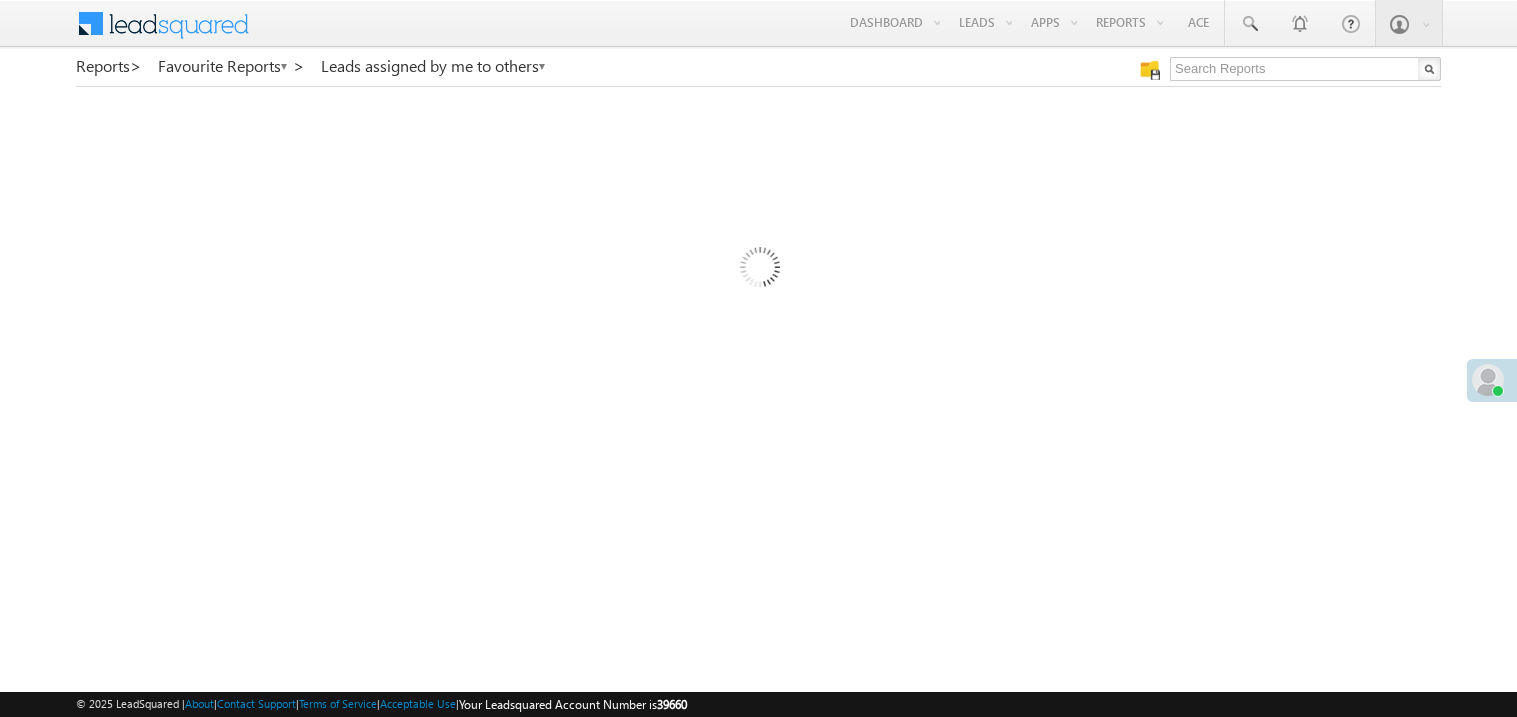 scroll, scrollTop: 0, scrollLeft: 0, axis: both 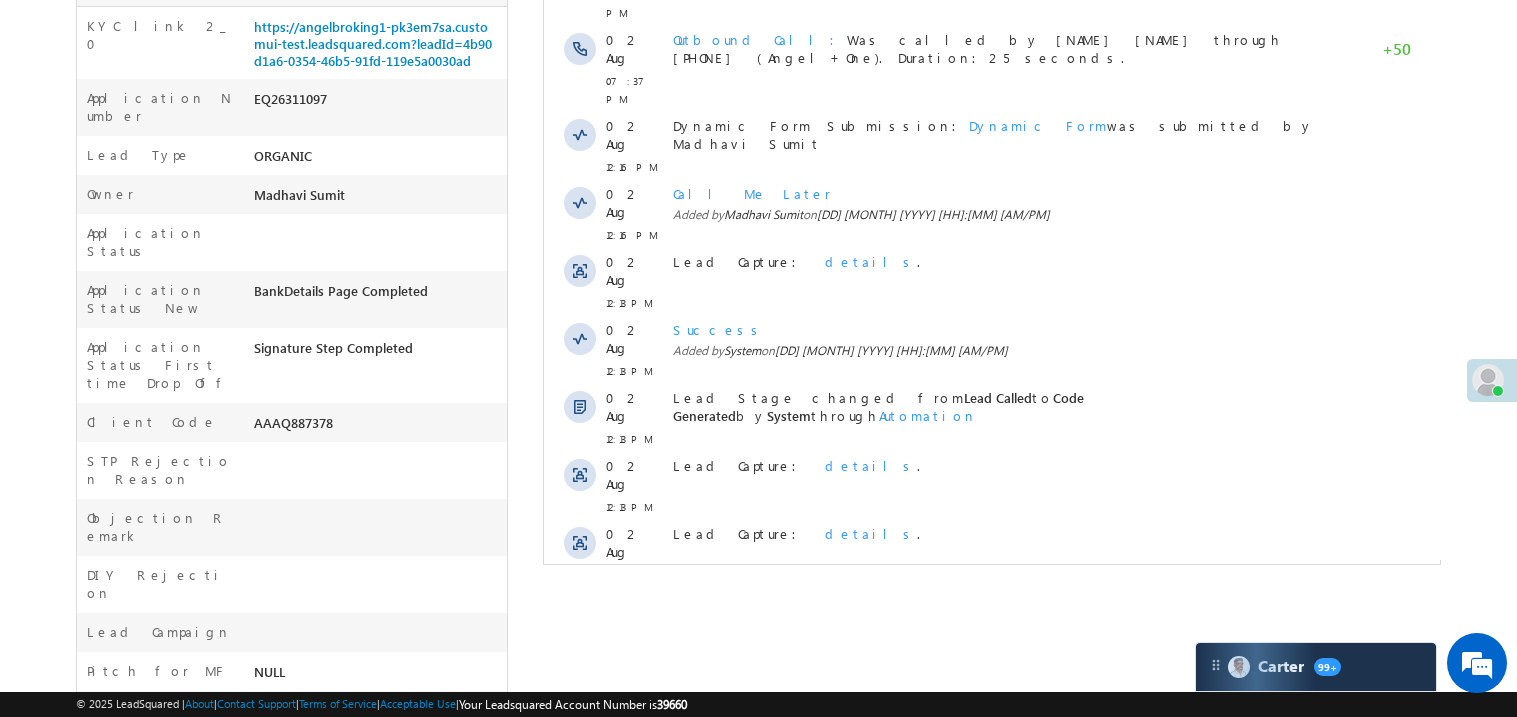 click on "Show More" at bounding box center (991, 619) 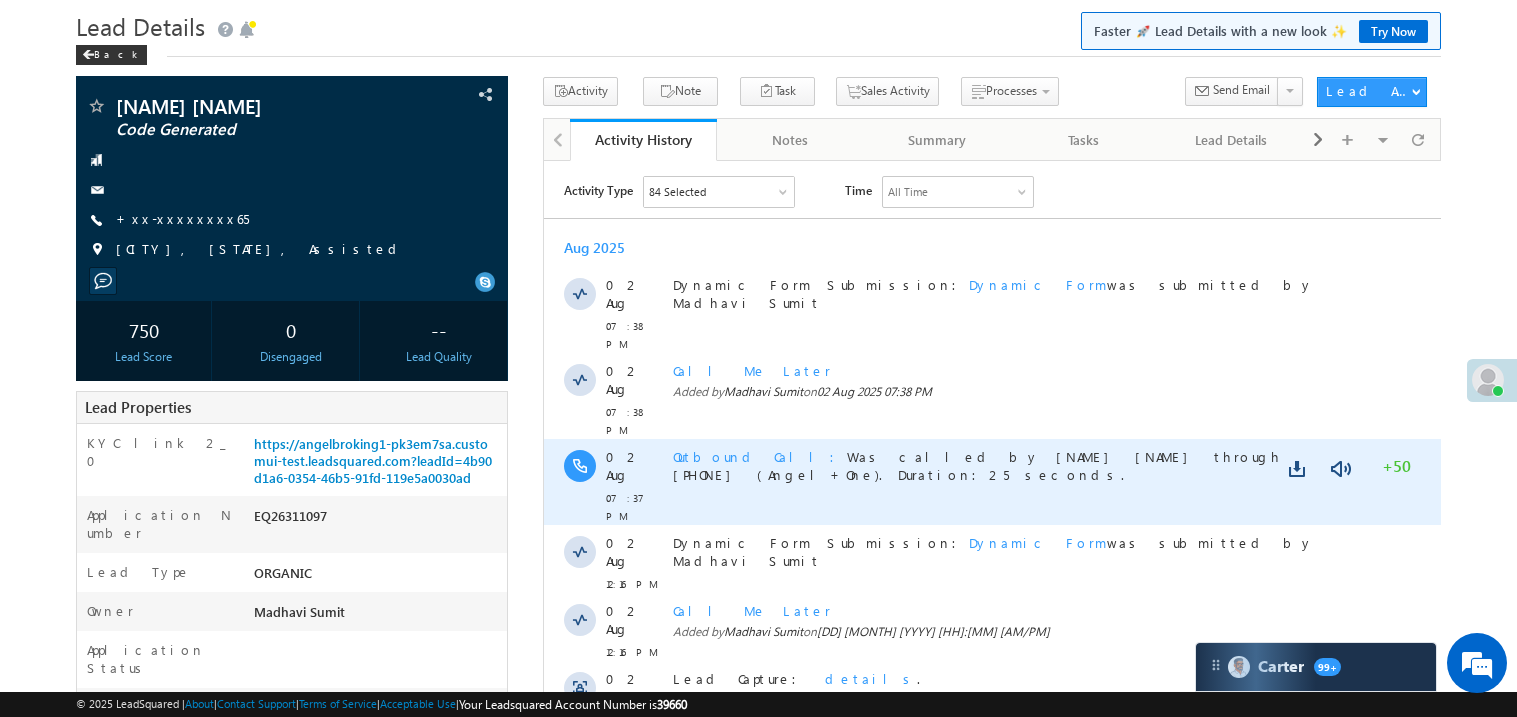 scroll, scrollTop: 28, scrollLeft: 0, axis: vertical 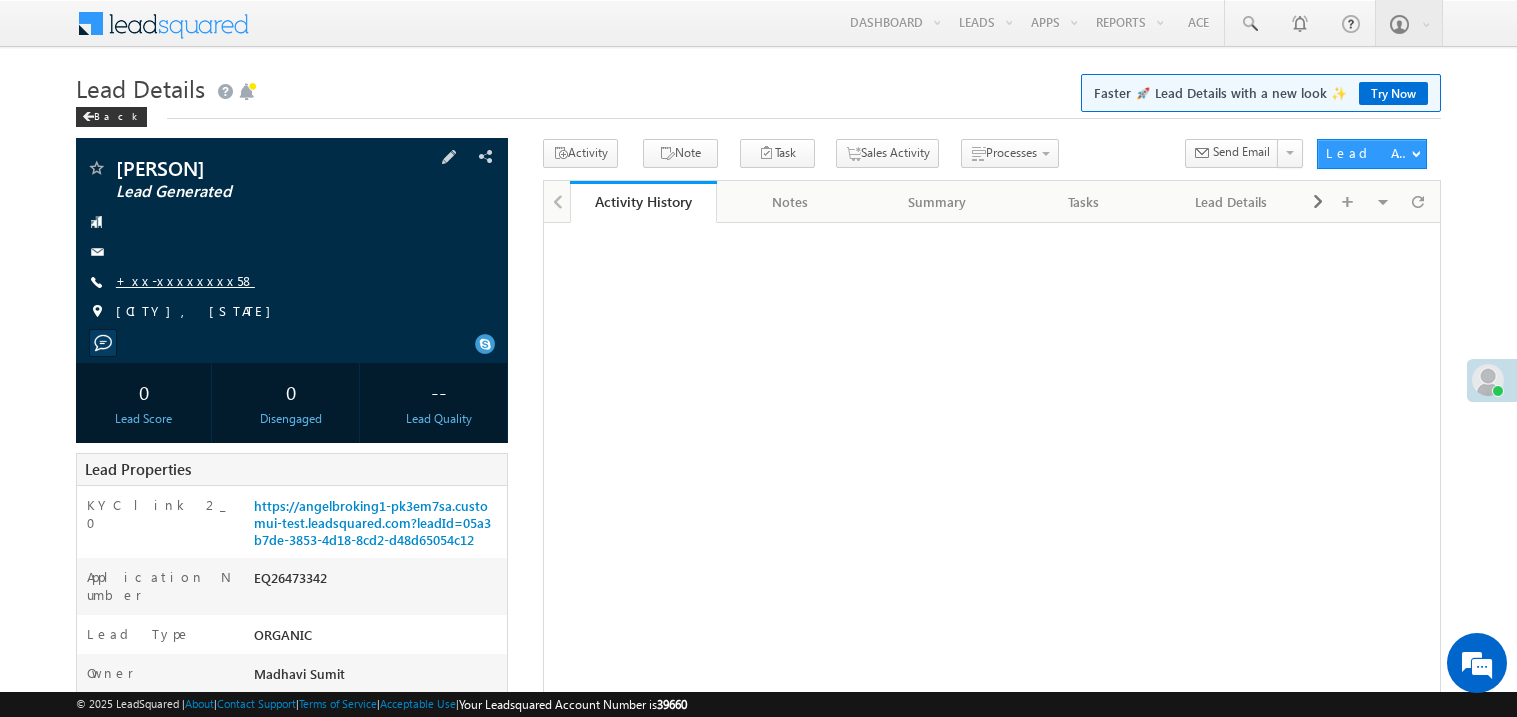 click on "+xx-xxxxxxxx58" at bounding box center [185, 280] 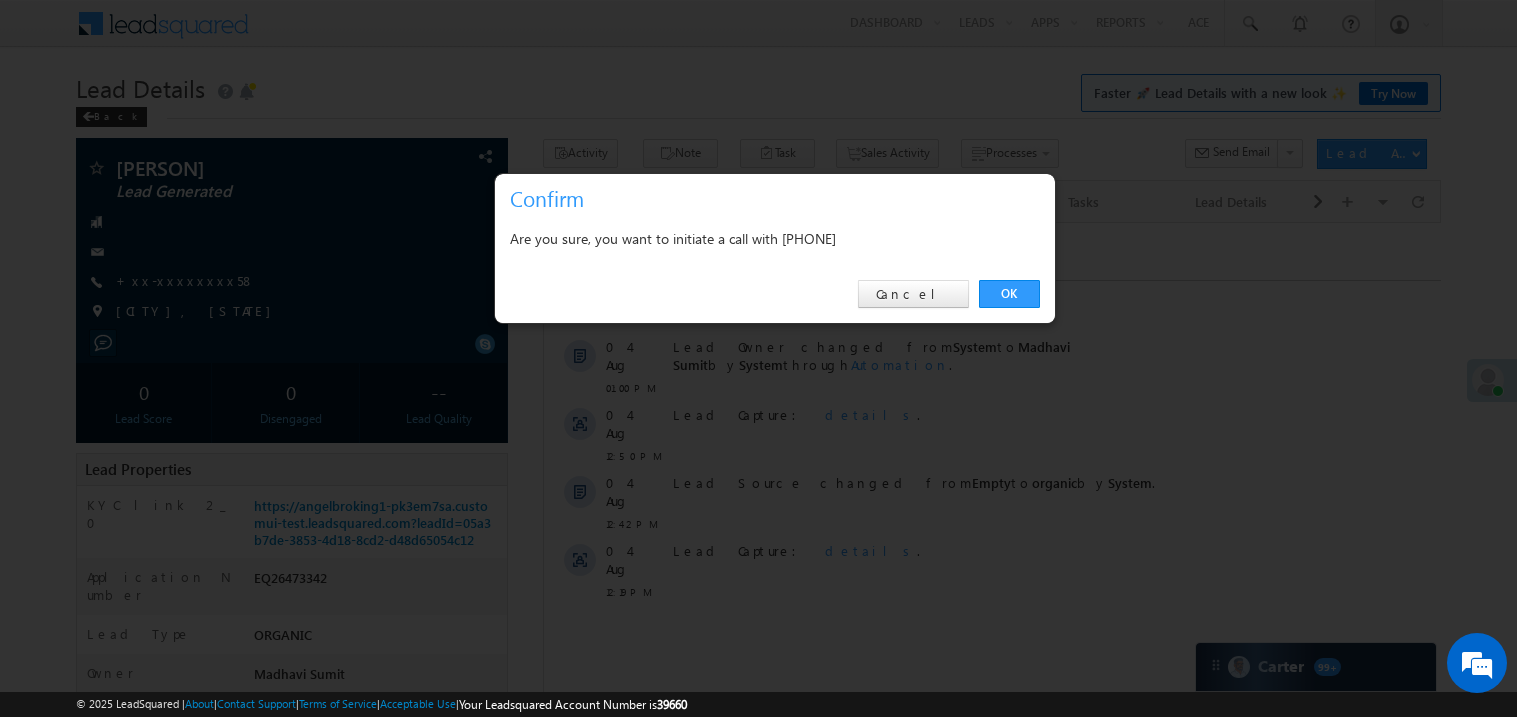 scroll, scrollTop: 0, scrollLeft: 0, axis: both 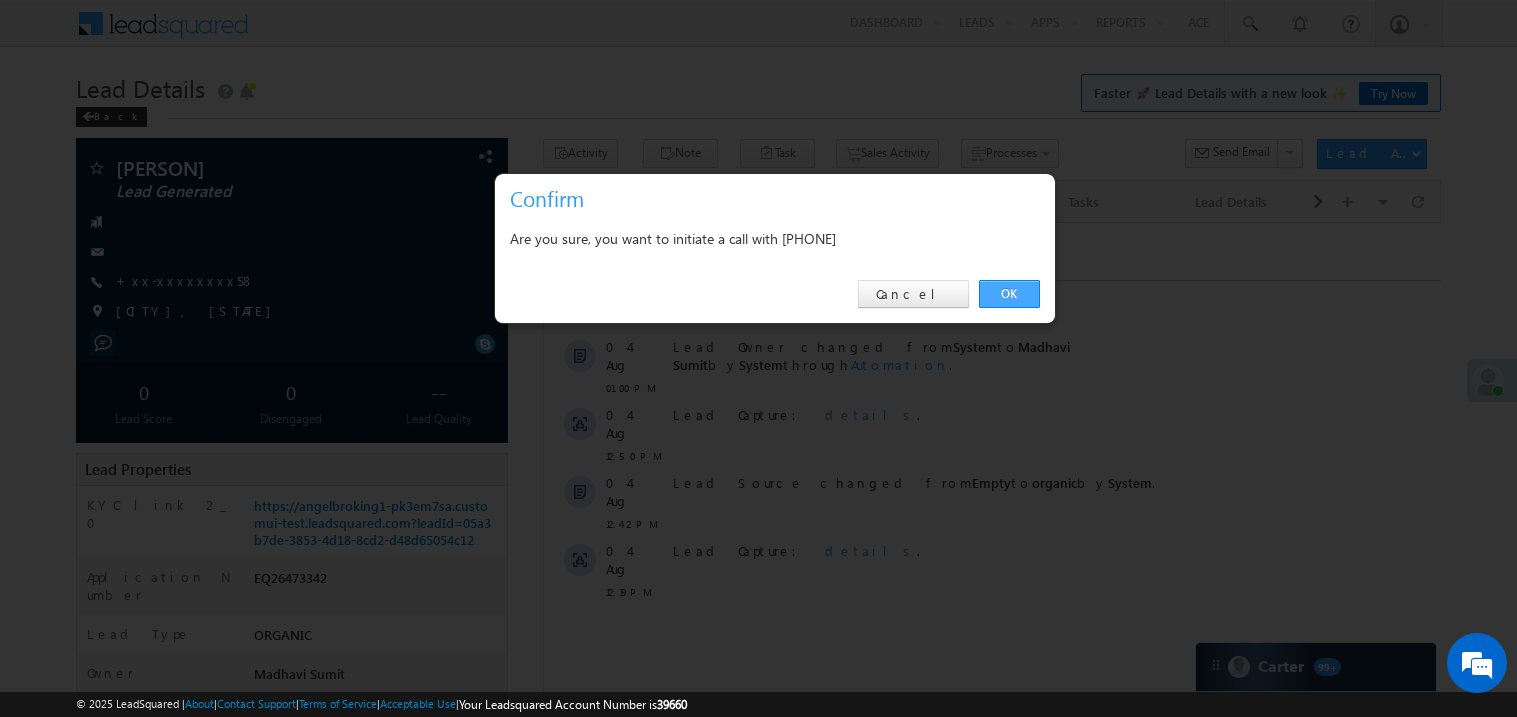 click on "OK" at bounding box center (1009, 294) 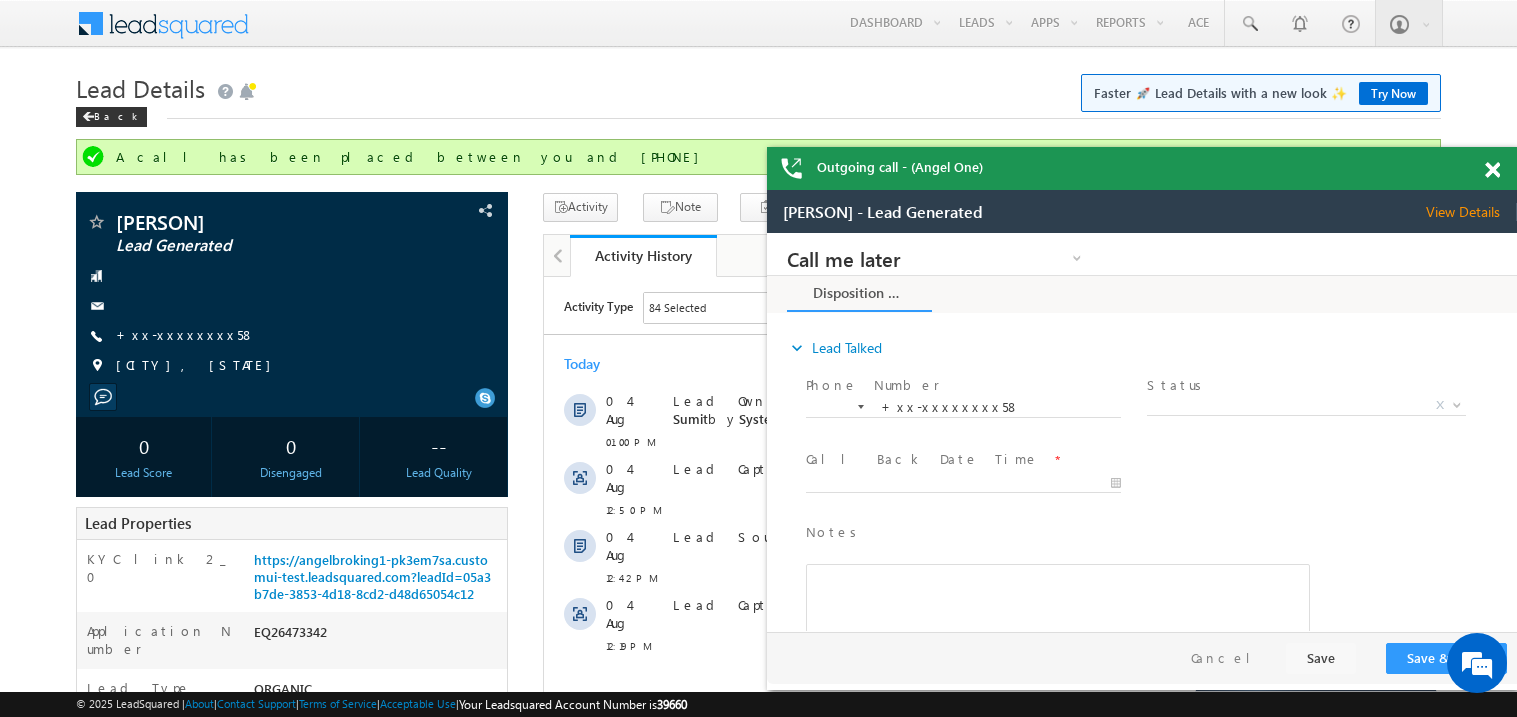 scroll, scrollTop: 0, scrollLeft: 0, axis: both 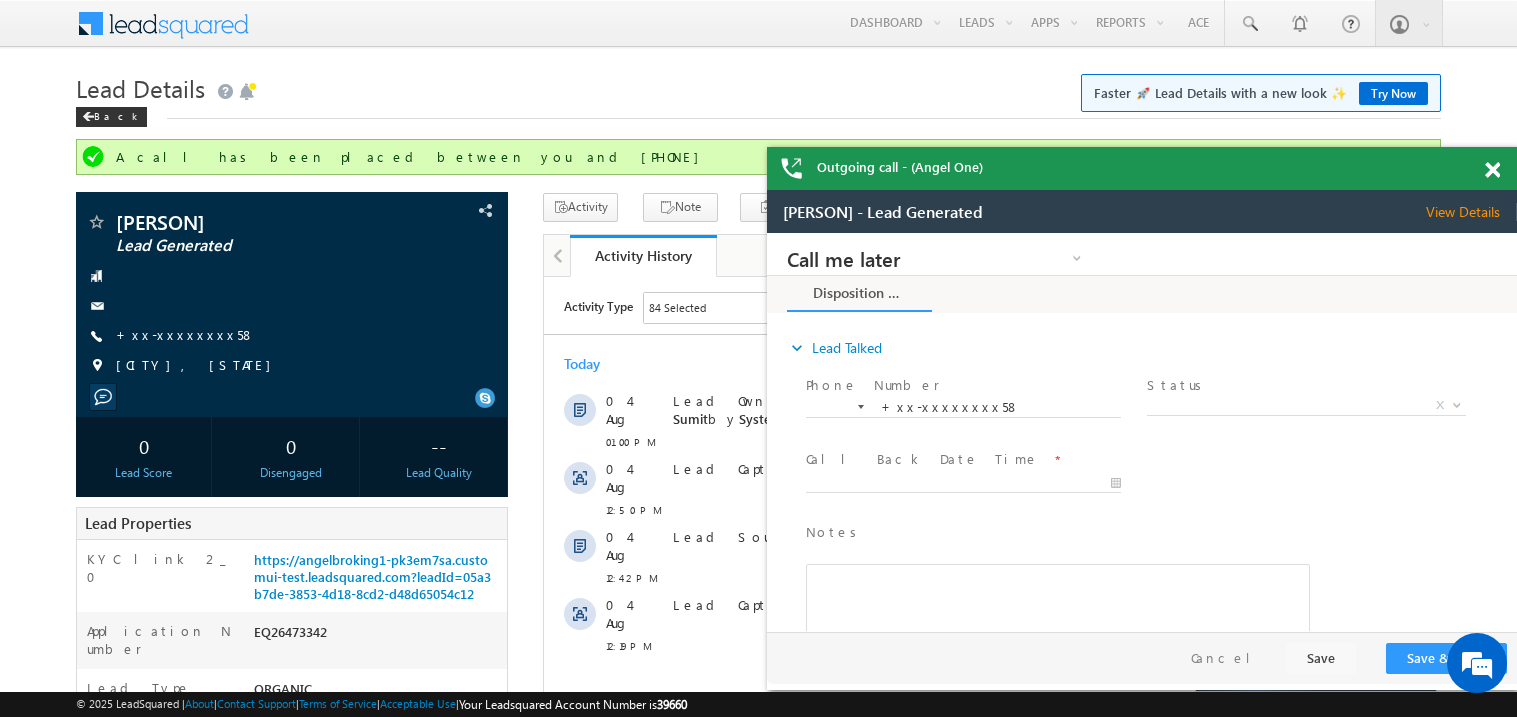 click at bounding box center (1492, 170) 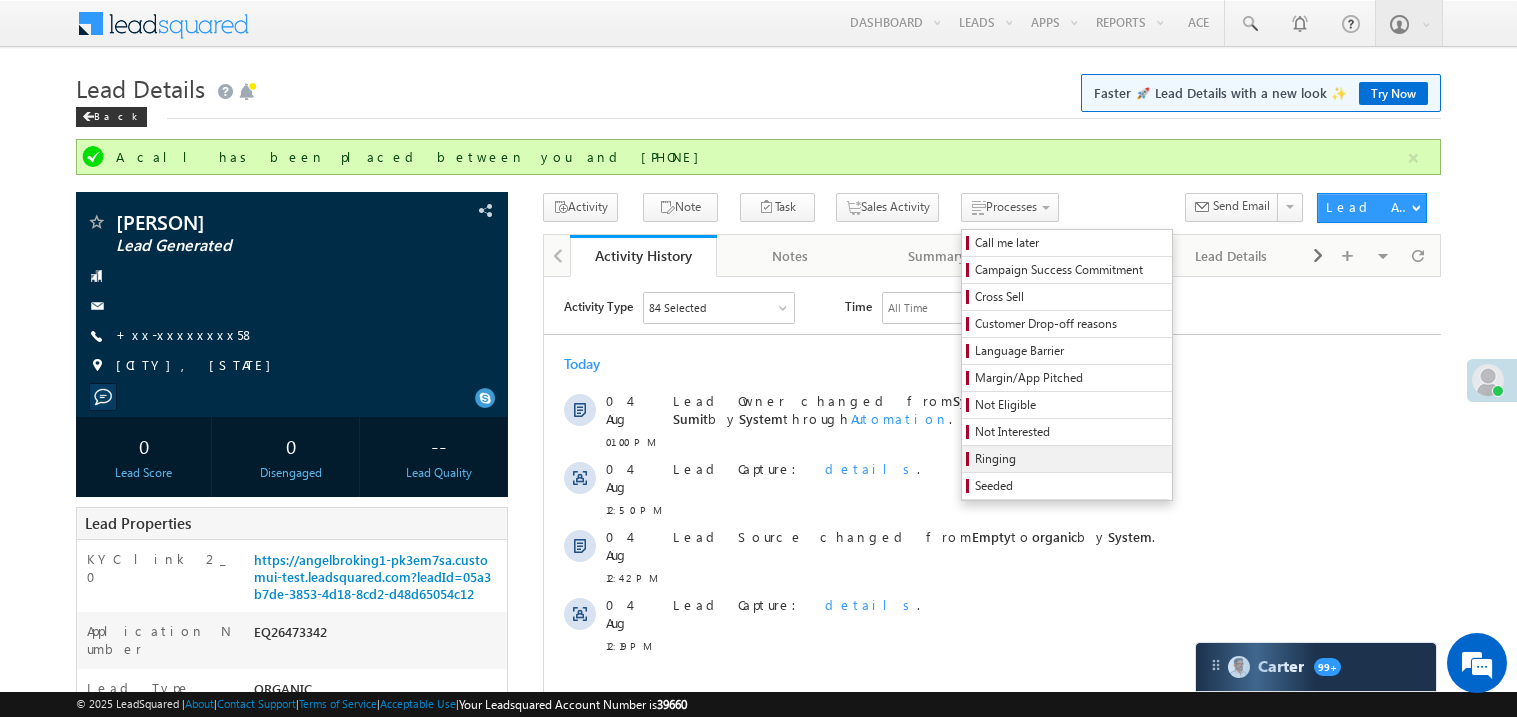 click on "Ringing" at bounding box center [1070, 459] 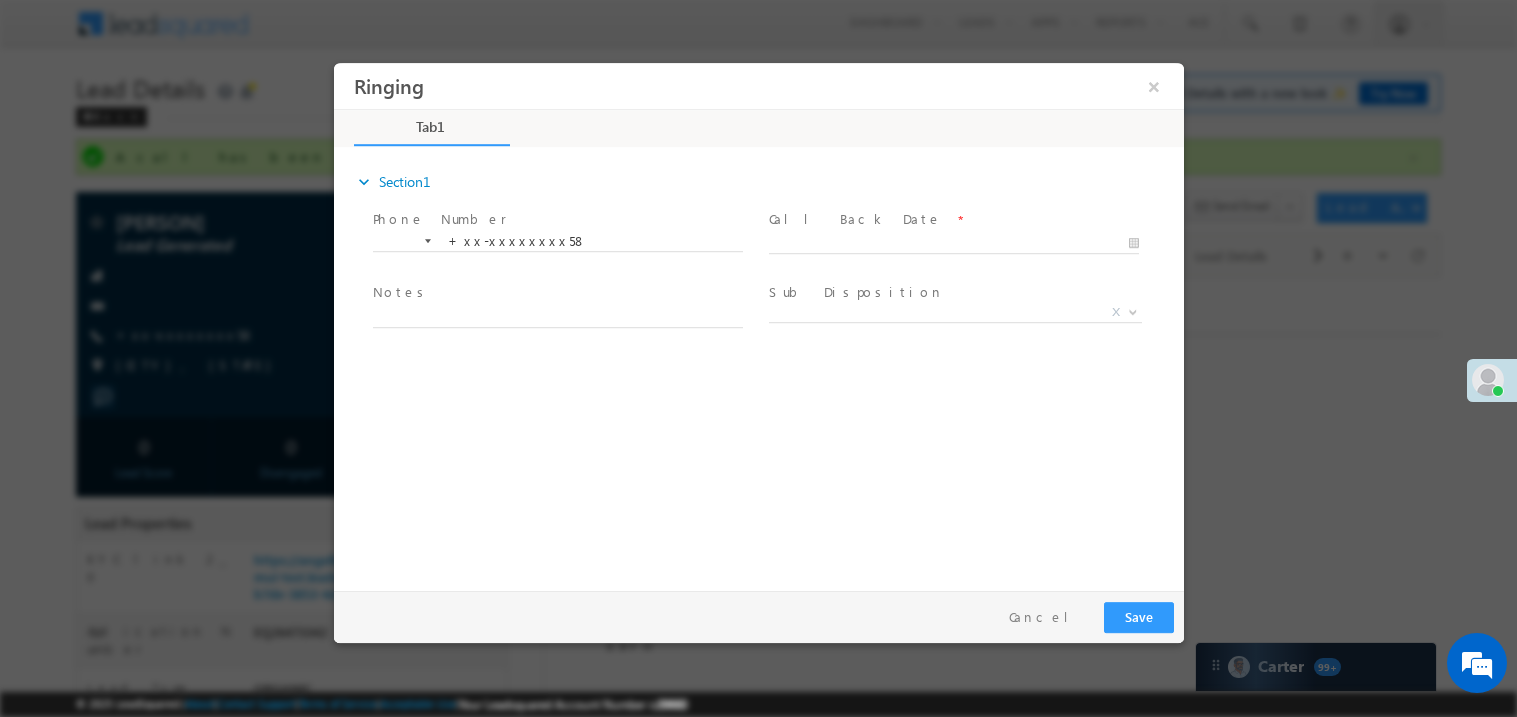 scroll, scrollTop: 0, scrollLeft: 0, axis: both 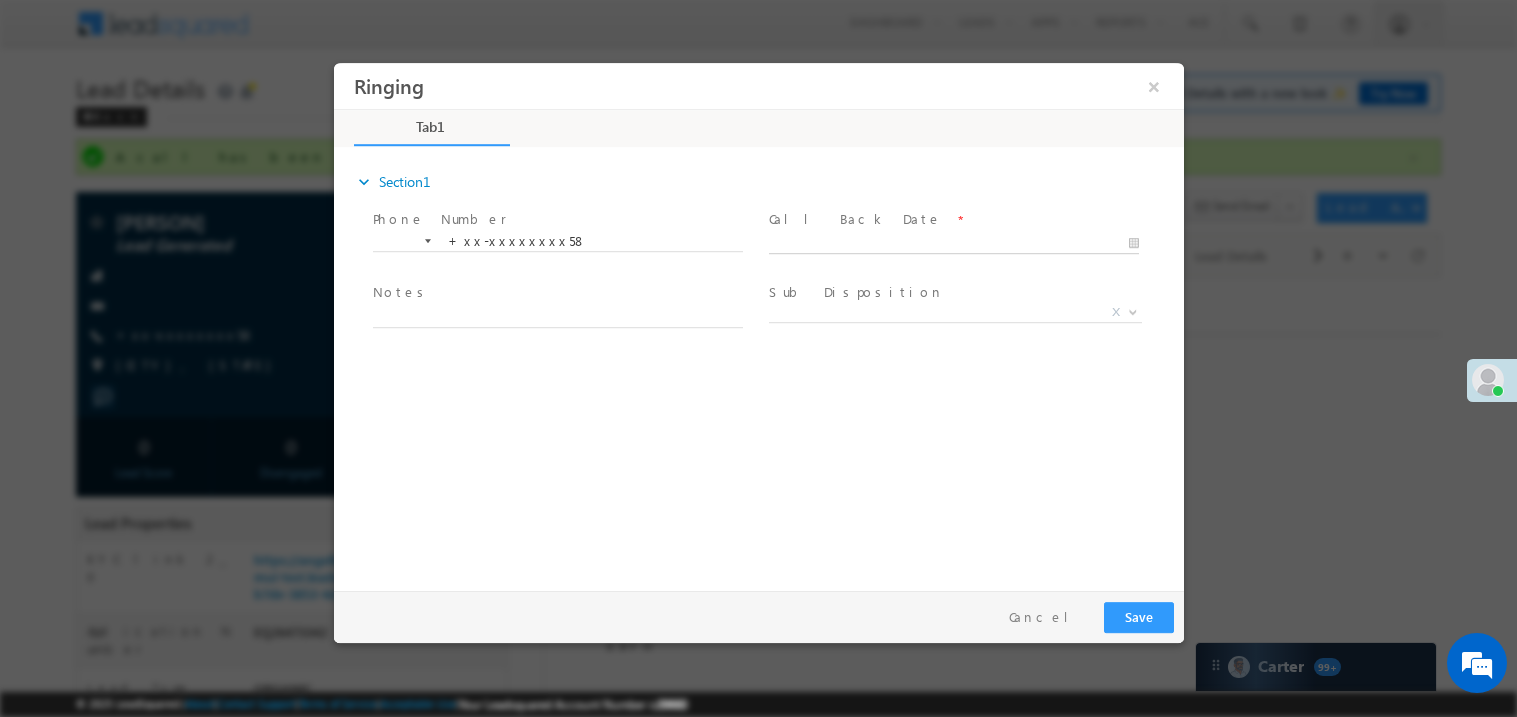click on "Ringing
×" at bounding box center [758, 321] 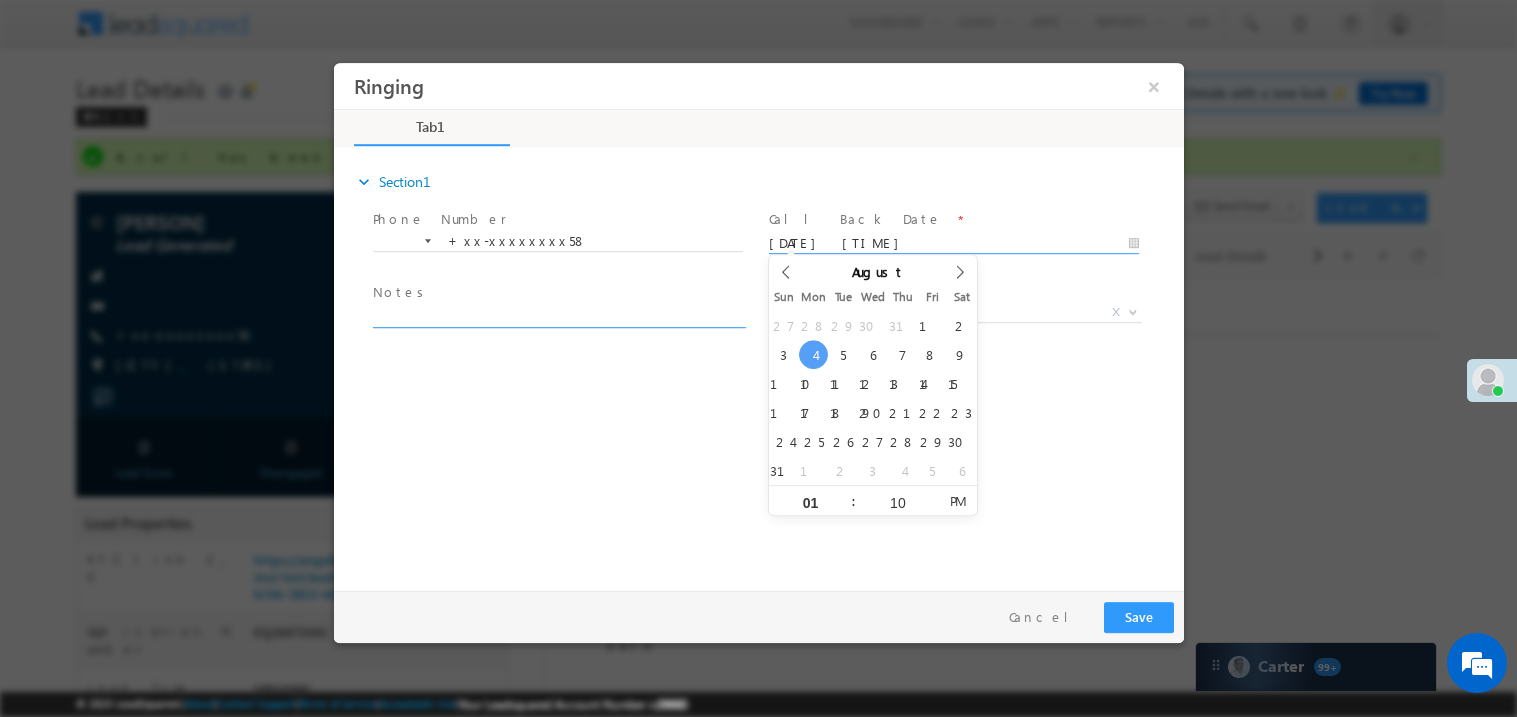 click at bounding box center [557, 315] 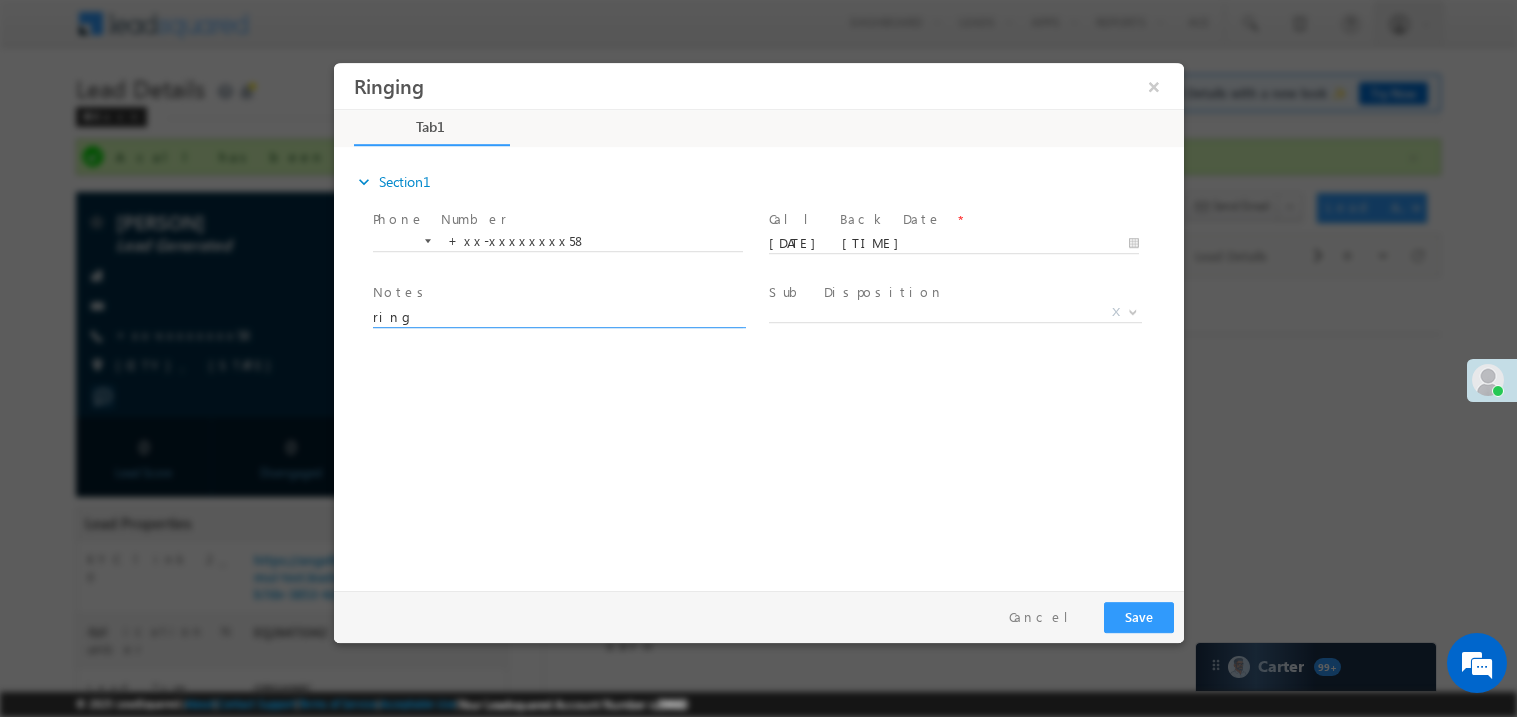 type on "ring" 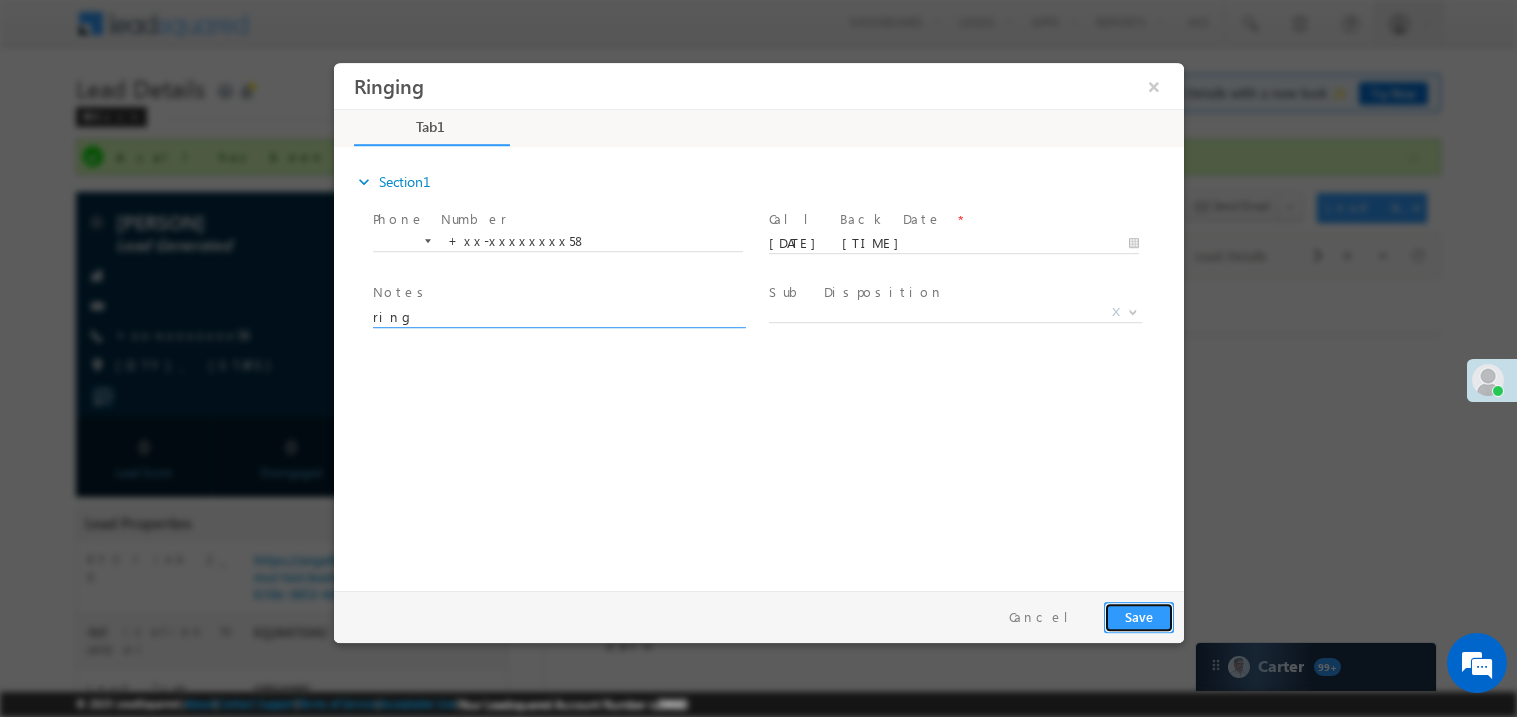 click on "Save" at bounding box center [1138, 616] 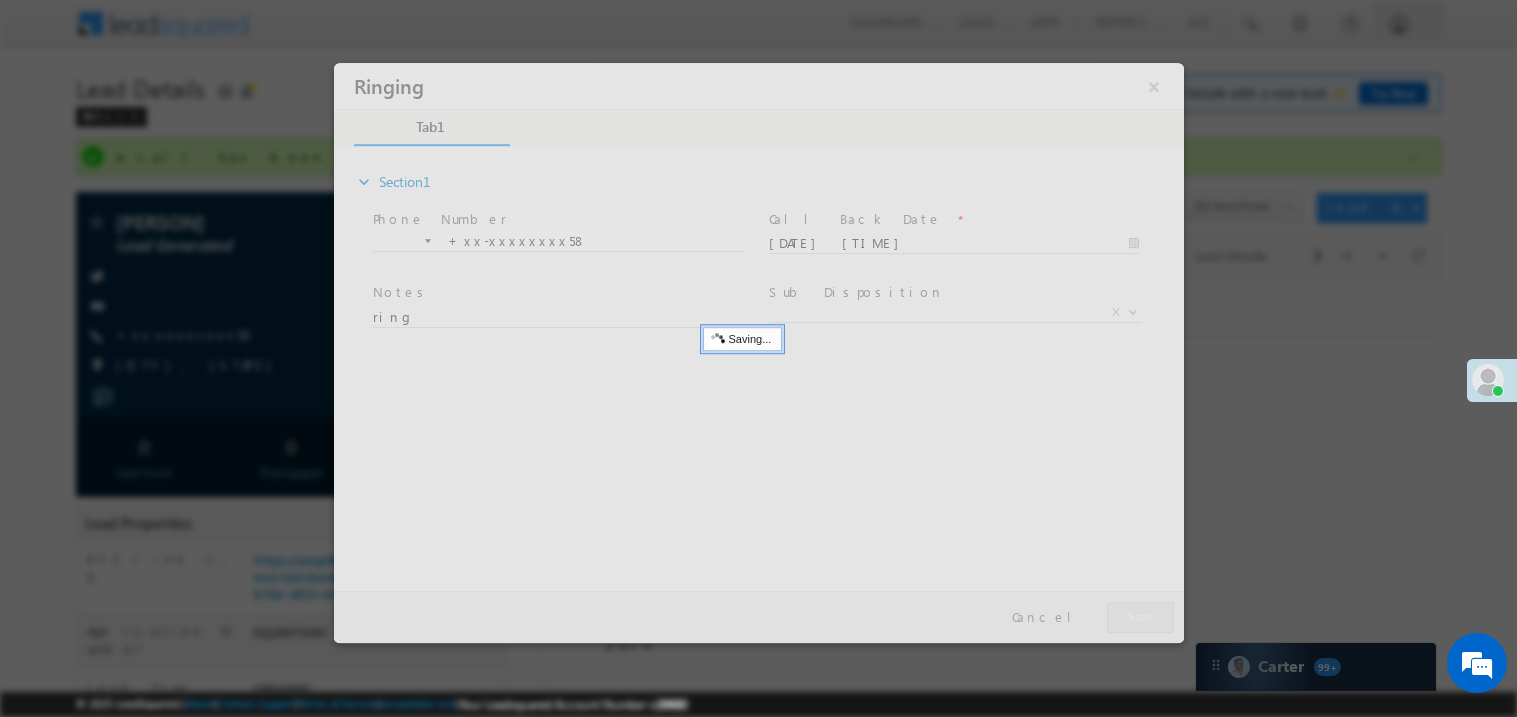 click at bounding box center (758, 352) 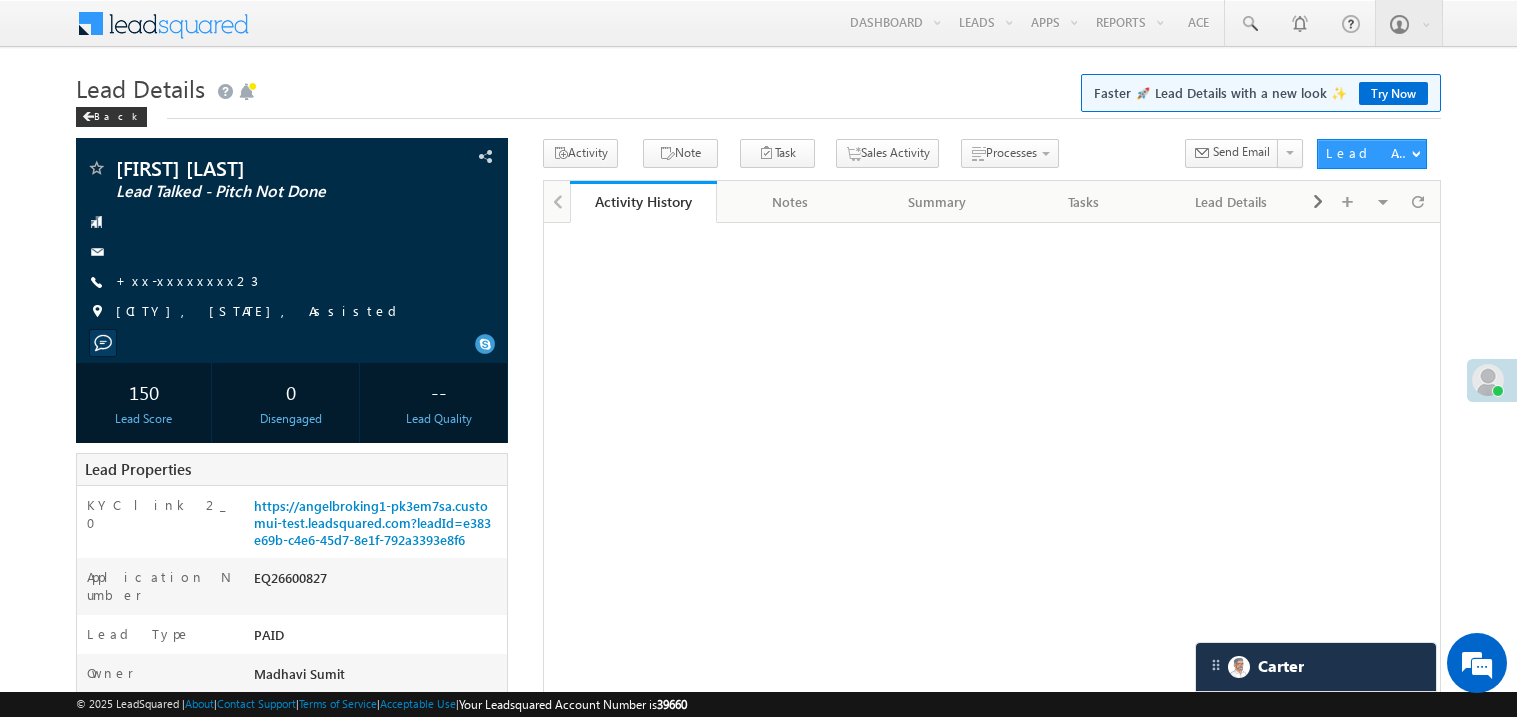 scroll, scrollTop: 0, scrollLeft: 0, axis: both 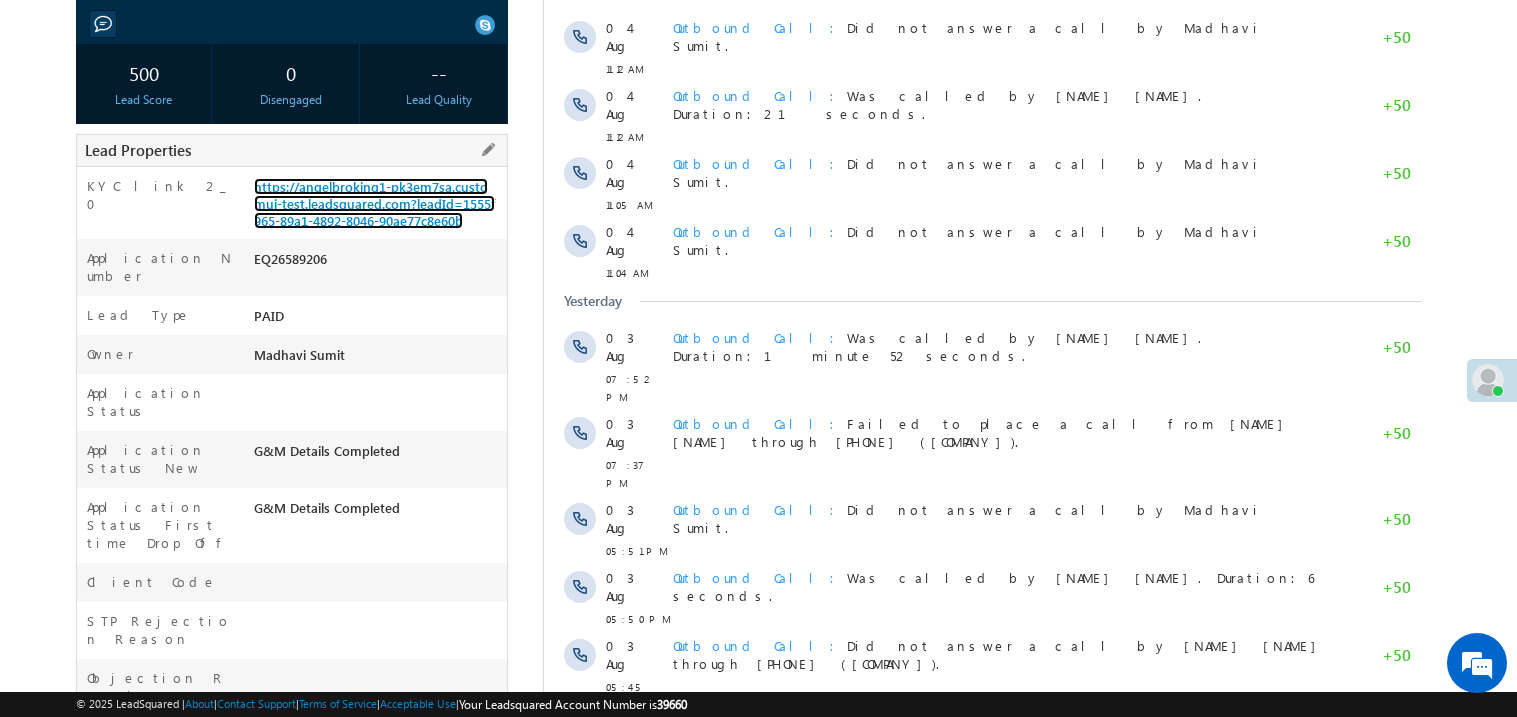 click on "https://angelbroking1-pk3em7sa.customui-test.leadsquared.com?leadId=1555f965-89a1-4892-8046-90ae77c8e60b" at bounding box center (374, 203) 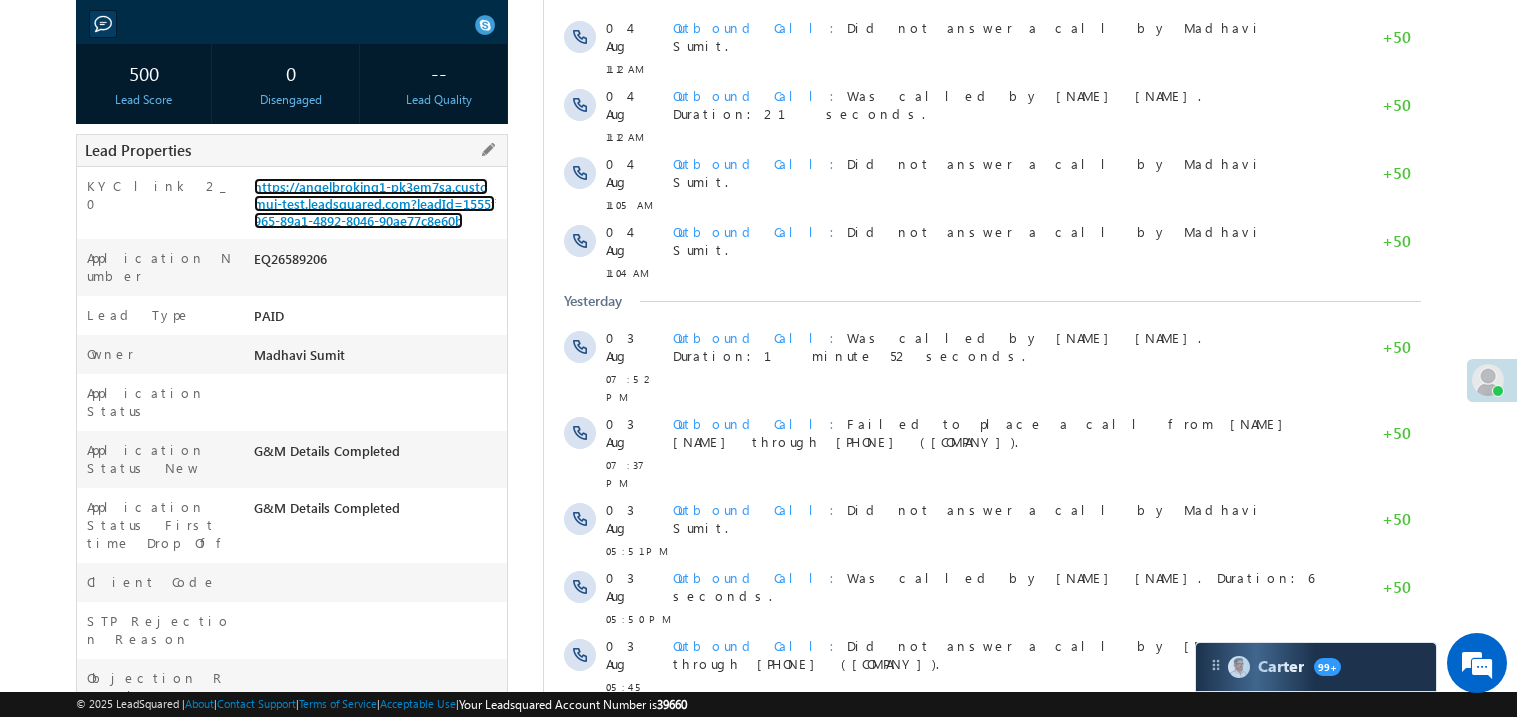 scroll, scrollTop: 0, scrollLeft: 0, axis: both 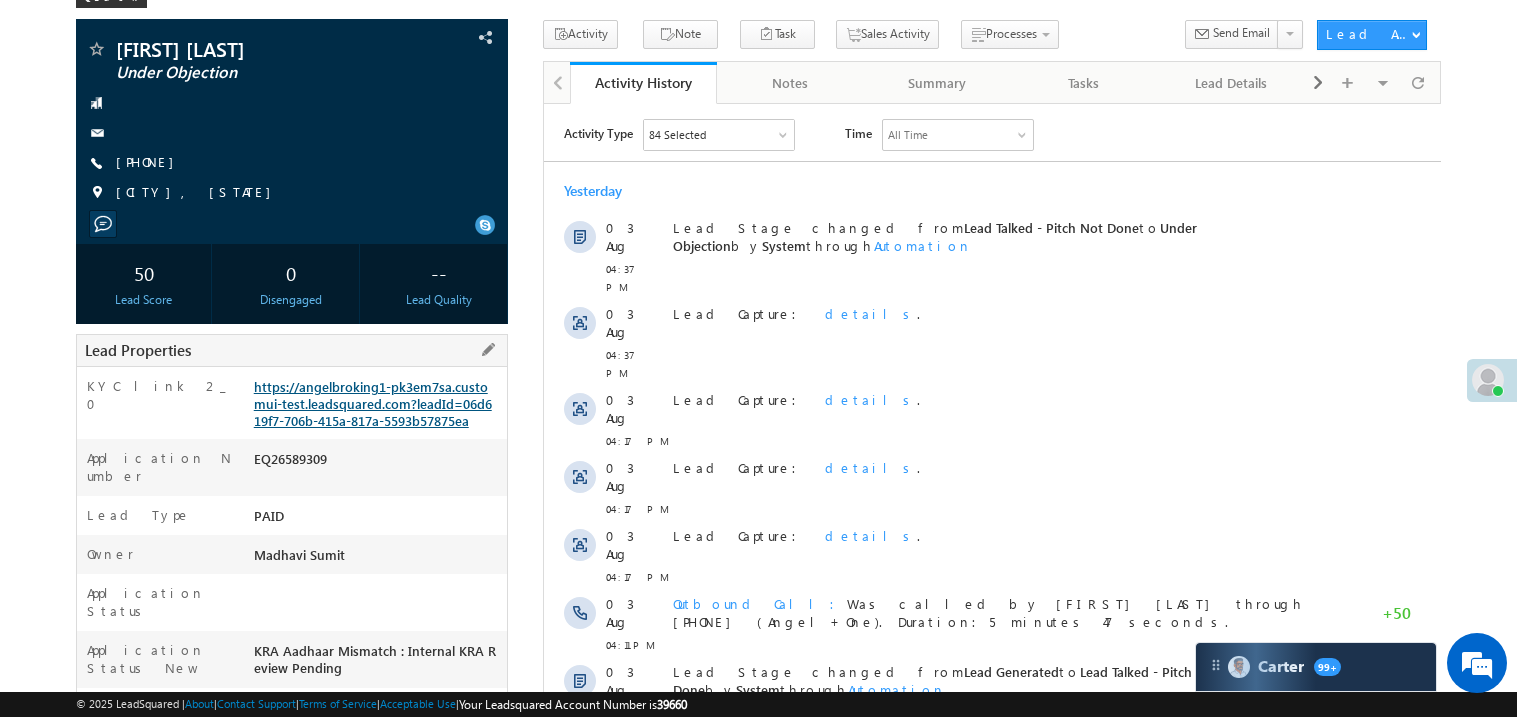 click on "https://angelbroking1-pk3em7sa.customui-test.leadsquared.com?leadId=06d619f7-706b-415a-817a-5593b57875ea" at bounding box center [373, 403] 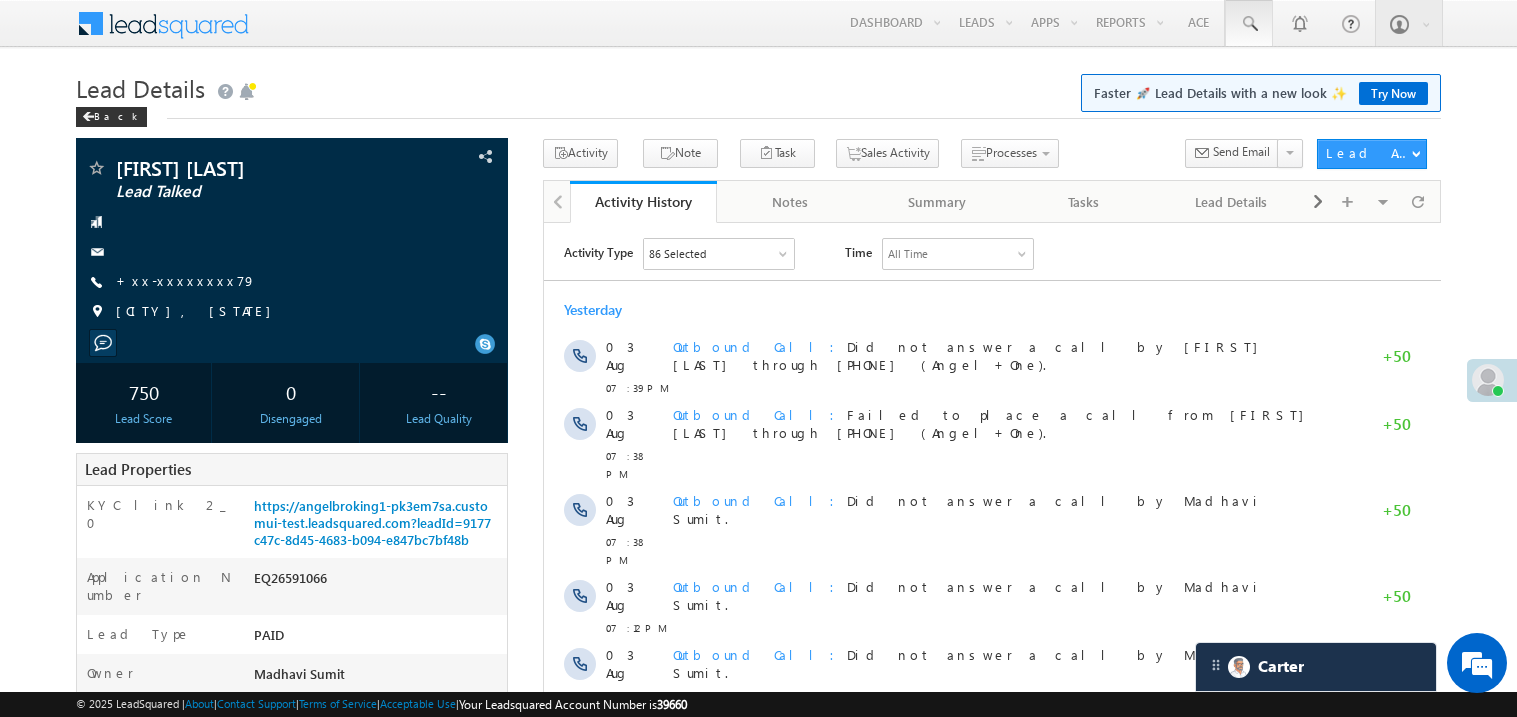 scroll, scrollTop: 0, scrollLeft: 0, axis: both 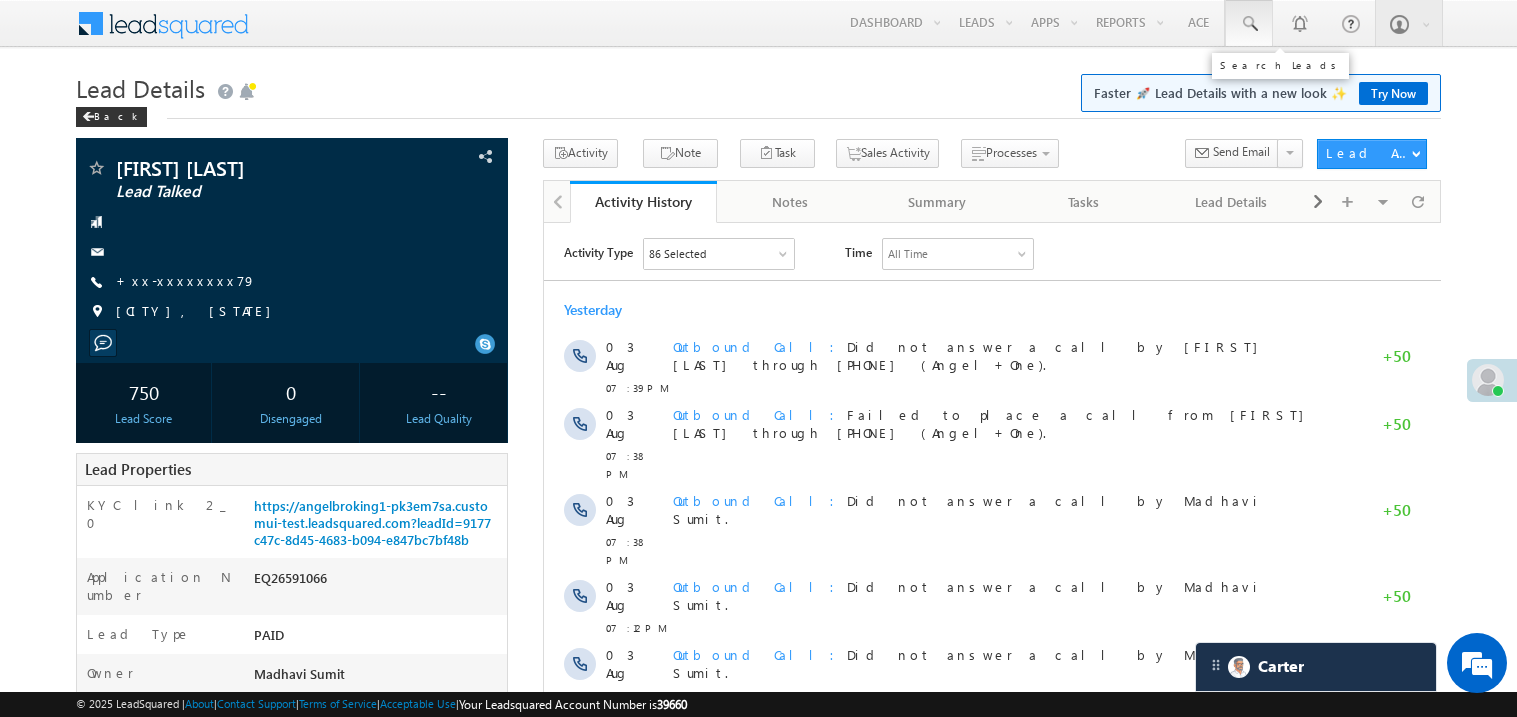 click at bounding box center [1249, 24] 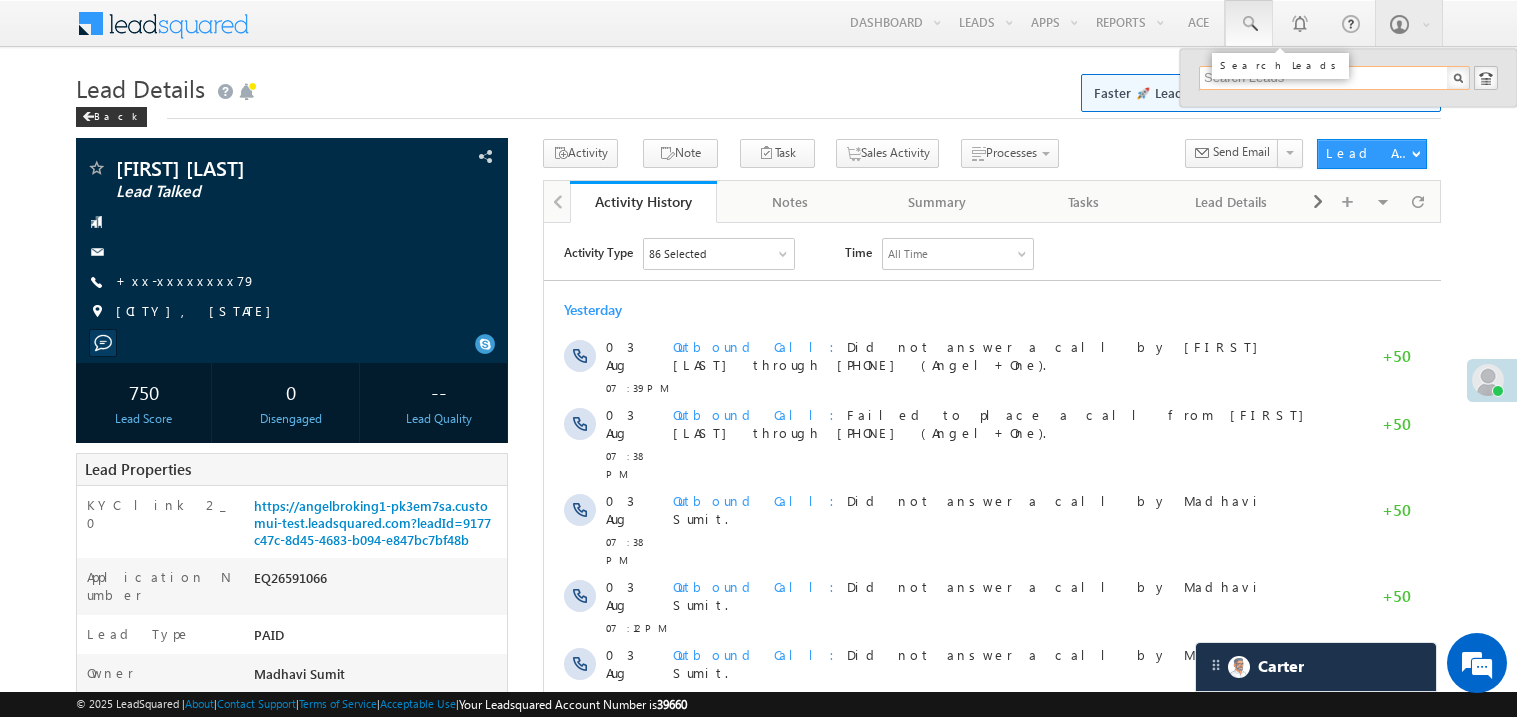 paste on "EQ26589309" 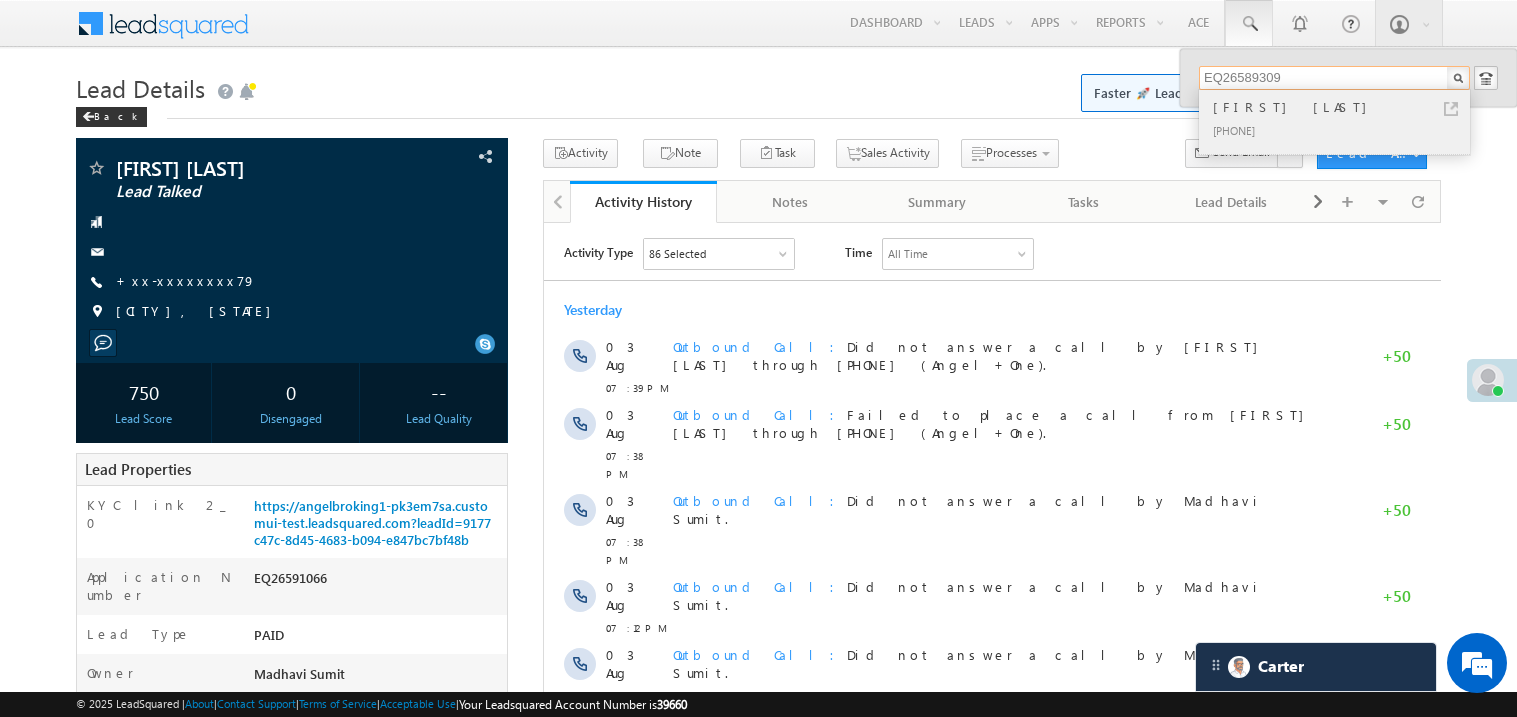 type on "EQ26589309" 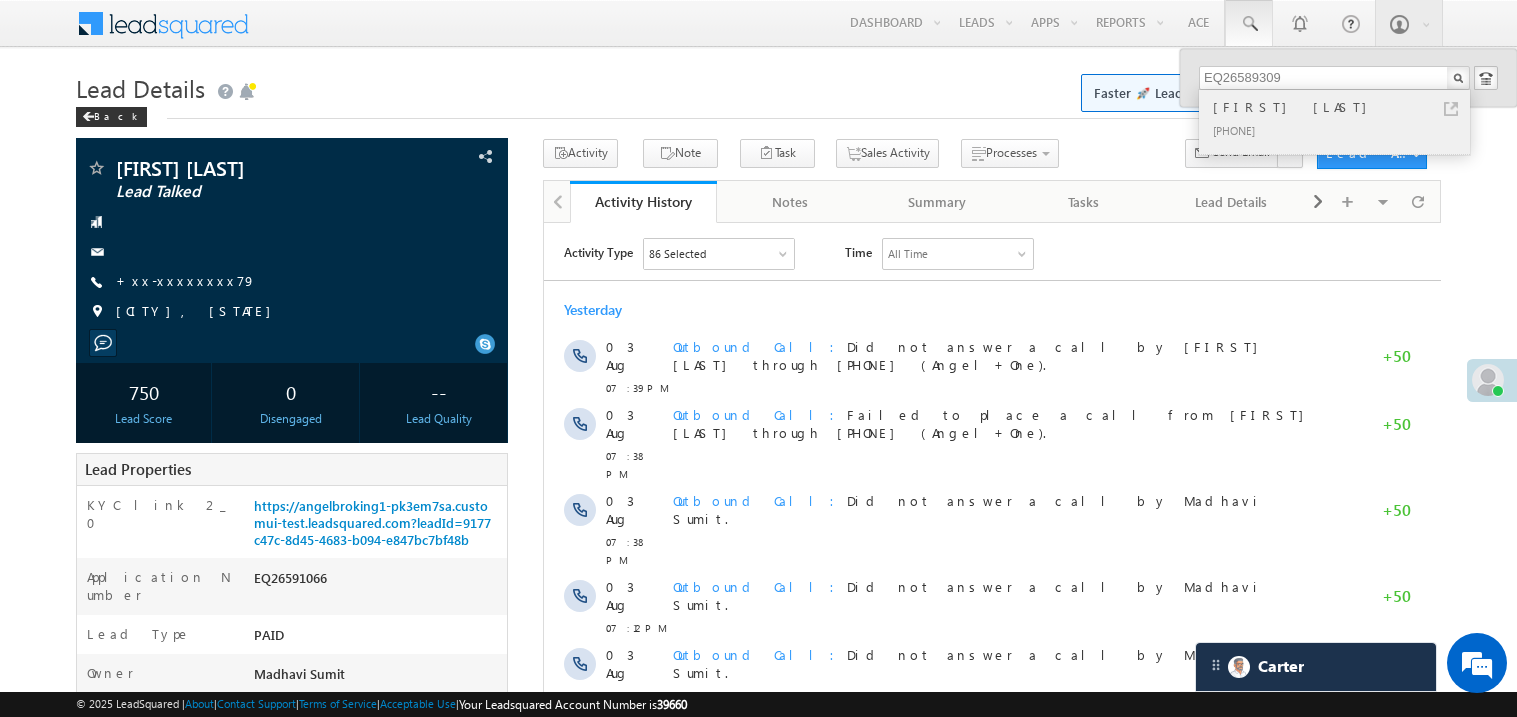 click on "Ranjeet Kumar" at bounding box center (1343, 107) 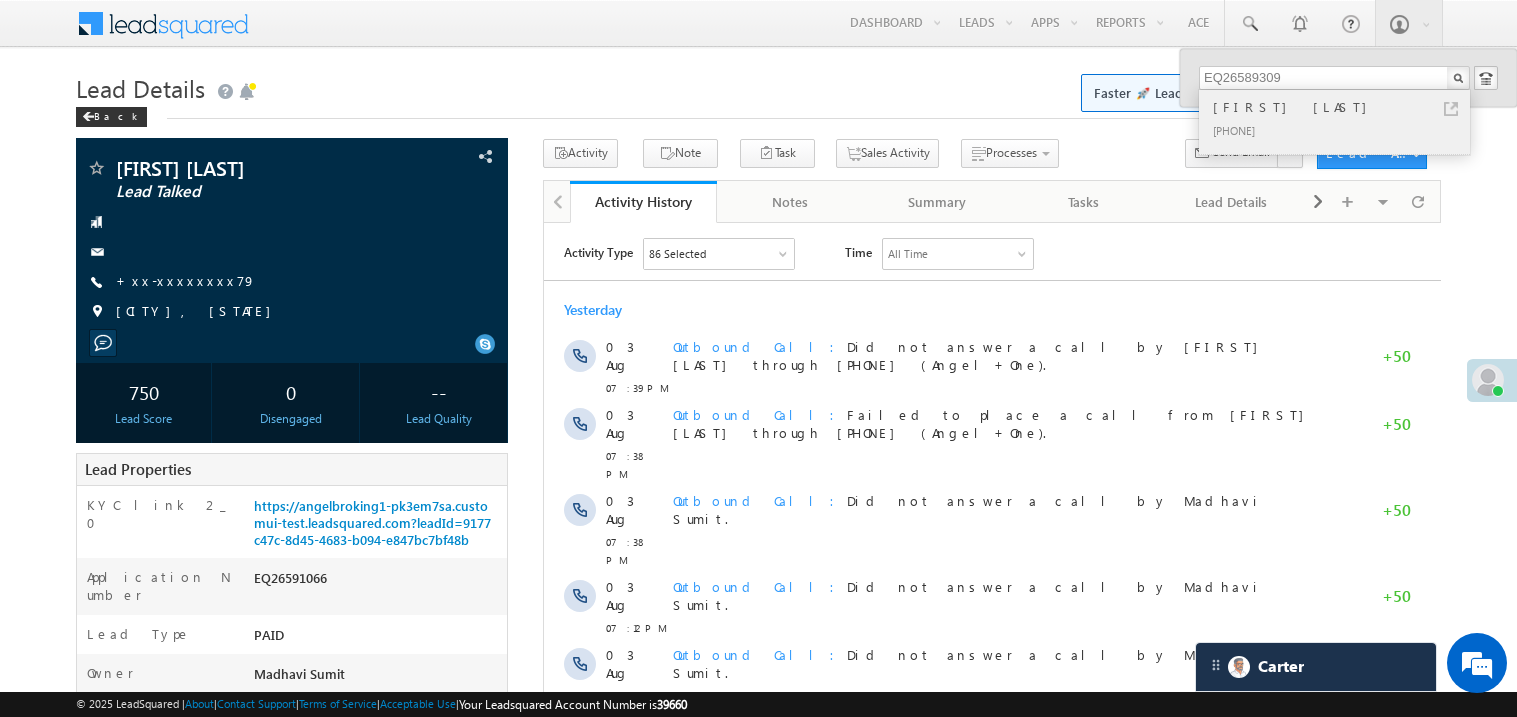 click on "[FIRST] [LAST]" at bounding box center [1343, 107] 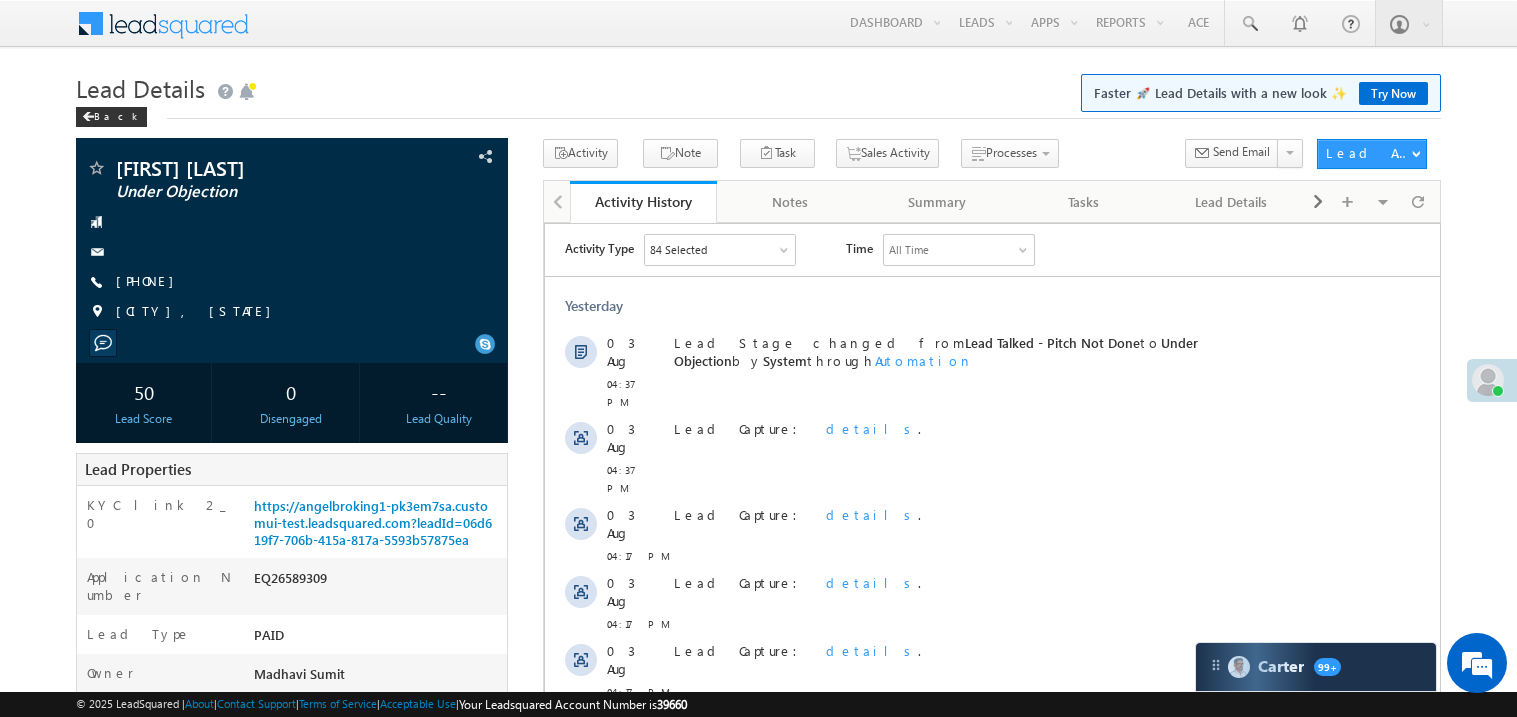 scroll, scrollTop: 0, scrollLeft: 0, axis: both 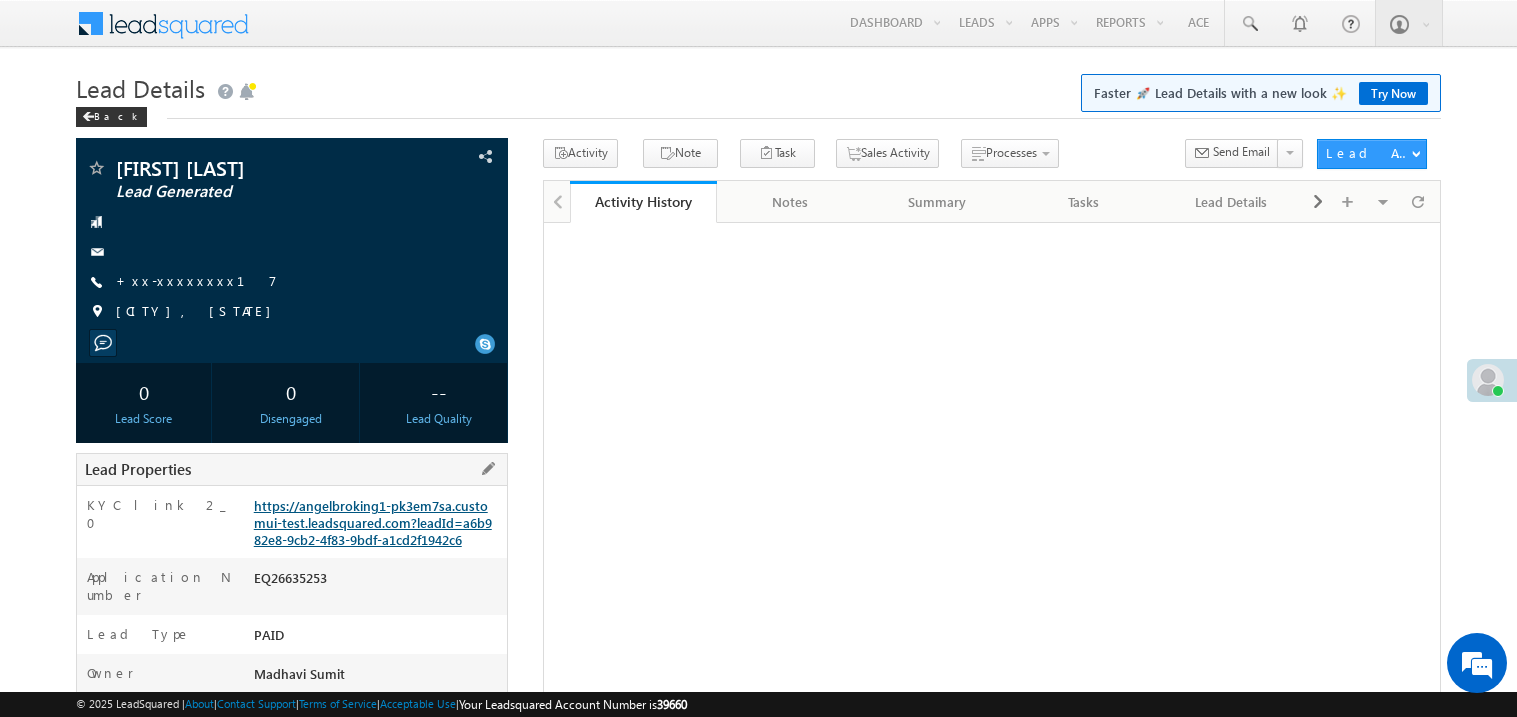 click on "https://angelbroking1-pk3em7sa.customui-test.leadsquared.com?leadId=a6b982e8-9cb2-4f83-9bdf-a1cd2f1942c6" at bounding box center [373, 522] 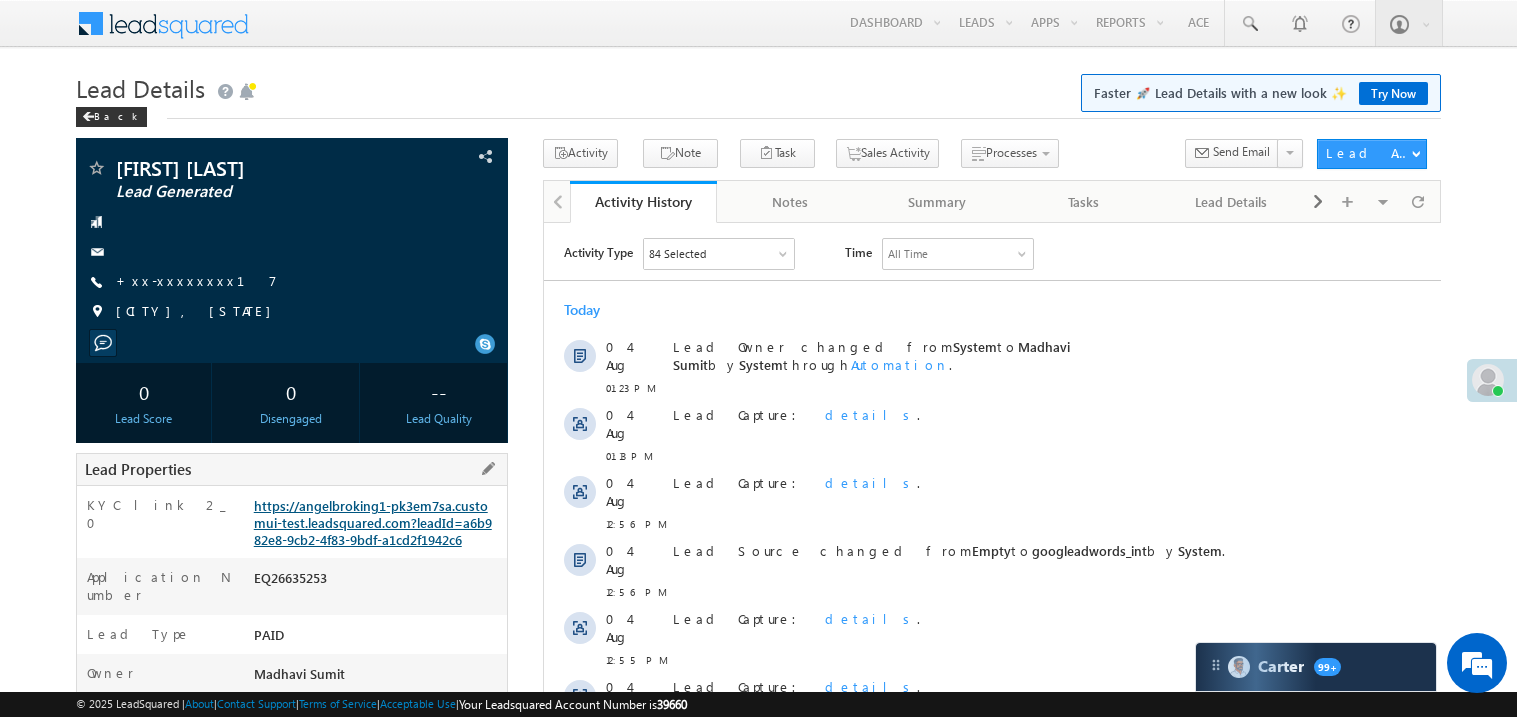 scroll, scrollTop: 0, scrollLeft: 0, axis: both 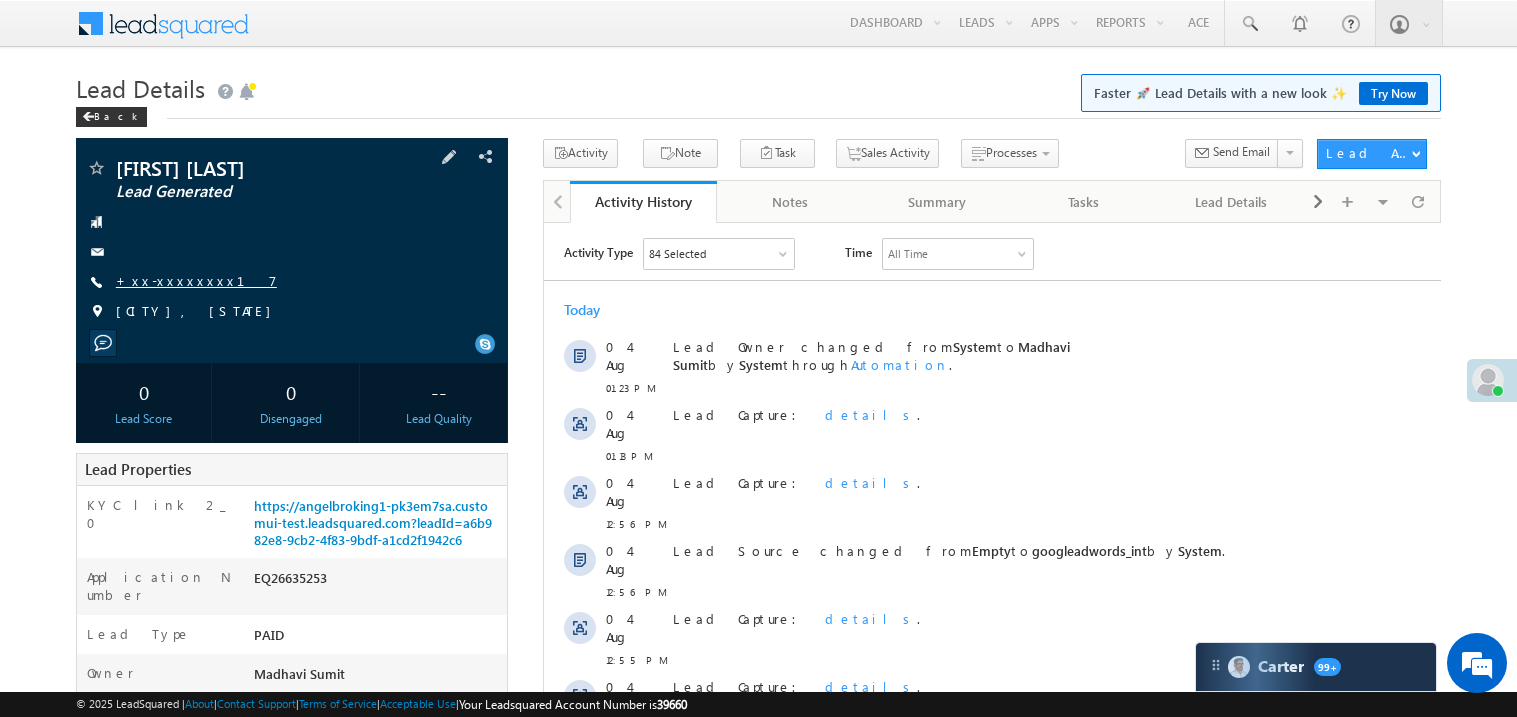 click on "+xx-xxxxxxxx17" at bounding box center (196, 280) 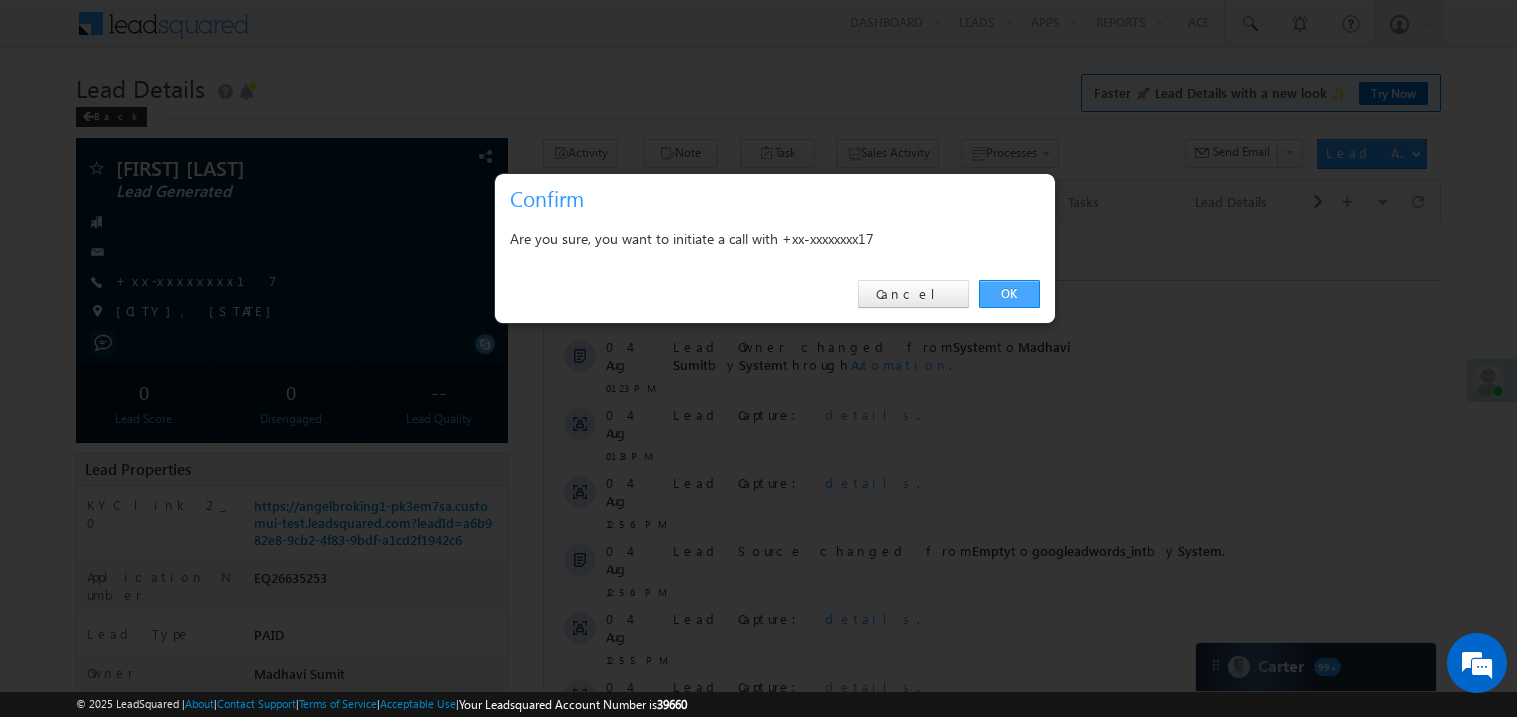 click on "OK" at bounding box center [1009, 294] 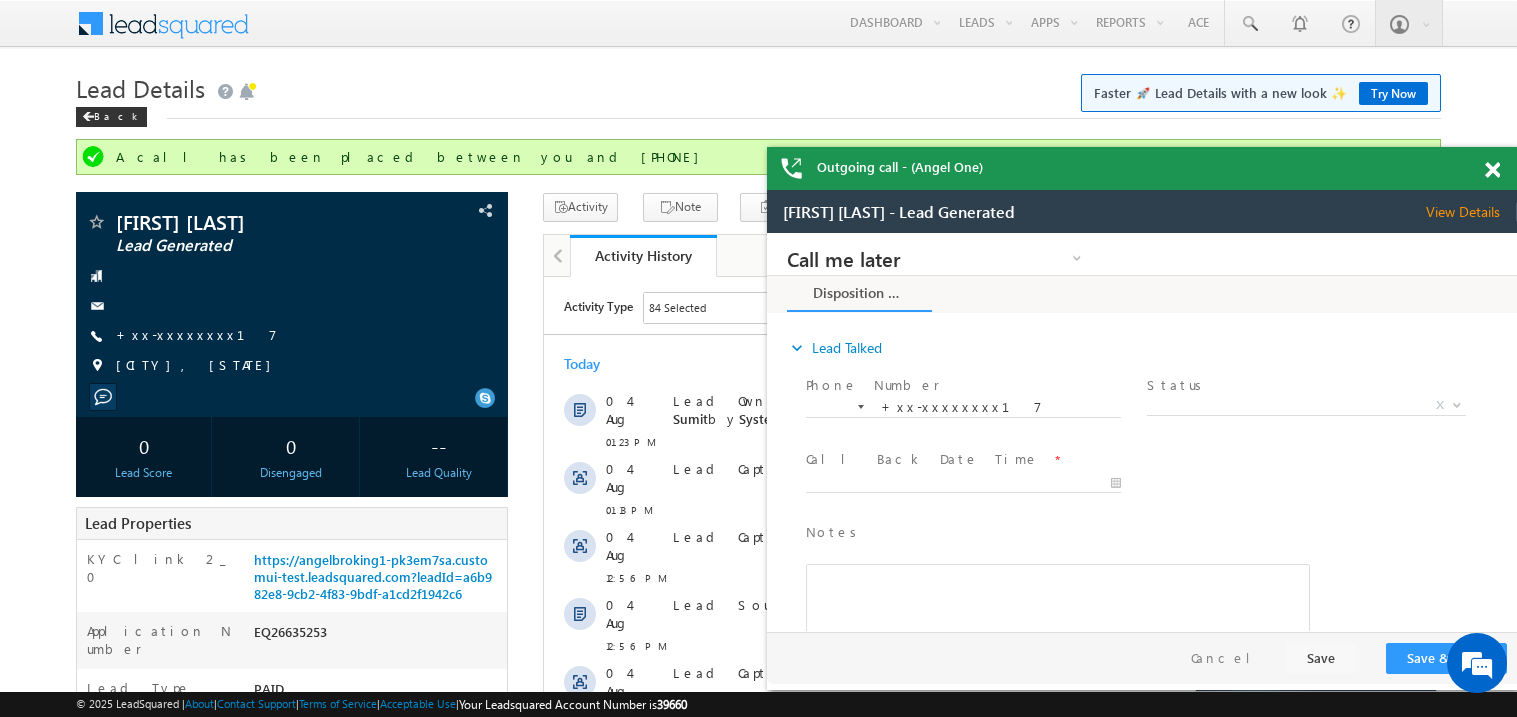 scroll, scrollTop: 0, scrollLeft: 0, axis: both 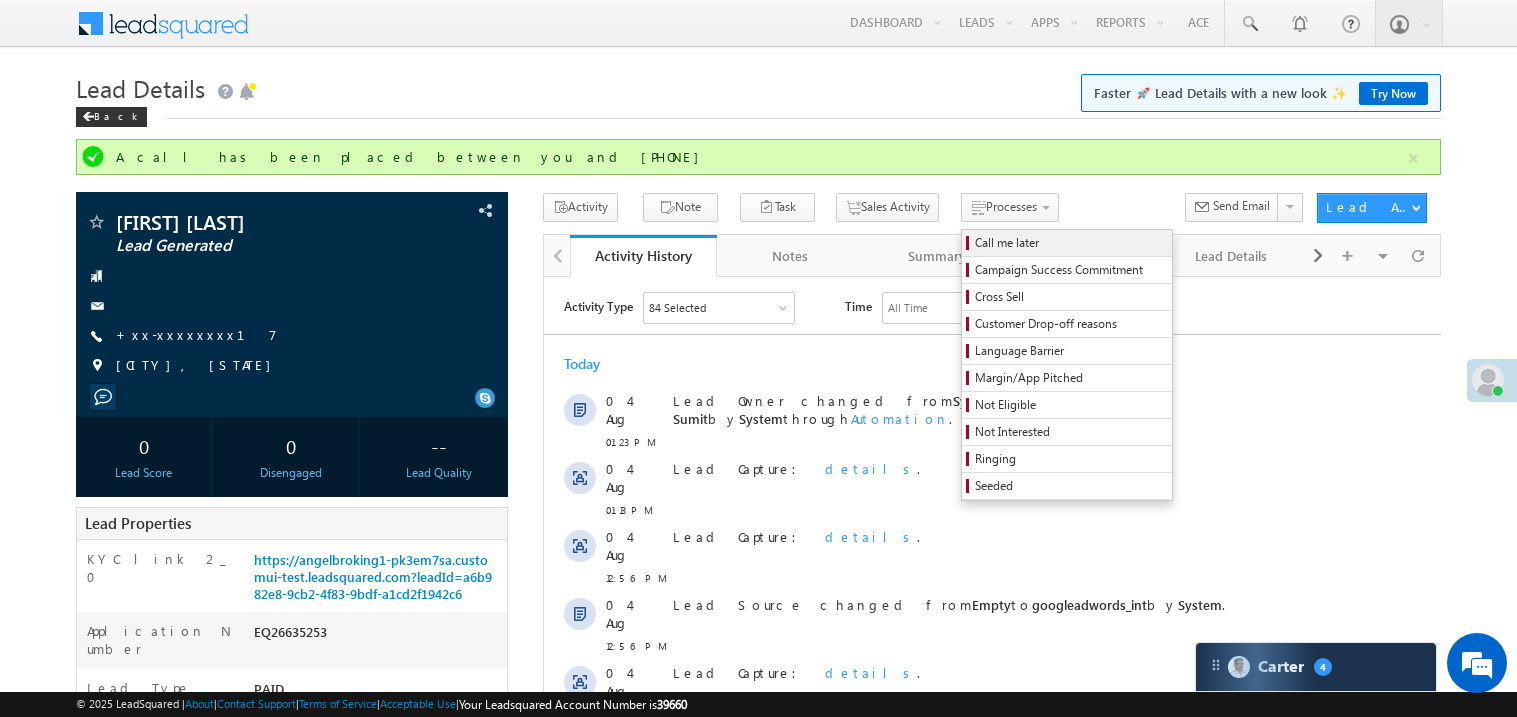 click on "Call me later" at bounding box center [1070, 243] 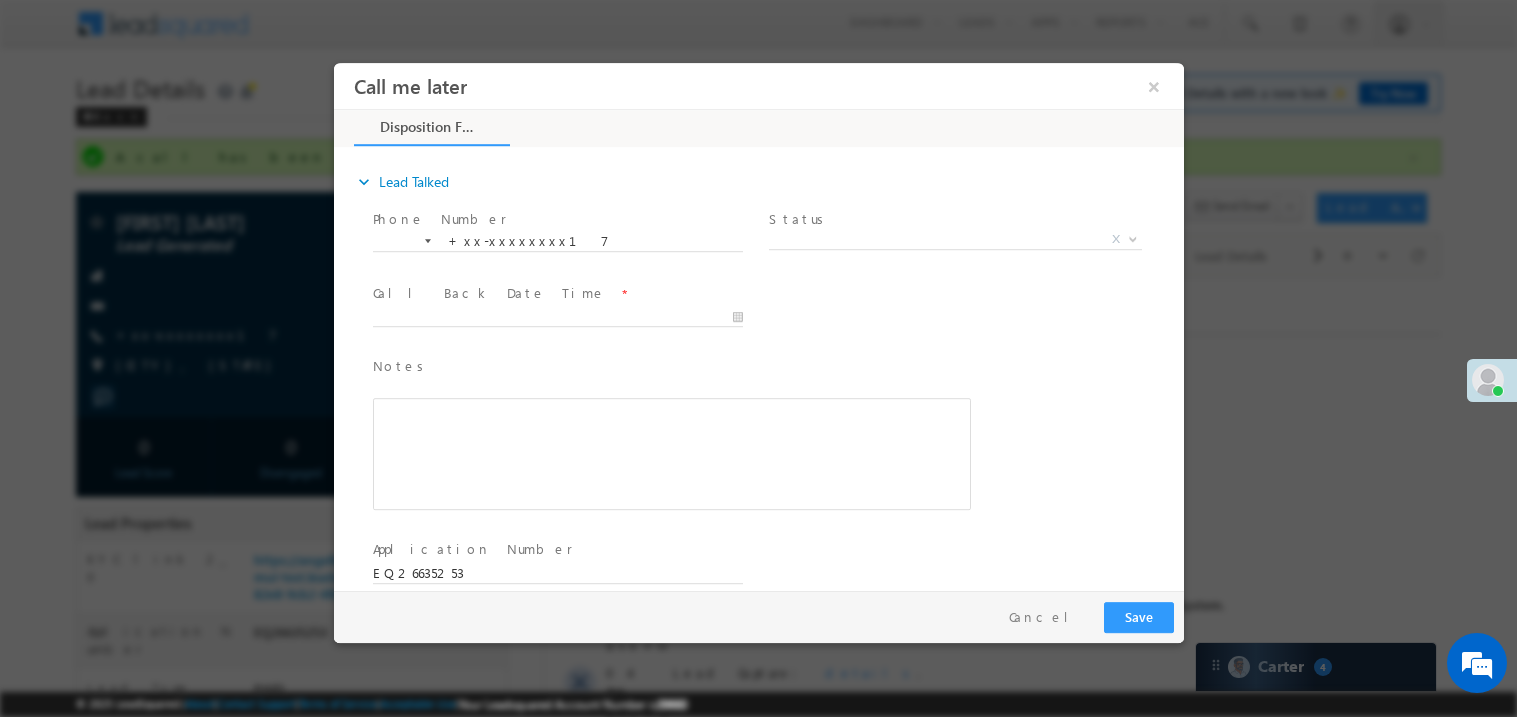 scroll, scrollTop: 0, scrollLeft: 0, axis: both 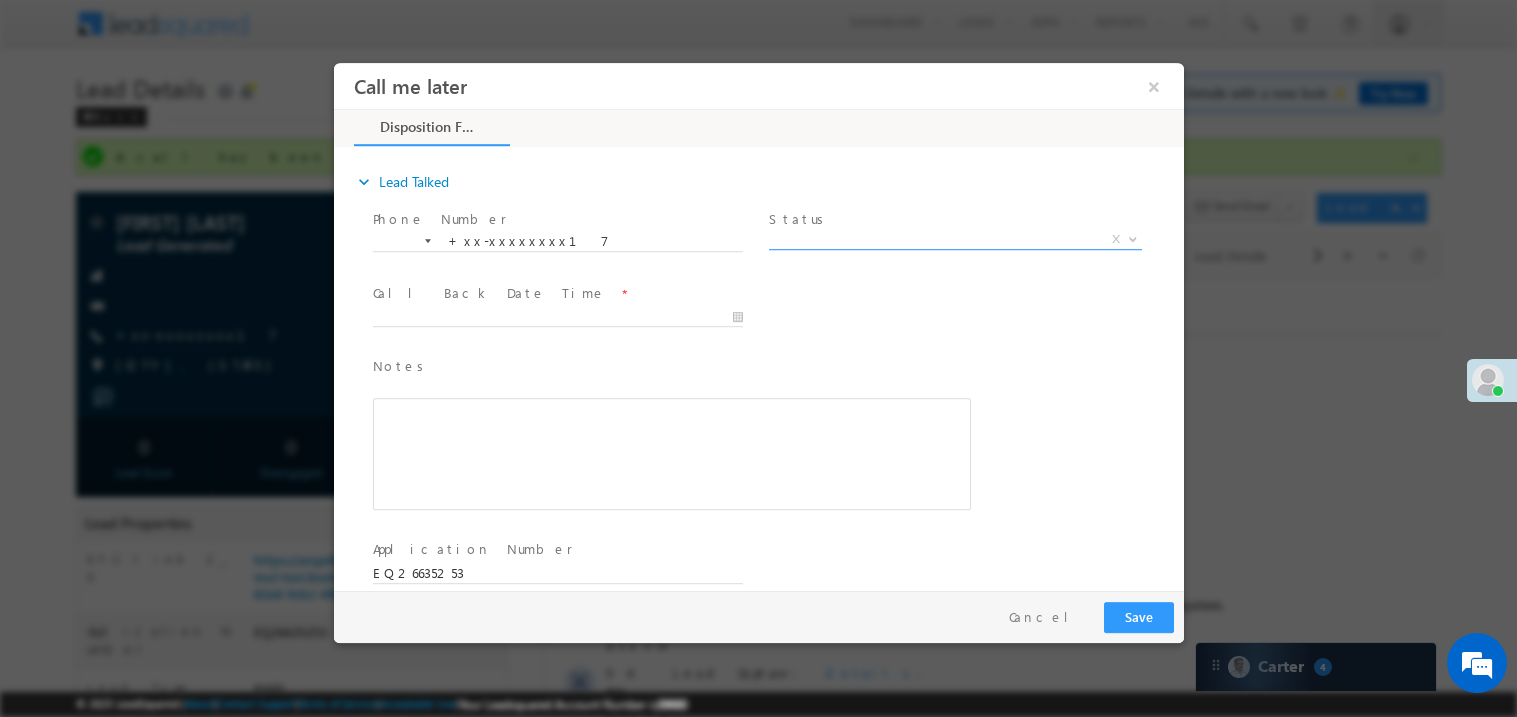 click on "X" at bounding box center [954, 239] 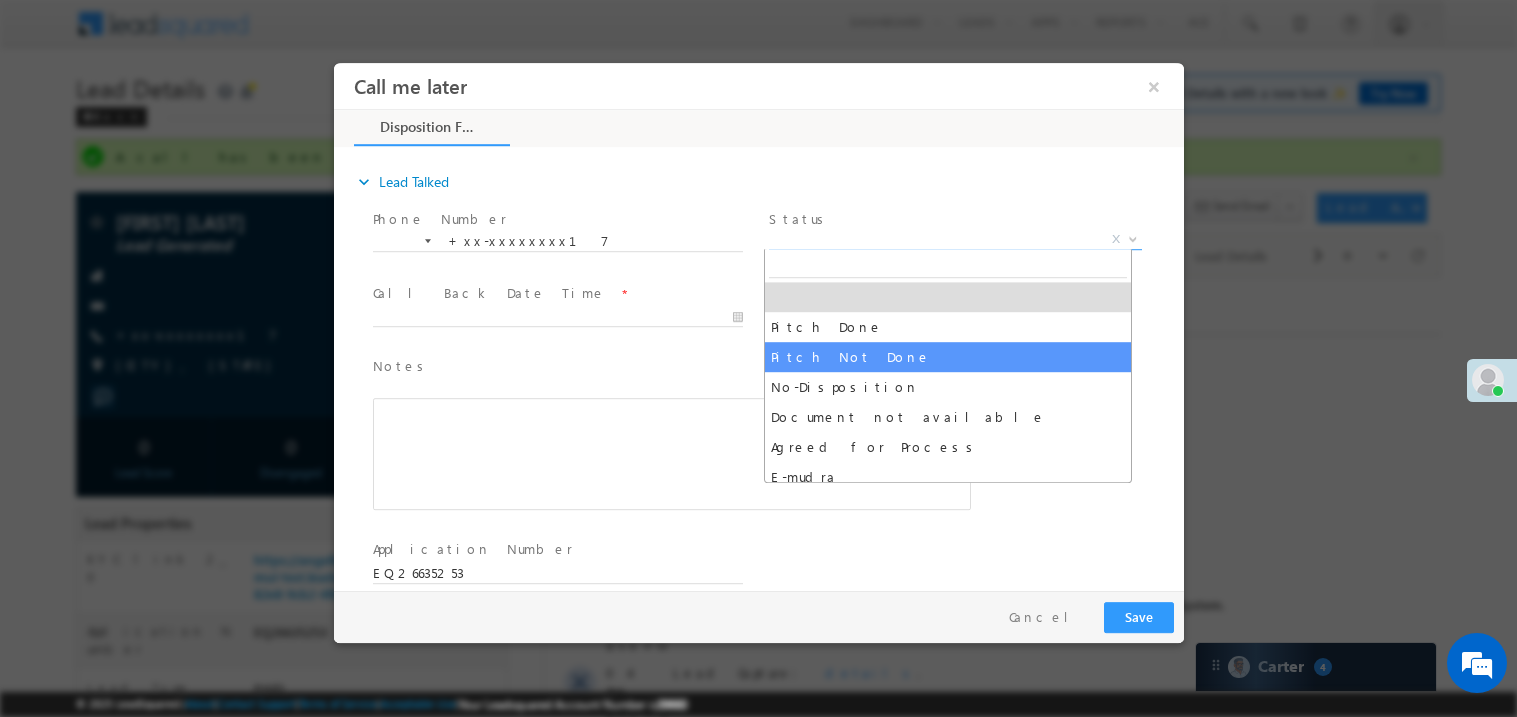 select on "Pitch Not Done" 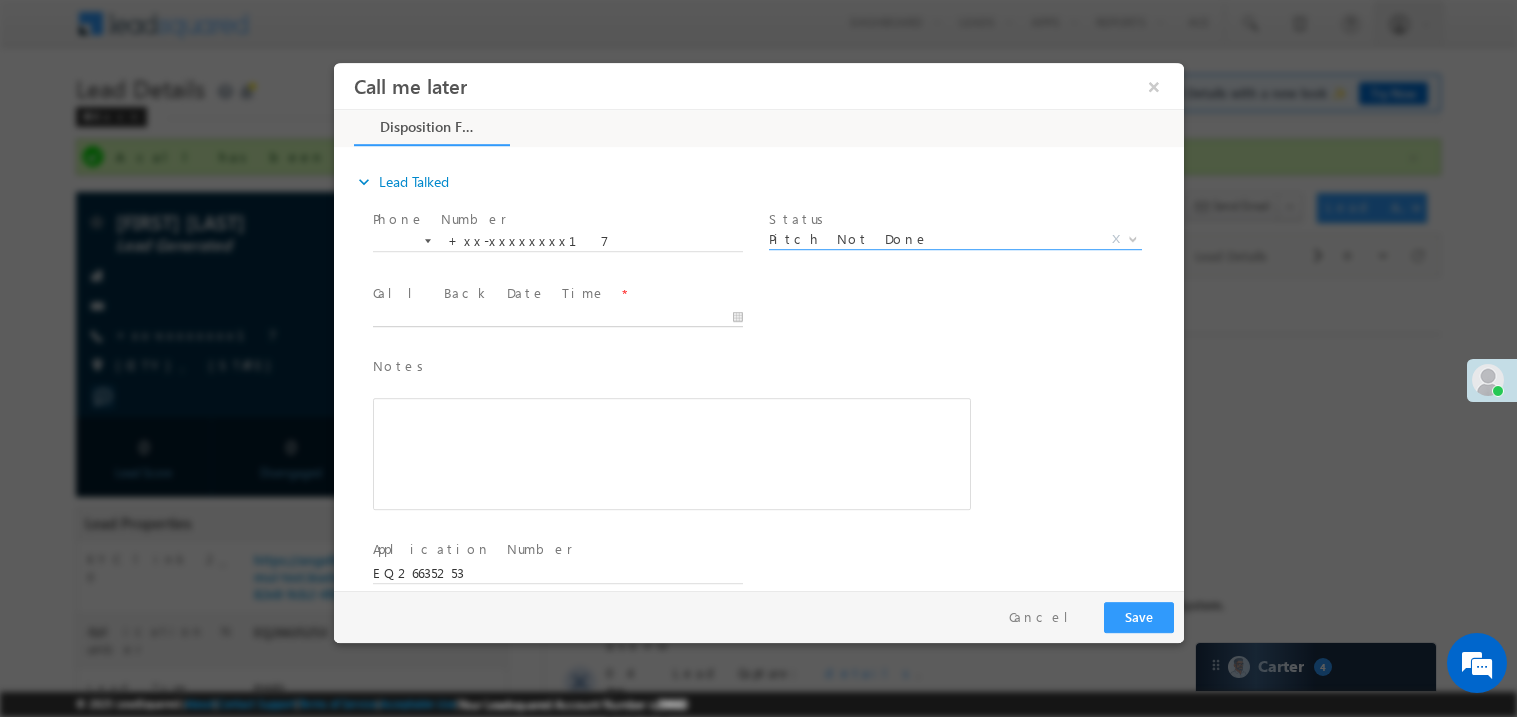 click on "Call me later
×" at bounding box center [758, 325] 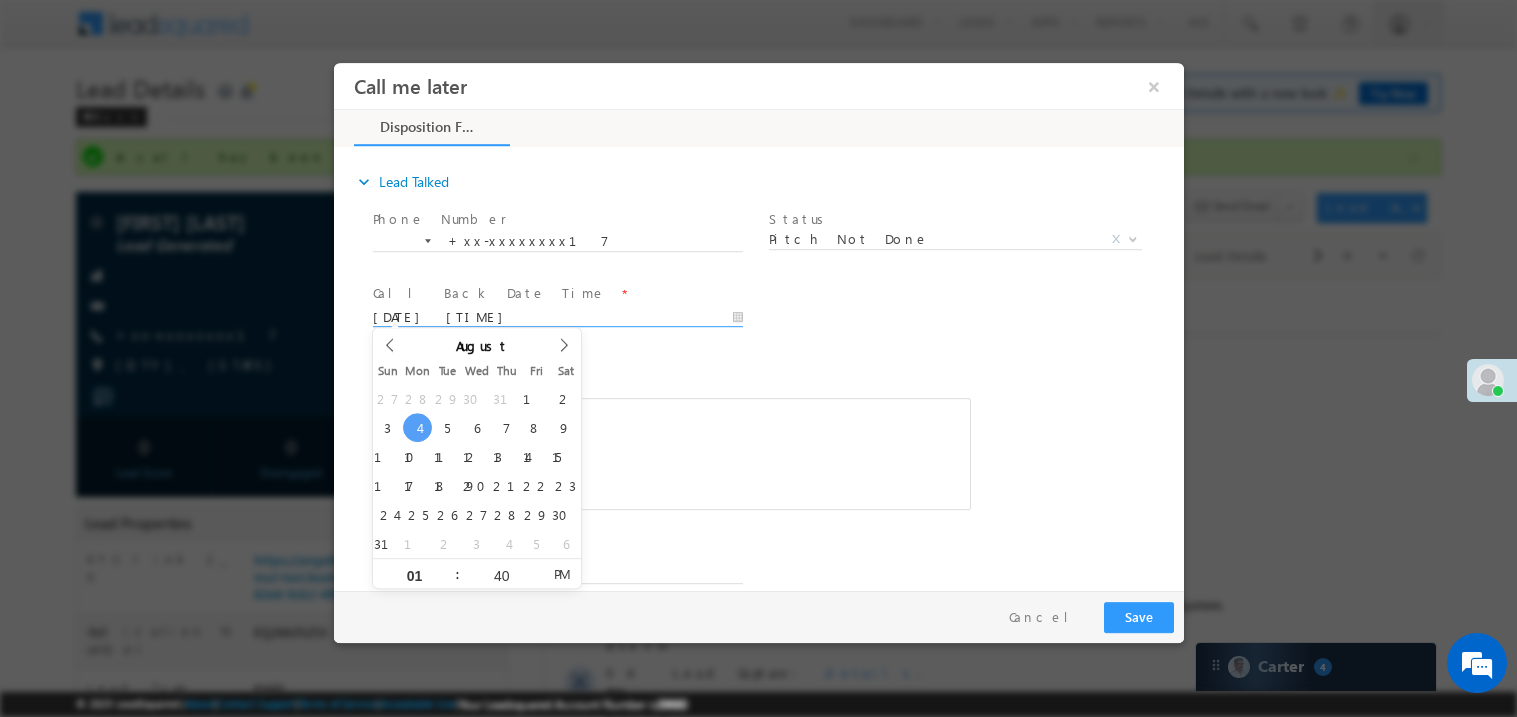 click at bounding box center (671, 453) 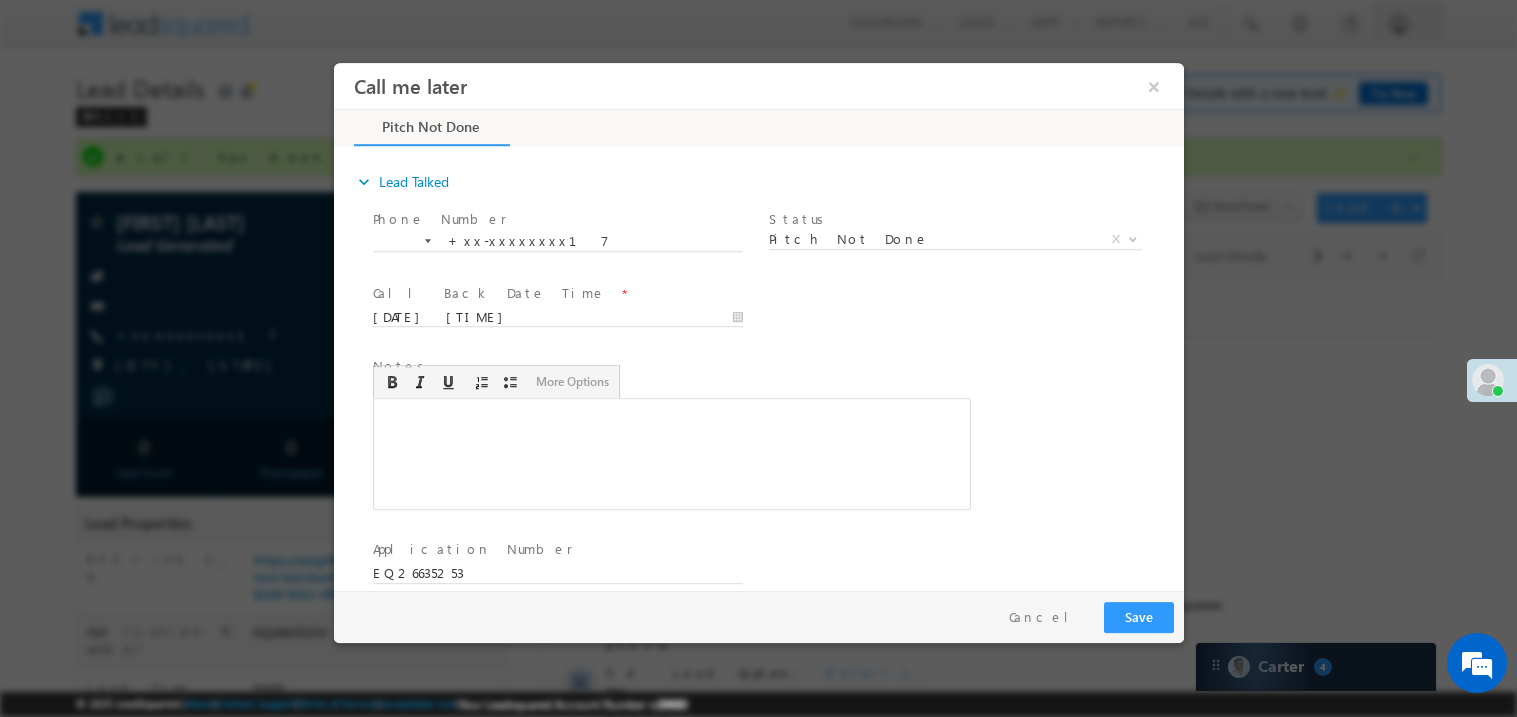type 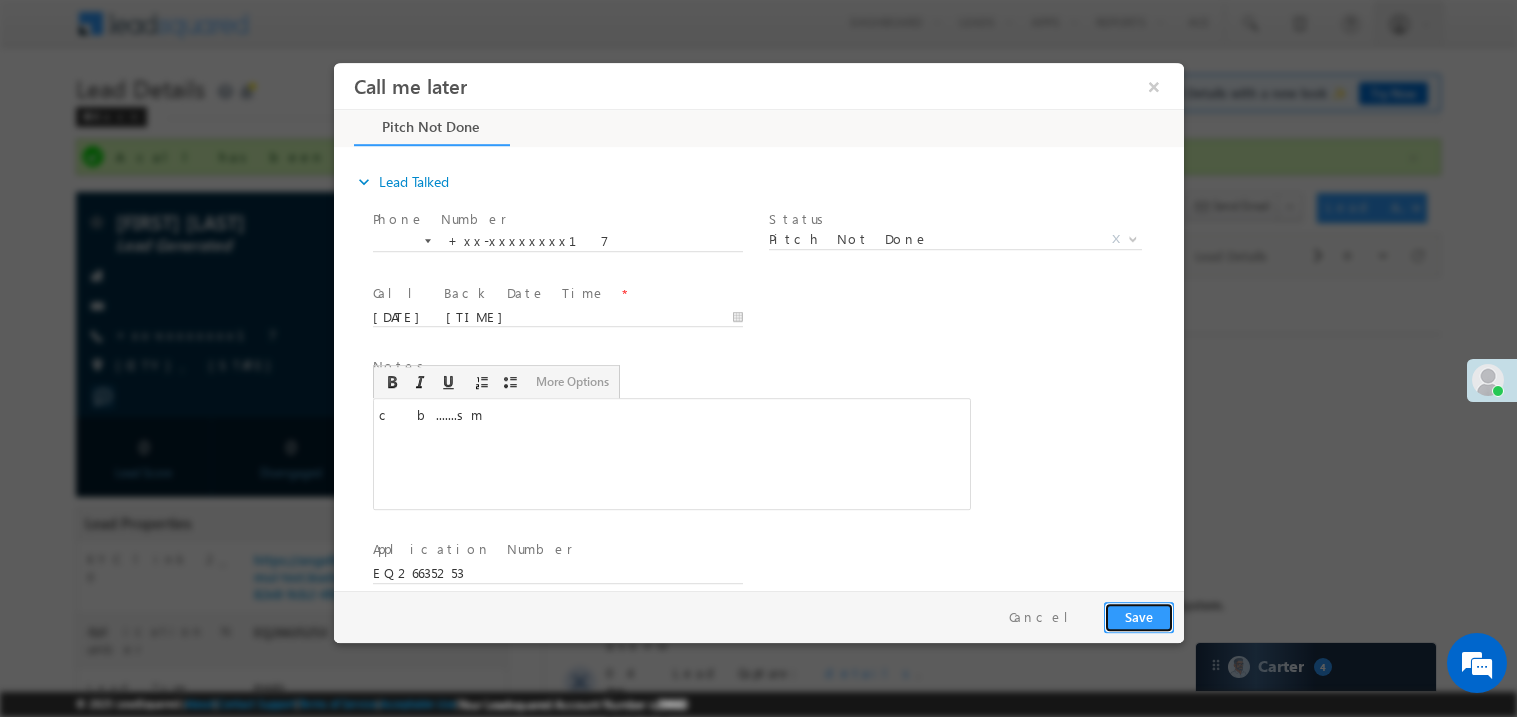 click on "Save" at bounding box center (1138, 616) 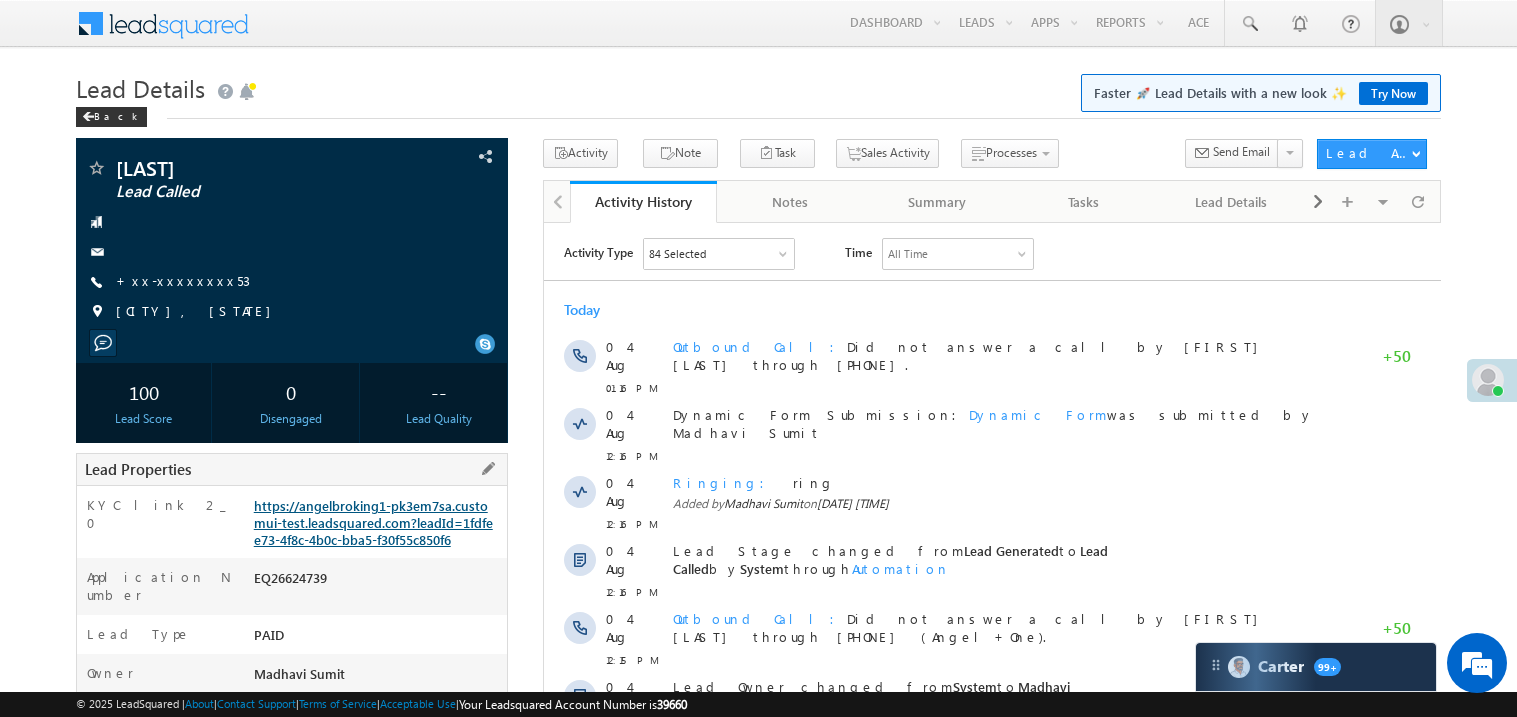 scroll, scrollTop: 0, scrollLeft: 0, axis: both 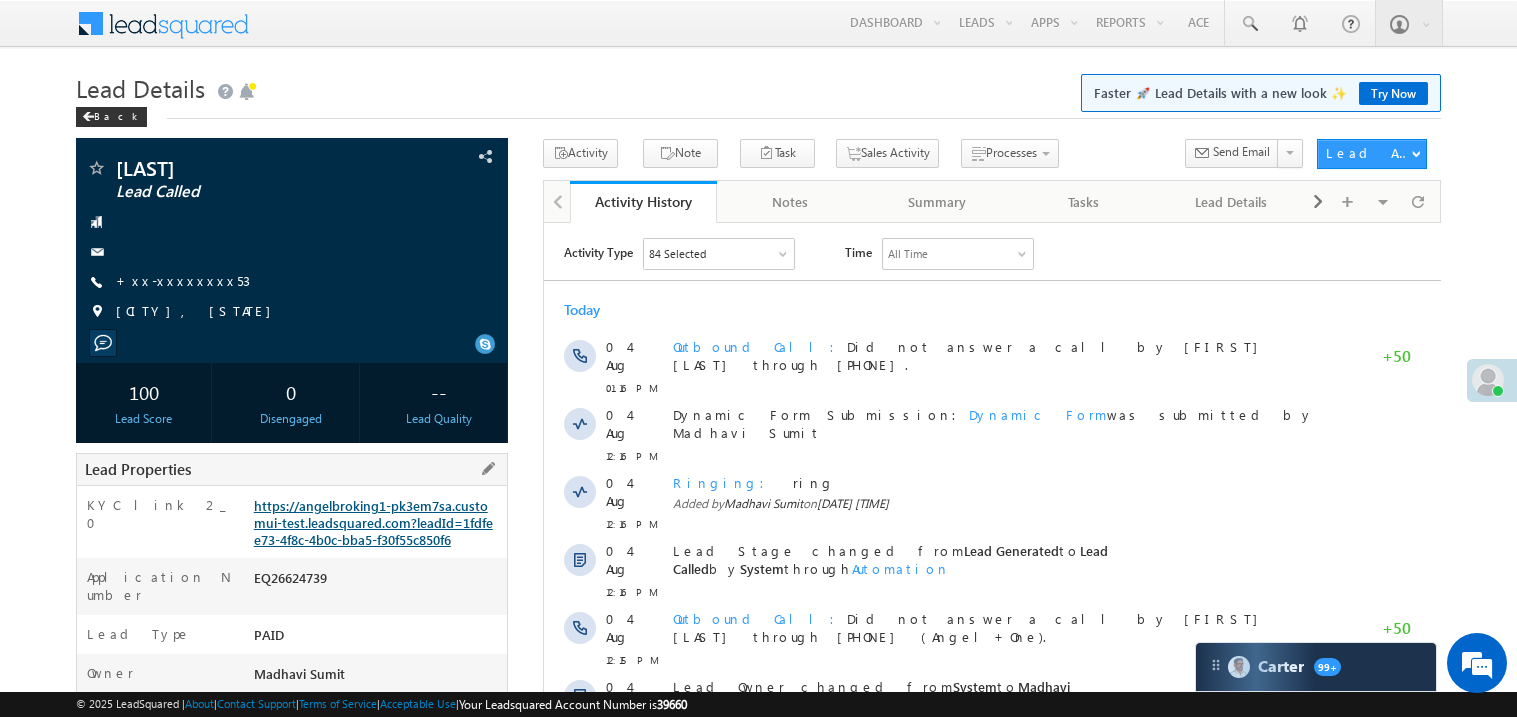click on "https://angelbroking1-pk3em7sa.customui-test.leadsquared.com?leadId=1fdfee73-4f8c-4b0c-bba5-f30f55c850f6" at bounding box center [373, 522] 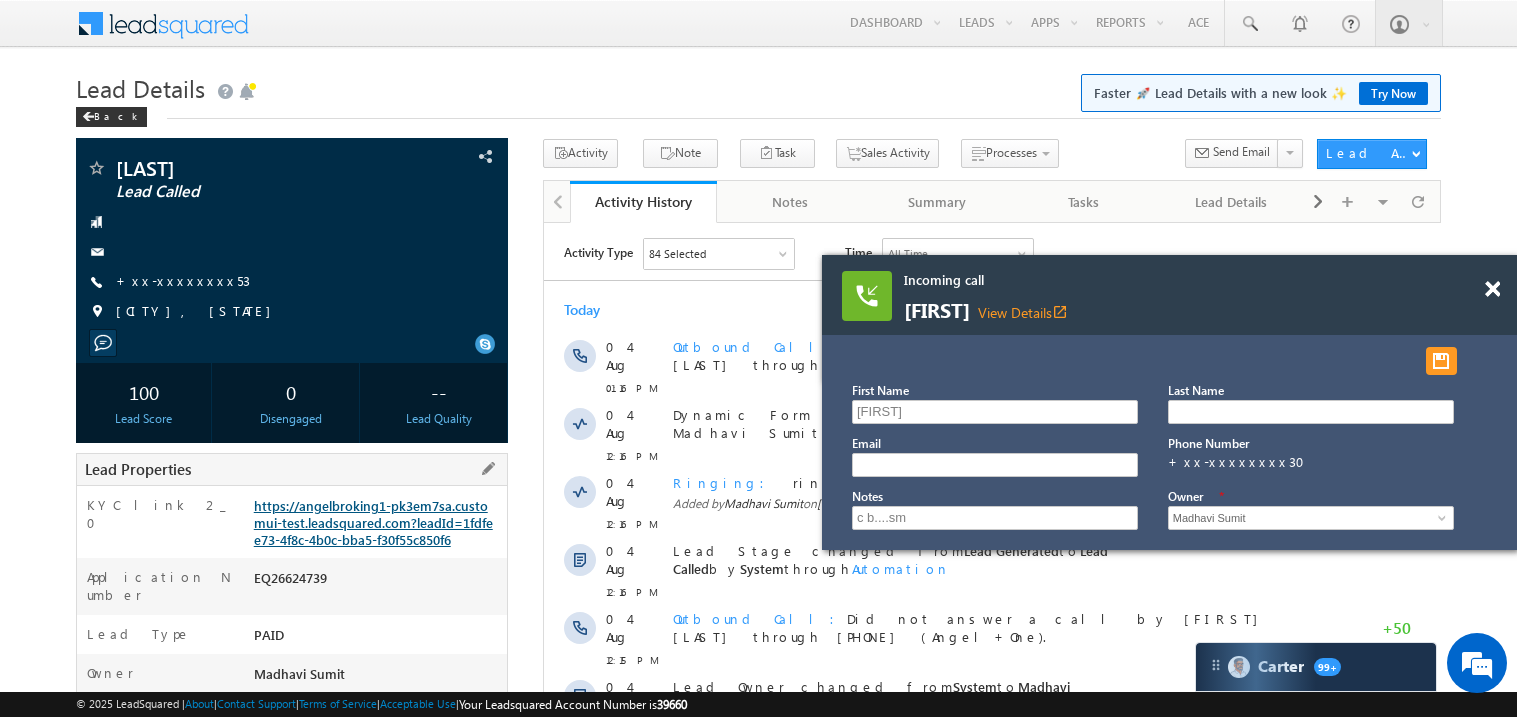 scroll, scrollTop: 0, scrollLeft: 0, axis: both 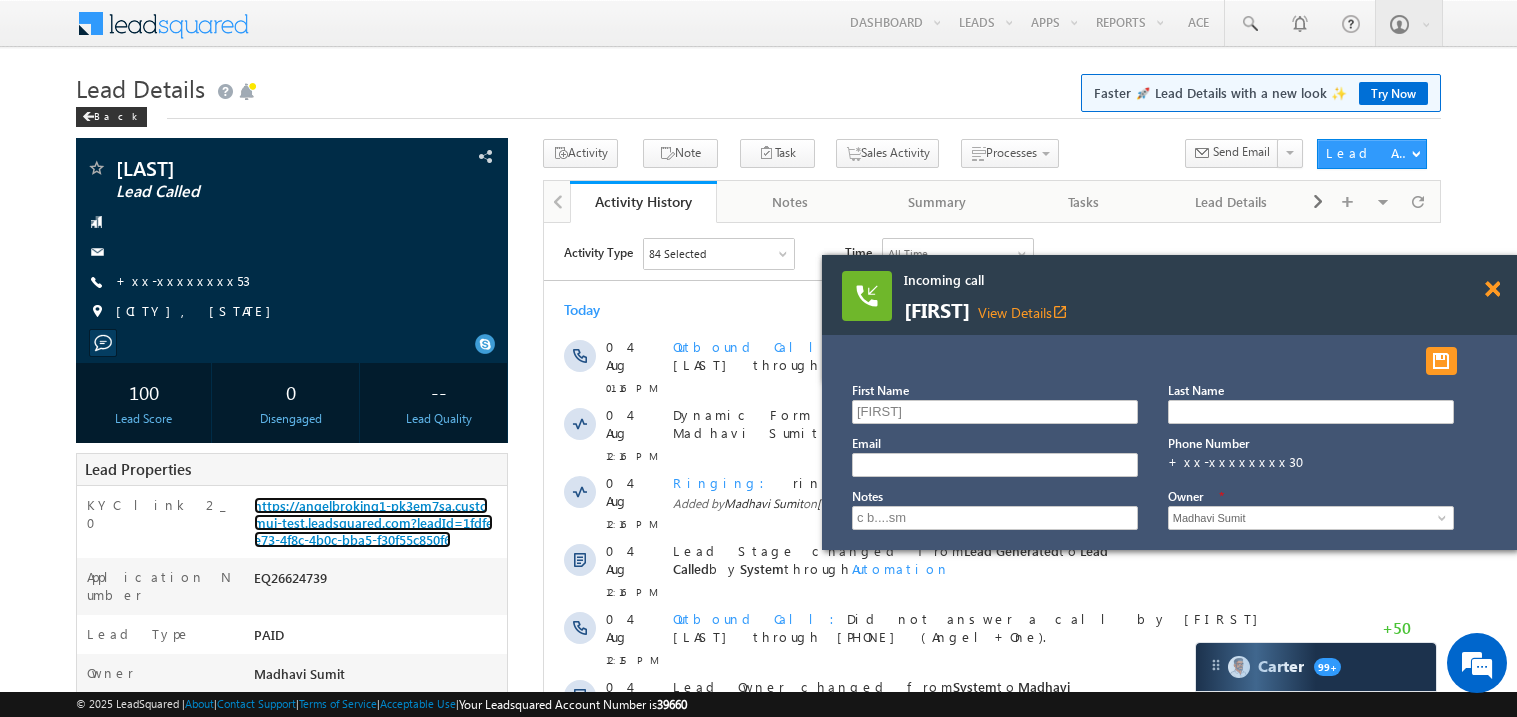 click at bounding box center (894, 289) 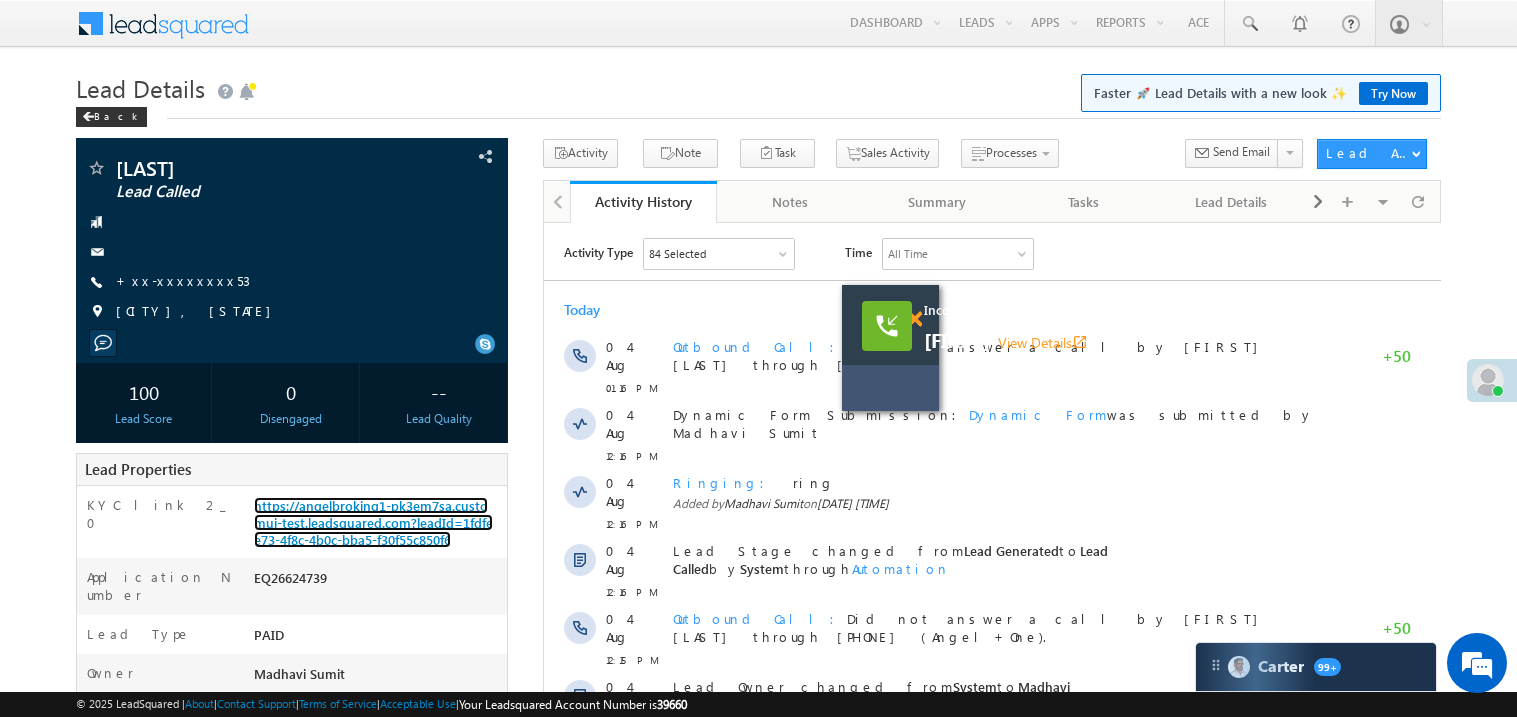 click at bounding box center (914, 319) 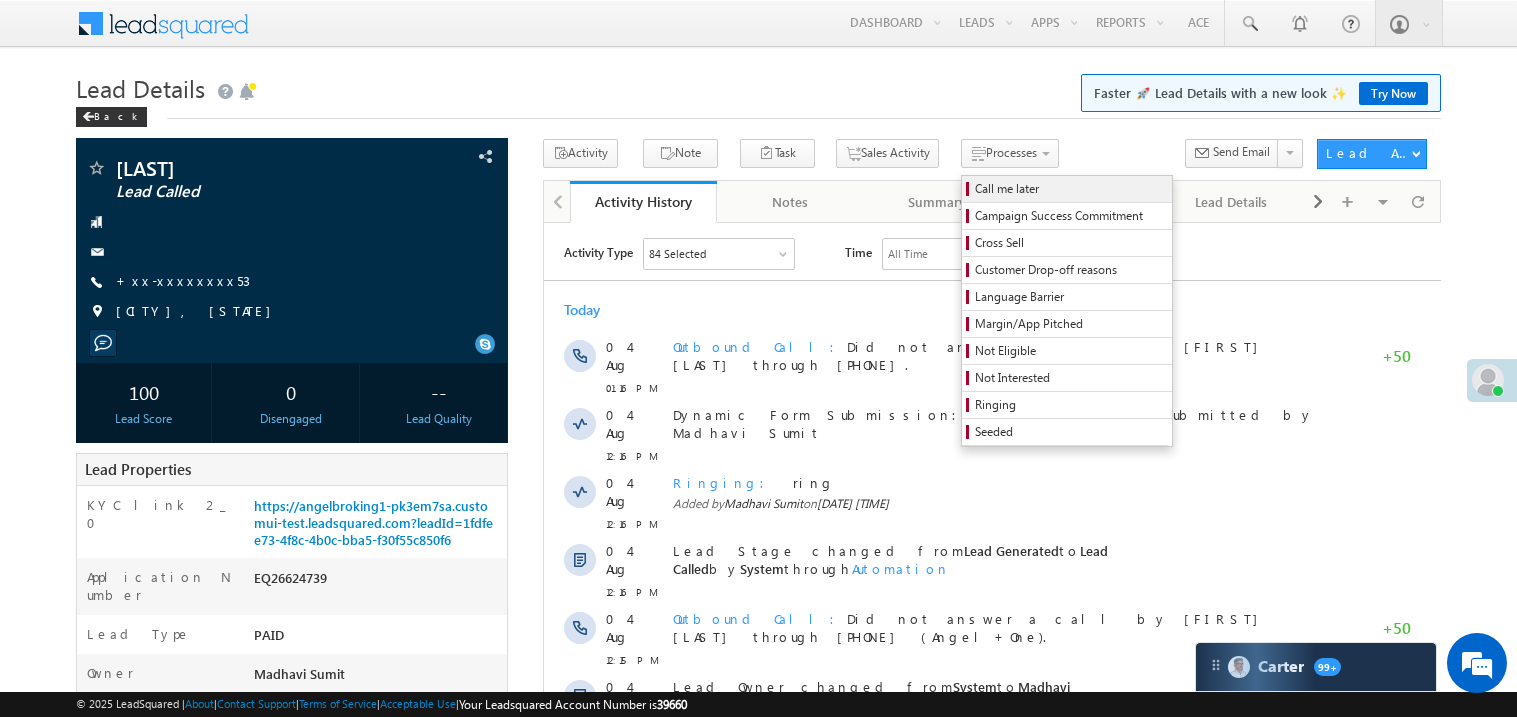 click on "Call me later" at bounding box center [1070, 189] 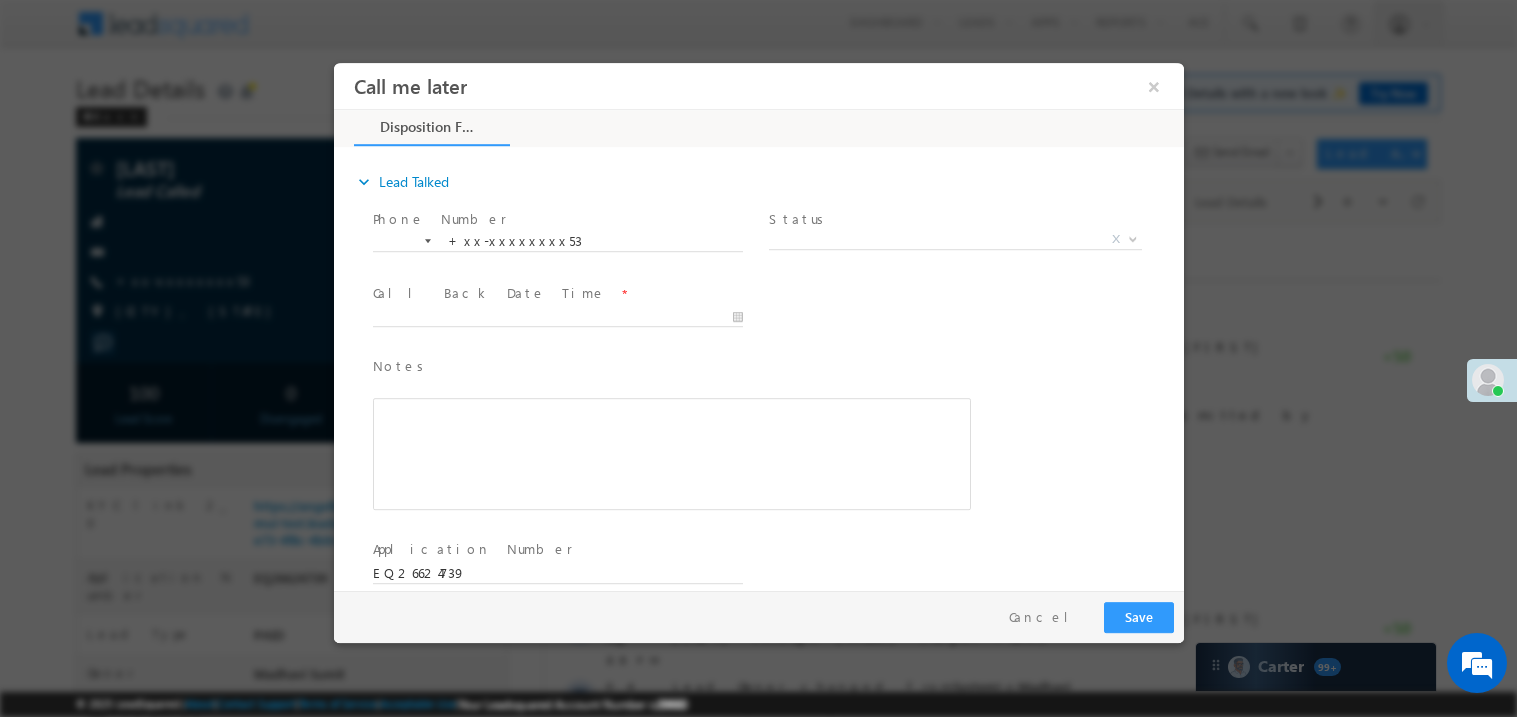 scroll, scrollTop: 0, scrollLeft: 0, axis: both 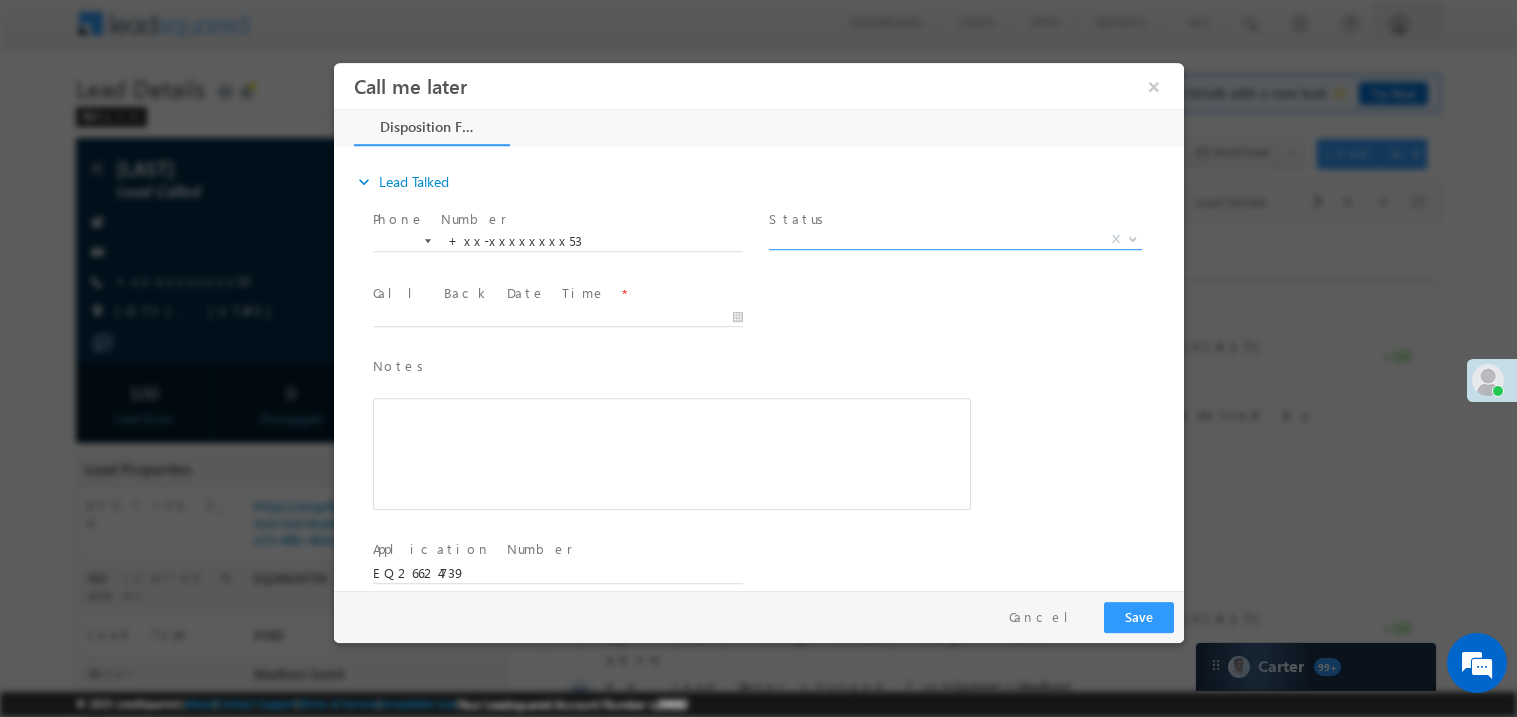 click at bounding box center [954, 248] 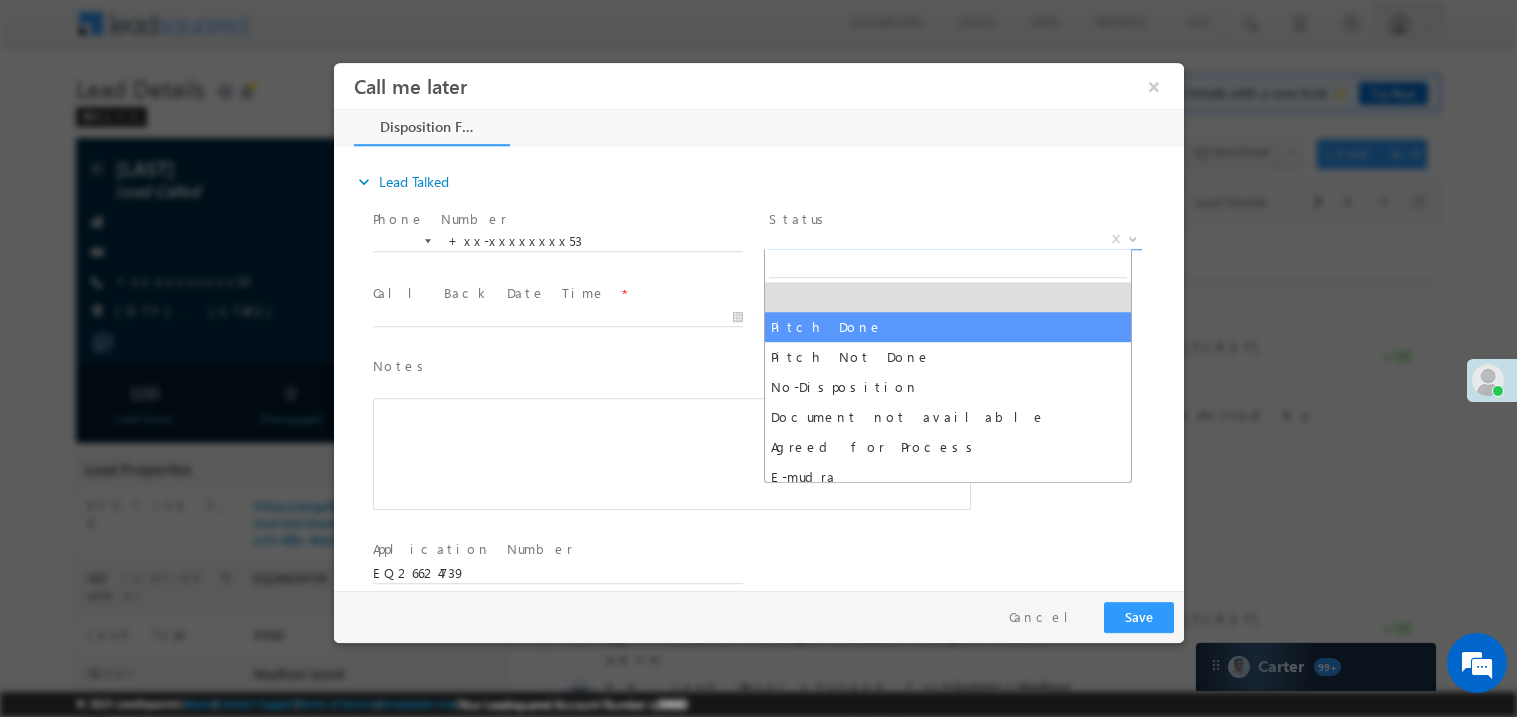 select on "Pitch Done" 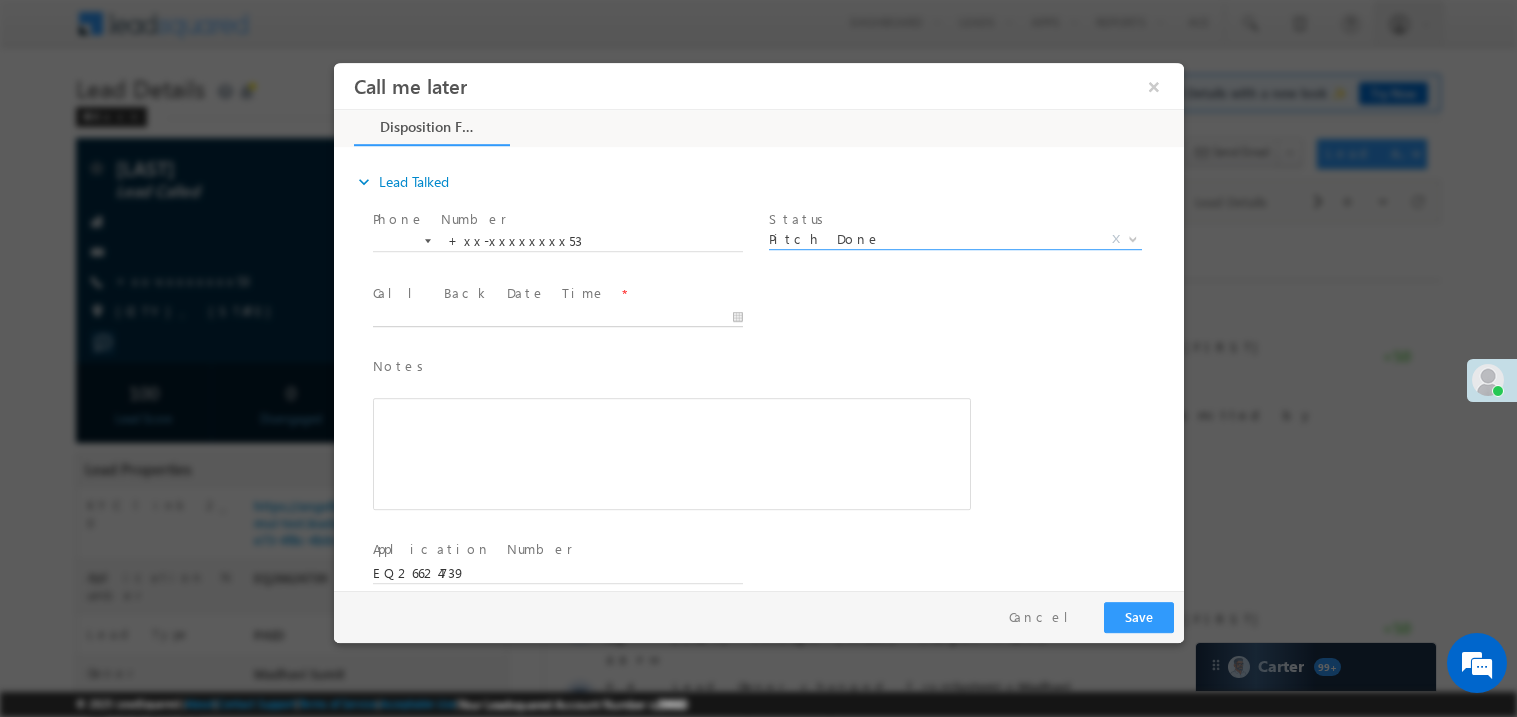 click on "Call me later
×" at bounding box center (758, 325) 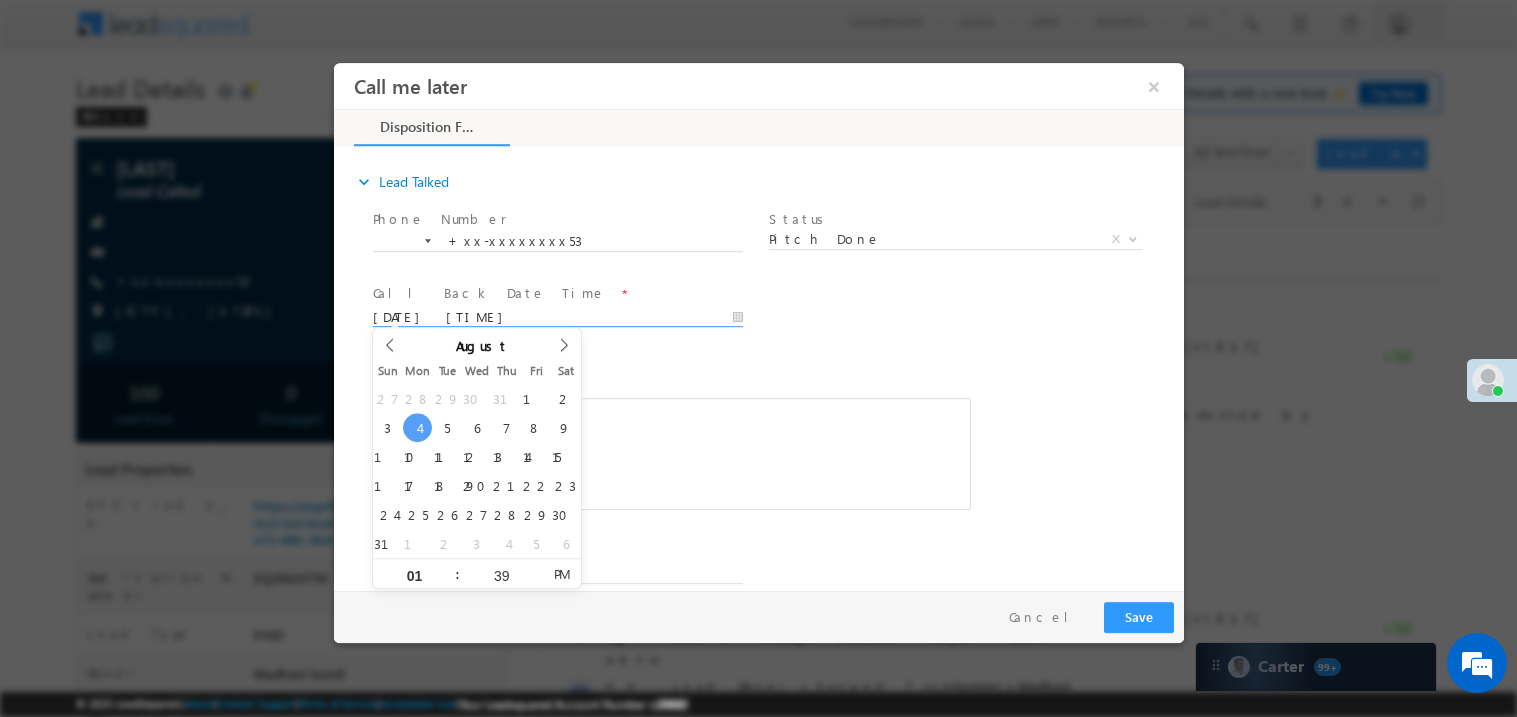 click at bounding box center [671, 453] 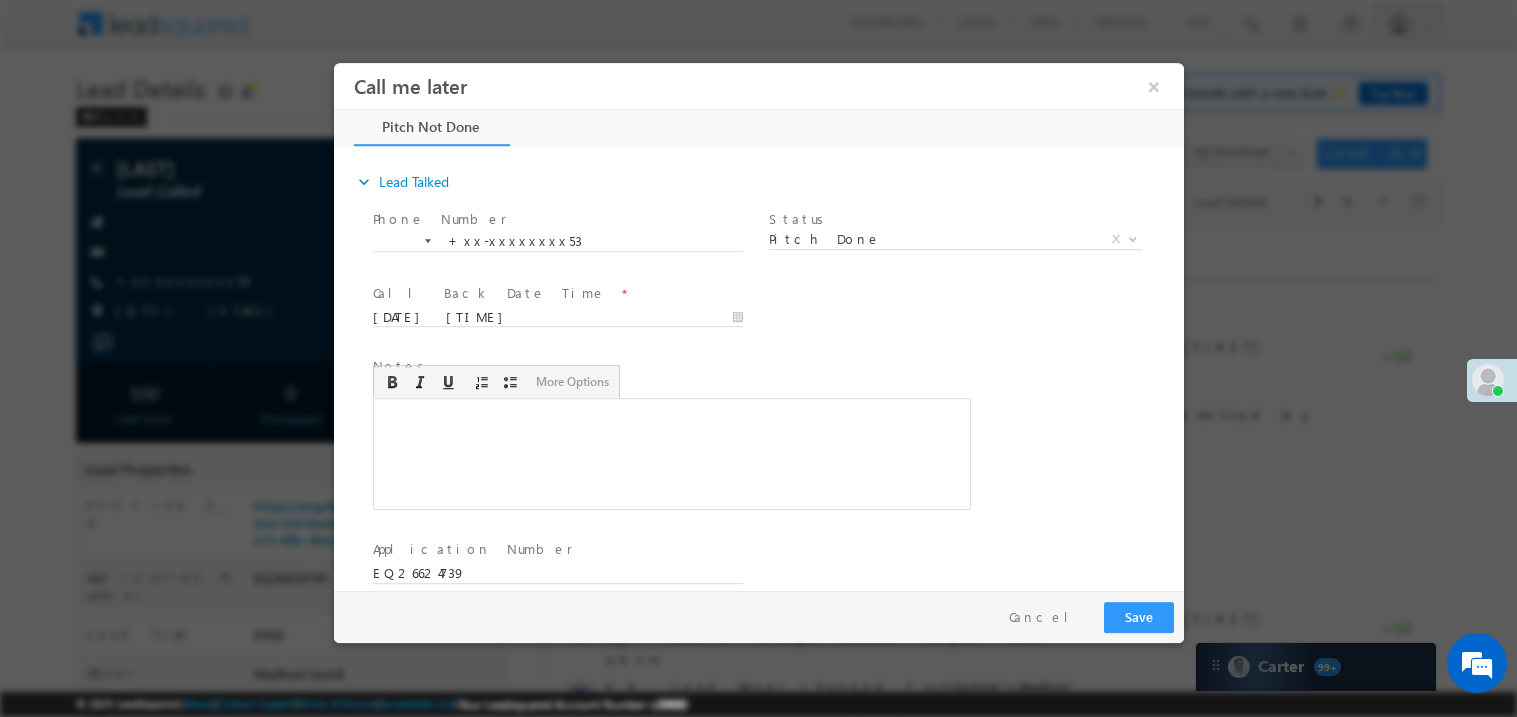 type 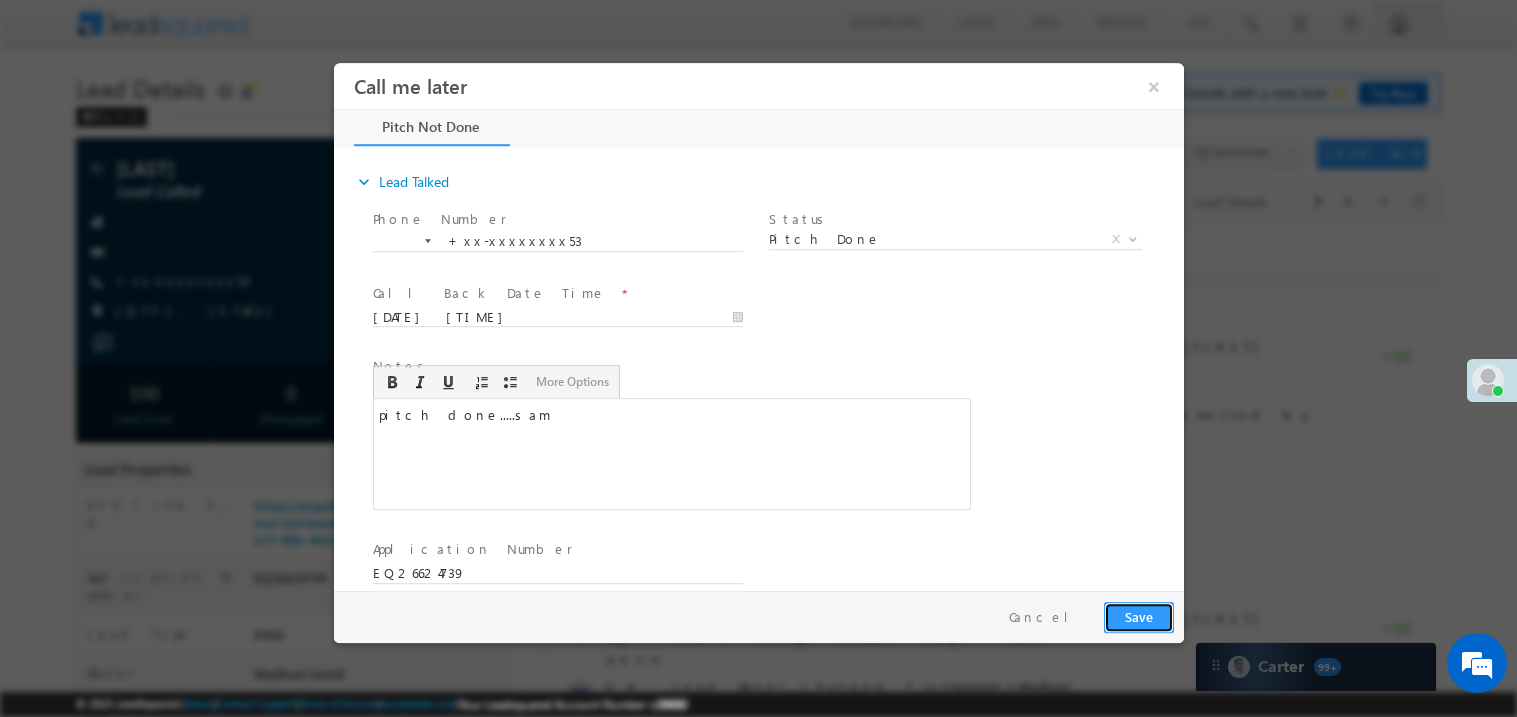 click on "Save" at bounding box center [1138, 616] 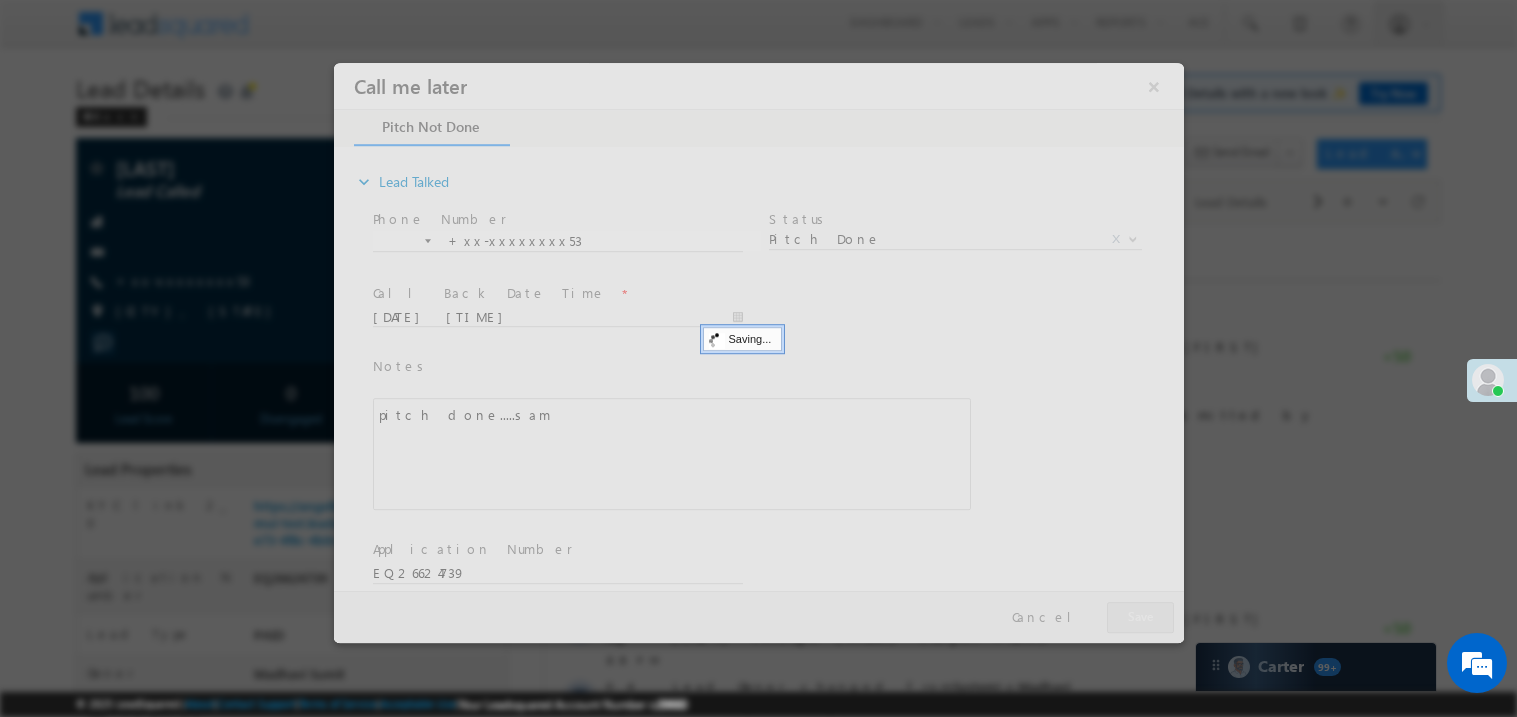 click at bounding box center [758, 352] 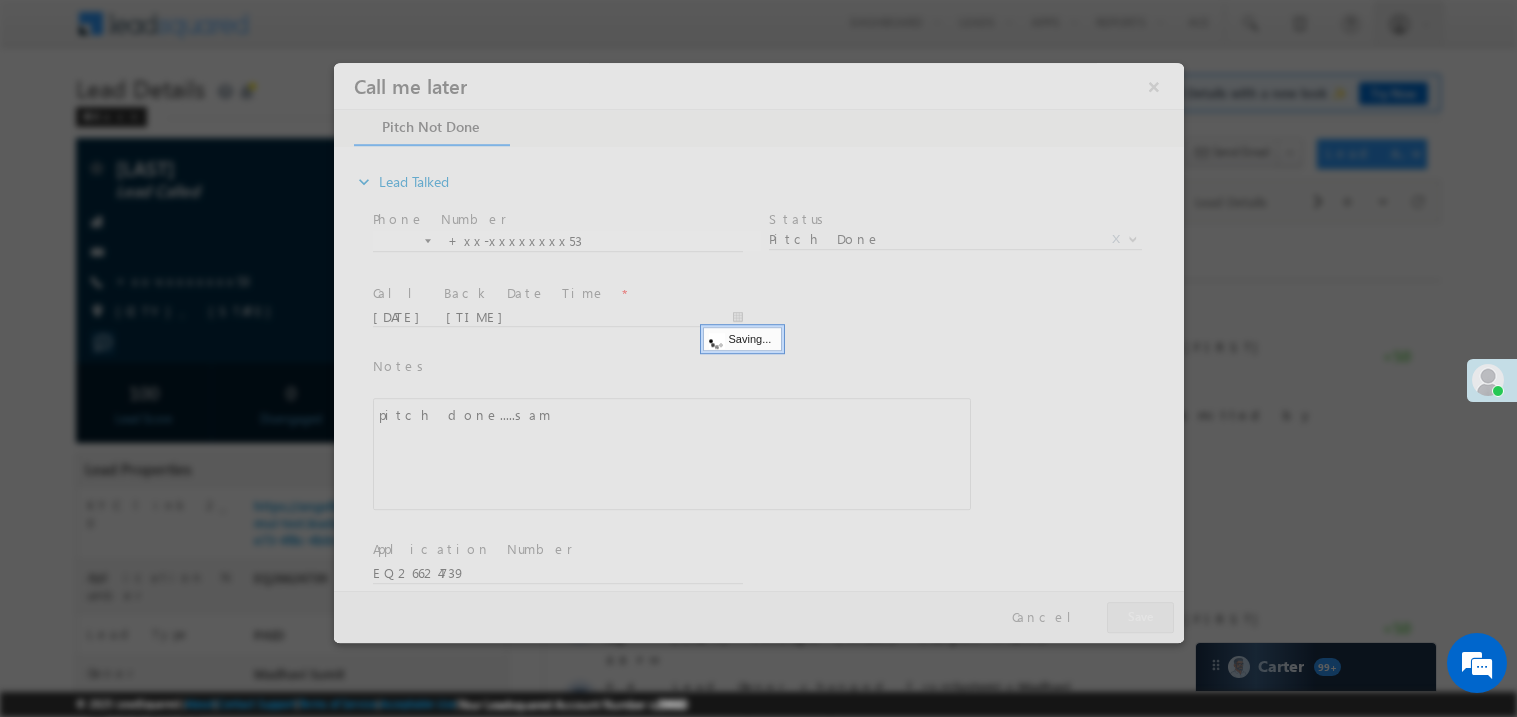 click at bounding box center [758, 352] 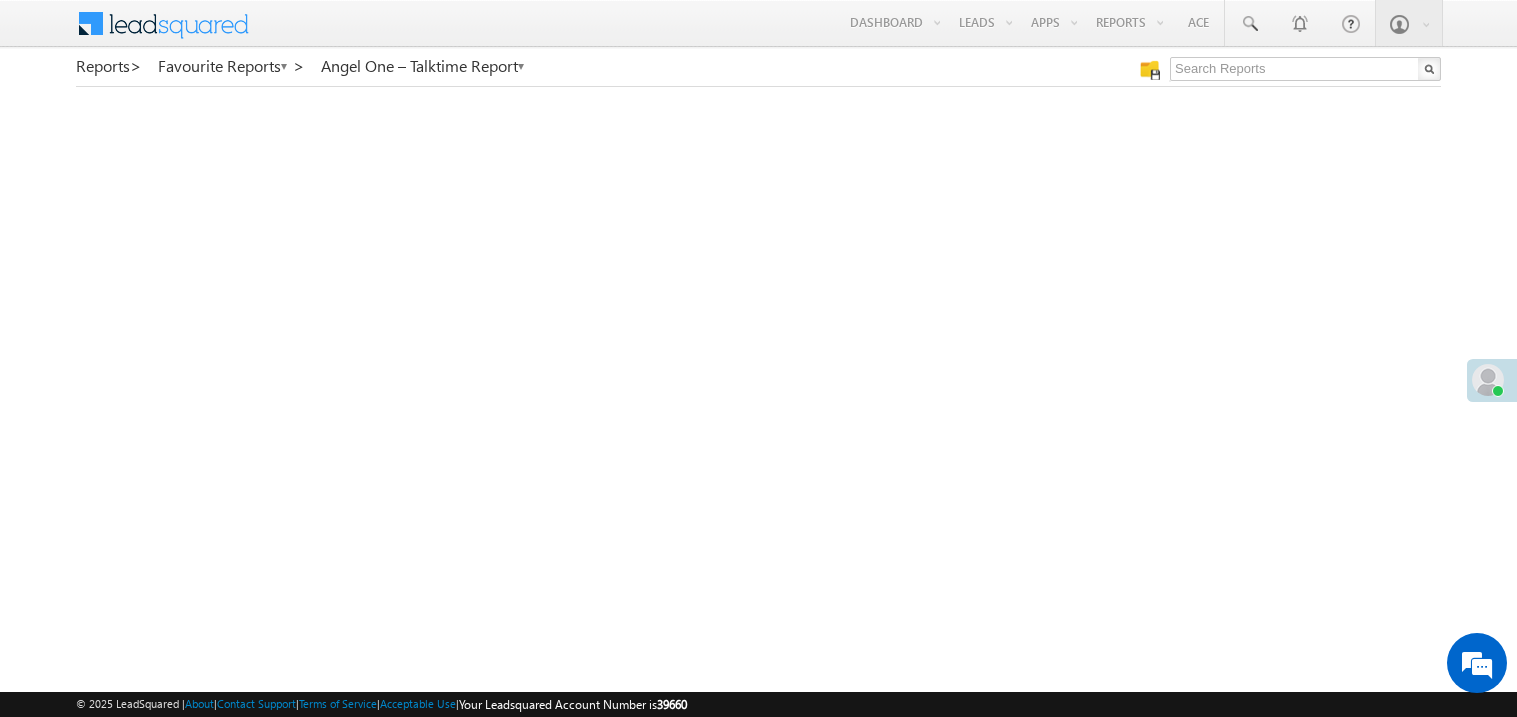 scroll, scrollTop: 0, scrollLeft: 0, axis: both 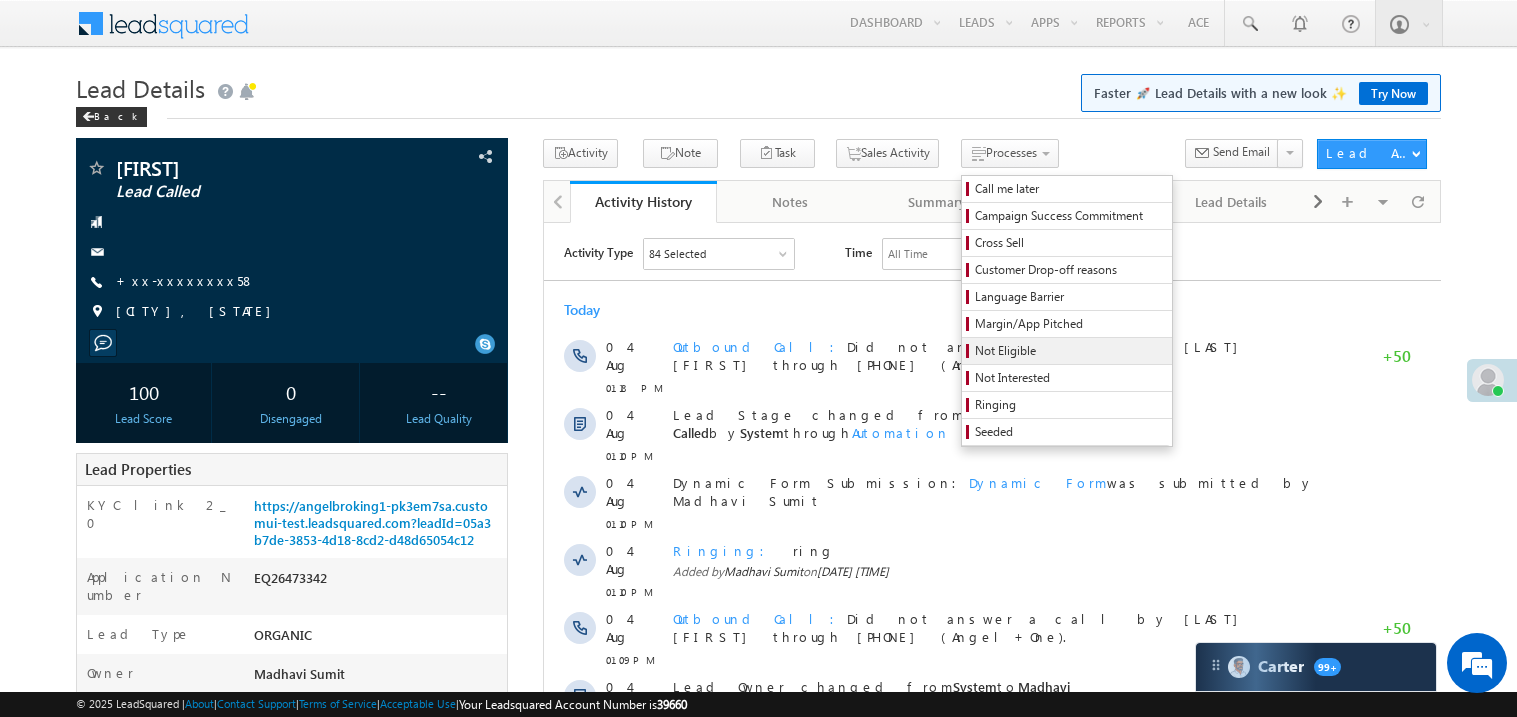 click on "Not Eligible" at bounding box center (1070, 351) 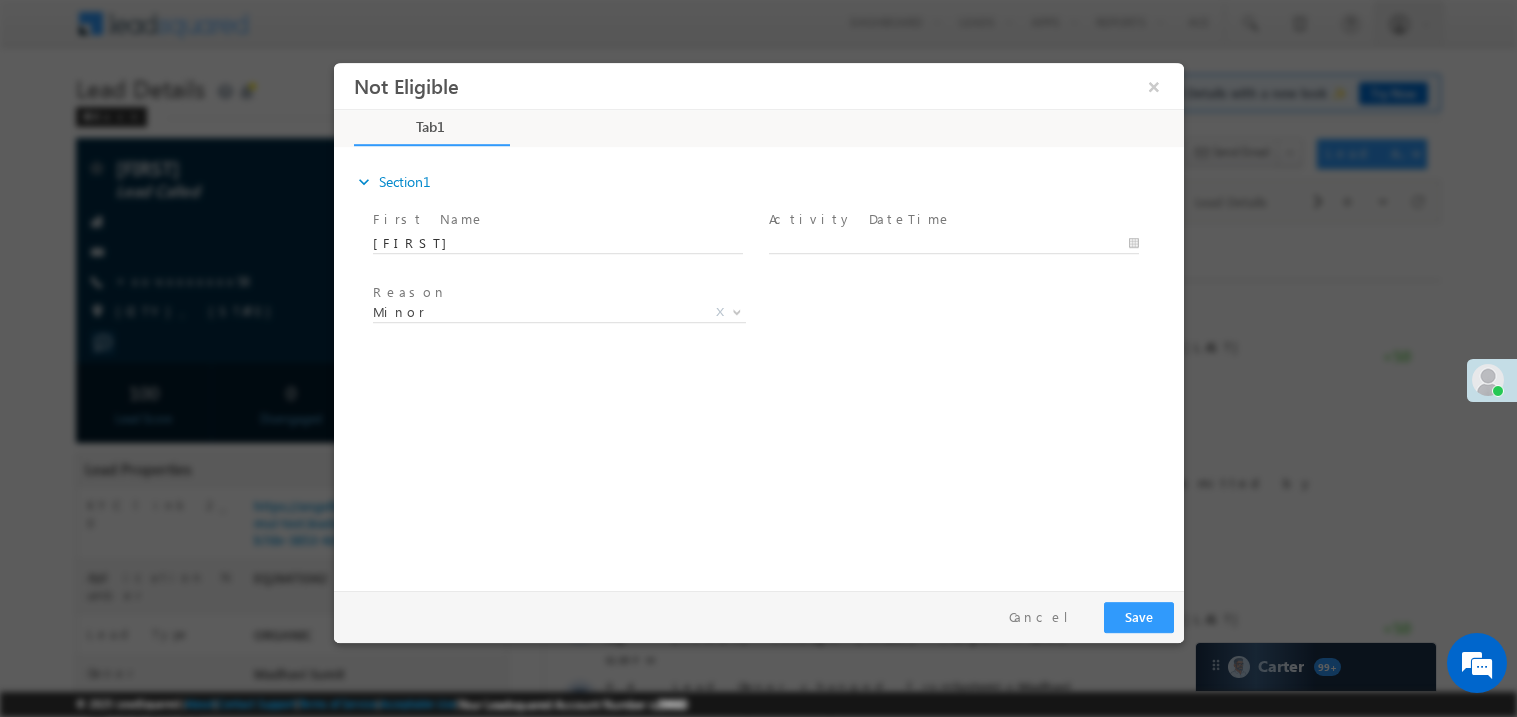 scroll, scrollTop: 0, scrollLeft: 0, axis: both 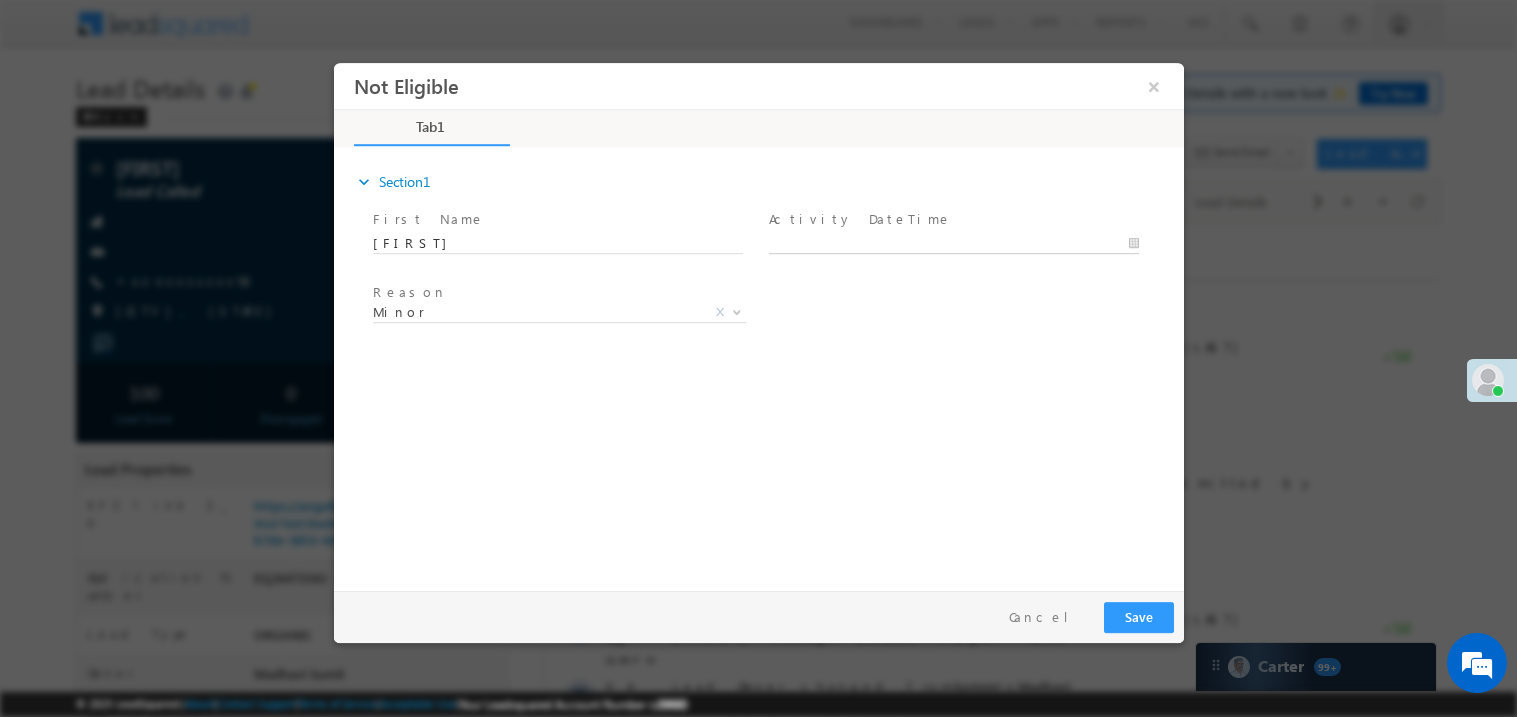 click on "Not Eligible
×" at bounding box center (758, 321) 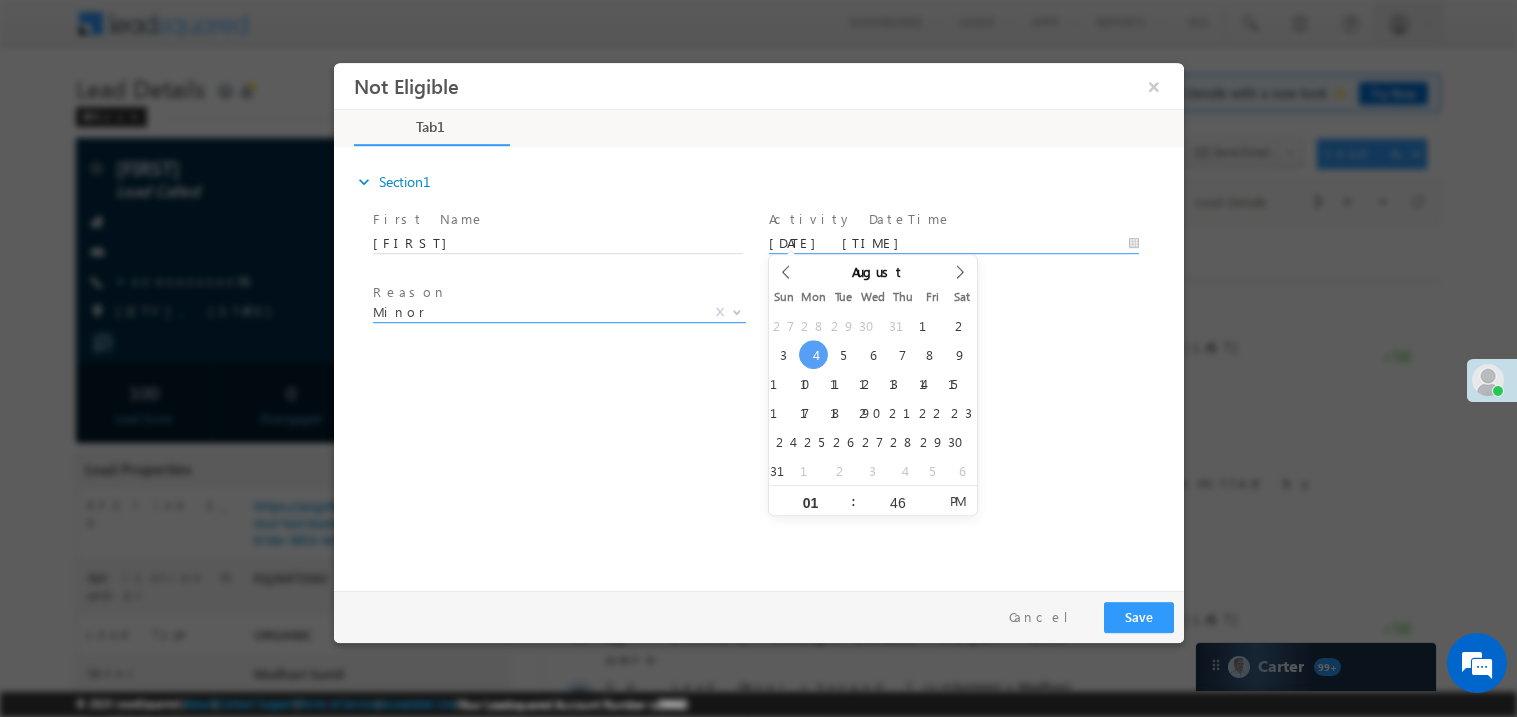 click on "Minor" at bounding box center (534, 311) 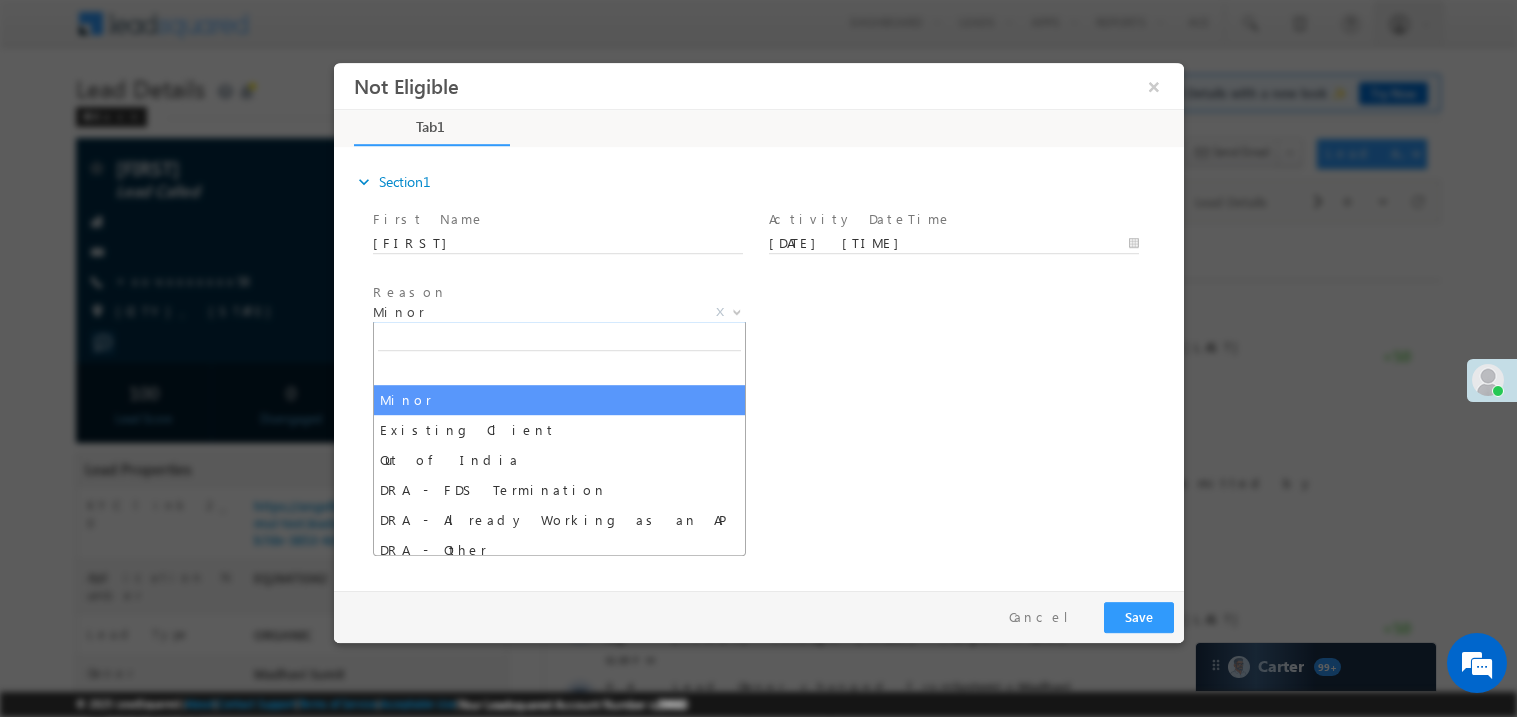 click on "expand_more Section1
First Name
*" at bounding box center (763, 365) 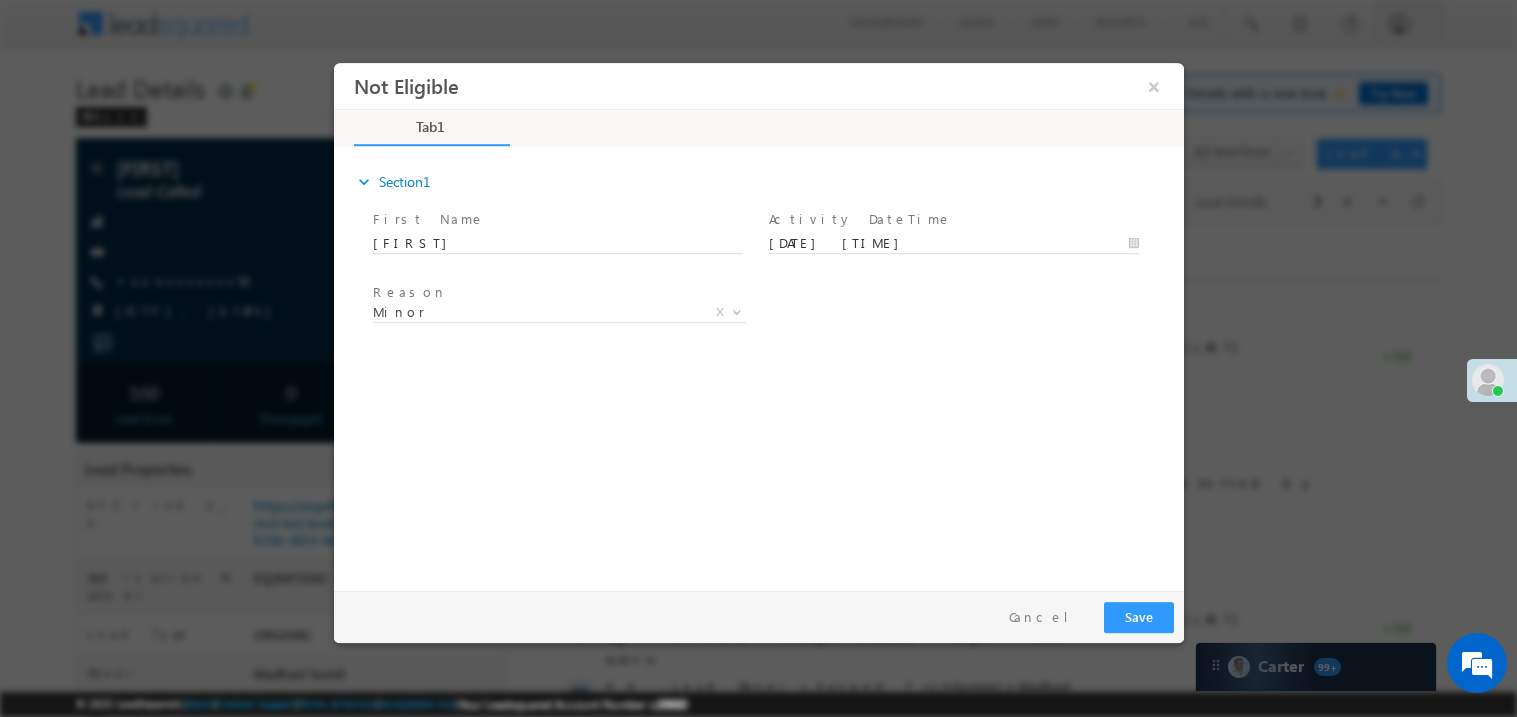 scroll, scrollTop: 0, scrollLeft: 0, axis: both 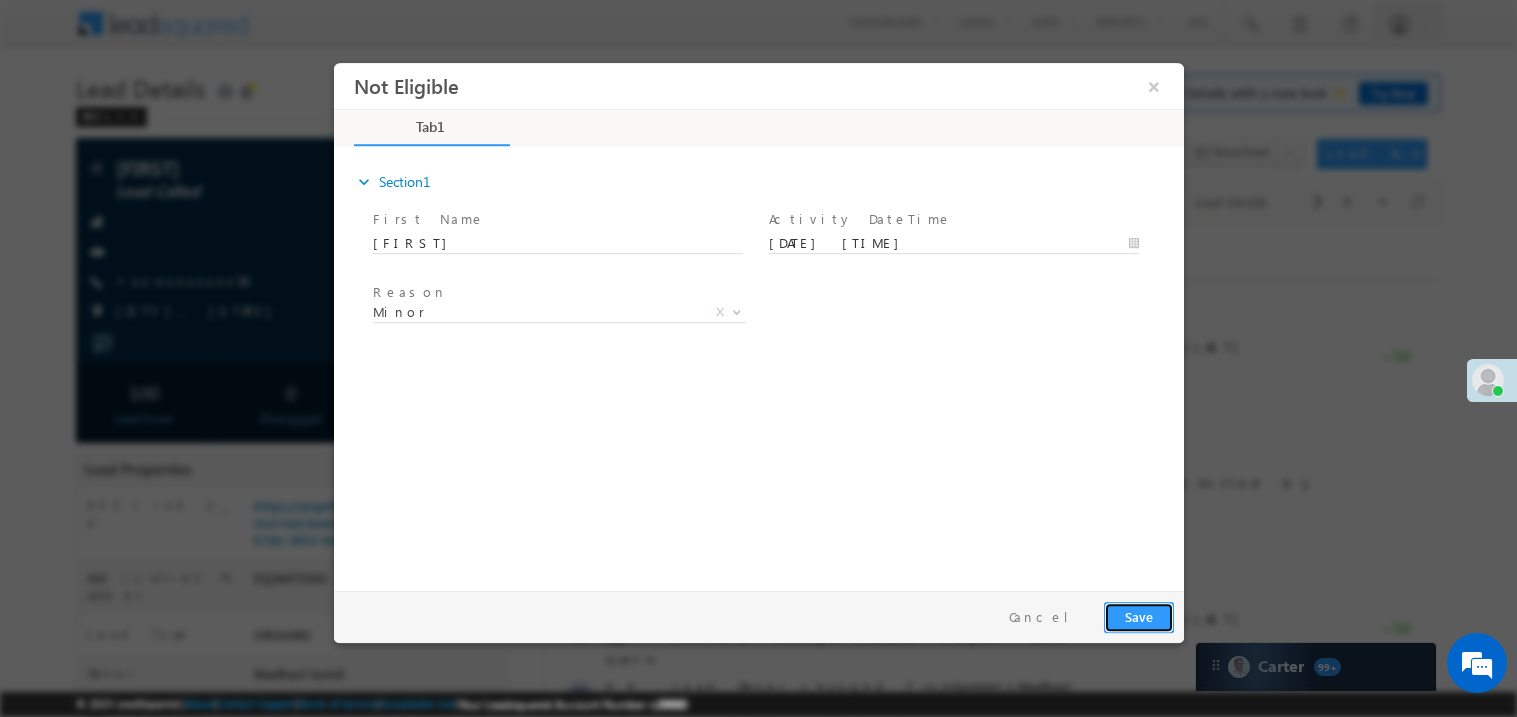 click on "Save" at bounding box center (1138, 616) 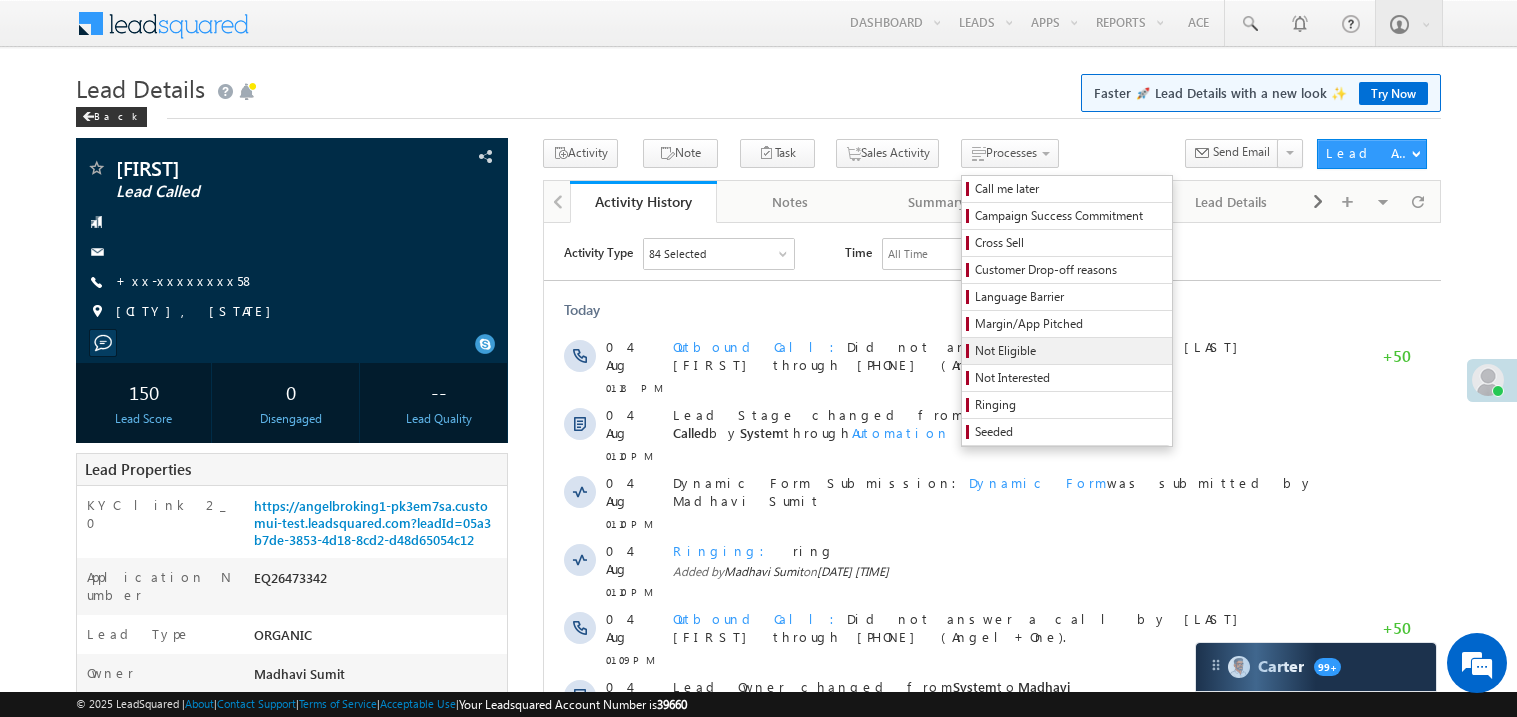 click on "Not Eligible" at bounding box center [1070, 351] 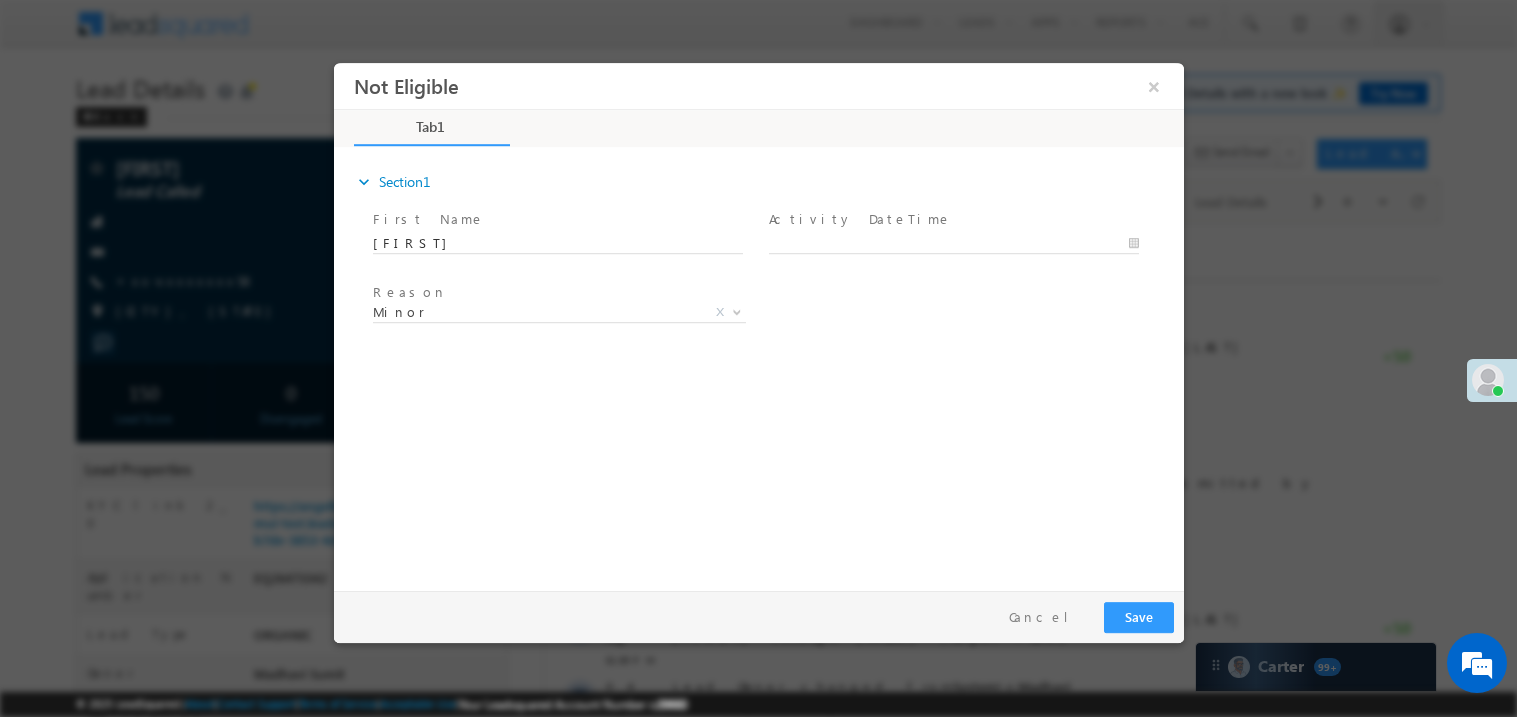 scroll, scrollTop: 0, scrollLeft: 0, axis: both 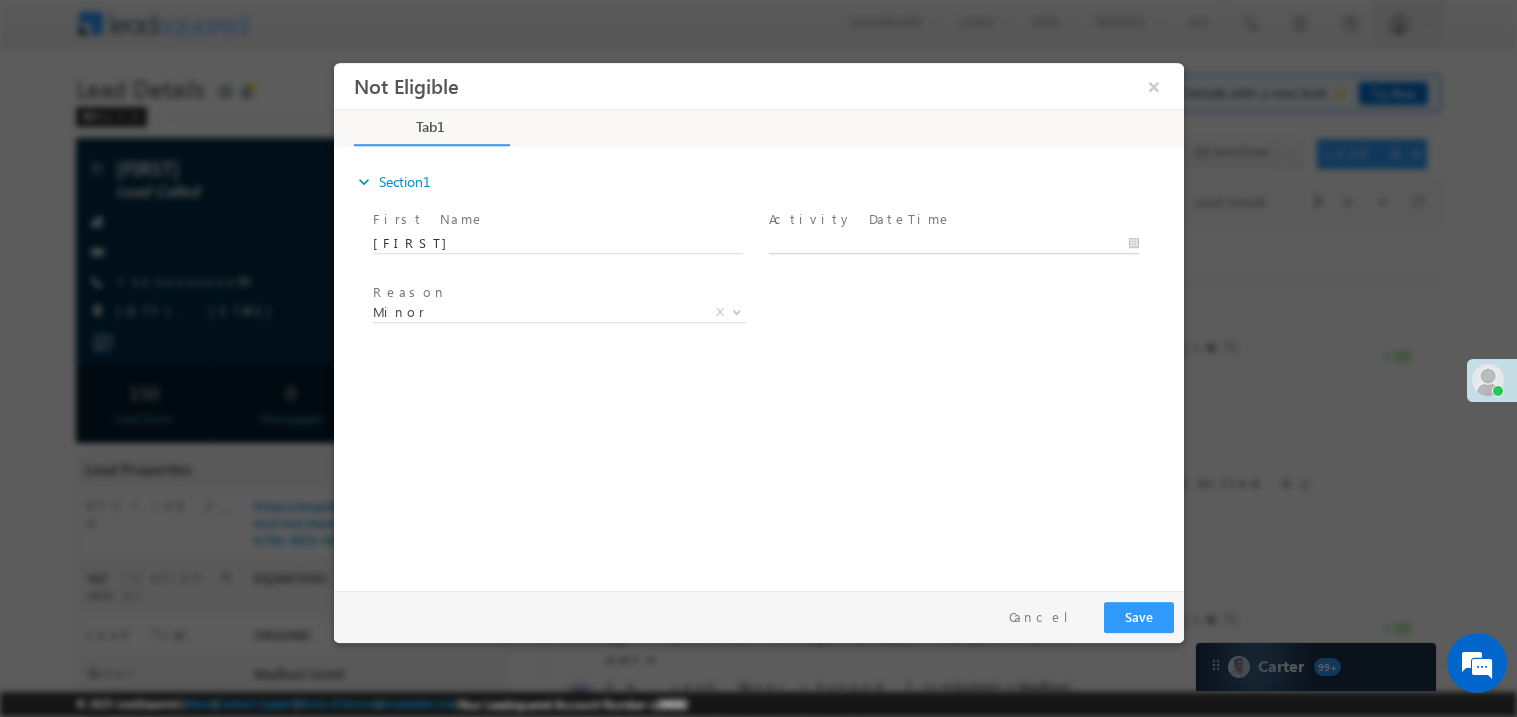 click on "Not Eligible
×" at bounding box center (758, 321) 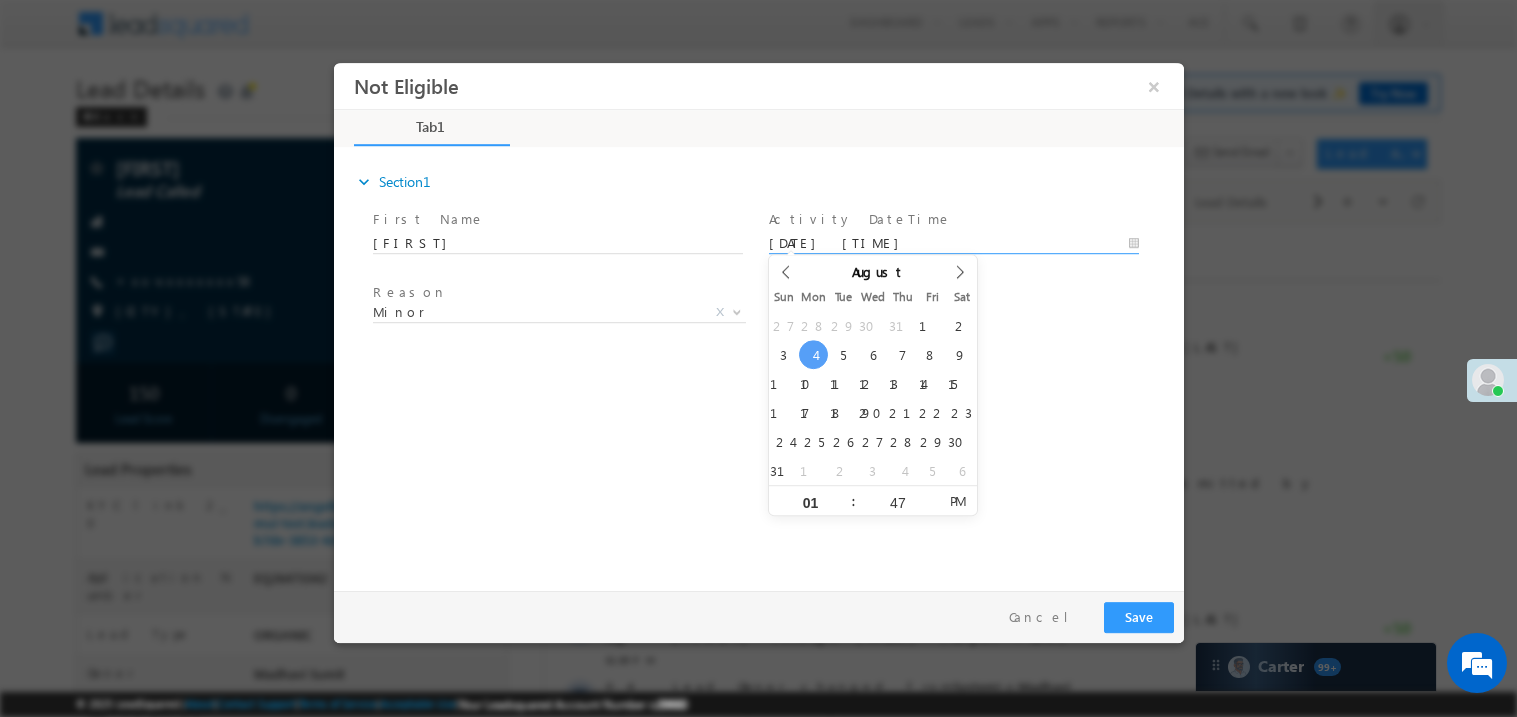 click on "expand_more Section1
First Name
*" at bounding box center [763, 365] 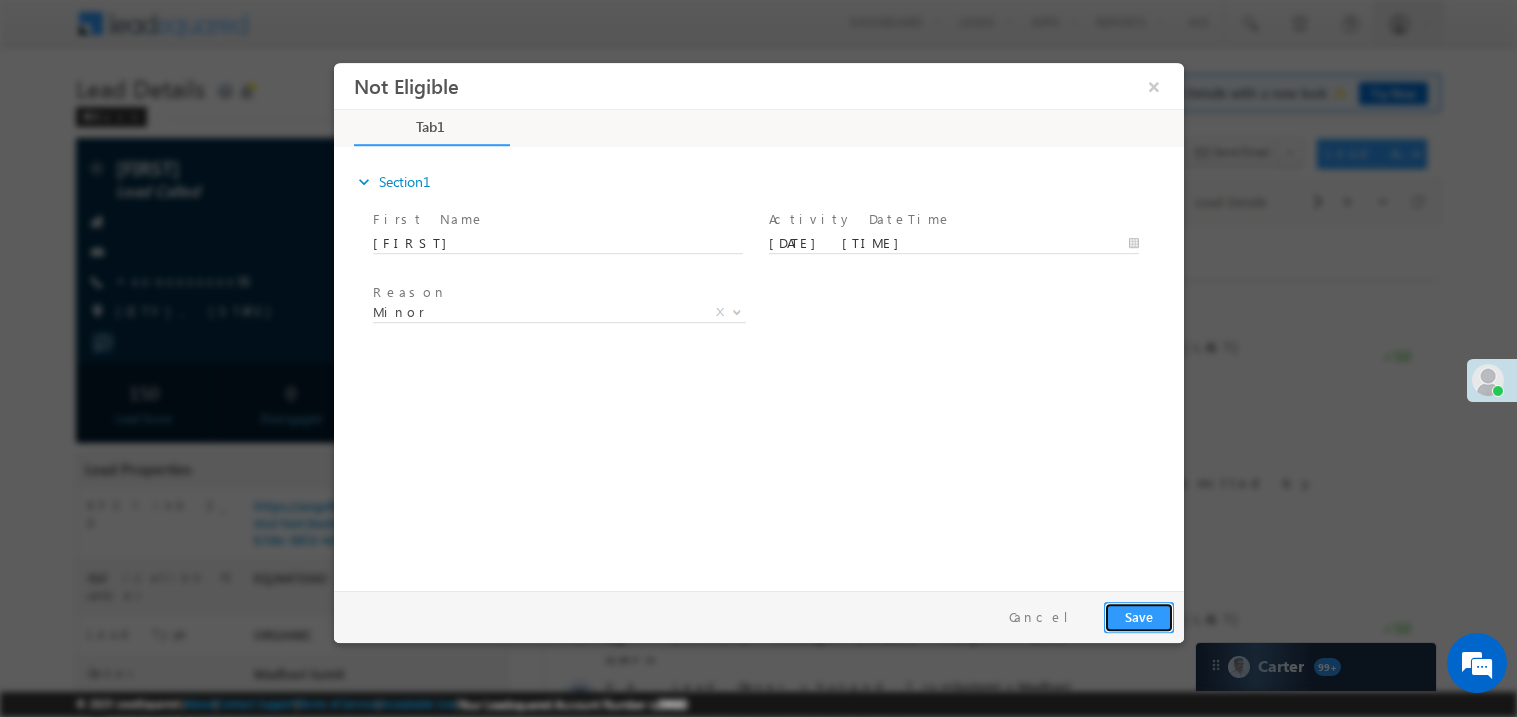 click on "Save" at bounding box center [1138, 616] 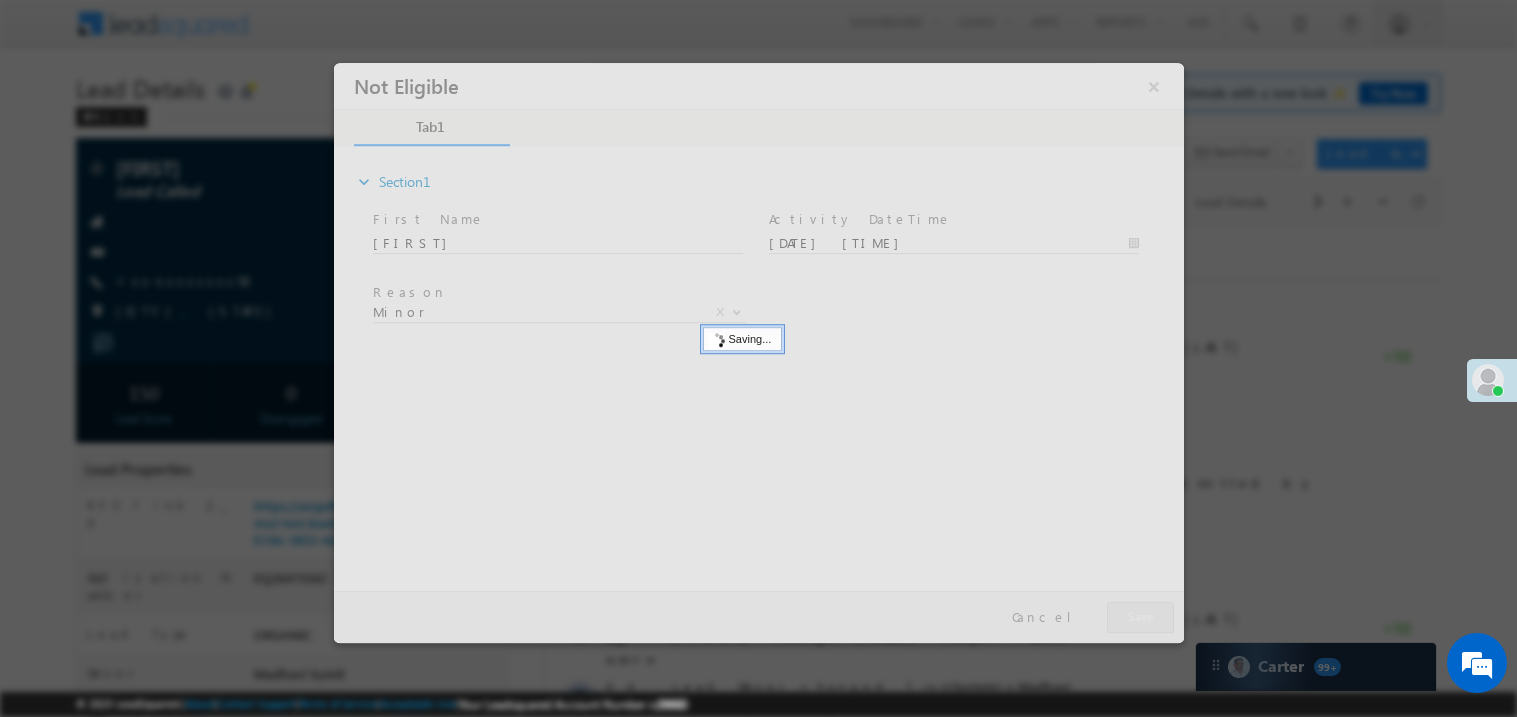 click at bounding box center [758, 352] 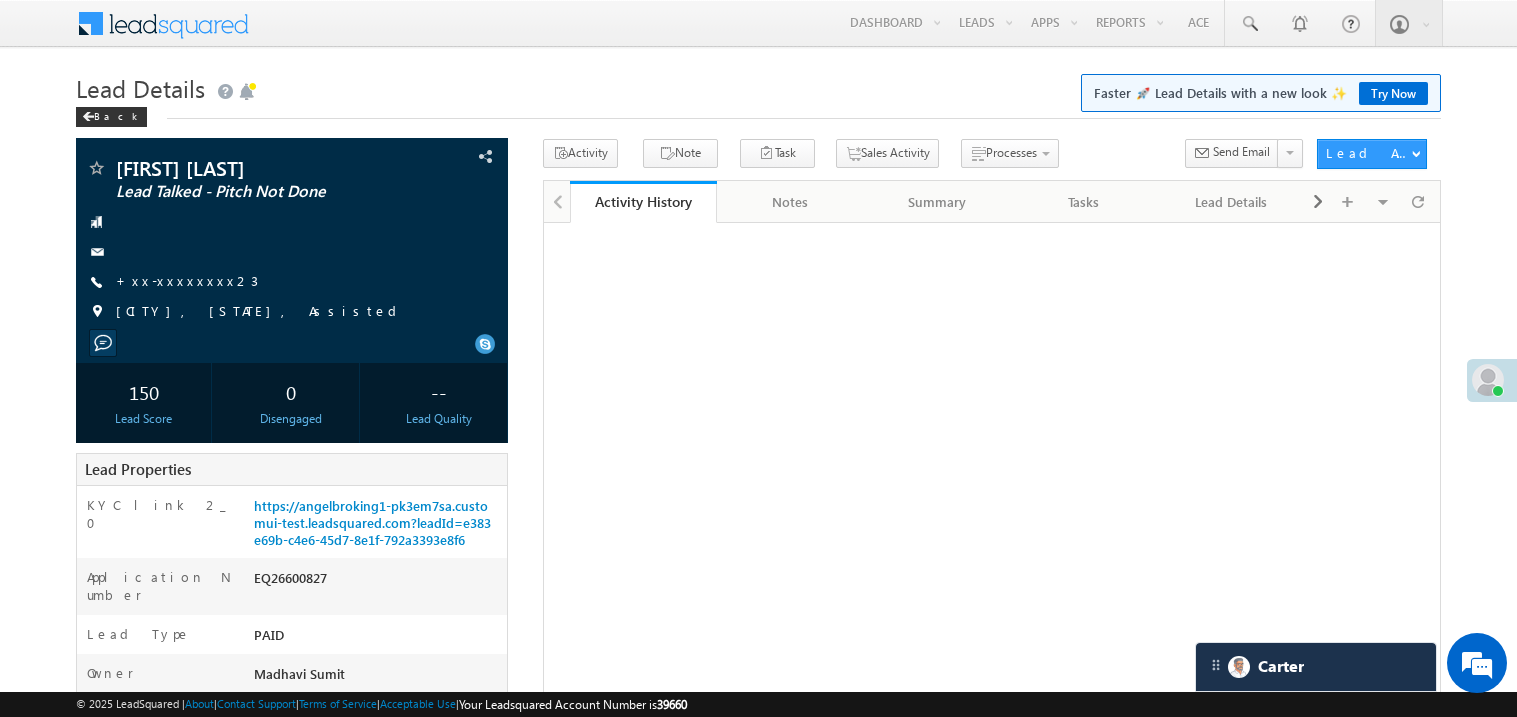 scroll, scrollTop: 0, scrollLeft: 0, axis: both 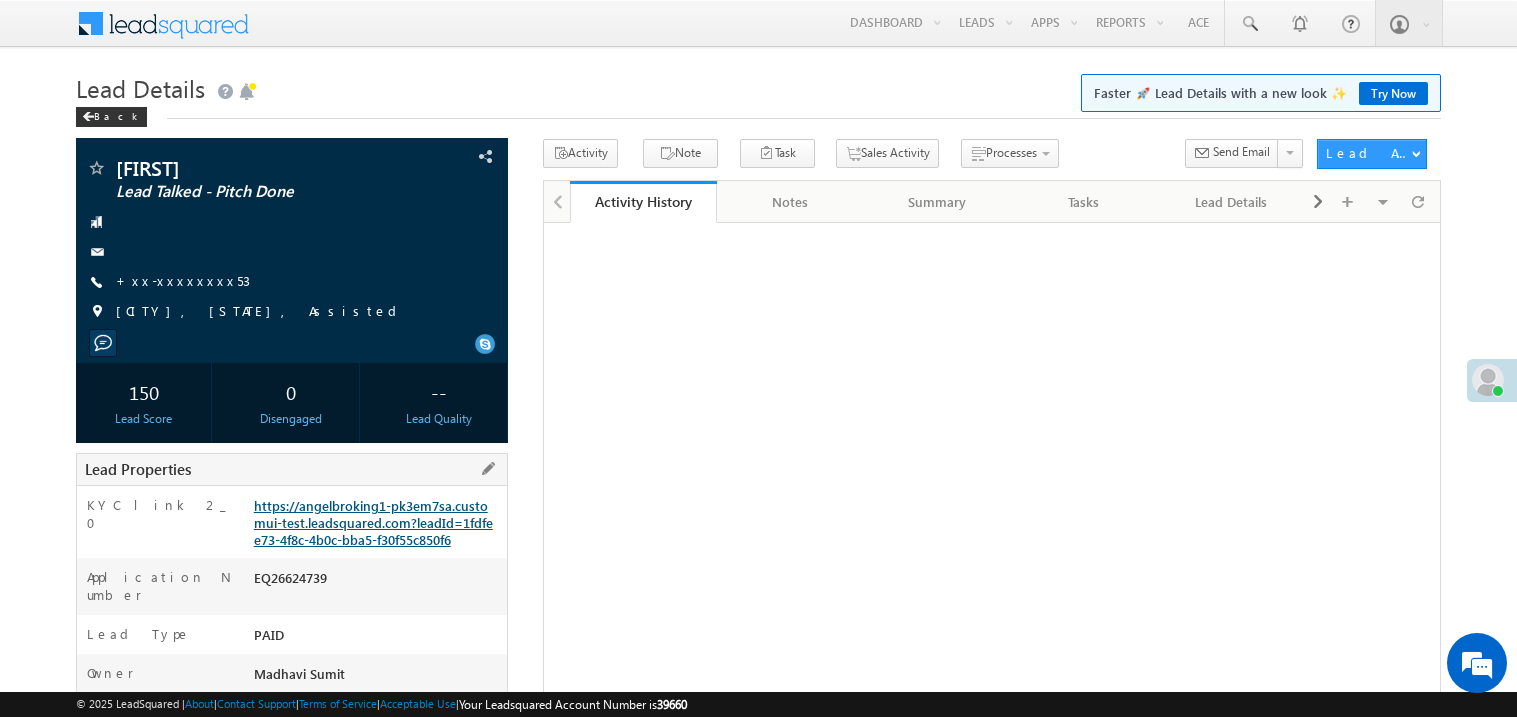 click on "https://angelbroking1-pk3em7sa.customui-test.leadsquared.com?leadId=1fdfee73-4f8c-4b0c-bba5-f30f55c850f6" at bounding box center [373, 522] 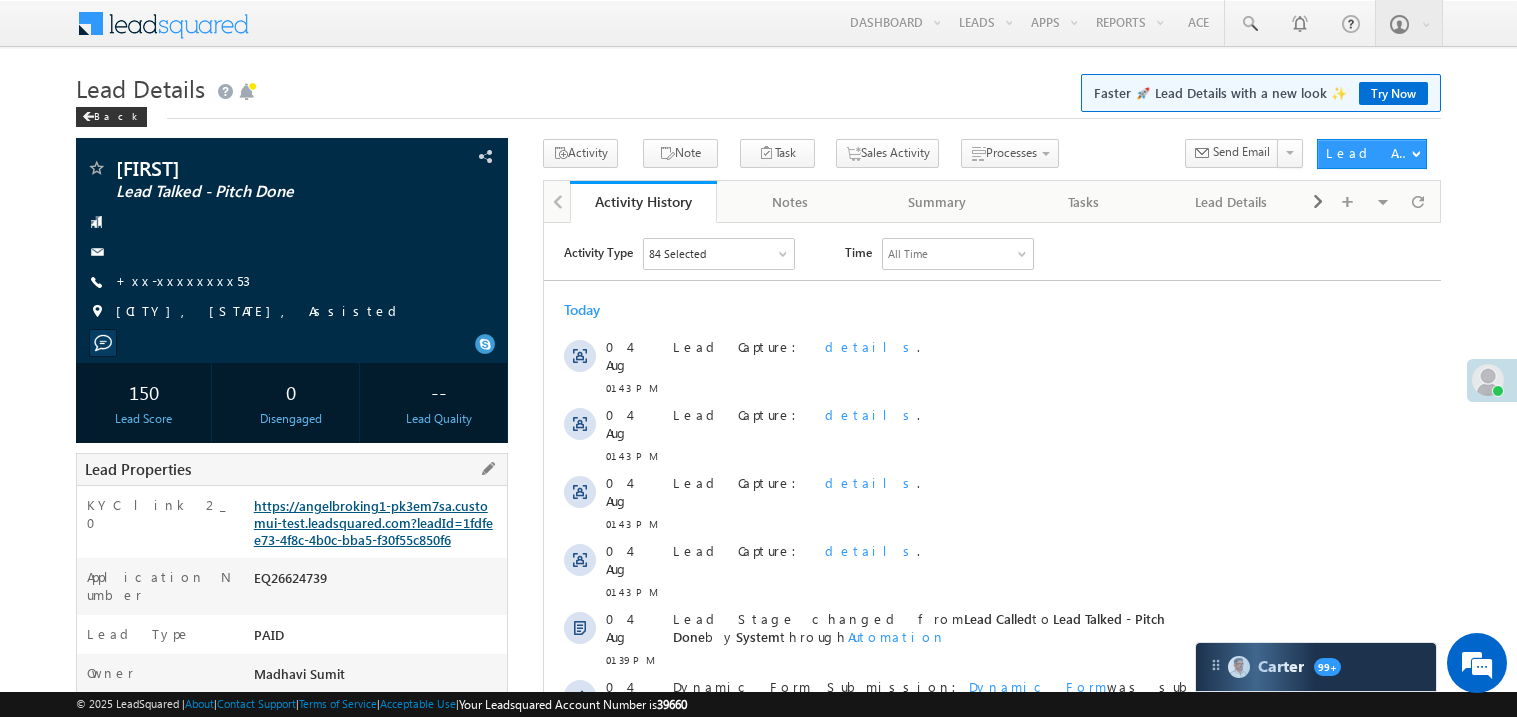 scroll, scrollTop: 0, scrollLeft: 0, axis: both 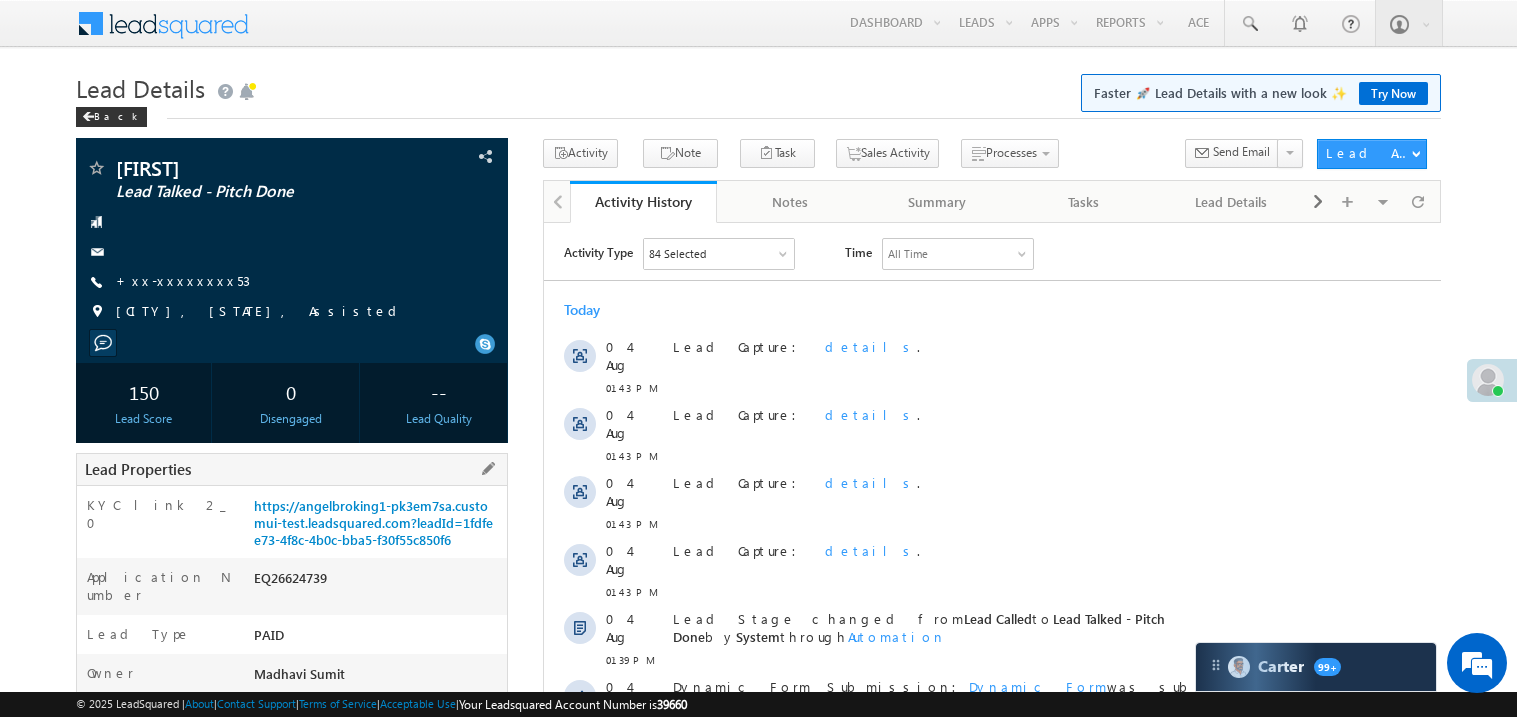 click on "EQ26624739" at bounding box center [378, 582] 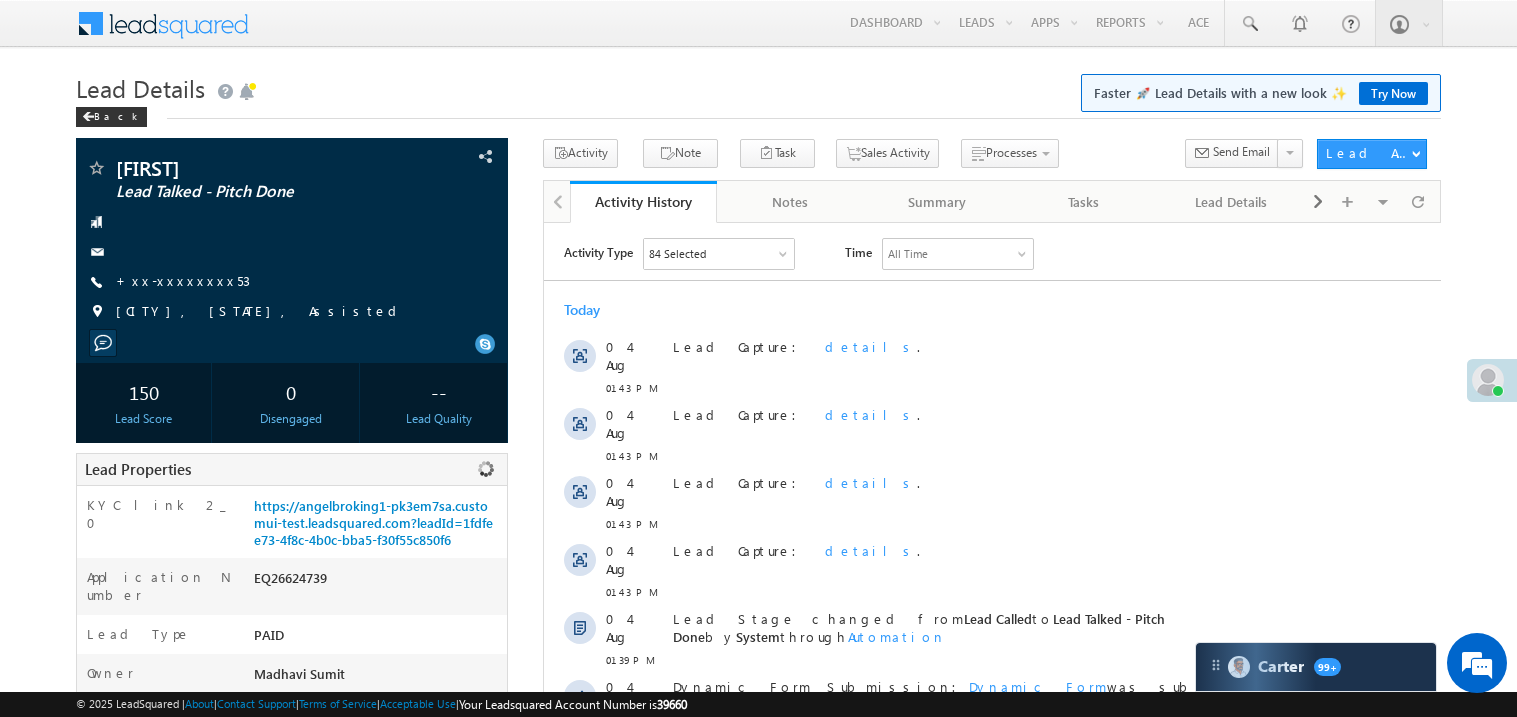 copy on "EQ26624739" 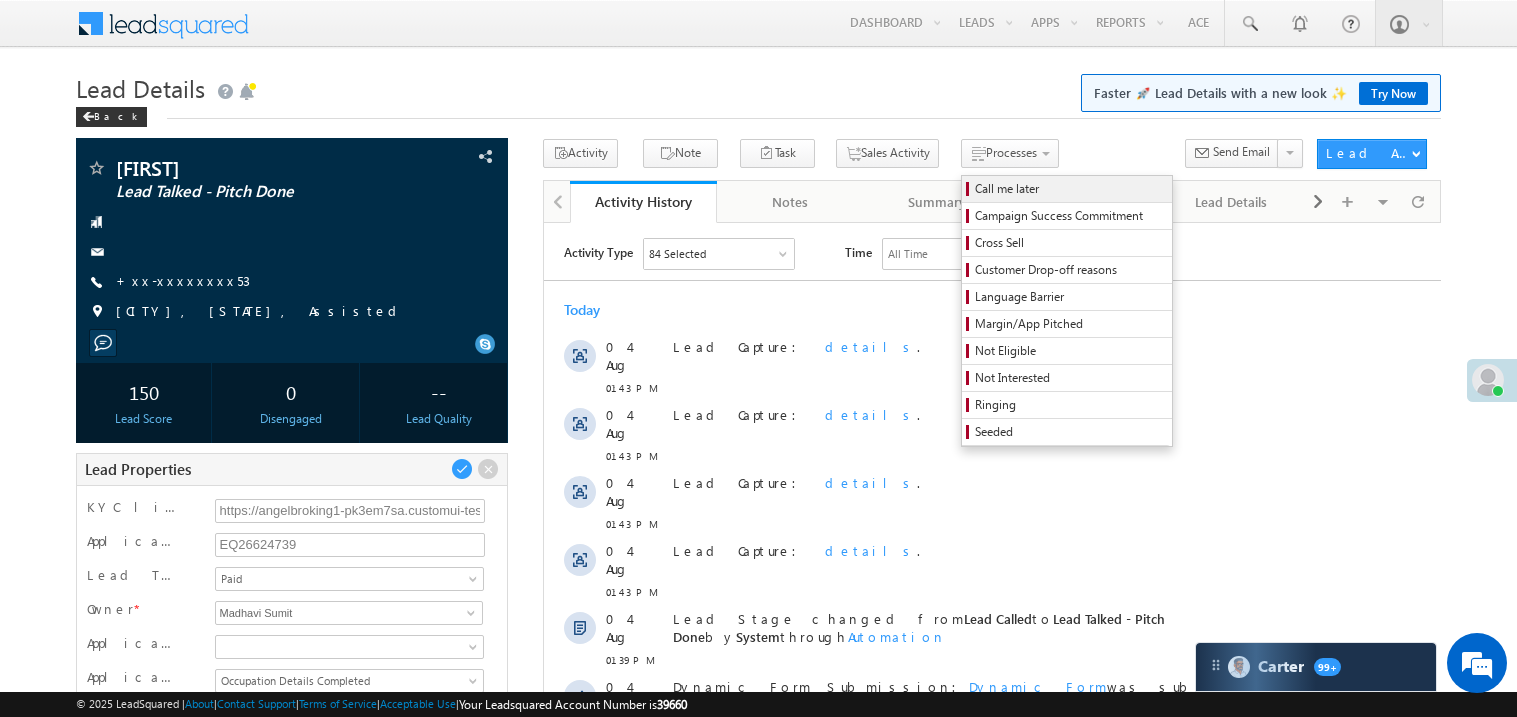 click on "Call me later" at bounding box center (1070, 189) 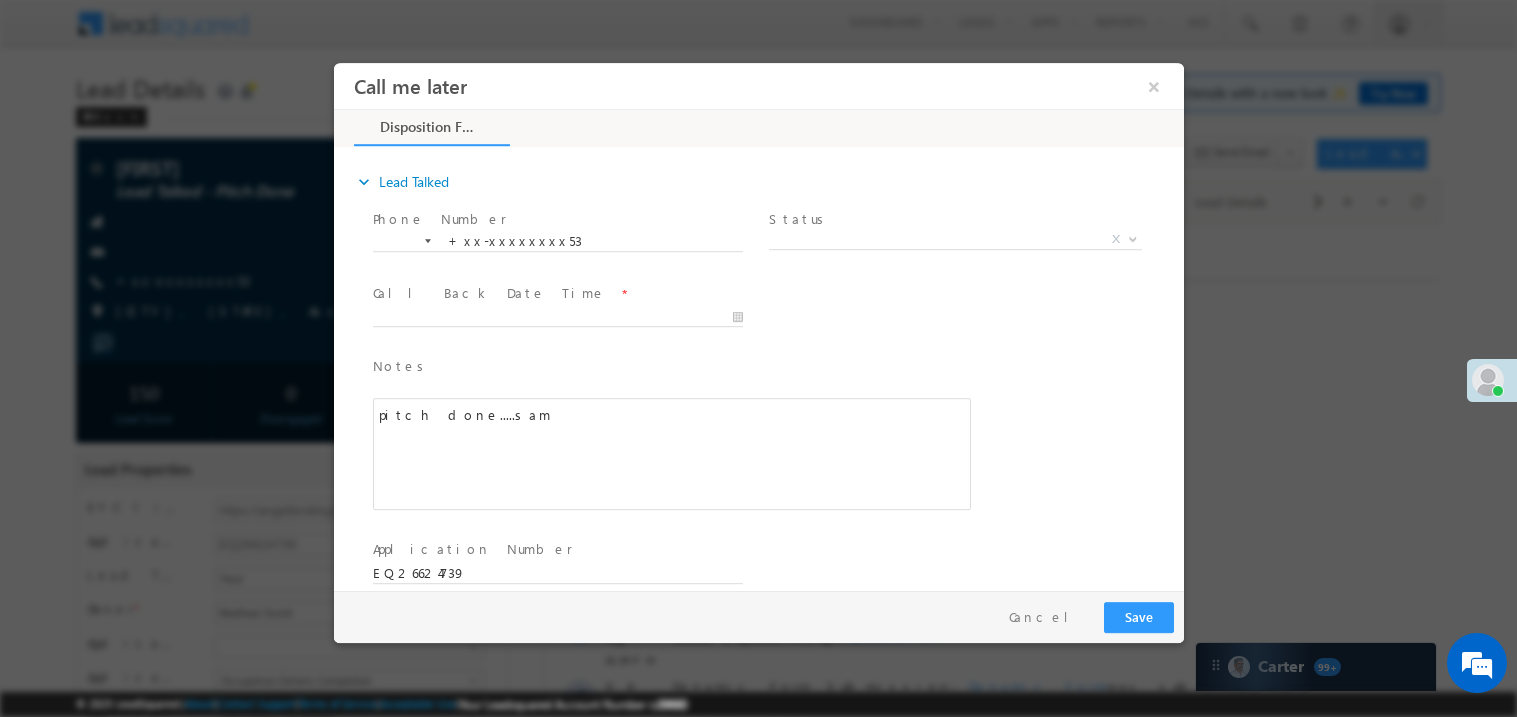 scroll, scrollTop: 0, scrollLeft: 0, axis: both 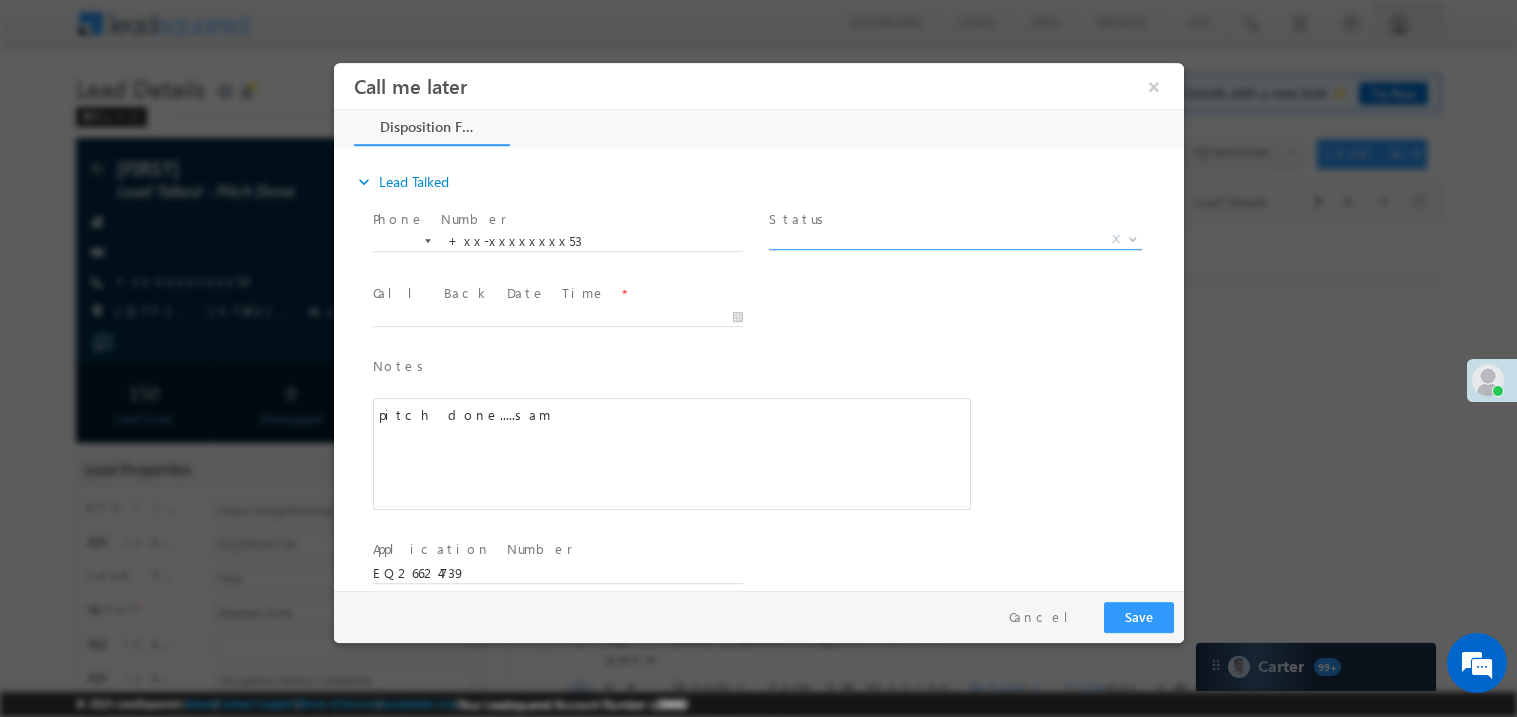 click on "X" at bounding box center (954, 239) 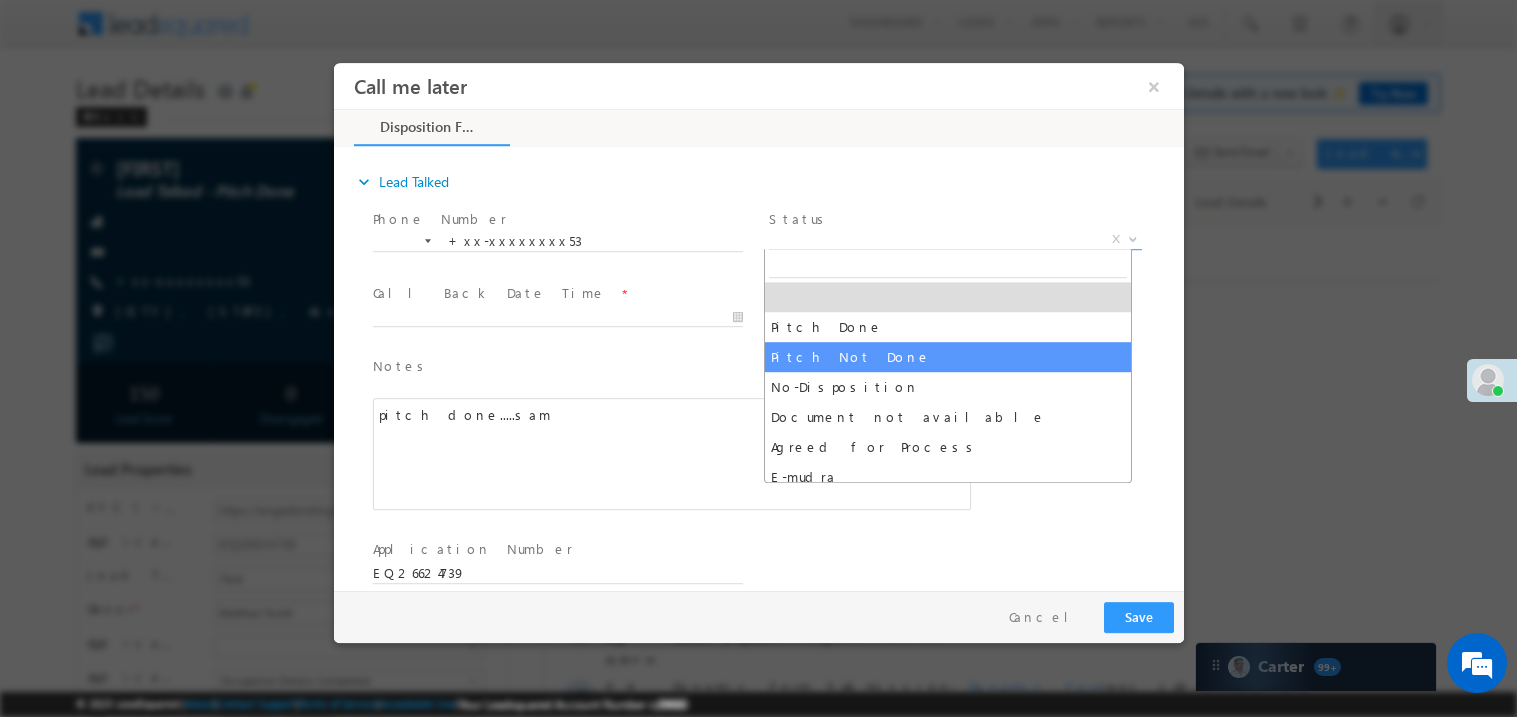select on "Pitch Not Done" 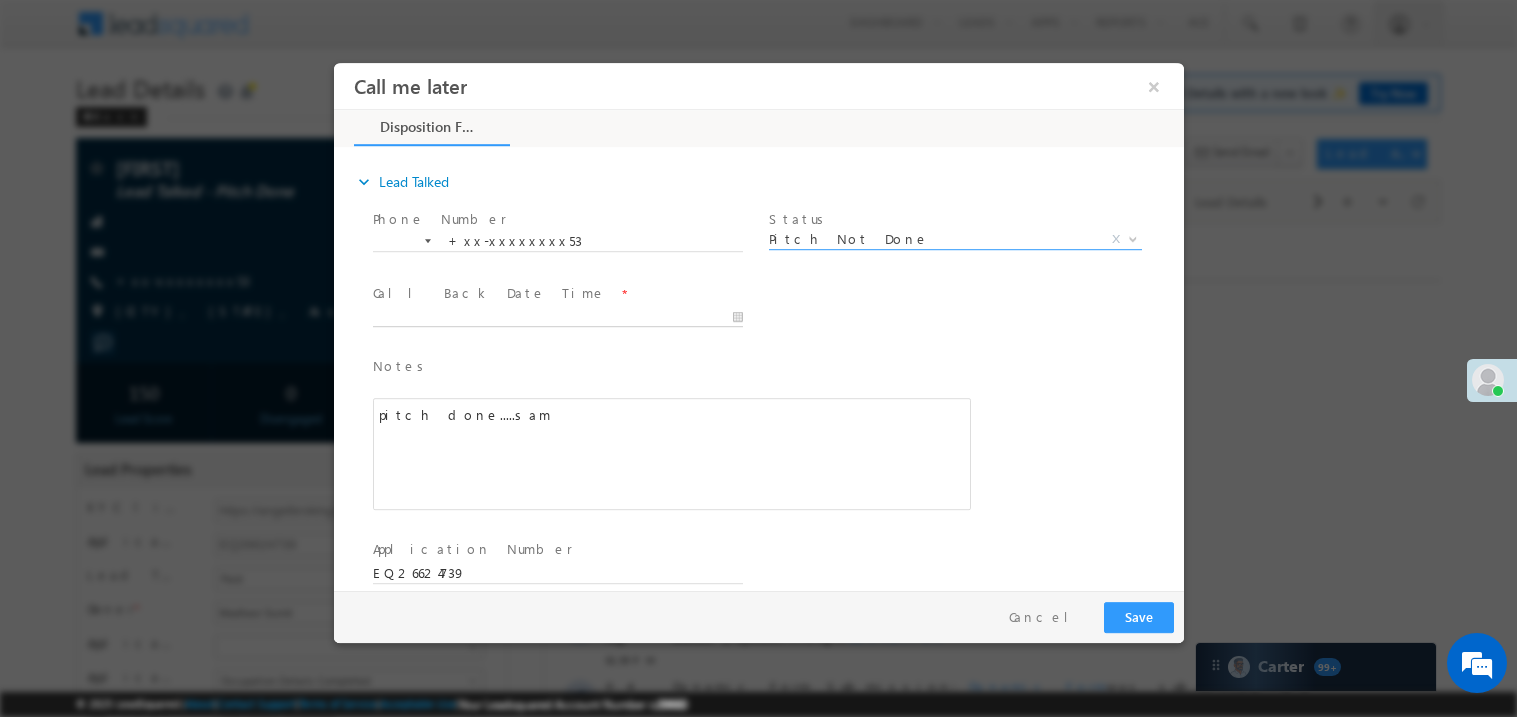 click on "Call me later
×" at bounding box center [758, 325] 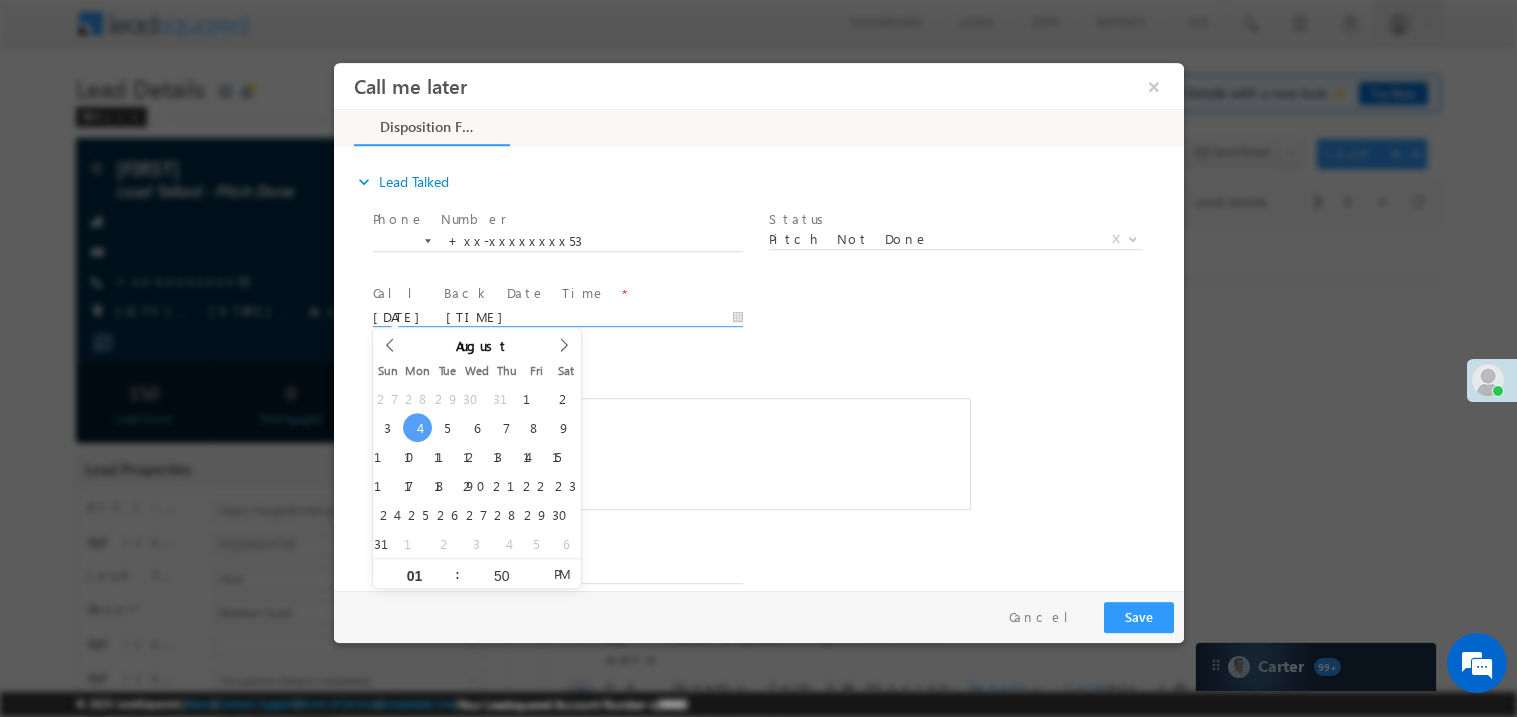 click on "pitch done.....sam" at bounding box center (671, 453) 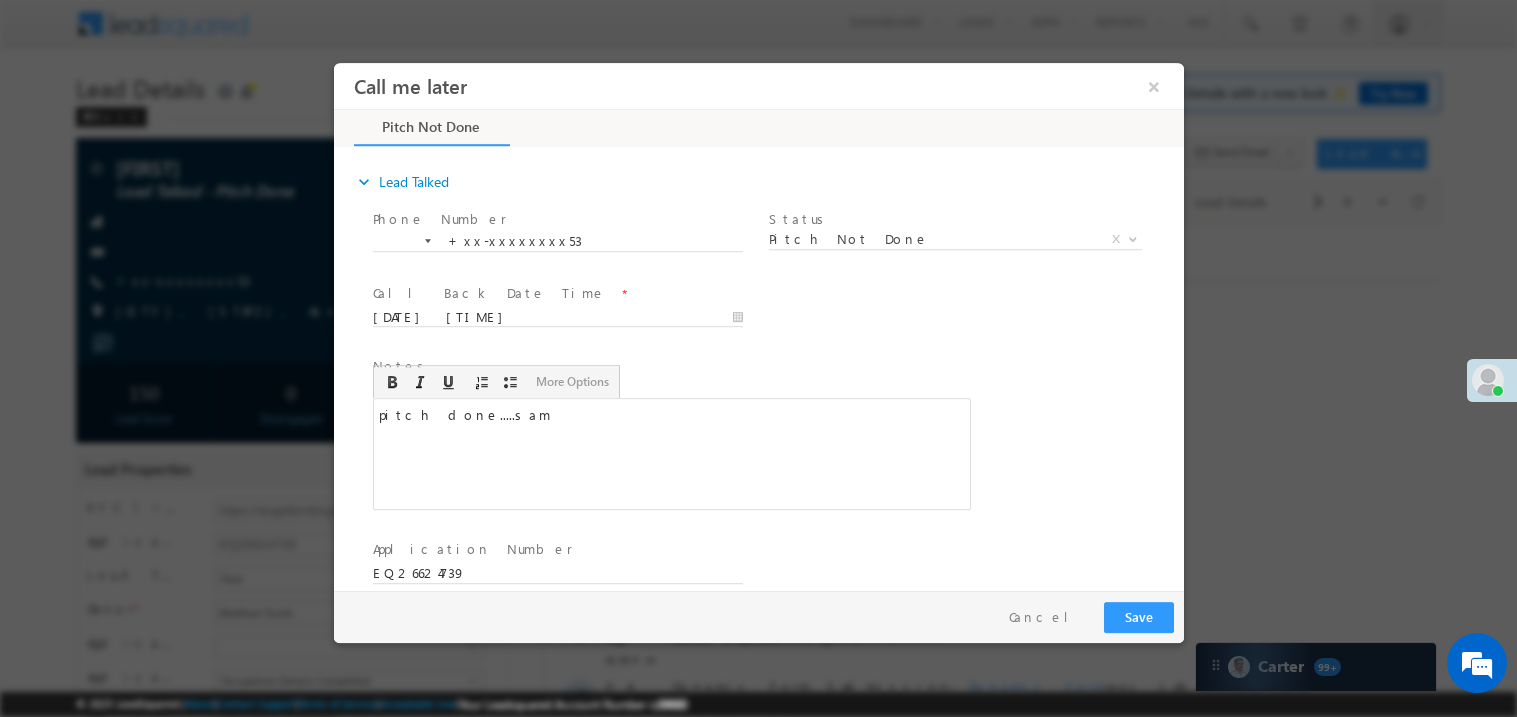 type 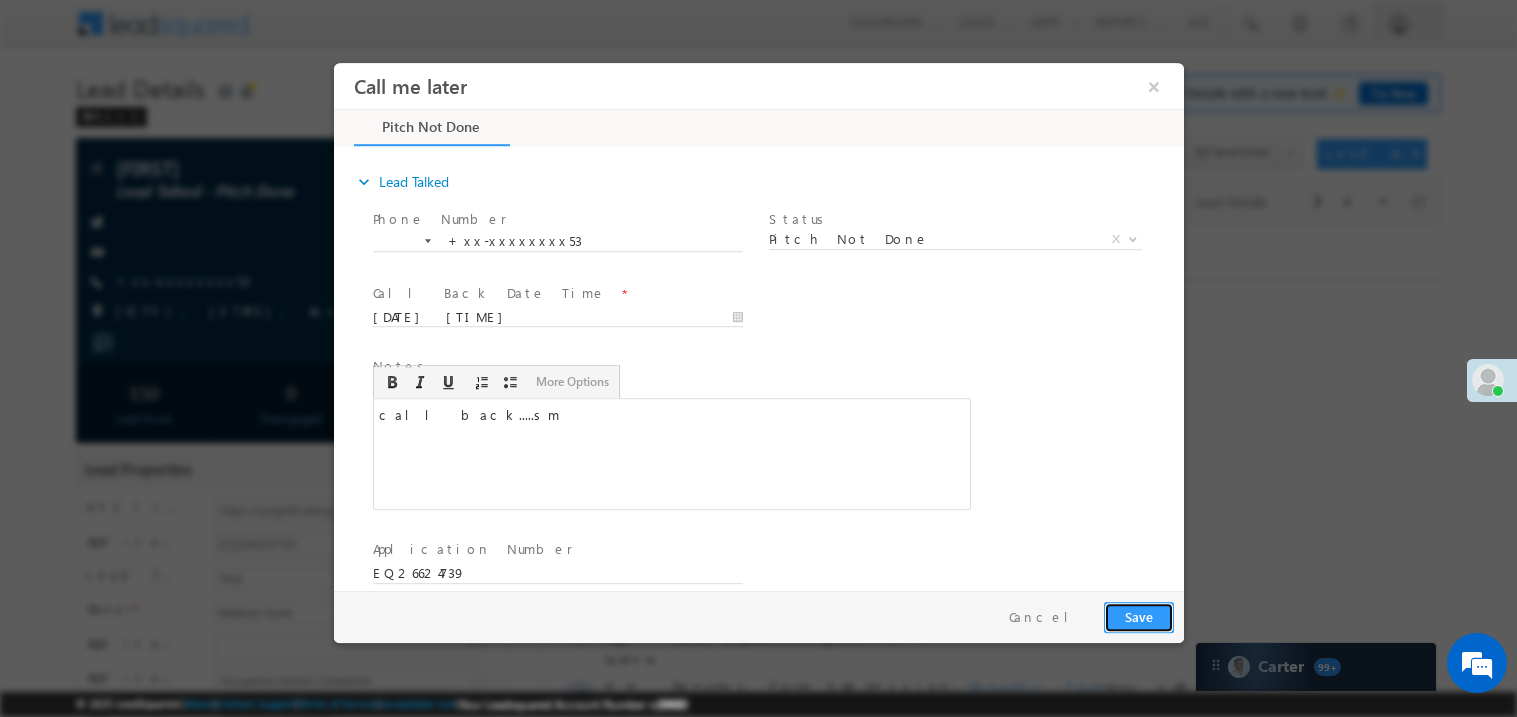 click on "Save" at bounding box center [1138, 616] 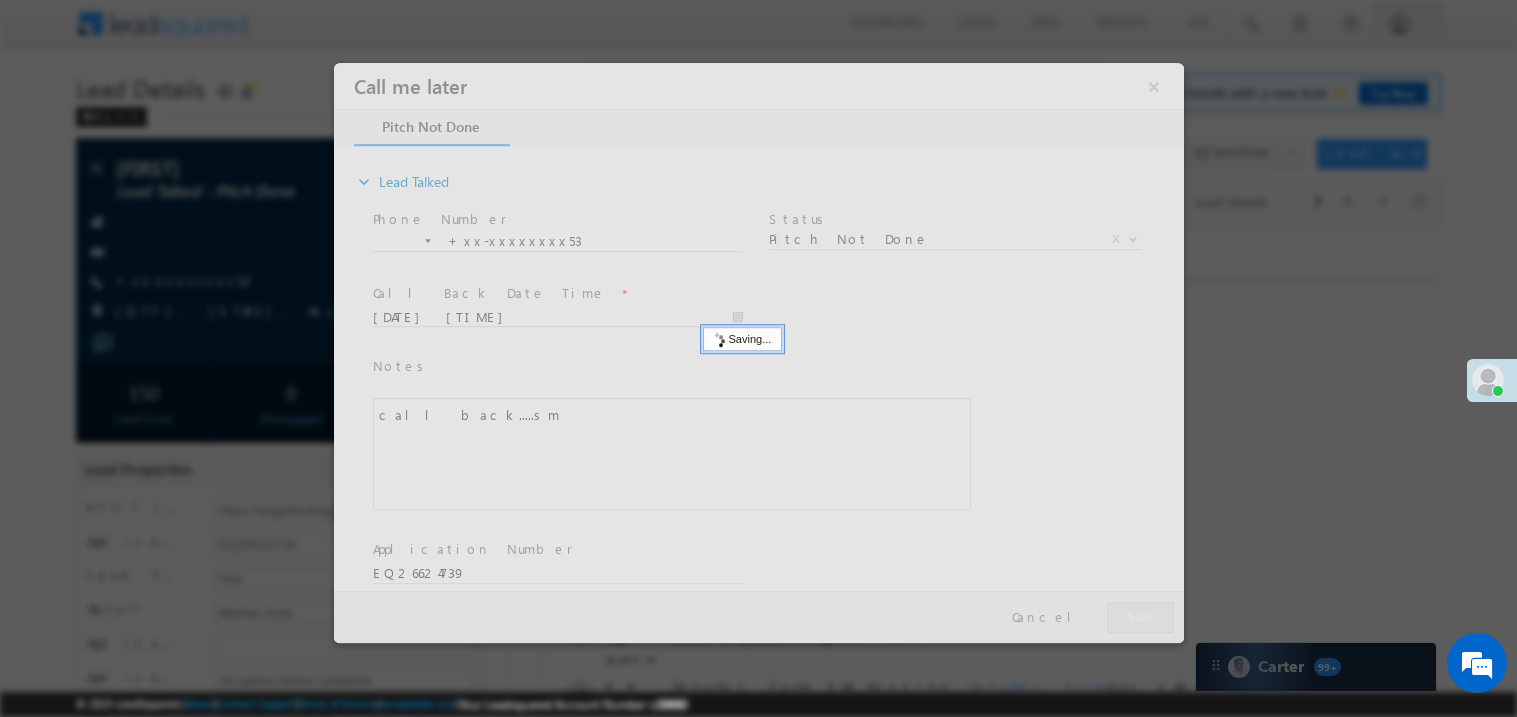 click at bounding box center (758, 352) 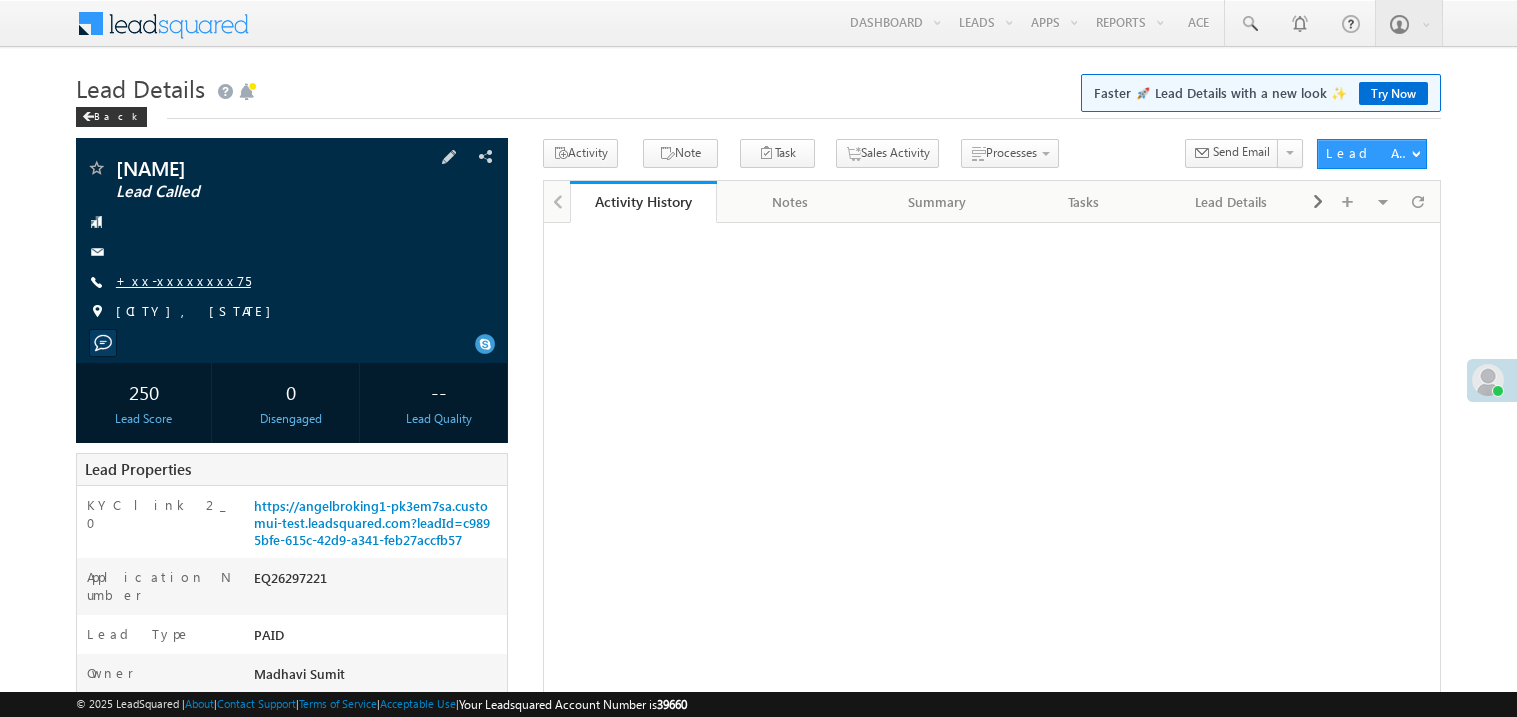 scroll, scrollTop: 0, scrollLeft: 0, axis: both 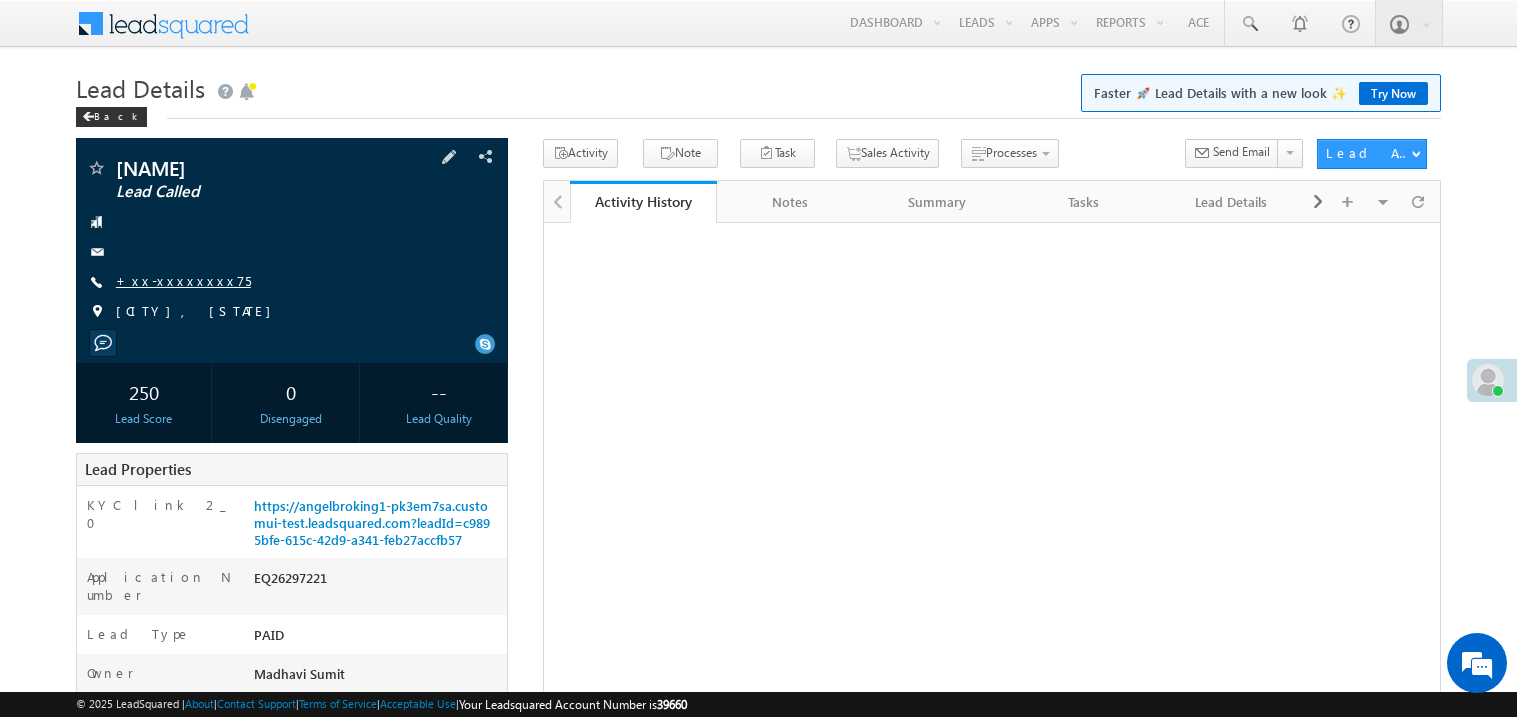 click on "+xx-xxxxxxxx75" at bounding box center [183, 280] 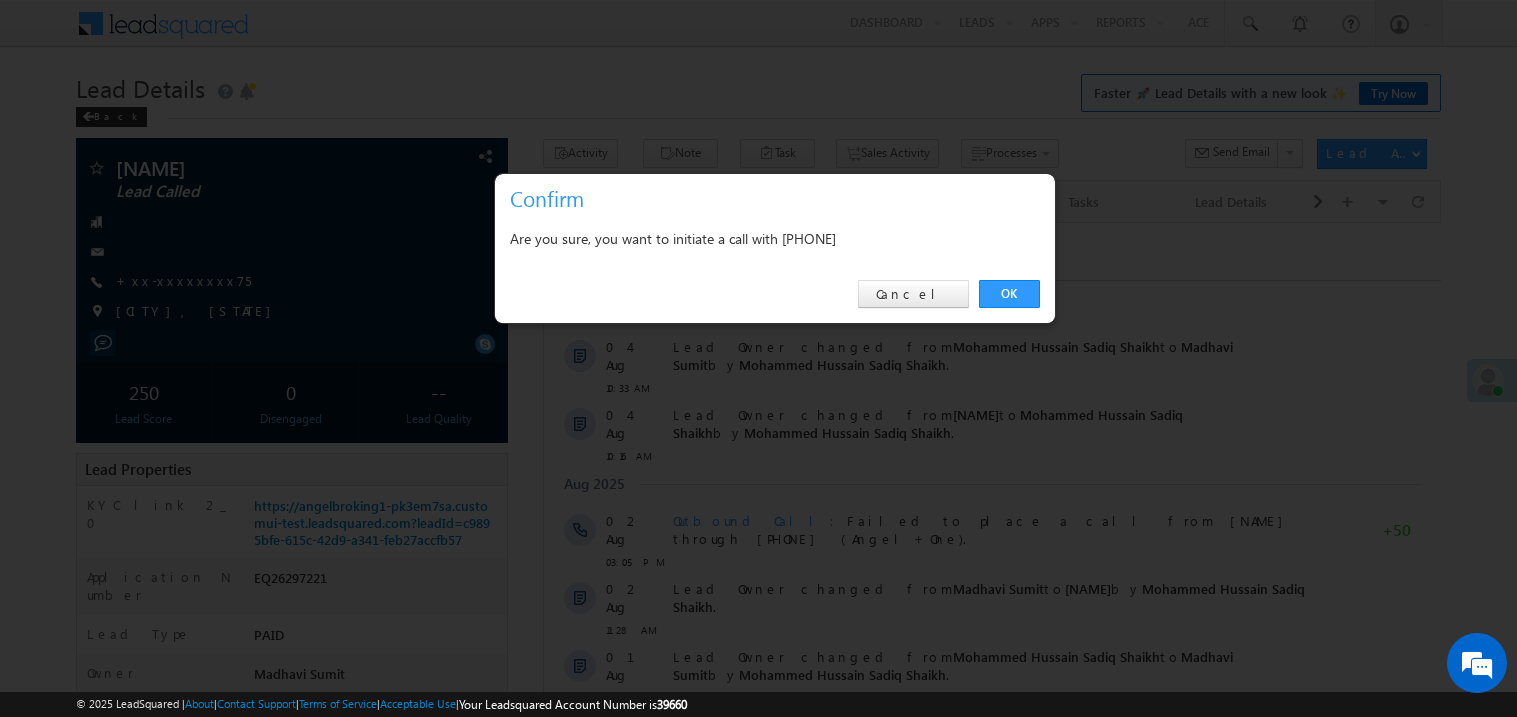 scroll, scrollTop: 0, scrollLeft: 0, axis: both 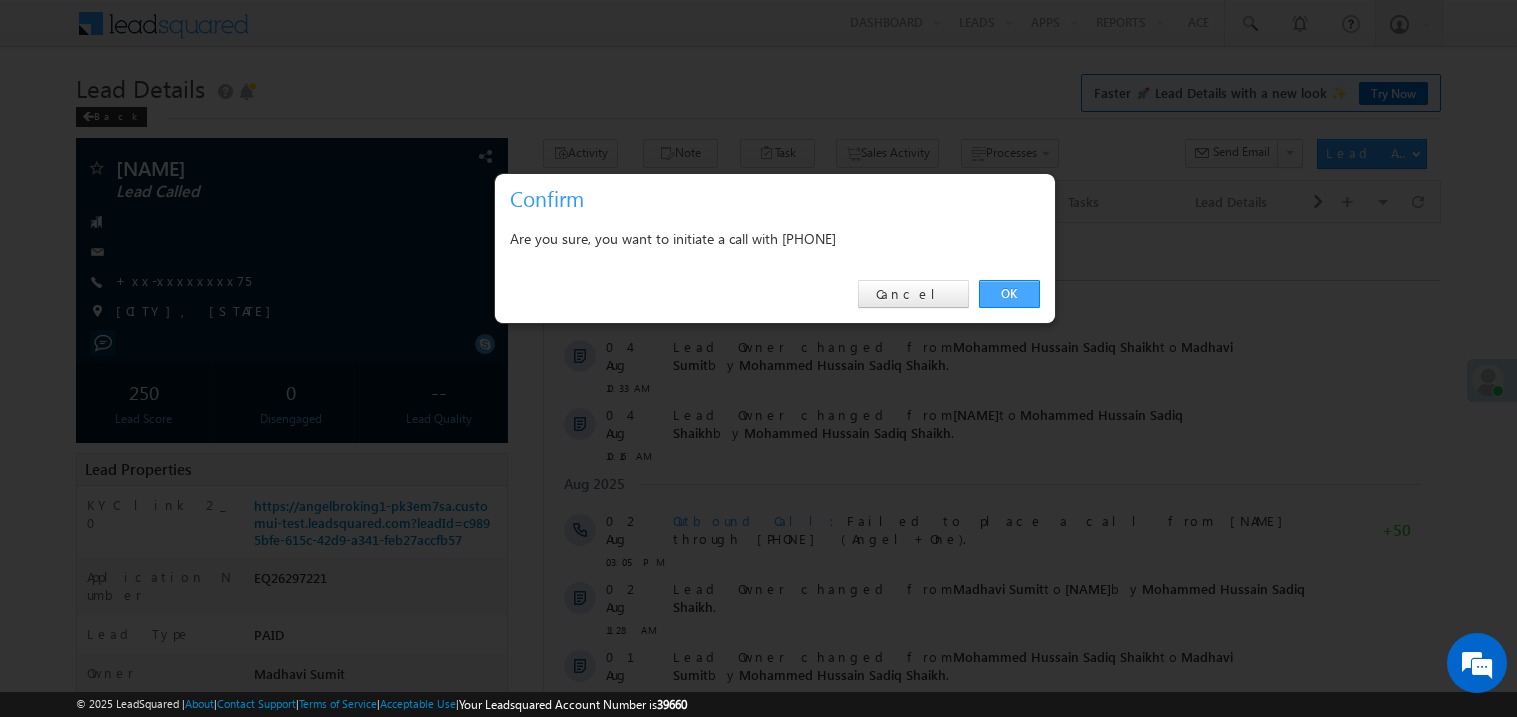 click on "OK" at bounding box center (1009, 294) 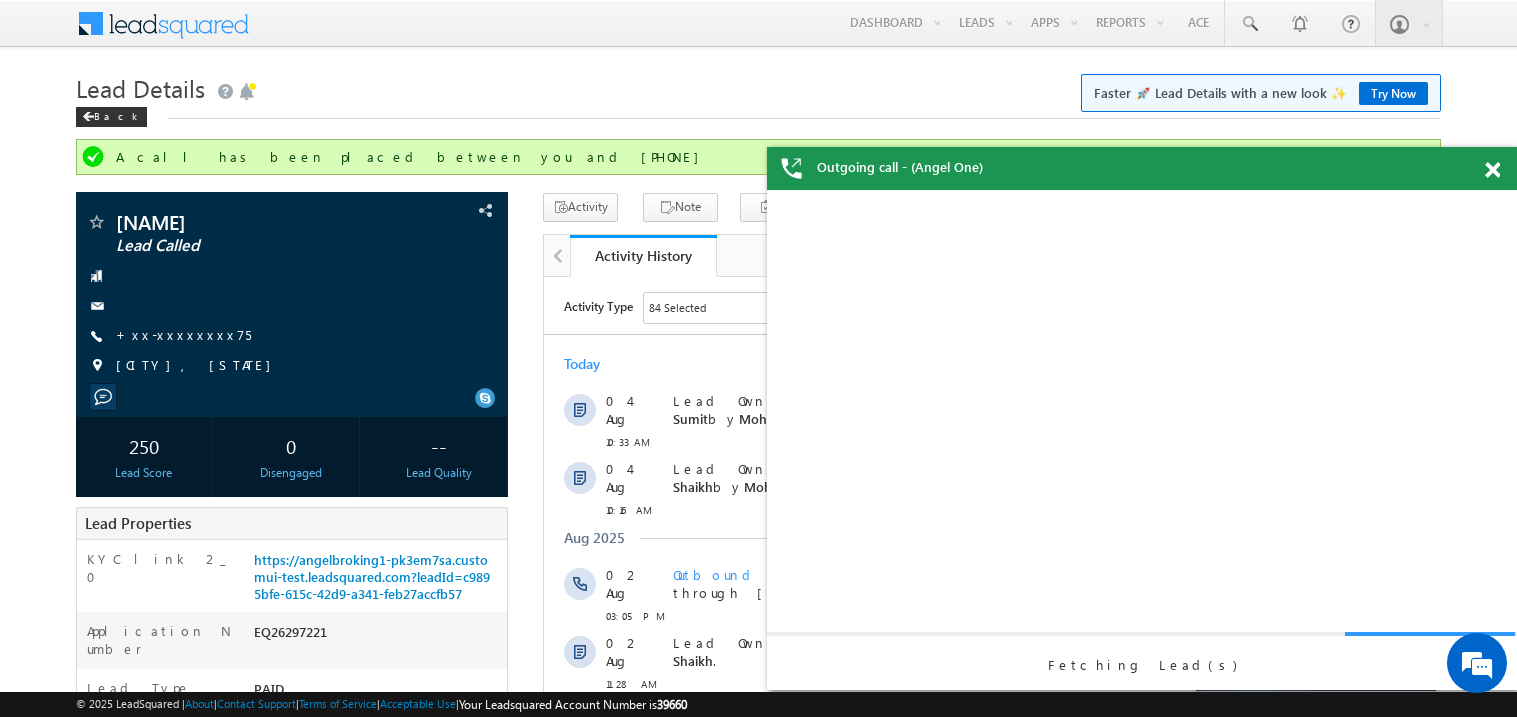 scroll, scrollTop: 0, scrollLeft: 0, axis: both 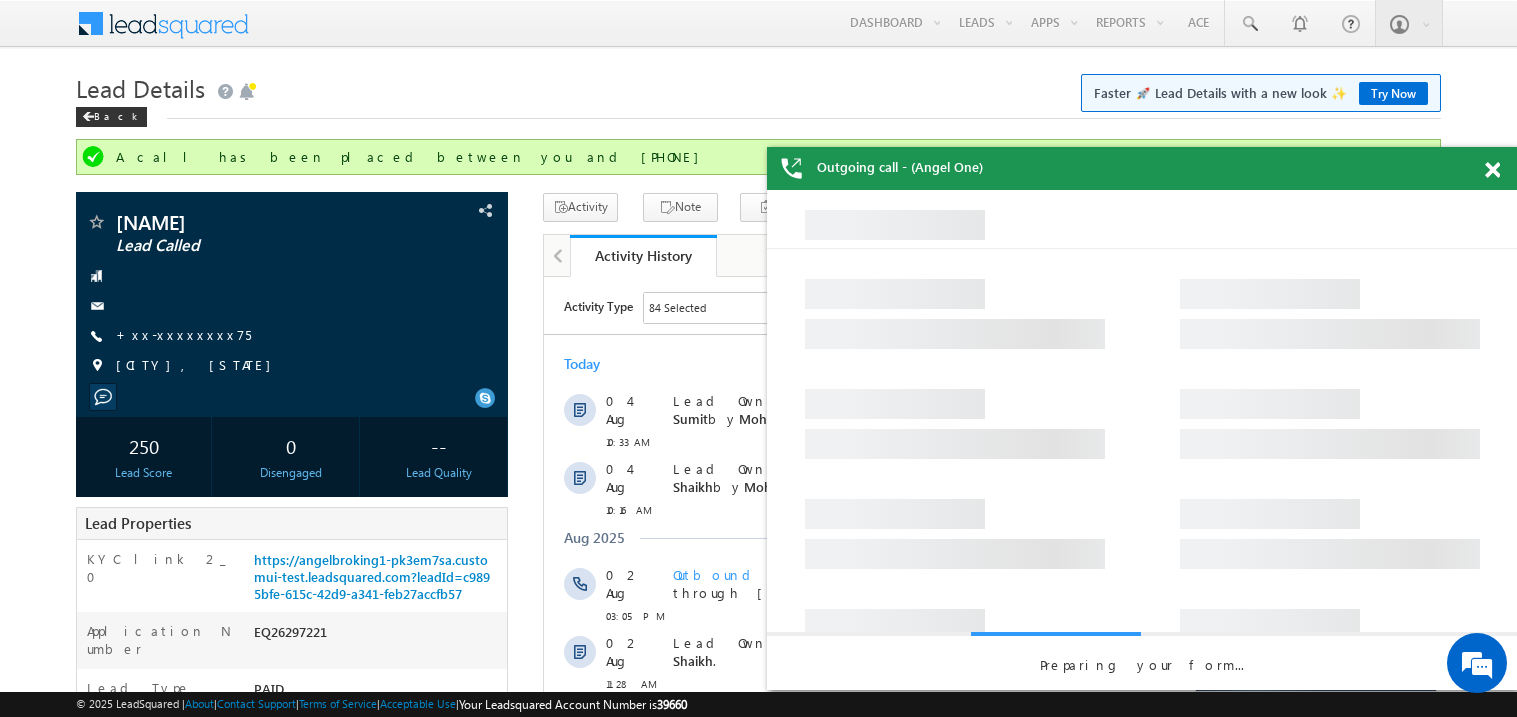 click at bounding box center (1492, 170) 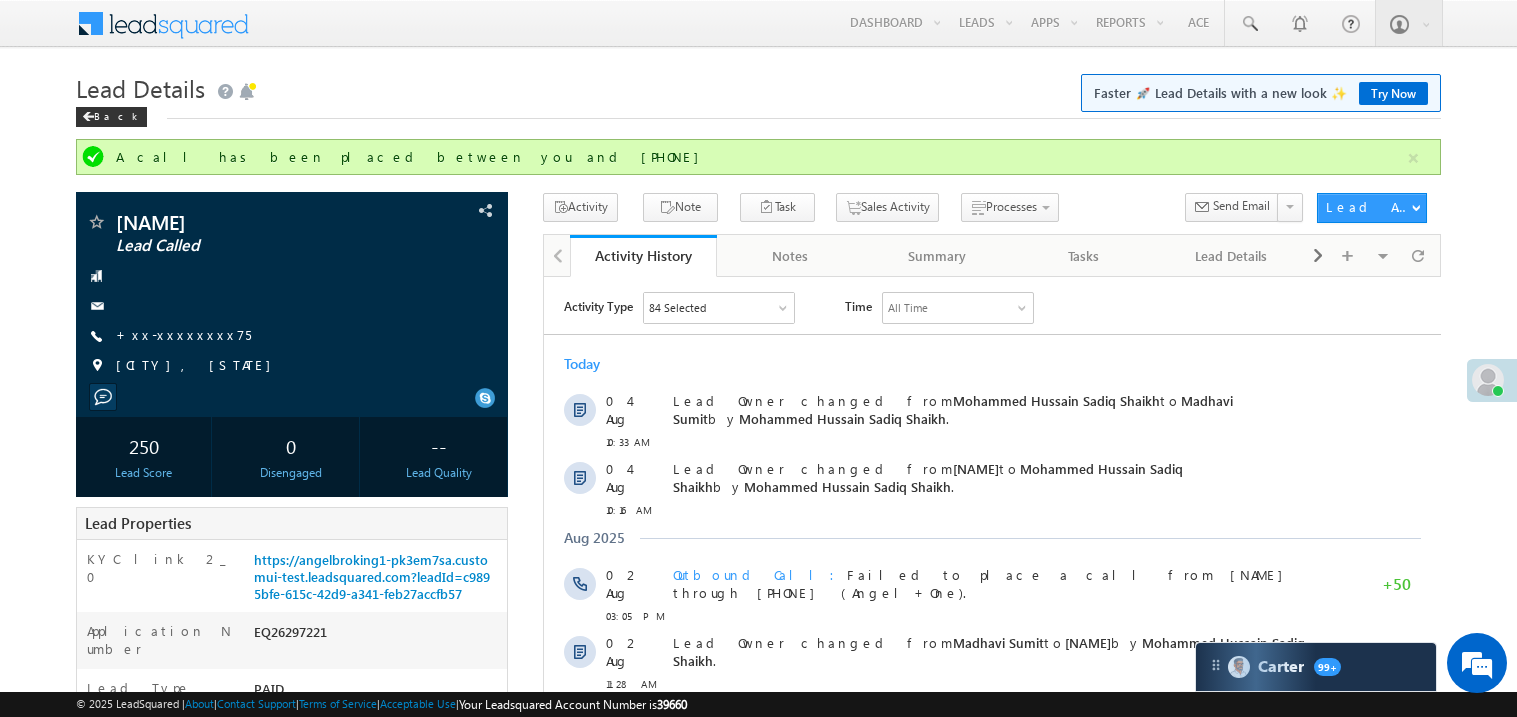 scroll, scrollTop: 0, scrollLeft: 0, axis: both 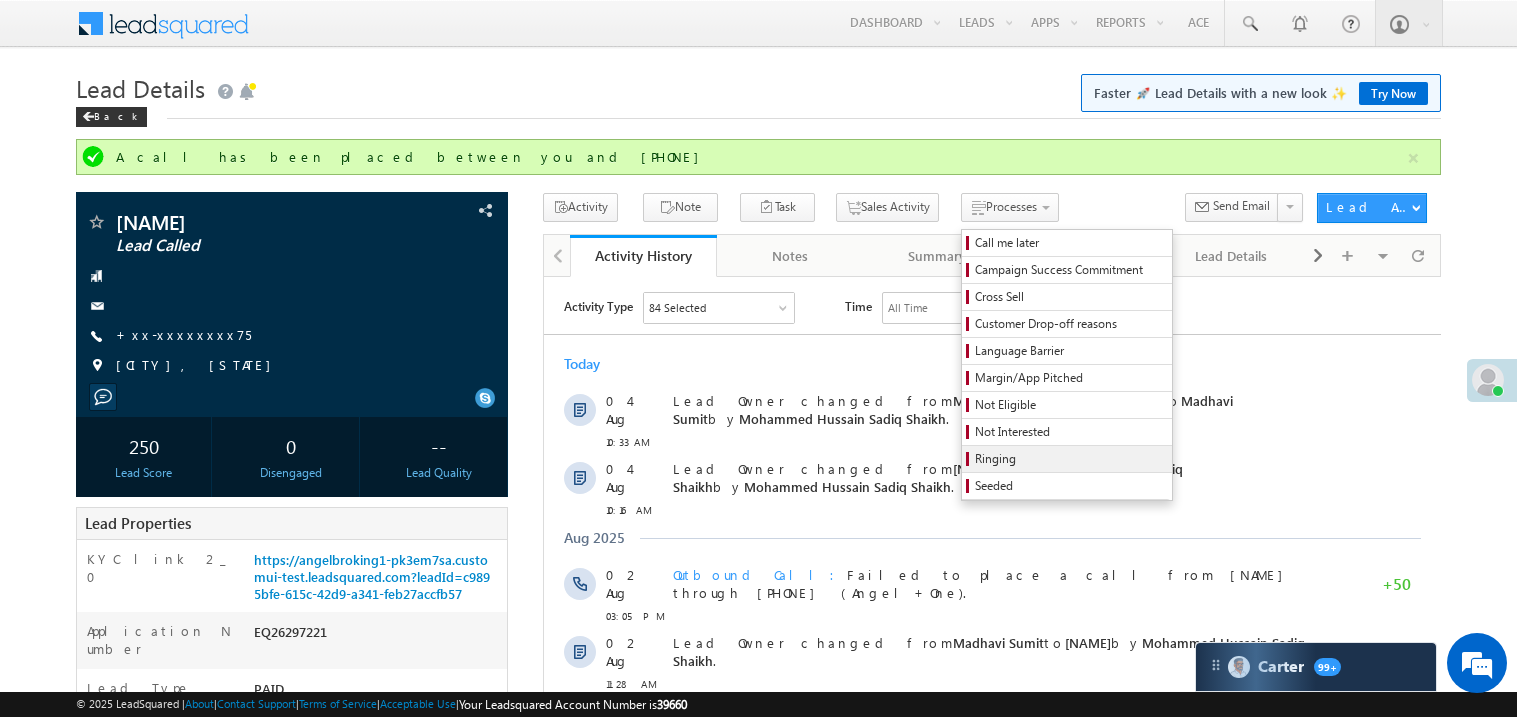 click on "Ringing" at bounding box center [1070, 459] 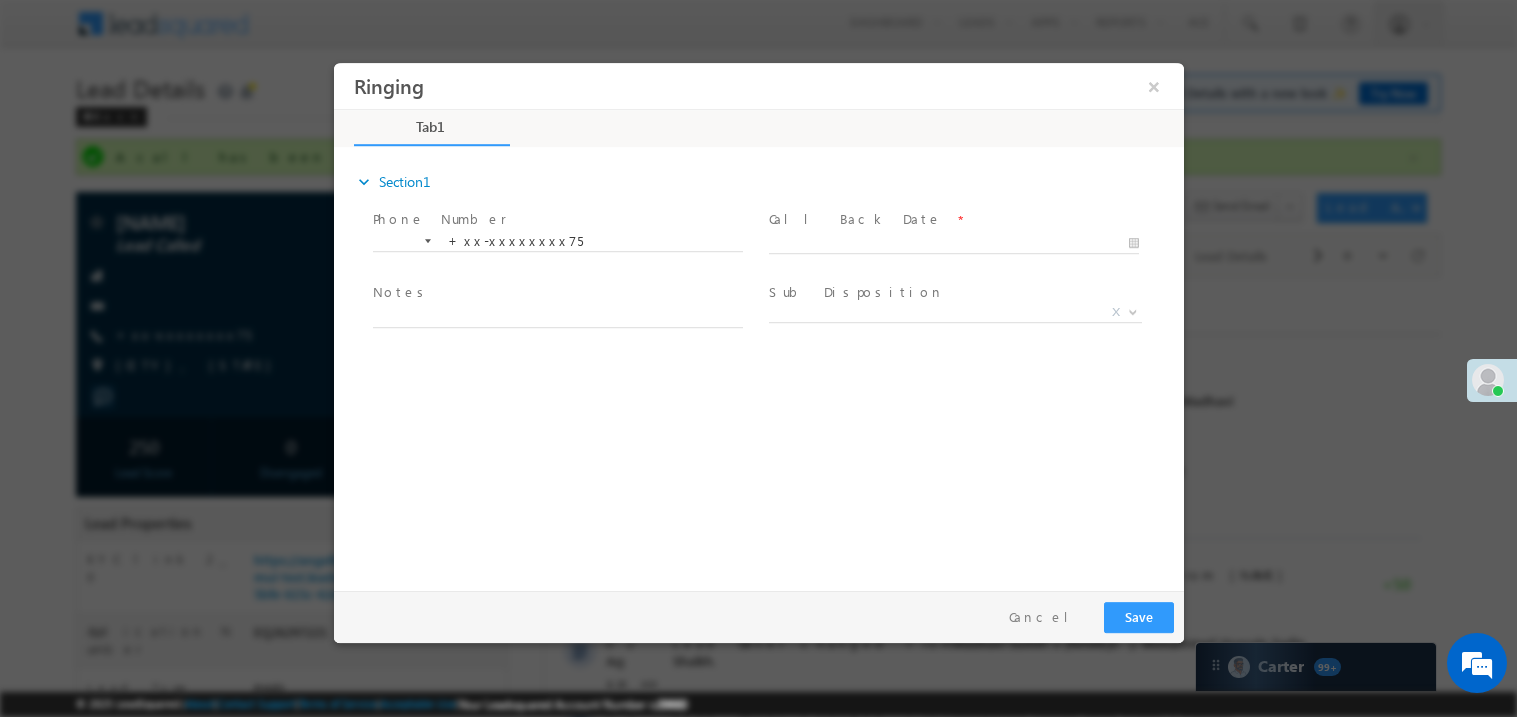 scroll, scrollTop: 0, scrollLeft: 0, axis: both 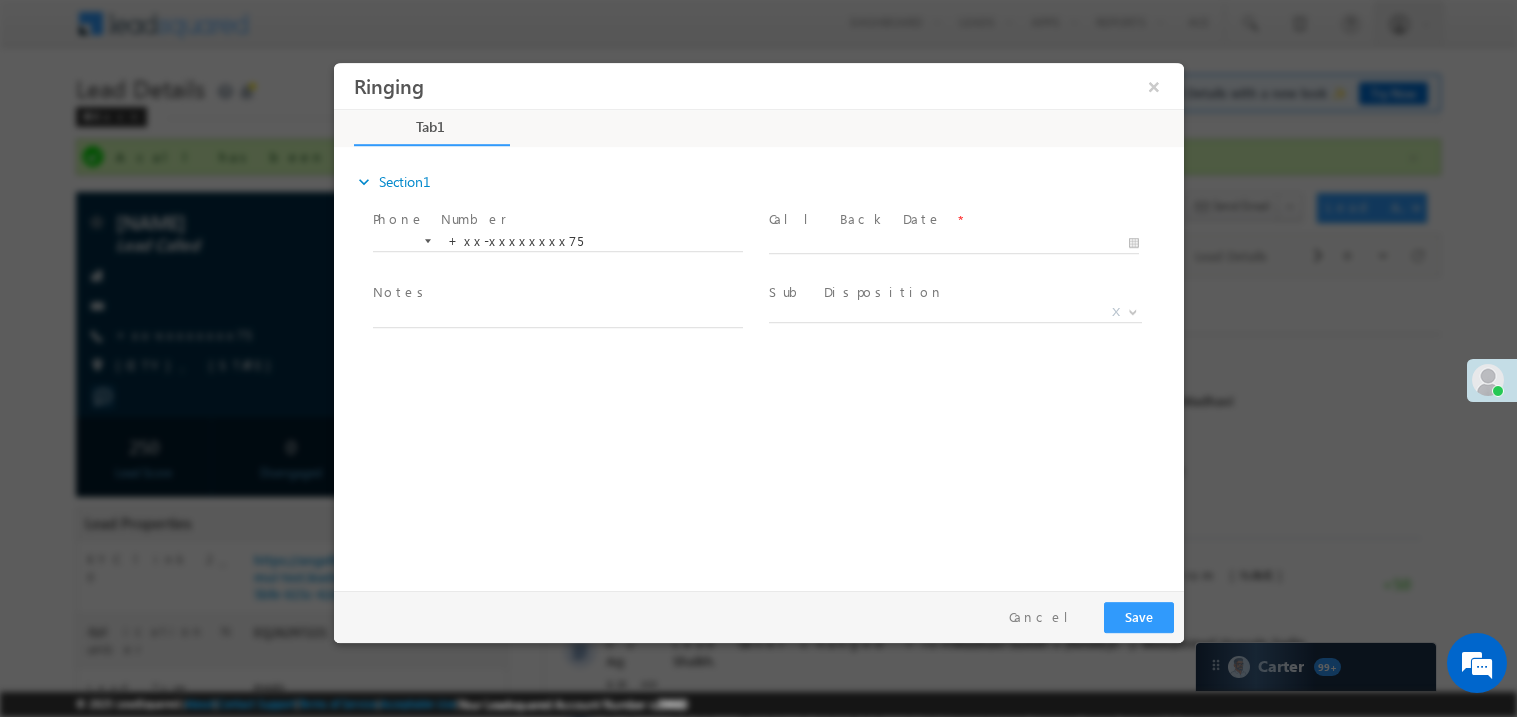 click on "Call Back Date" at bounding box center [854, 218] 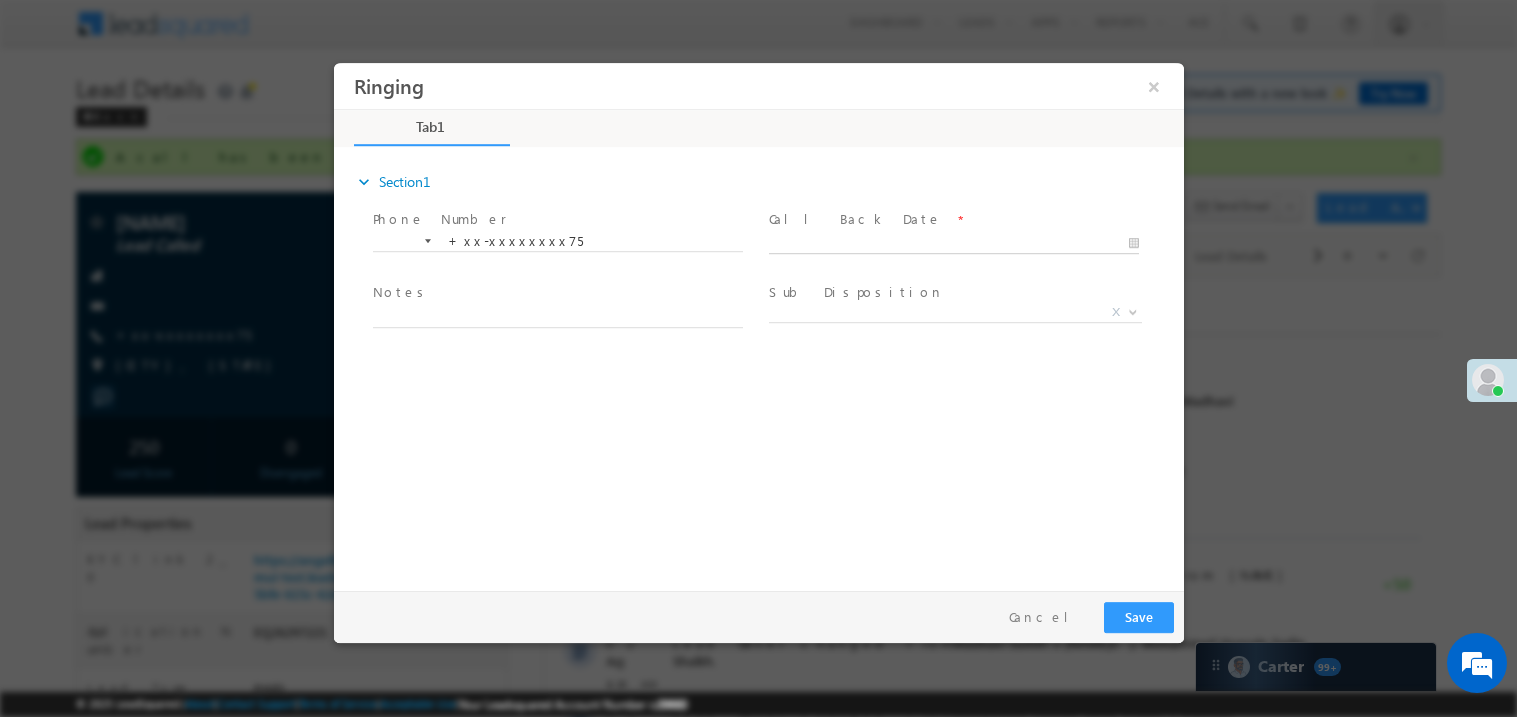 click on "Ringing
×" at bounding box center (758, 321) 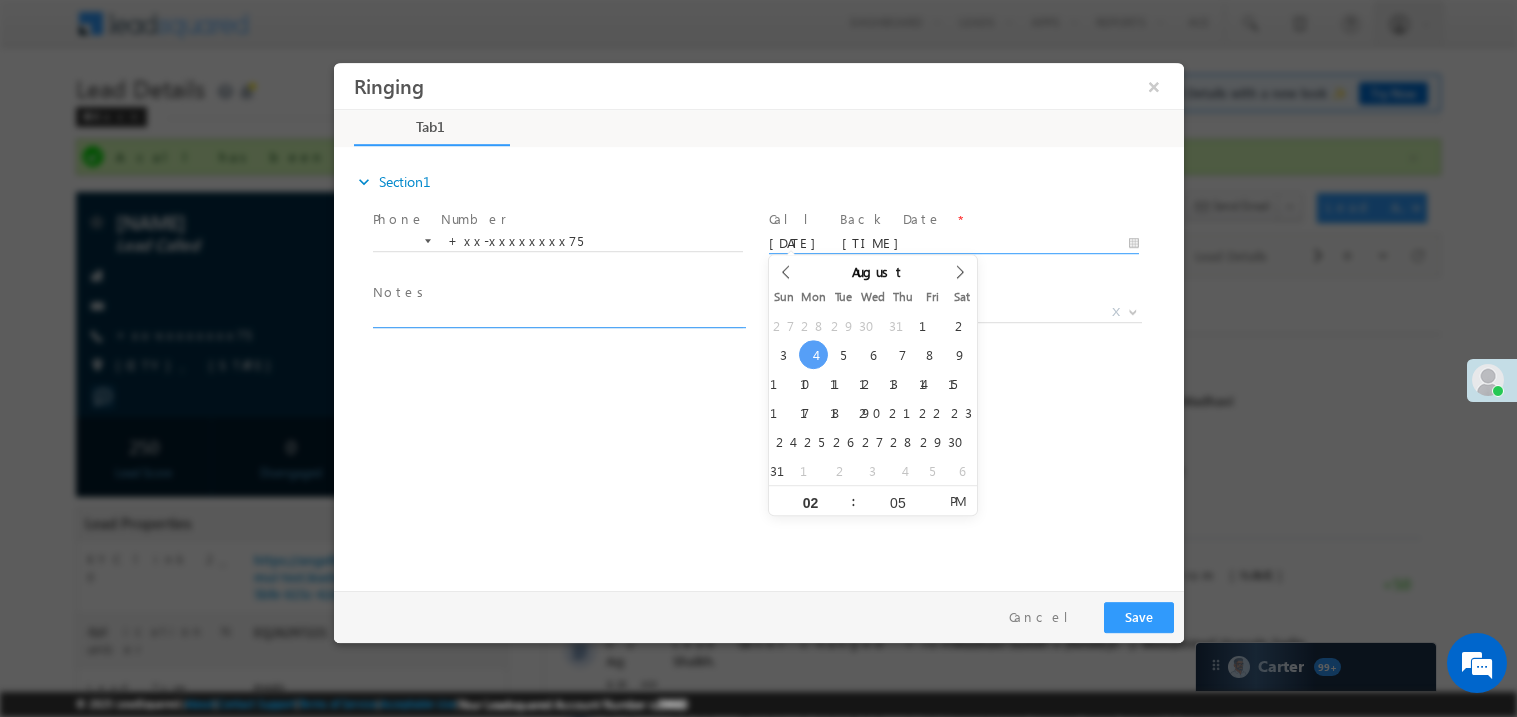 click at bounding box center [557, 315] 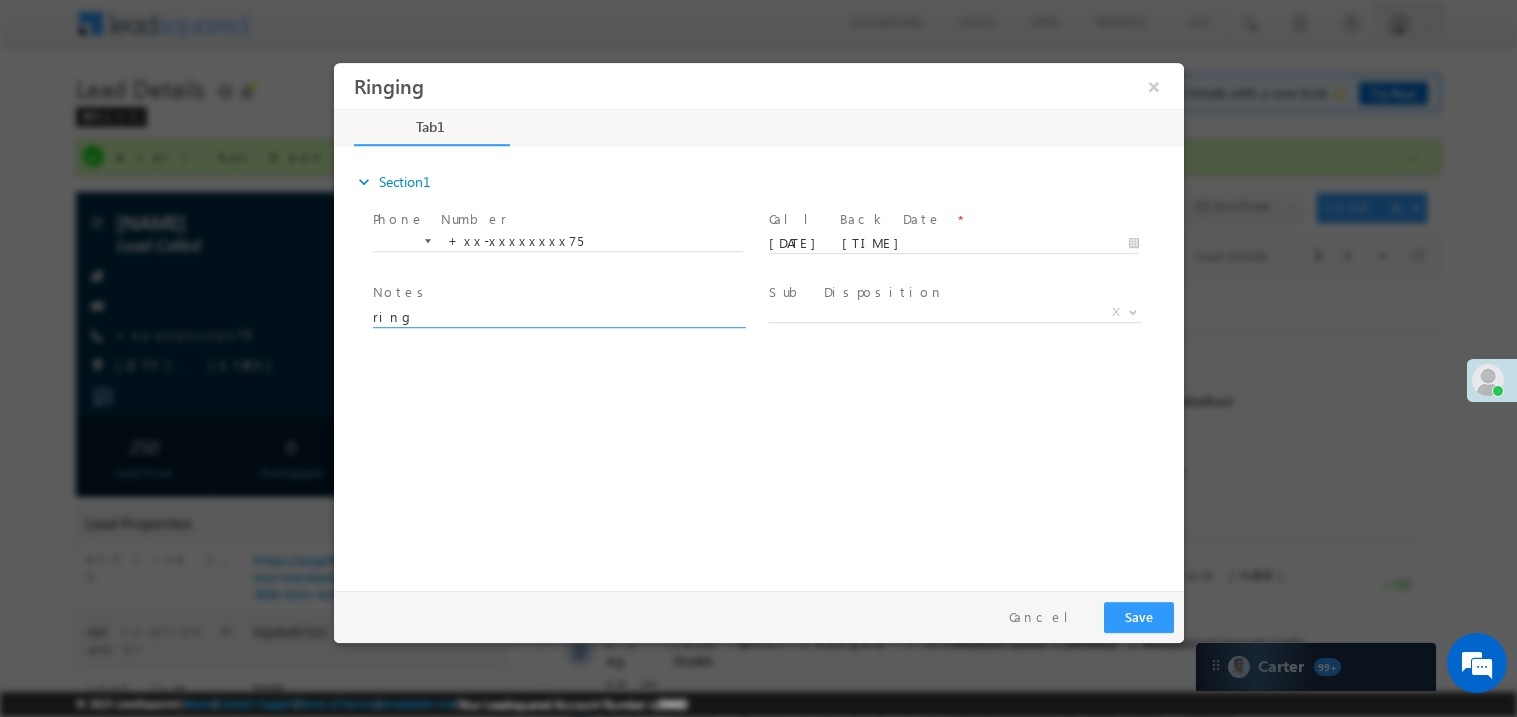 type on "ring" 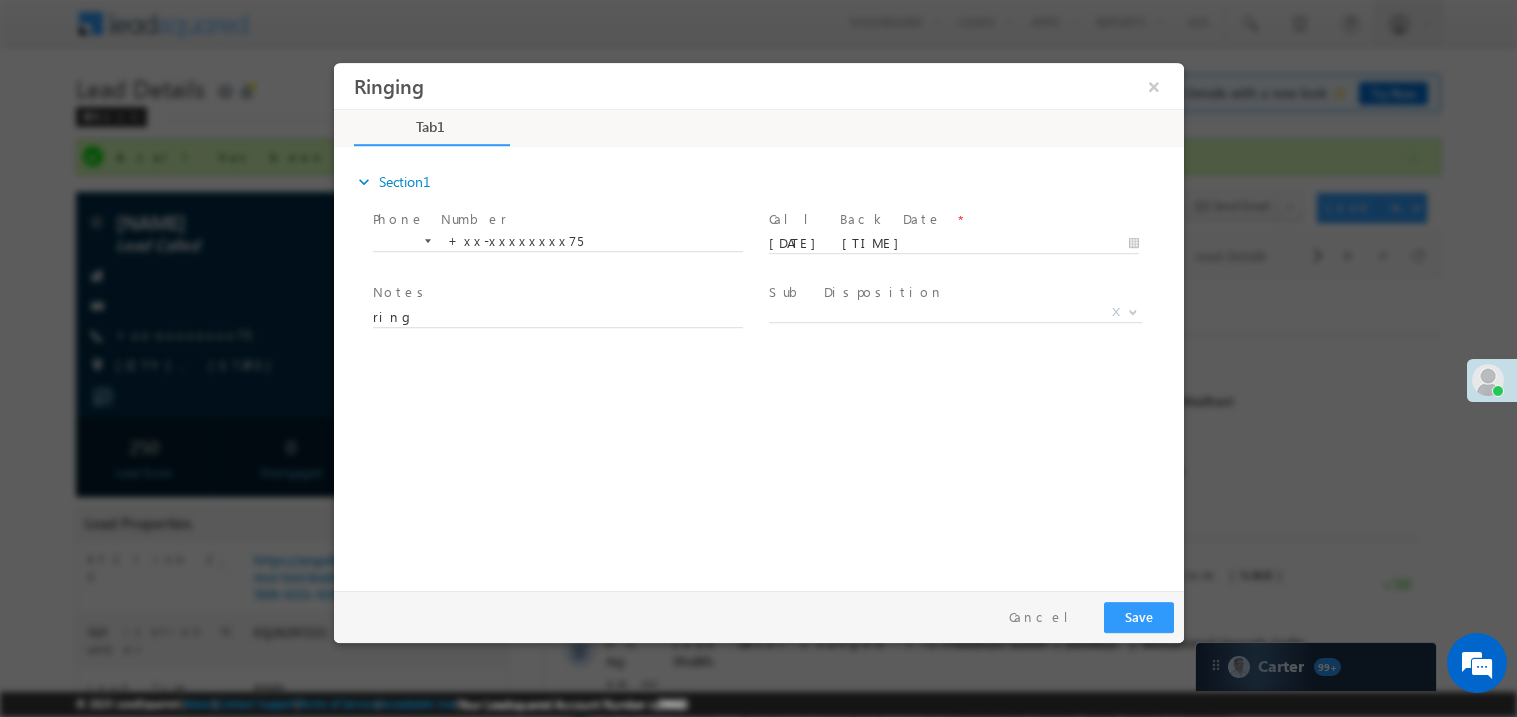 click on "Pay & Save
Save
Cancel" at bounding box center [763, 616] 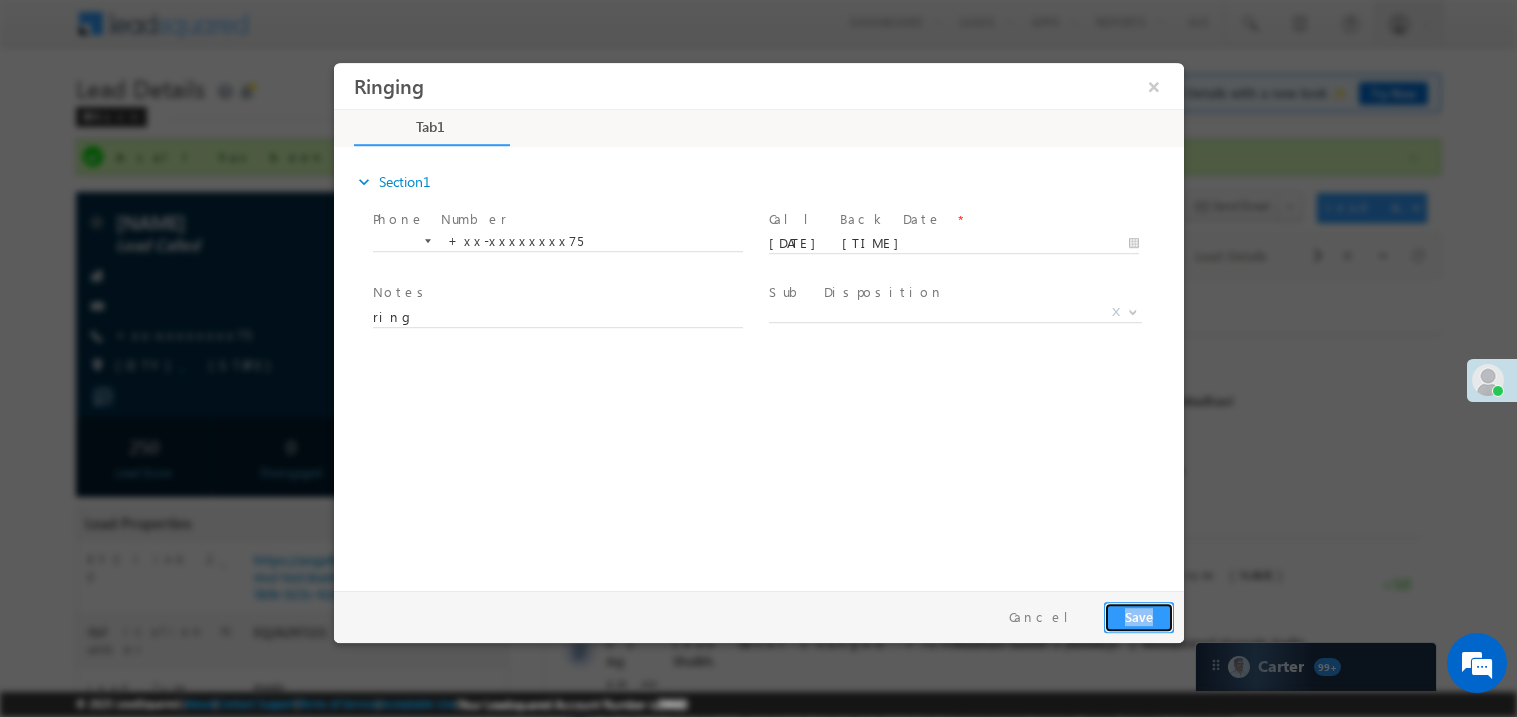 click on "Save" at bounding box center (1138, 616) 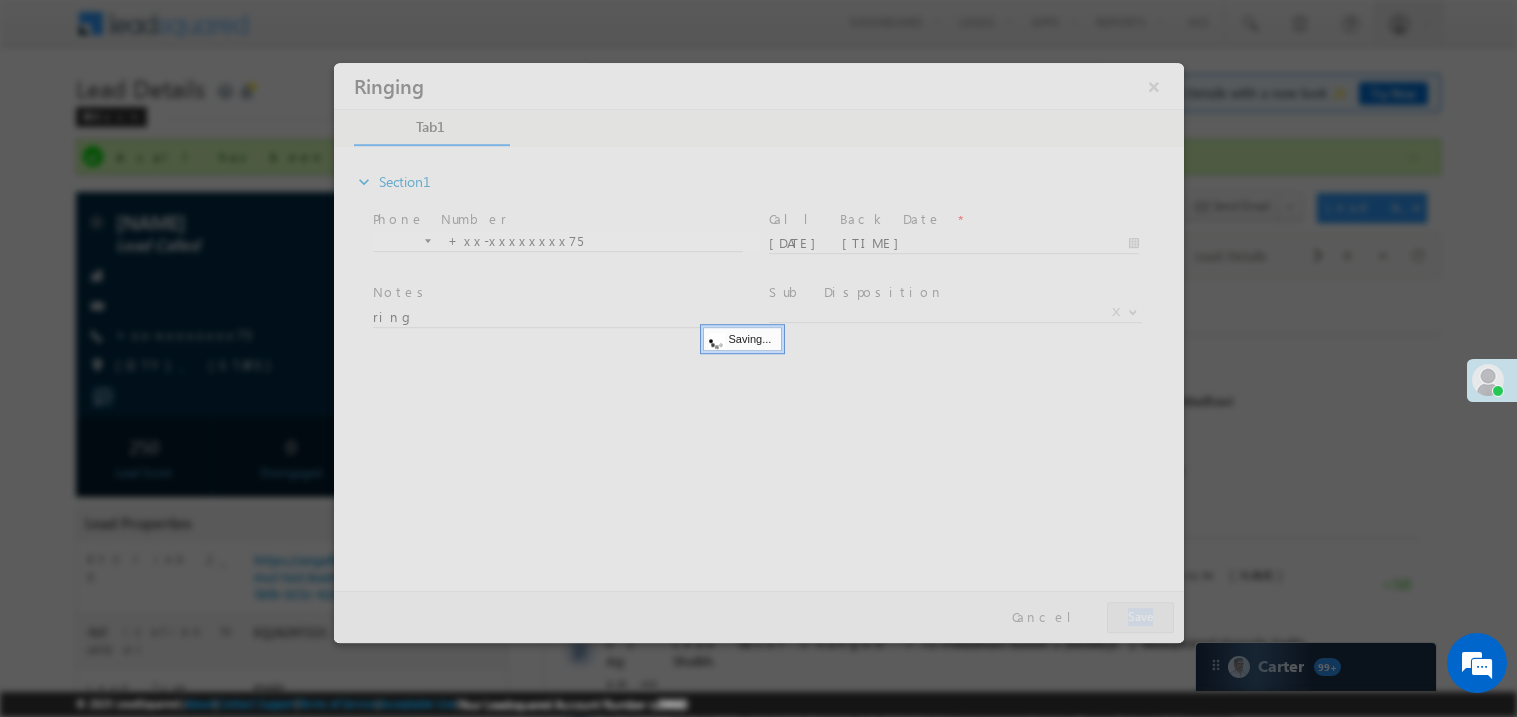 click at bounding box center [758, 352] 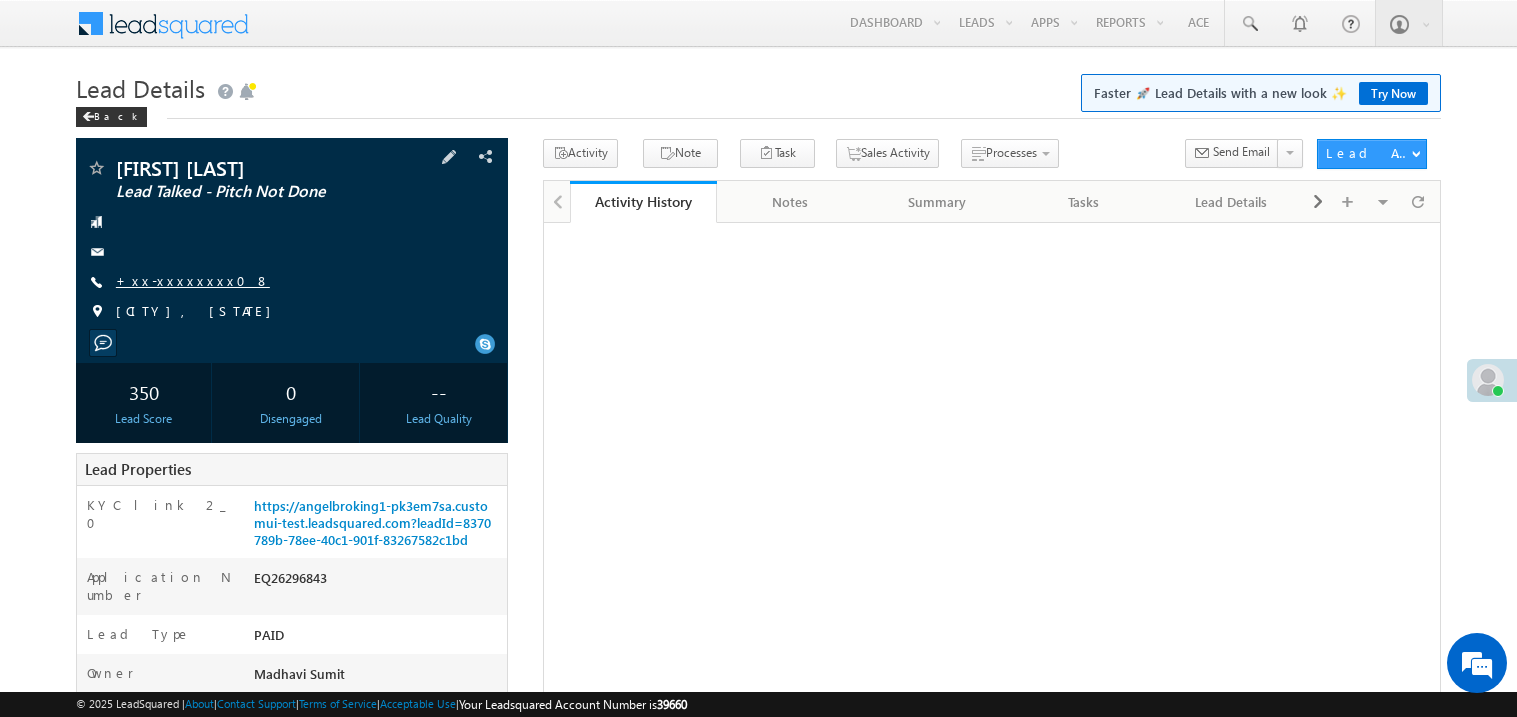 scroll, scrollTop: 0, scrollLeft: 0, axis: both 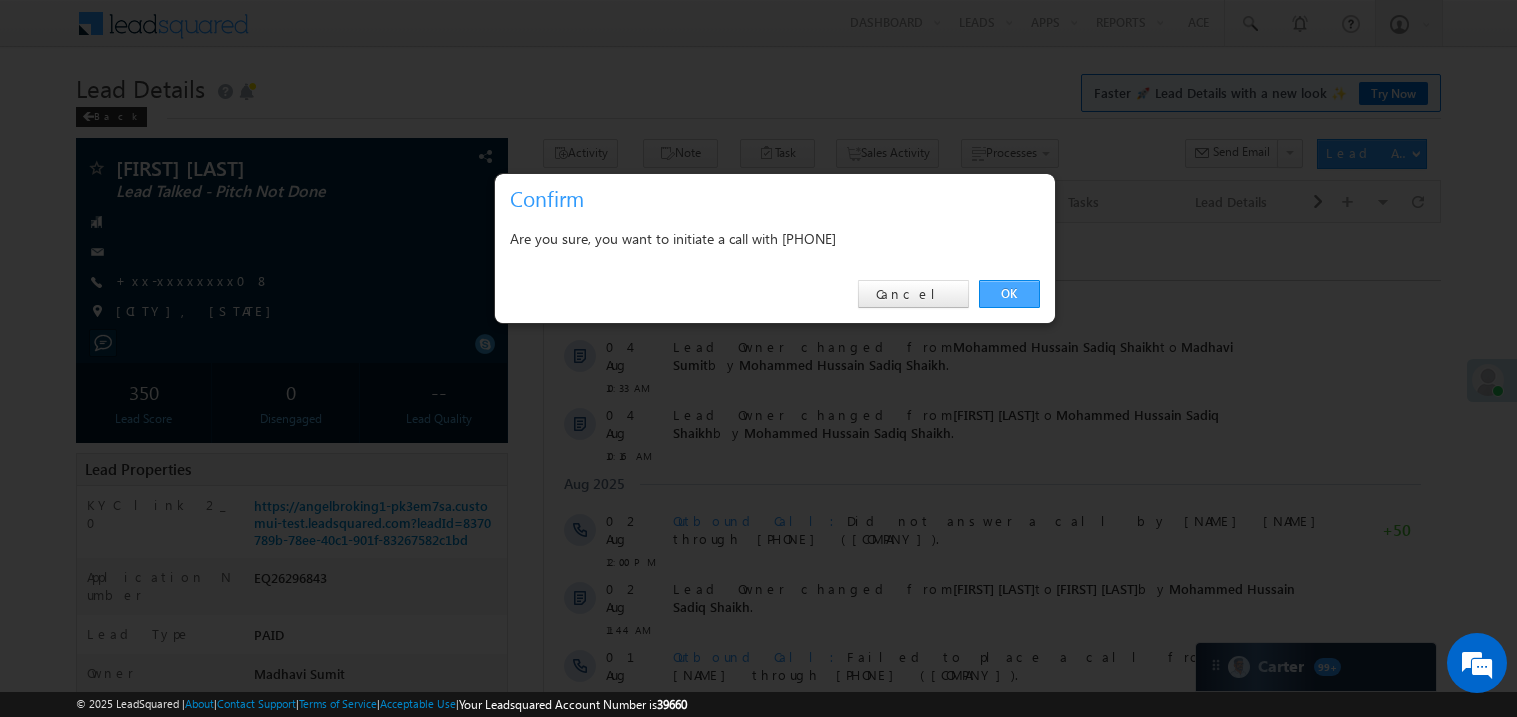 click on "OK" at bounding box center [1009, 294] 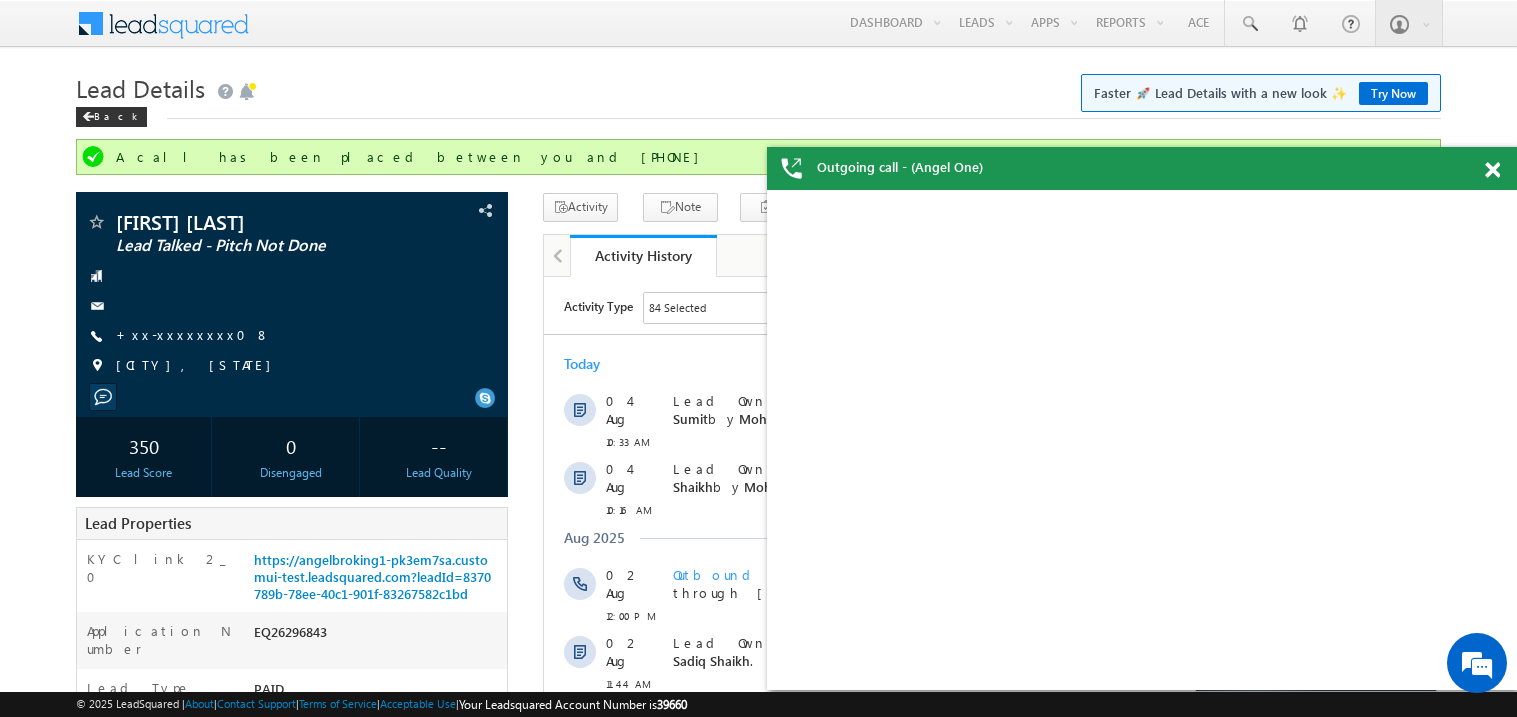 scroll, scrollTop: 0, scrollLeft: 0, axis: both 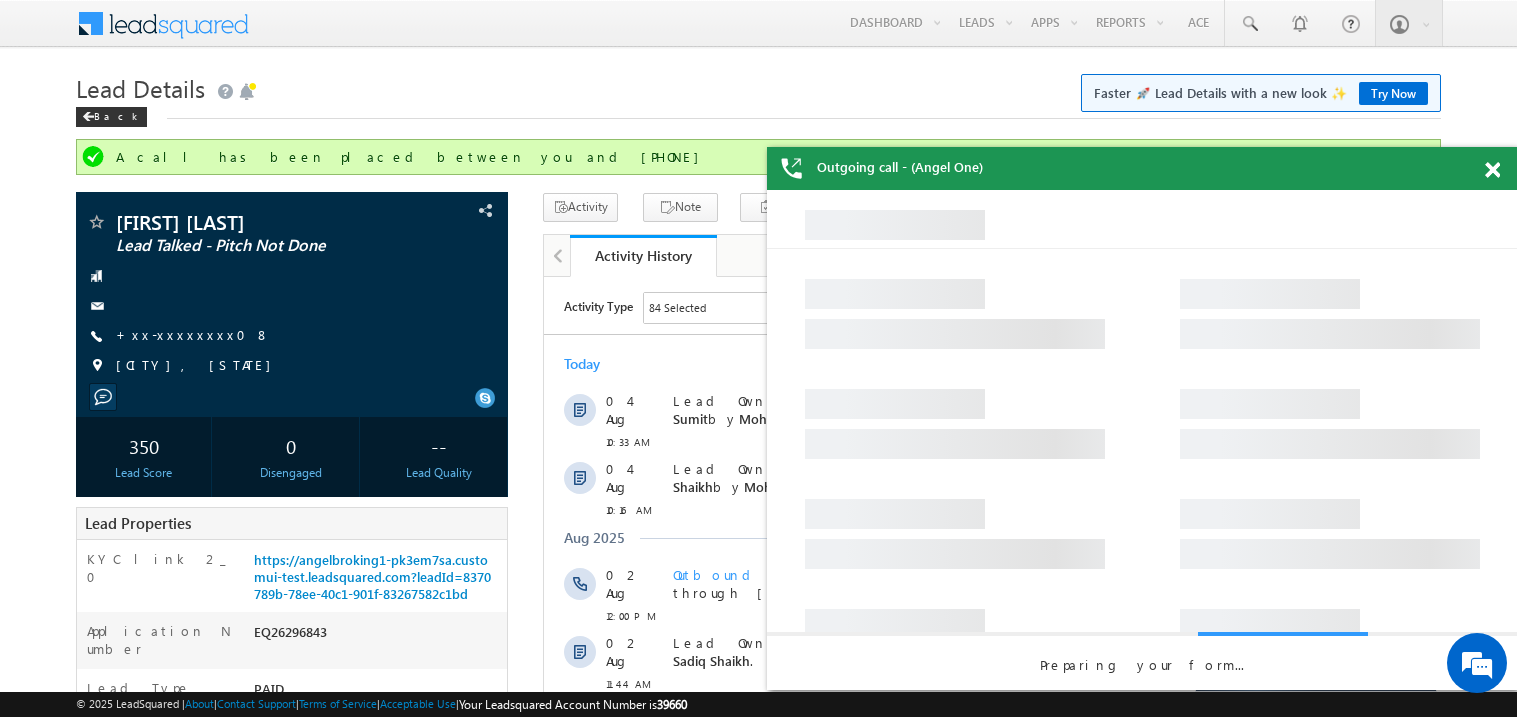click at bounding box center (1492, 170) 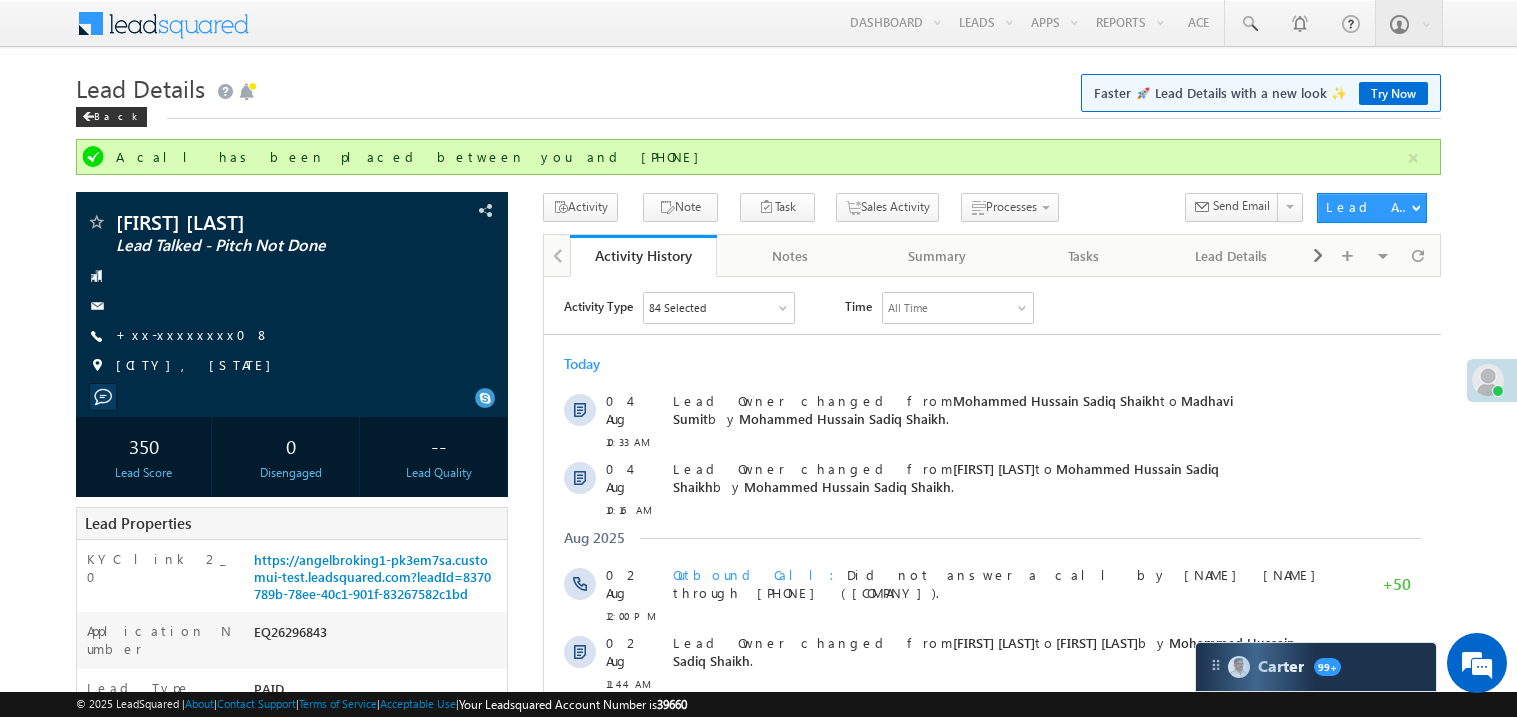 scroll, scrollTop: 0, scrollLeft: 0, axis: both 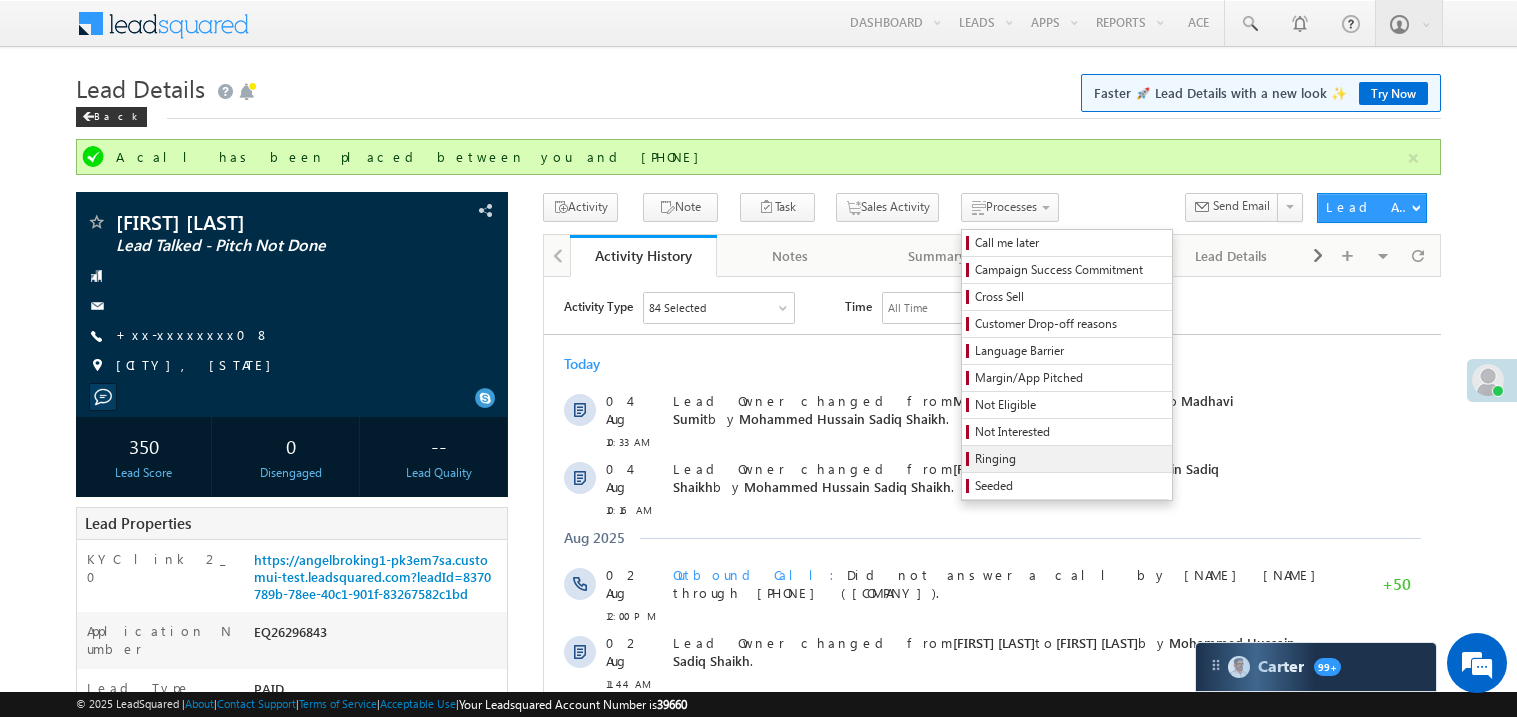 click on "Ringing" at bounding box center [1070, 459] 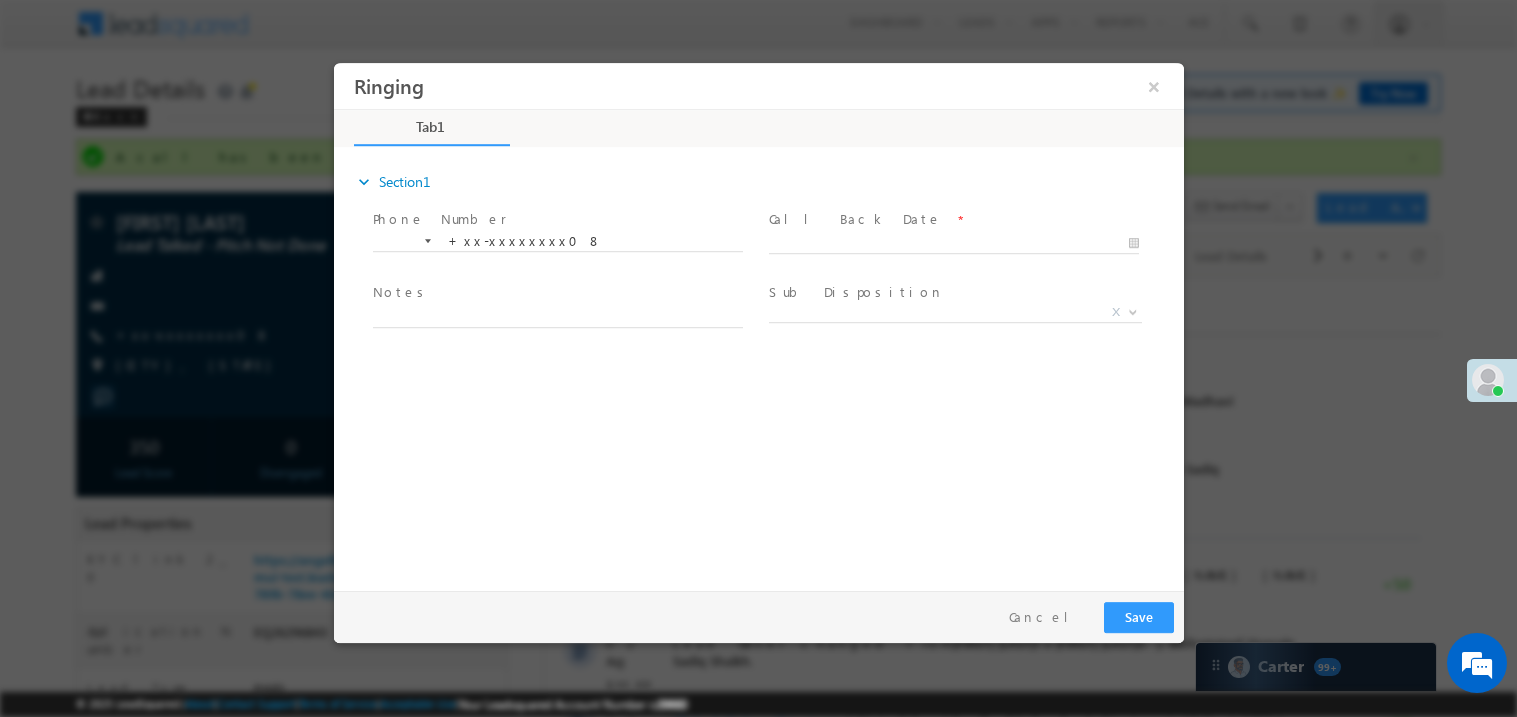 scroll, scrollTop: 0, scrollLeft: 0, axis: both 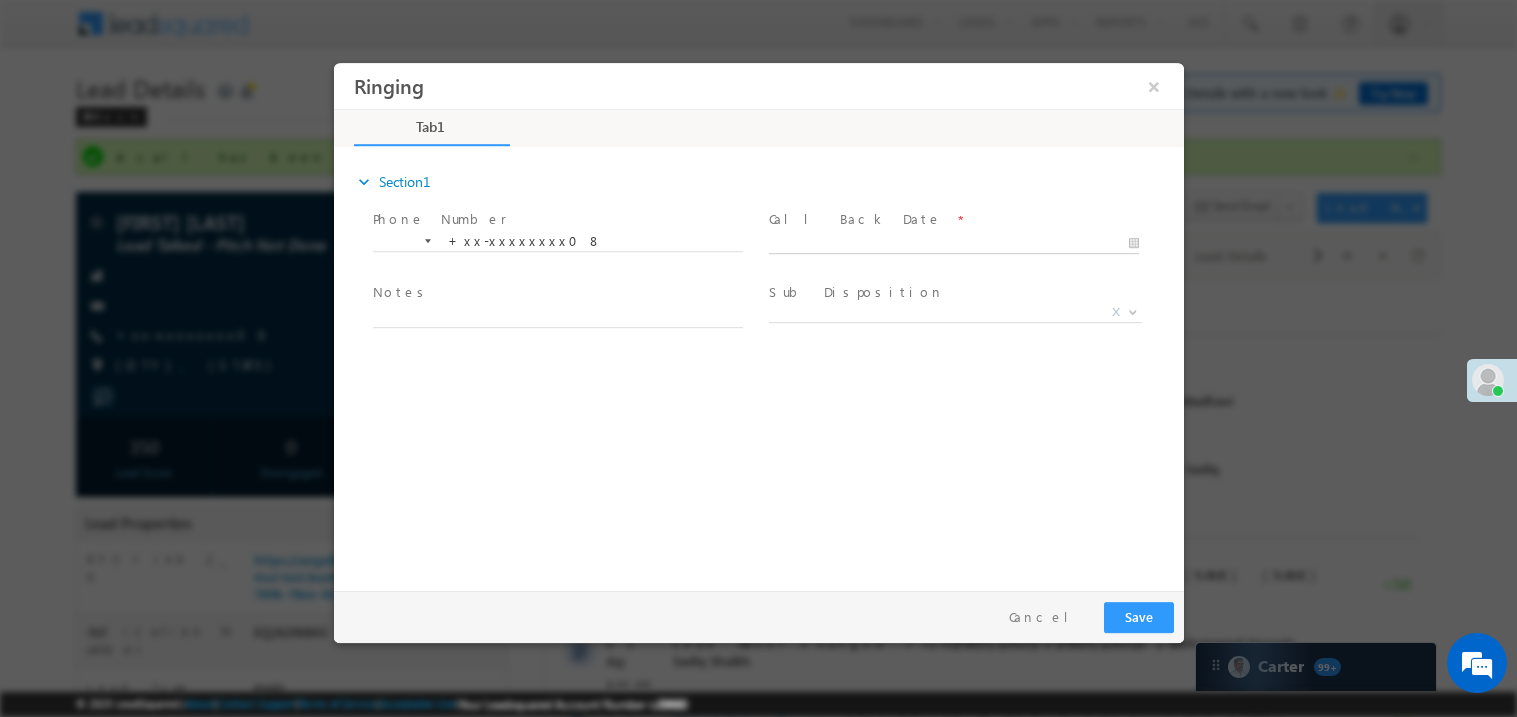 click on "Ringing
×" at bounding box center [758, 321] 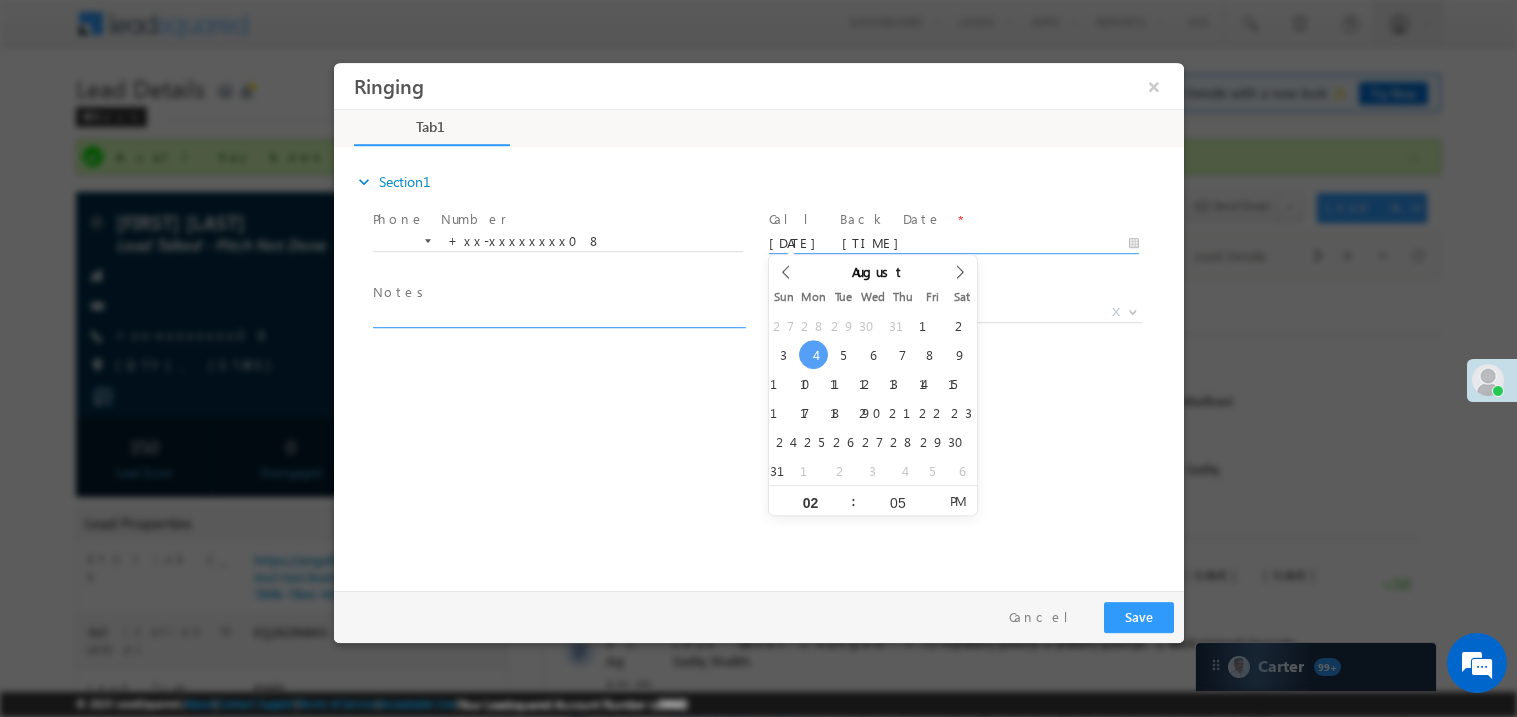 click at bounding box center (557, 315) 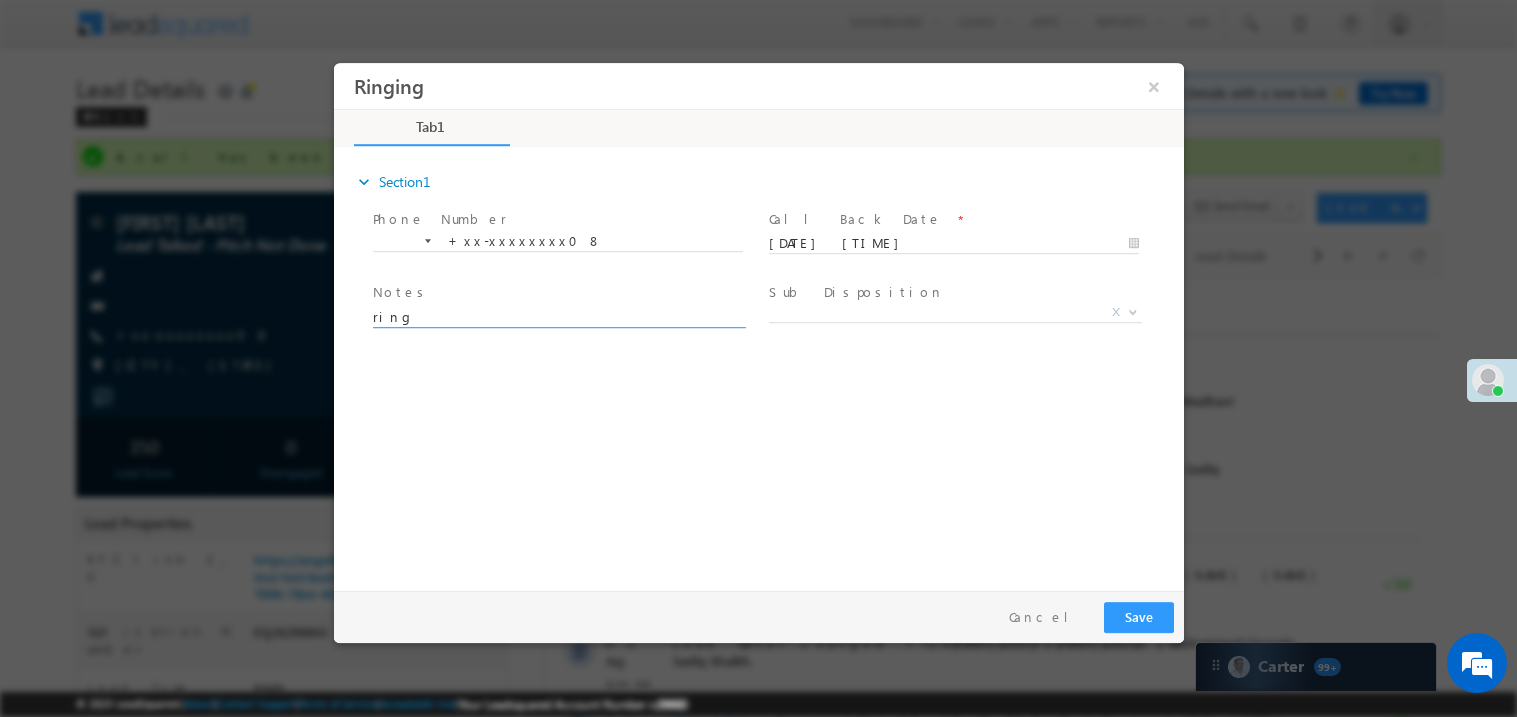 type on "ring" 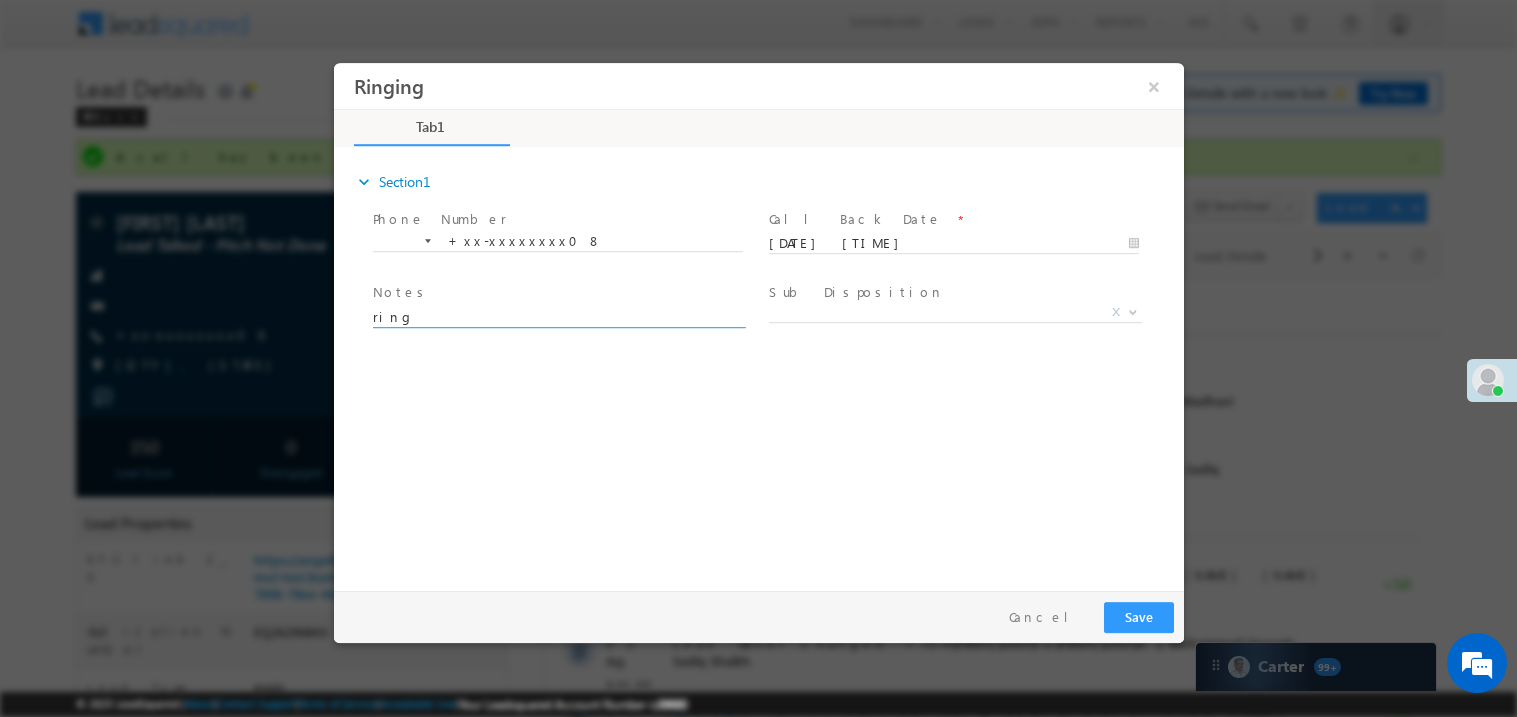 click on "expand_more Section1
Phone Number
*" at bounding box center (763, 365) 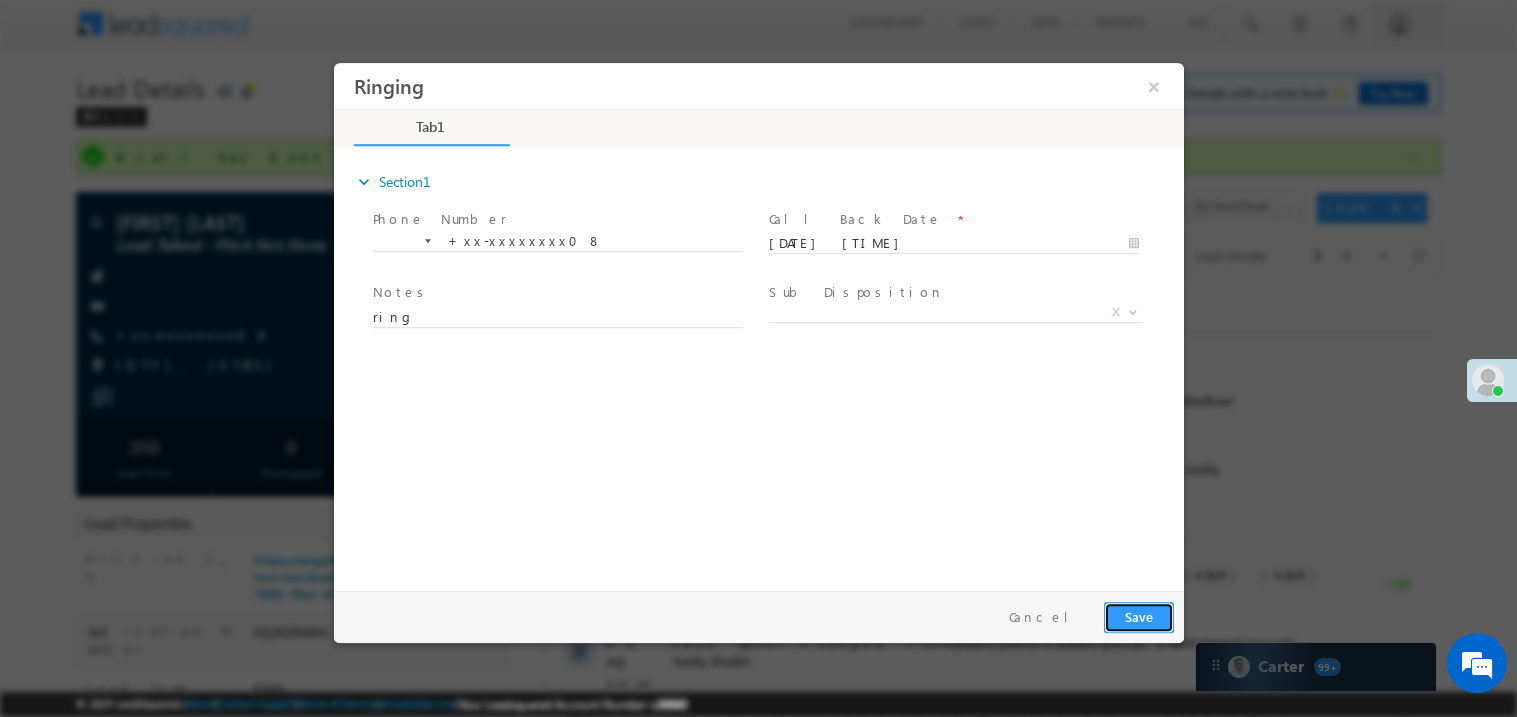 click on "Save" at bounding box center (1138, 616) 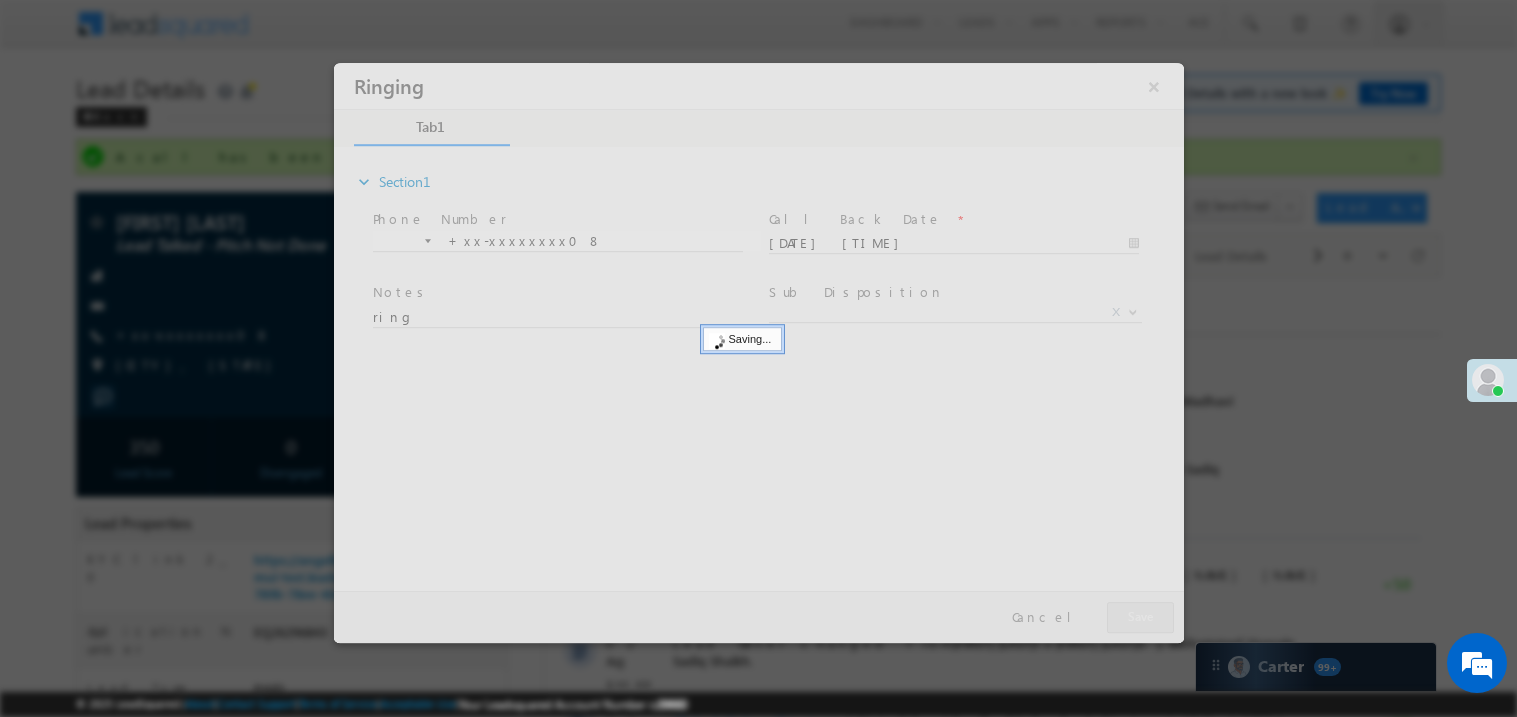 click at bounding box center [758, 352] 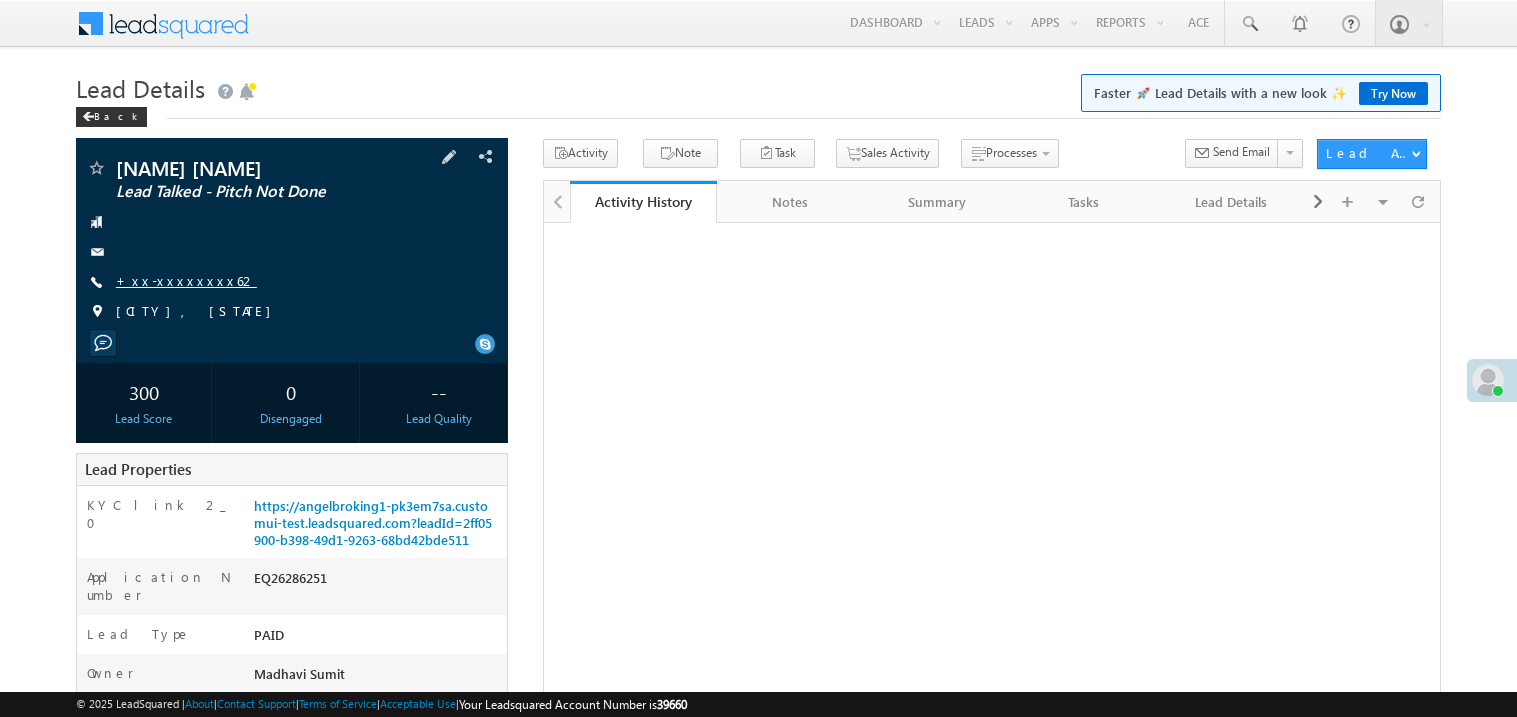 scroll, scrollTop: 0, scrollLeft: 0, axis: both 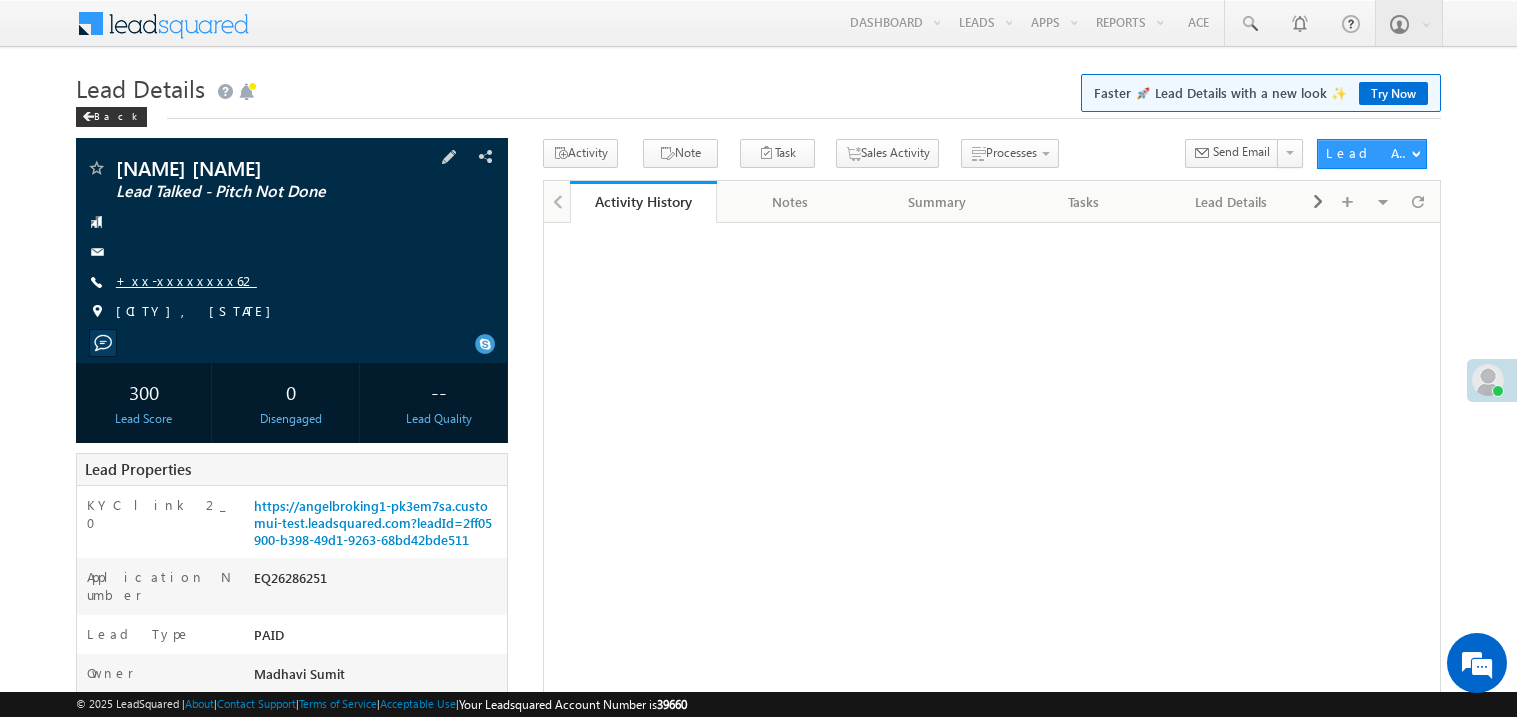 click on "+xx-xxxxxxxx62" at bounding box center (186, 280) 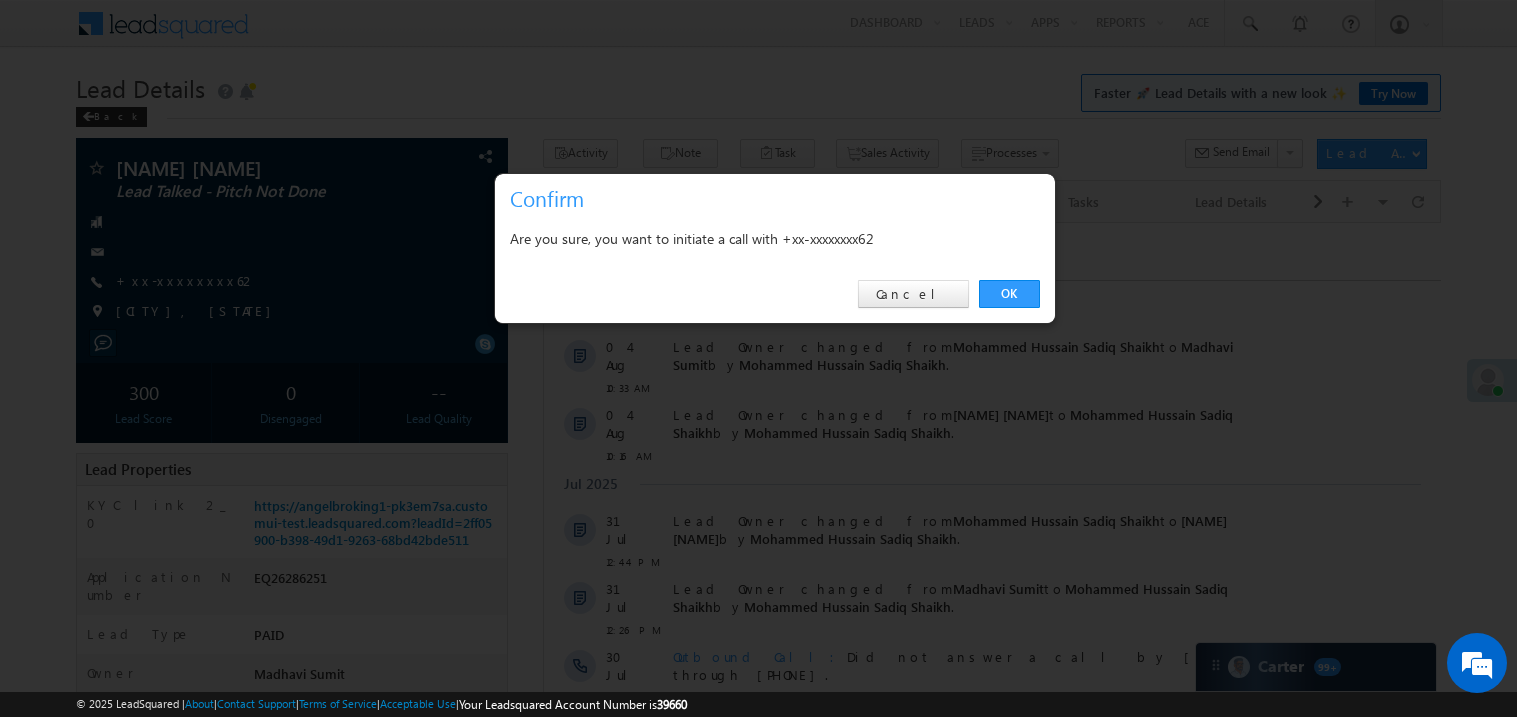 scroll, scrollTop: 0, scrollLeft: 0, axis: both 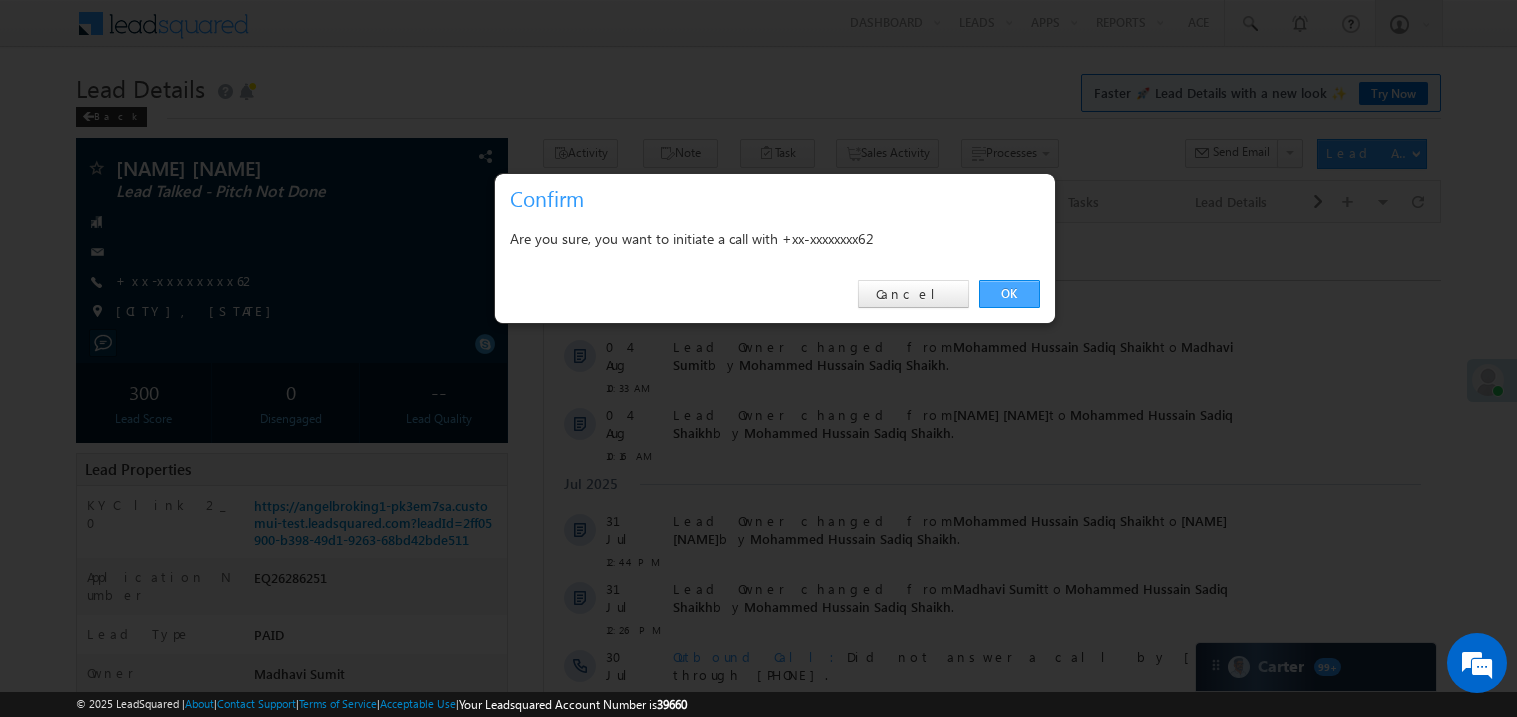 click on "OK" at bounding box center (1009, 294) 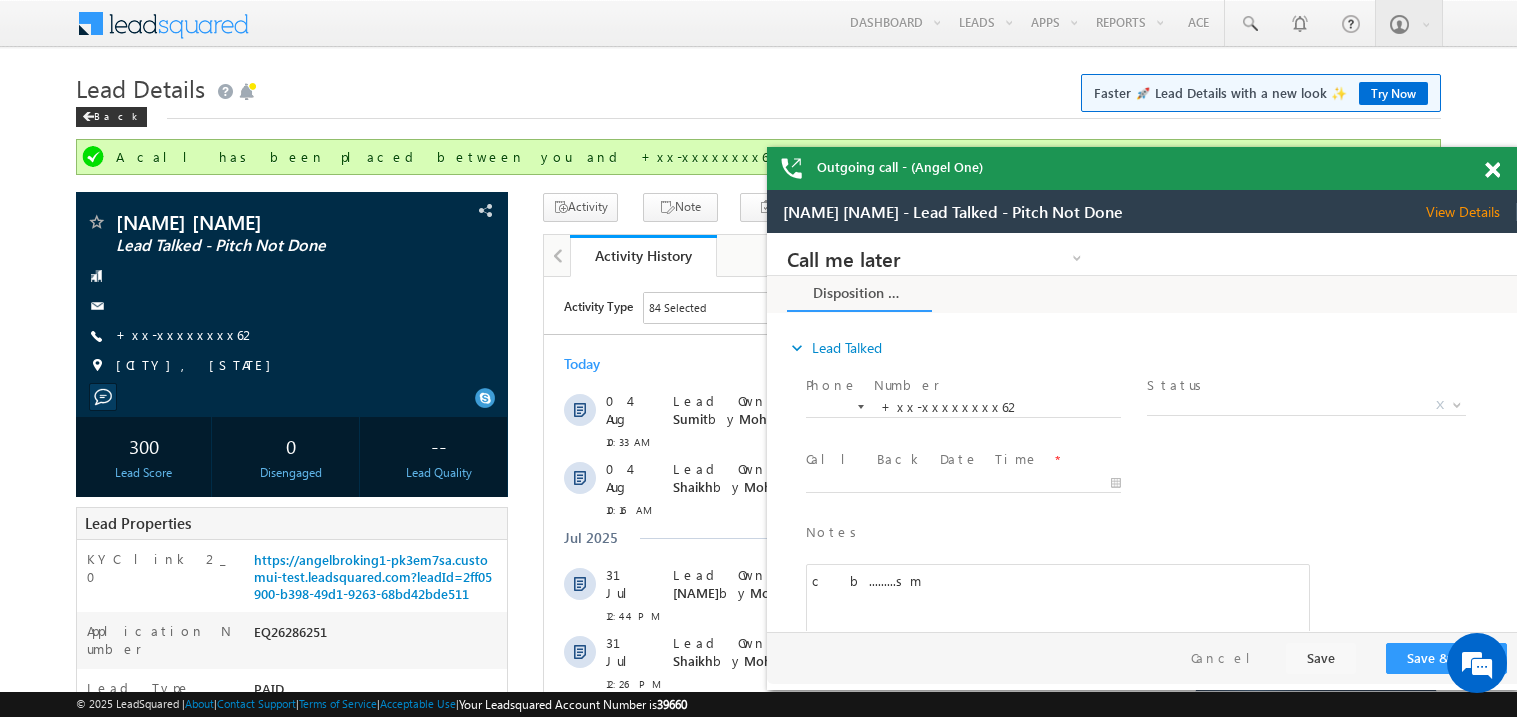 scroll, scrollTop: 0, scrollLeft: 0, axis: both 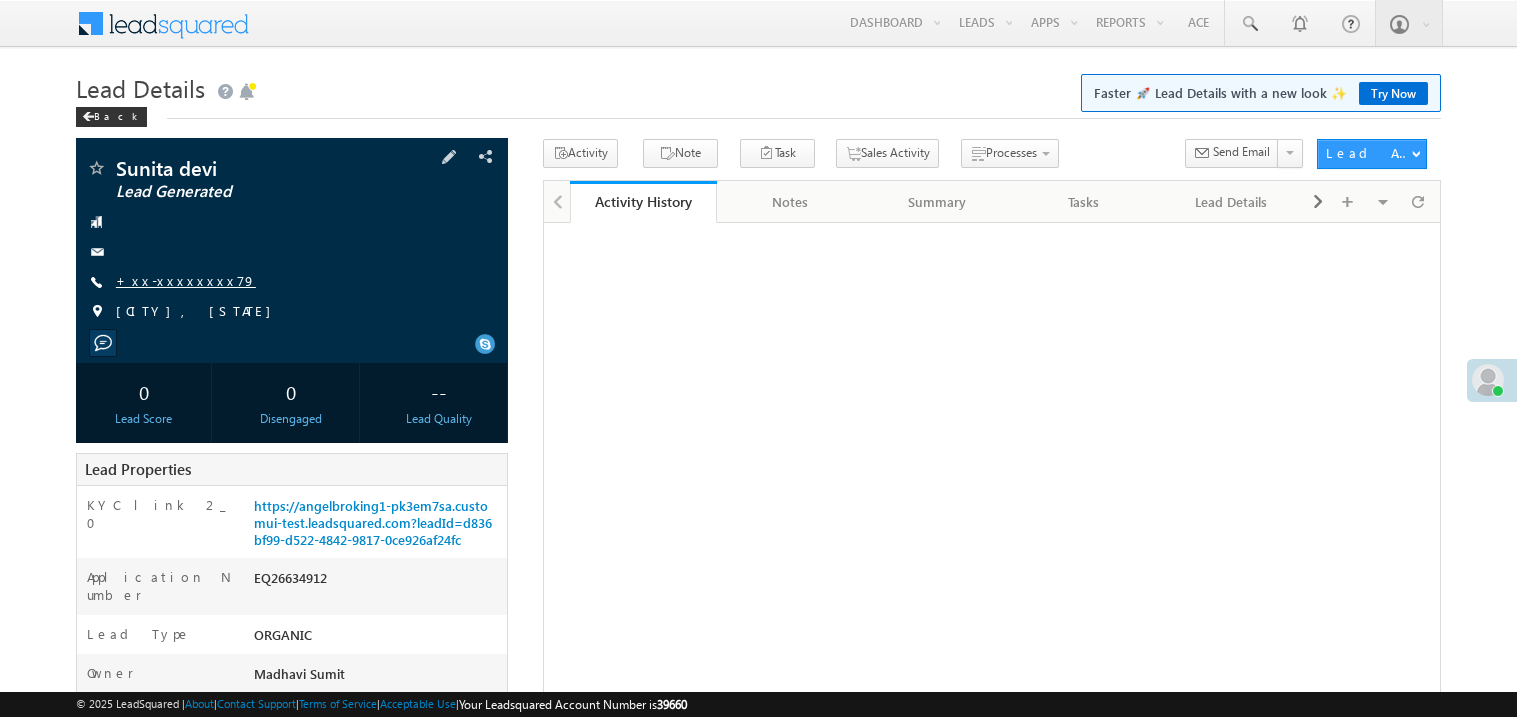 click on "+xx-xxxxxxxx79" at bounding box center [186, 280] 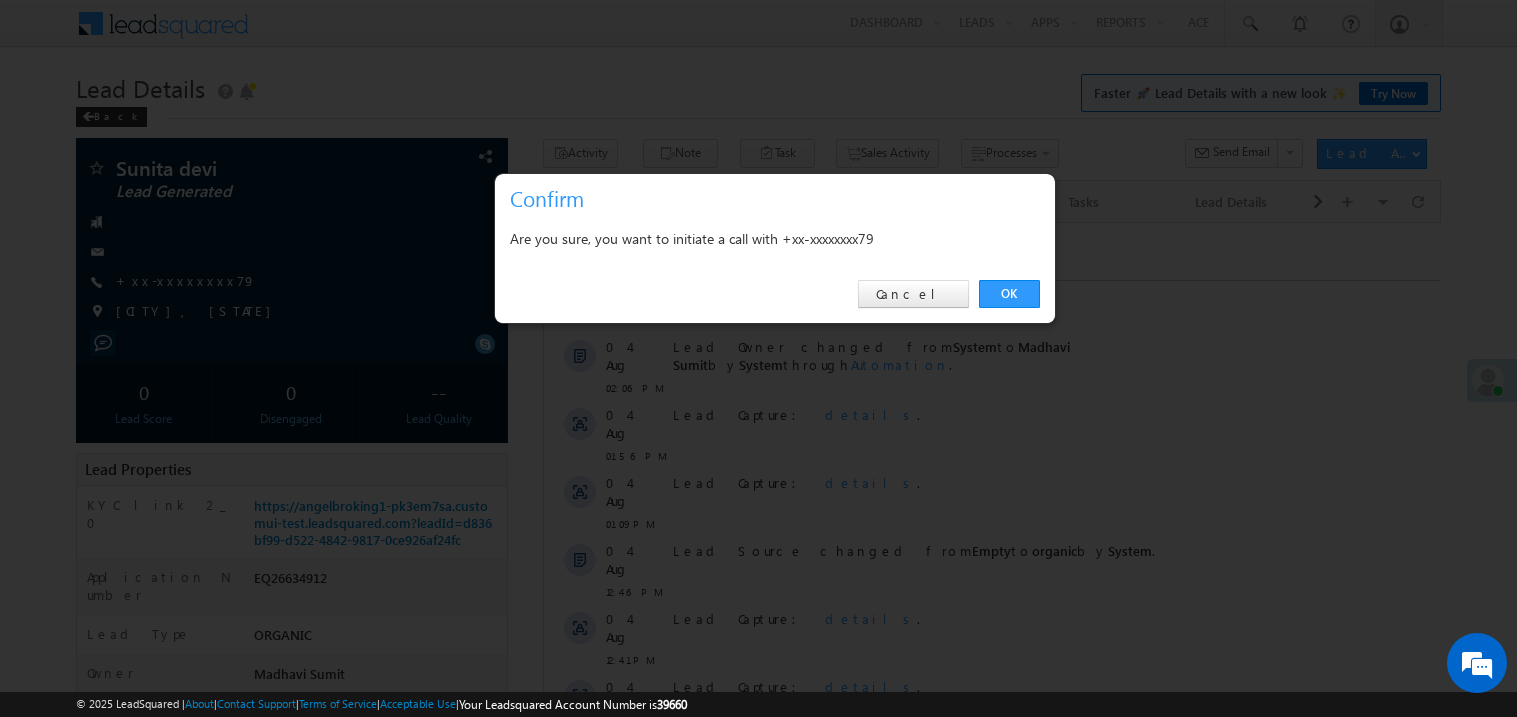 scroll, scrollTop: 0, scrollLeft: 0, axis: both 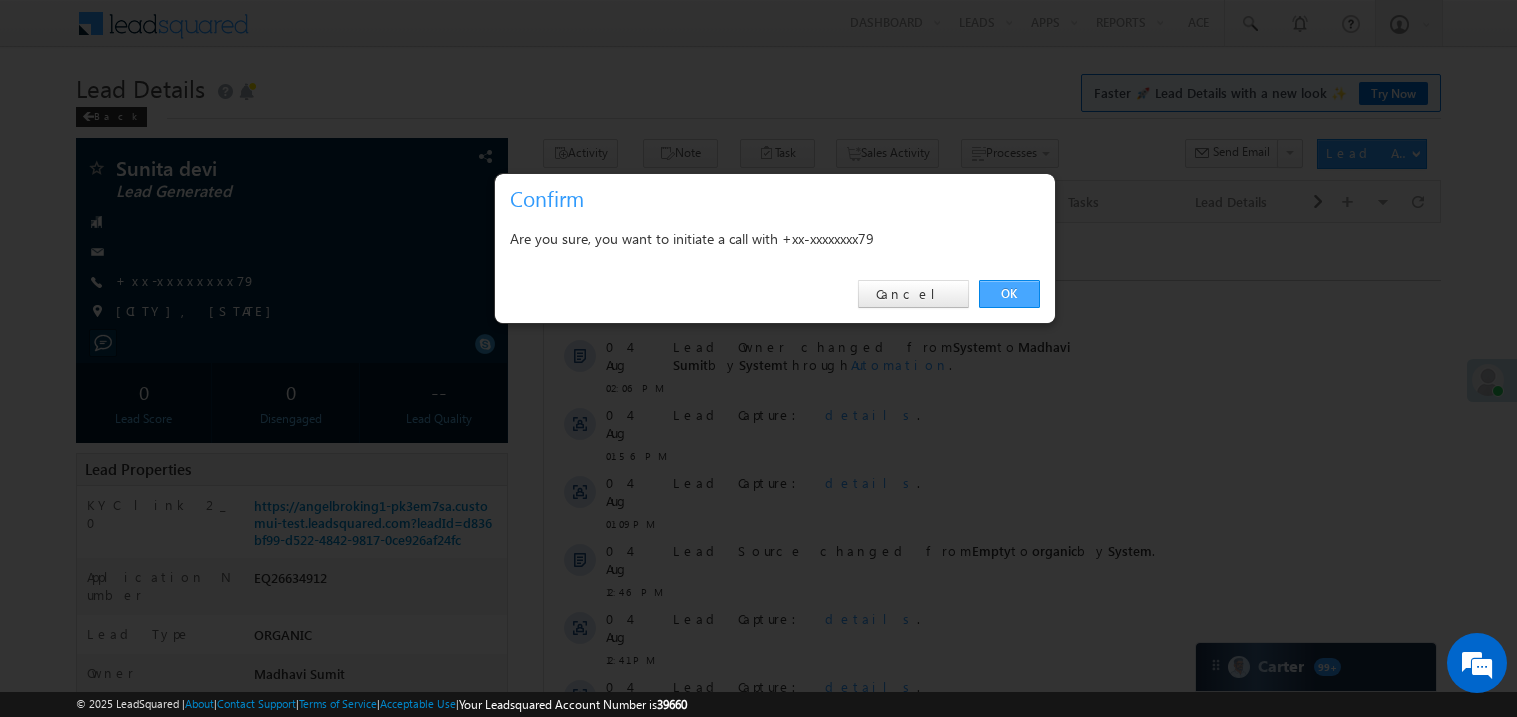 click on "OK" at bounding box center (1009, 294) 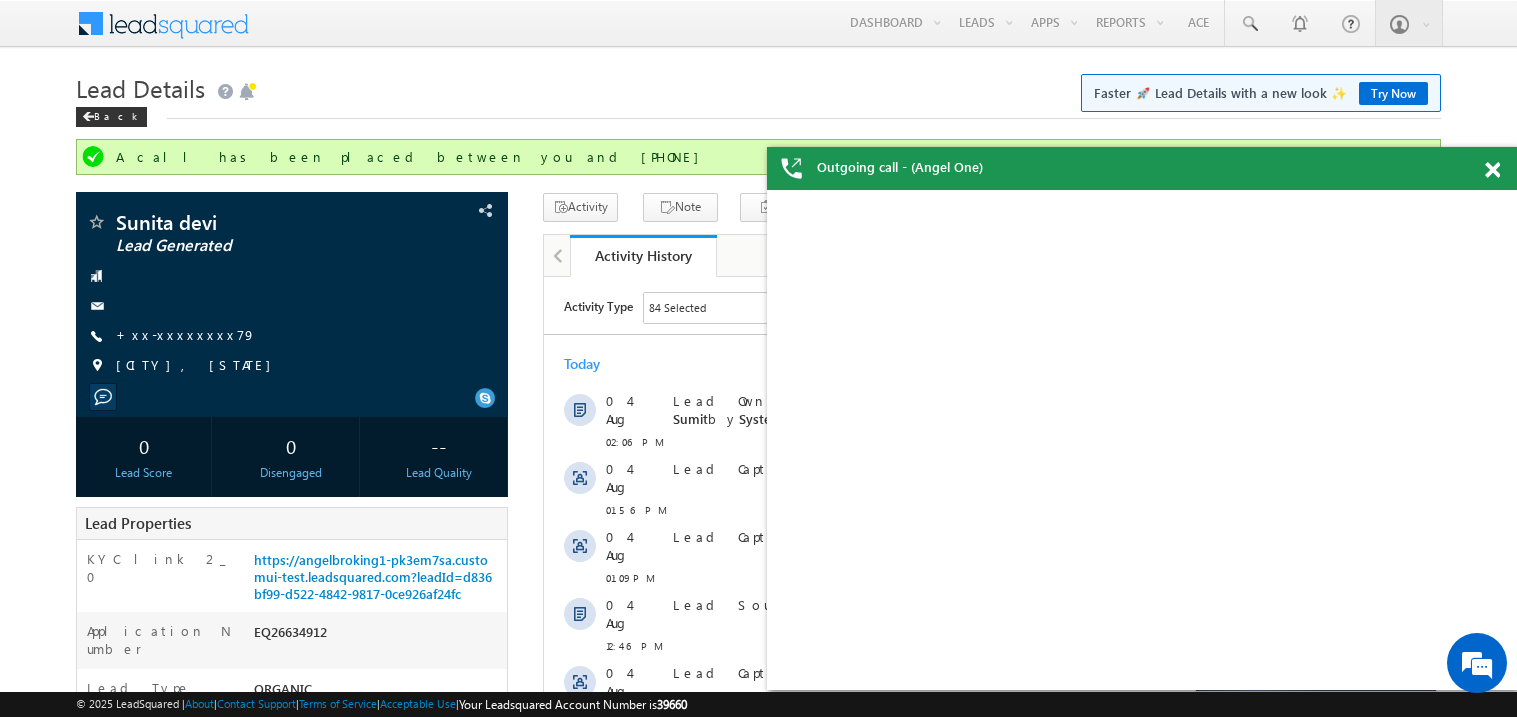 scroll, scrollTop: 0, scrollLeft: 0, axis: both 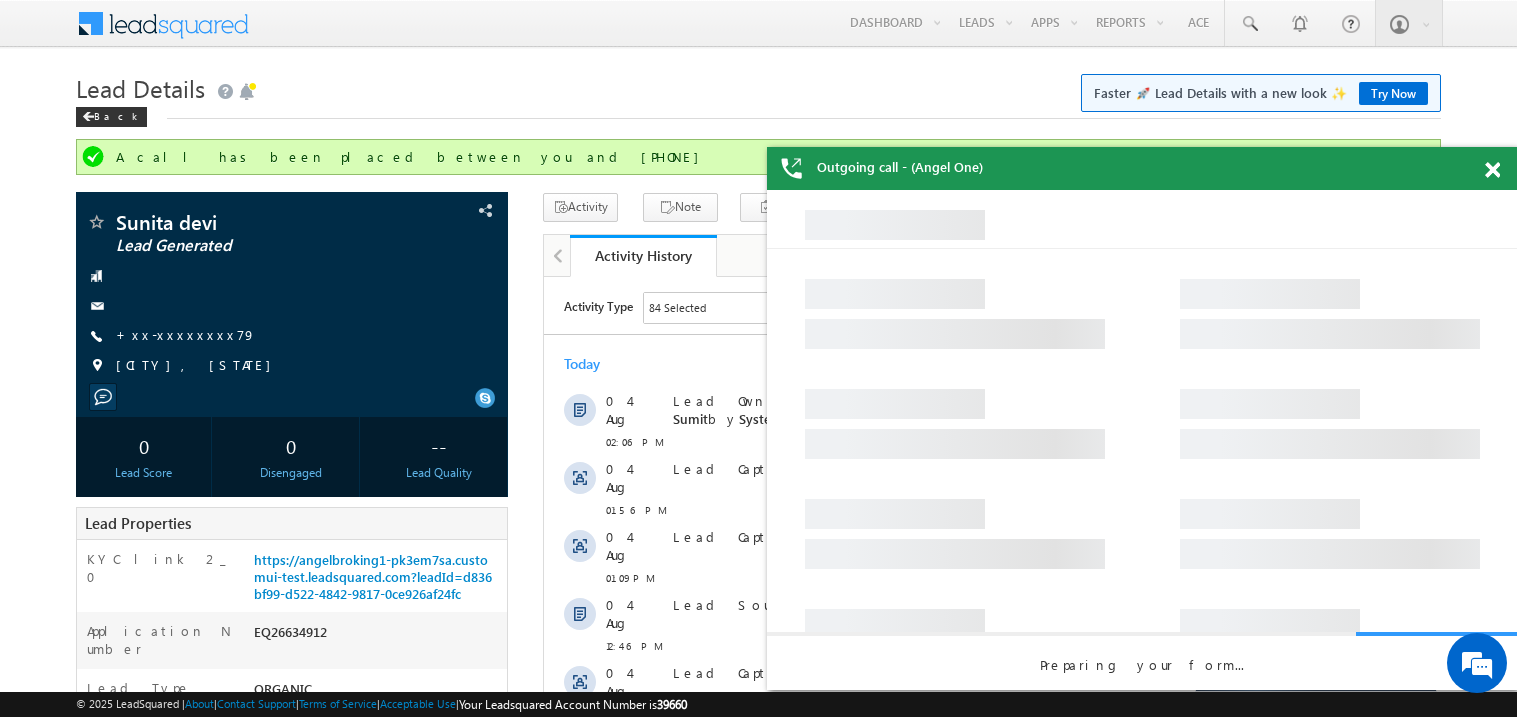 click at bounding box center (1492, 170) 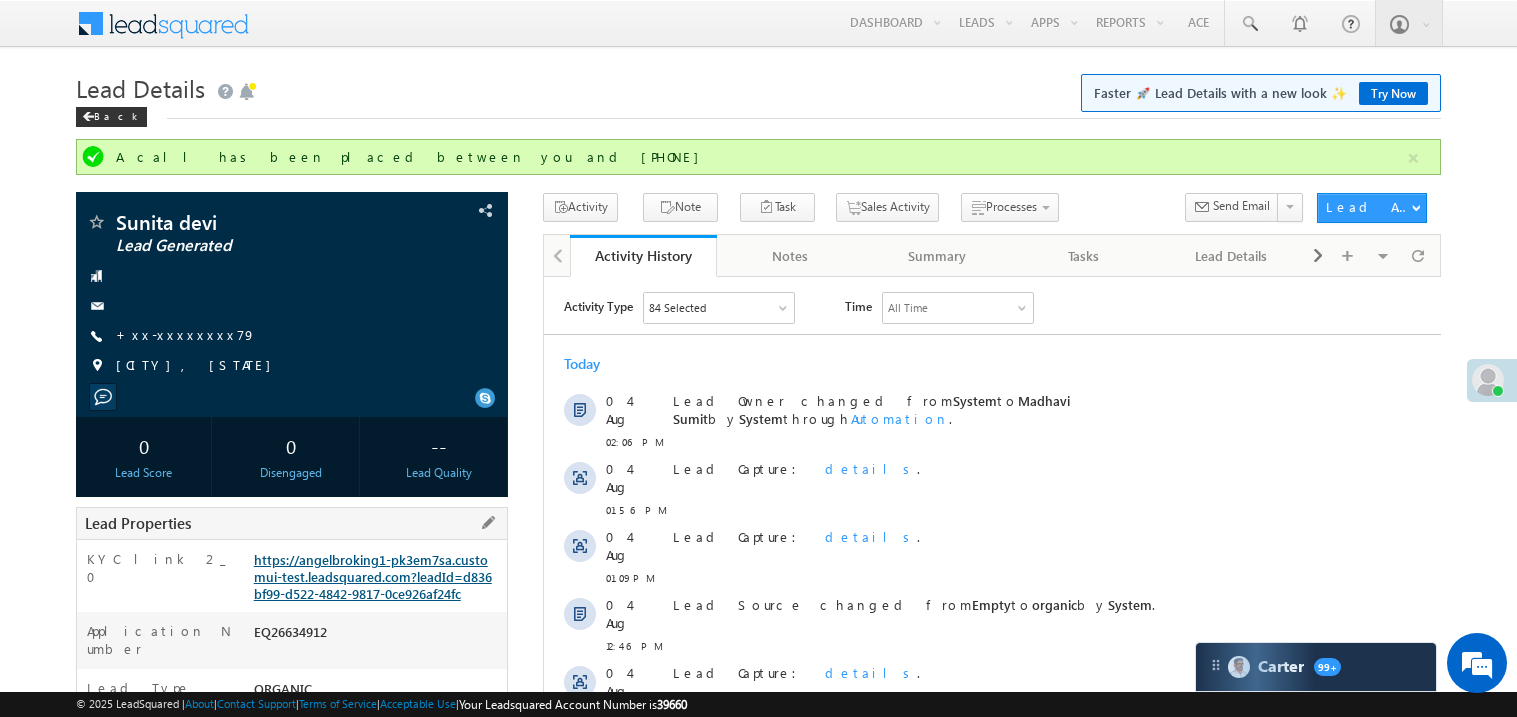 scroll, scrollTop: 0, scrollLeft: 0, axis: both 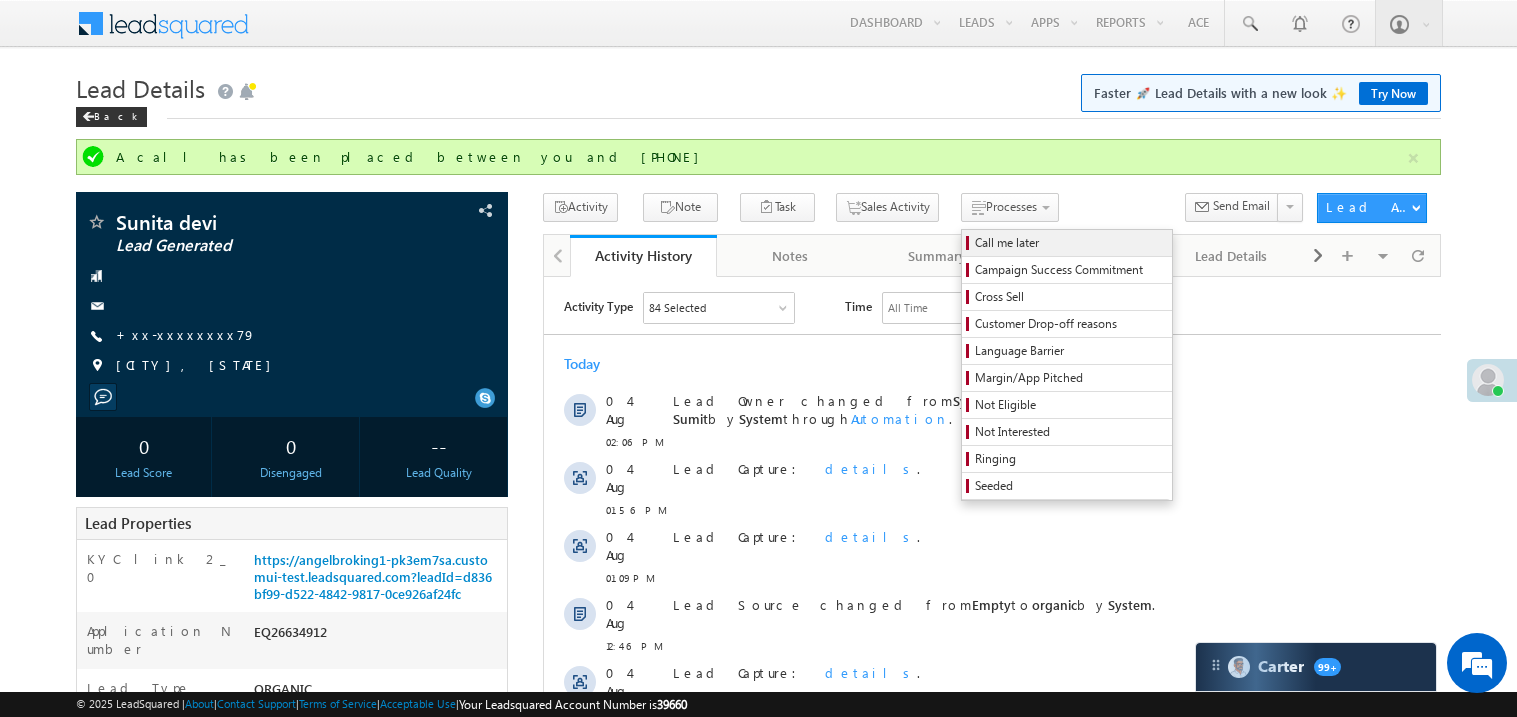 click on "Call me later" at bounding box center (1070, 243) 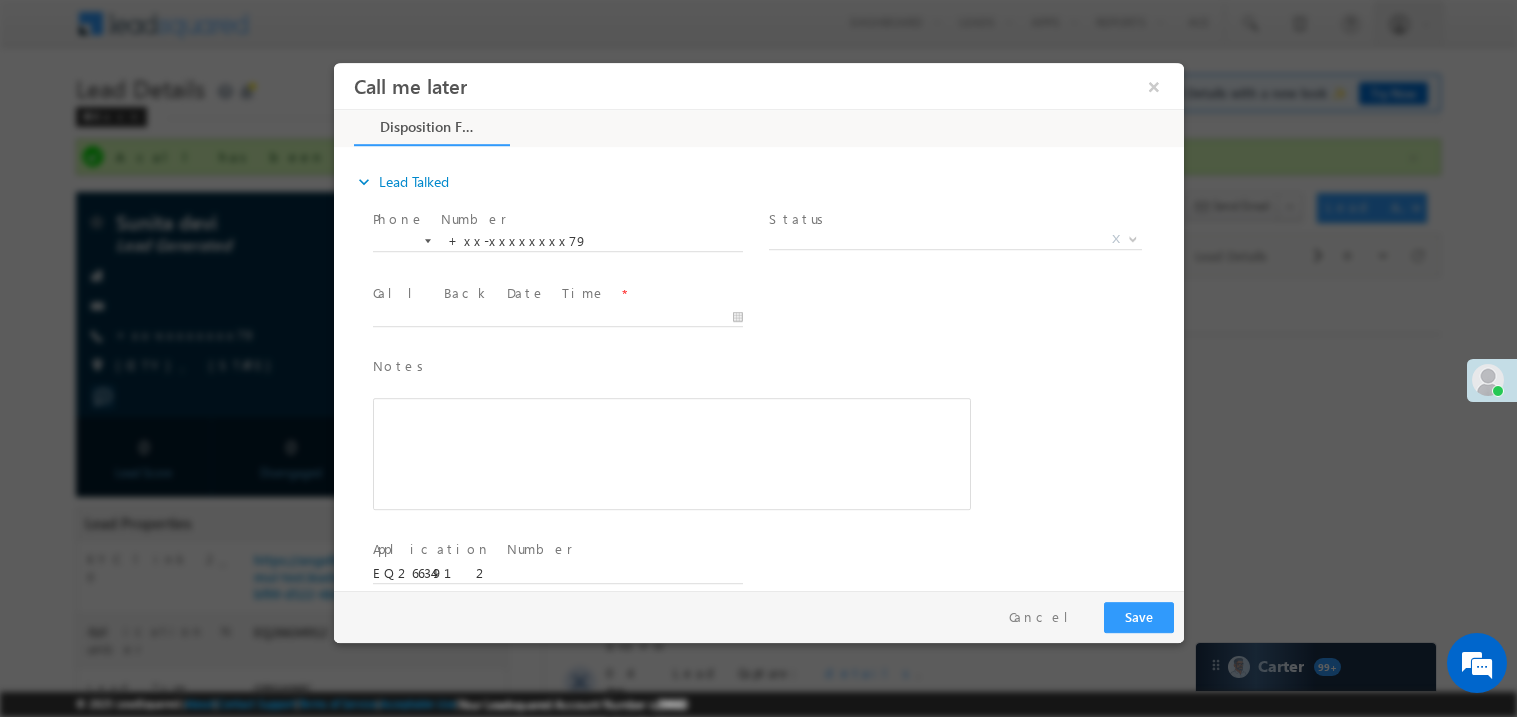 scroll, scrollTop: 0, scrollLeft: 0, axis: both 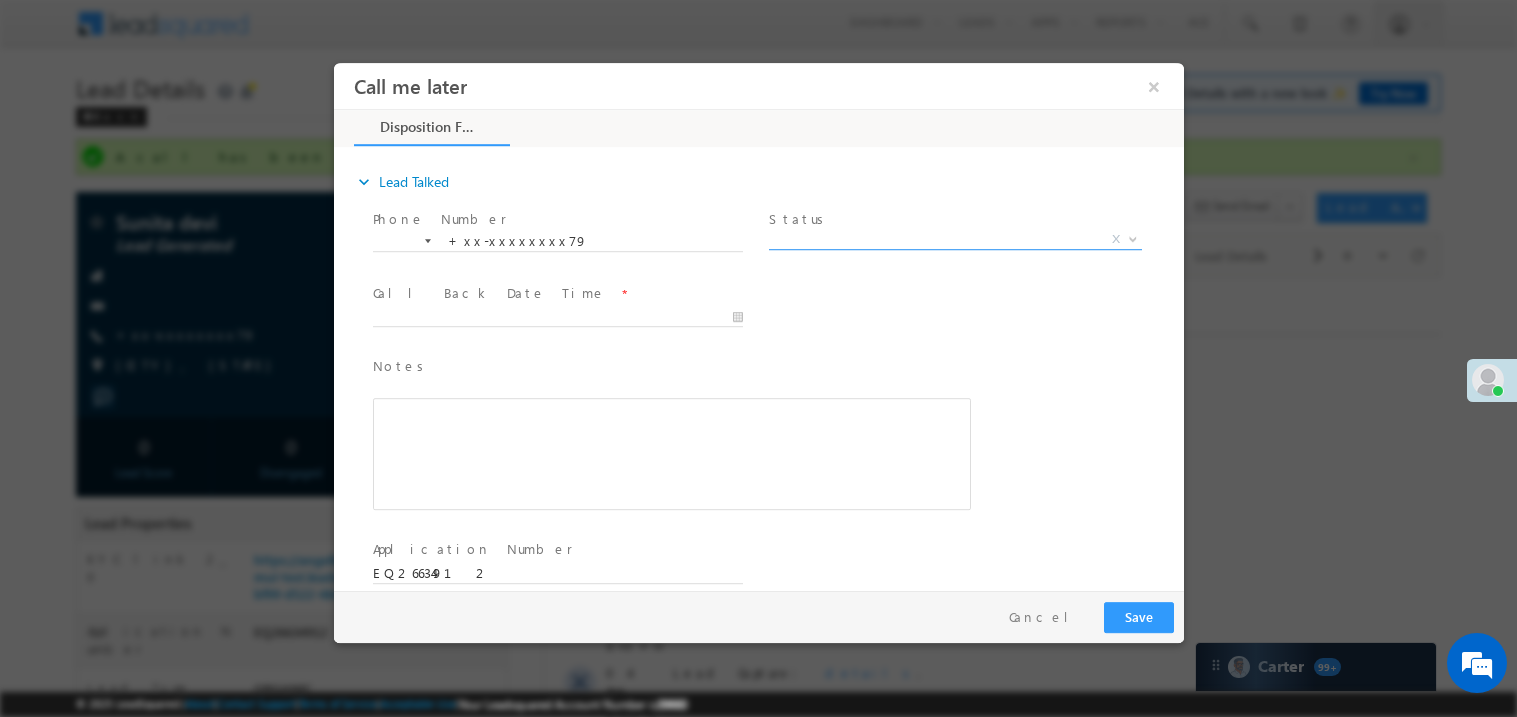 click on "X" at bounding box center (954, 239) 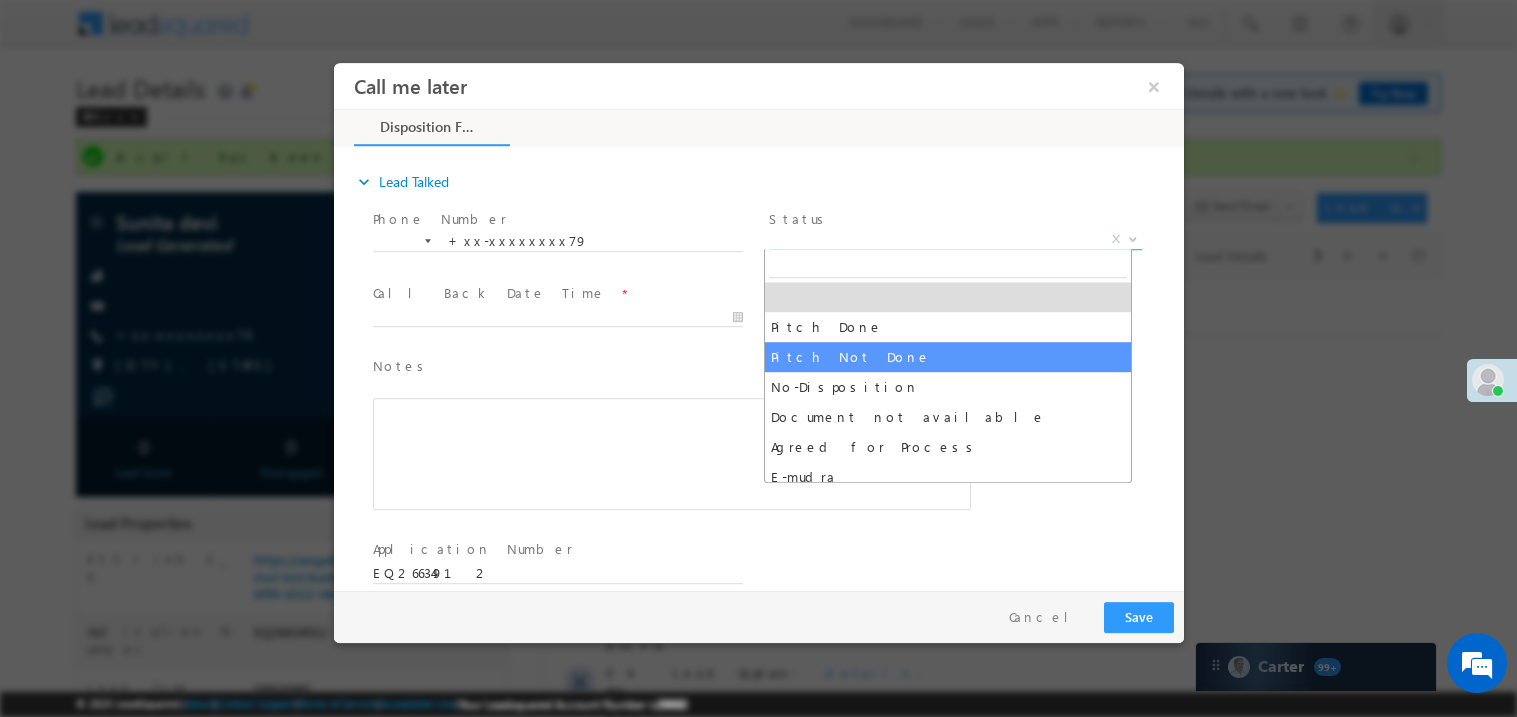 select on "Pitch Not Done" 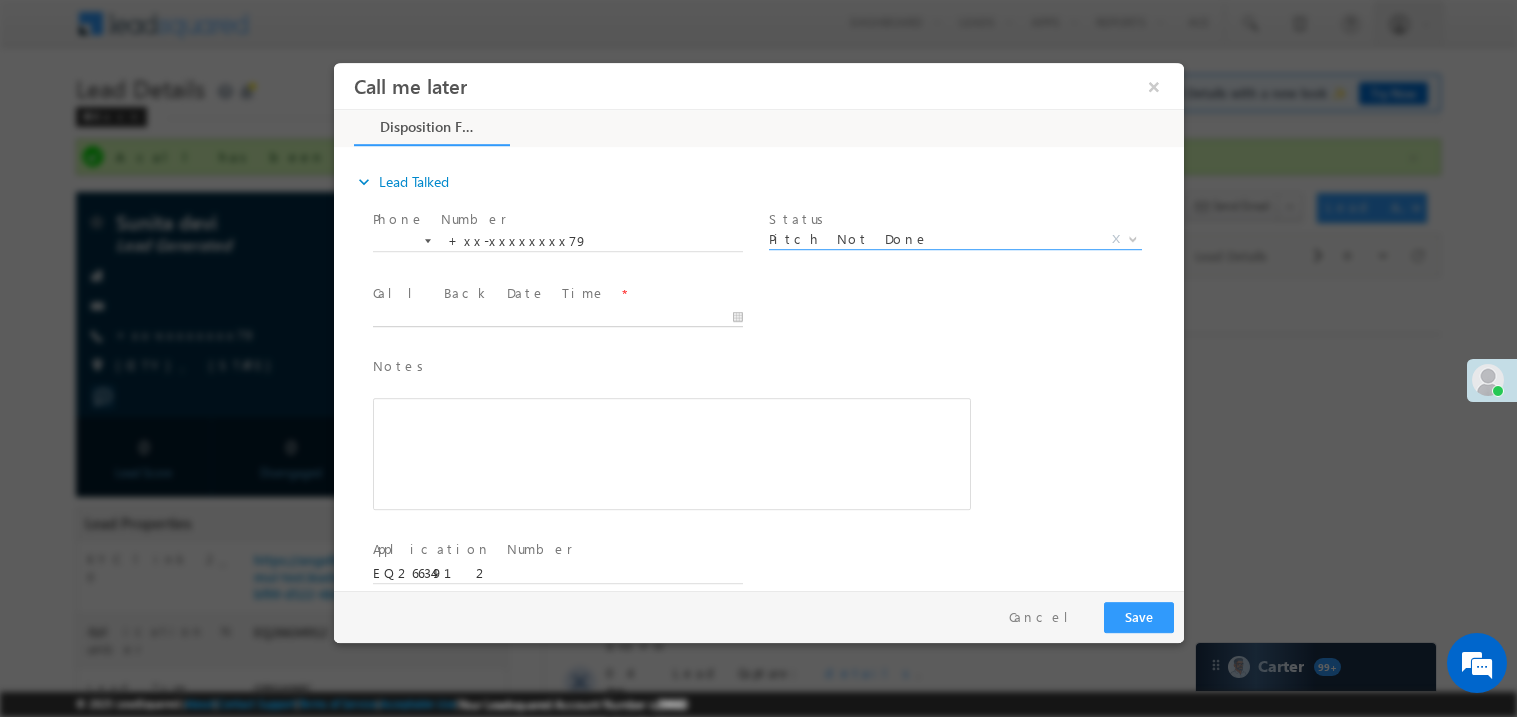 click on "Call me later
×" at bounding box center (758, 325) 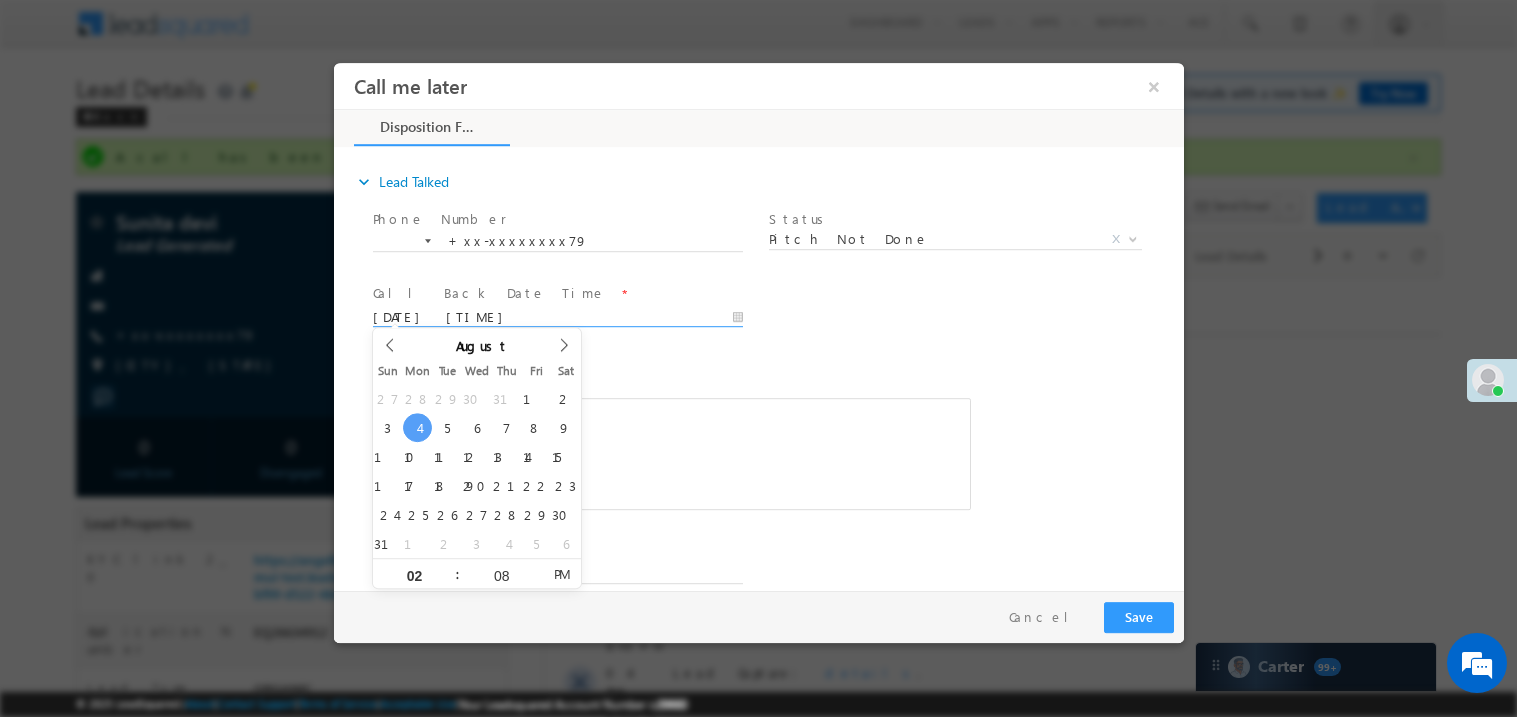 click at bounding box center [671, 453] 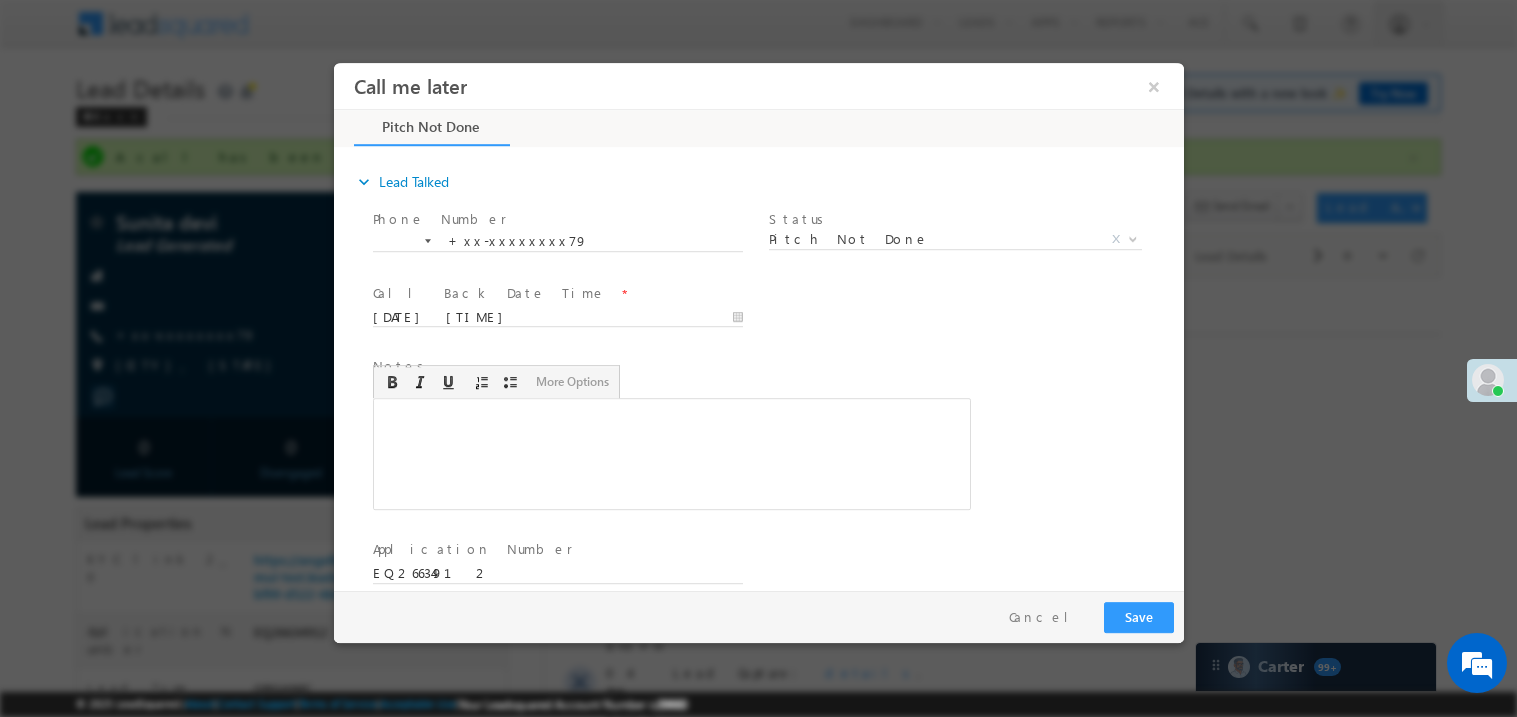 type 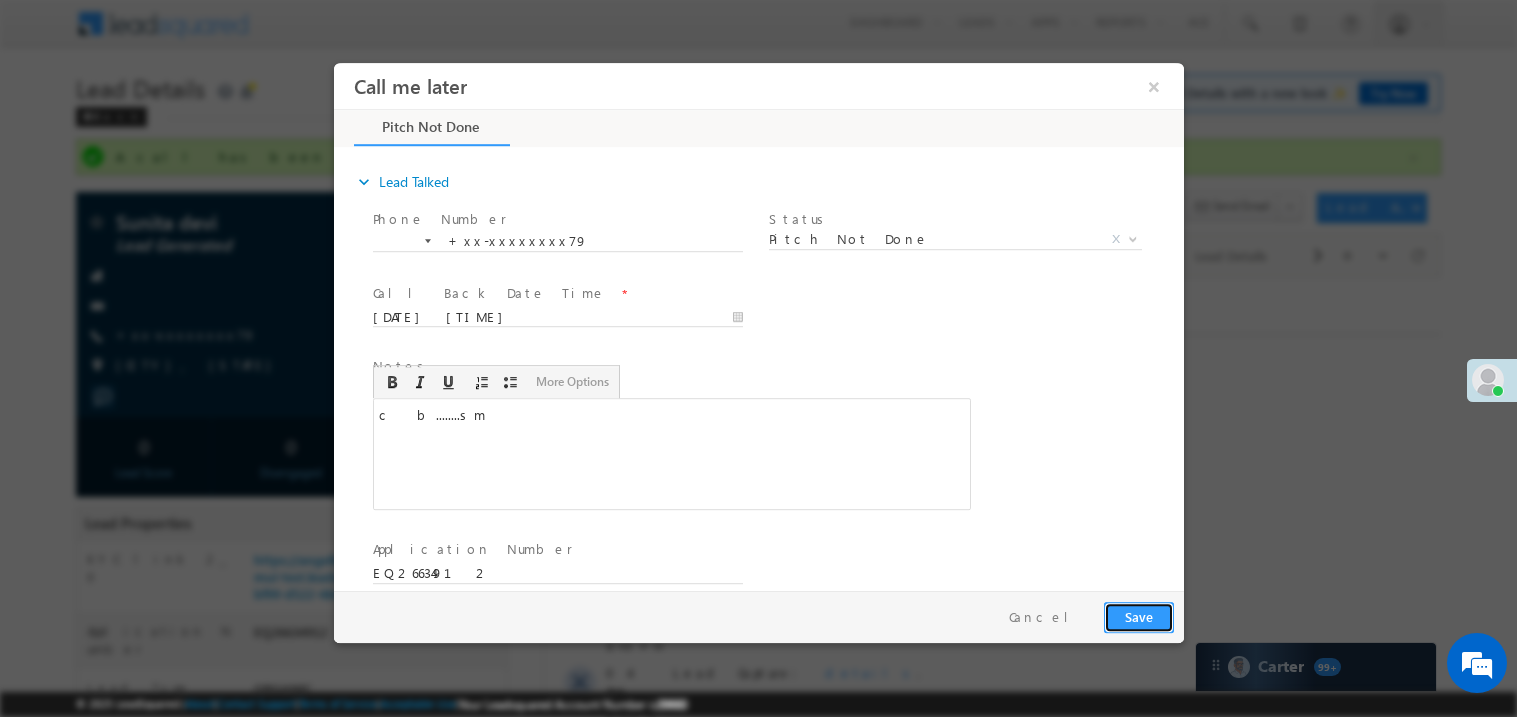 click on "Save" at bounding box center (1138, 616) 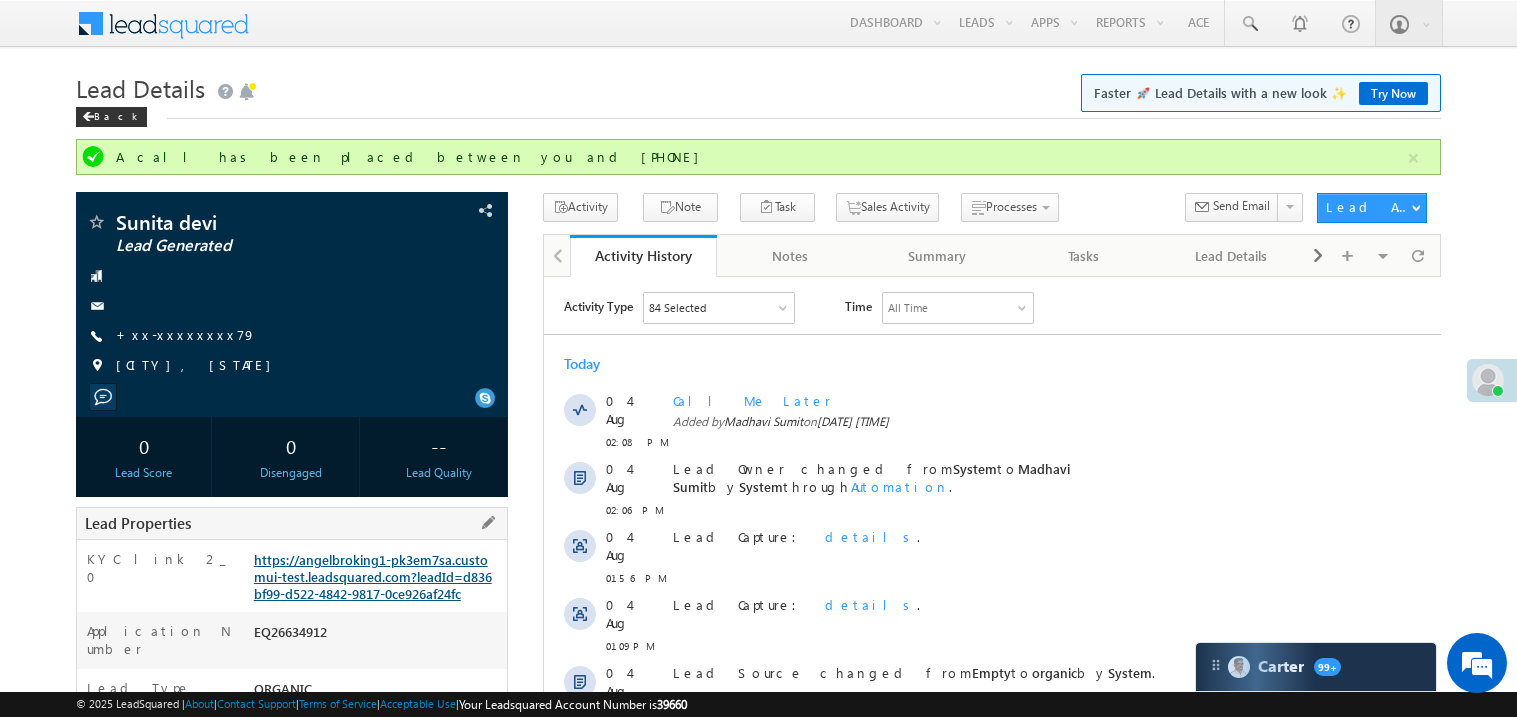 click on "https://angelbroking1-pk3em7sa.customui-test.leadsquared.com?leadId=d836bf99-d522-4842-9817-0ce926af24fc" at bounding box center (373, 576) 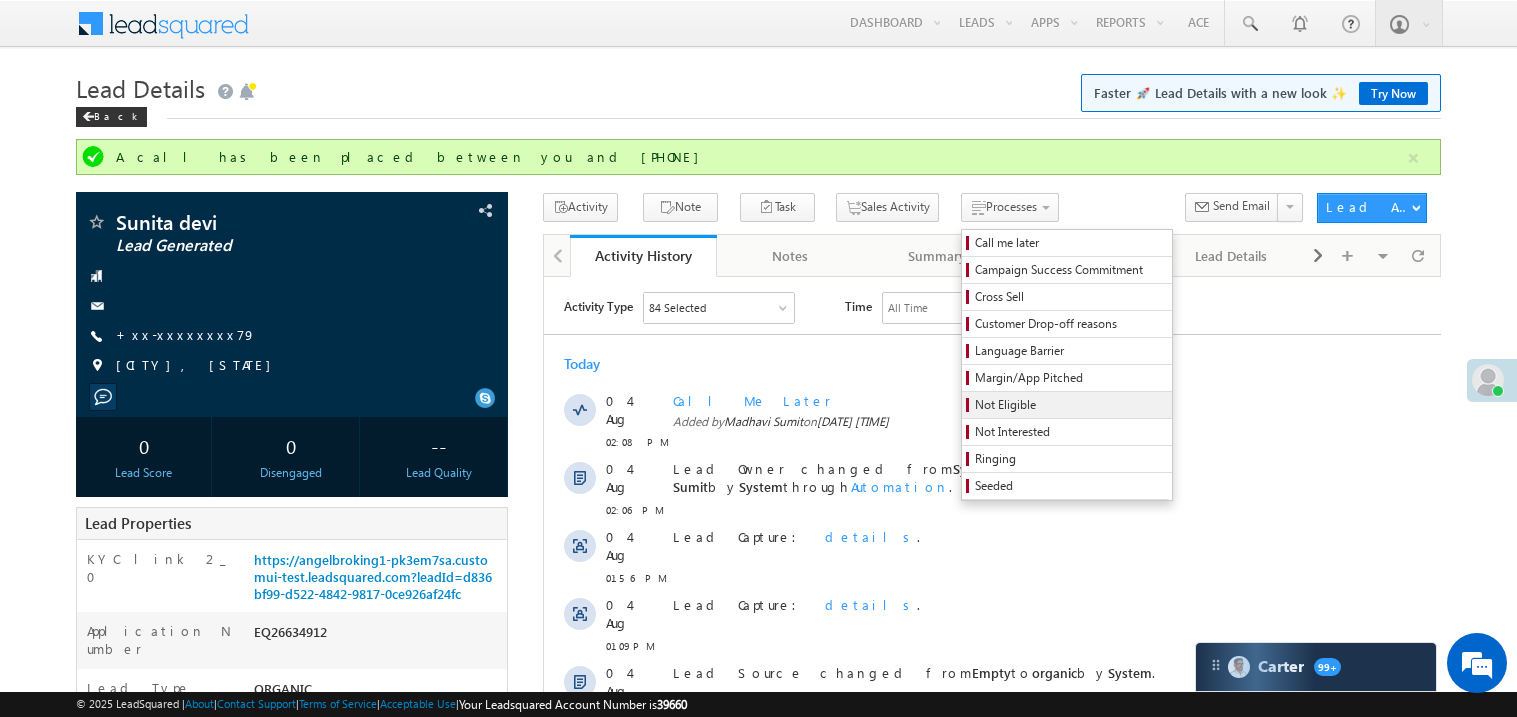click on "Not Eligible" at bounding box center (1070, 405) 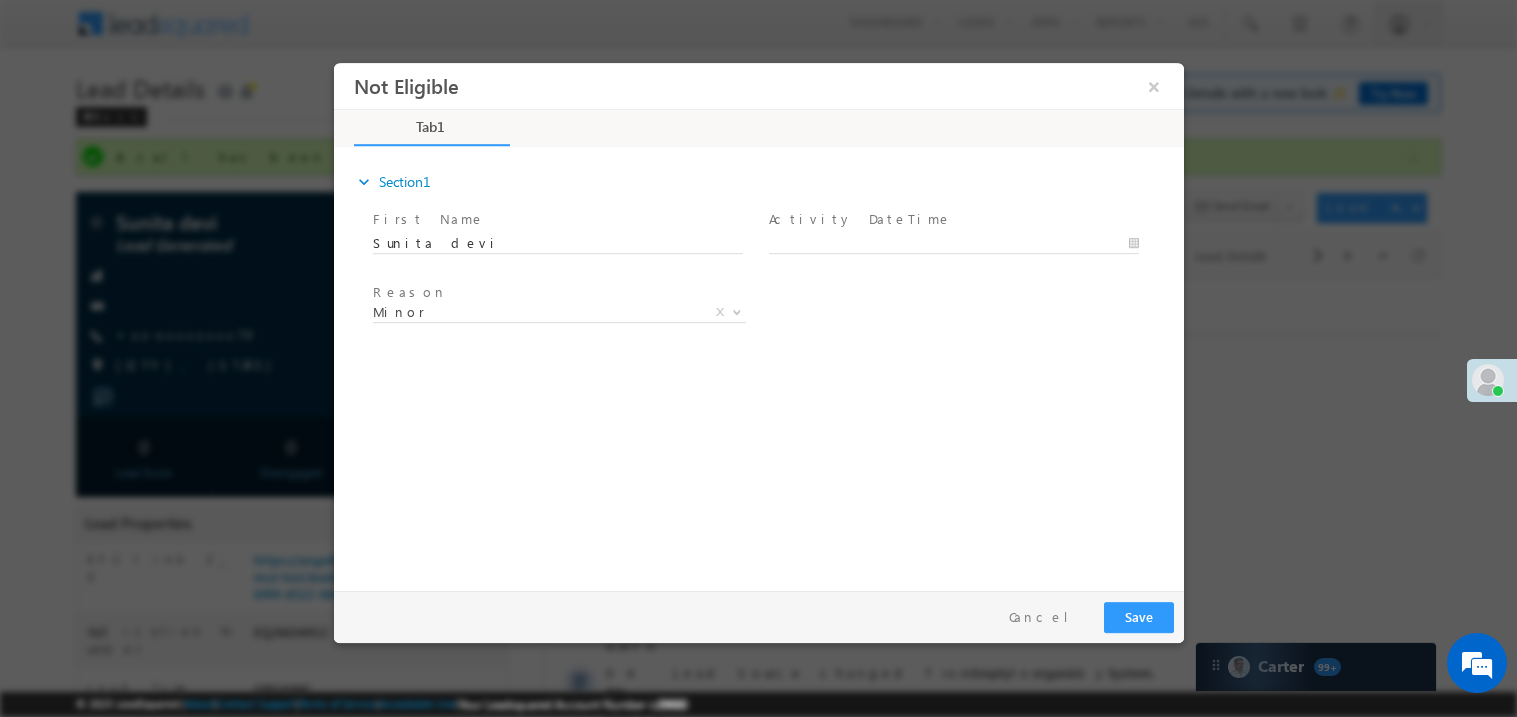 scroll, scrollTop: 0, scrollLeft: 0, axis: both 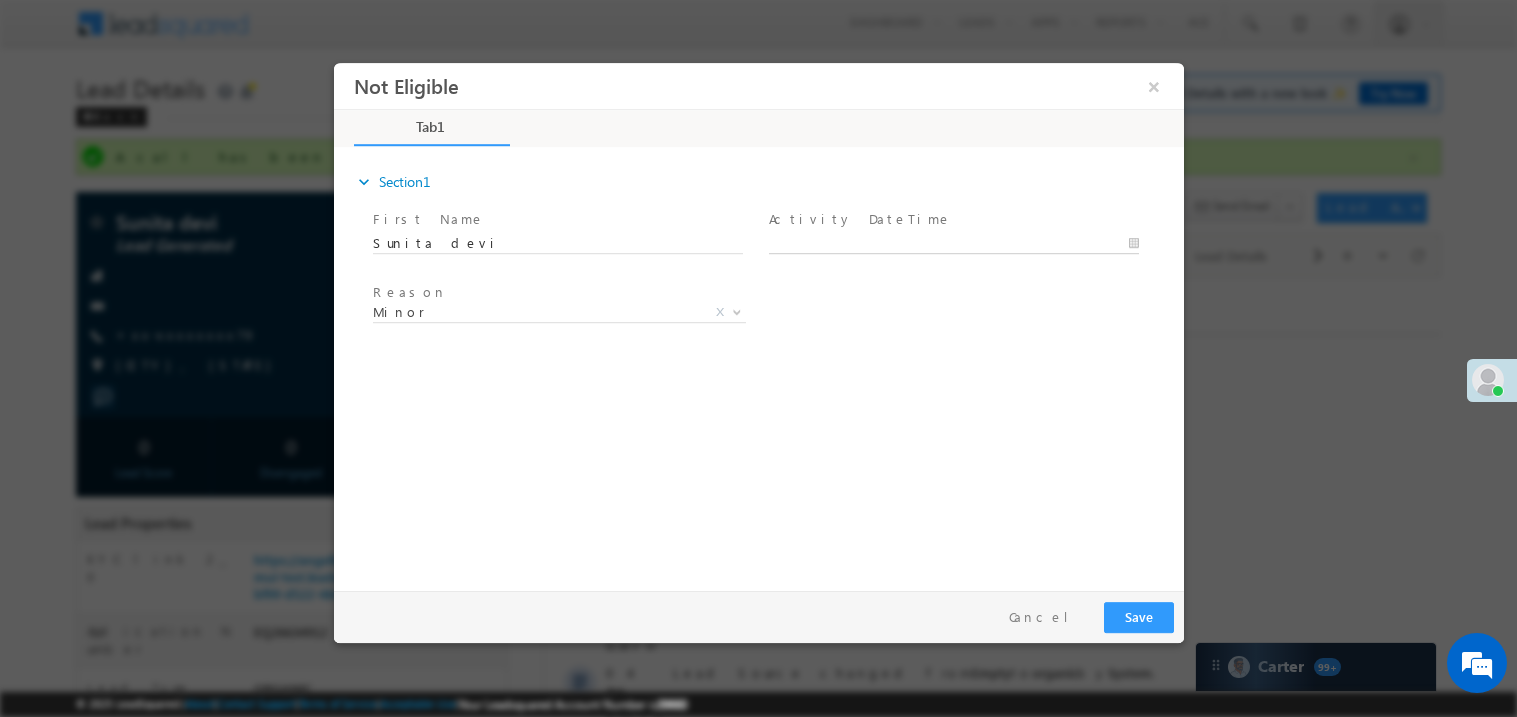 click on "Not Eligible
×" at bounding box center (758, 321) 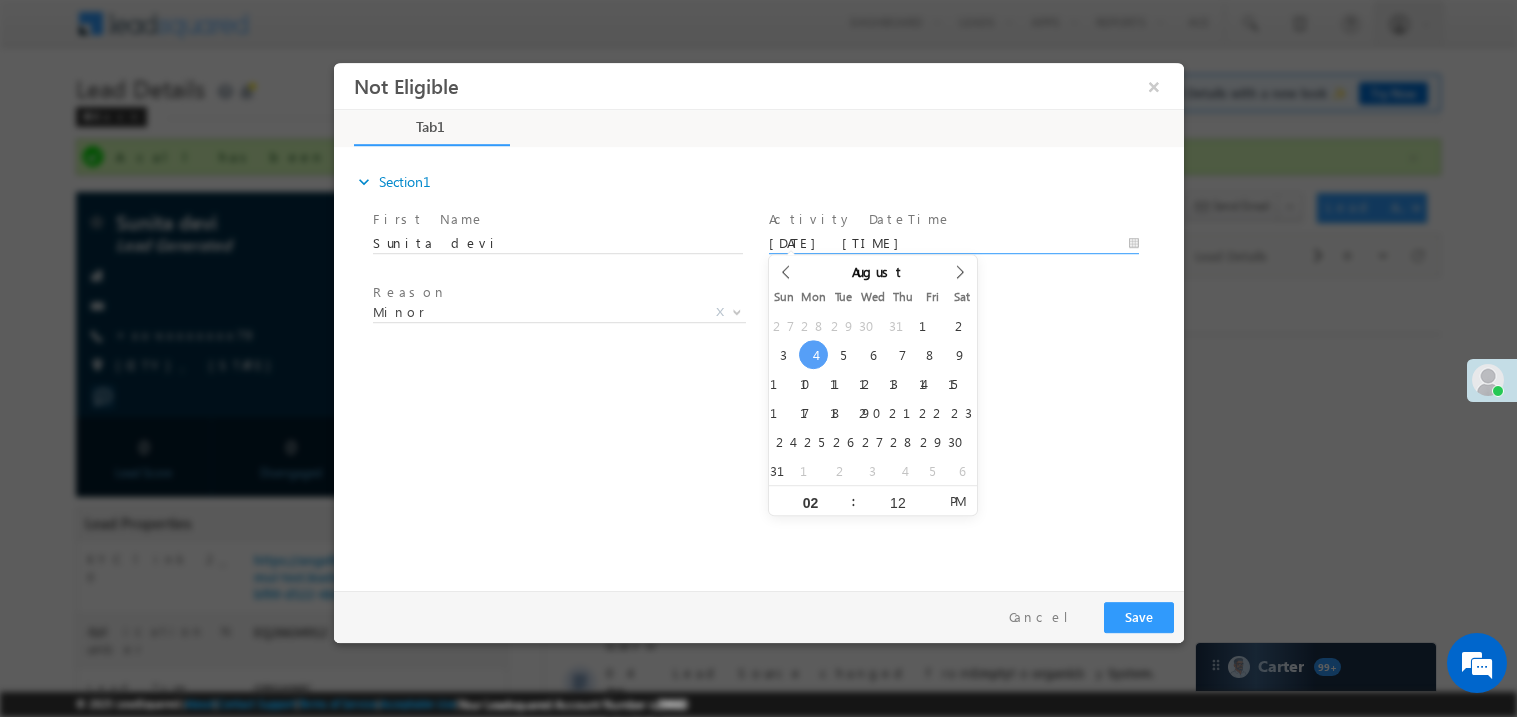 click on "expand_more Section1
First Name
*" at bounding box center (763, 365) 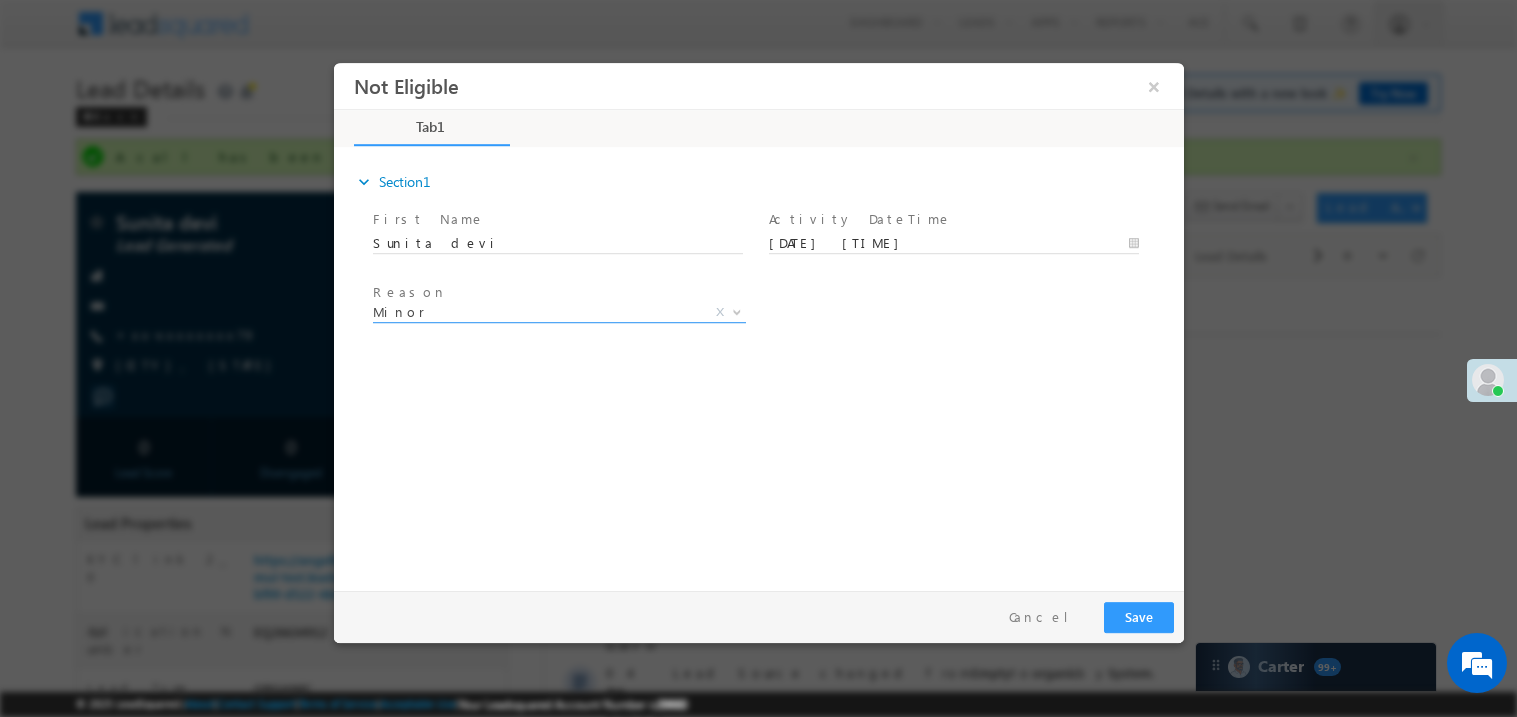 click on "Minor" at bounding box center (534, 311) 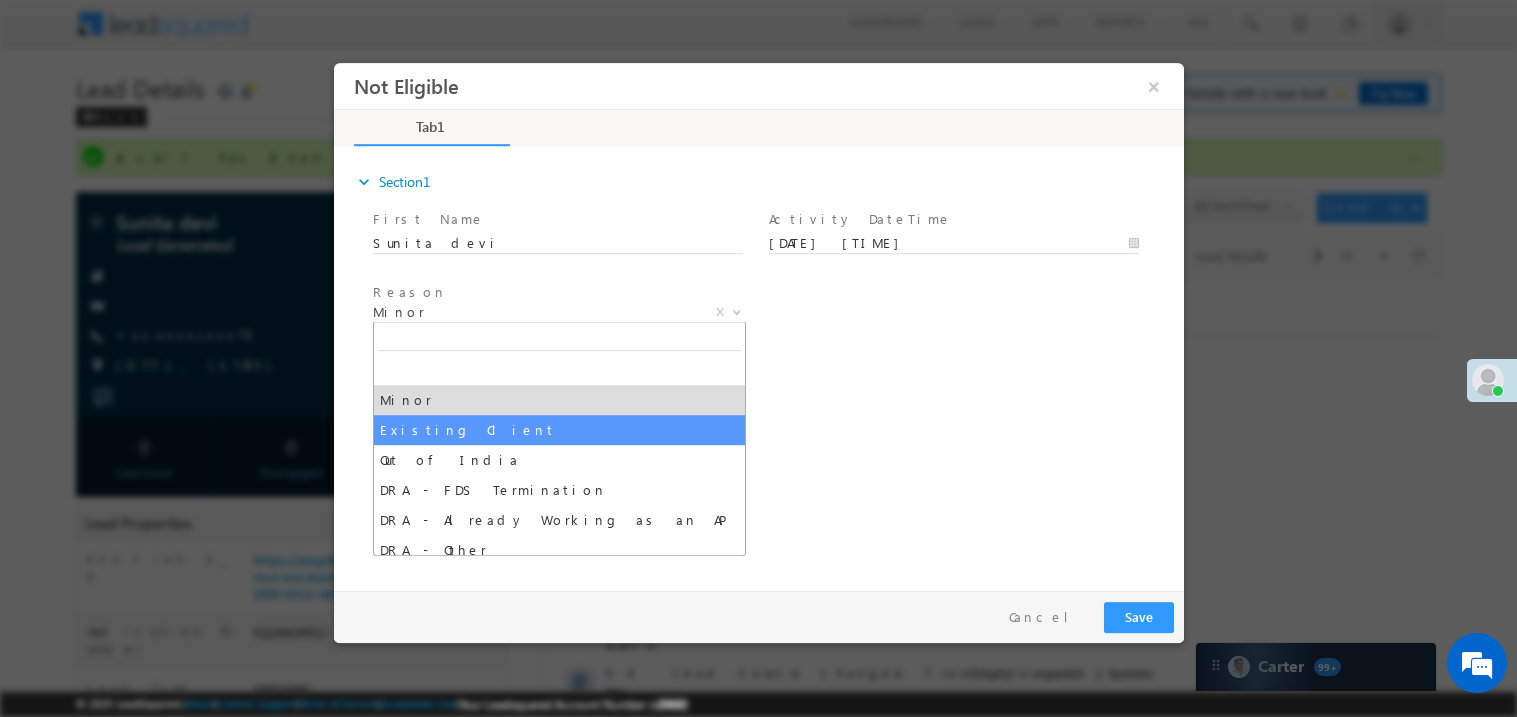 select on "Existing Client" 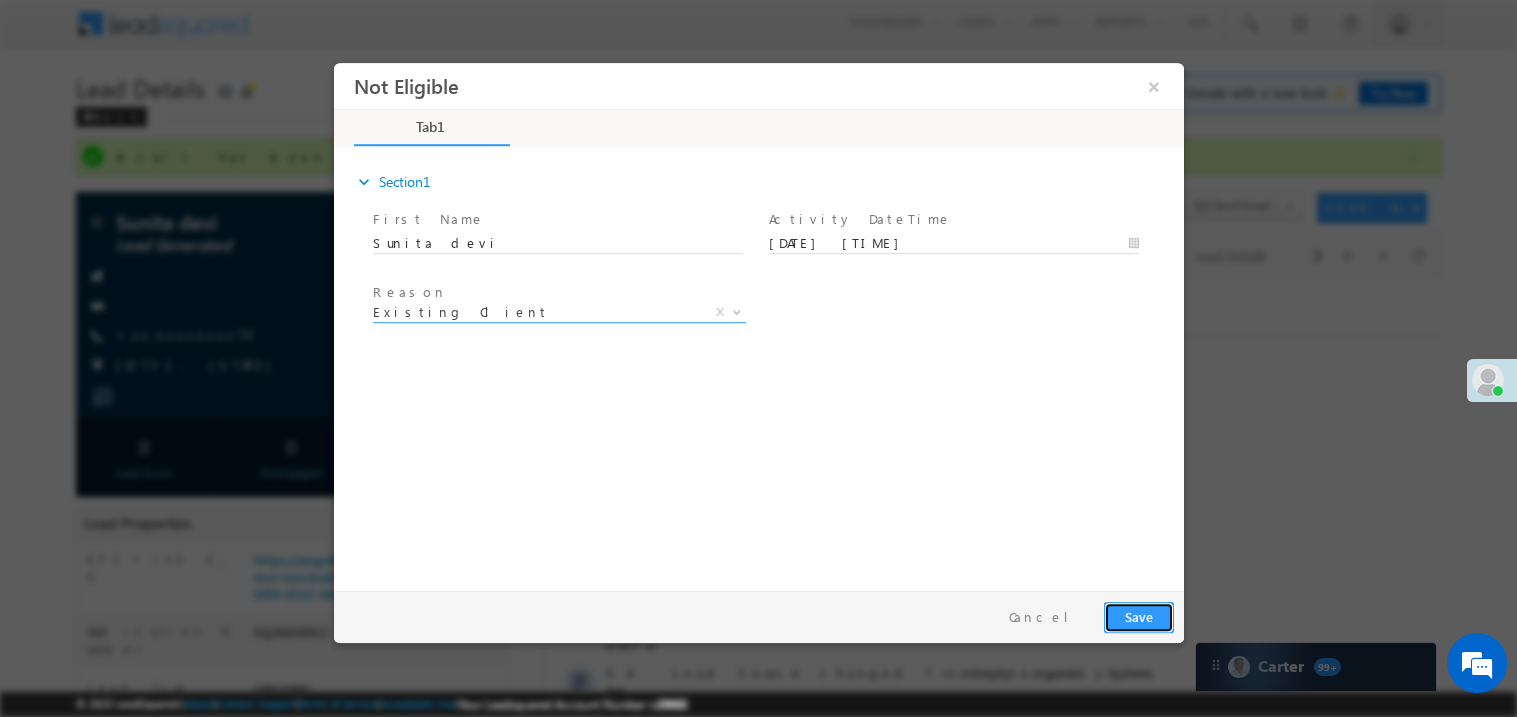 click on "Save" at bounding box center (1138, 616) 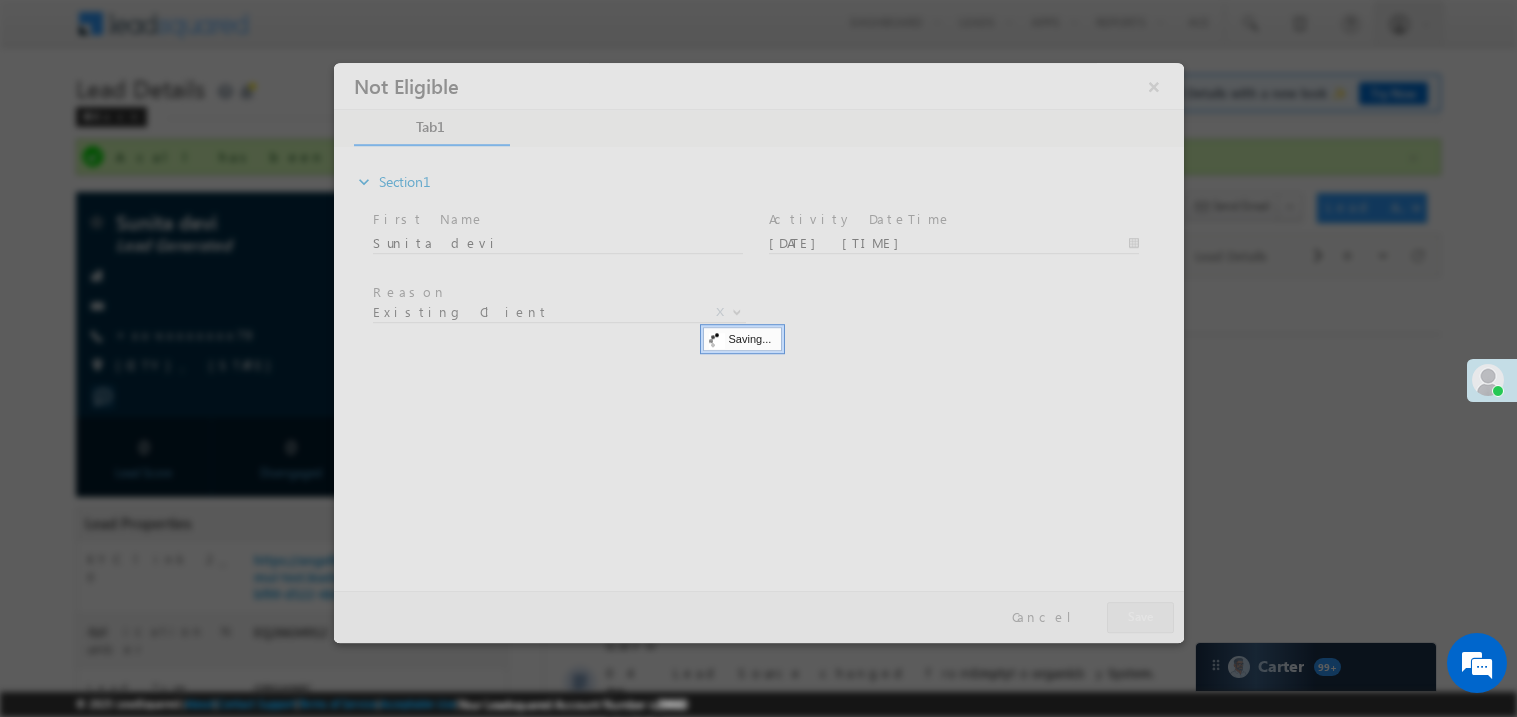 click at bounding box center [758, 352] 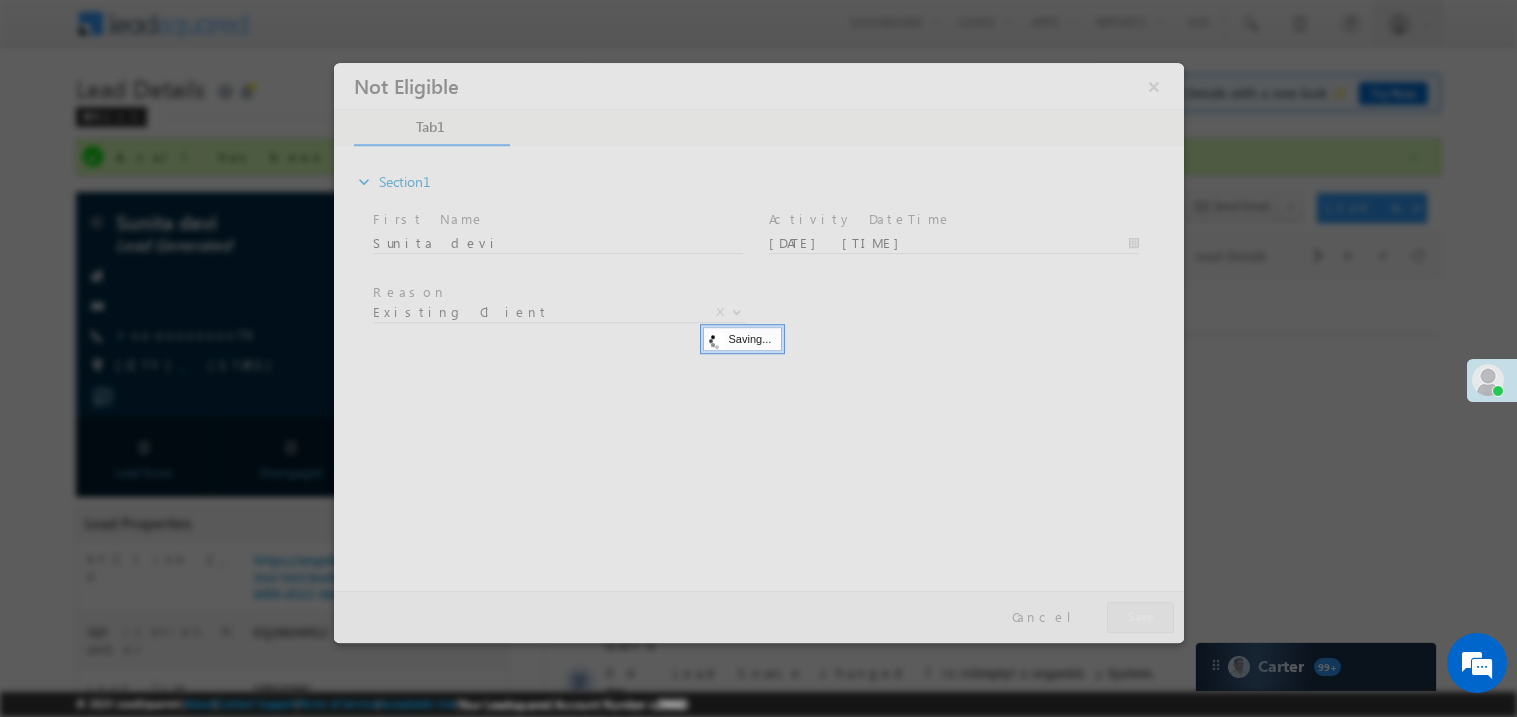 click at bounding box center [758, 352] 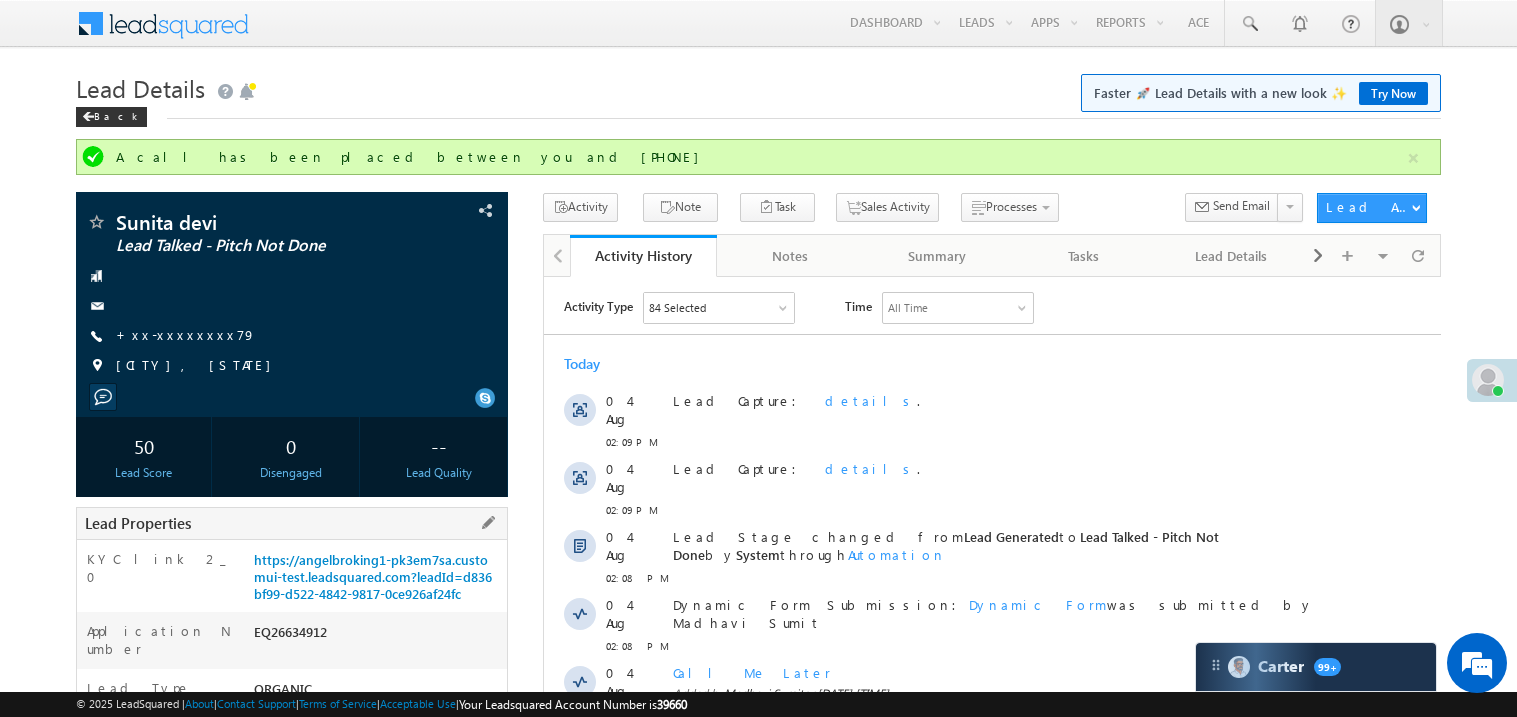 click on "EQ26634912" at bounding box center [378, 636] 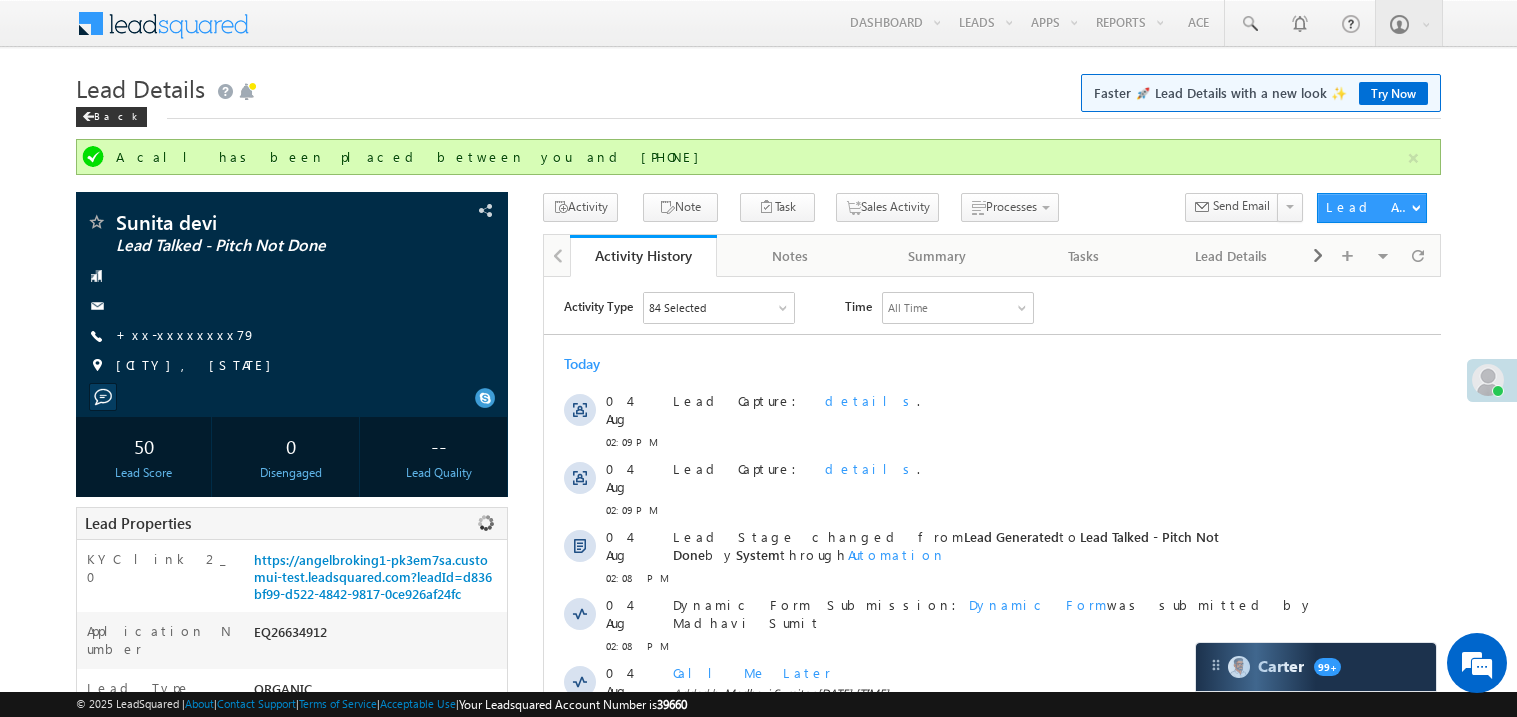 copy on "EQ26634912" 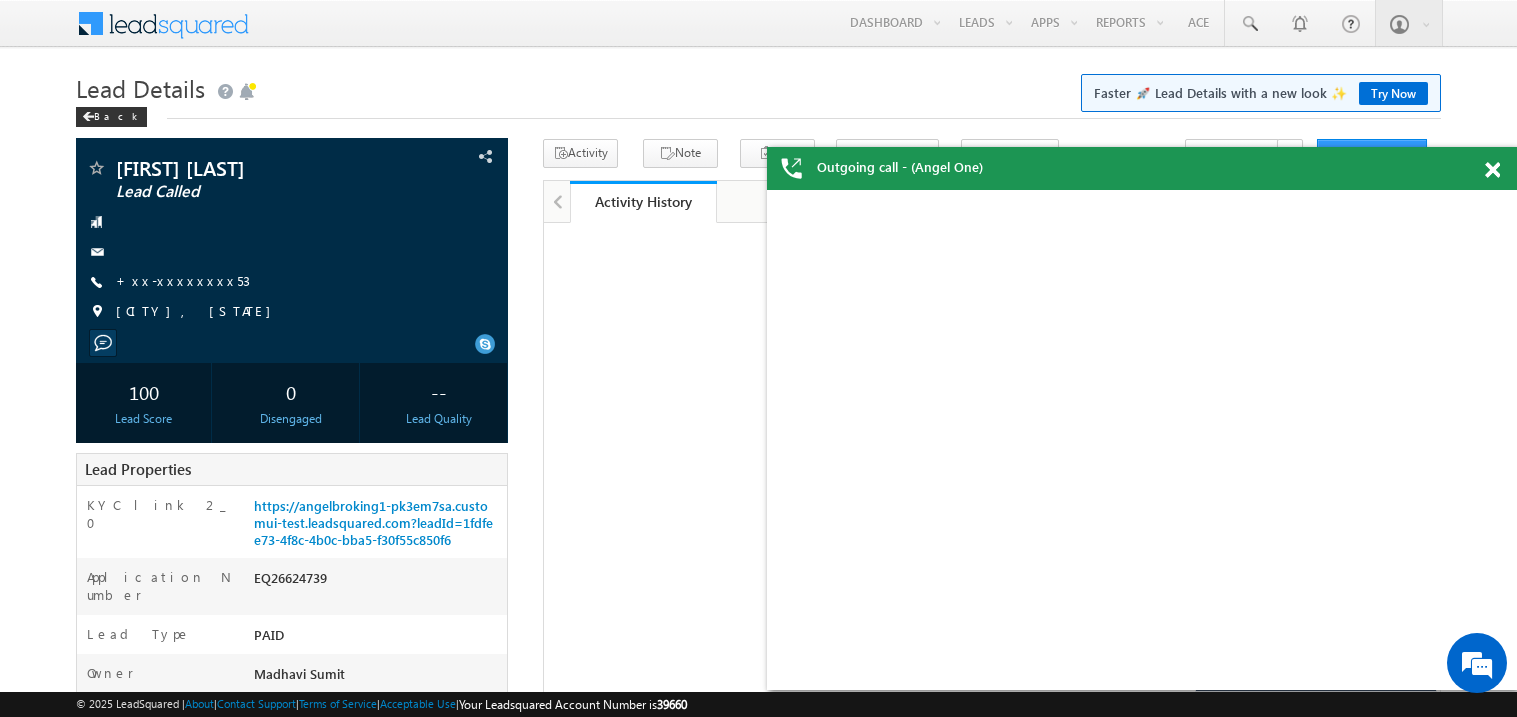 scroll, scrollTop: 0, scrollLeft: 0, axis: both 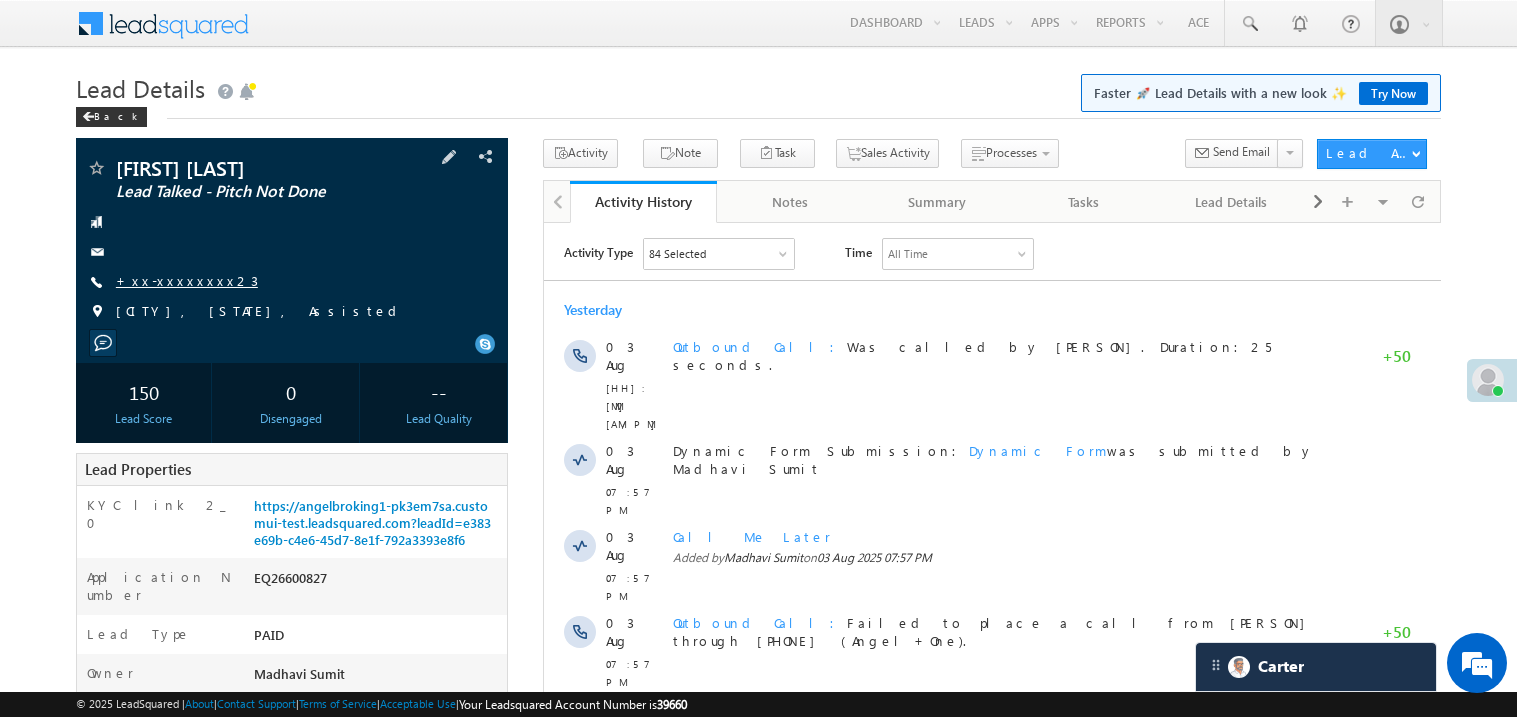 click on "+xx-xxxxxxxx23" at bounding box center [187, 280] 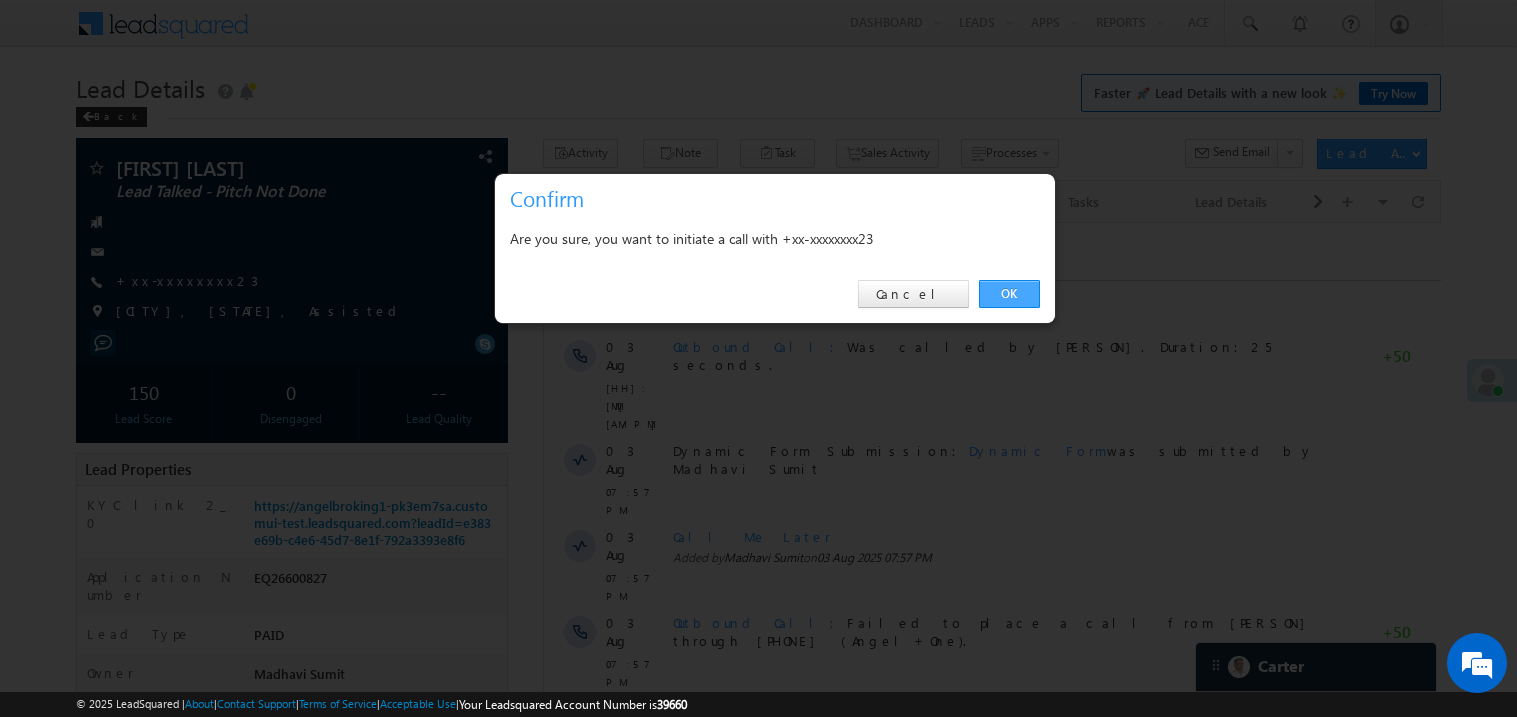 click on "OK" at bounding box center [1009, 294] 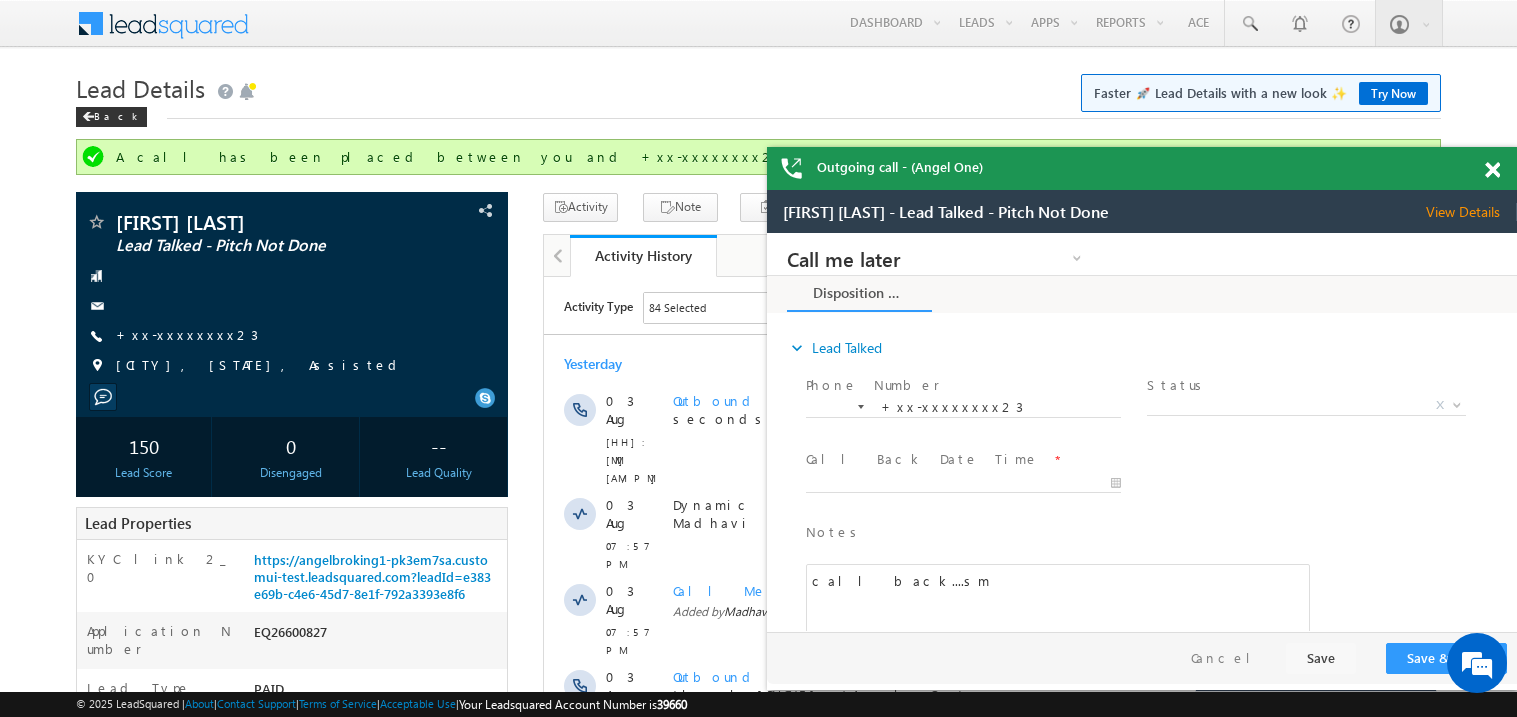 scroll, scrollTop: 0, scrollLeft: 0, axis: both 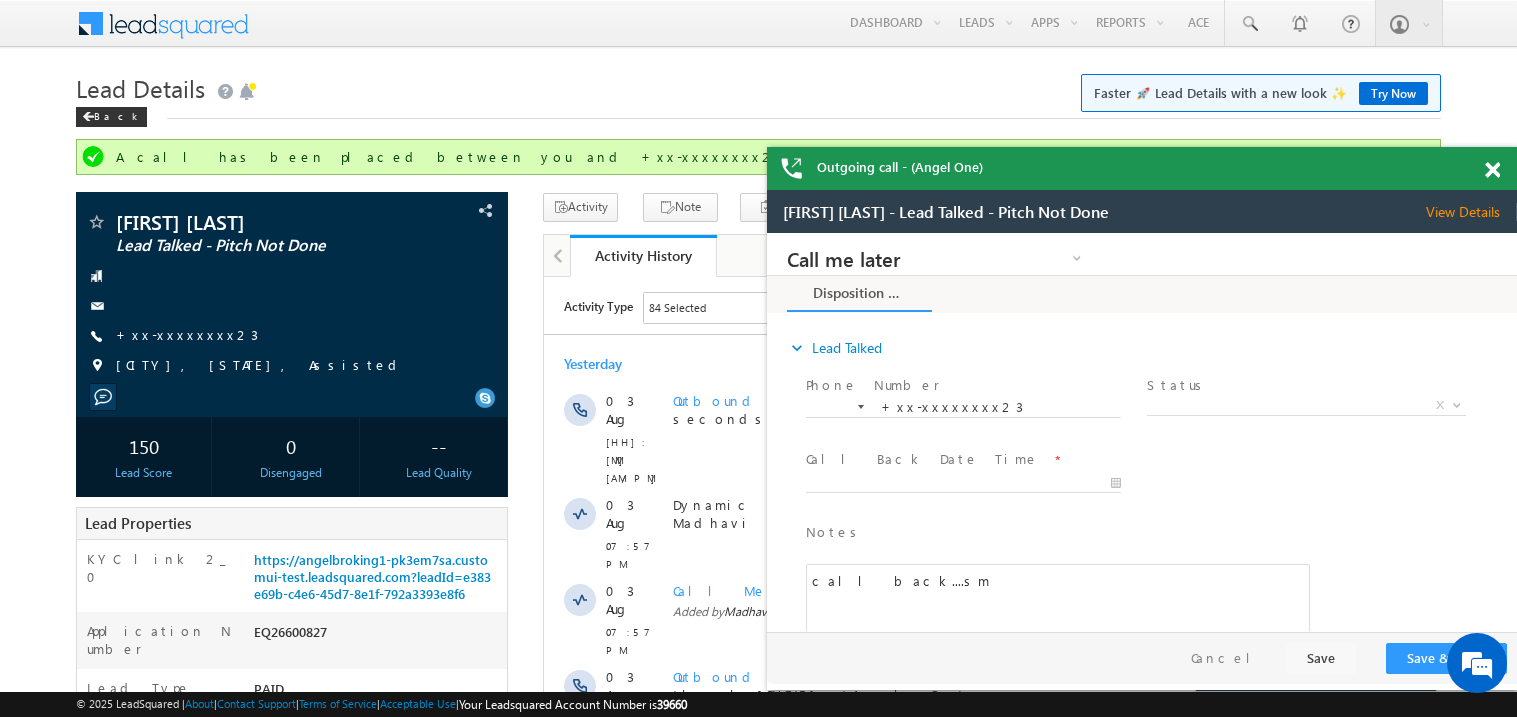 click at bounding box center (1492, 170) 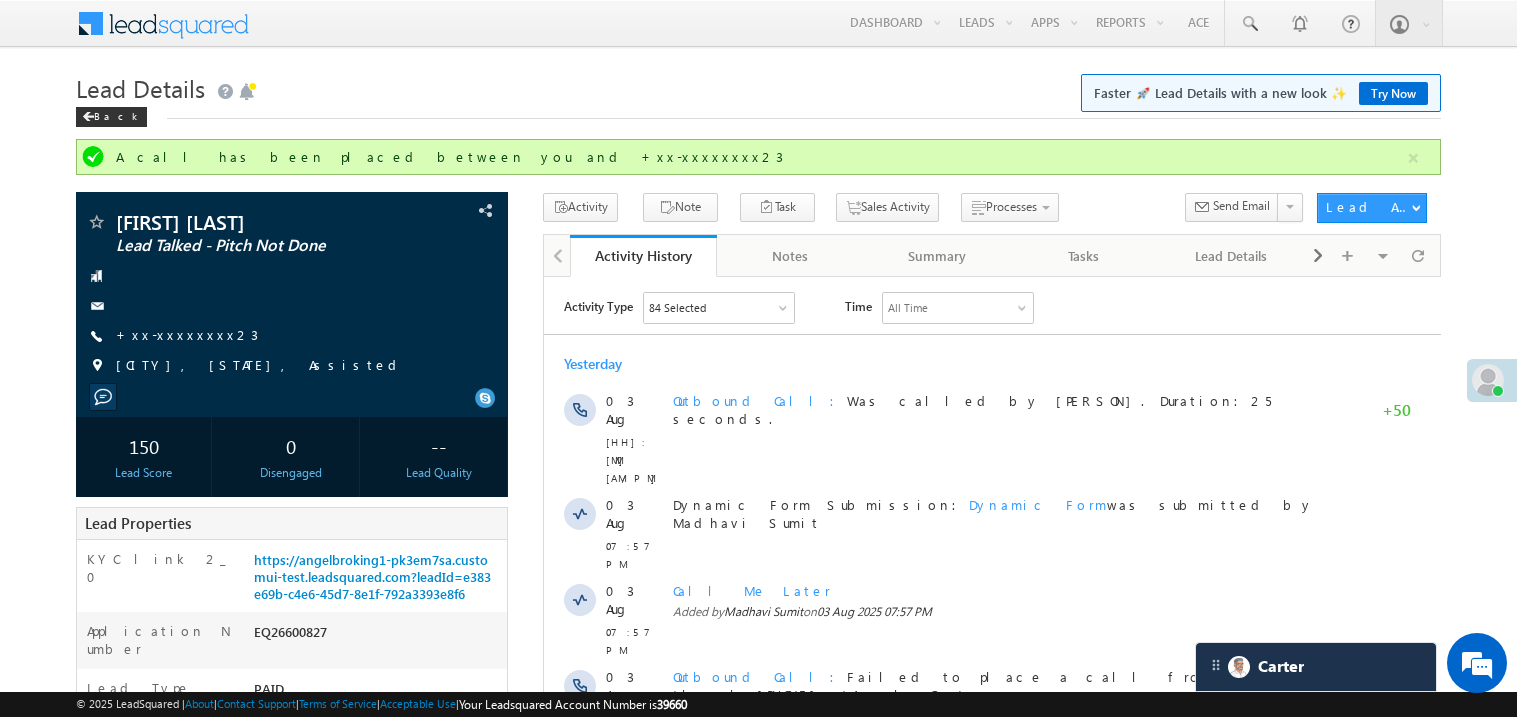click on "Lead Details Faster 🚀 Lead Details with a new look ✨ Try Now" at bounding box center [758, 86] 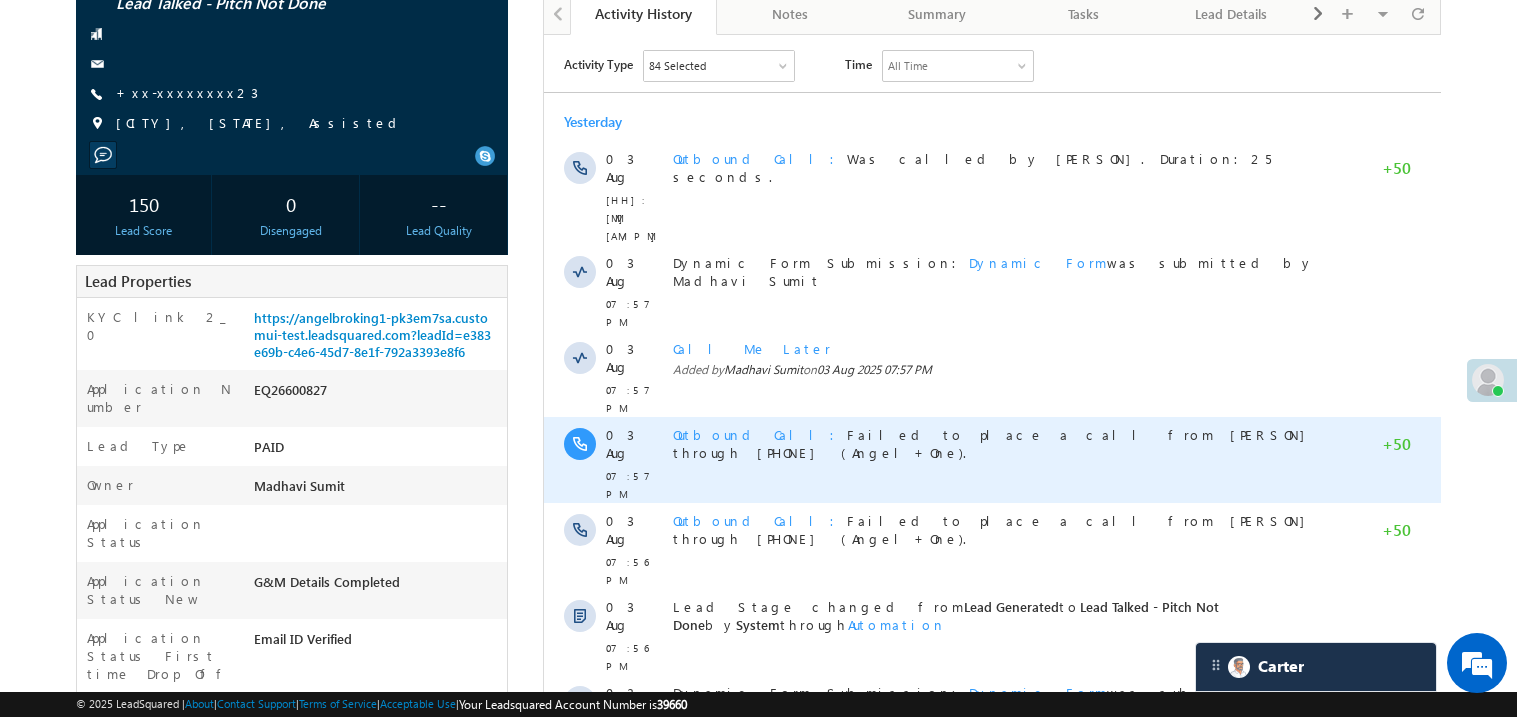 scroll, scrollTop: 199, scrollLeft: 0, axis: vertical 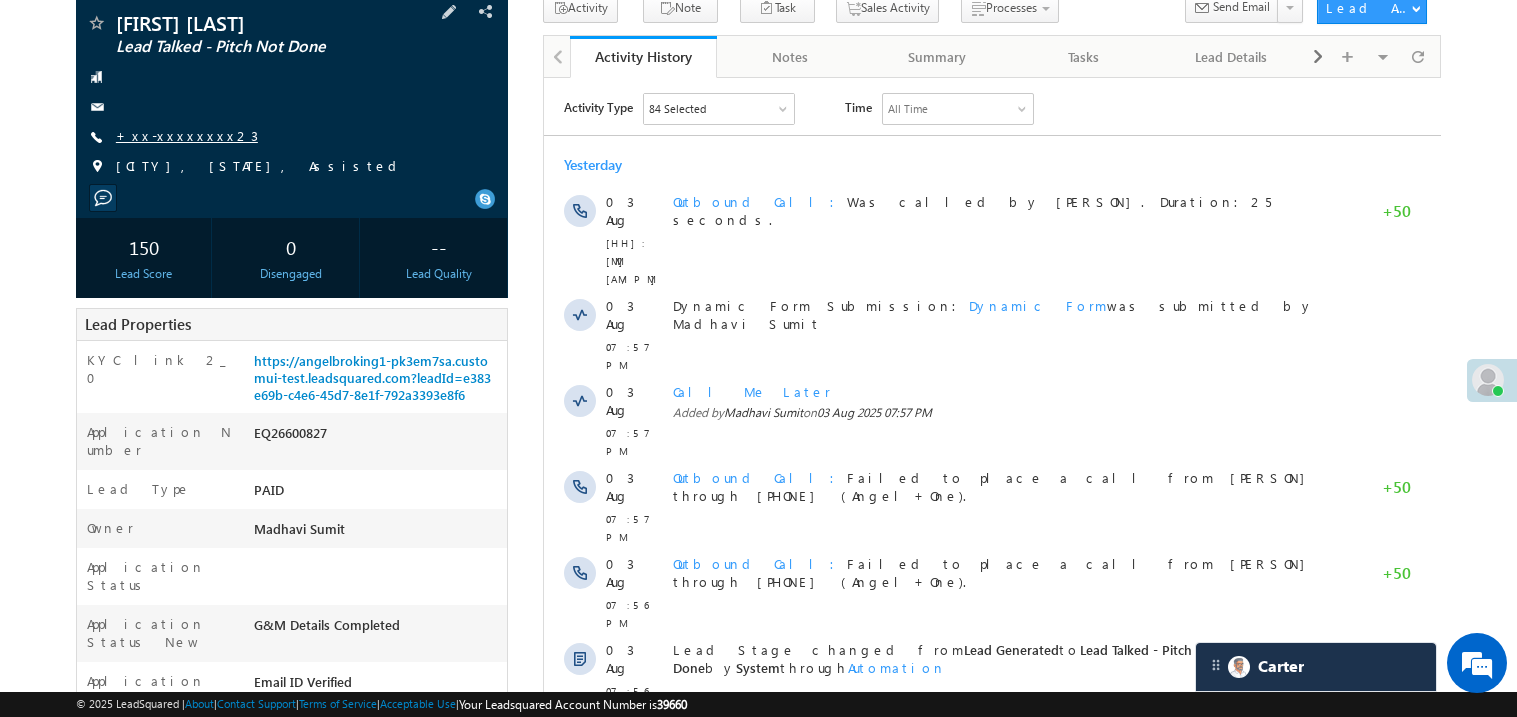 click on "+xx-xxxxxxxx23" at bounding box center [187, 135] 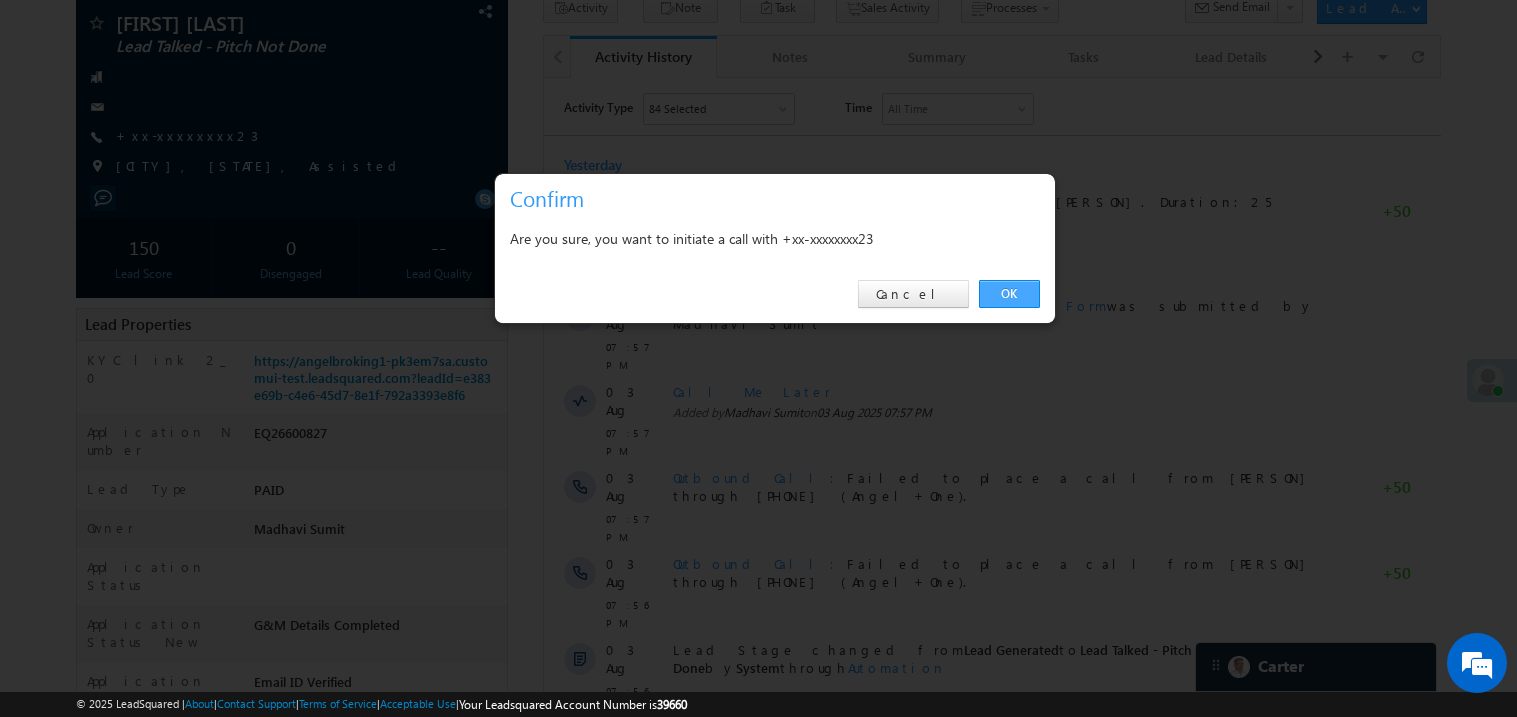 click on "OK" at bounding box center [1009, 294] 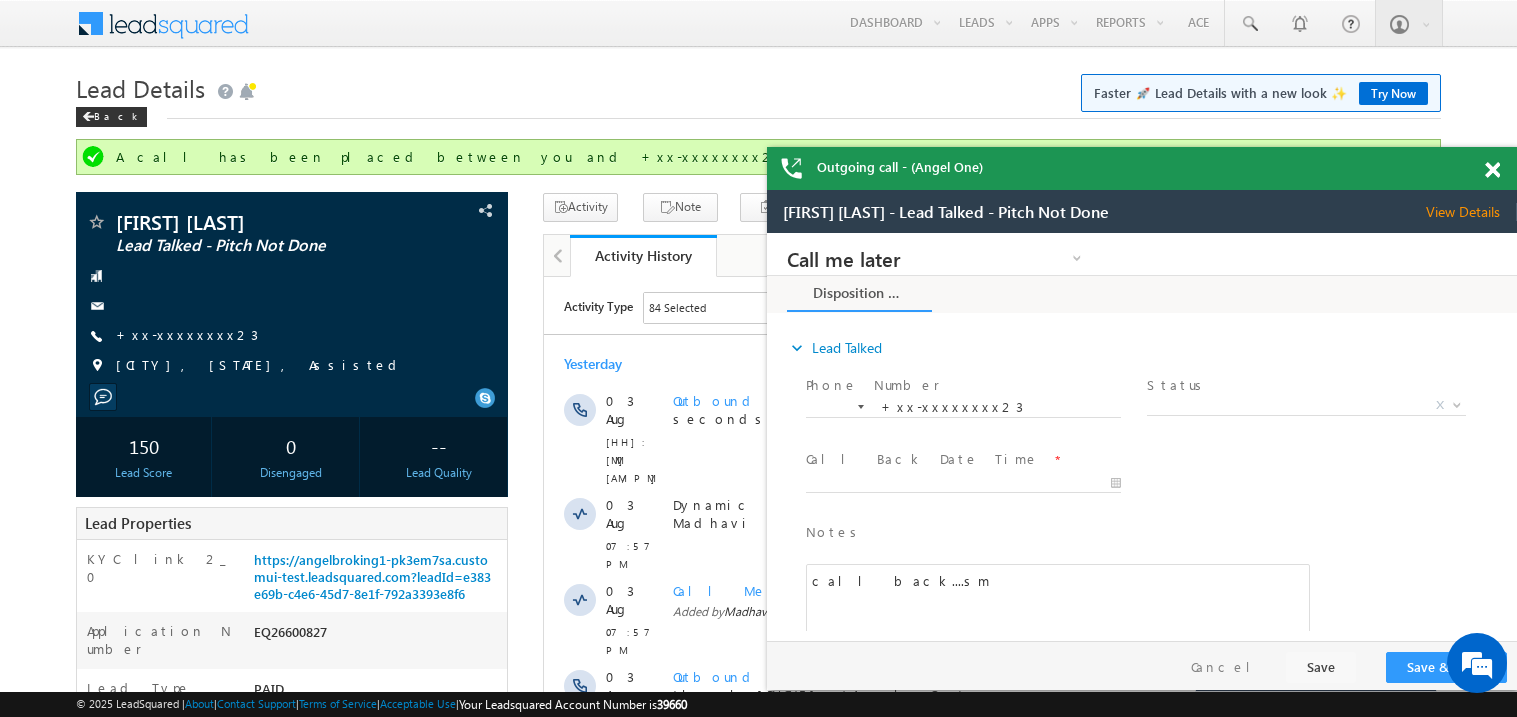 scroll, scrollTop: 0, scrollLeft: 0, axis: both 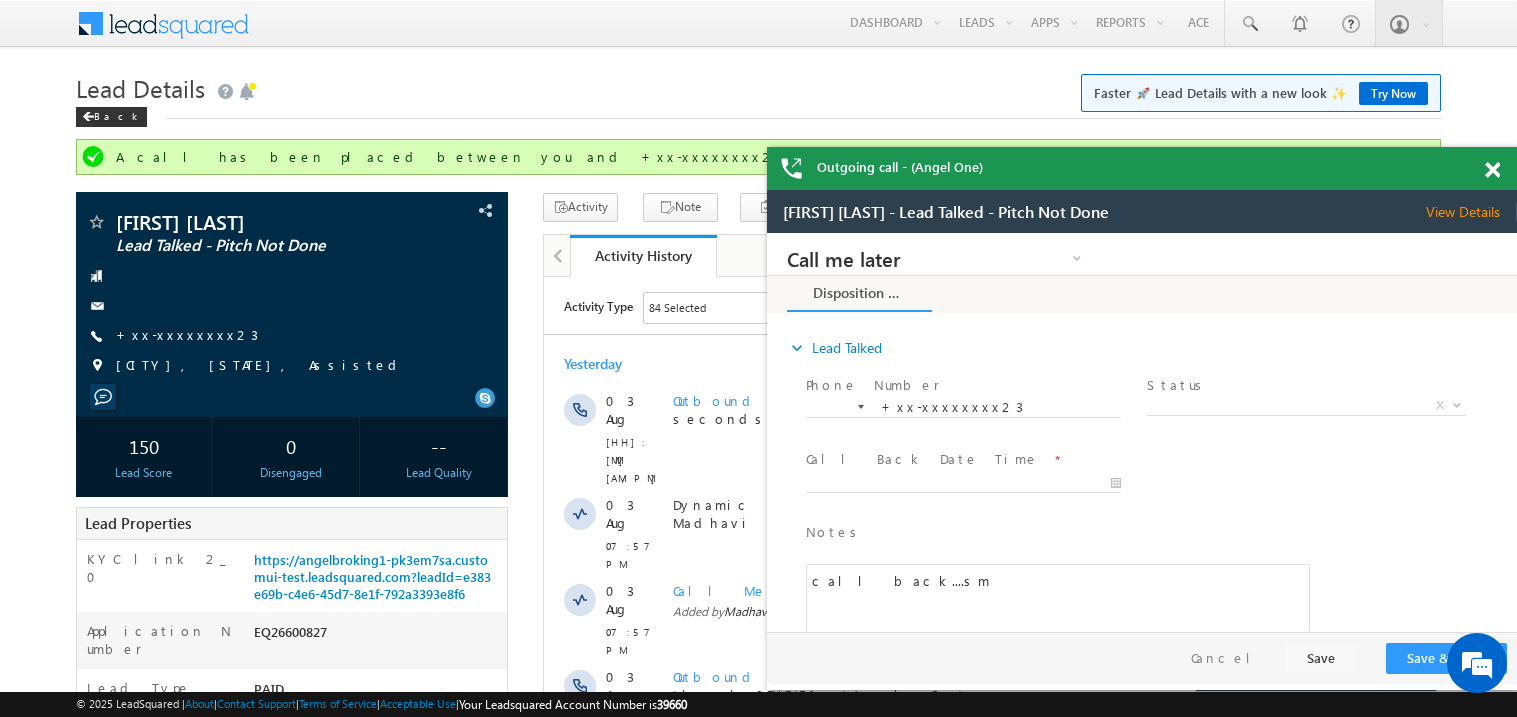 click at bounding box center (1492, 170) 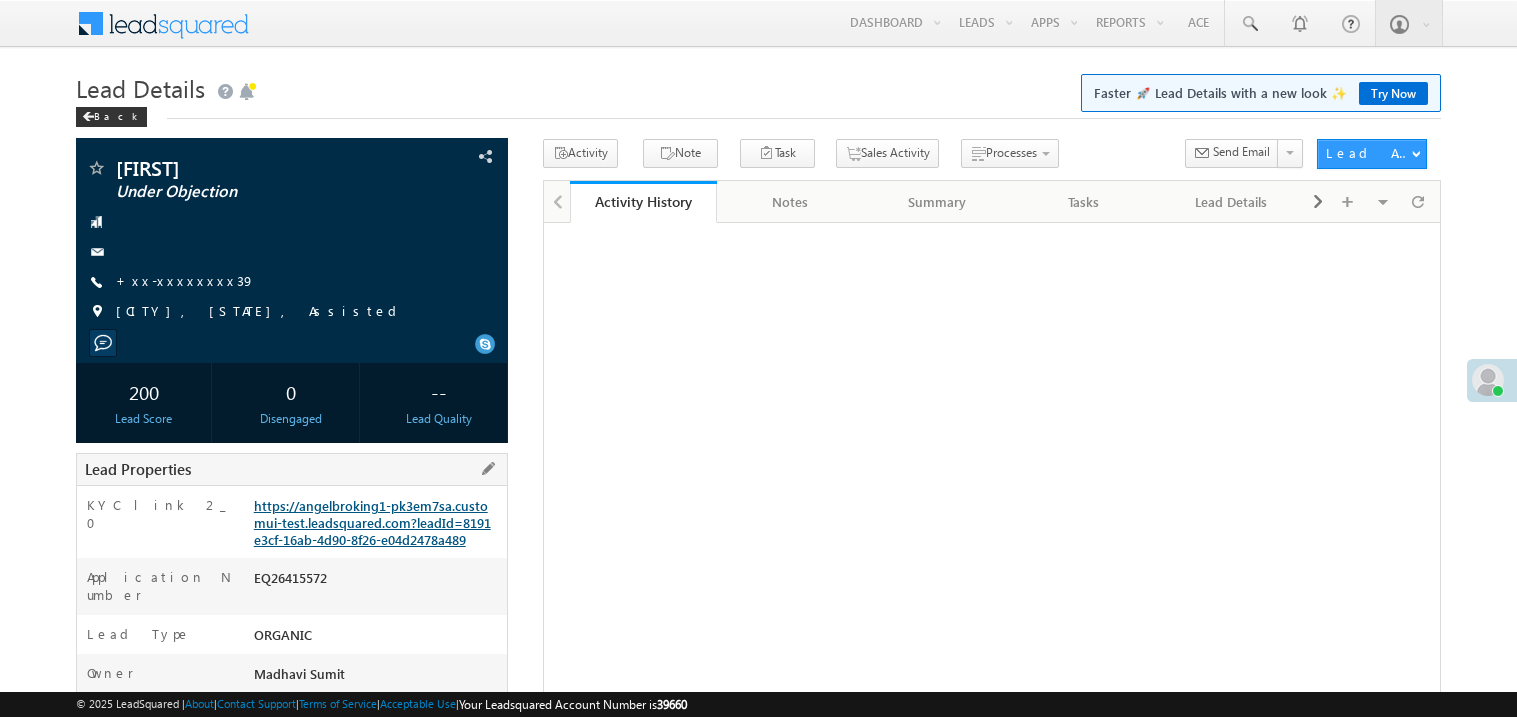 scroll, scrollTop: 0, scrollLeft: 0, axis: both 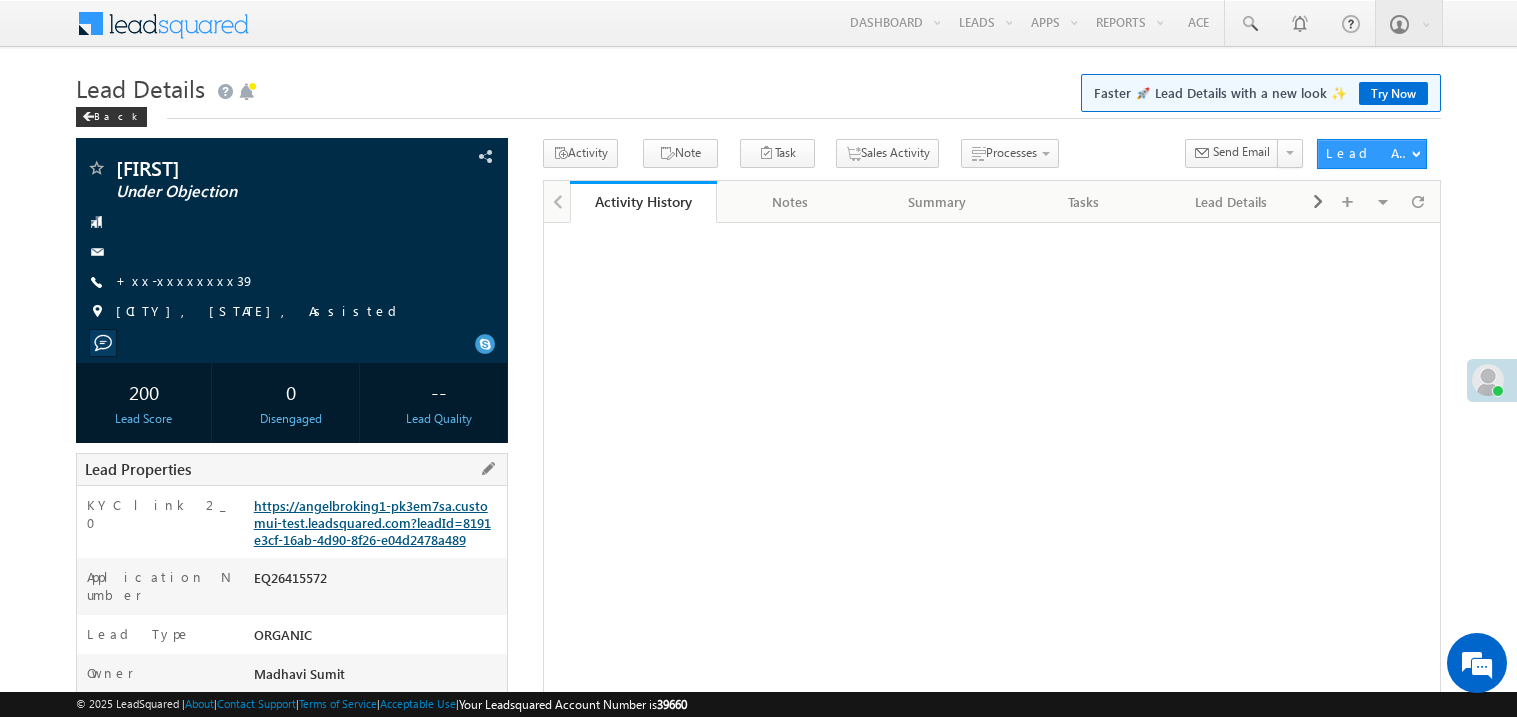 click on "https://angelbroking1-pk3em7sa.customui-test.leadsquared.com?leadId=8191e3cf-16ab-4d90-8f26-e04d2478a489" at bounding box center [372, 522] 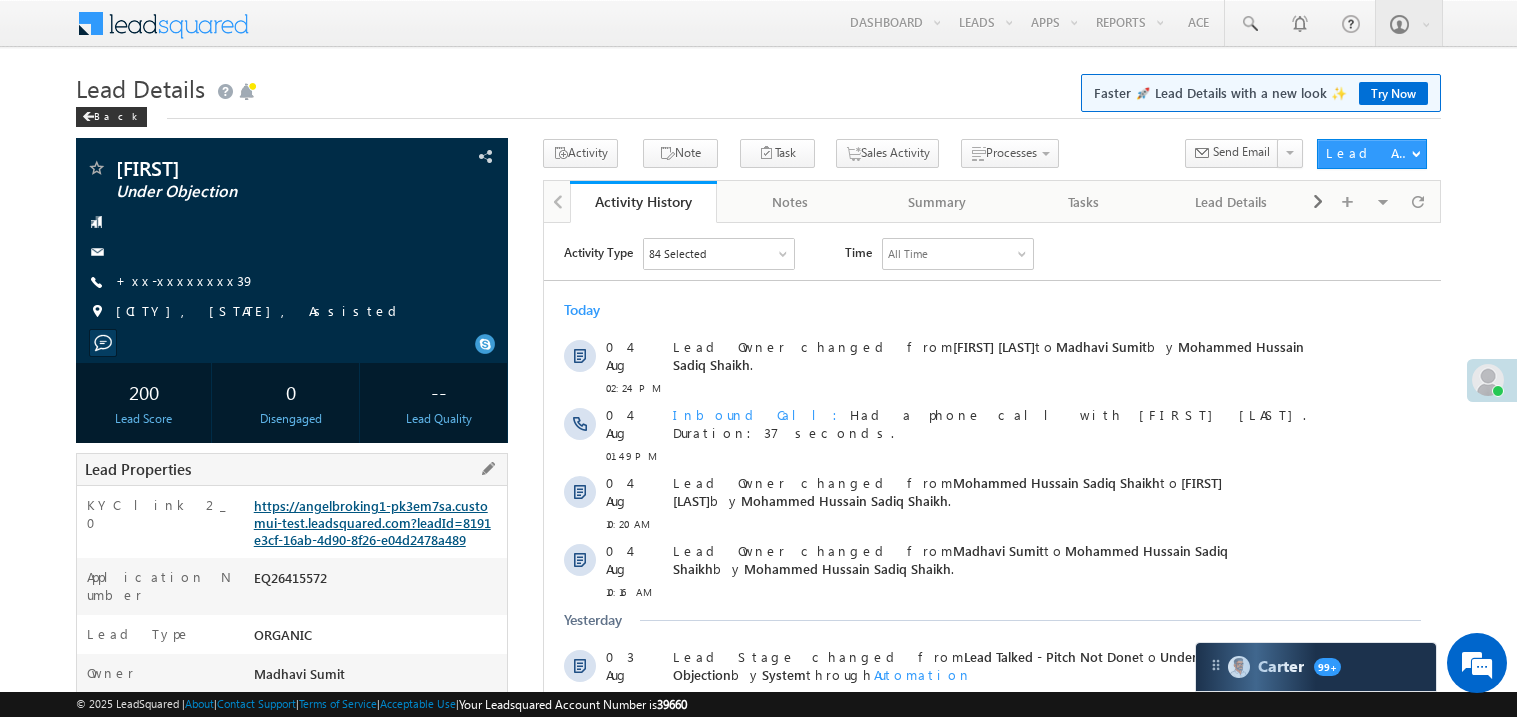 scroll, scrollTop: 0, scrollLeft: 0, axis: both 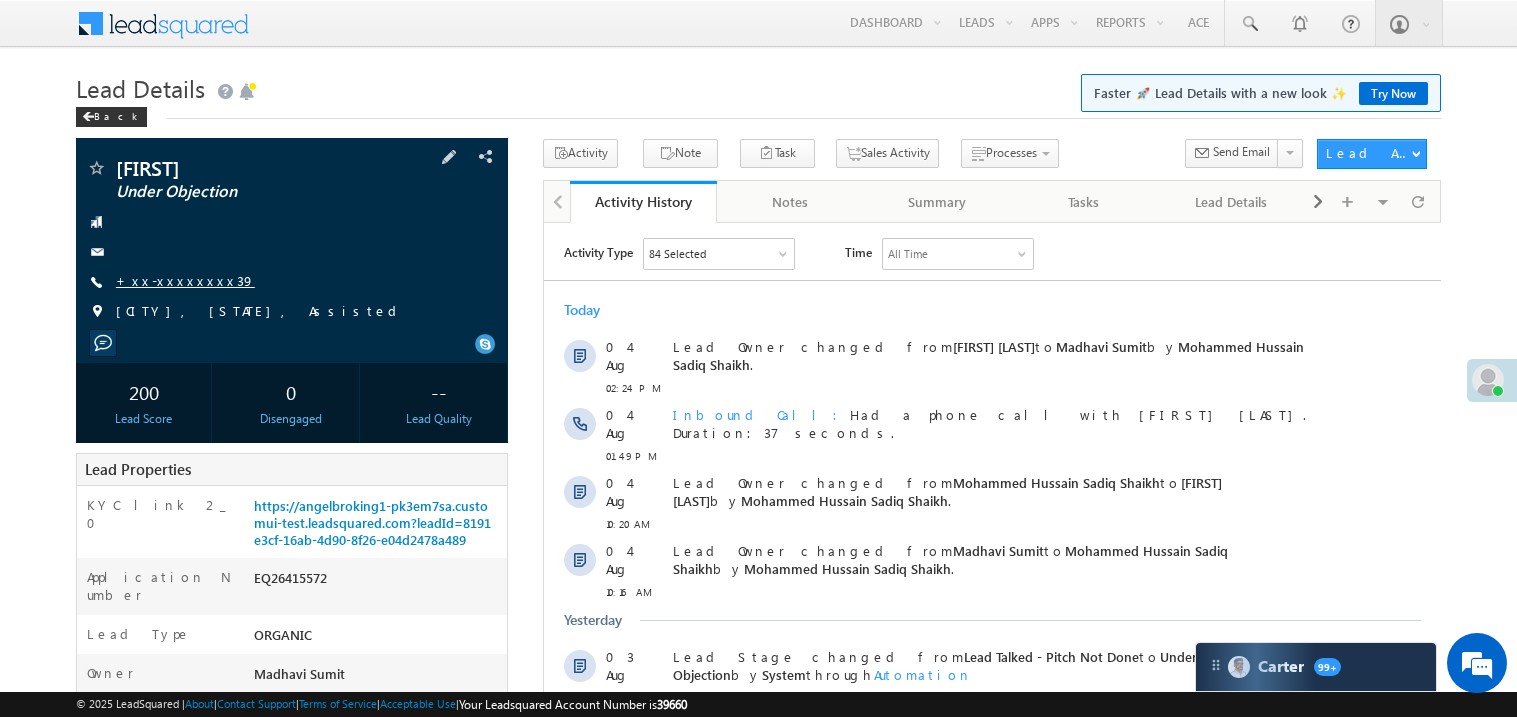 click on "+xx-xxxxxxxx39" at bounding box center [185, 280] 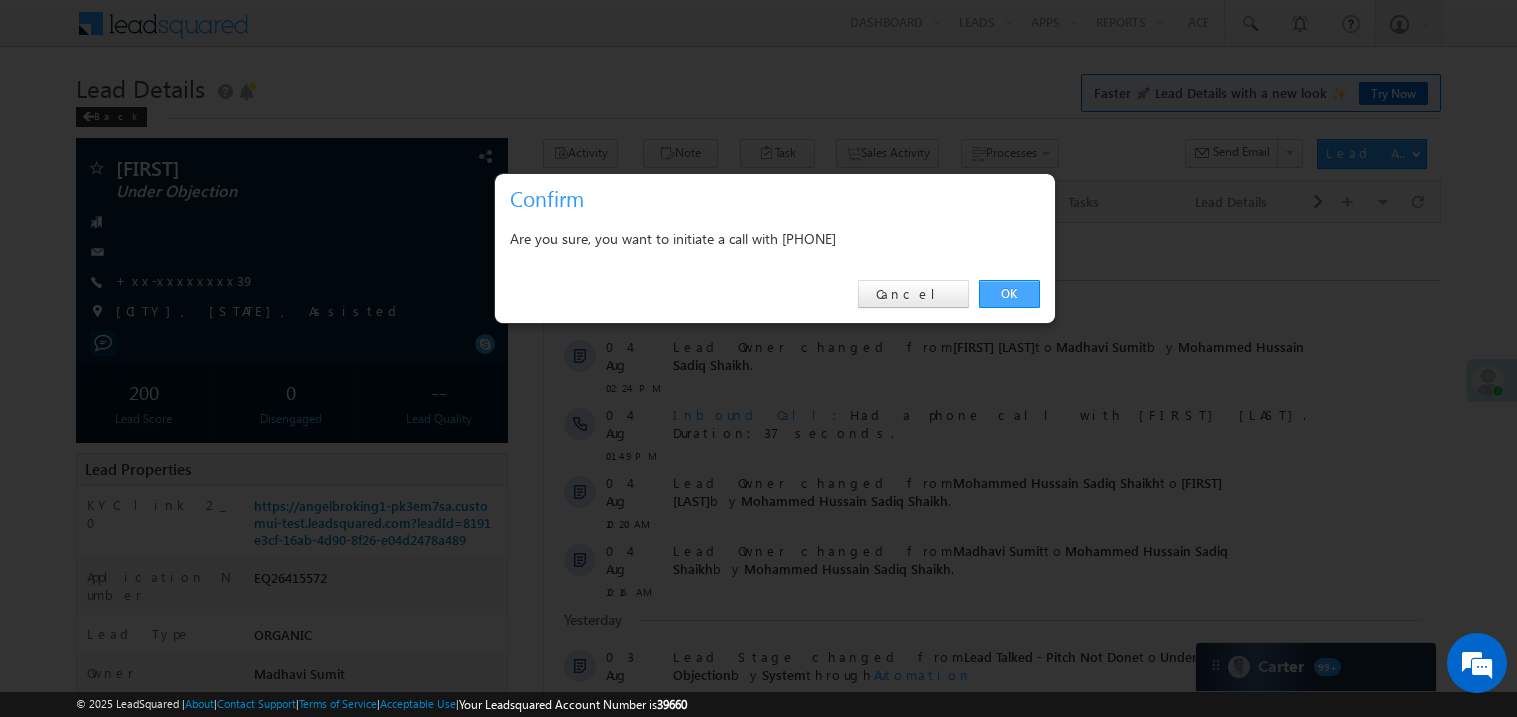 click on "OK" at bounding box center (1009, 294) 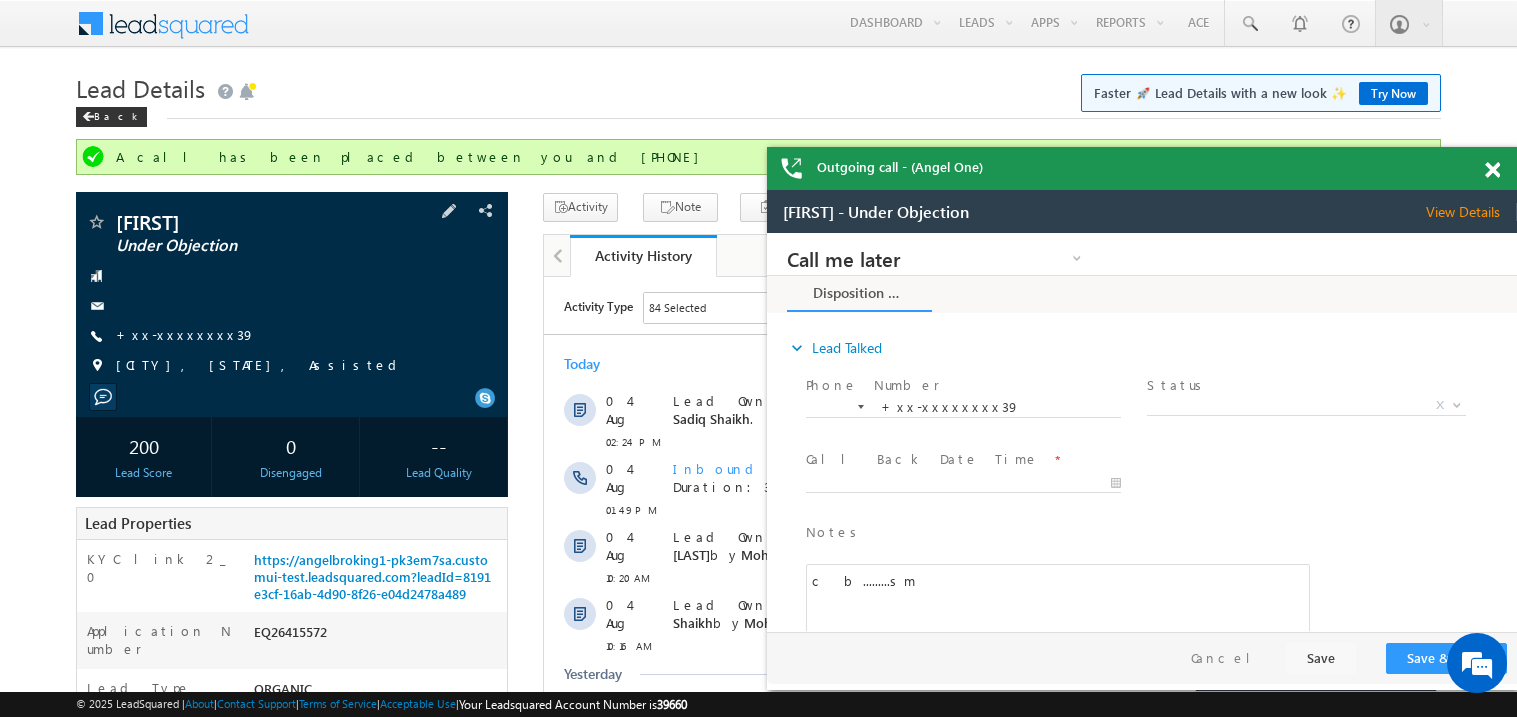scroll, scrollTop: 0, scrollLeft: 0, axis: both 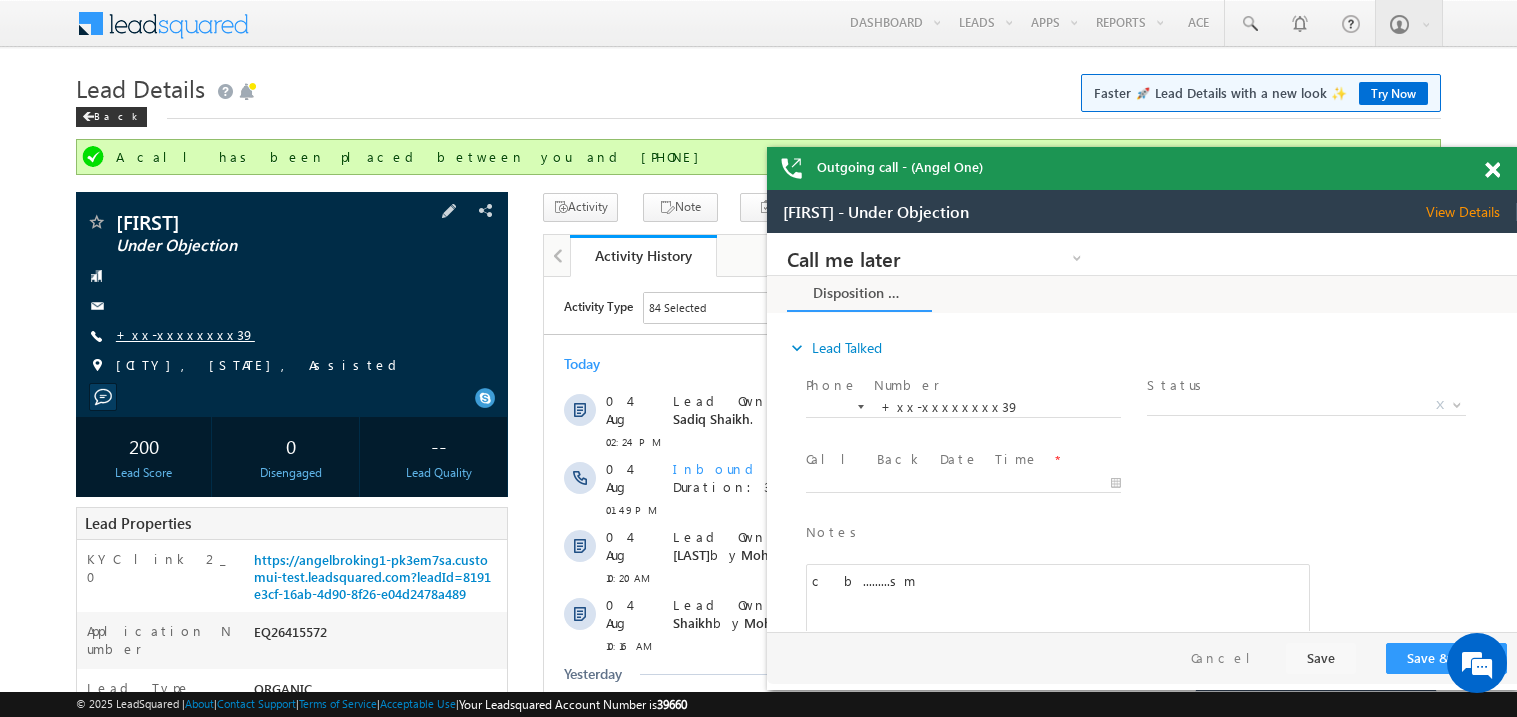 click on "+xx-xxxxxxxx39" at bounding box center [185, 334] 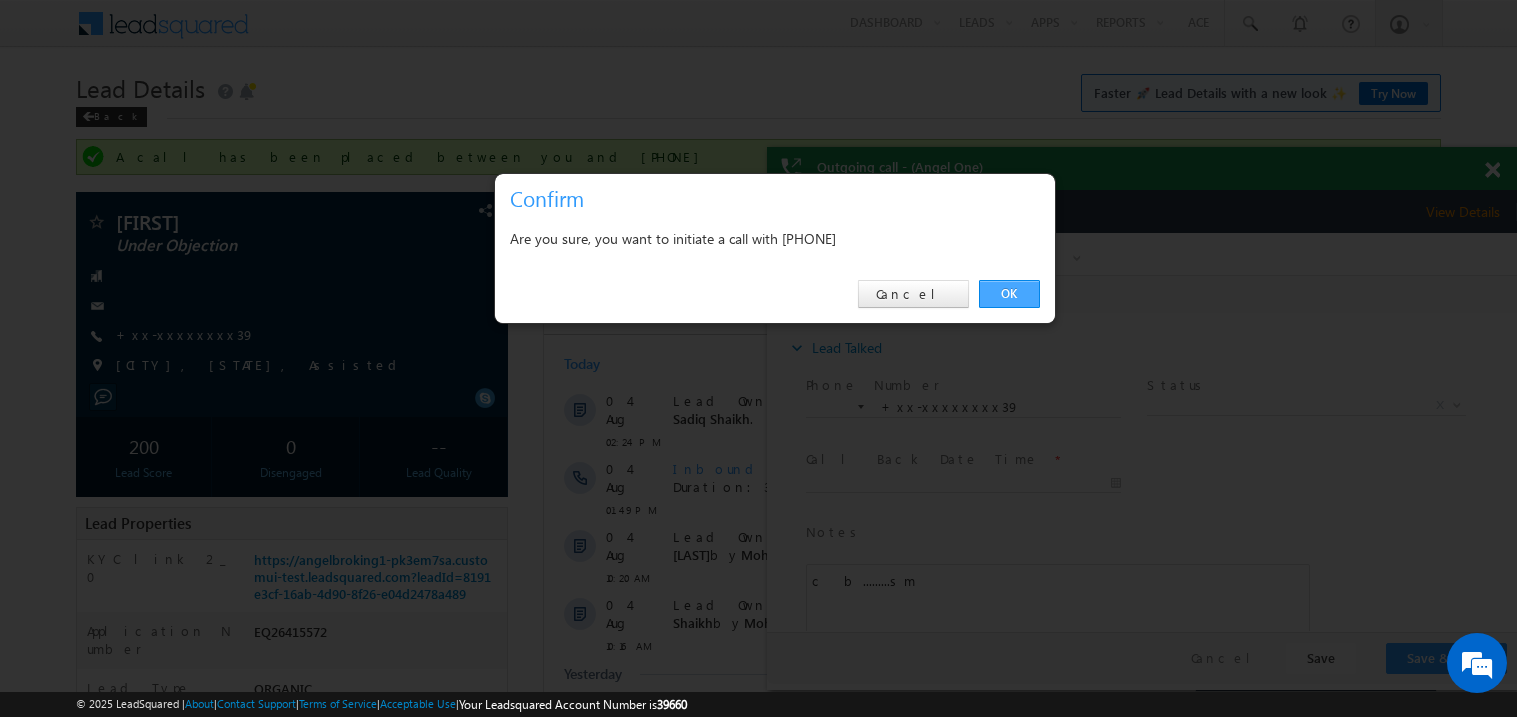 click on "OK" at bounding box center (1009, 294) 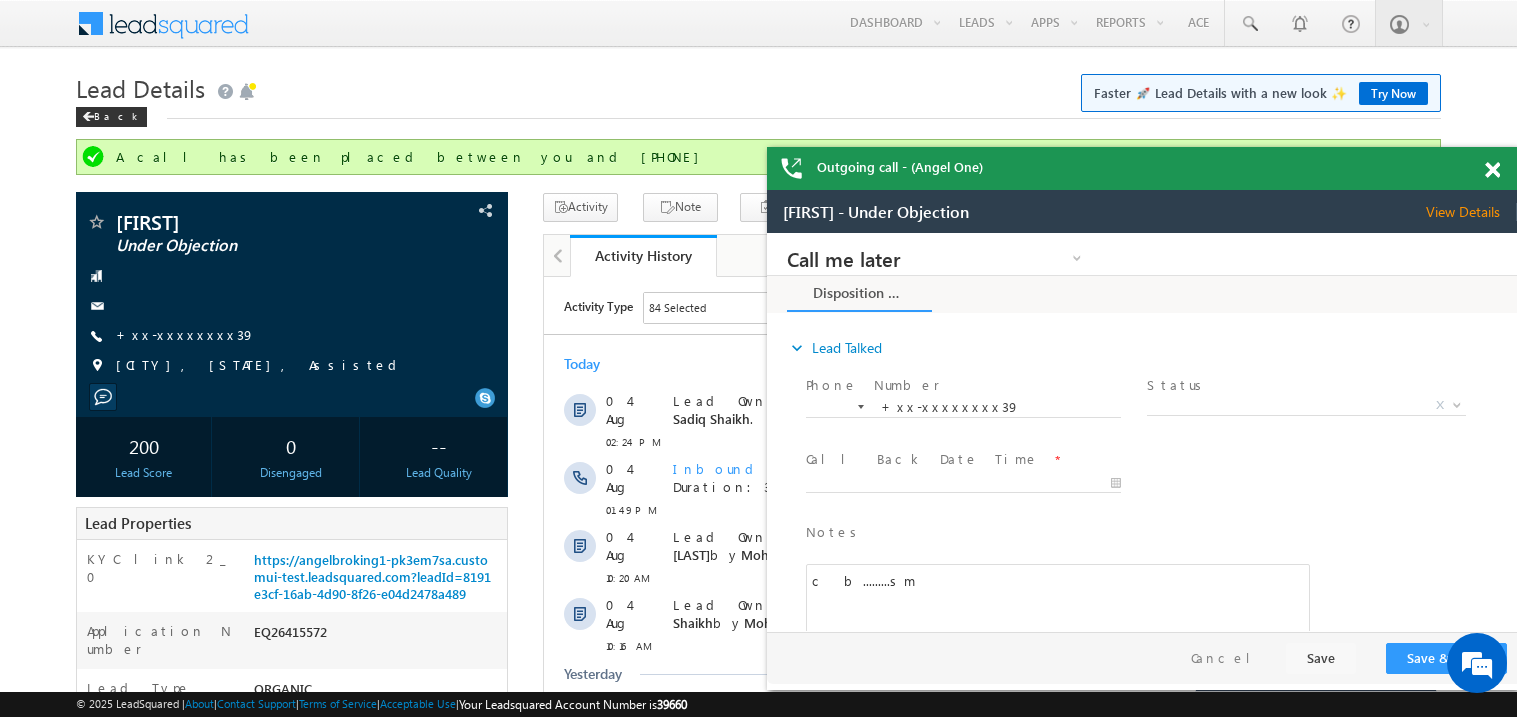 click at bounding box center [1492, 170] 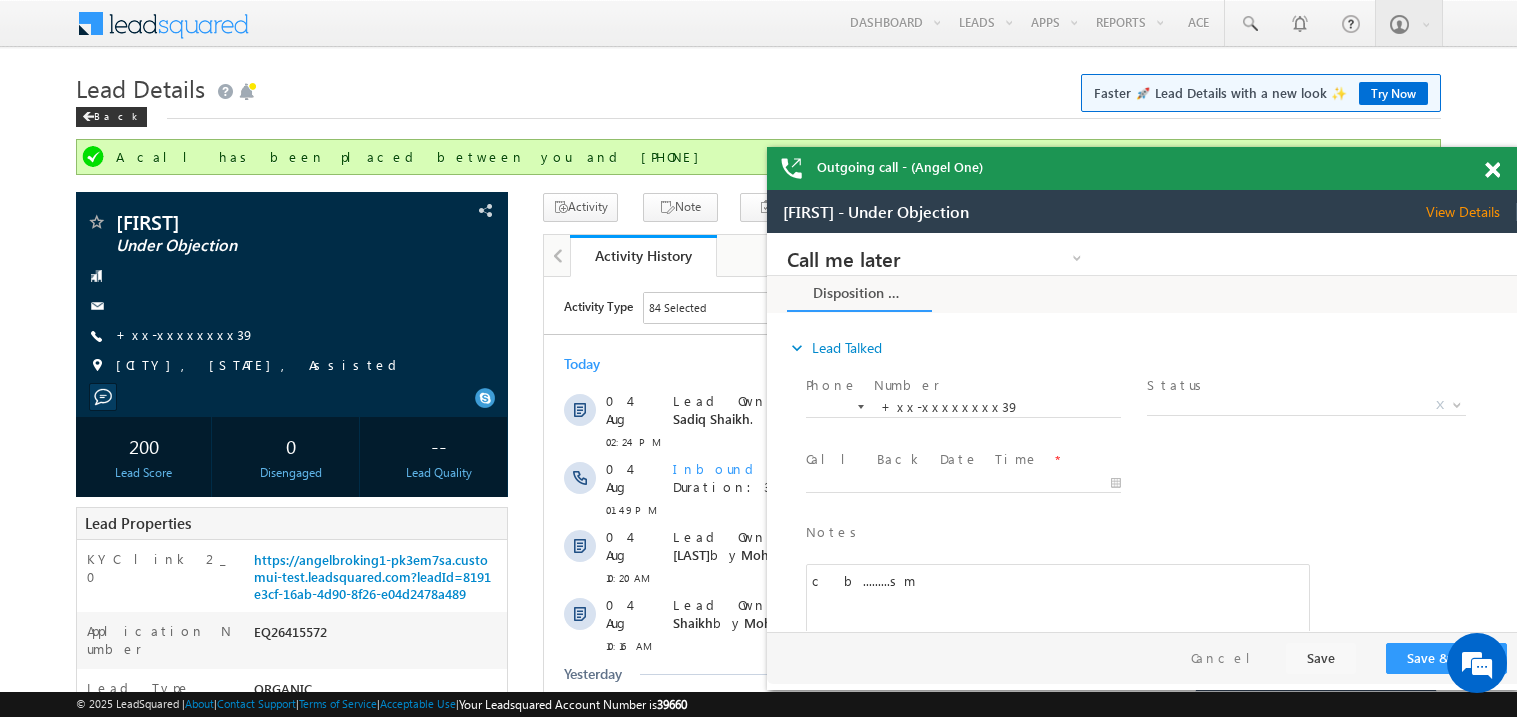scroll, scrollTop: 0, scrollLeft: 0, axis: both 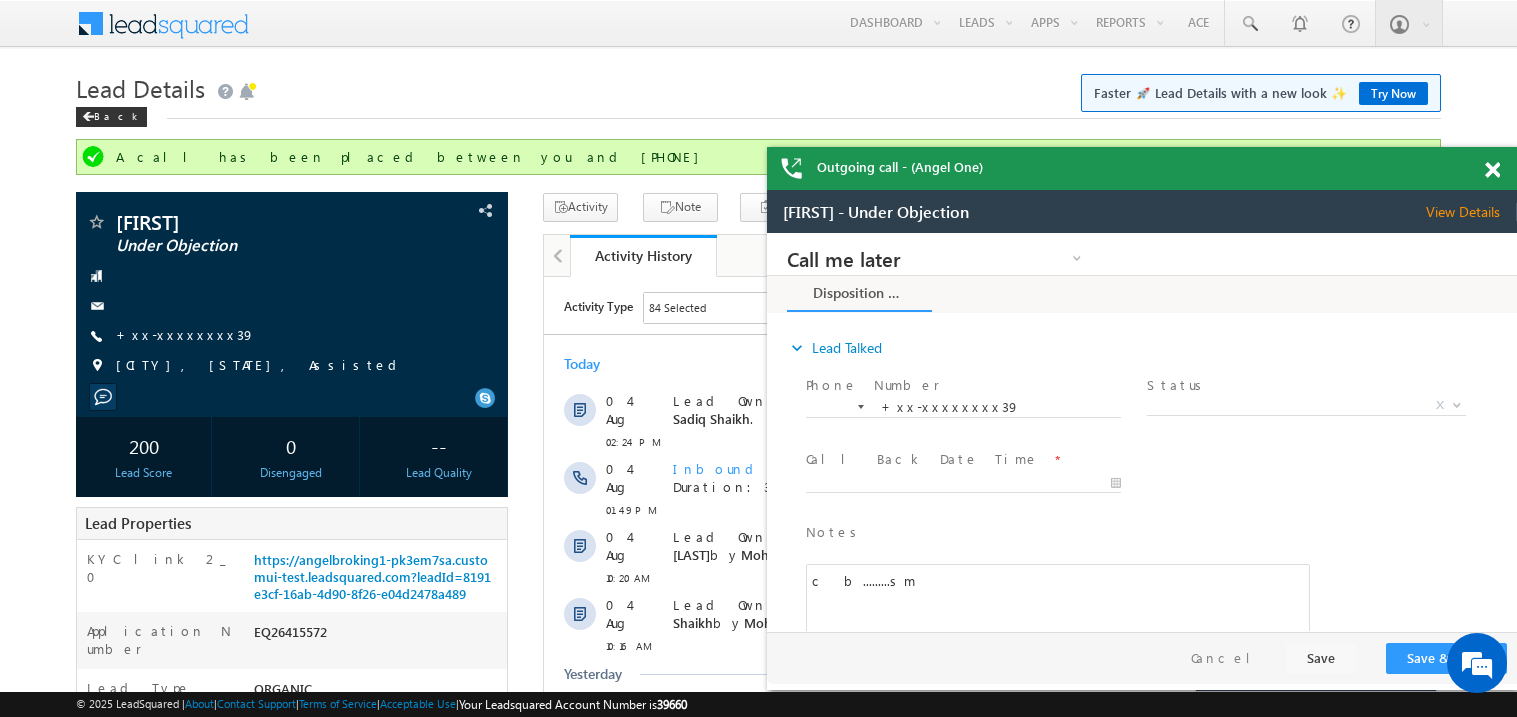 click at bounding box center (1492, 170) 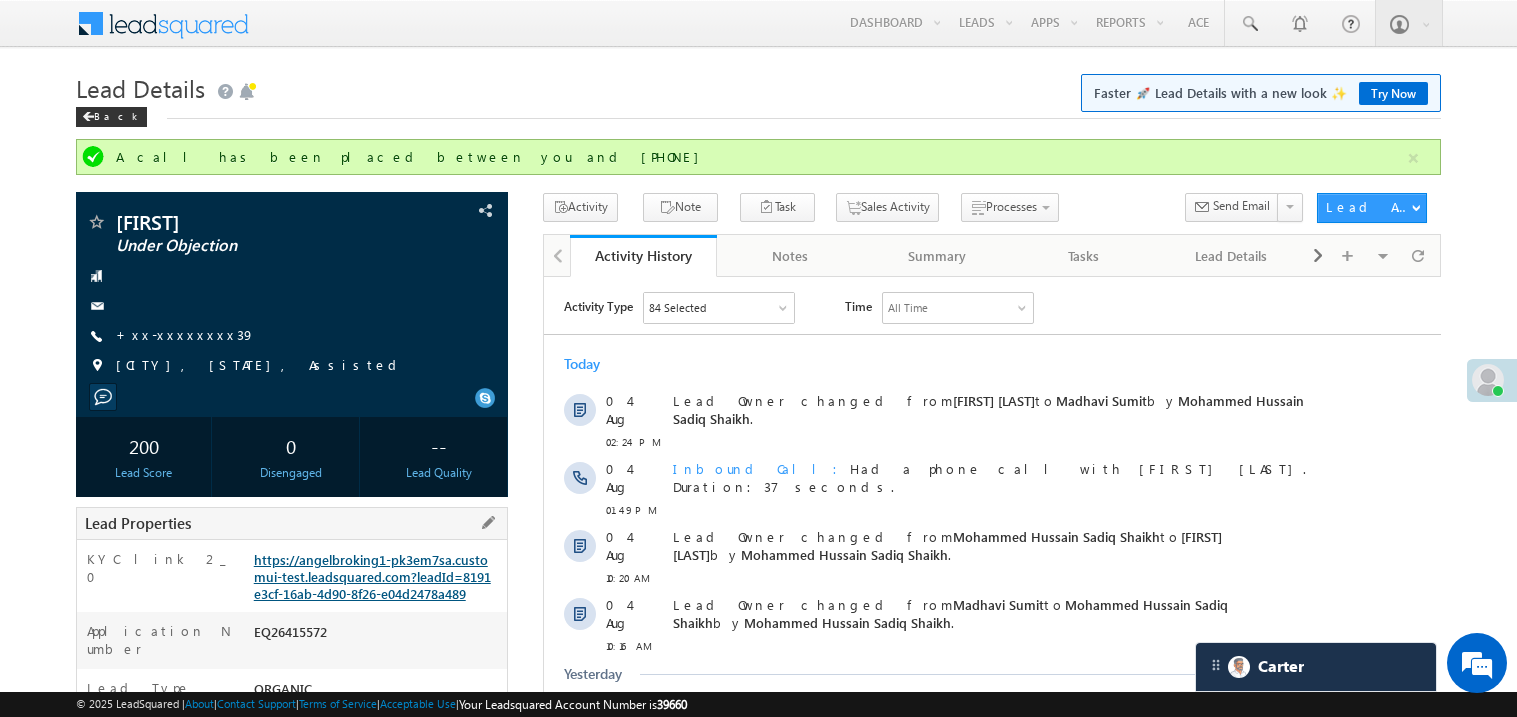 click on "https://angelbroking1-pk3em7sa.customui-test.leadsquared.com?leadId=8191e3cf-16ab-4d90-8f26-e04d2478a489" at bounding box center (372, 576) 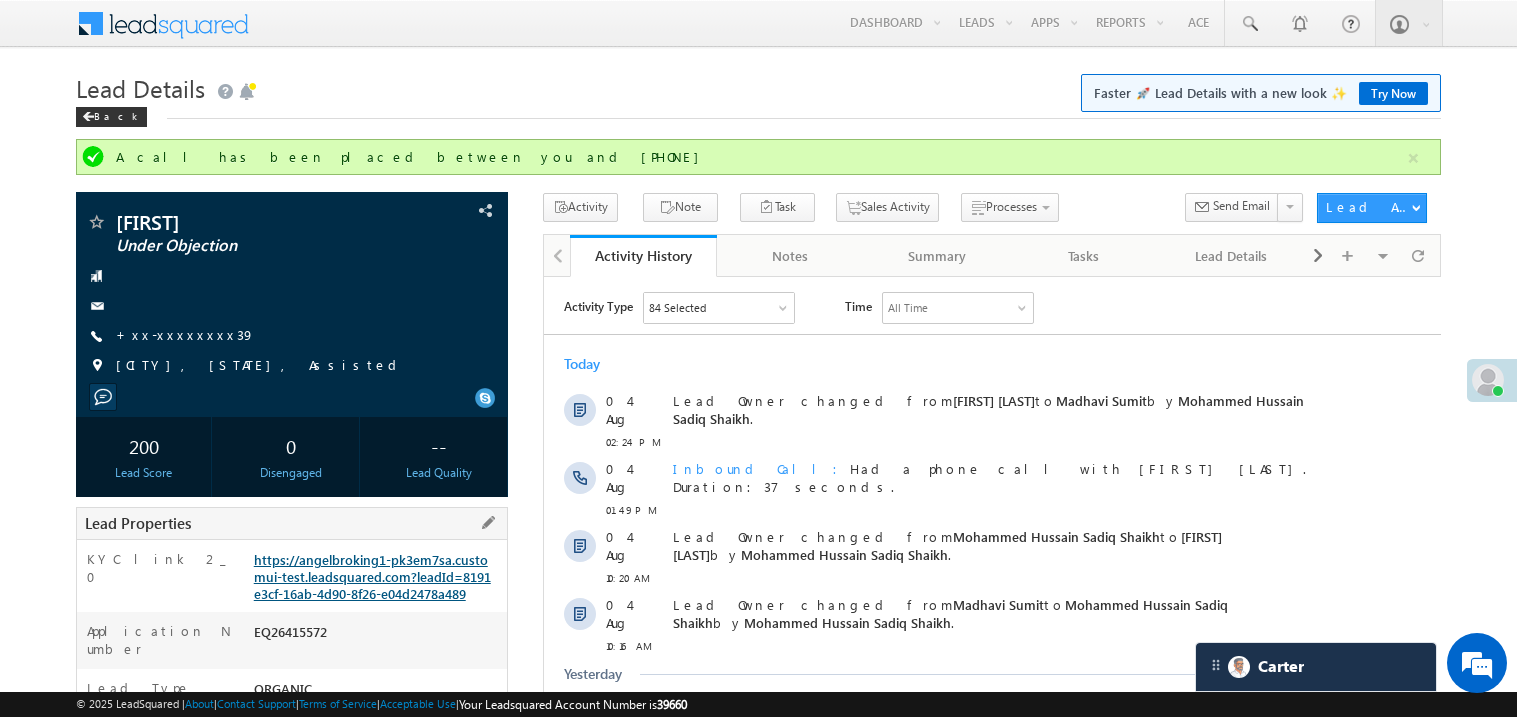 click on "https://angelbroking1-pk3em7sa.customui-test.leadsquared.com?leadId=8191e3cf-16ab-4d90-8f26-e04d2478a489" at bounding box center [372, 576] 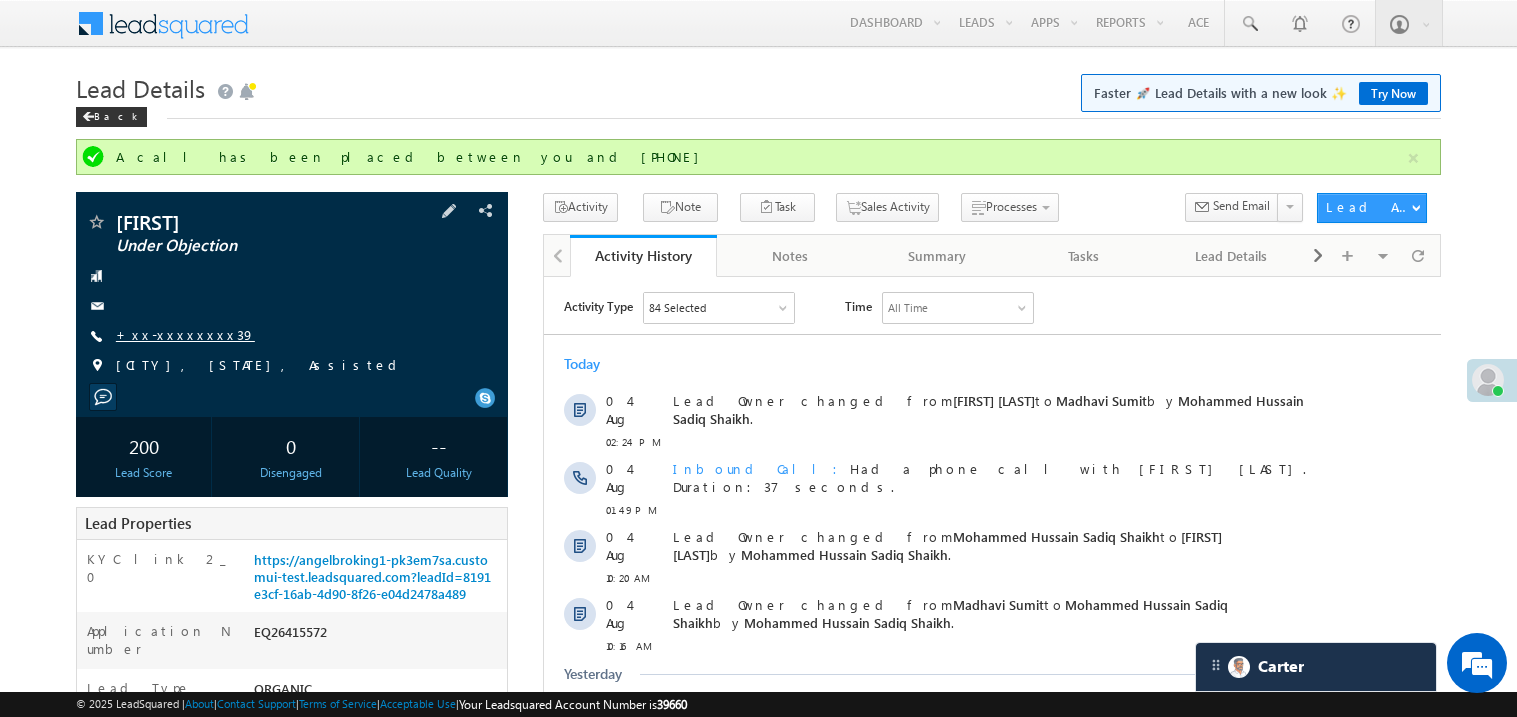 click on "+xx-xxxxxxxx39" at bounding box center (185, 334) 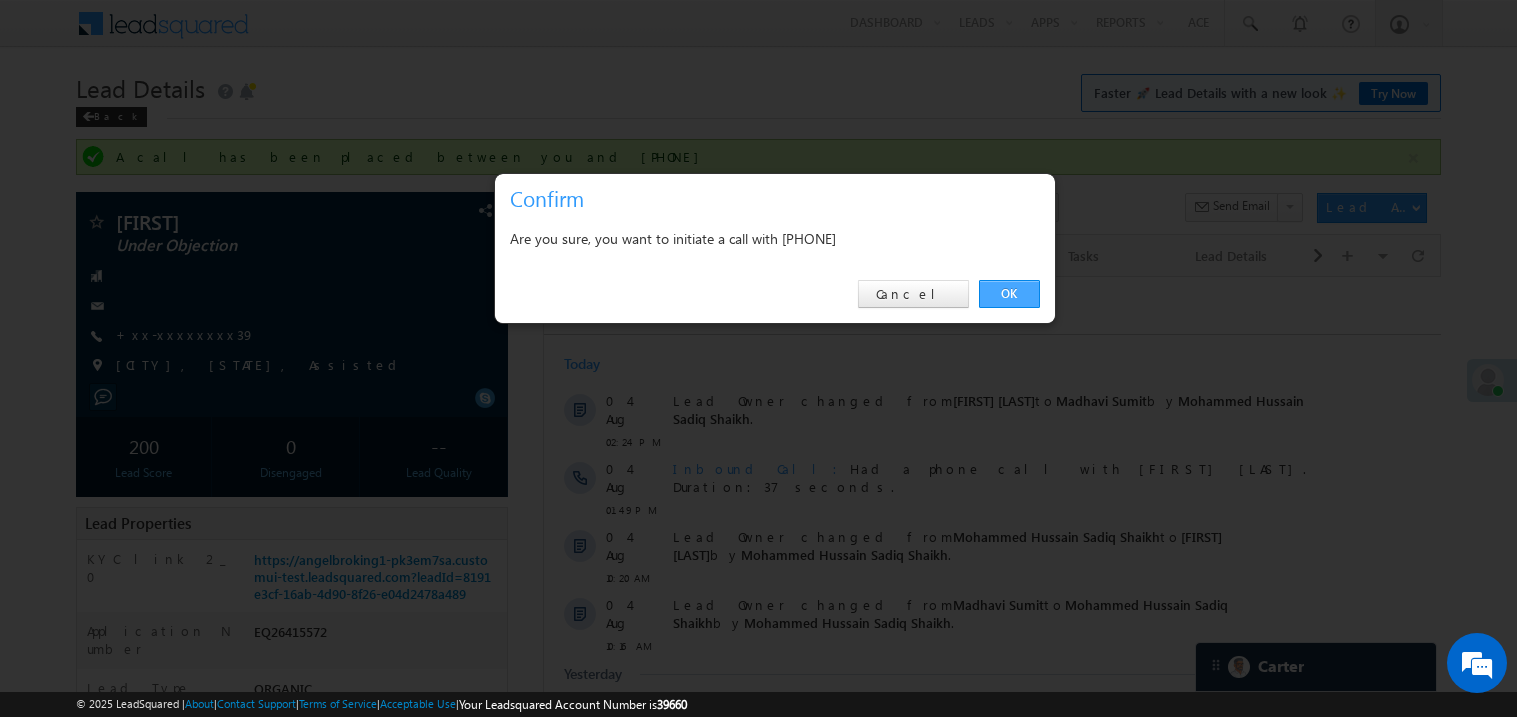 click on "OK" at bounding box center (1009, 294) 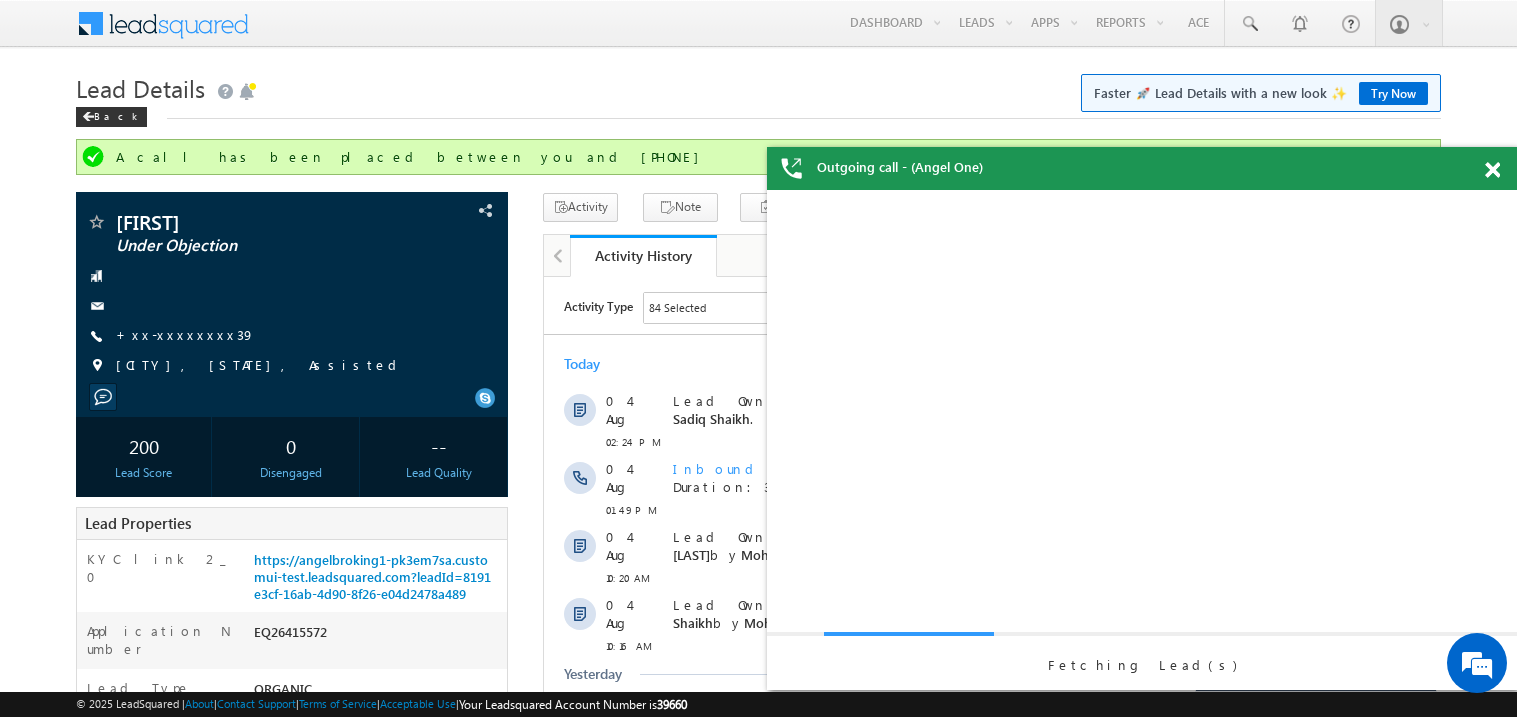 scroll, scrollTop: 0, scrollLeft: 0, axis: both 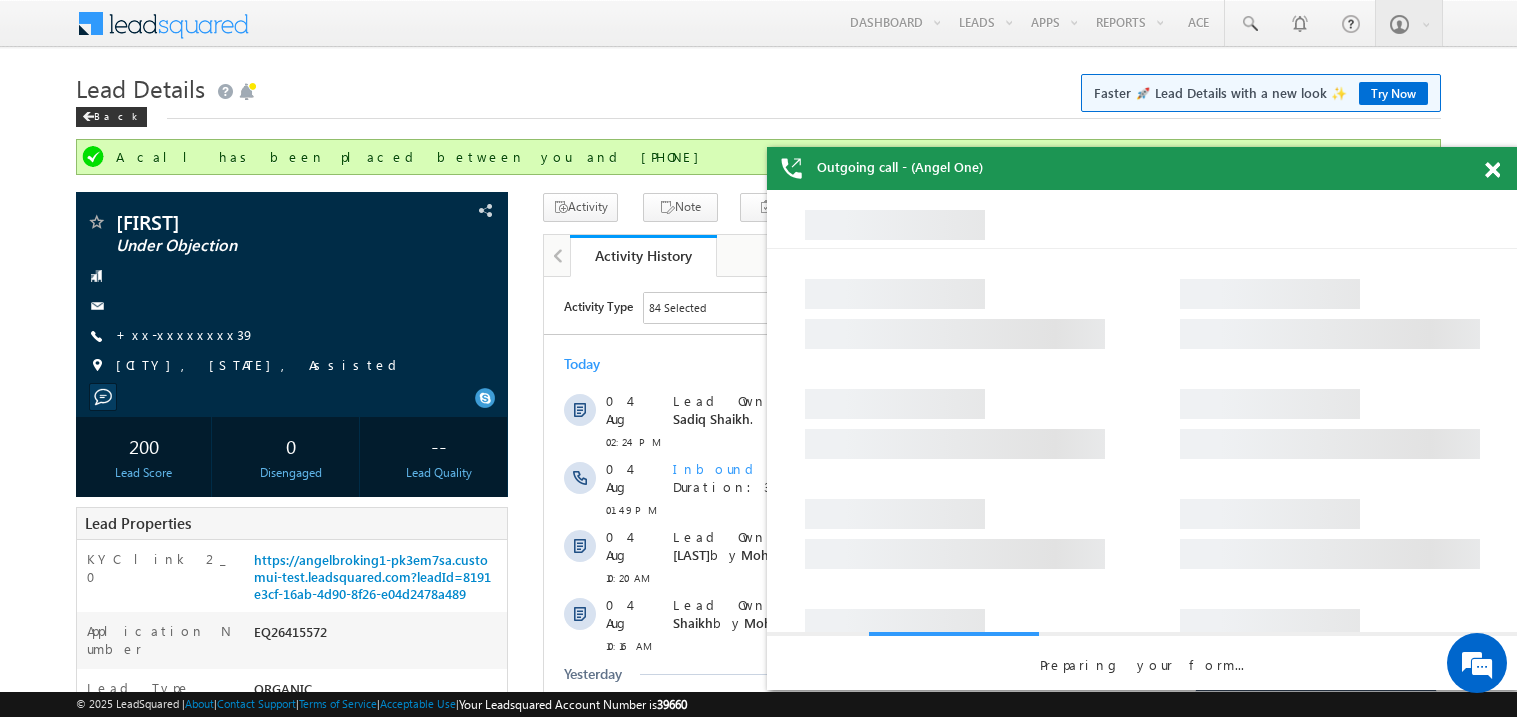 click at bounding box center [1492, 170] 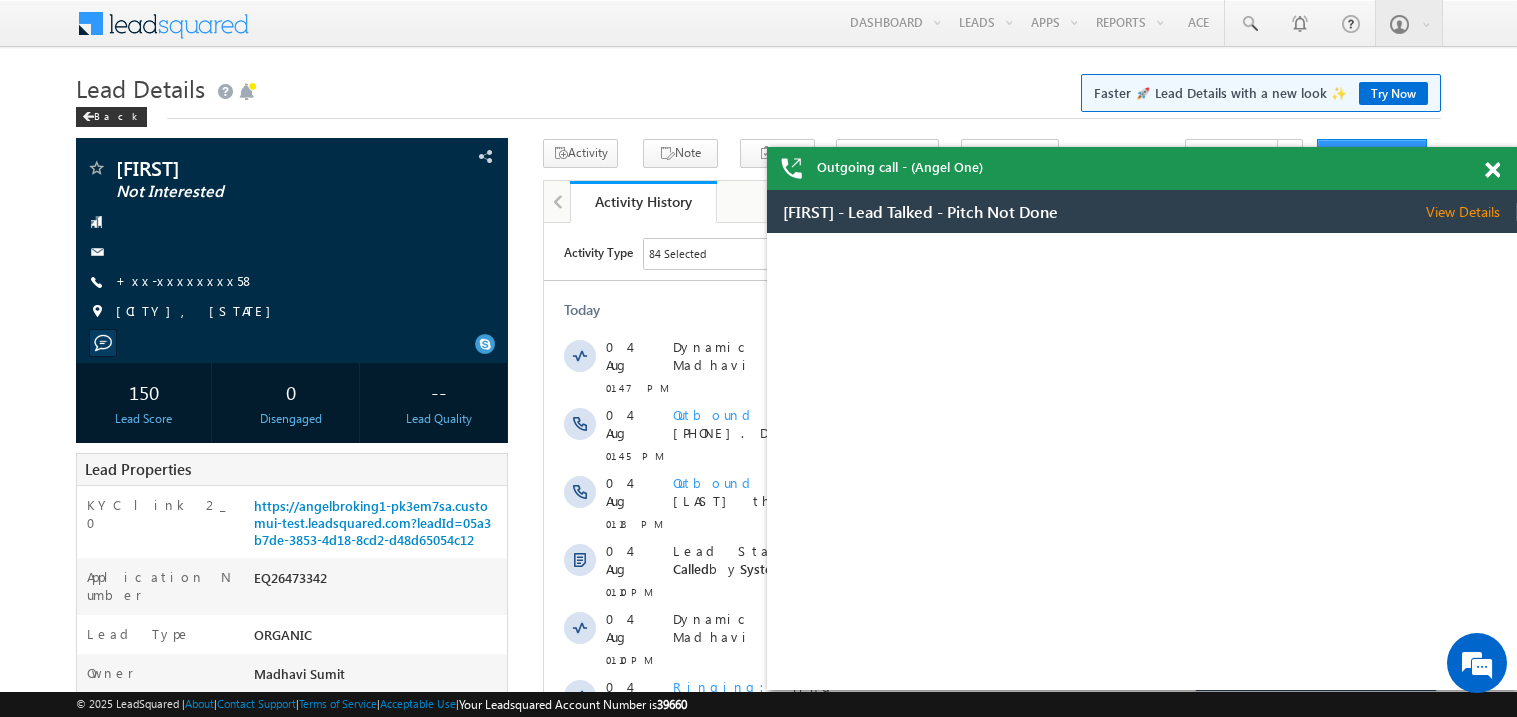 scroll, scrollTop: 0, scrollLeft: 0, axis: both 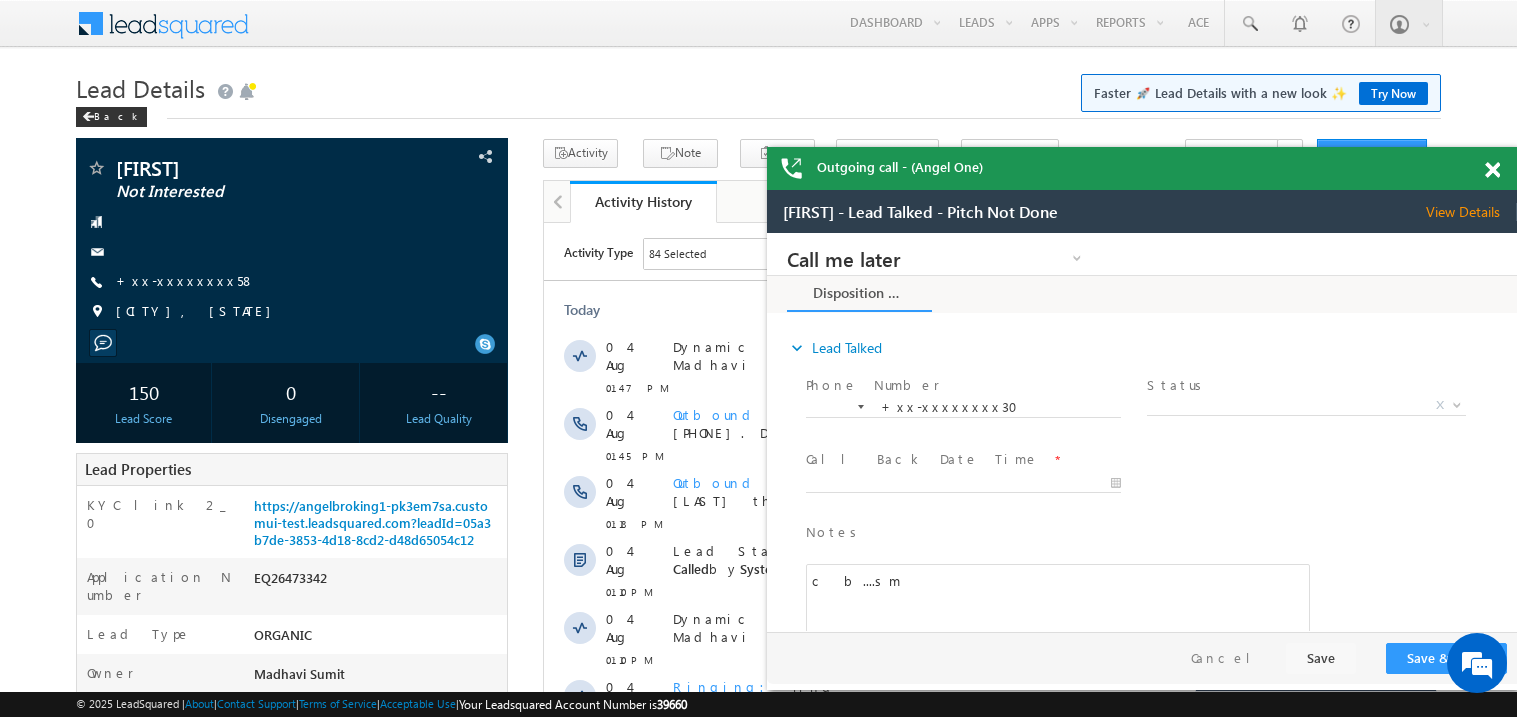 click on "150" at bounding box center [144, 391] 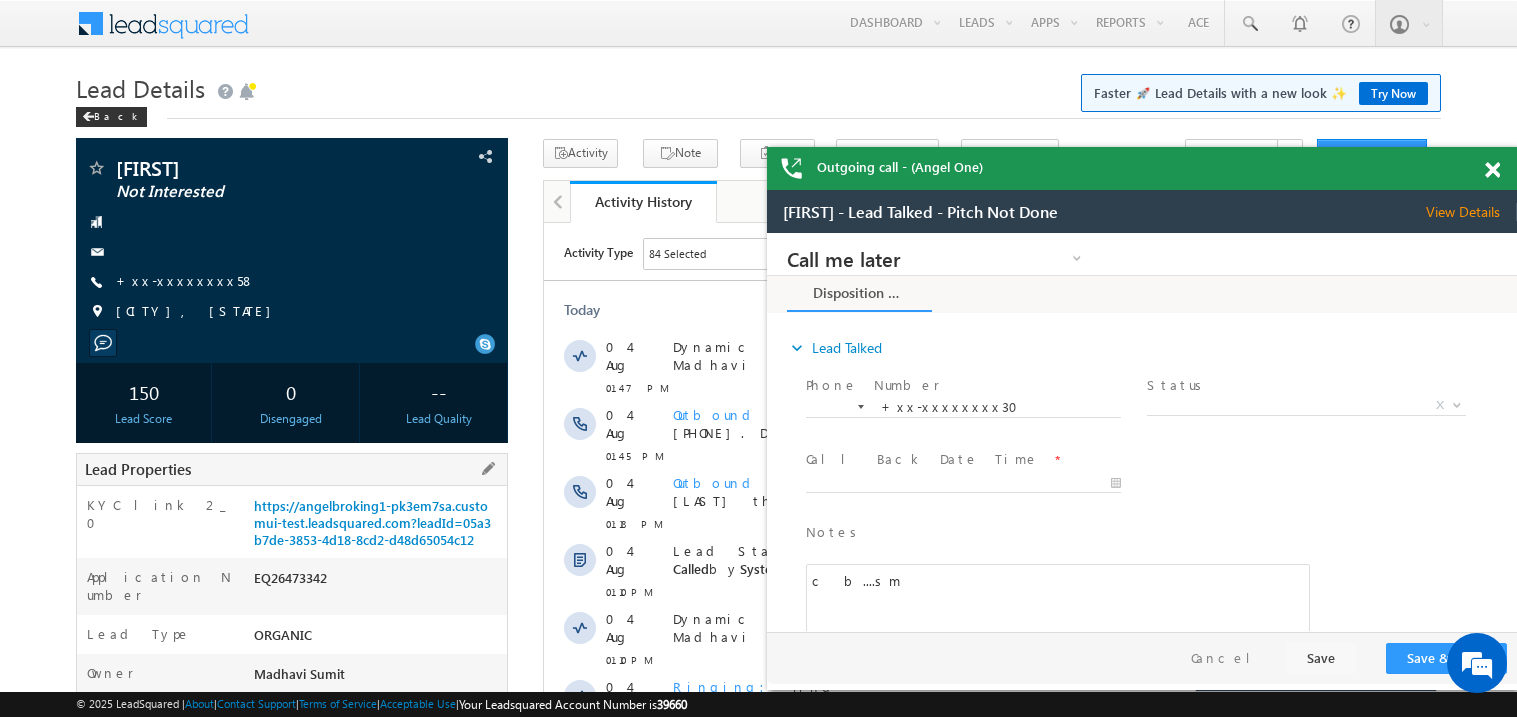 click on "EQ26473342" at bounding box center [378, 582] 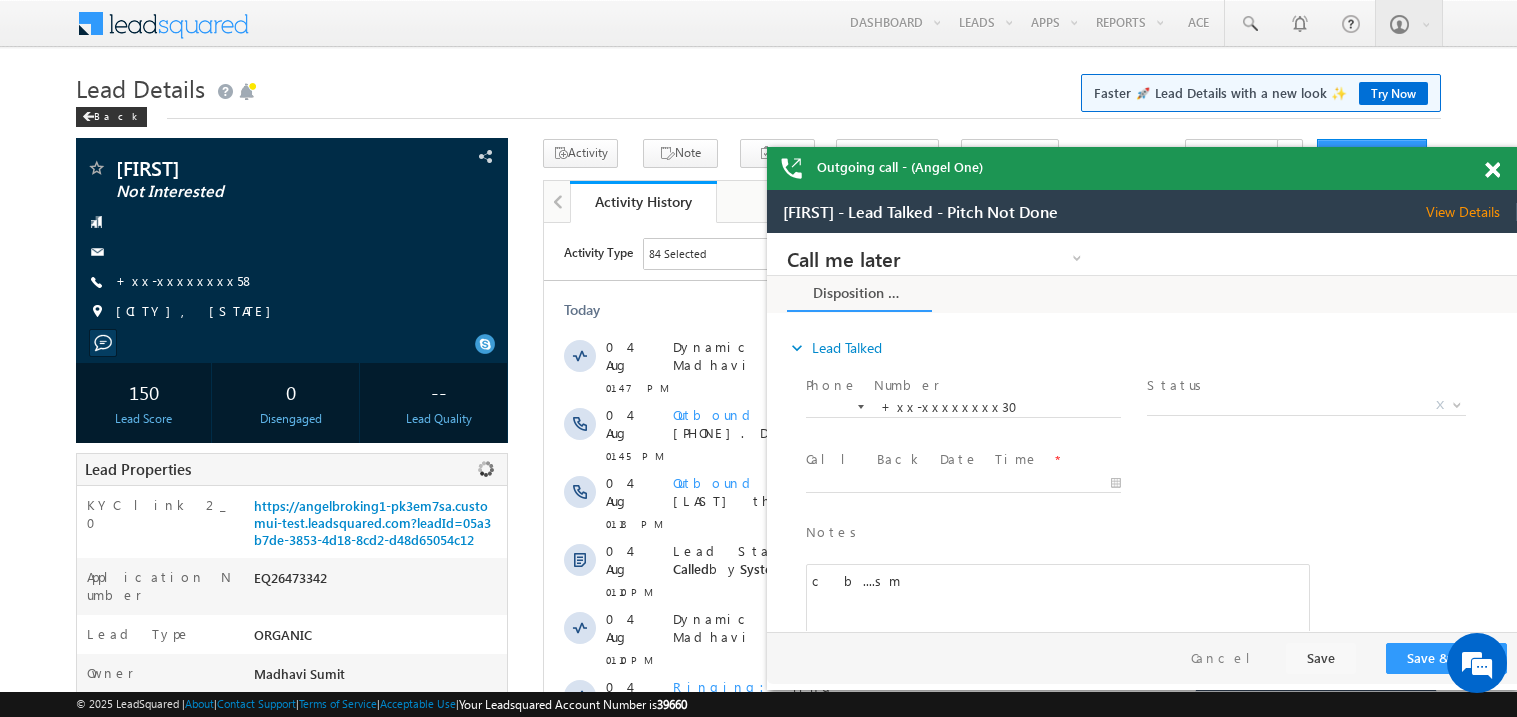 copy on "EQ26473342" 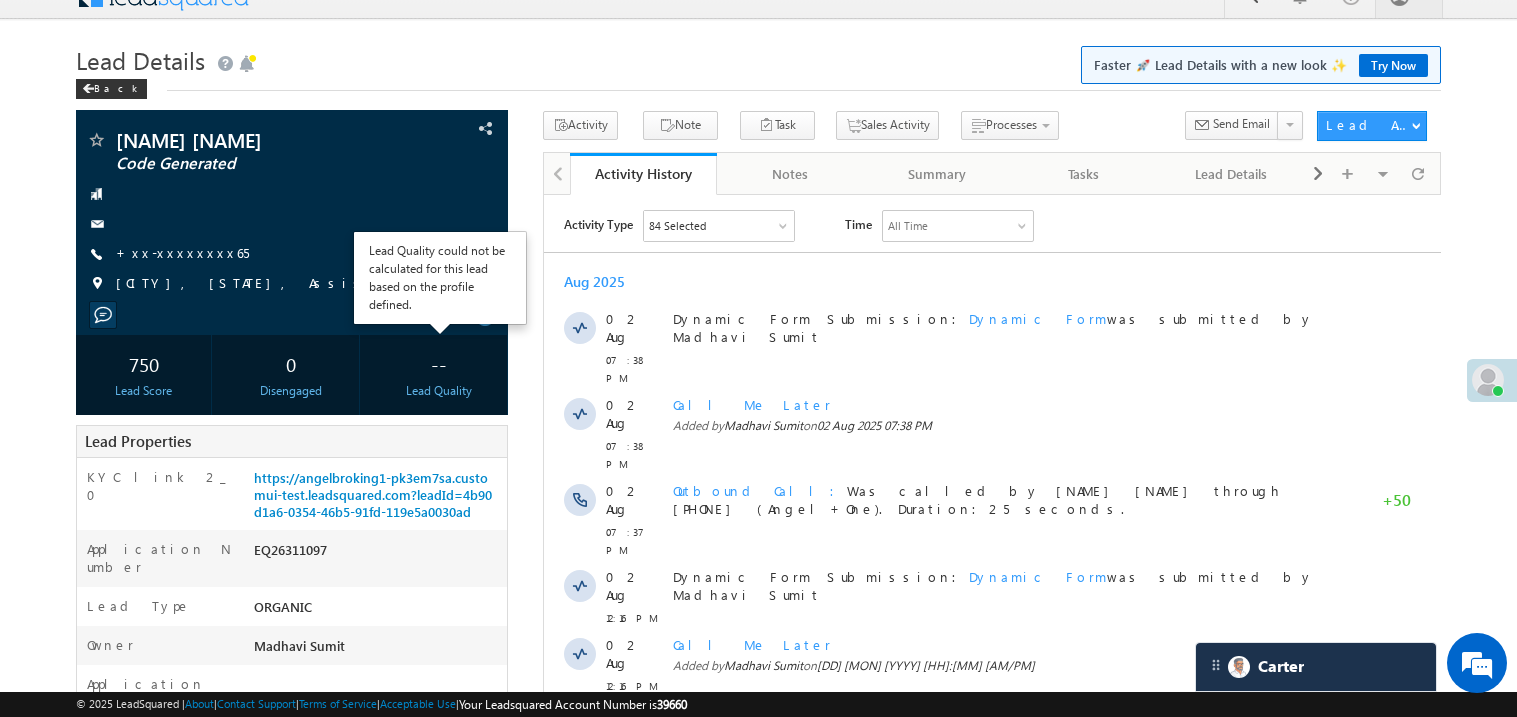 scroll, scrollTop: 0, scrollLeft: 0, axis: both 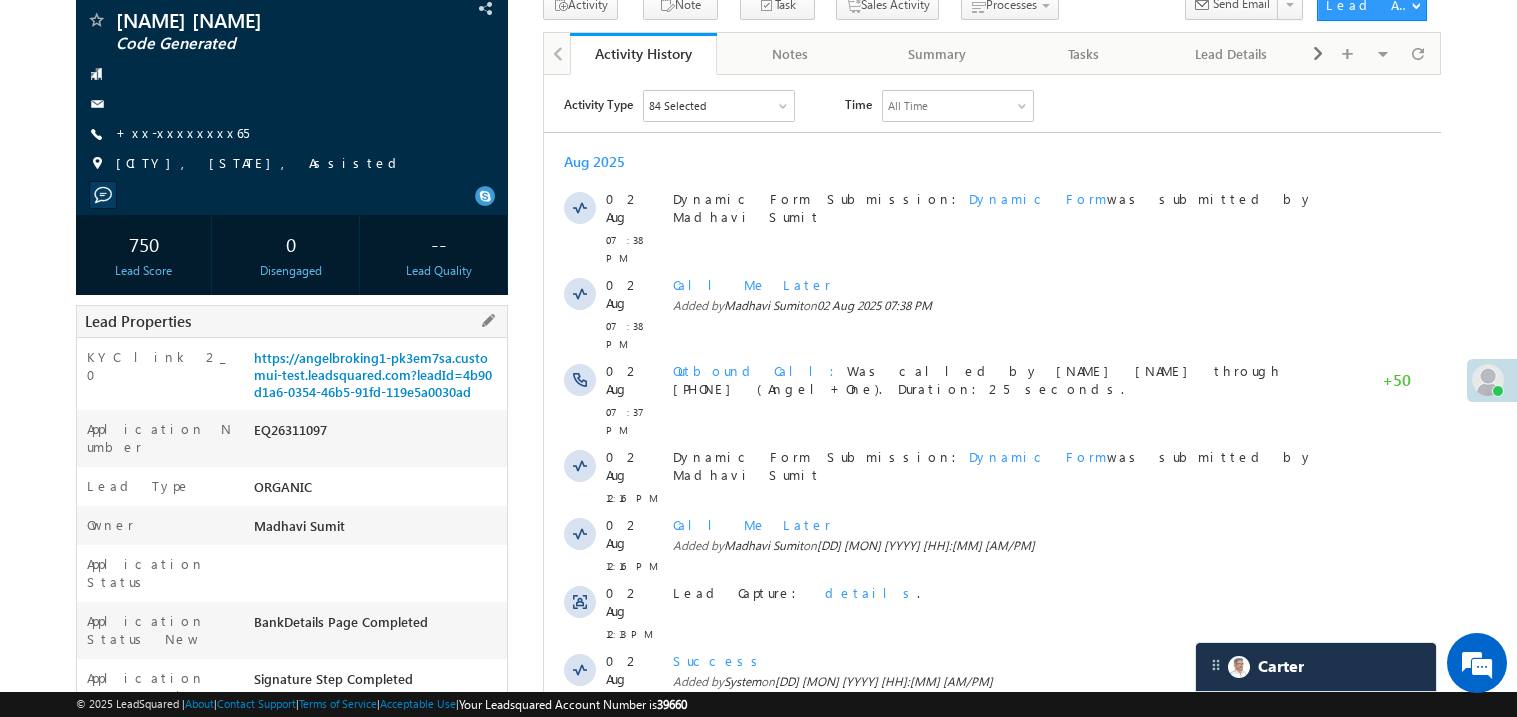 click on "EQ26311097" at bounding box center (378, 434) 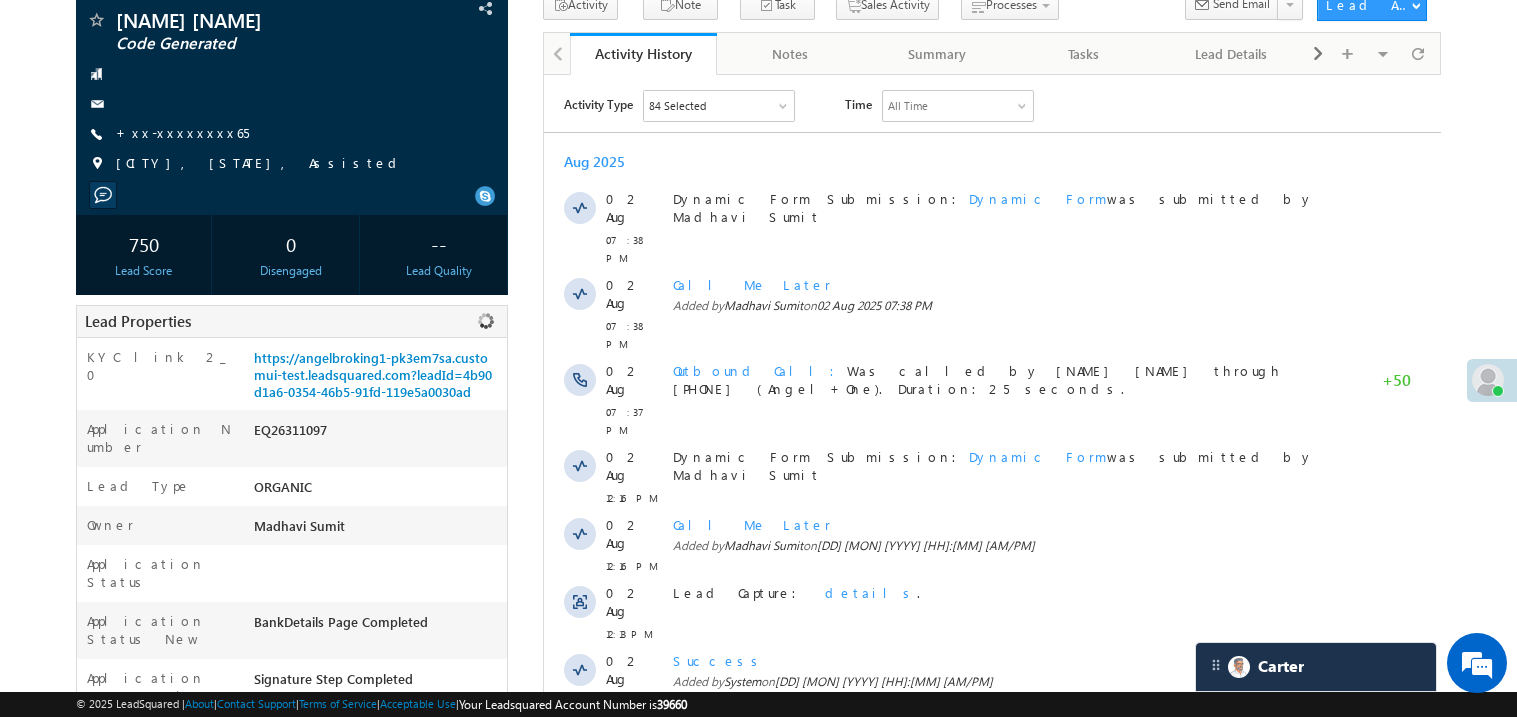 copy on "EQ26311097" 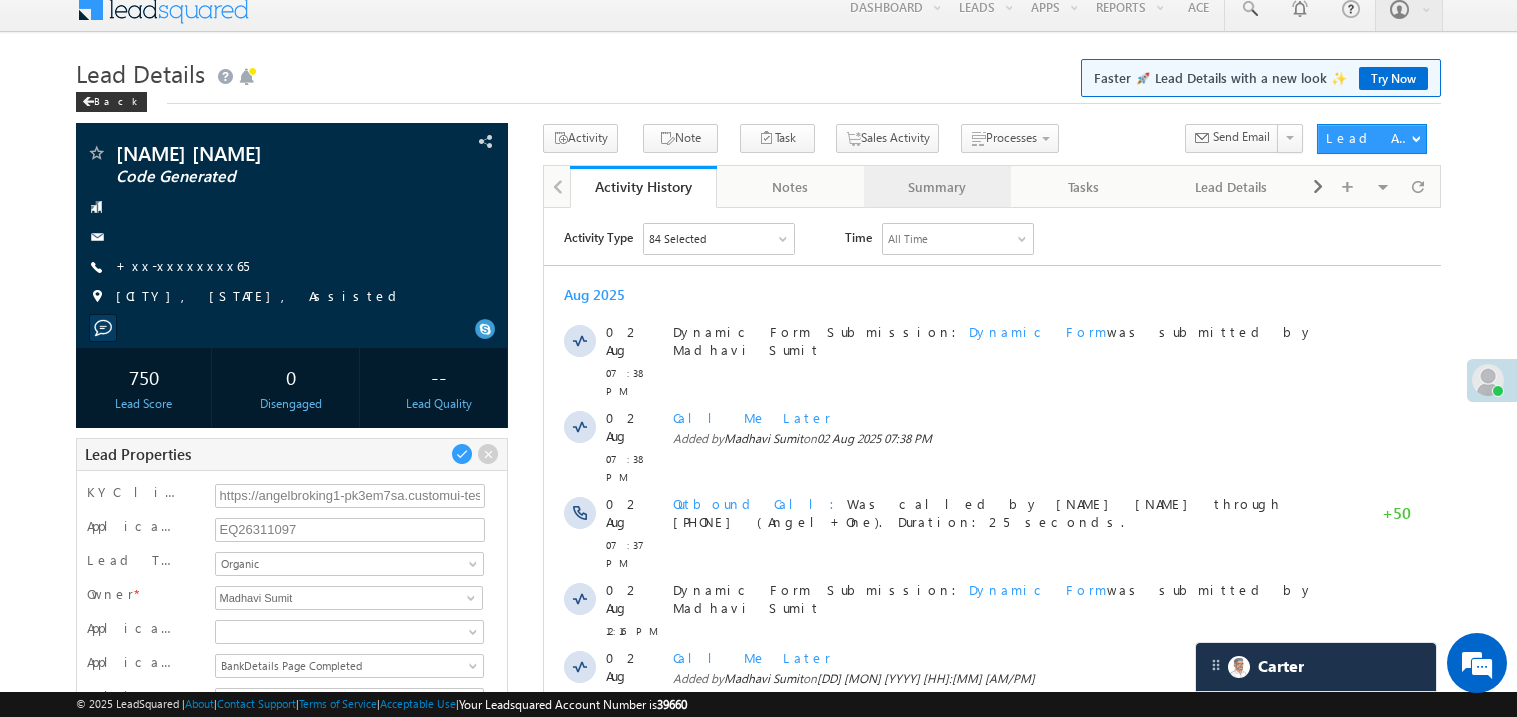 scroll, scrollTop: 0, scrollLeft: 0, axis: both 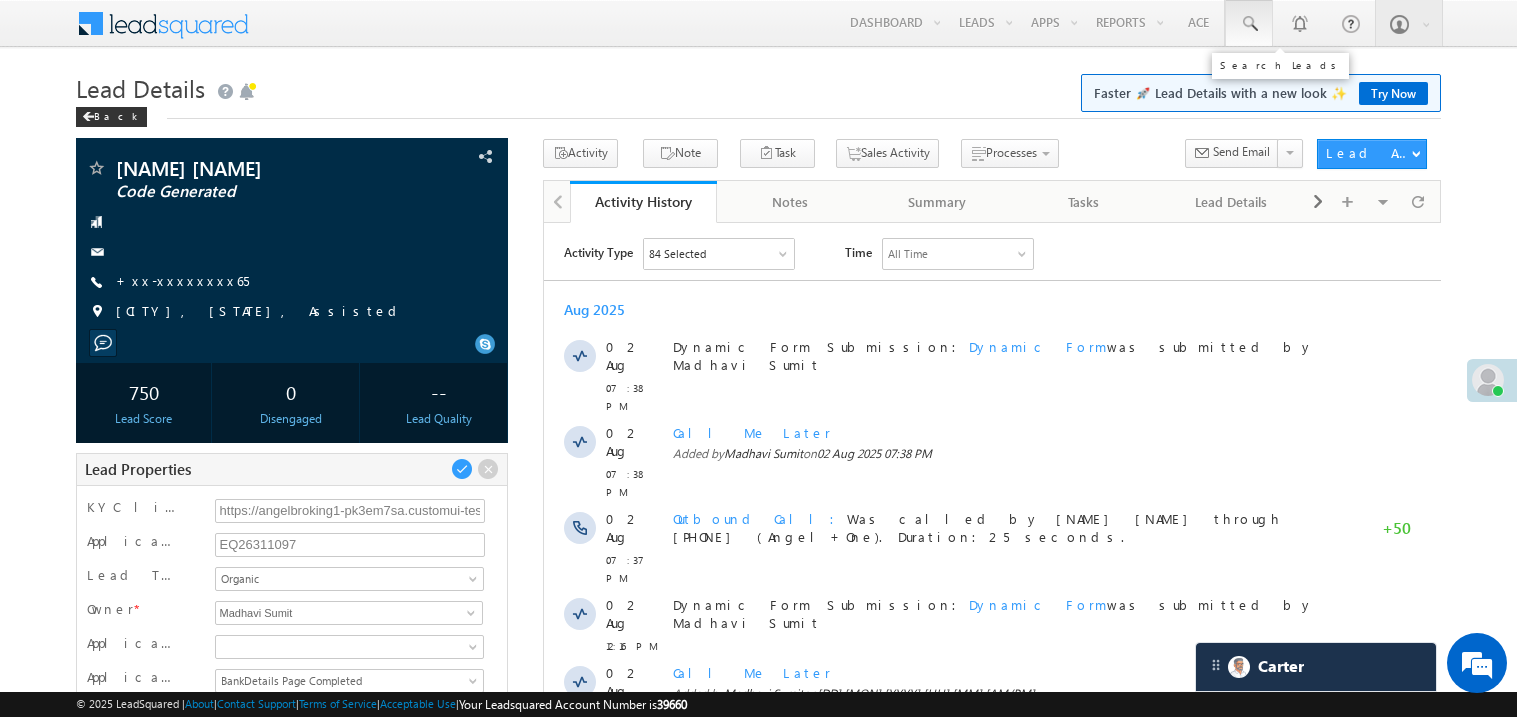 click at bounding box center [1249, 24] 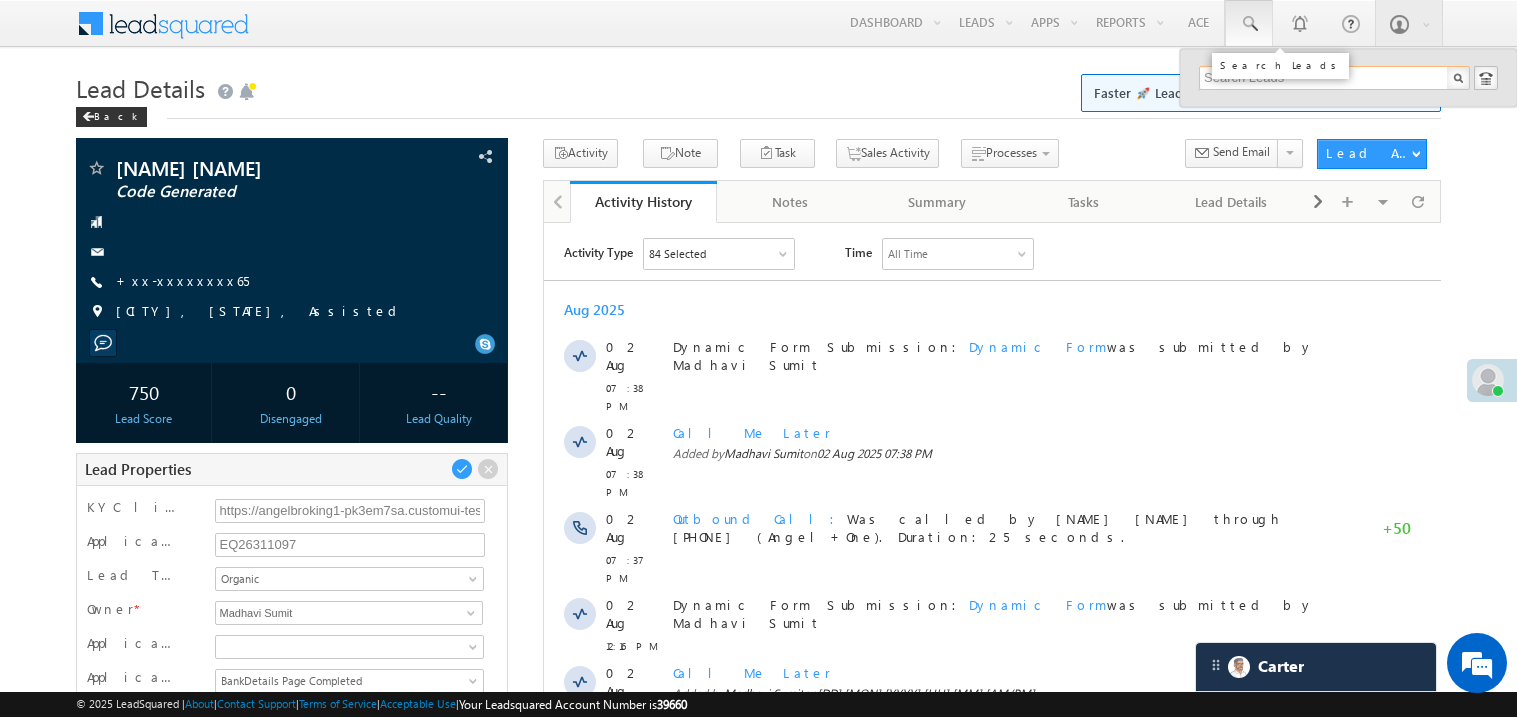 paste on "EQ26311097" 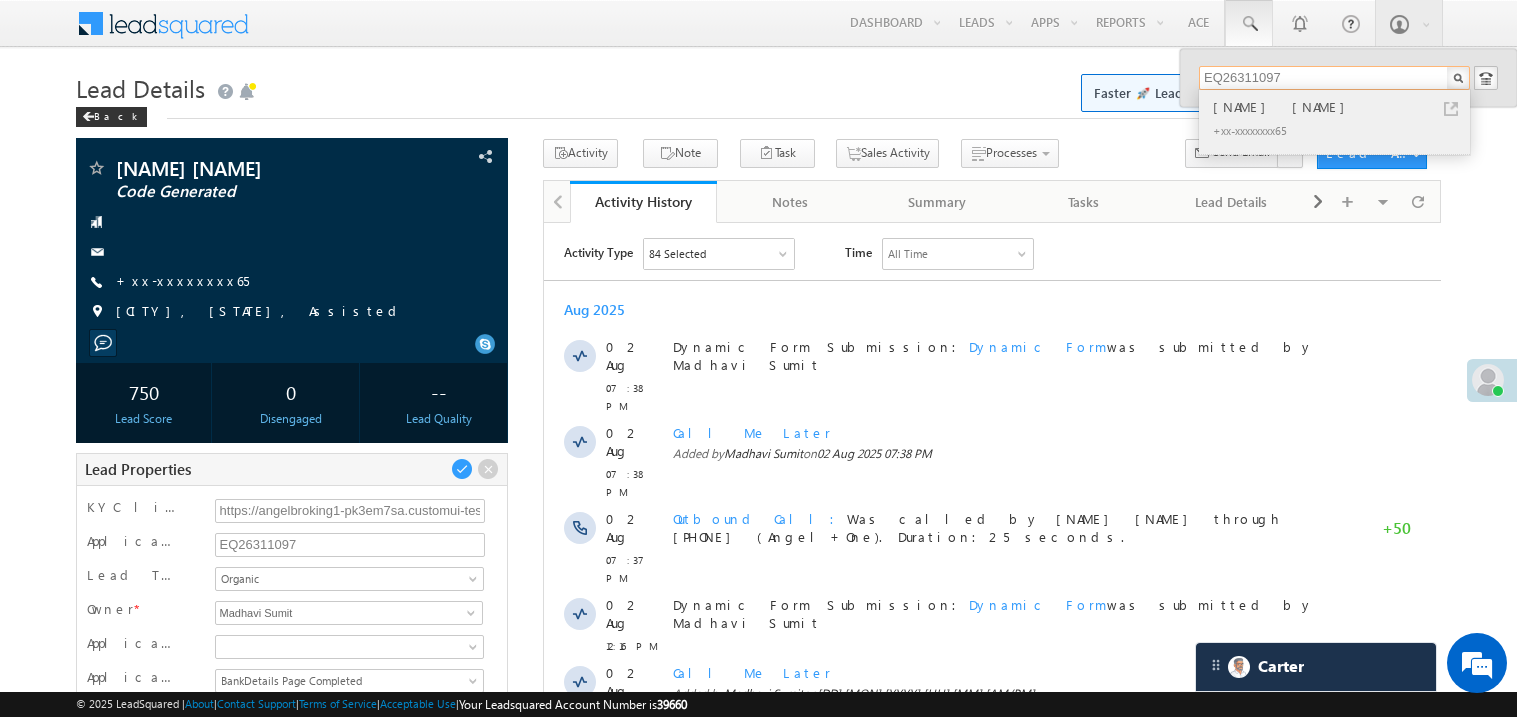 type on "EQ26311097" 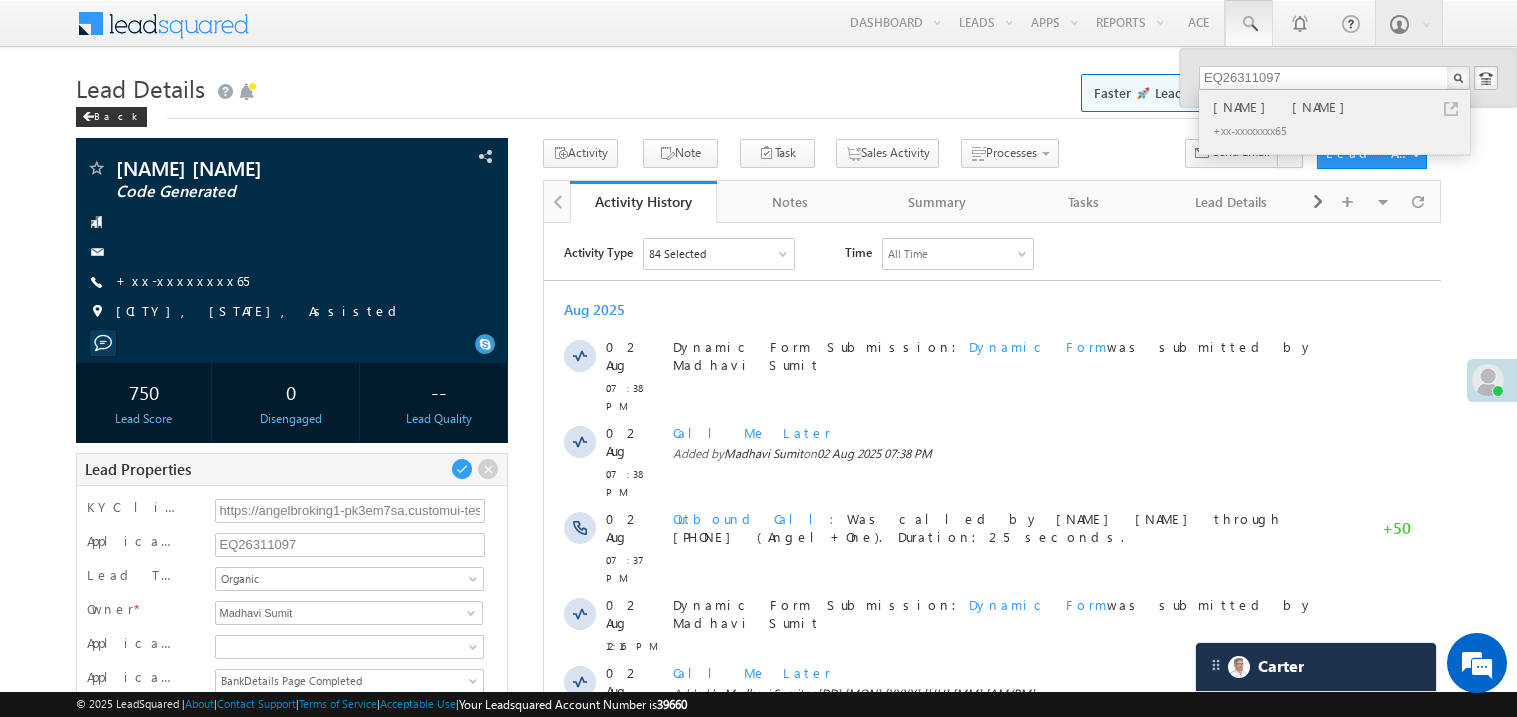click on "Ashish kumar singh" at bounding box center (1343, 107) 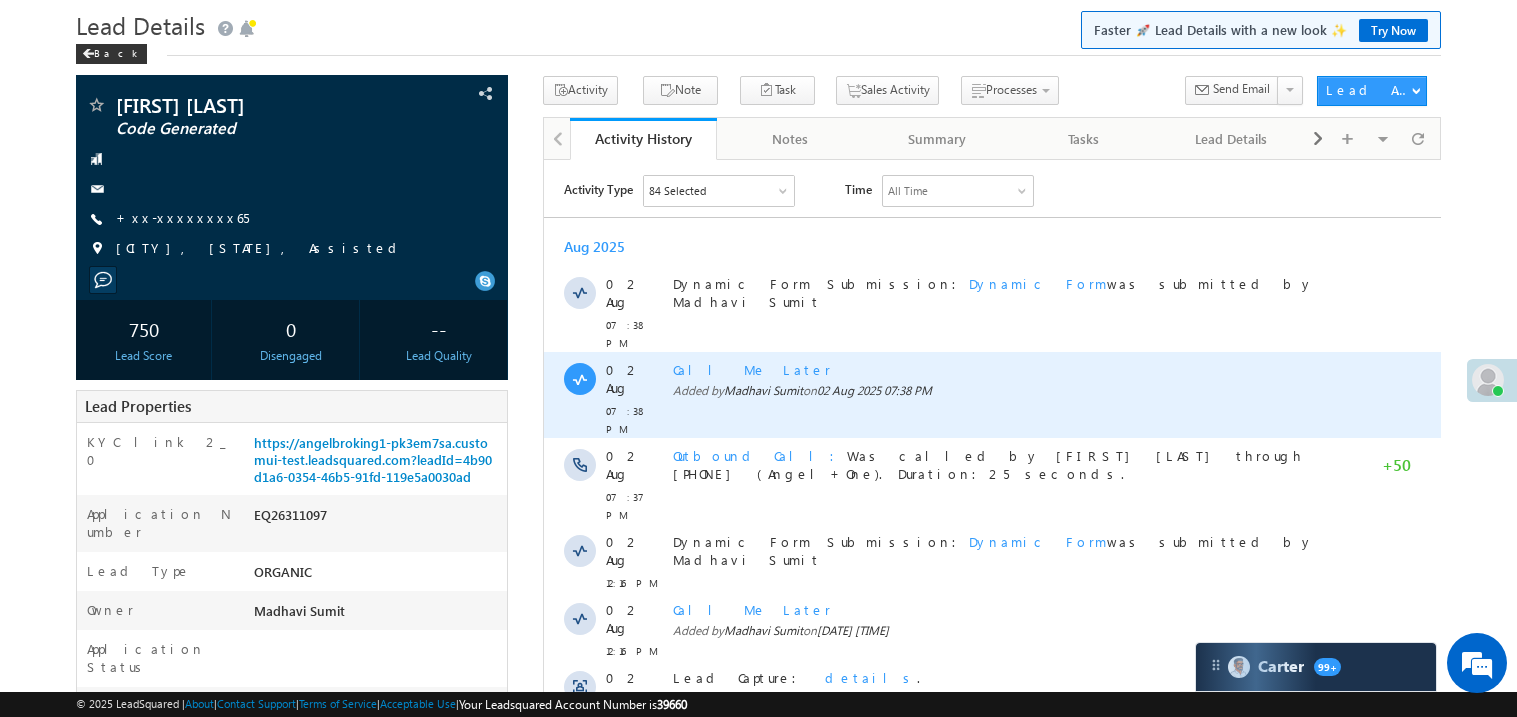 scroll, scrollTop: 0, scrollLeft: 0, axis: both 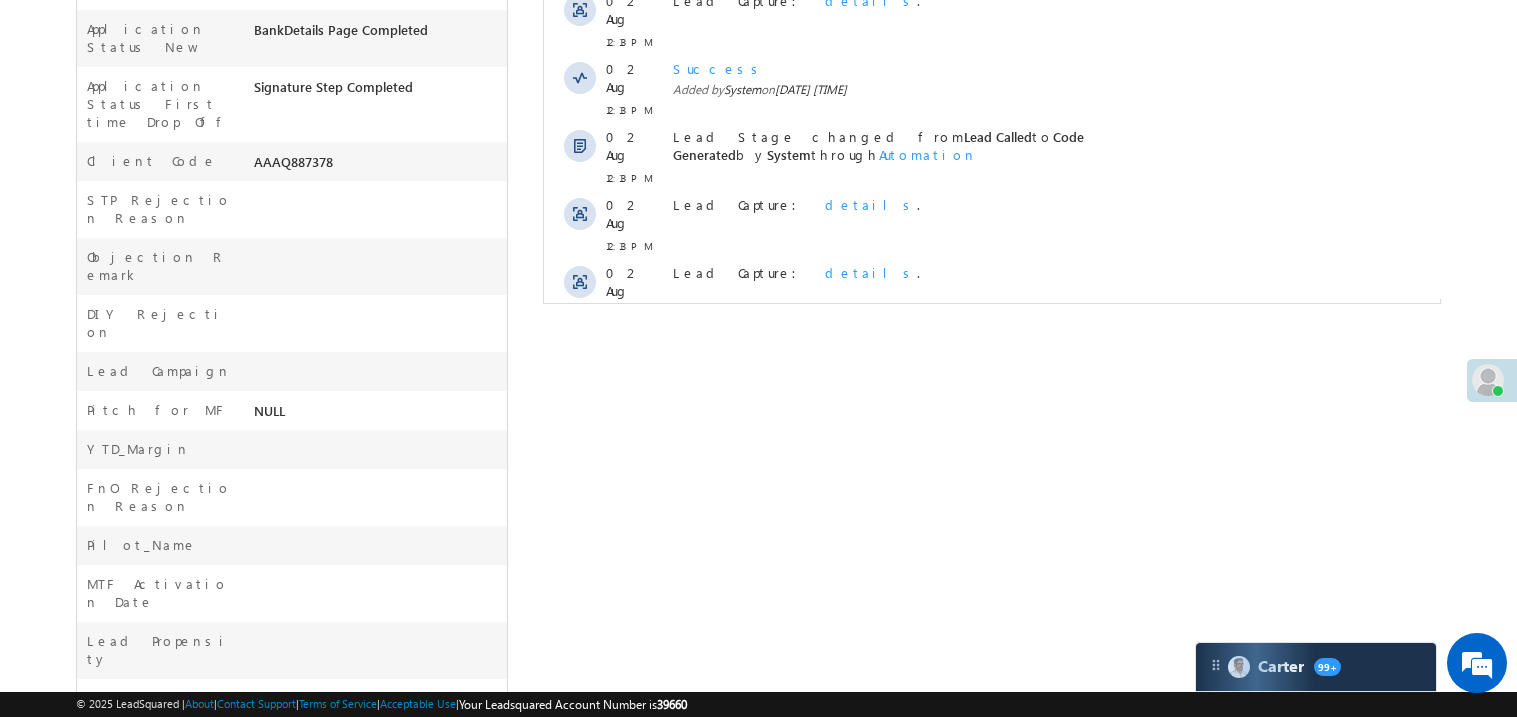 click on "Show More" at bounding box center (991, 350) 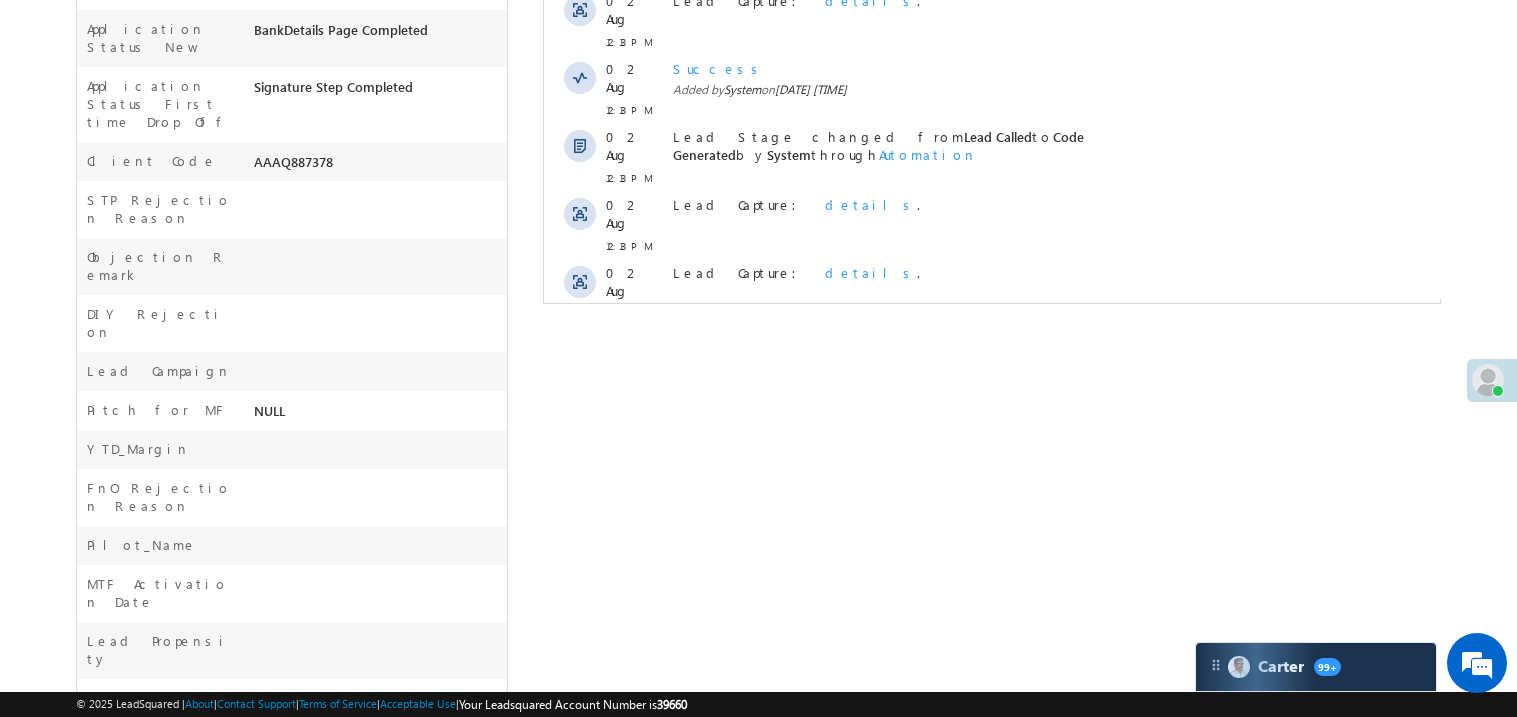 click on "Show More" at bounding box center [991, 358] 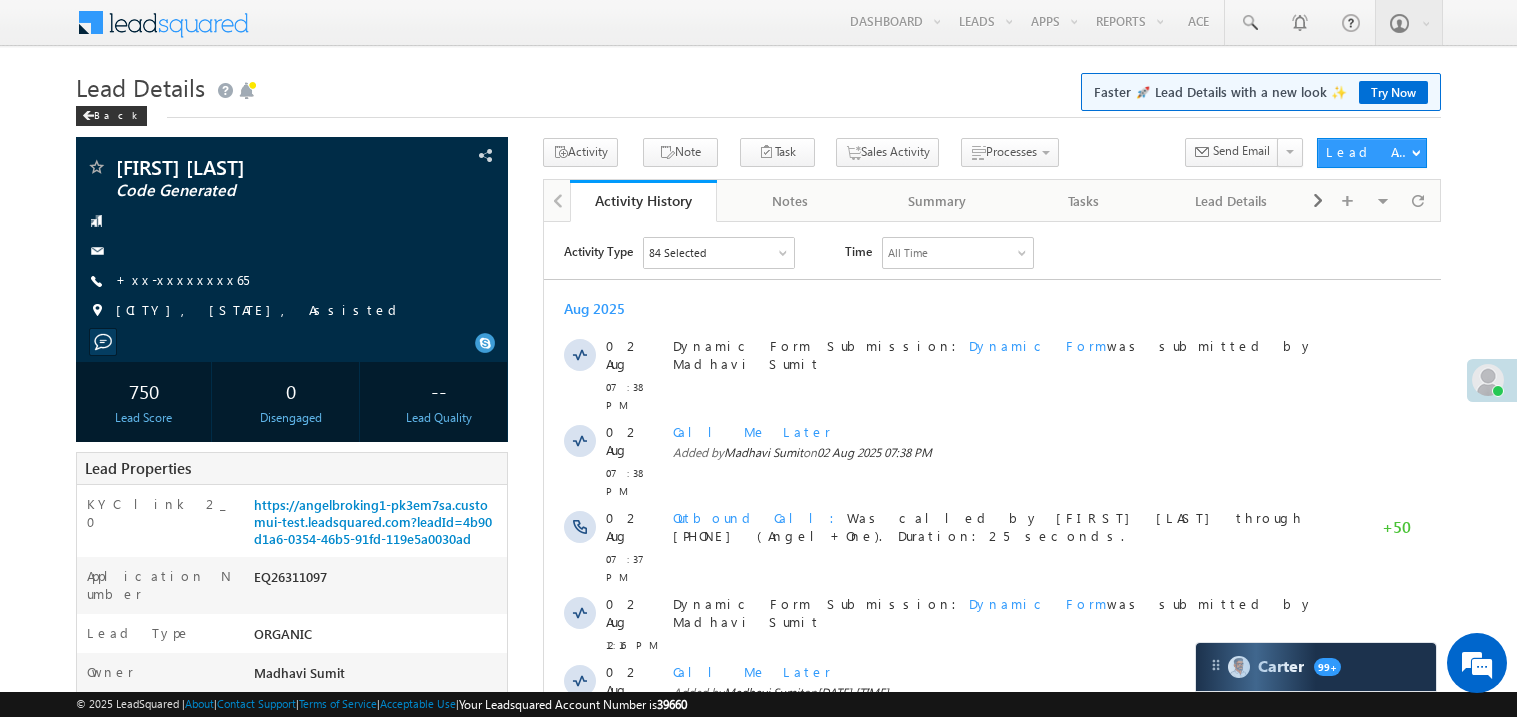 scroll, scrollTop: 0, scrollLeft: 0, axis: both 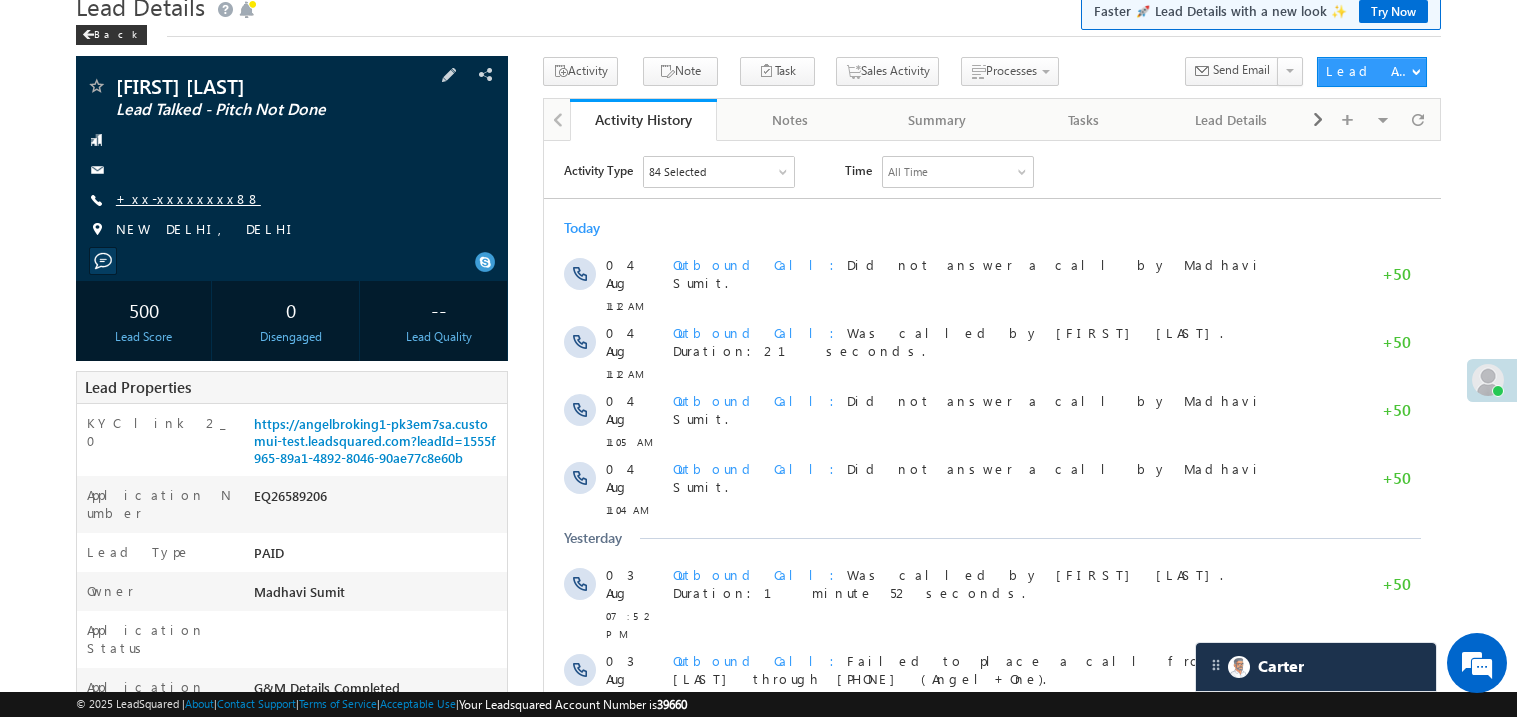 click on "+xx-xxxxxxxx88" at bounding box center [188, 198] 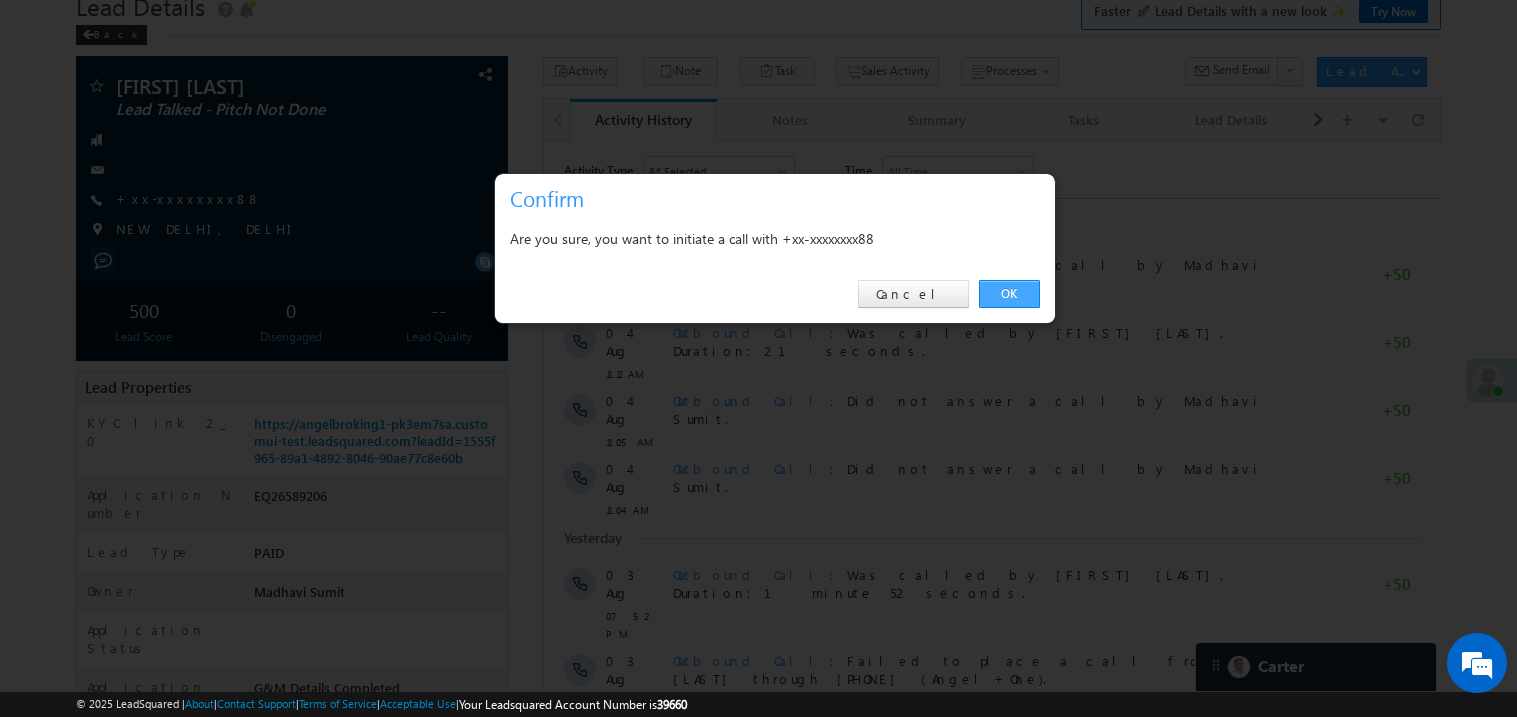 click on "OK" at bounding box center [1009, 294] 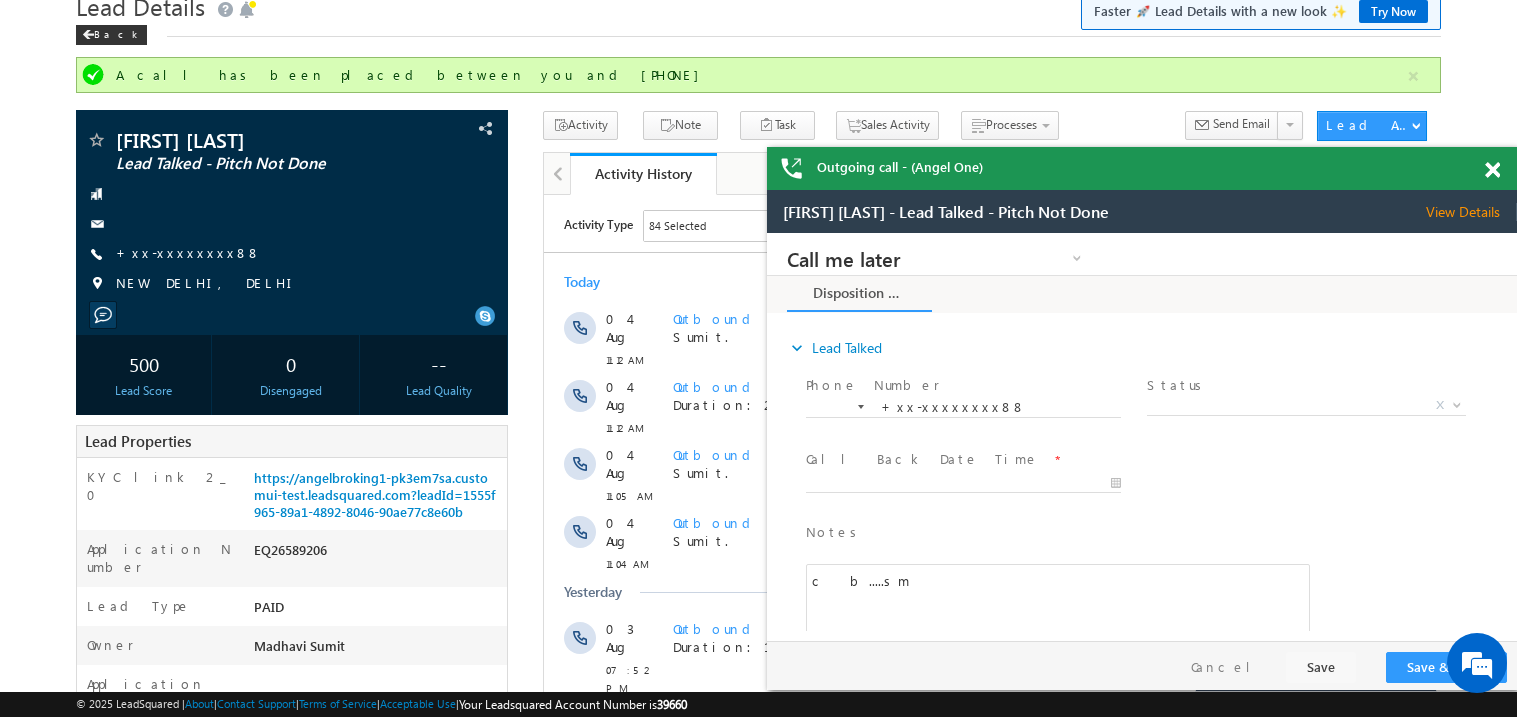 scroll, scrollTop: 0, scrollLeft: 0, axis: both 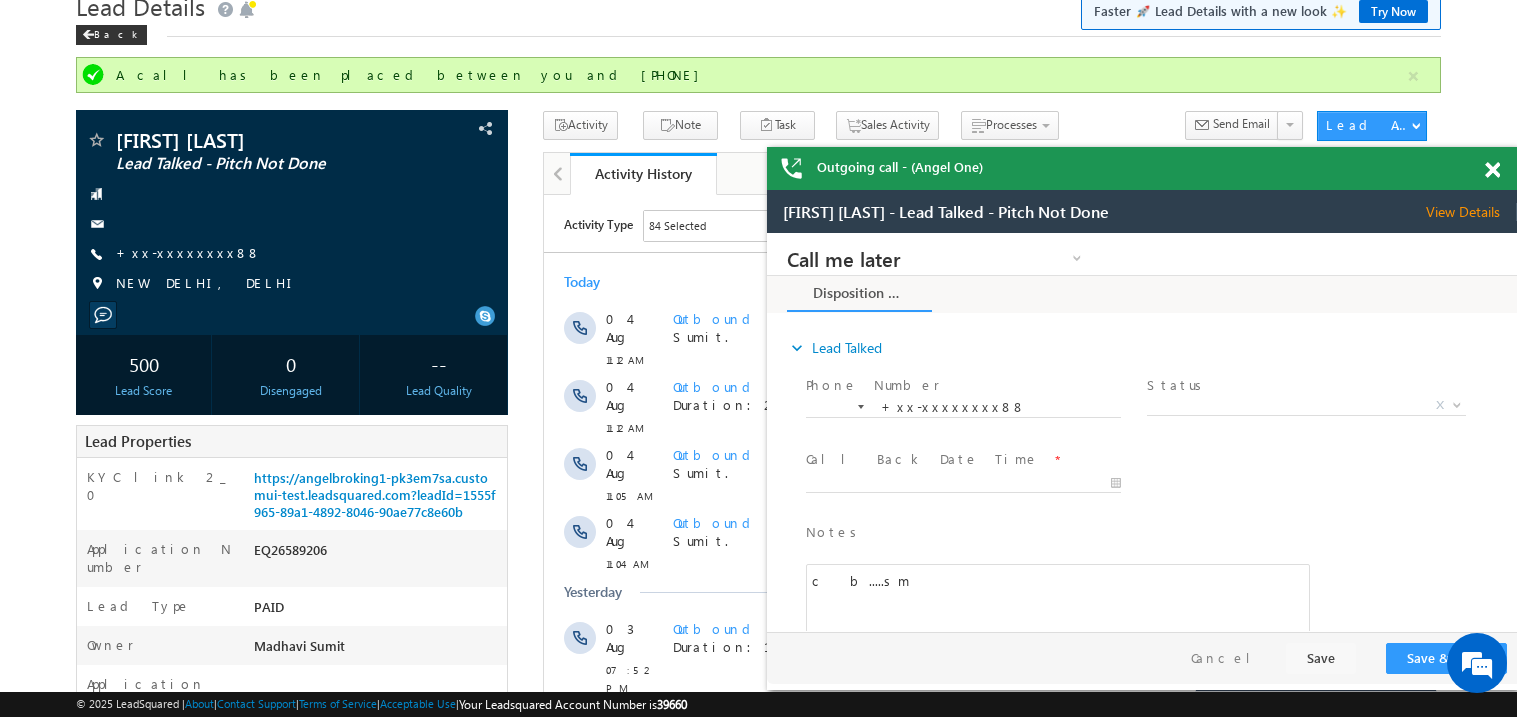 click at bounding box center [1492, 170] 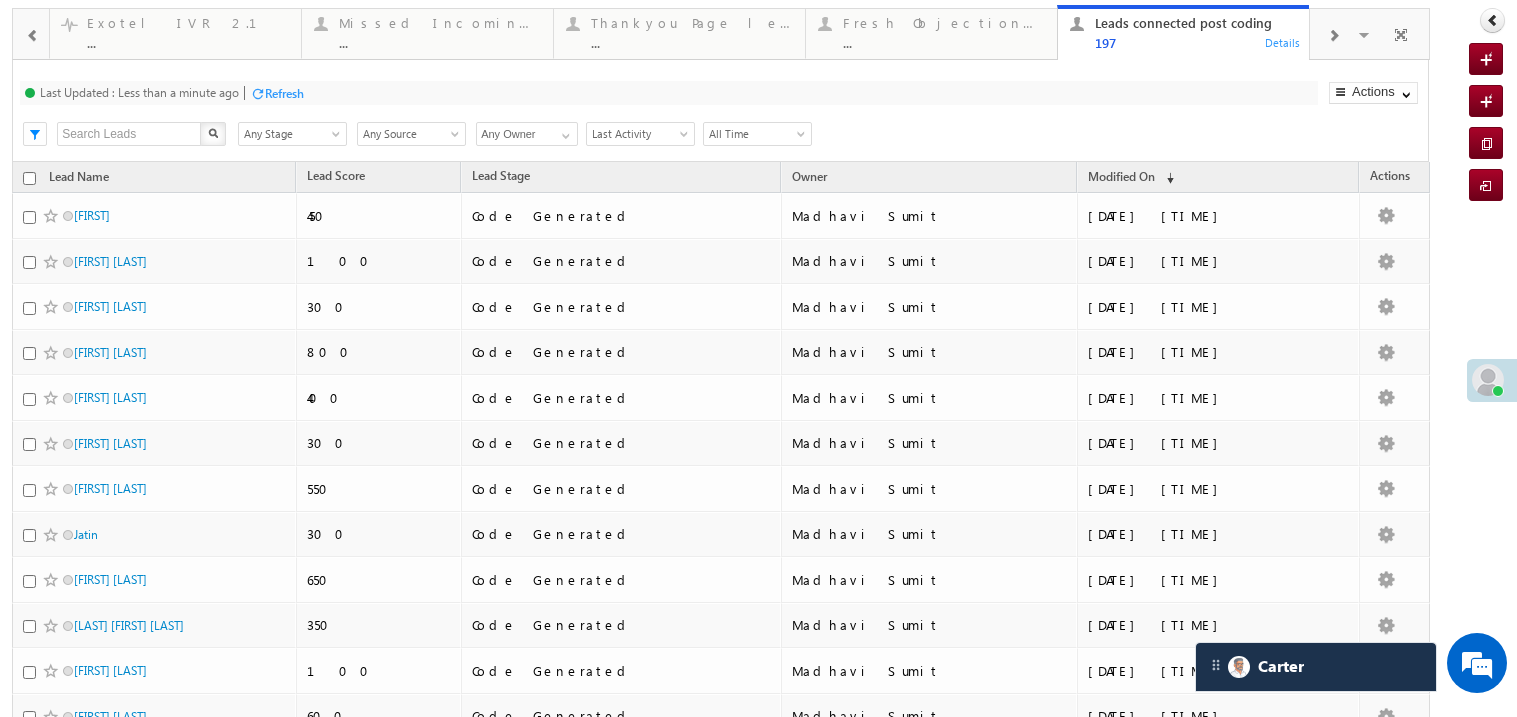 scroll, scrollTop: 0, scrollLeft: 0, axis: both 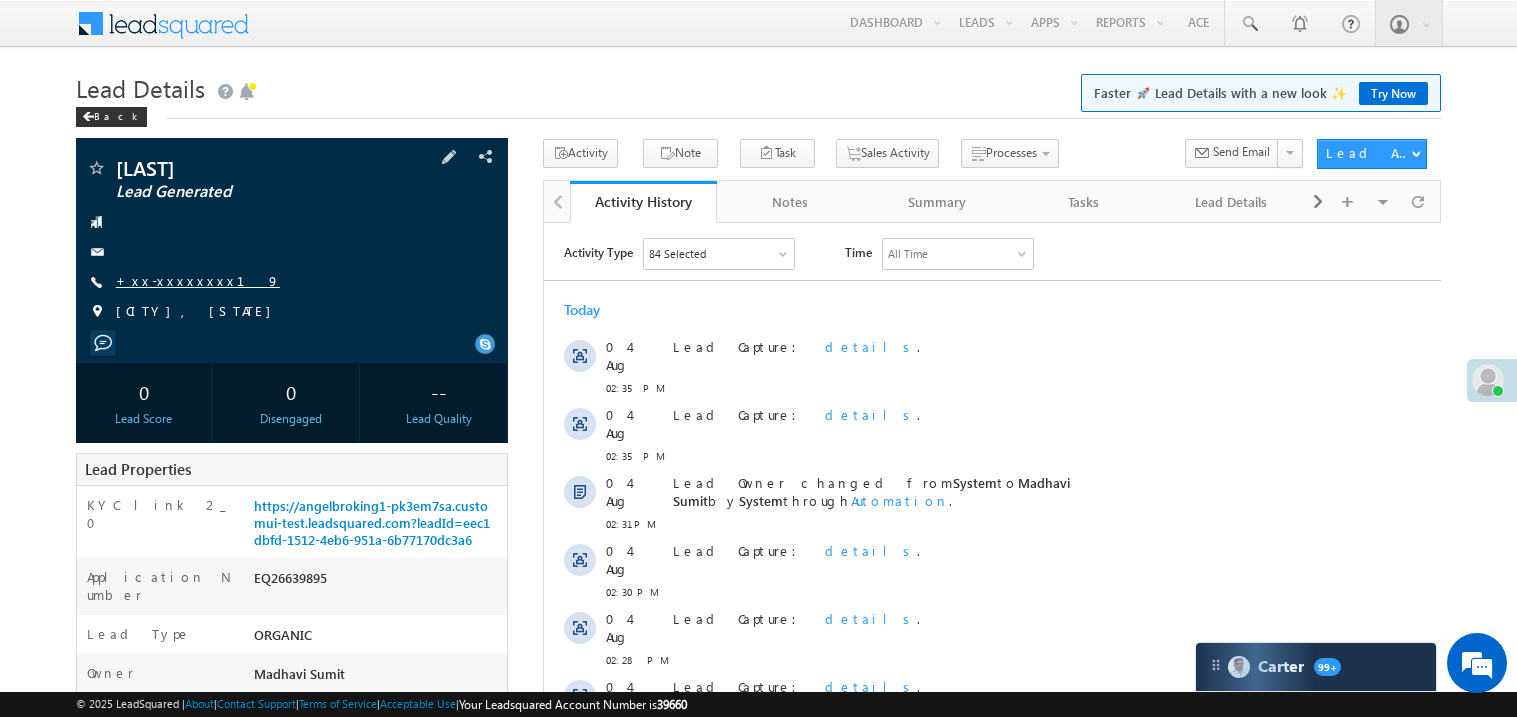 click on "+xx-xxxxxxxx19" at bounding box center (198, 280) 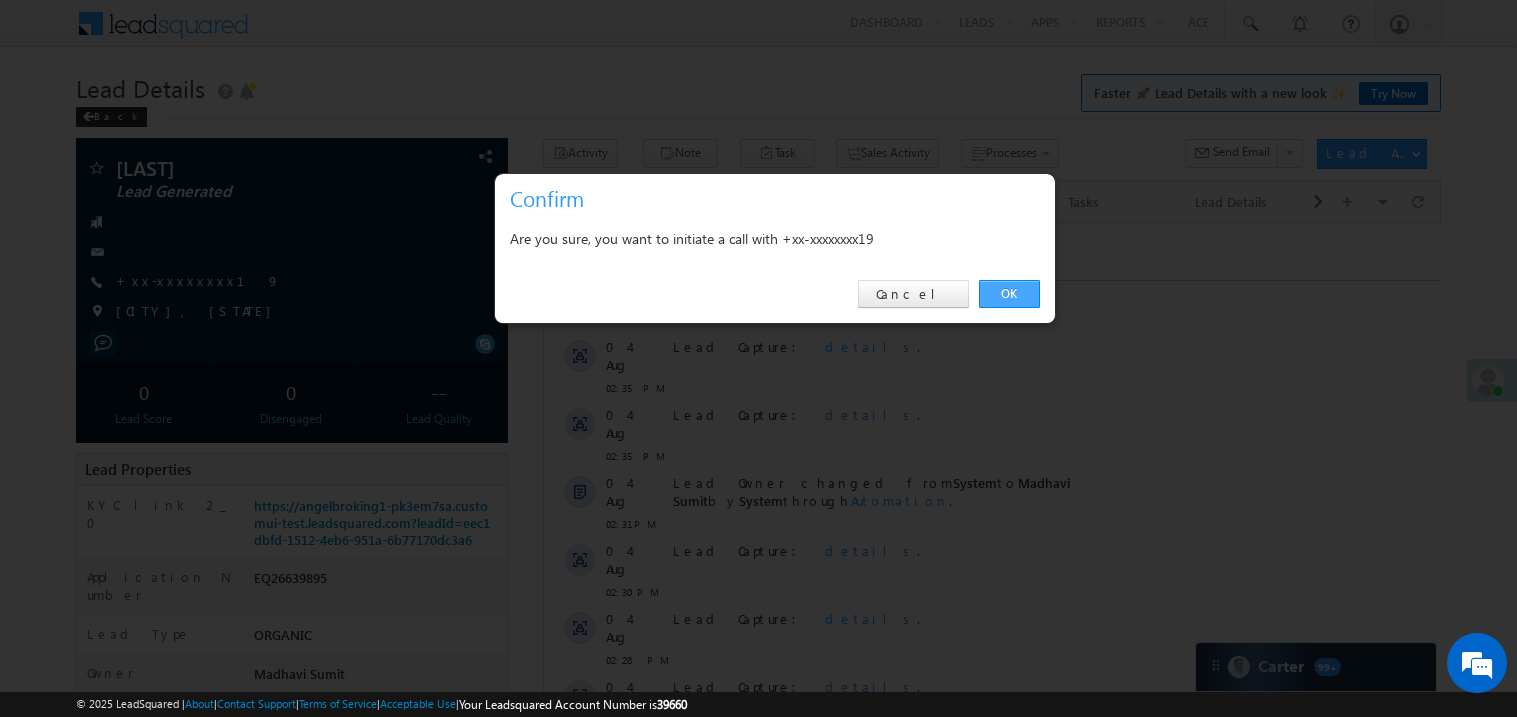 click on "OK" at bounding box center [1009, 294] 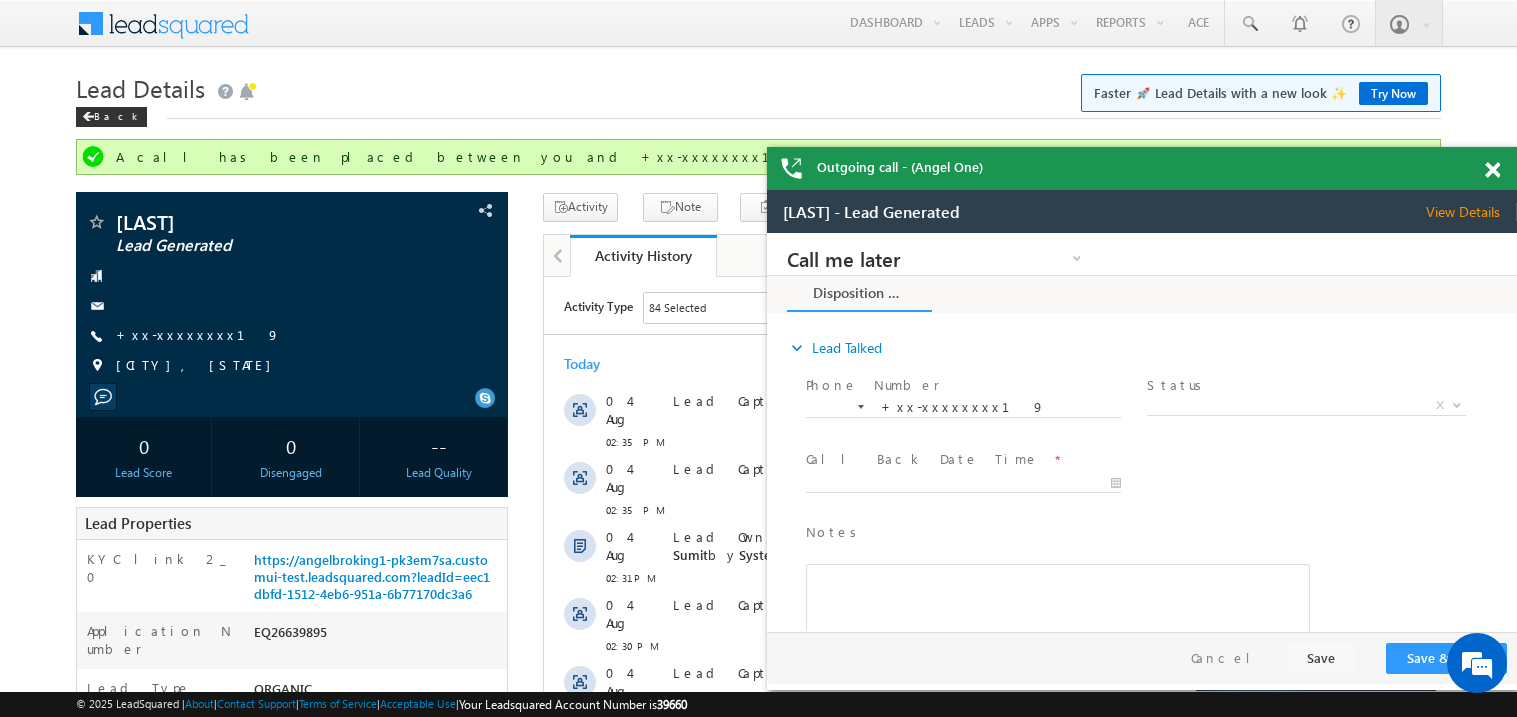 scroll, scrollTop: 0, scrollLeft: 0, axis: both 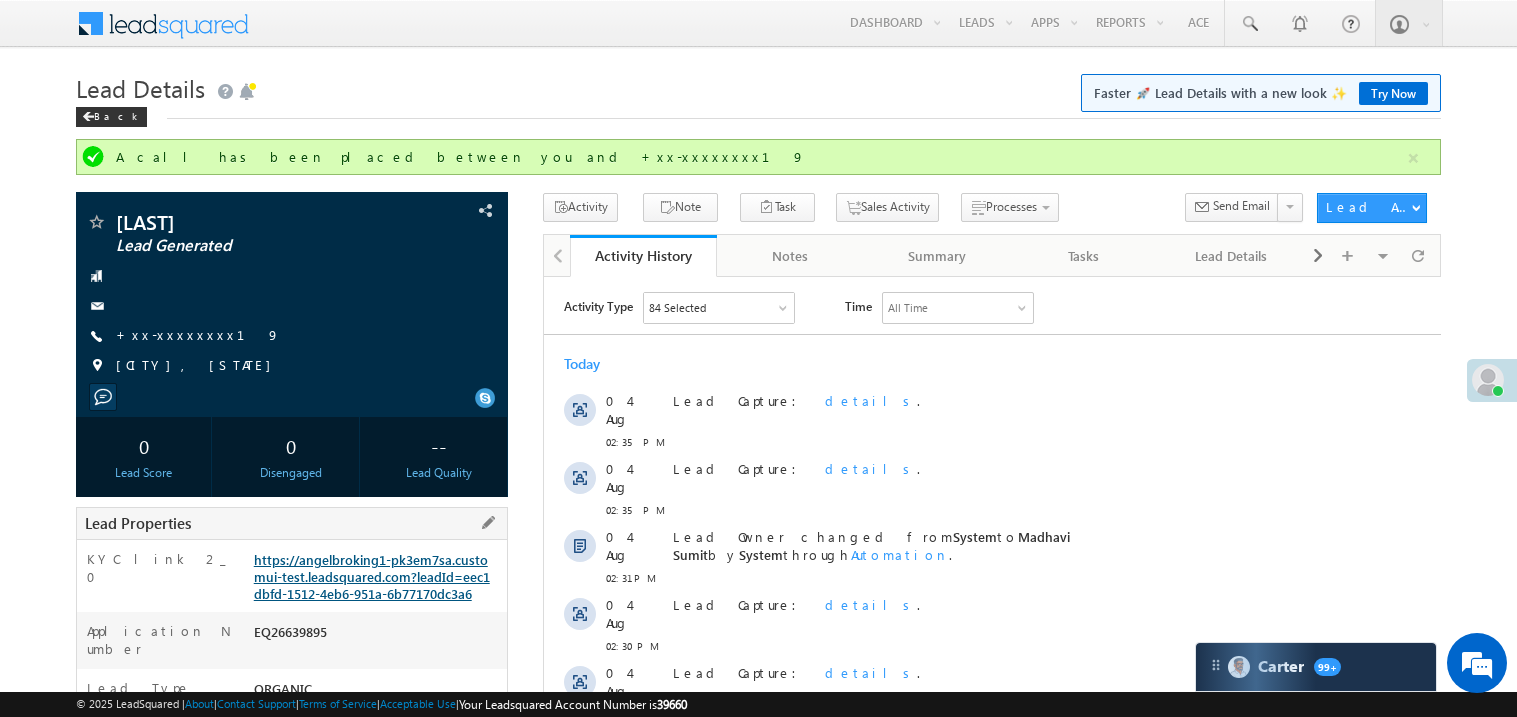 click on "https://angelbroking1-pk3em7sa.customui-test.leadsquared.com?leadId=eec1dbfd-1512-4eb6-951a-6b77170dc3a6" at bounding box center [372, 576] 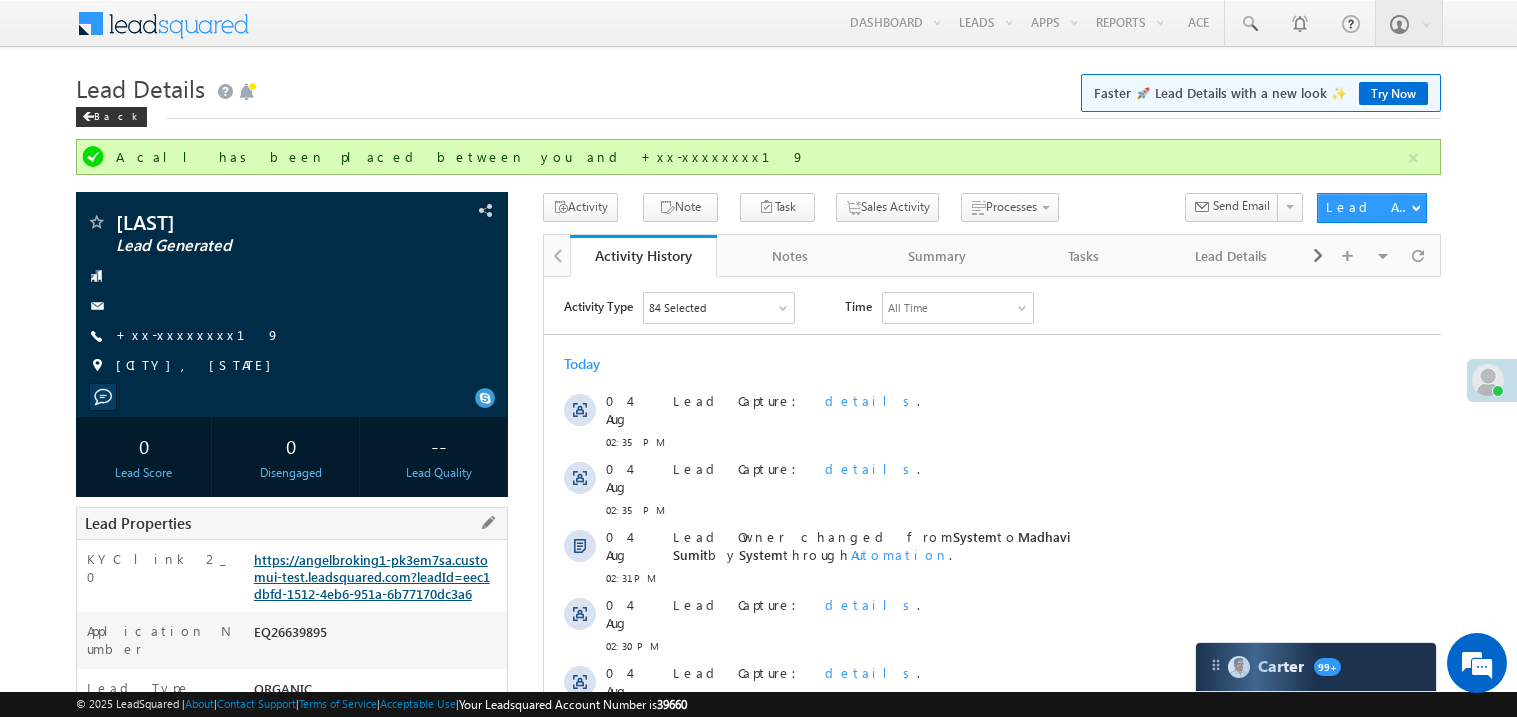 click on "https://angelbroking1-pk3em7sa.customui-test.leadsquared.com?leadId=eec1dbfd-1512-4eb6-951a-6b77170dc3a6" at bounding box center [372, 576] 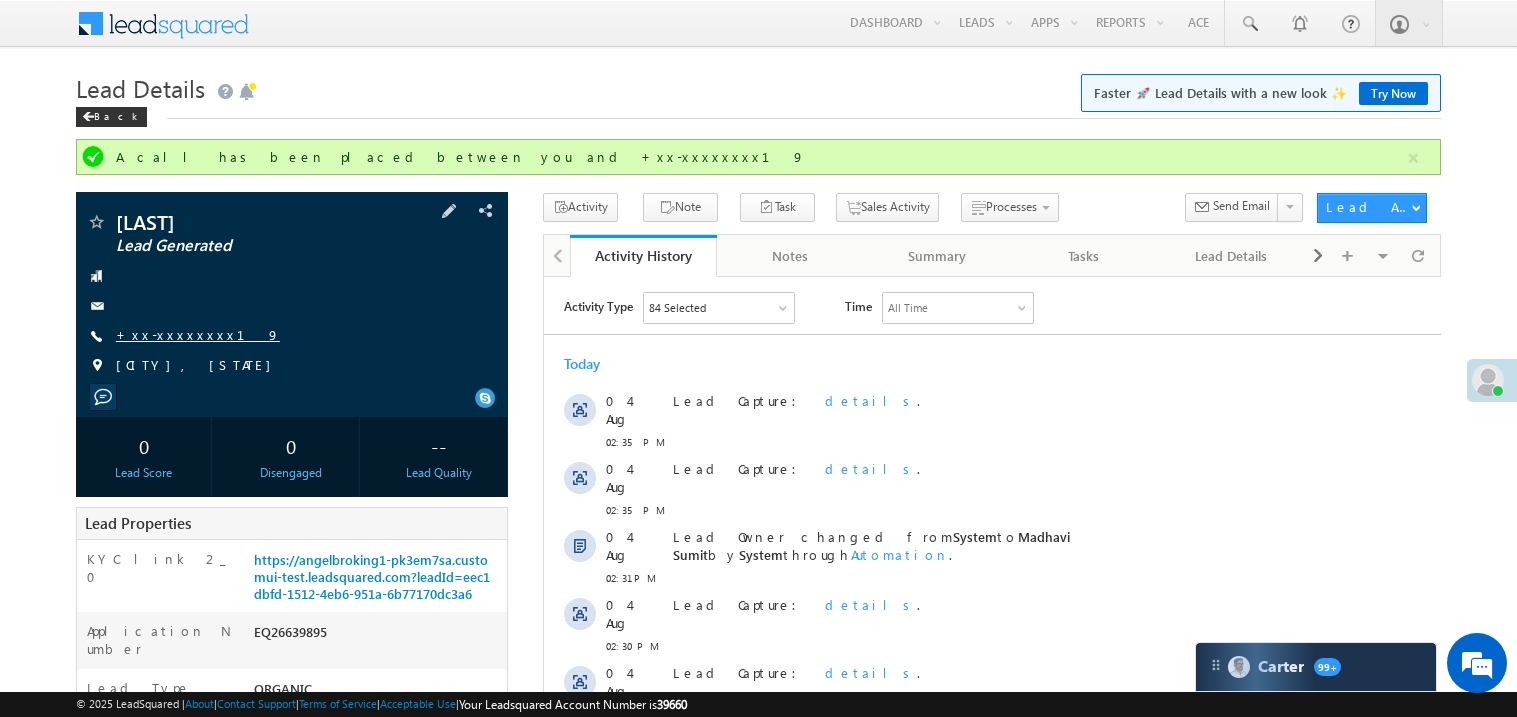 click on "+xx-xxxxxxxx19" at bounding box center (198, 334) 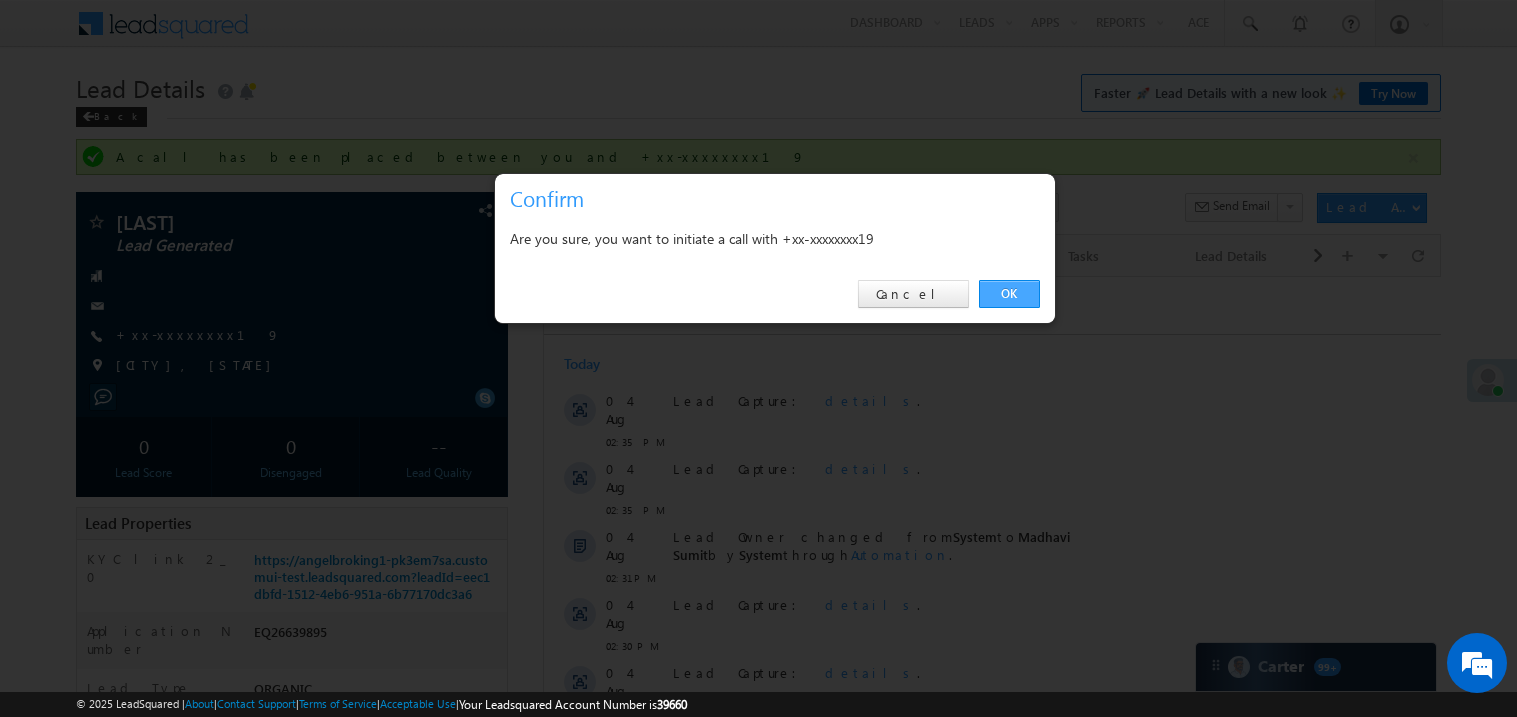 click on "OK" at bounding box center [1009, 294] 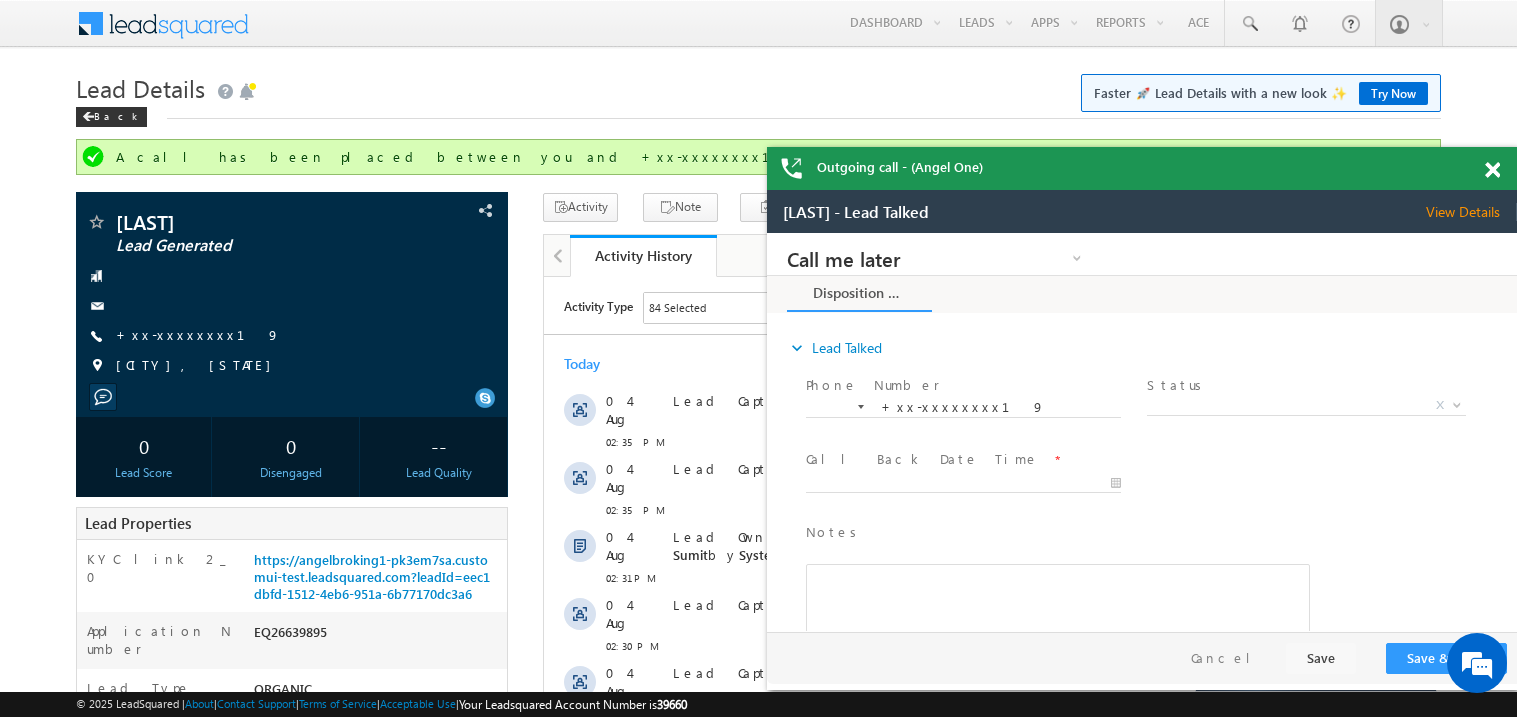 scroll, scrollTop: 0, scrollLeft: 0, axis: both 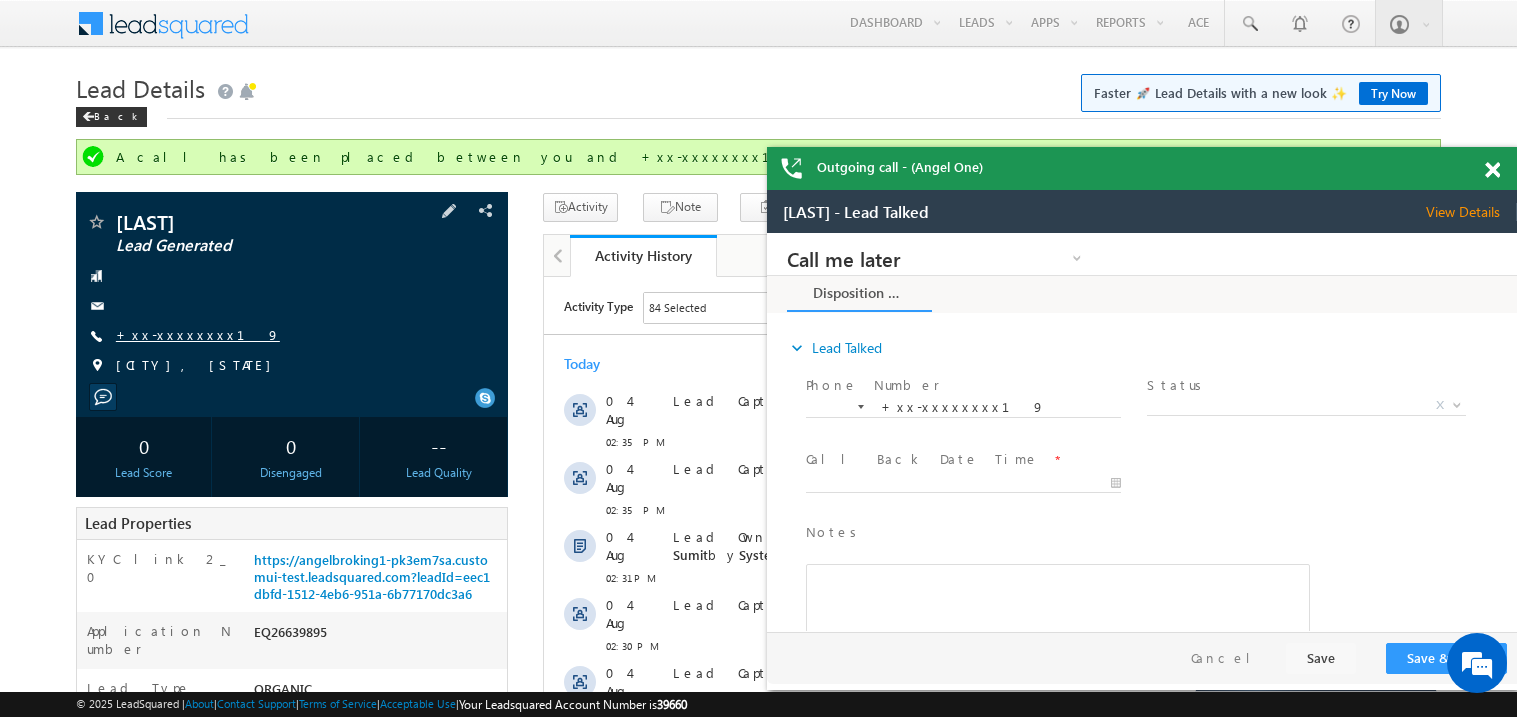 click on "+xx-xxxxxxxx19" at bounding box center (198, 334) 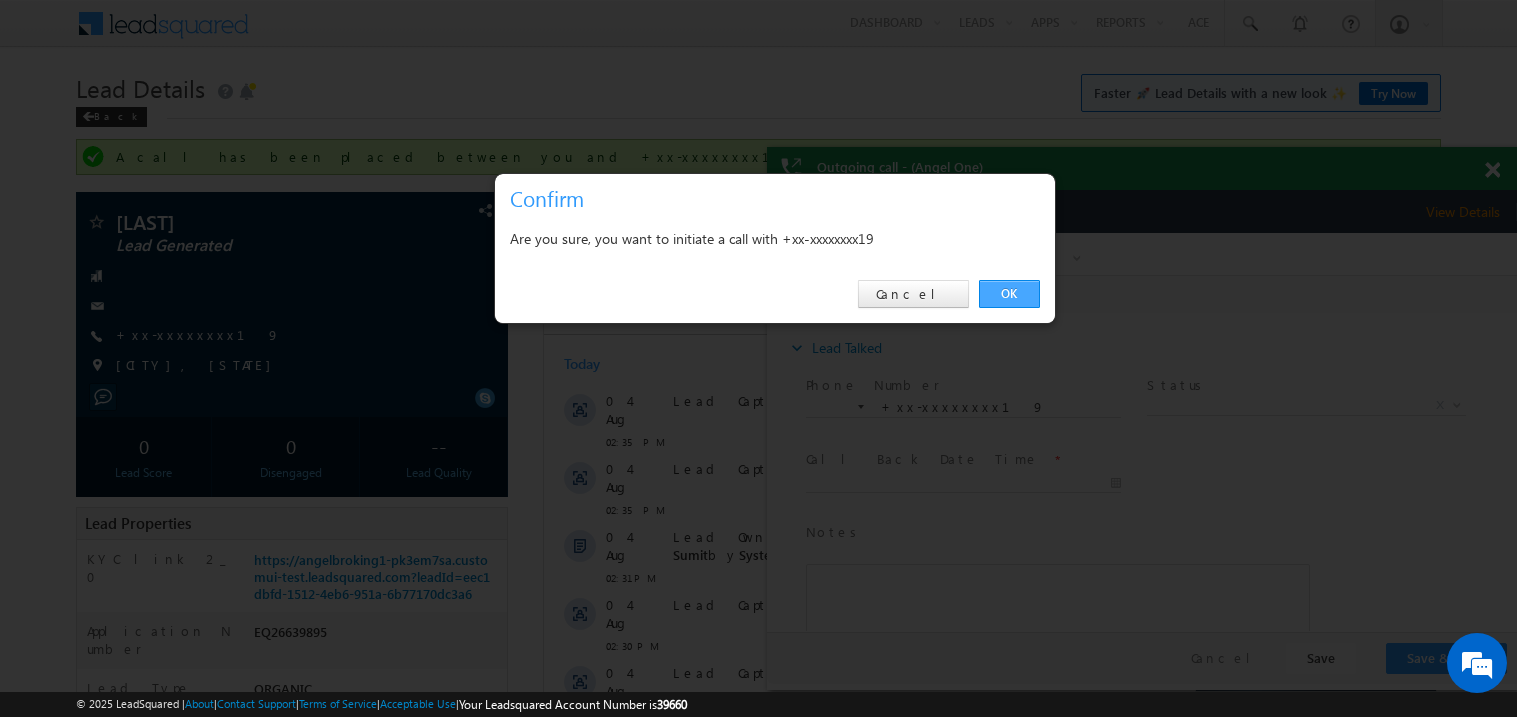 click on "OK" at bounding box center [1009, 294] 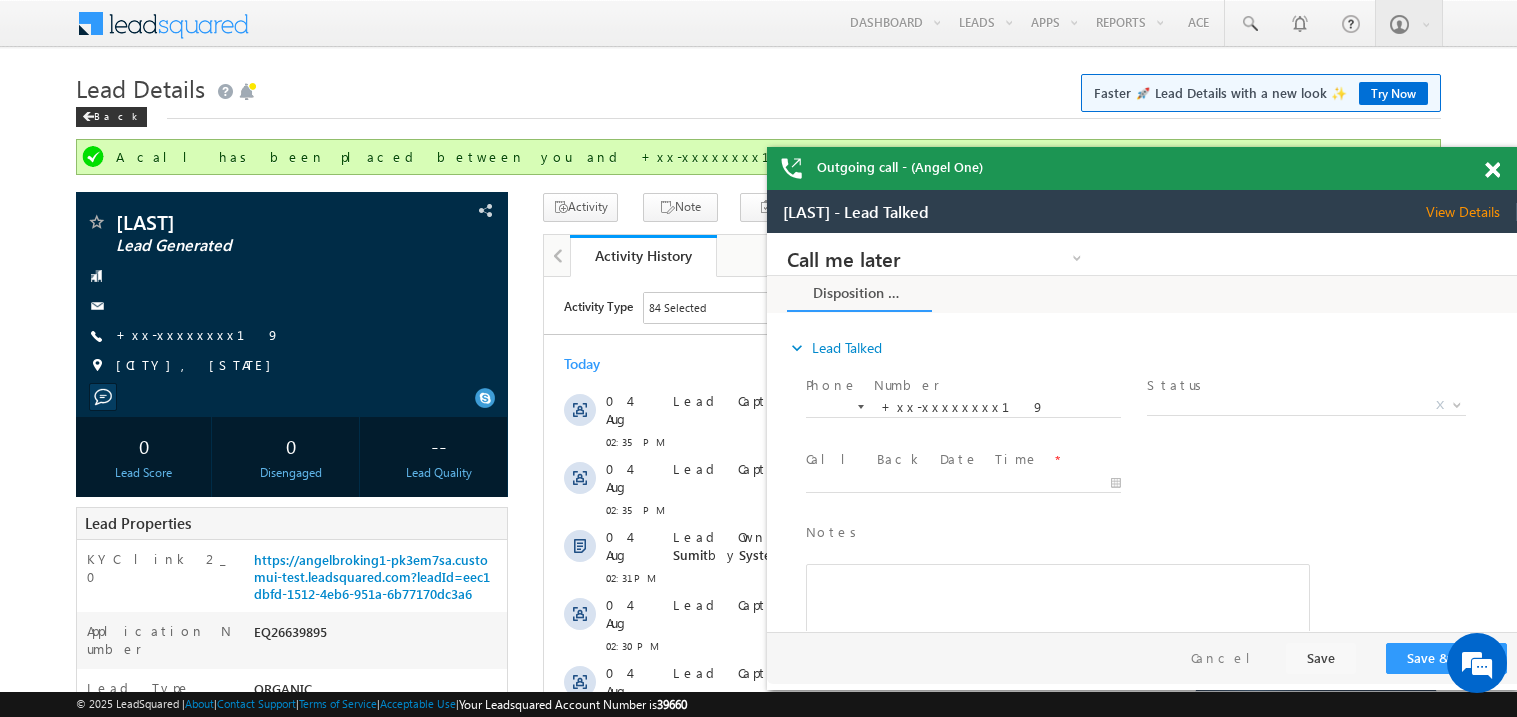 click at bounding box center [1492, 170] 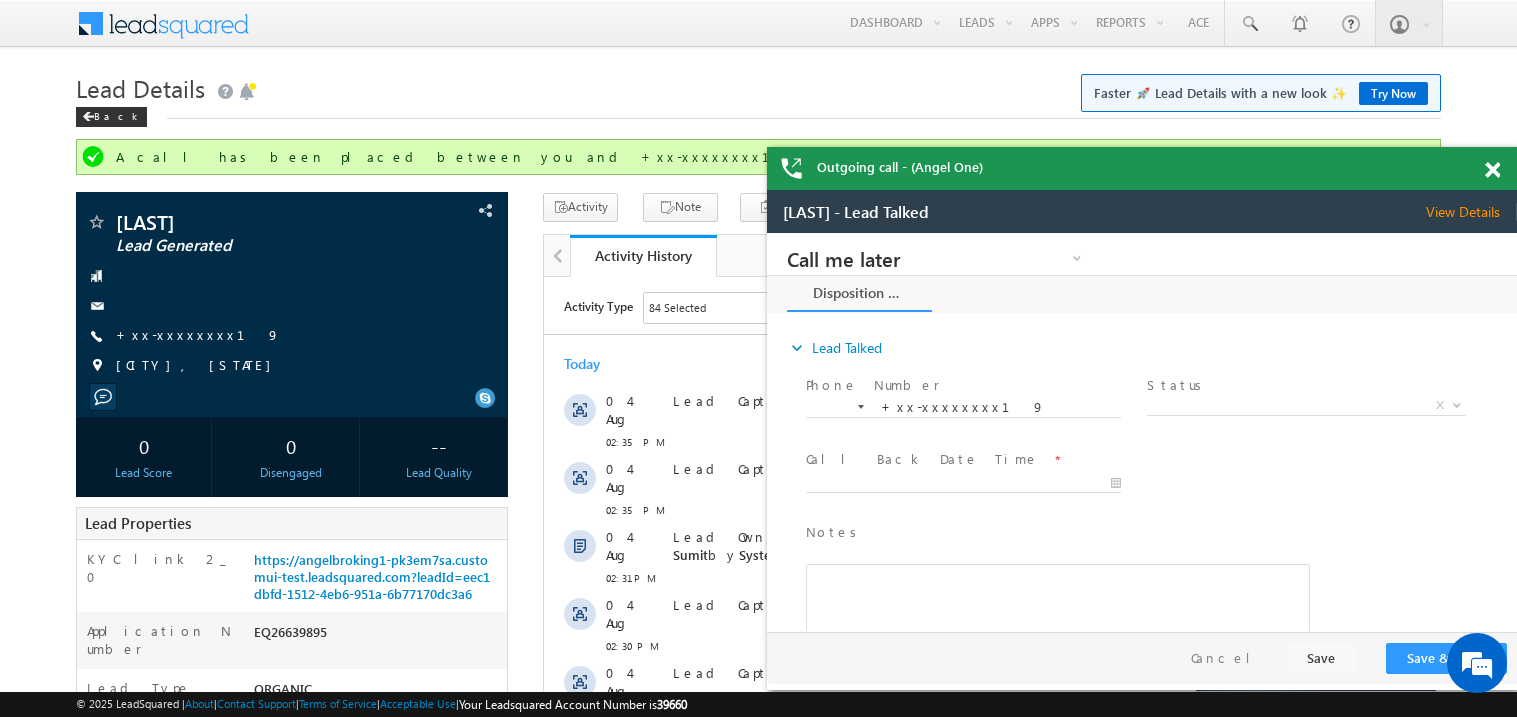 scroll, scrollTop: 0, scrollLeft: 0, axis: both 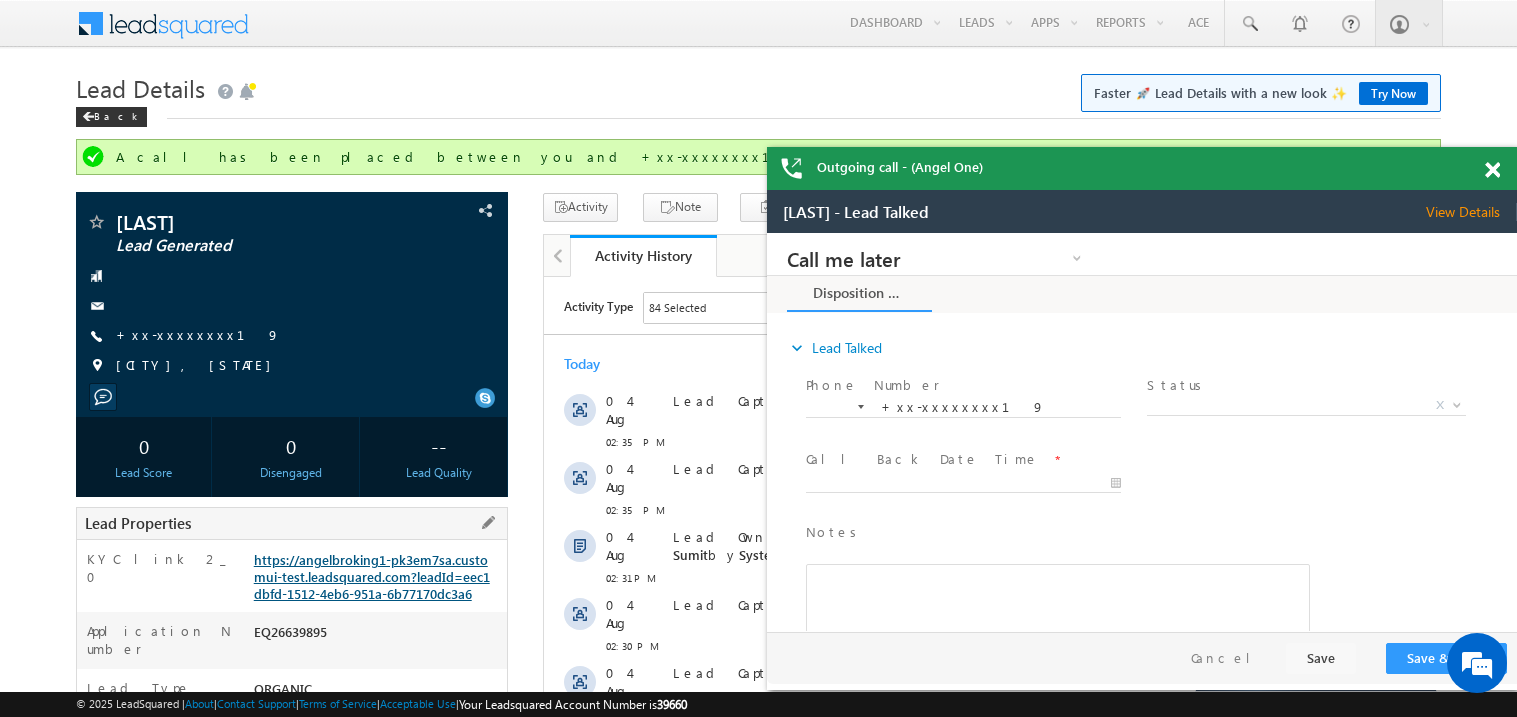 click on "https://angelbroking1-pk3em7sa.customui-test.leadsquared.com?leadId=eec1dbfd-1512-4eb6-951a-6b77170dc3a6" at bounding box center (372, 576) 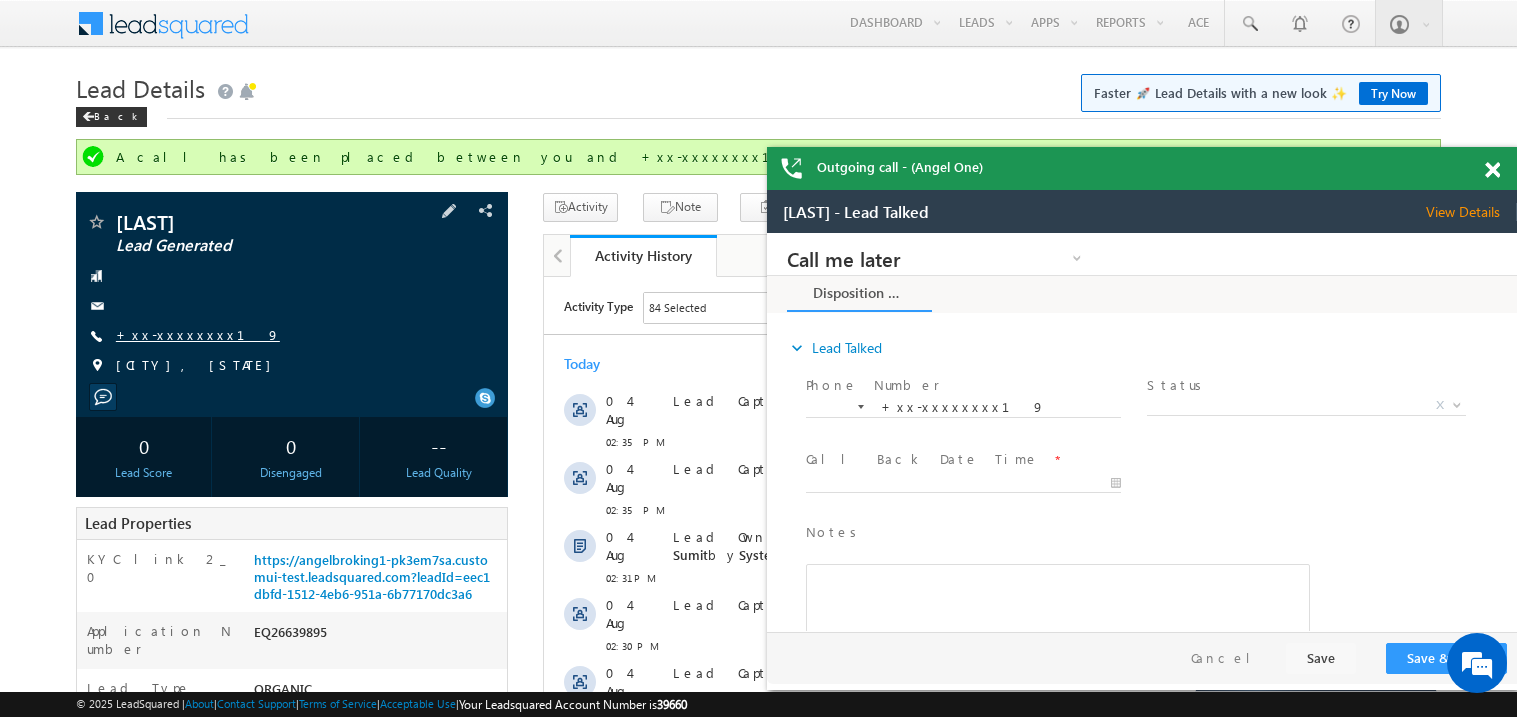 click on "+xx-xxxxxxxx19" at bounding box center (198, 334) 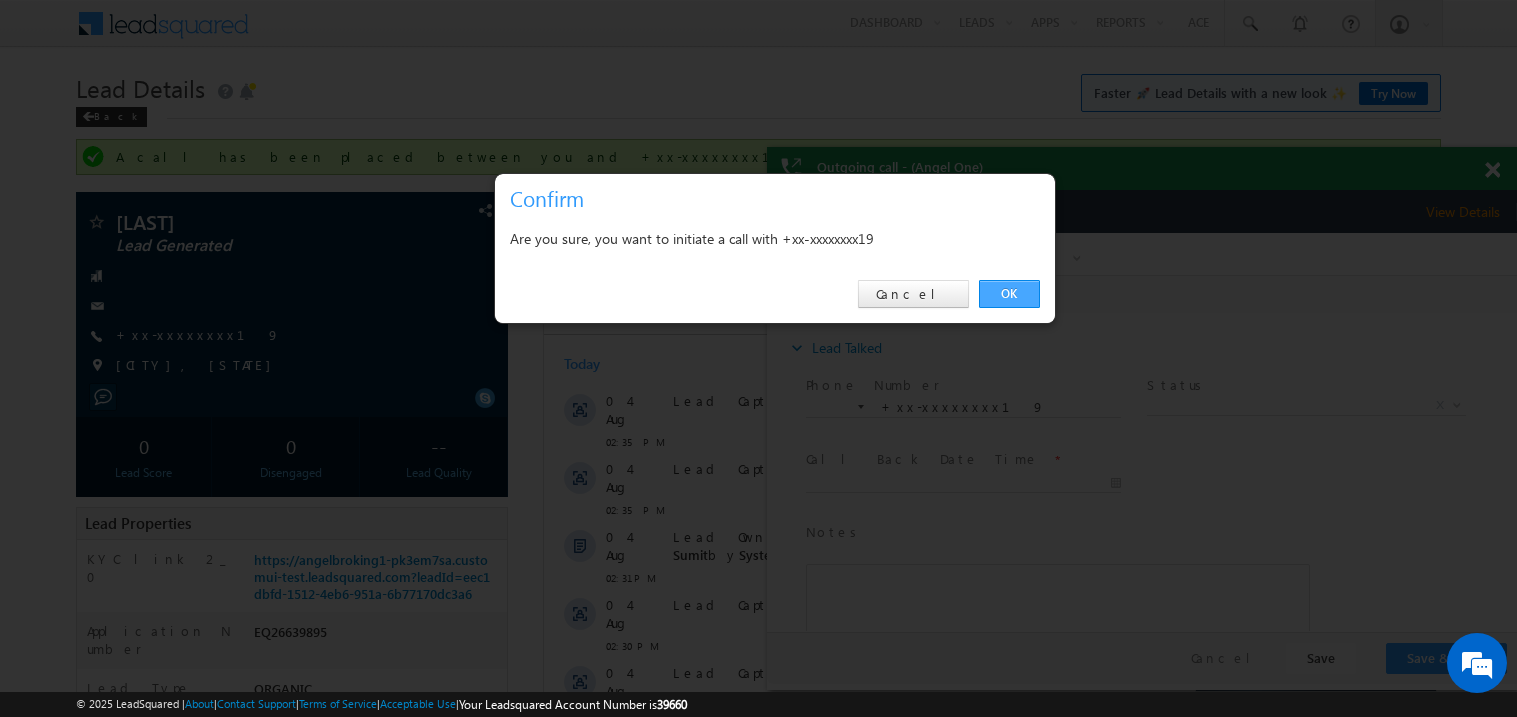 click on "OK" at bounding box center [1009, 294] 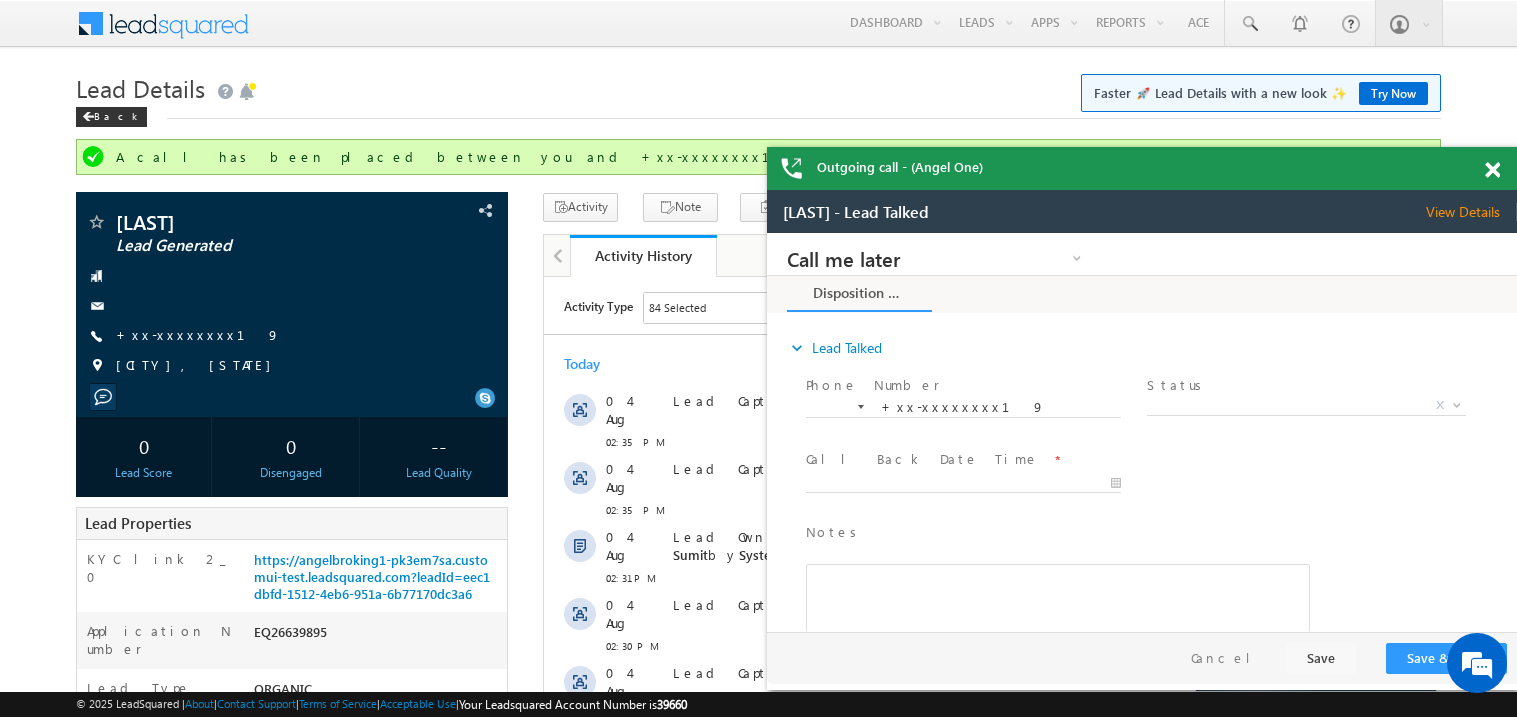 click at bounding box center (1492, 170) 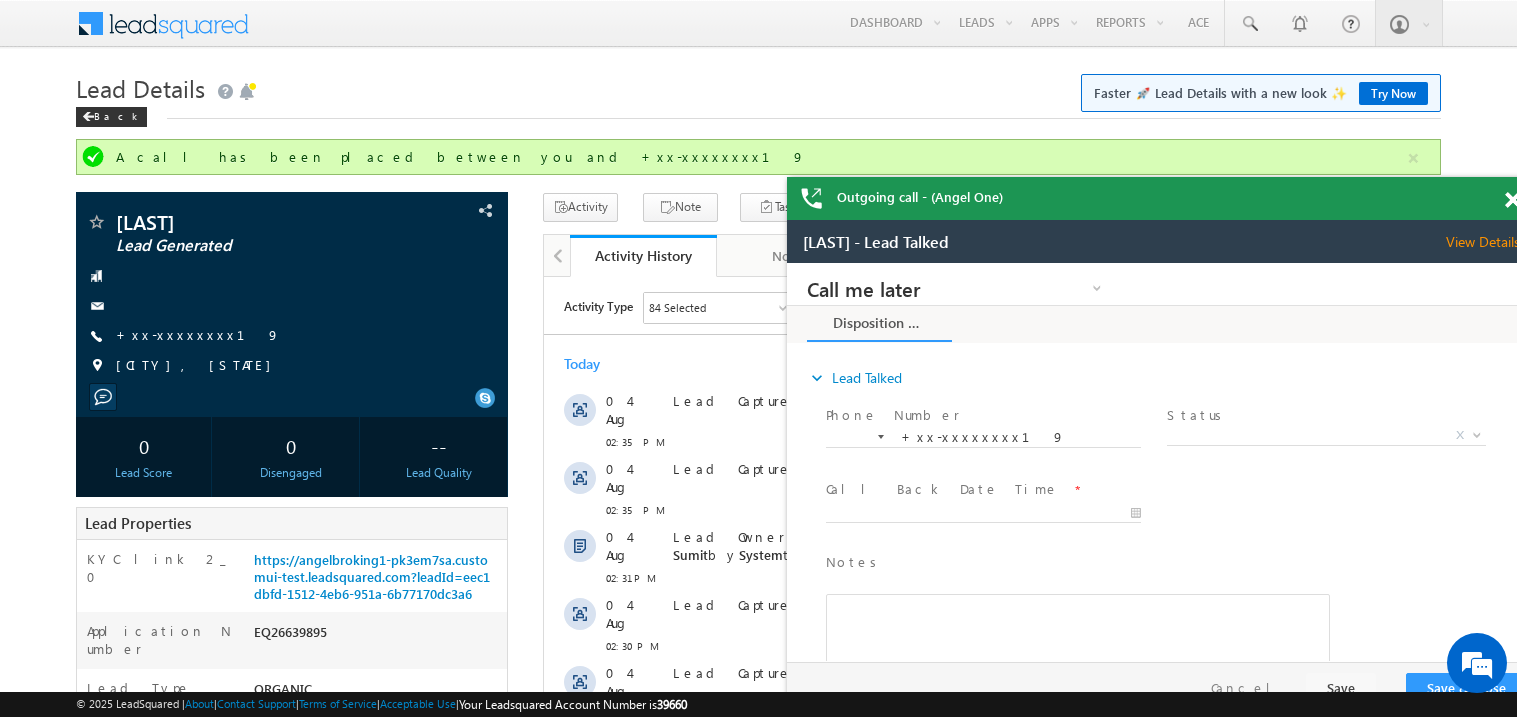 scroll, scrollTop: 0, scrollLeft: 0, axis: both 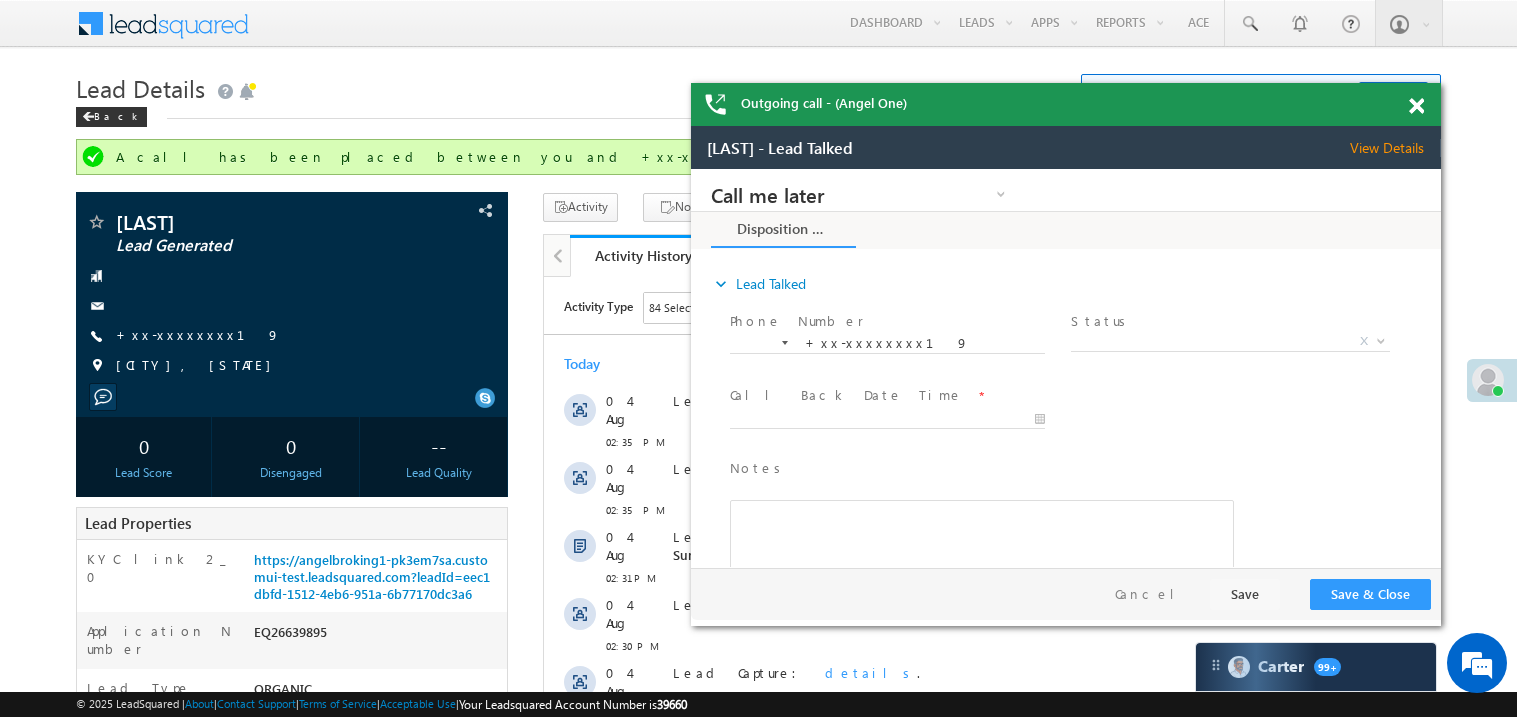drag, startPoint x: 1241, startPoint y: 212, endPoint x: 1071, endPoint y: 75, distance: 218.33232 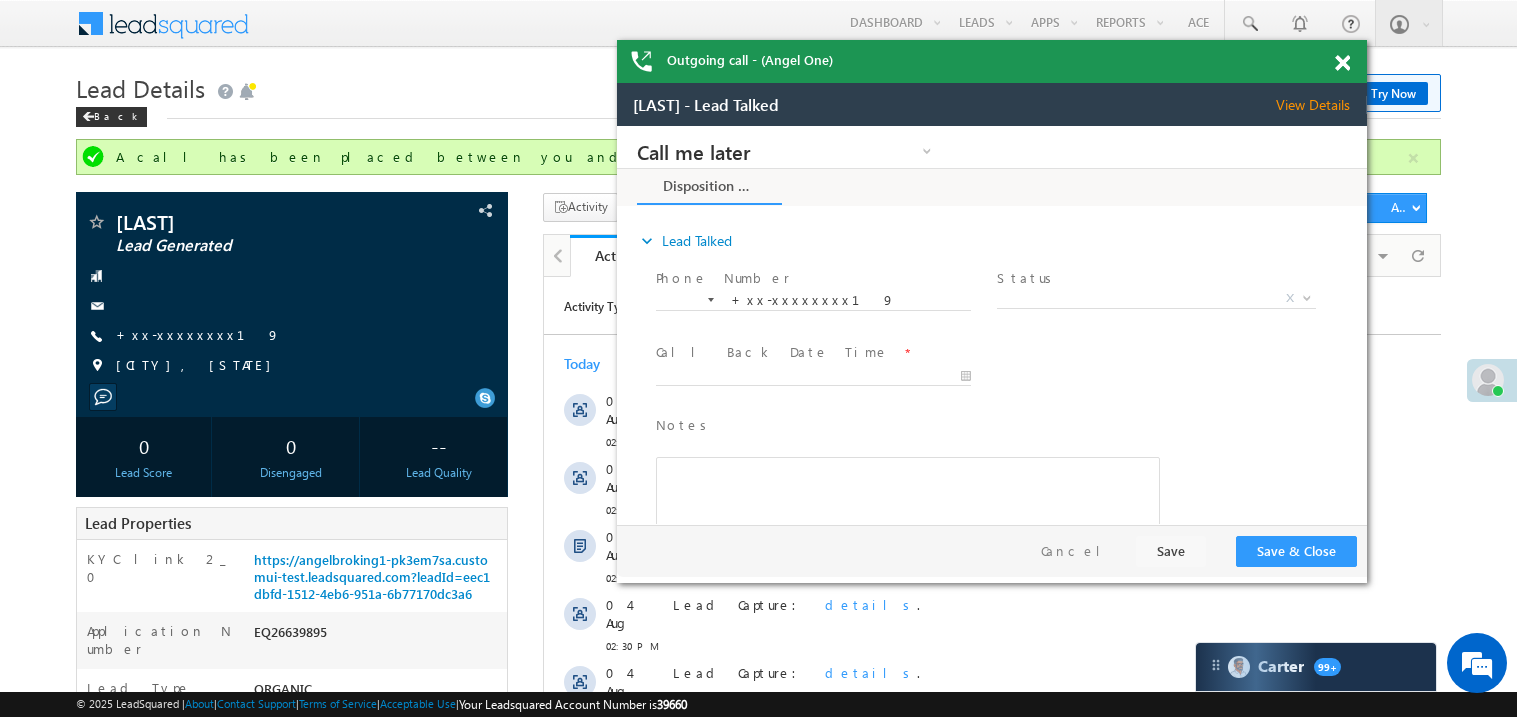 click at bounding box center [1342, 63] 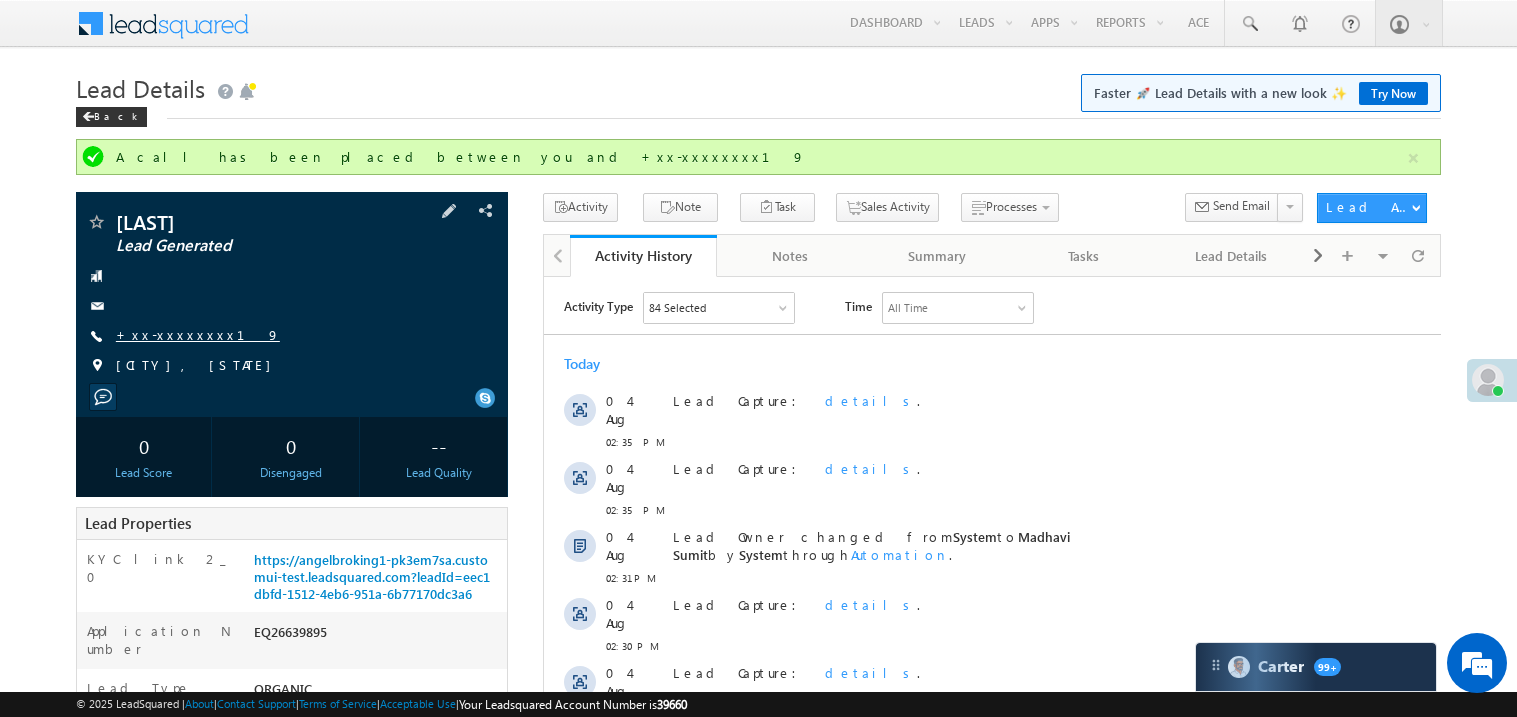 click on "+xx-xxxxxxxx19" at bounding box center (198, 334) 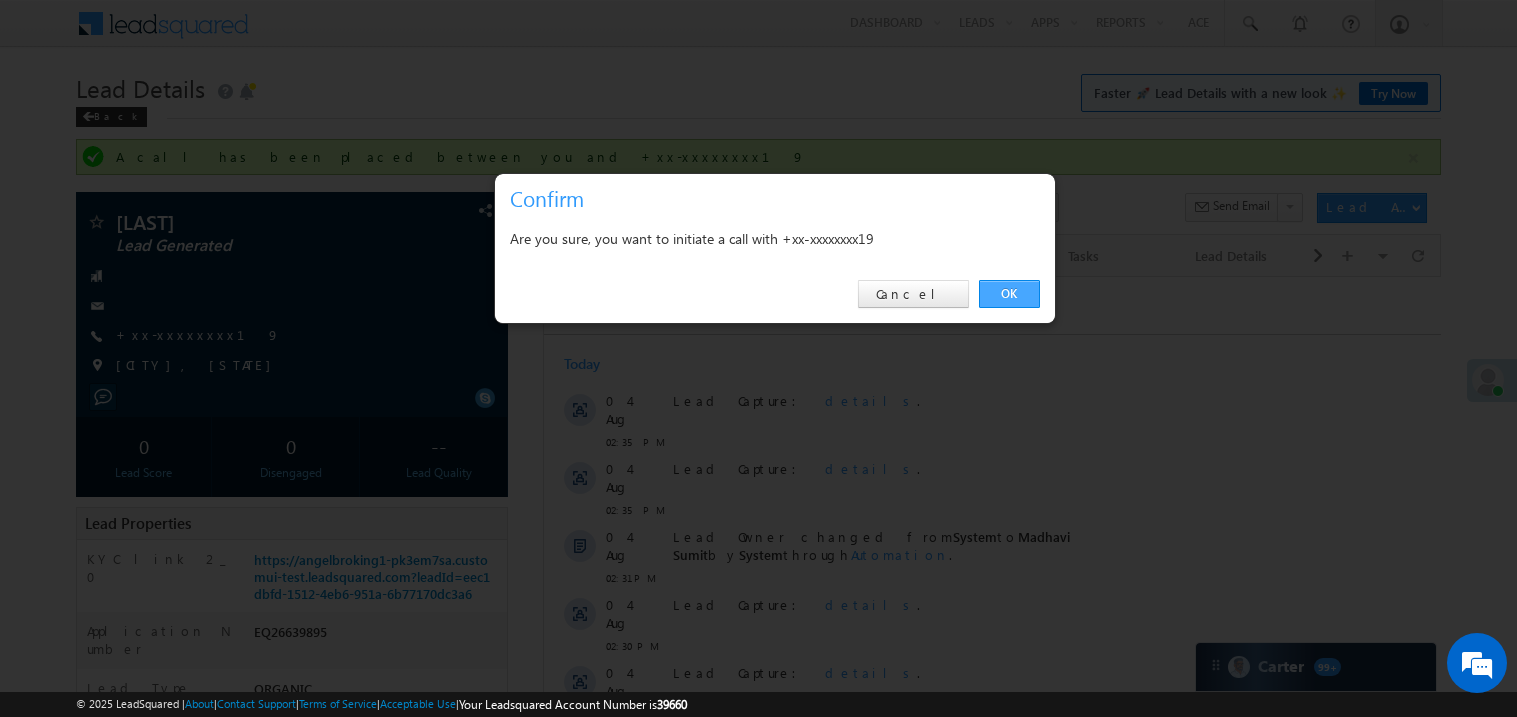 click on "OK" at bounding box center (1009, 294) 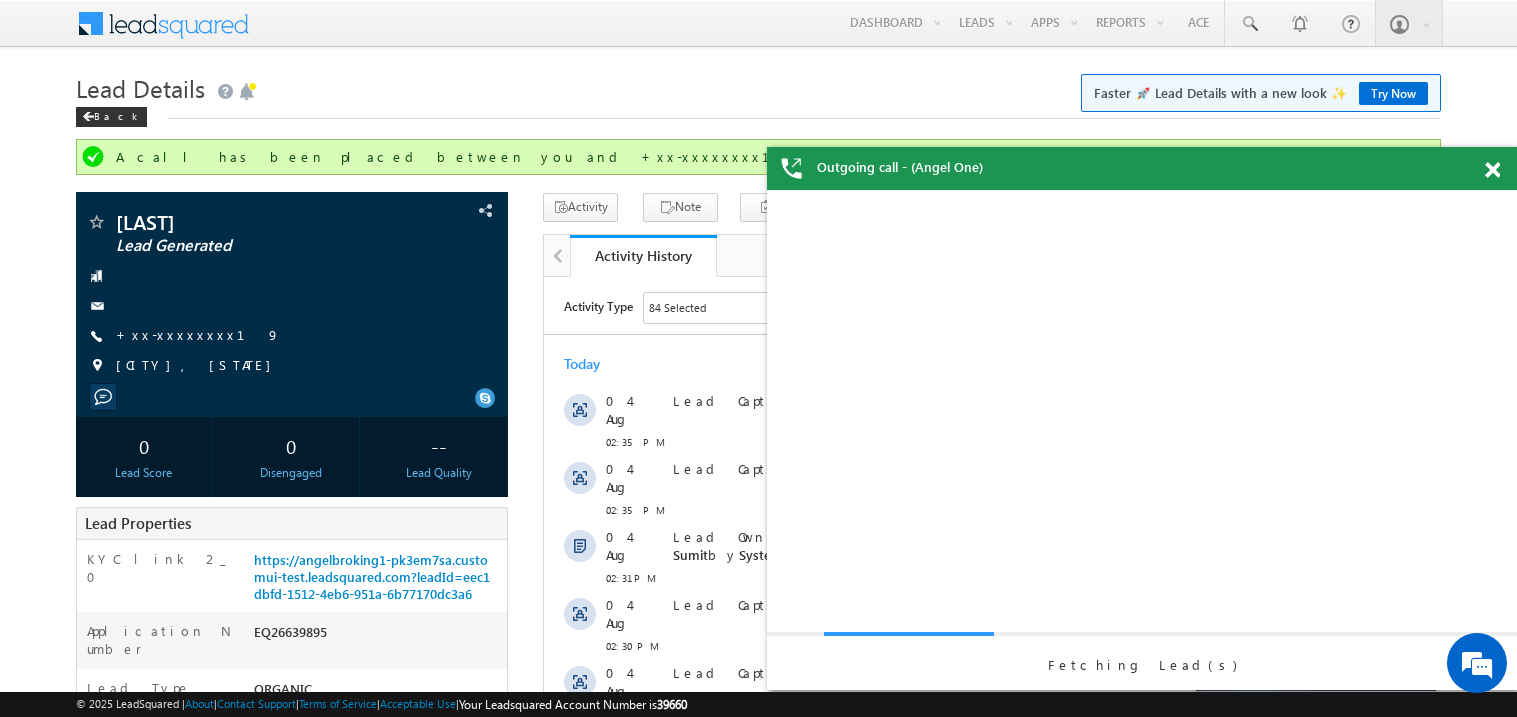 scroll, scrollTop: 0, scrollLeft: 0, axis: both 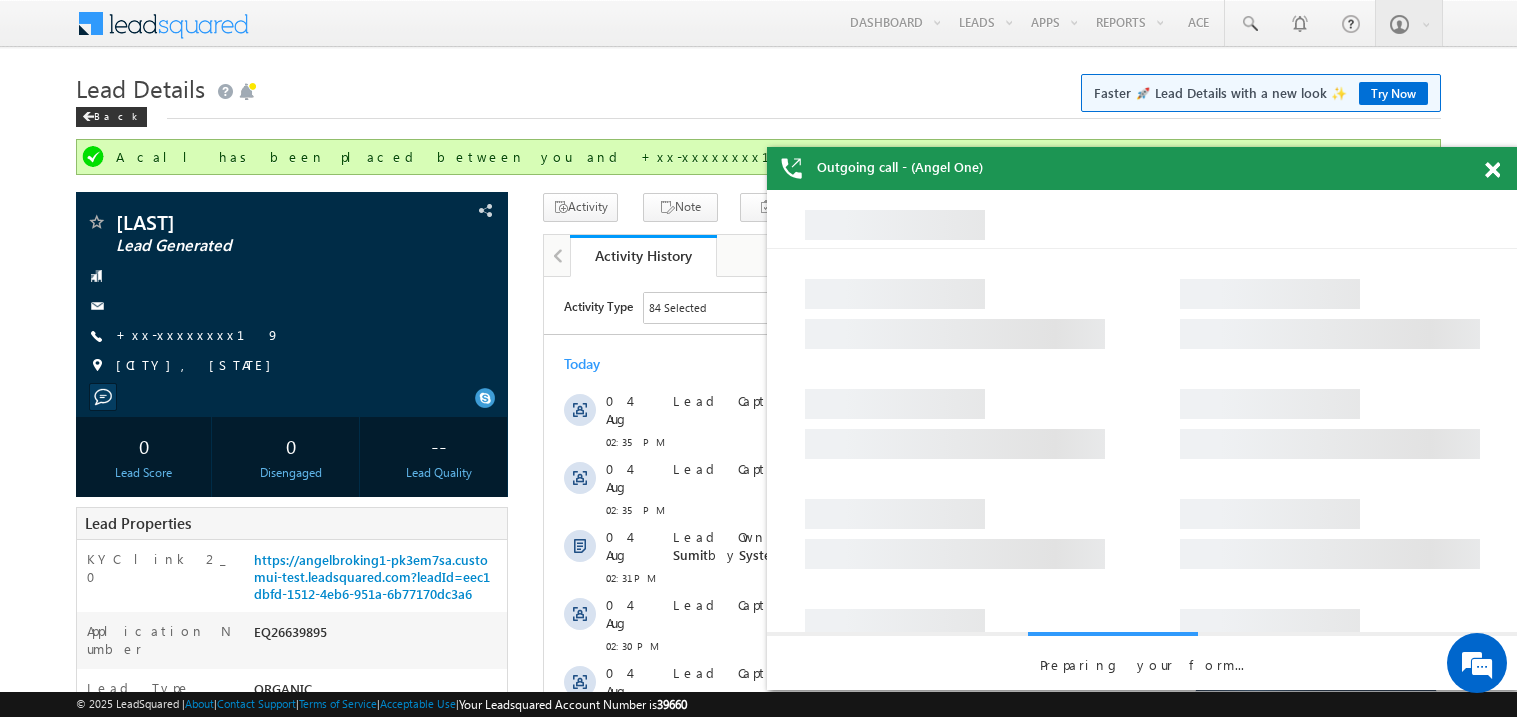 click at bounding box center (1503, 166) 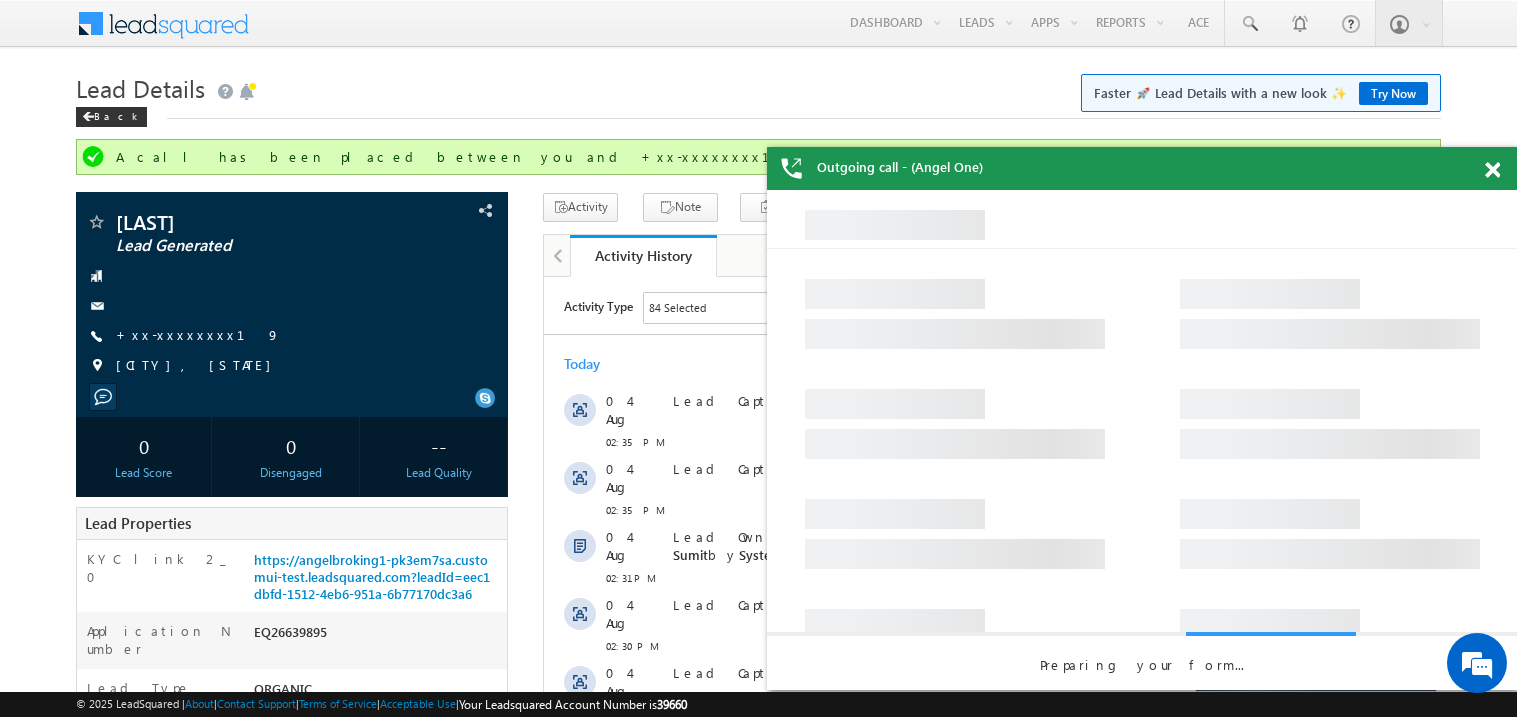 click at bounding box center [1492, 170] 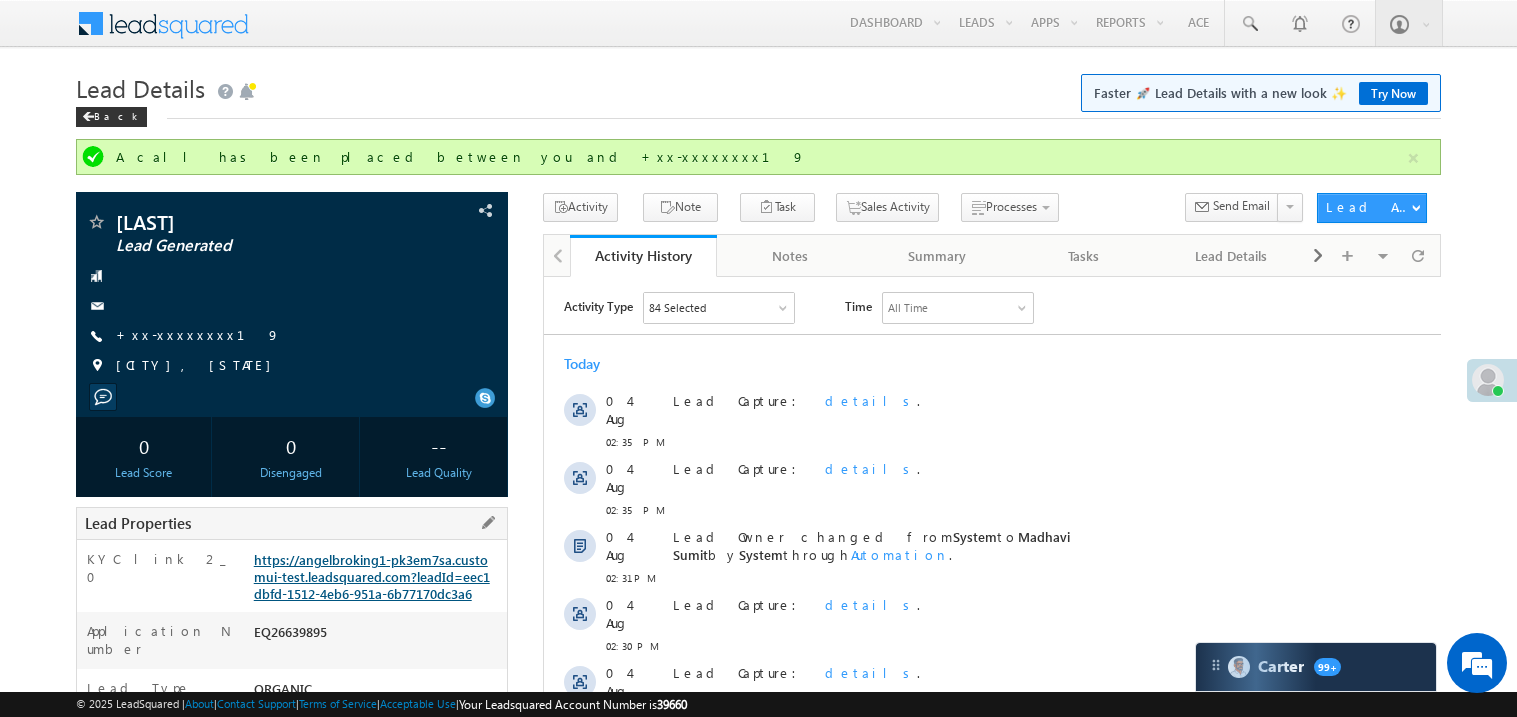click on "https://angelbroking1-pk3em7sa.customui-test.leadsquared.com?leadId=eec1dbfd-1512-4eb6-951a-6b77170dc3a6" at bounding box center [372, 576] 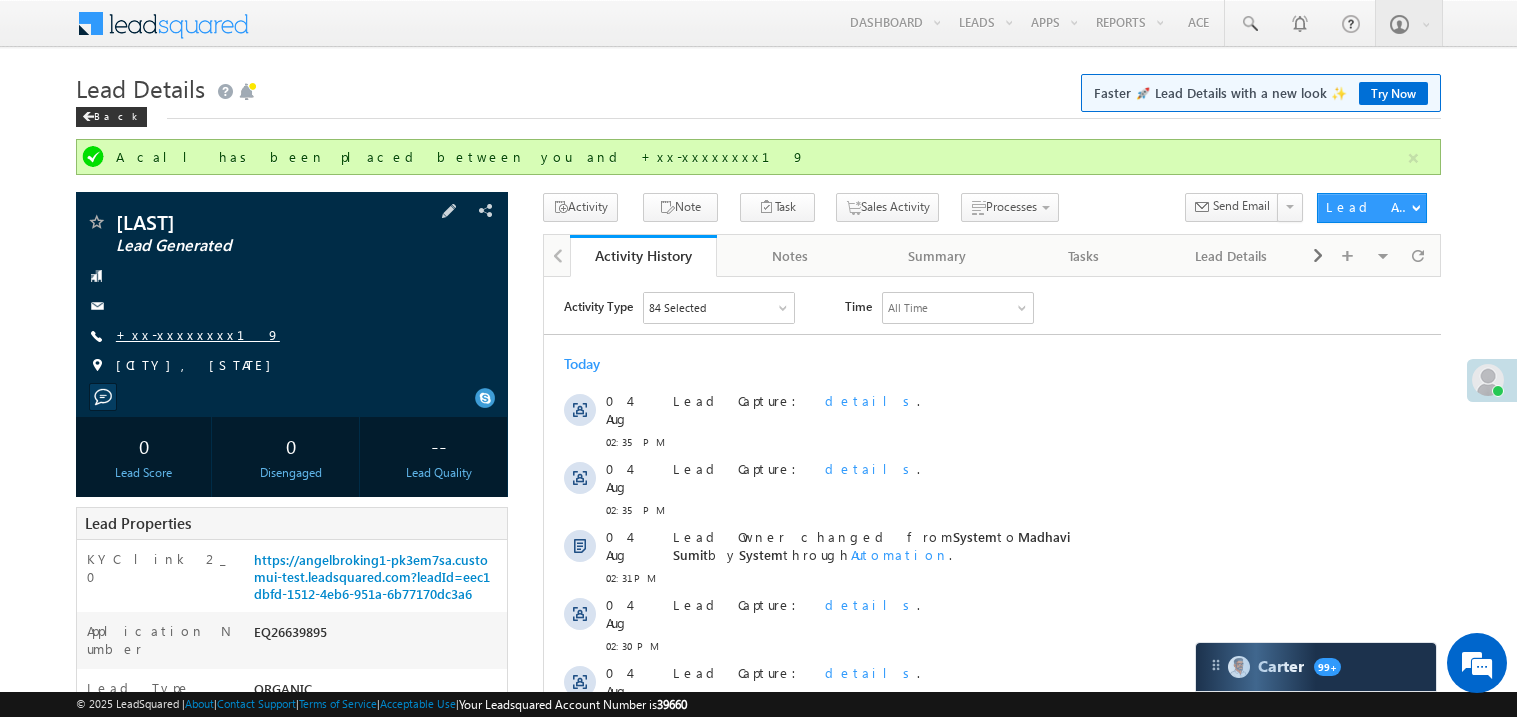 click on "+xx-xxxxxxxx19" at bounding box center (198, 334) 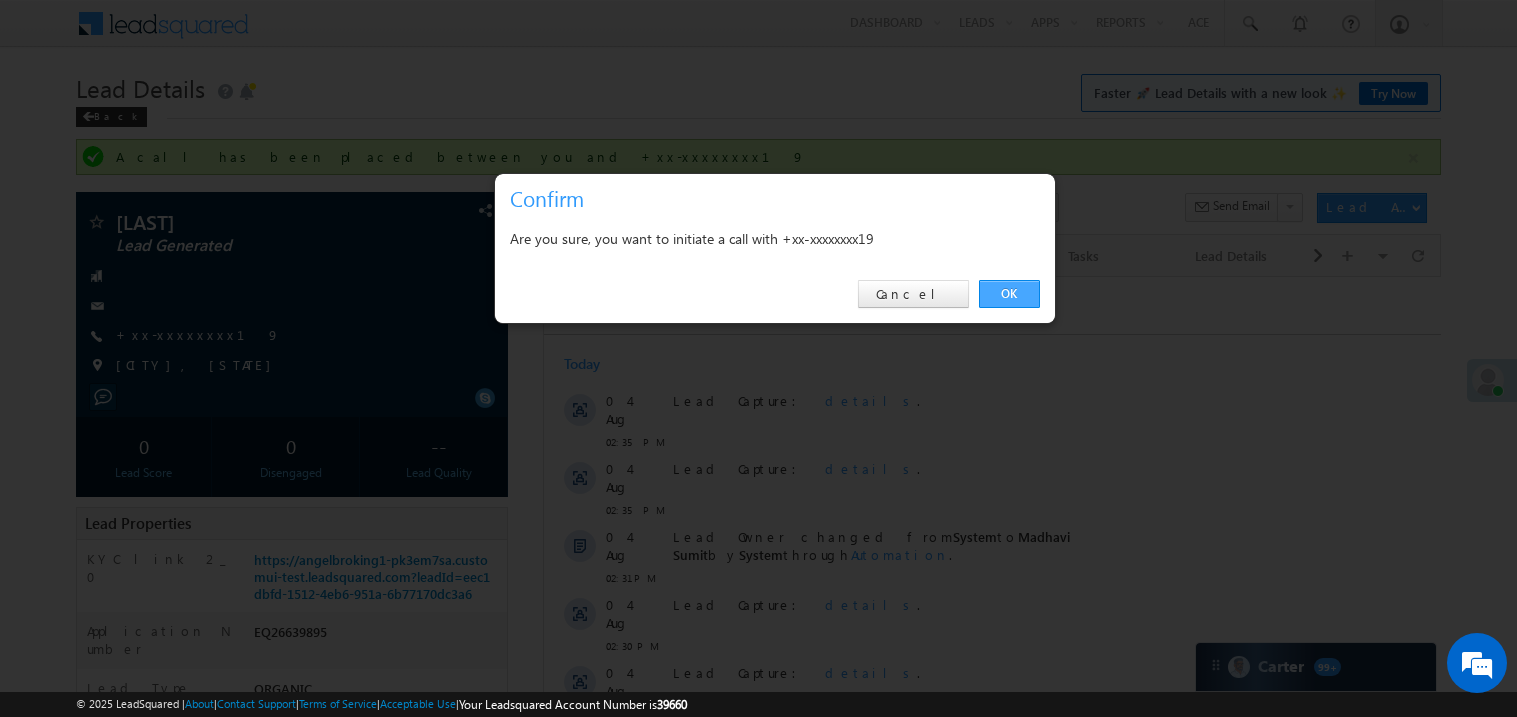 click on "OK" at bounding box center [1009, 294] 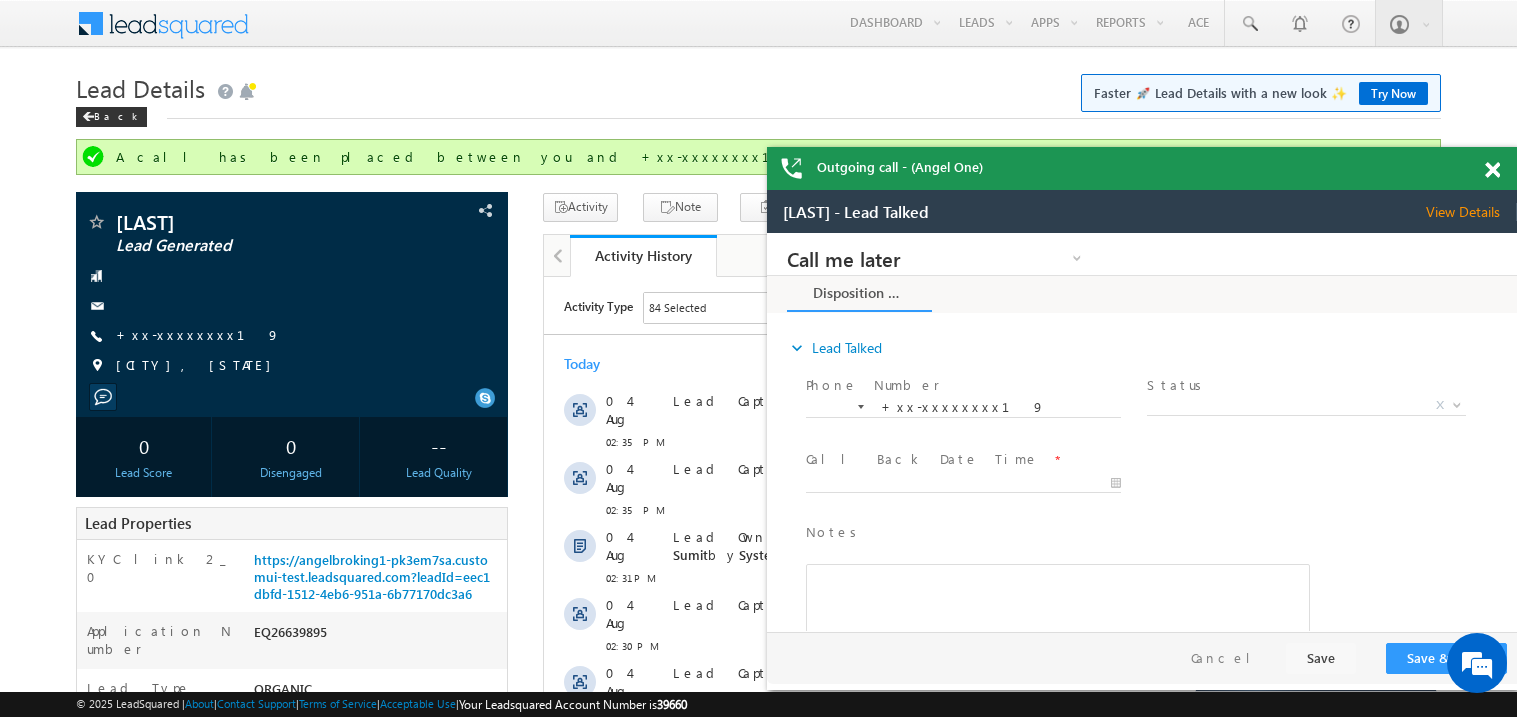 scroll, scrollTop: 0, scrollLeft: 0, axis: both 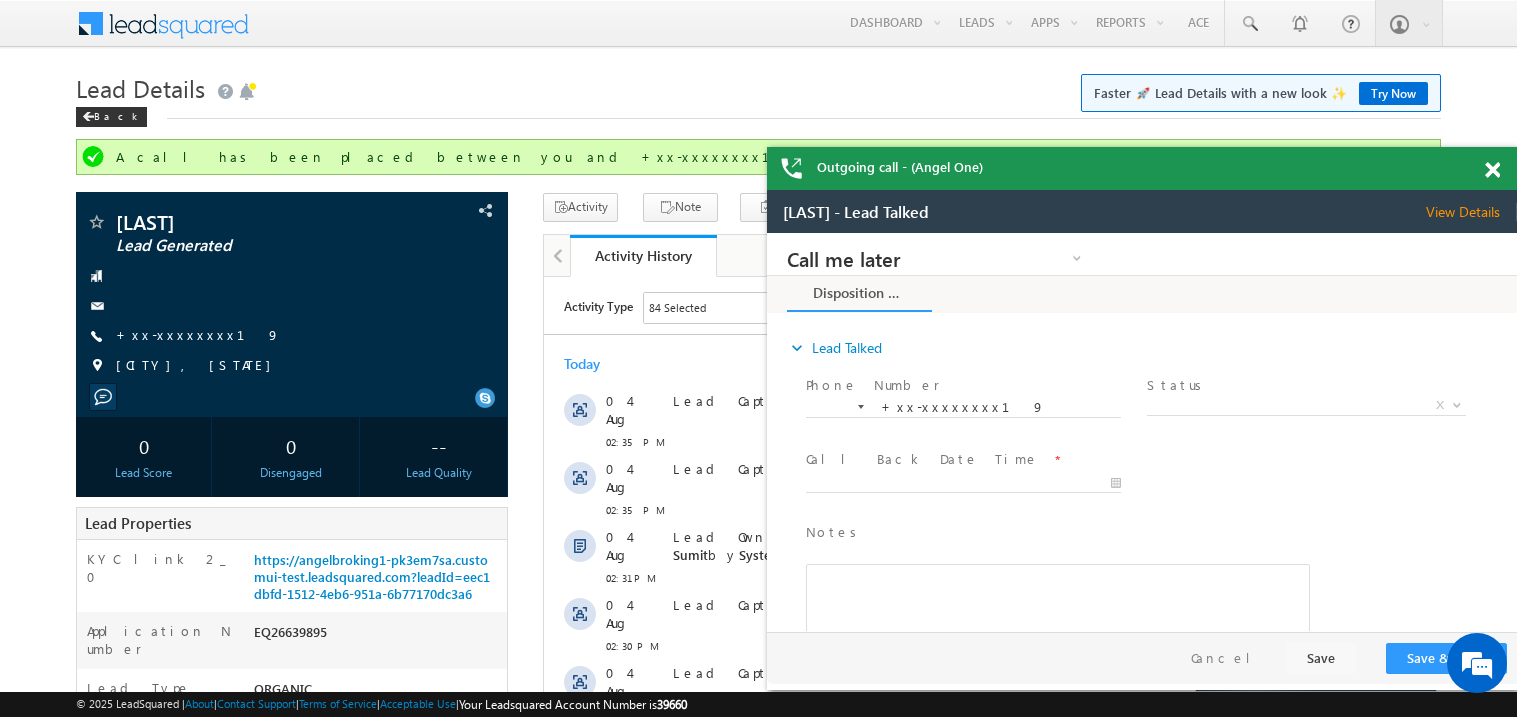 click at bounding box center [1492, 170] 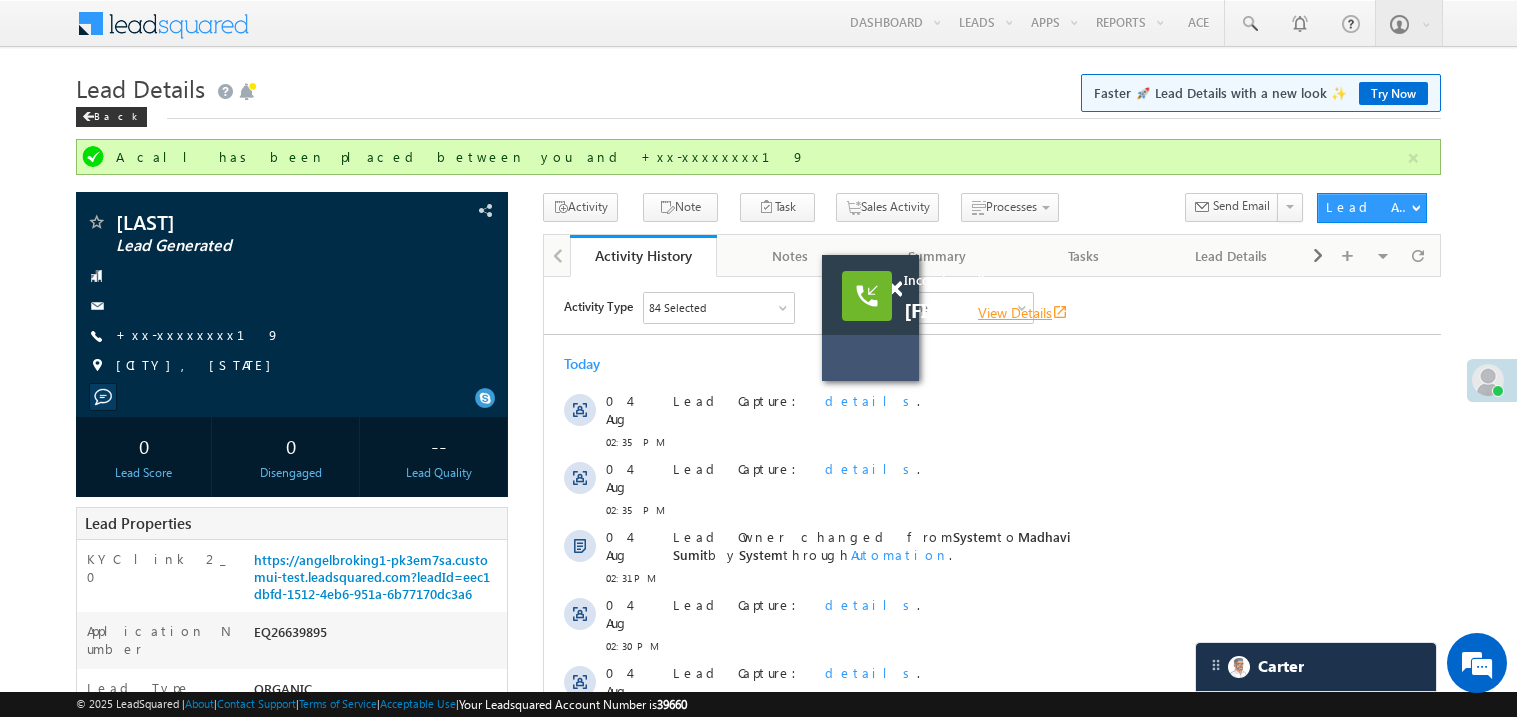 click on "View Details  open_in_new" at bounding box center (1023, 312) 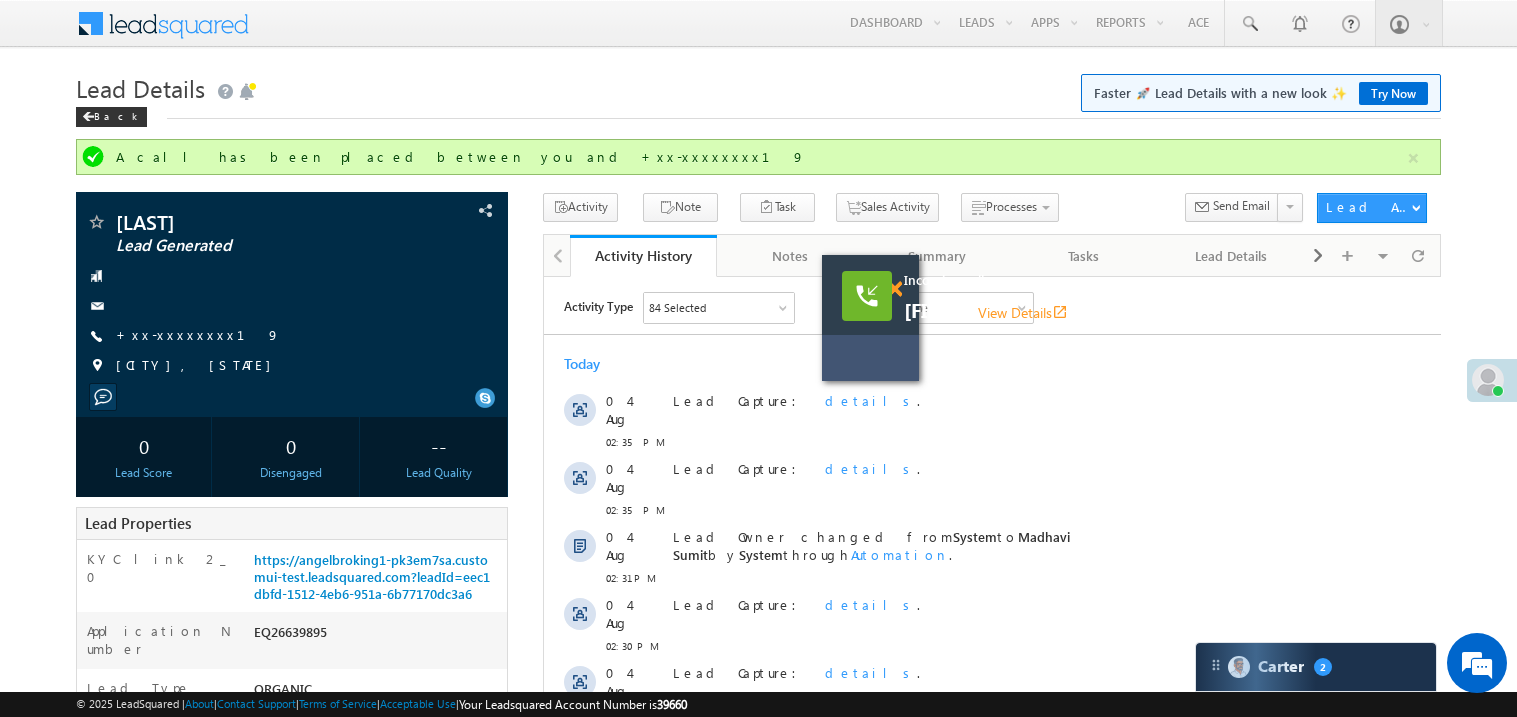 click at bounding box center (894, 289) 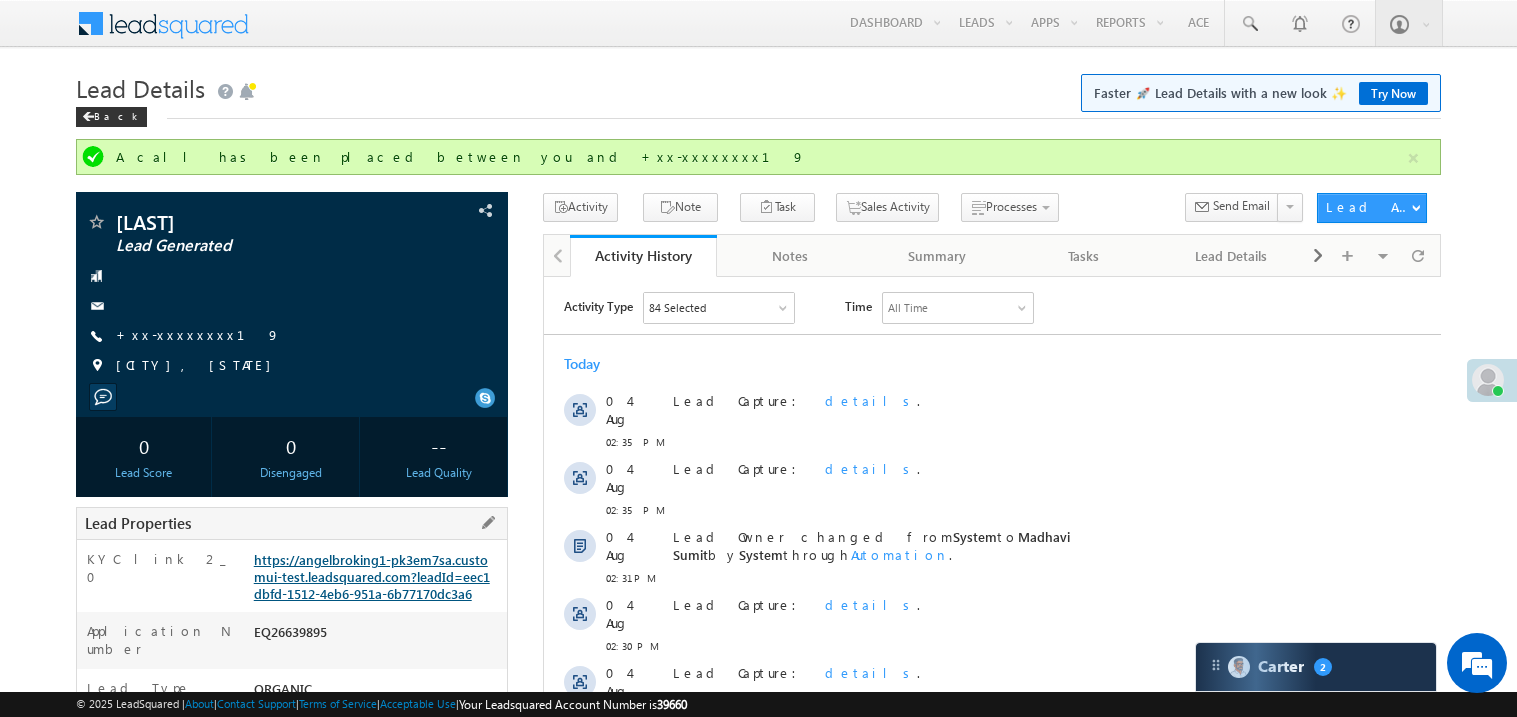click on "https://angelbroking1-pk3em7sa.customui-test.leadsquared.com?leadId=eec1dbfd-1512-4eb6-951a-6b77170dc3a6" at bounding box center [372, 576] 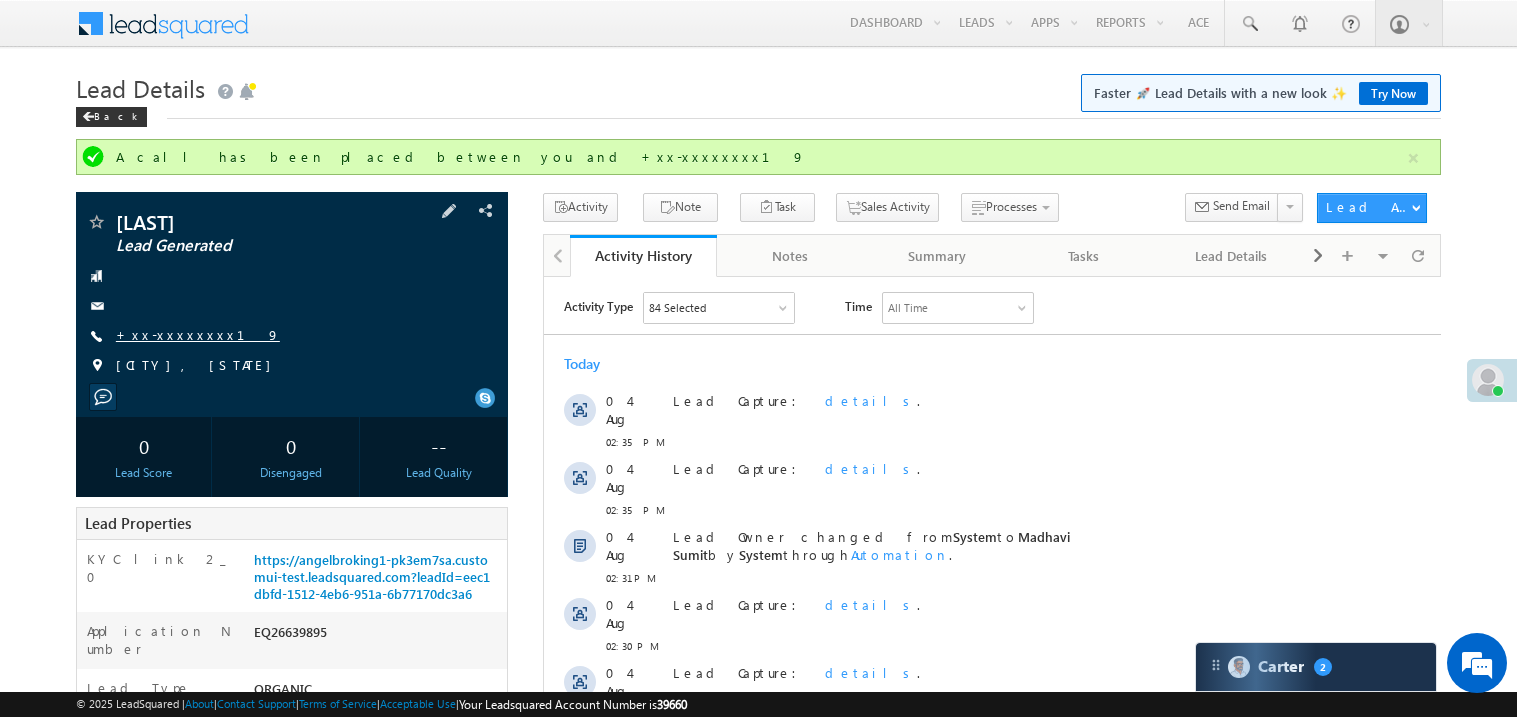 click on "+xx-xxxxxxxx19" at bounding box center (198, 334) 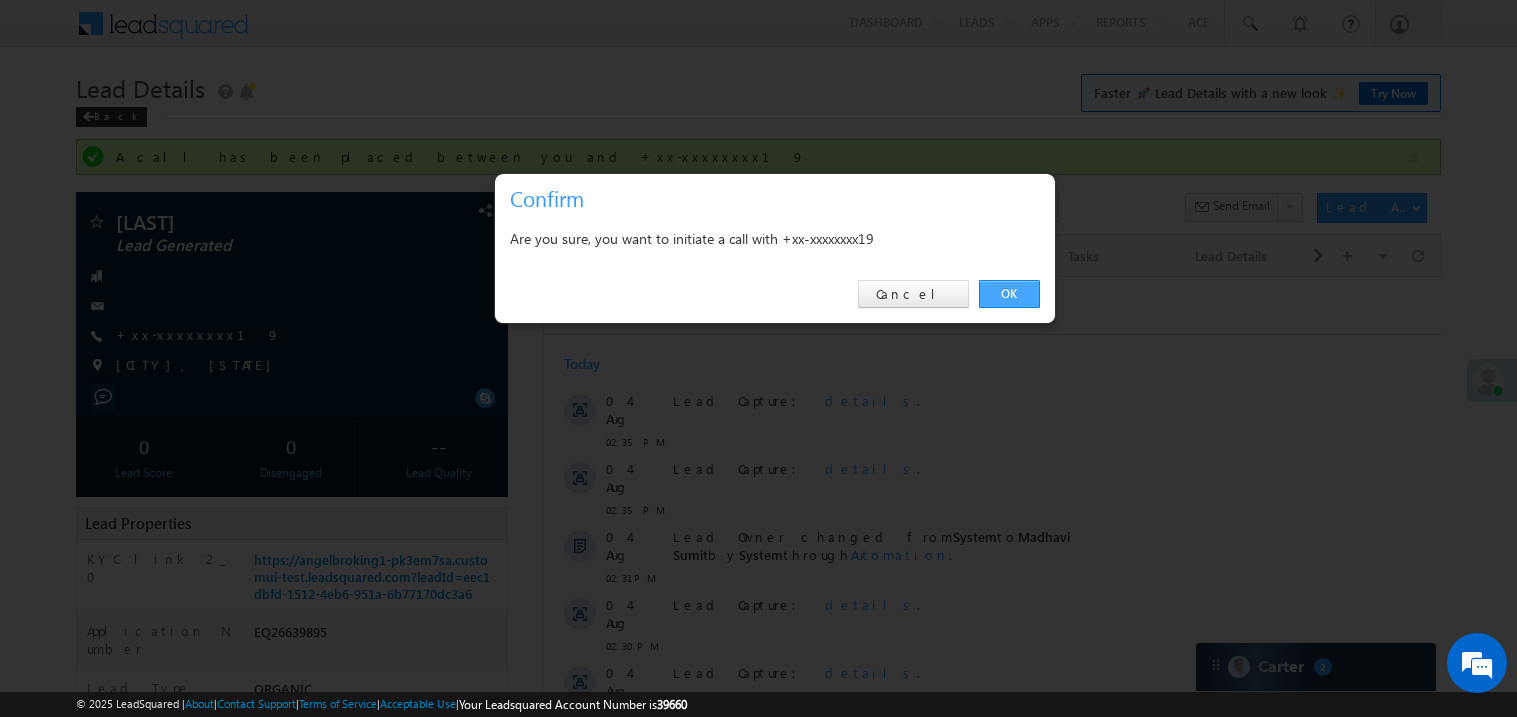 click on "OK" at bounding box center [1009, 294] 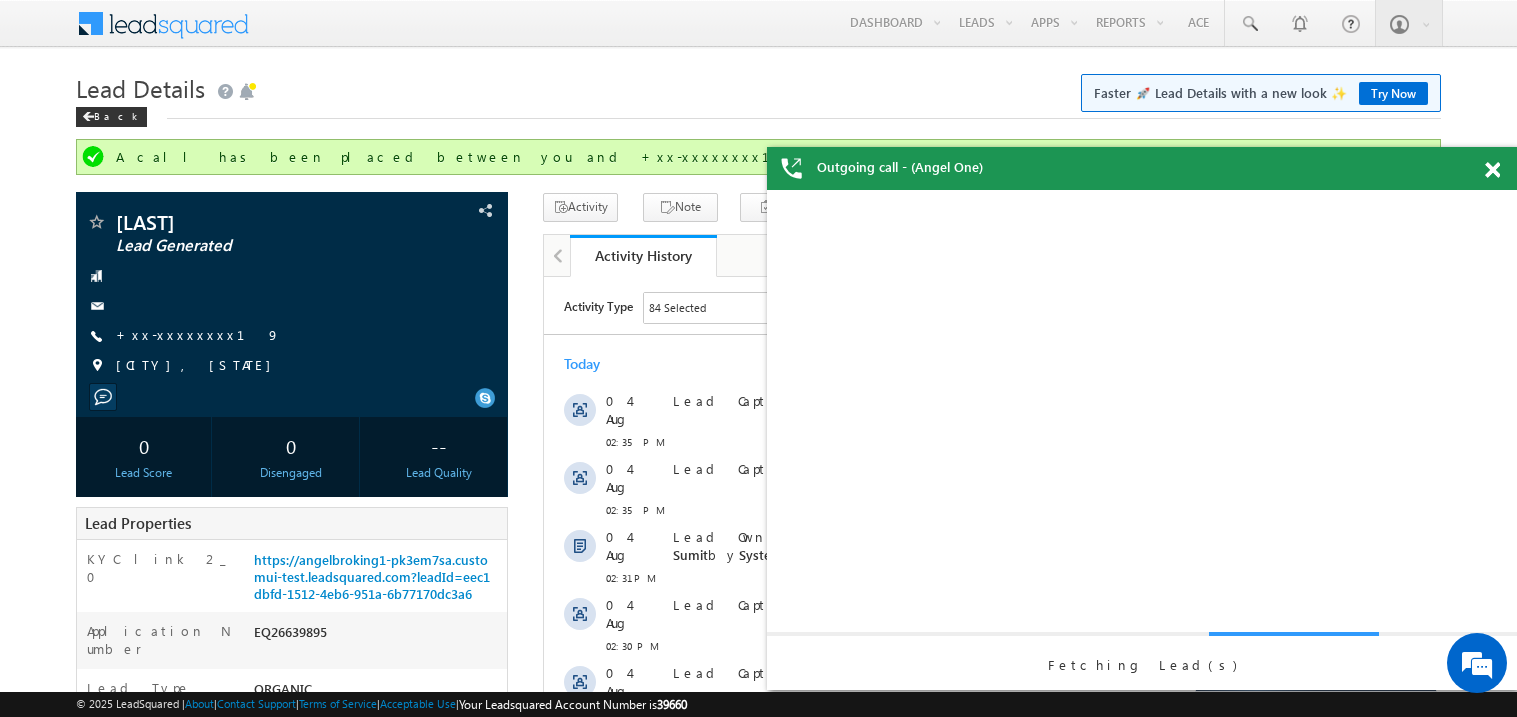 scroll, scrollTop: 0, scrollLeft: 0, axis: both 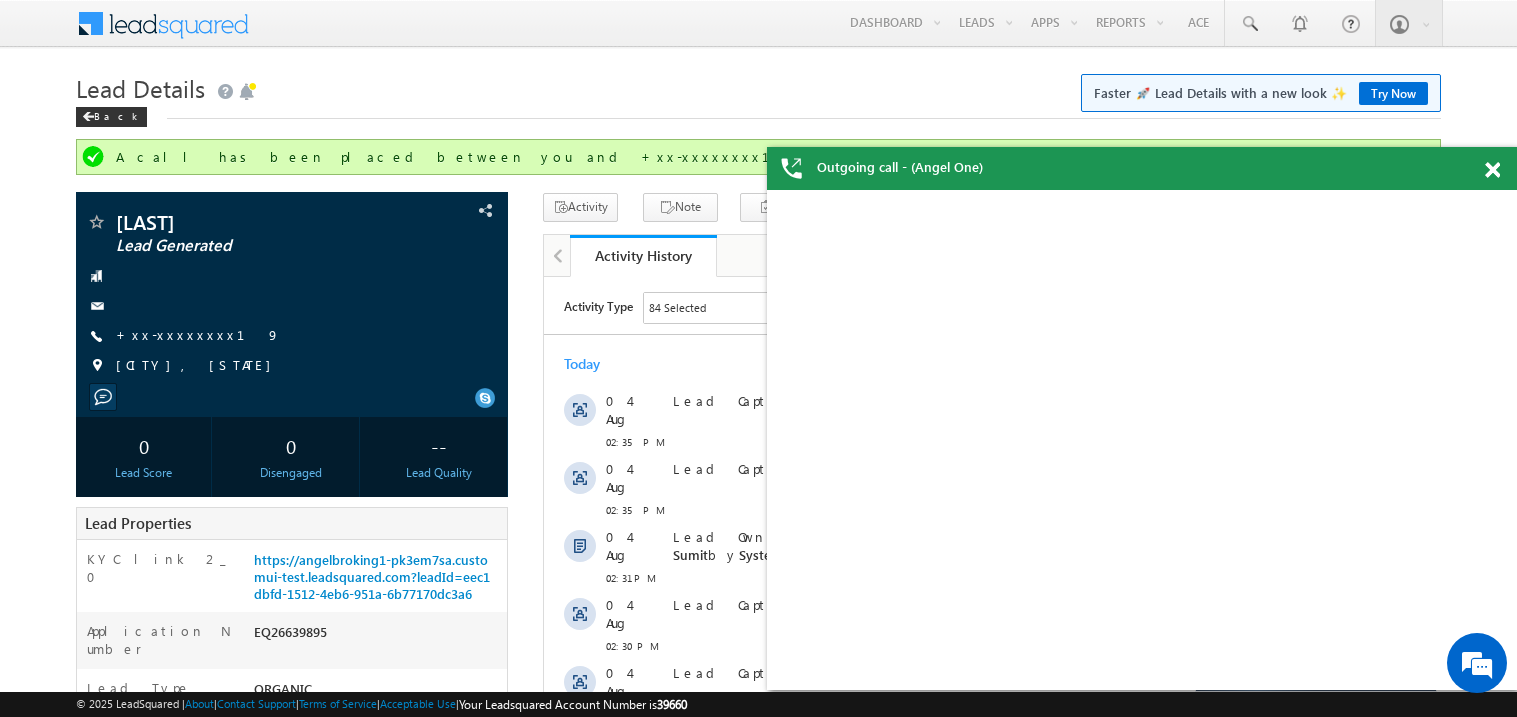 click at bounding box center [1492, 170] 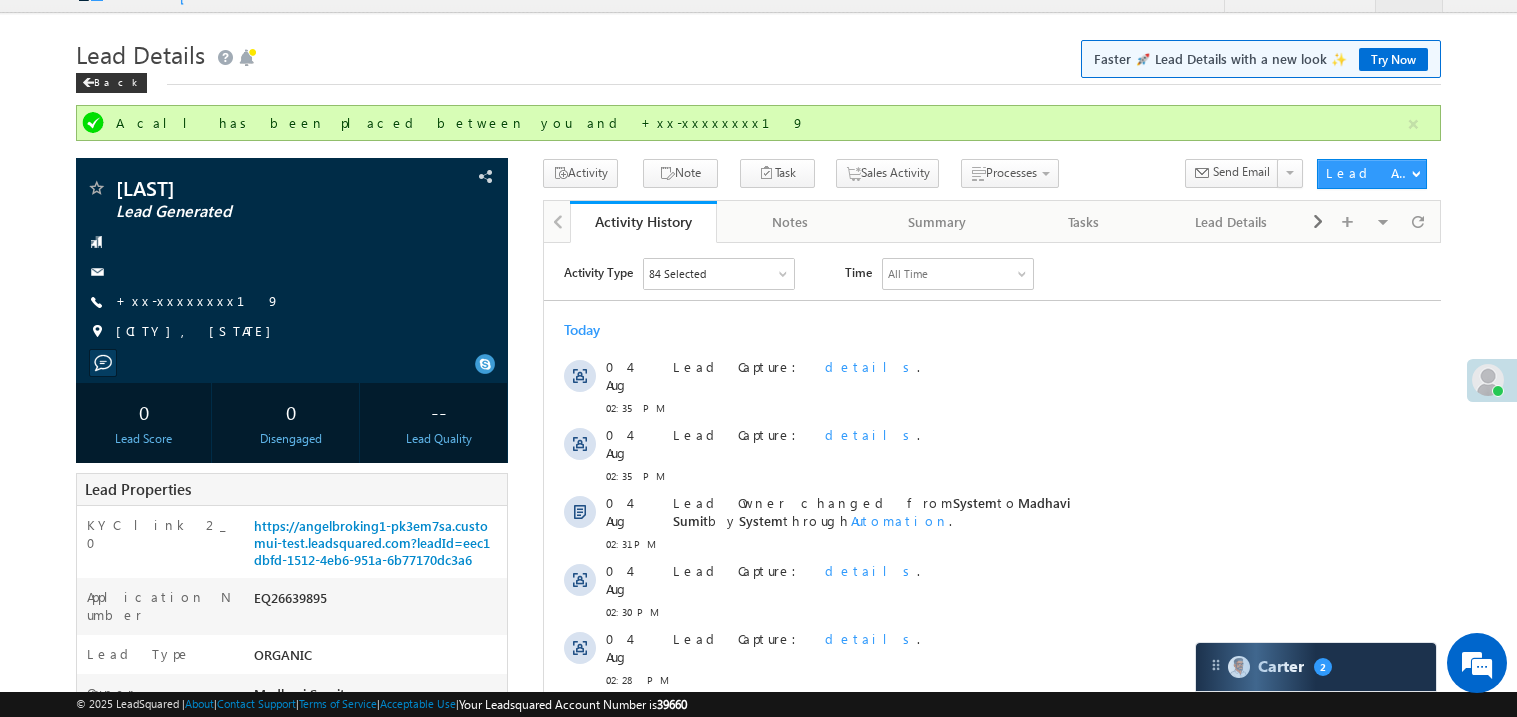 scroll, scrollTop: 0, scrollLeft: 0, axis: both 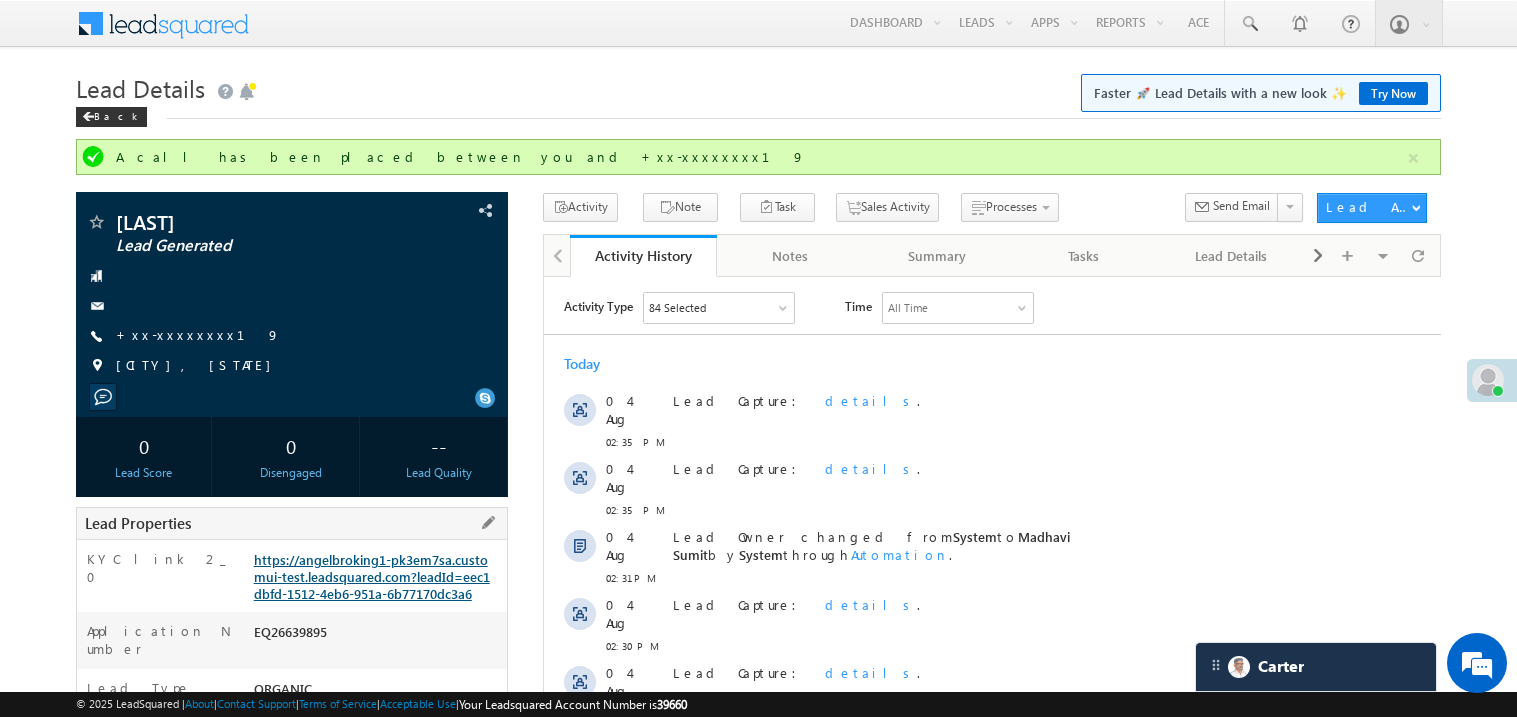 click on "https://angelbroking1-pk3em7sa.customui-test.leadsquared.com?leadId=eec1dbfd-1512-4eb6-951a-6b77170dc3a6" at bounding box center (372, 576) 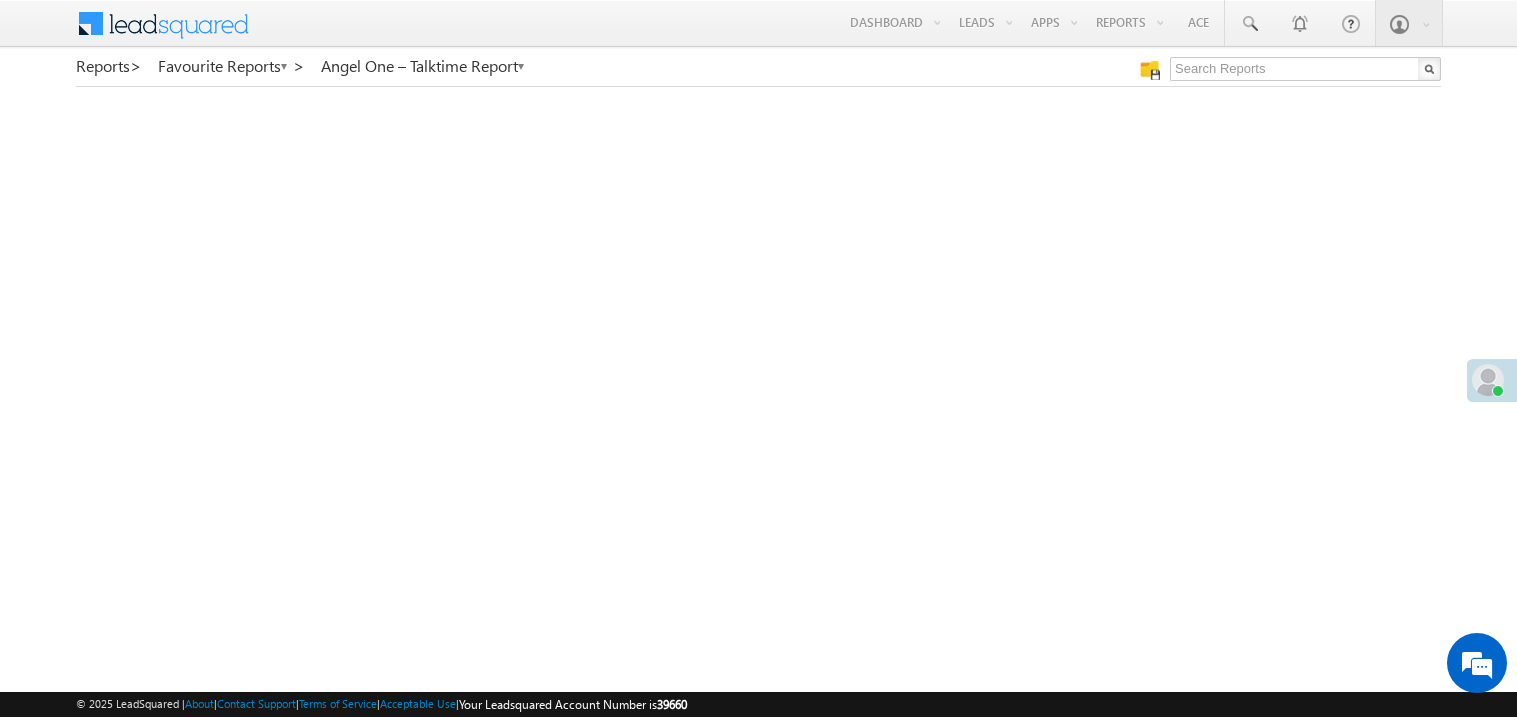 scroll, scrollTop: 0, scrollLeft: 0, axis: both 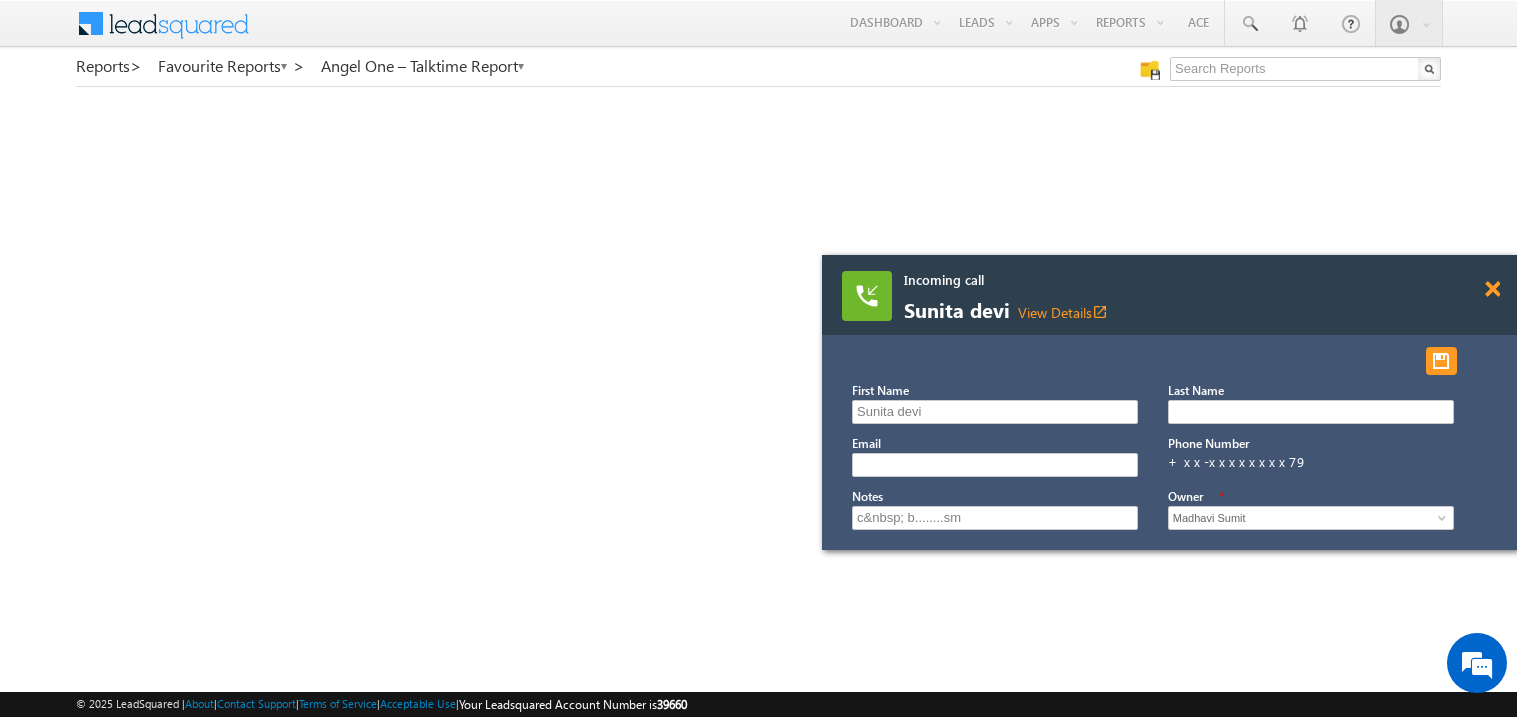 click at bounding box center (1492, 289) 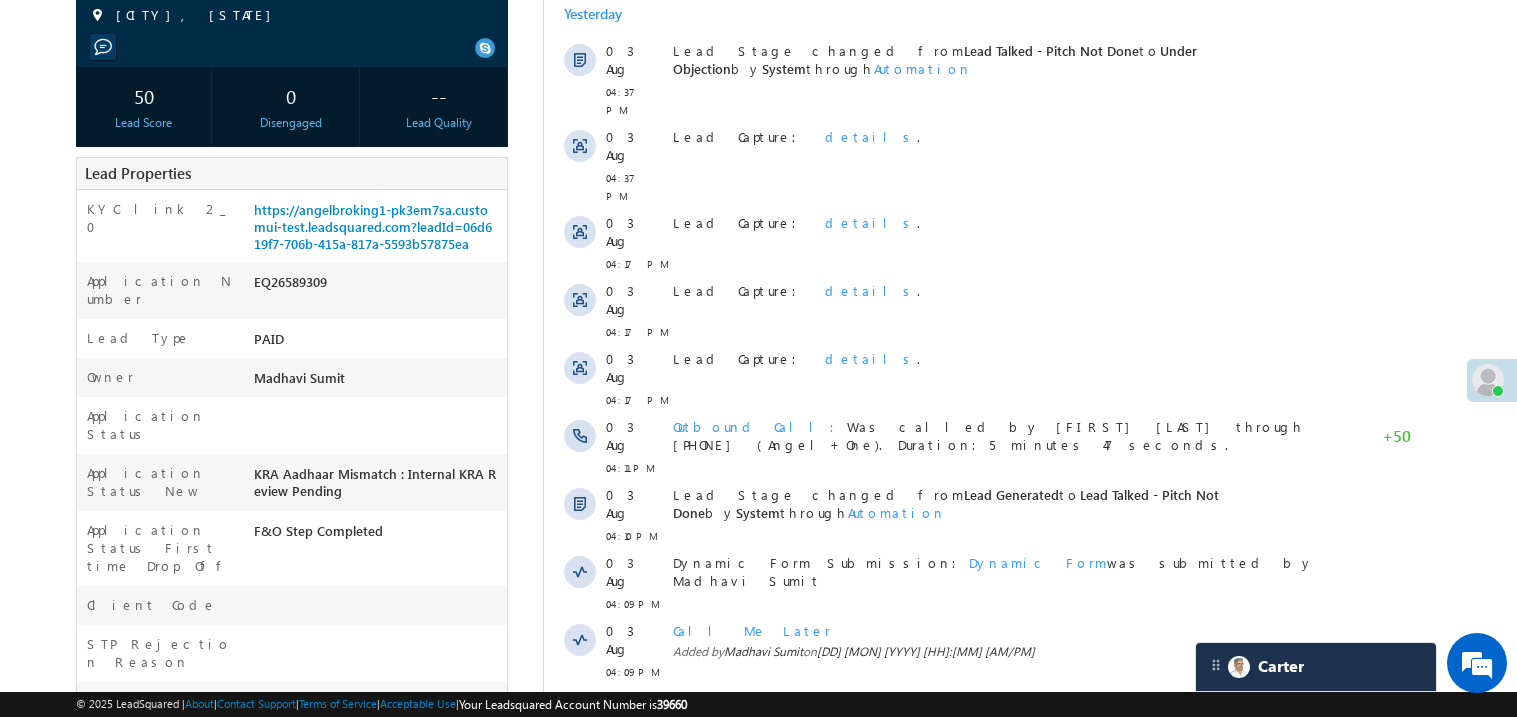 scroll, scrollTop: 0, scrollLeft: 0, axis: both 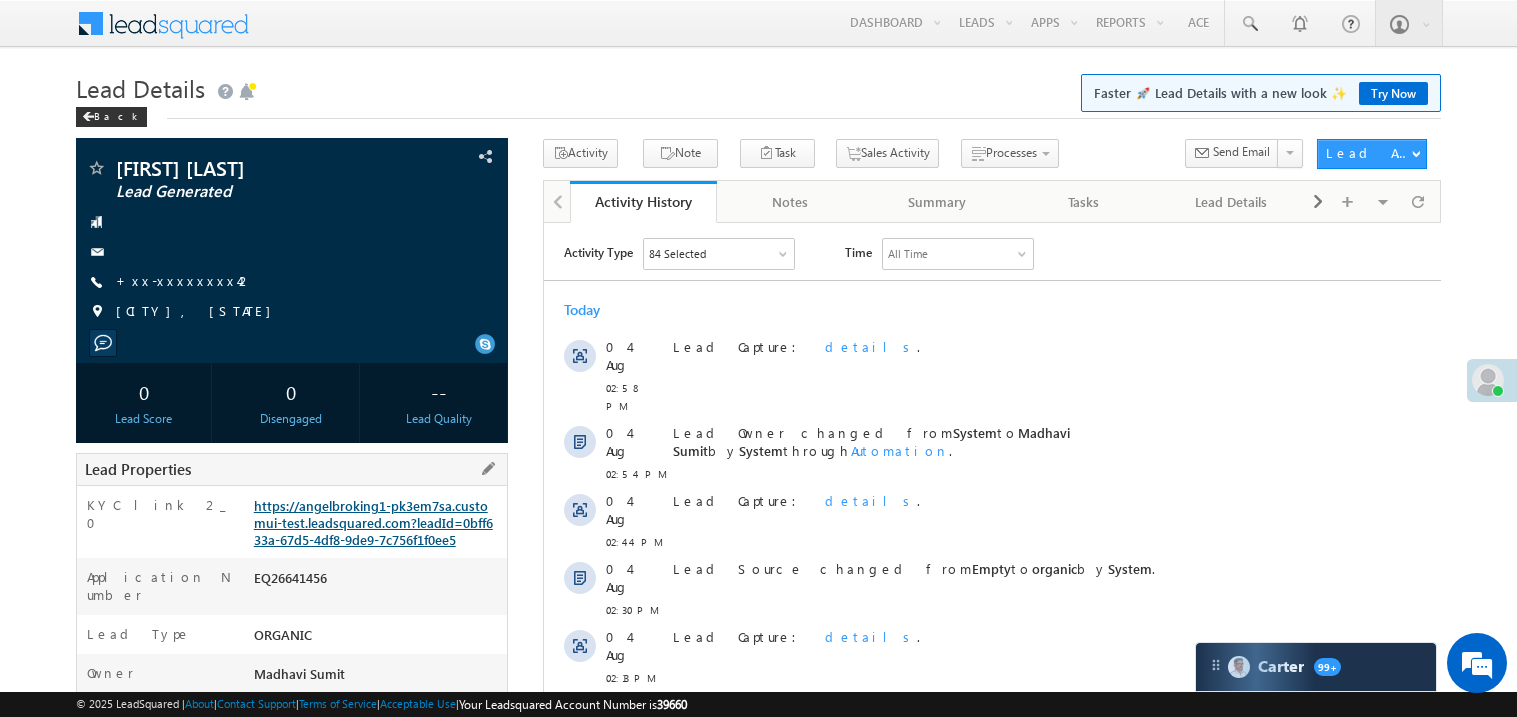 click on "https://angelbroking1-pk3em7sa.customui-test.leadsquared.com?leadId=0bff633a-67d5-4df8-9de9-7c756f1f0ee5" at bounding box center (373, 522) 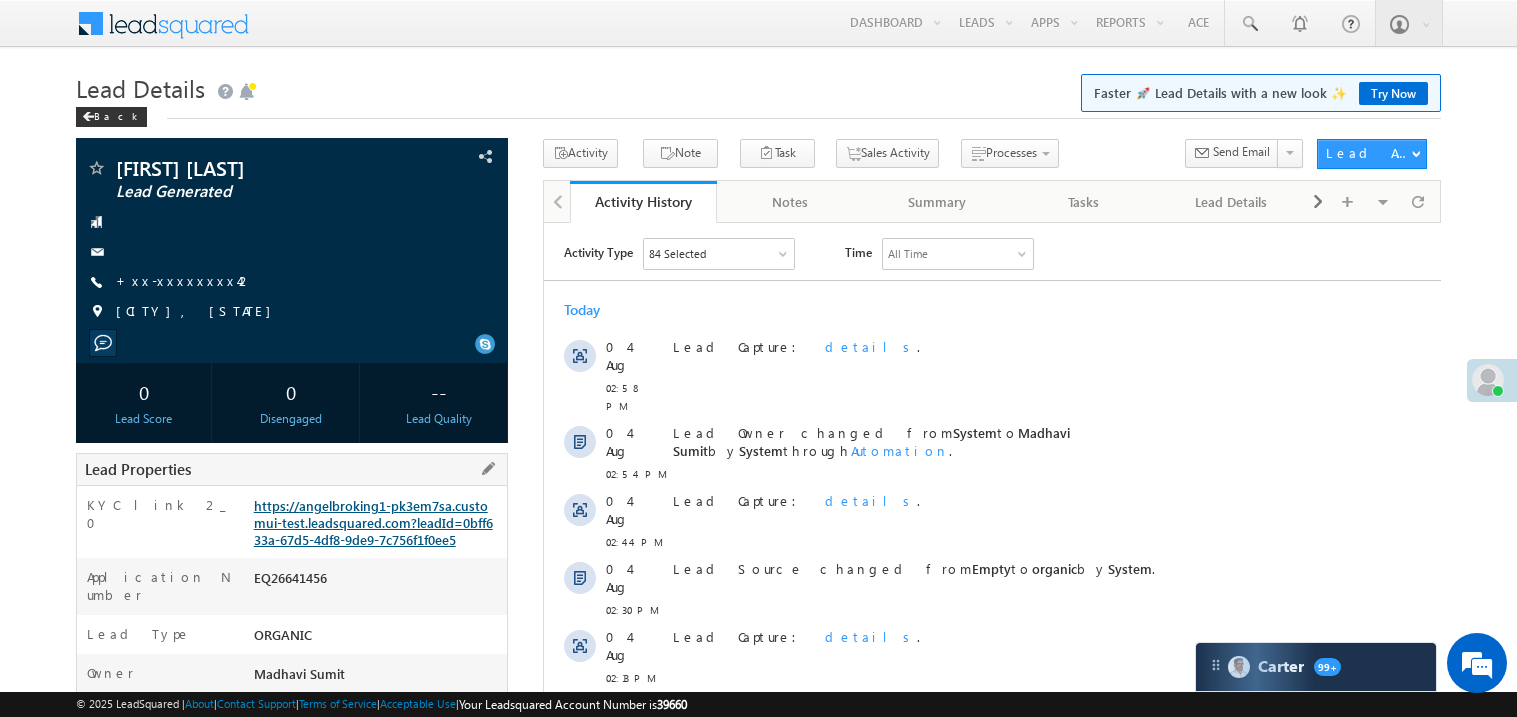 click on "https://angelbroking1-pk3em7sa.customui-test.leadsquared.com?leadId=0bff633a-67d5-4df8-9de9-7c756f1f0ee5" at bounding box center [373, 522] 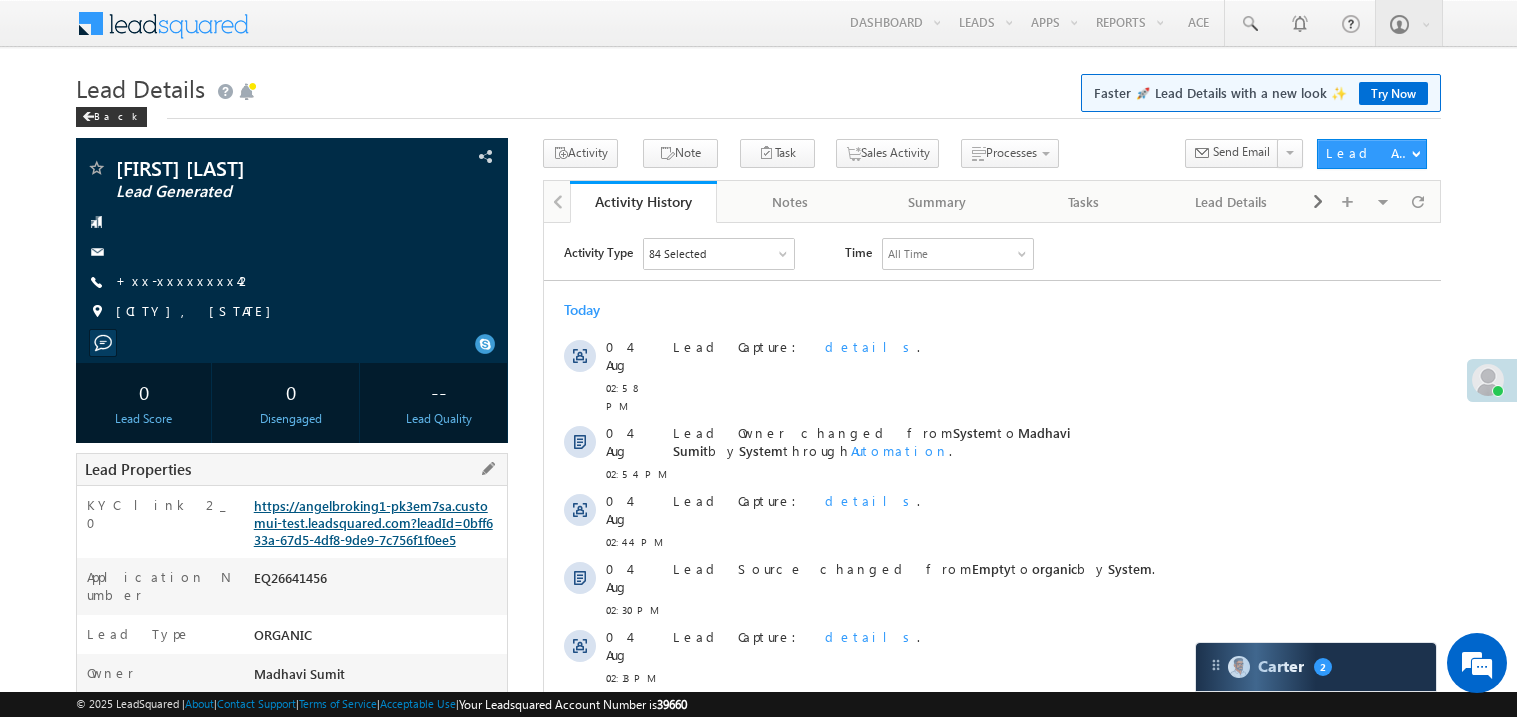 scroll, scrollTop: 0, scrollLeft: 0, axis: both 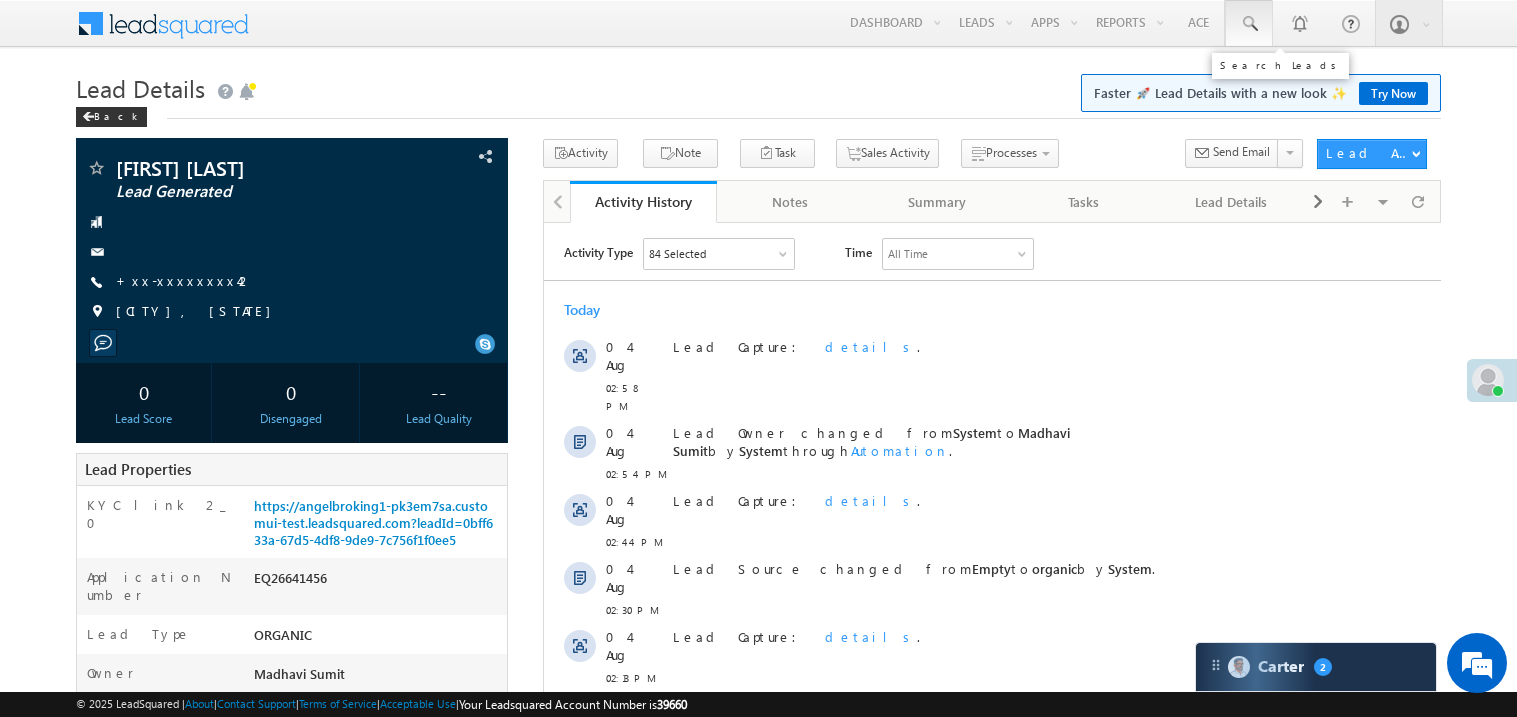 click at bounding box center (1249, 24) 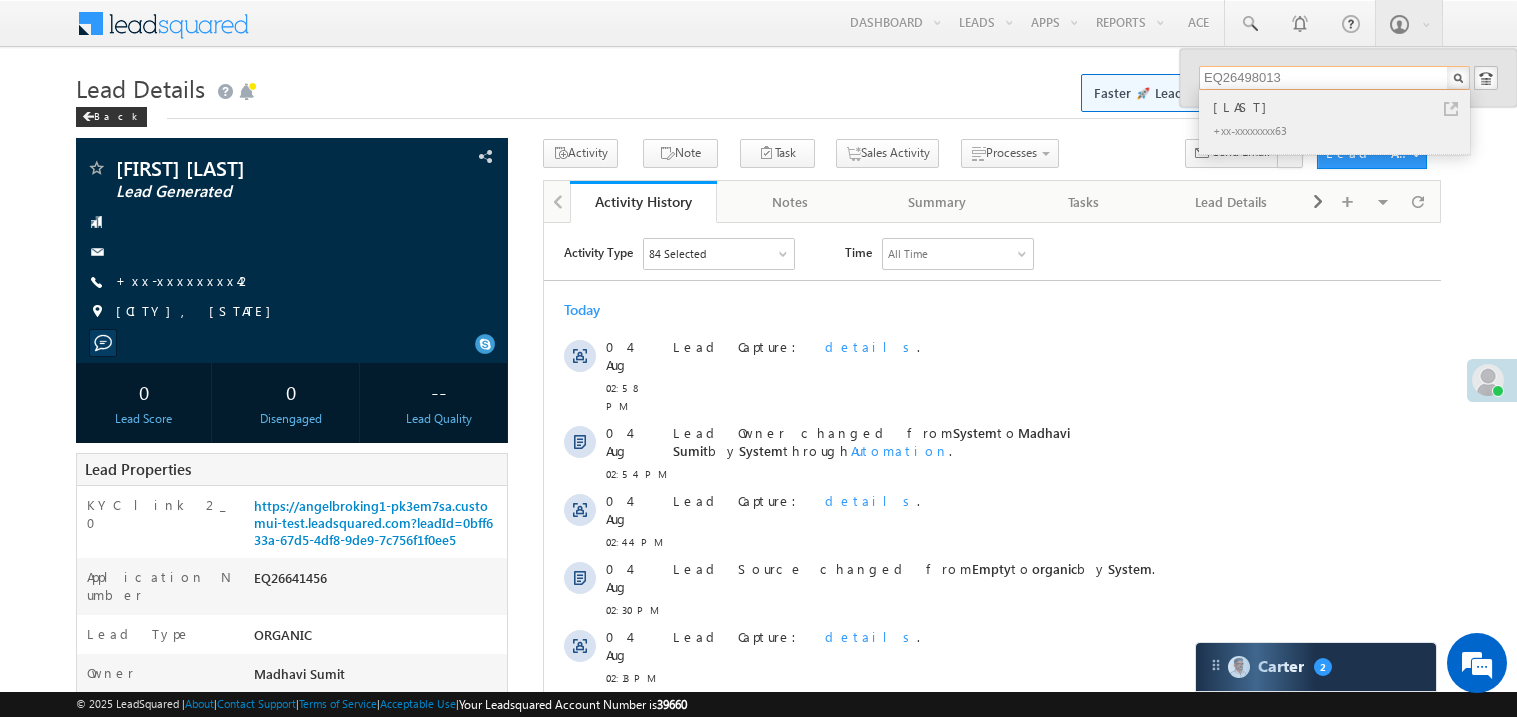 type on "EQ26498013" 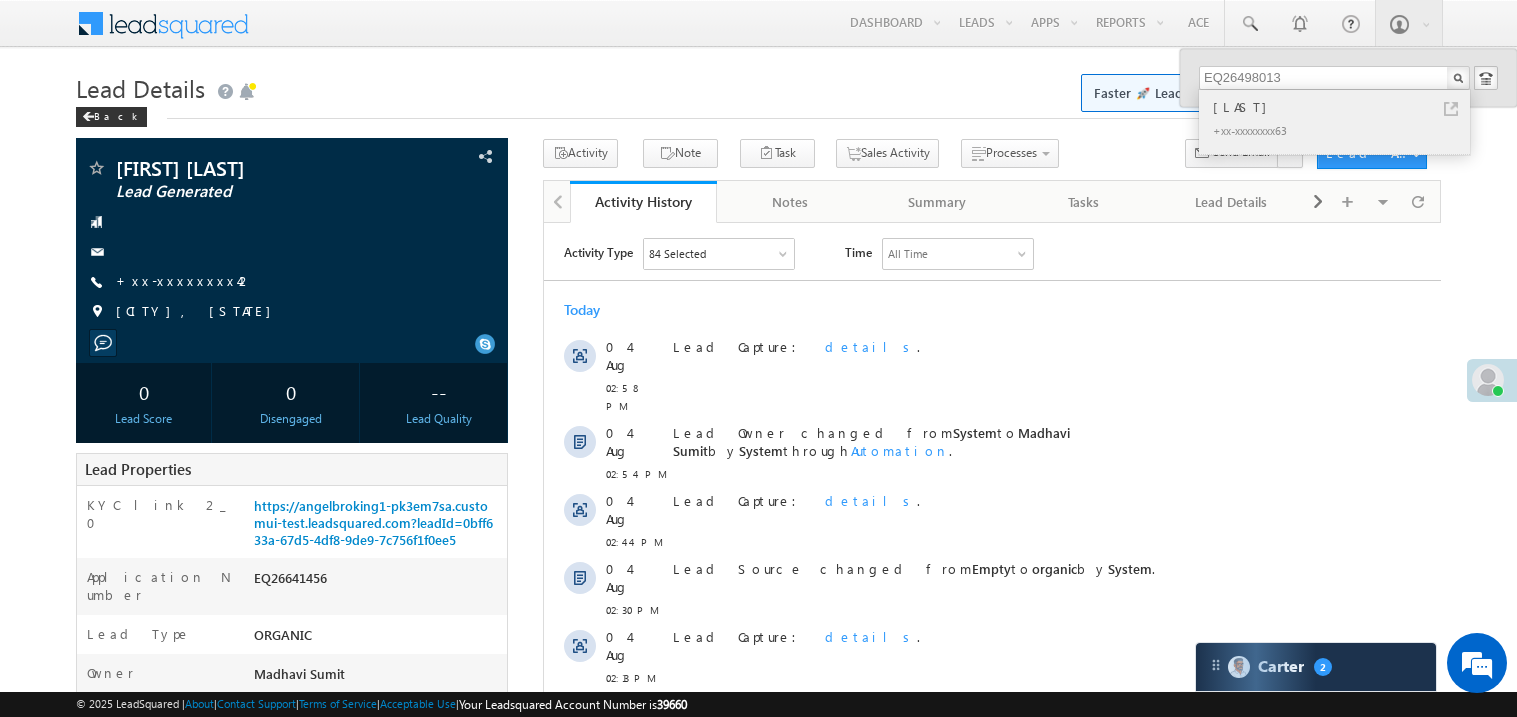 click on "Nisar" at bounding box center [1343, 107] 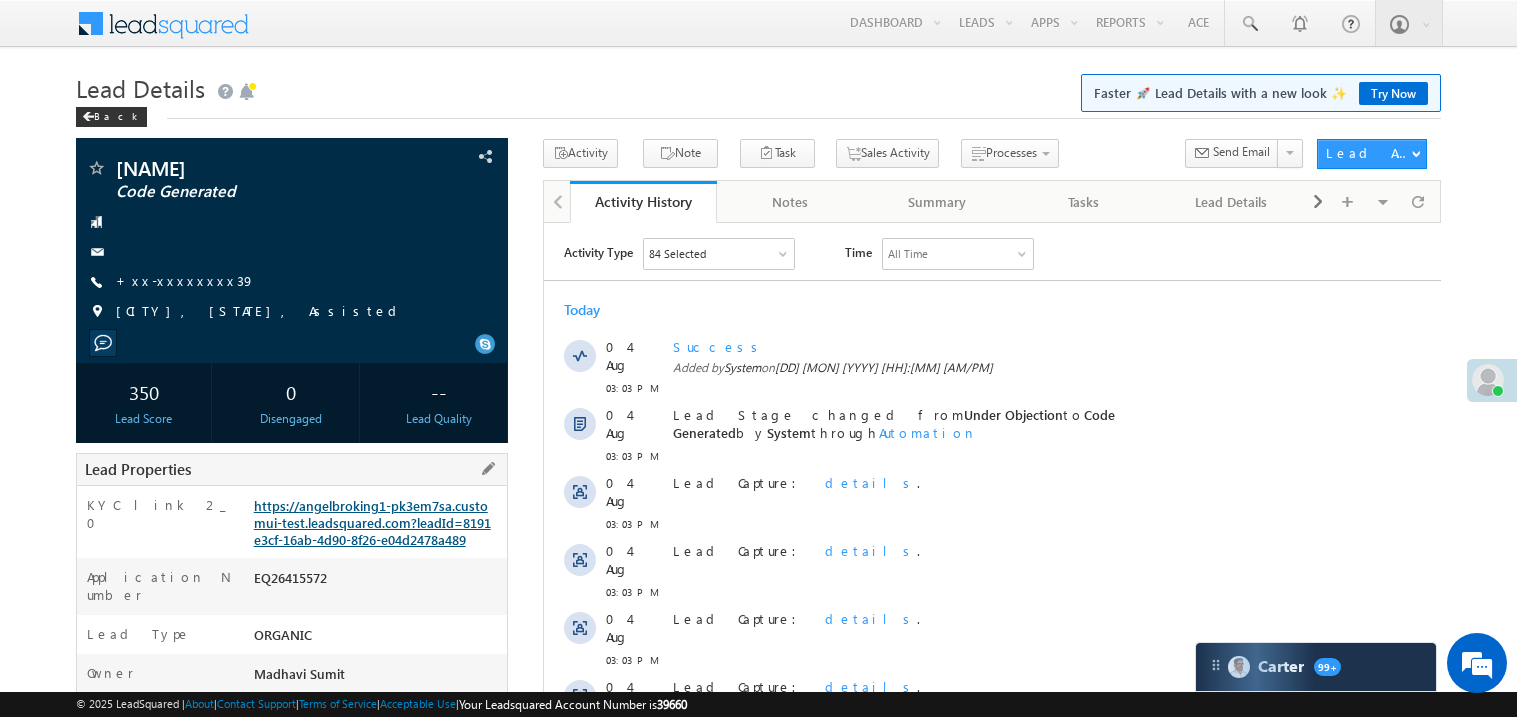 scroll, scrollTop: 0, scrollLeft: 0, axis: both 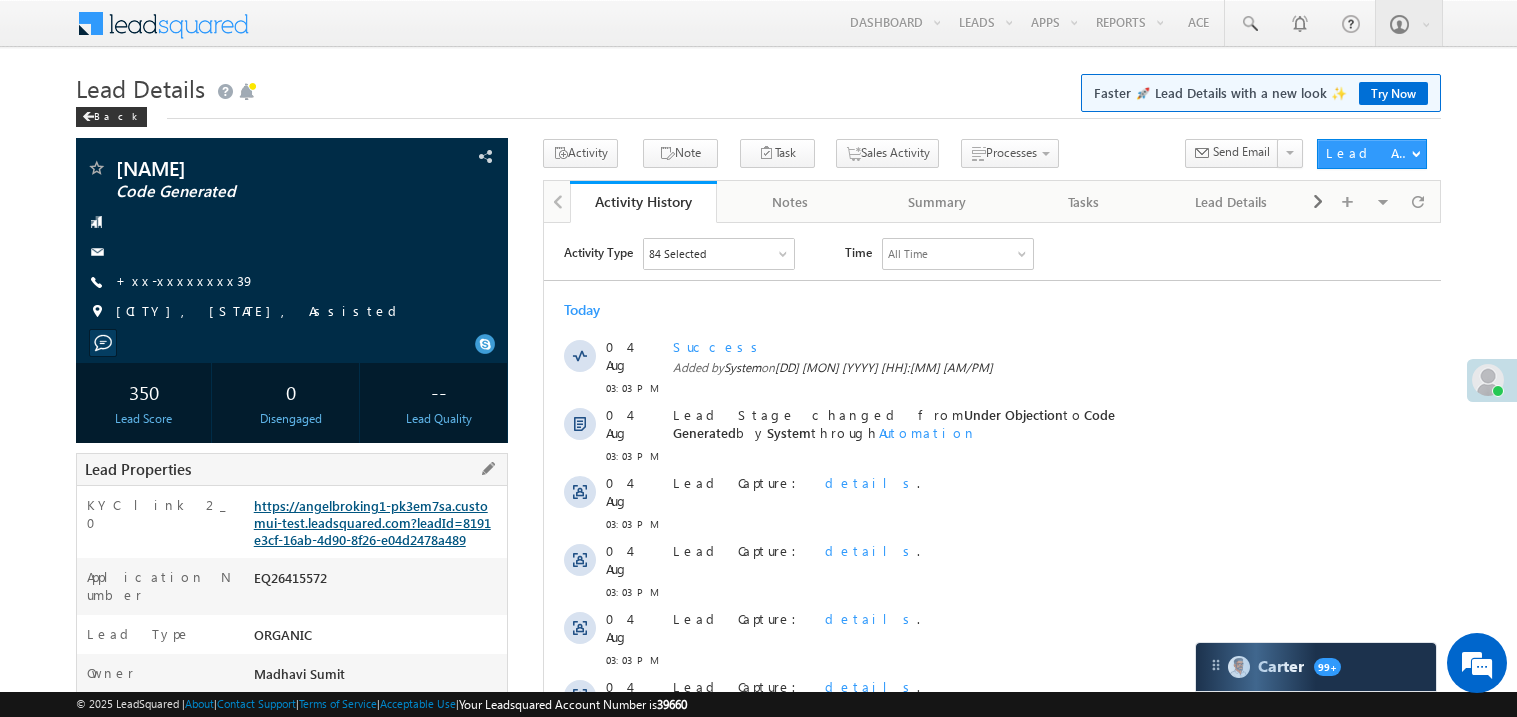 click on "https://angelbroking1-pk3em7sa.customui-test.leadsquared.com?leadId=8191e3cf-16ab-4d90-8f26-e04d2478a489" at bounding box center (372, 522) 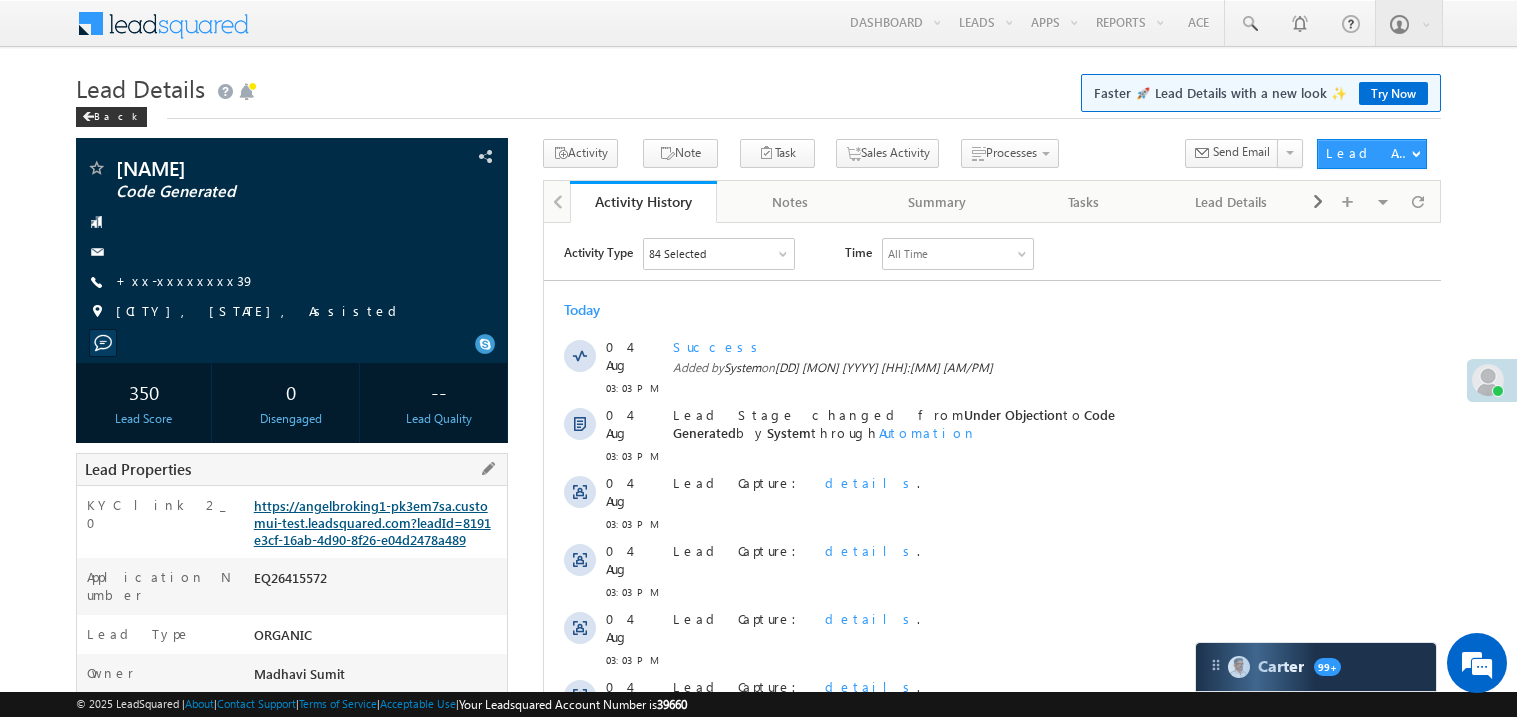 scroll, scrollTop: 0, scrollLeft: 0, axis: both 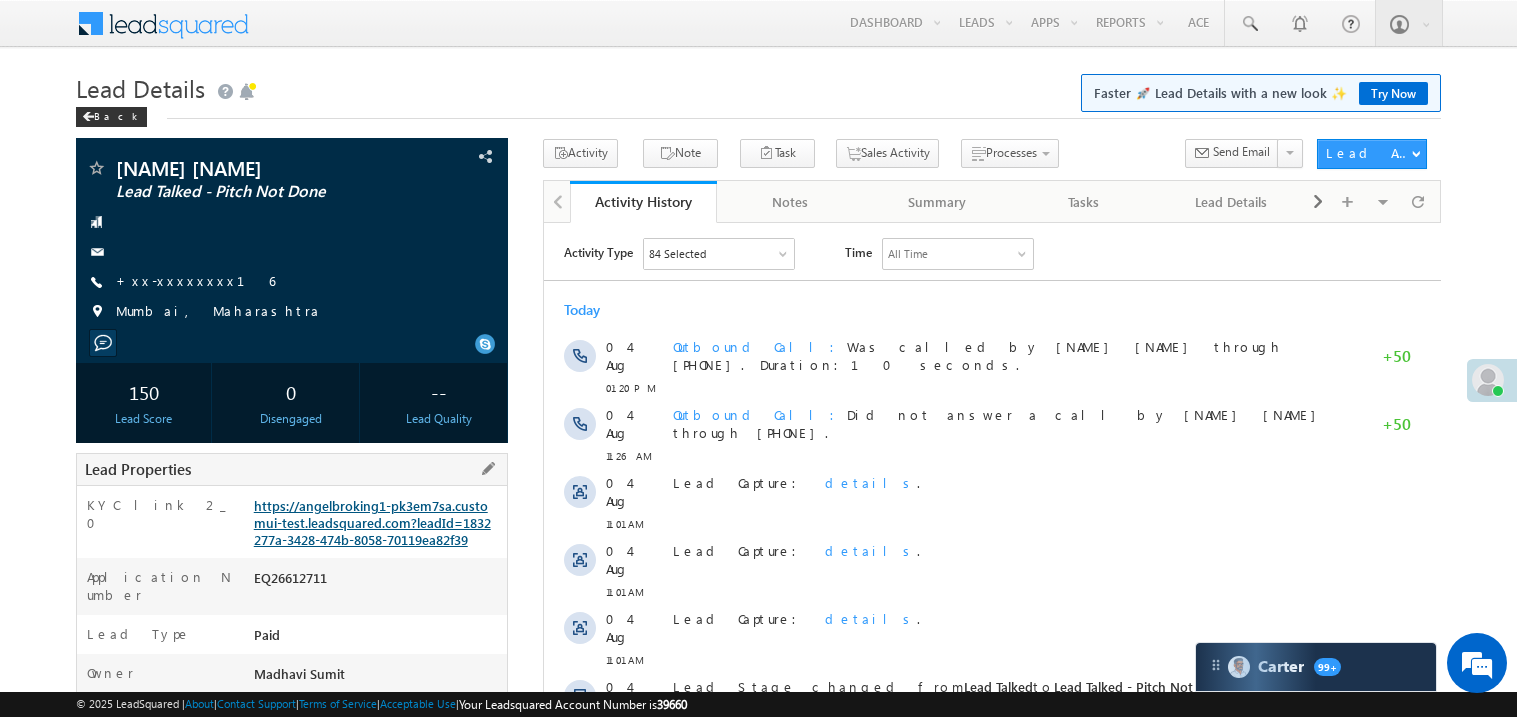 click on "https://angelbroking1-pk3em7sa.customui-test.leadsquared.com?leadId=1832277a-3428-474b-8058-70119ea82f39" at bounding box center [372, 522] 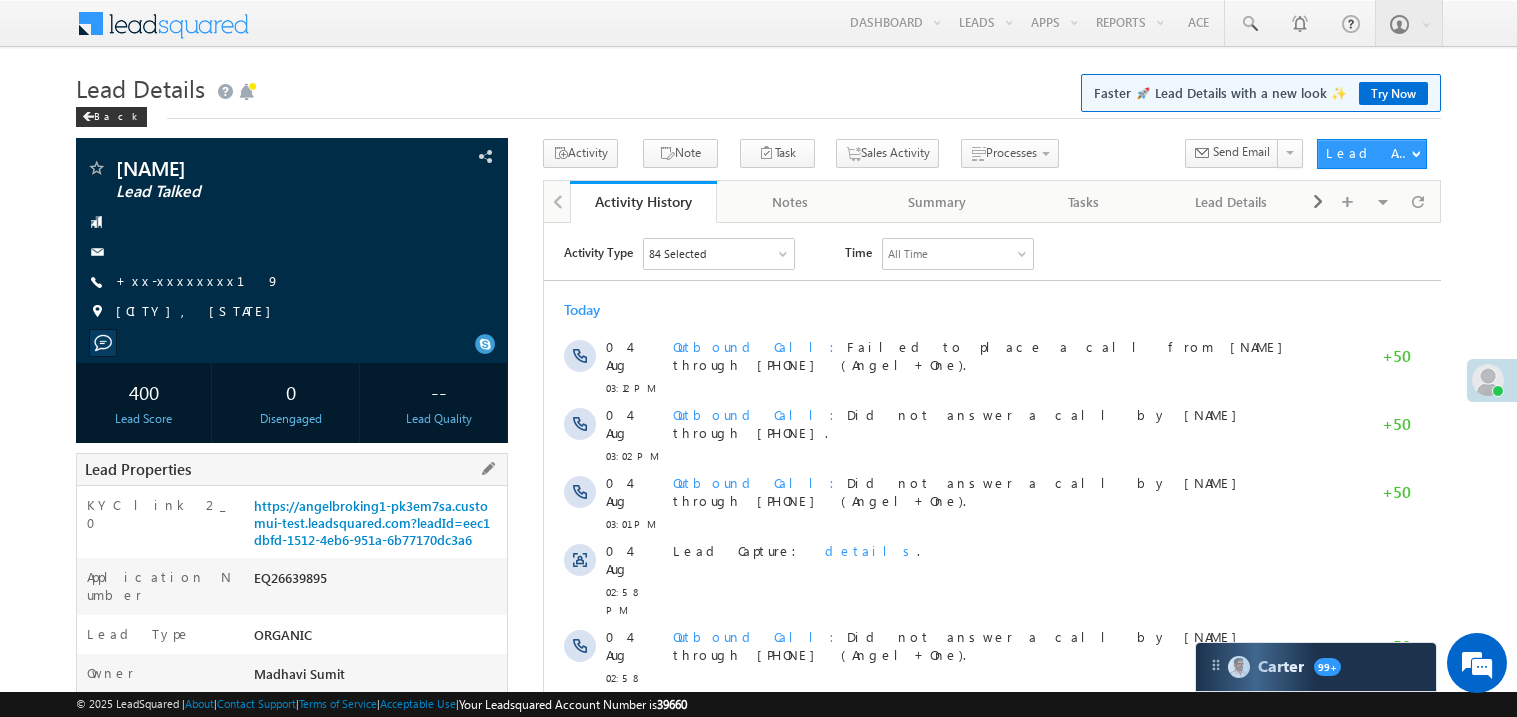 scroll, scrollTop: 0, scrollLeft: 0, axis: both 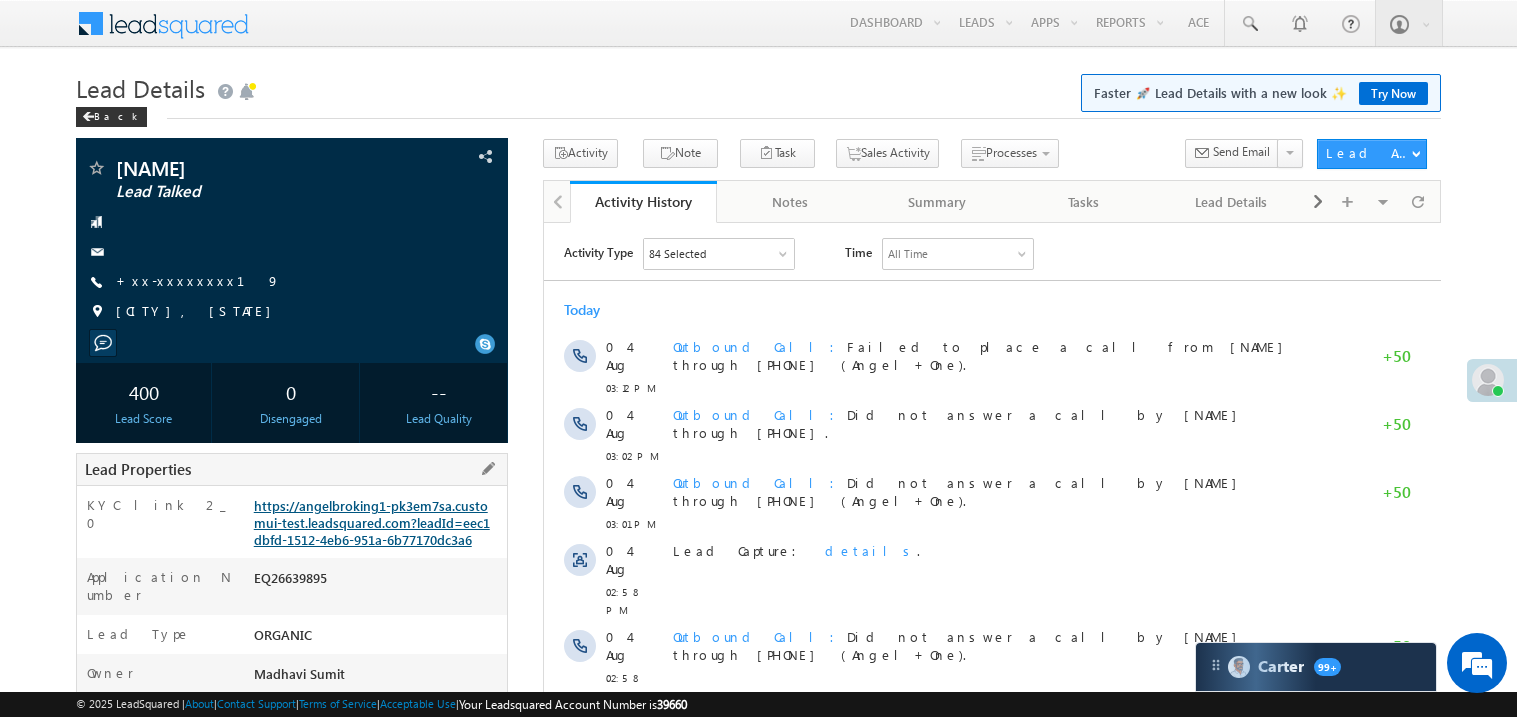 click on "https://angelbroking1-pk3em7sa.customui-test.leadsquared.com?leadId=eec1dbfd-1512-4eb6-951a-6b77170dc3a6" at bounding box center [372, 522] 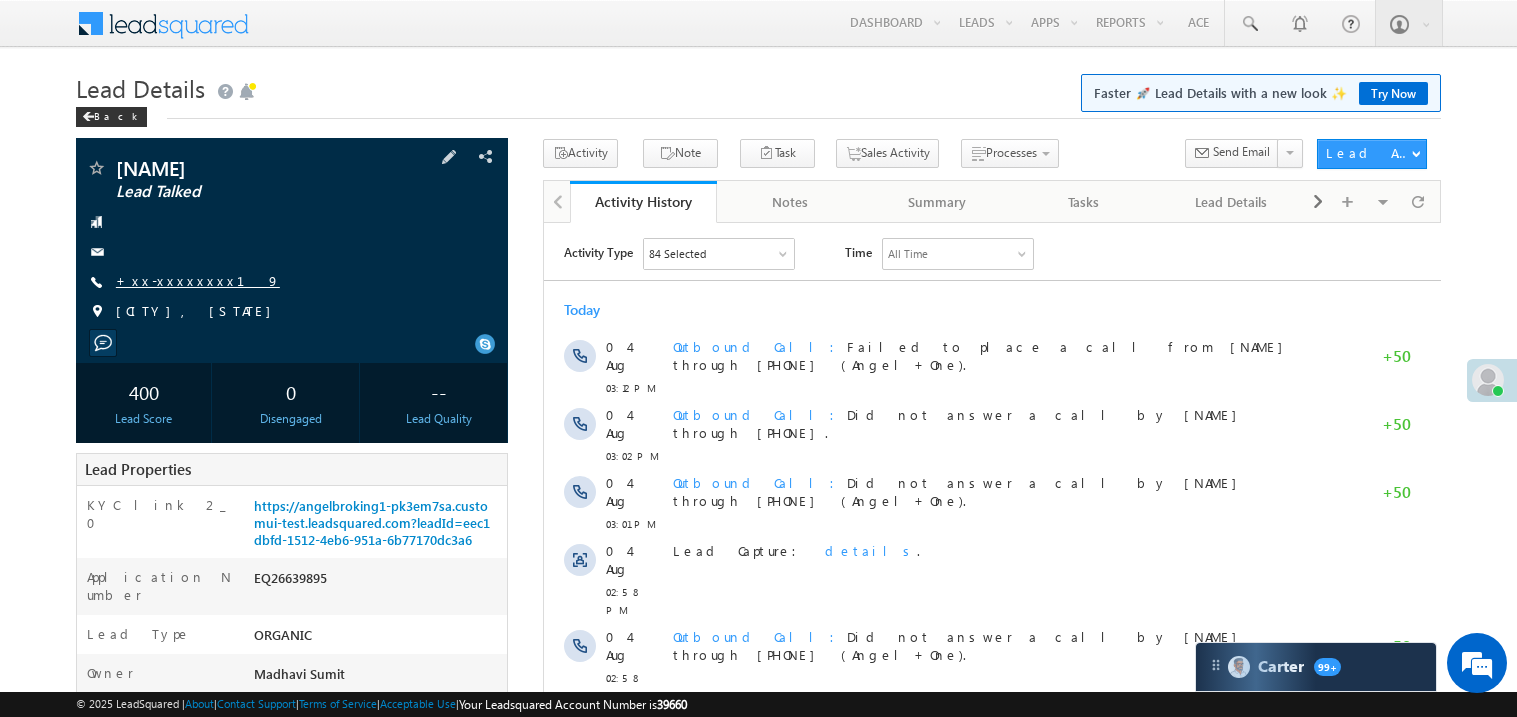 click on "+xx-xxxxxxxx19" at bounding box center (198, 280) 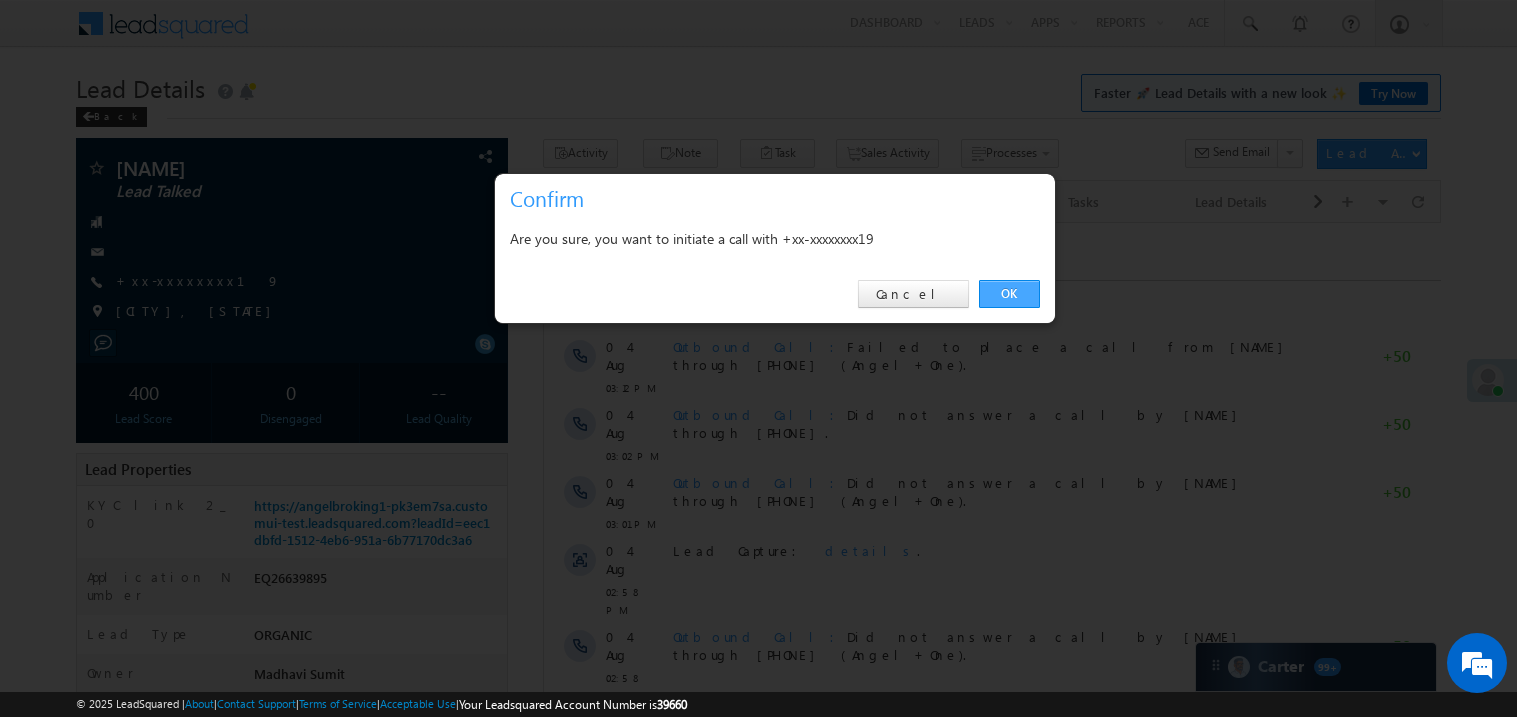 scroll, scrollTop: 0, scrollLeft: 0, axis: both 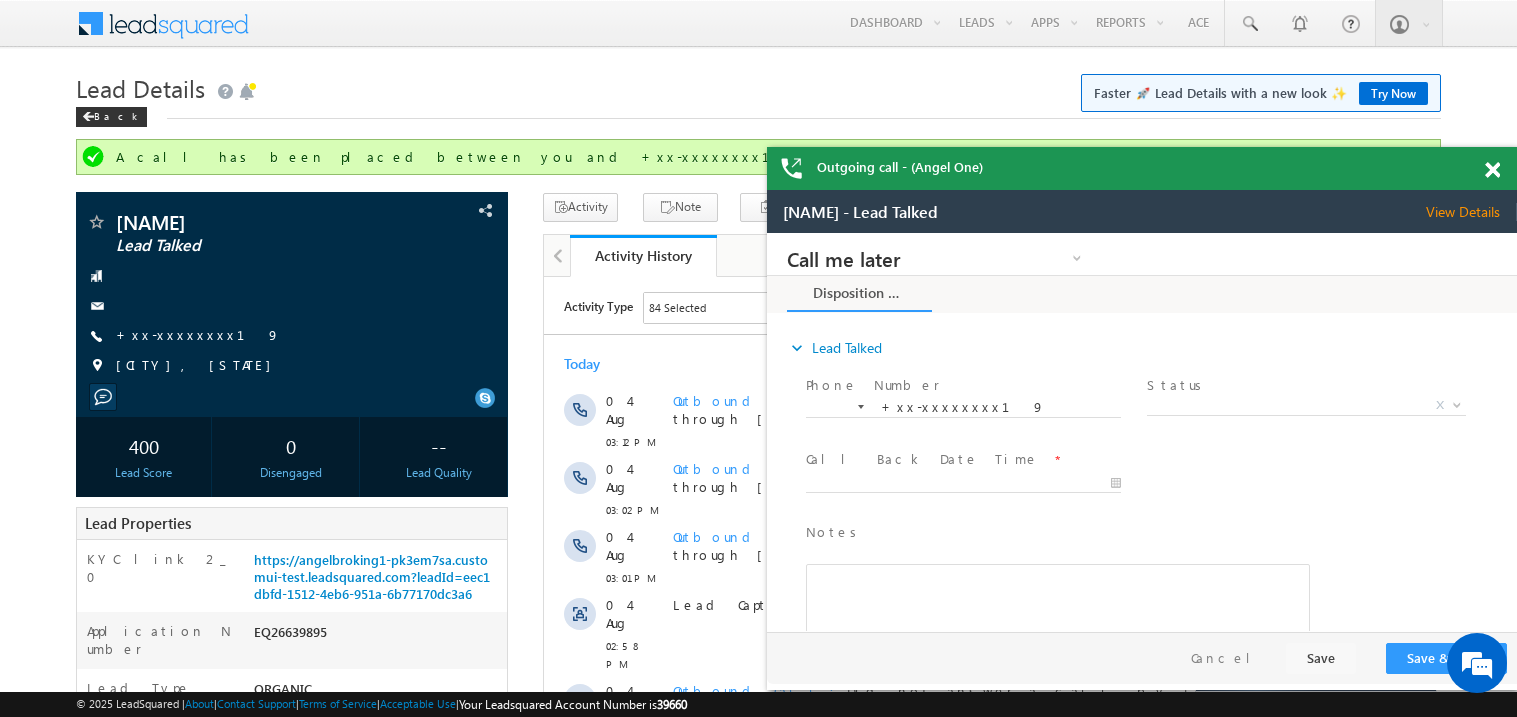 click at bounding box center (1492, 170) 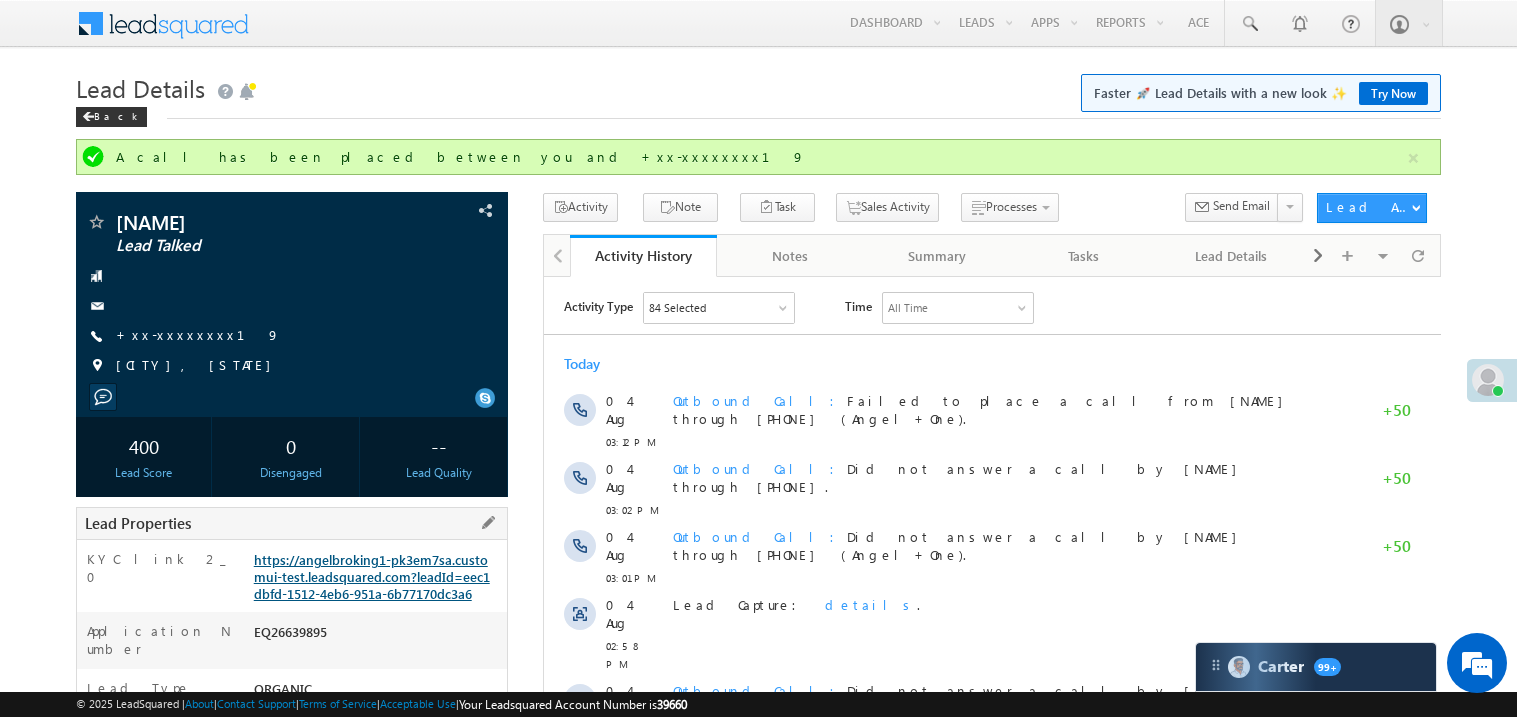 click on "https://angelbroking1-pk3em7sa.customui-test.leadsquared.com?leadId=eec1dbfd-1512-4eb6-951a-6b77170dc3a6" at bounding box center [372, 576] 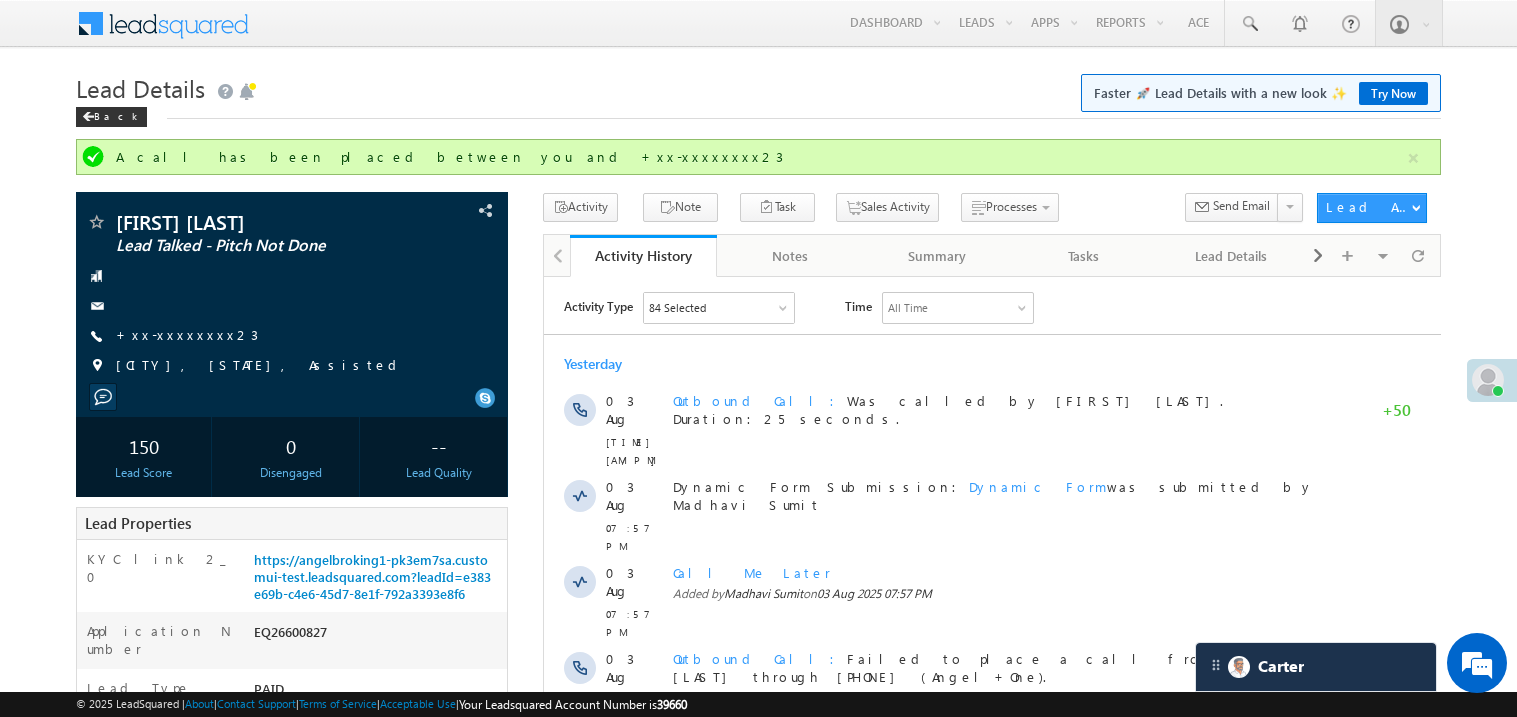 scroll, scrollTop: 0, scrollLeft: 0, axis: both 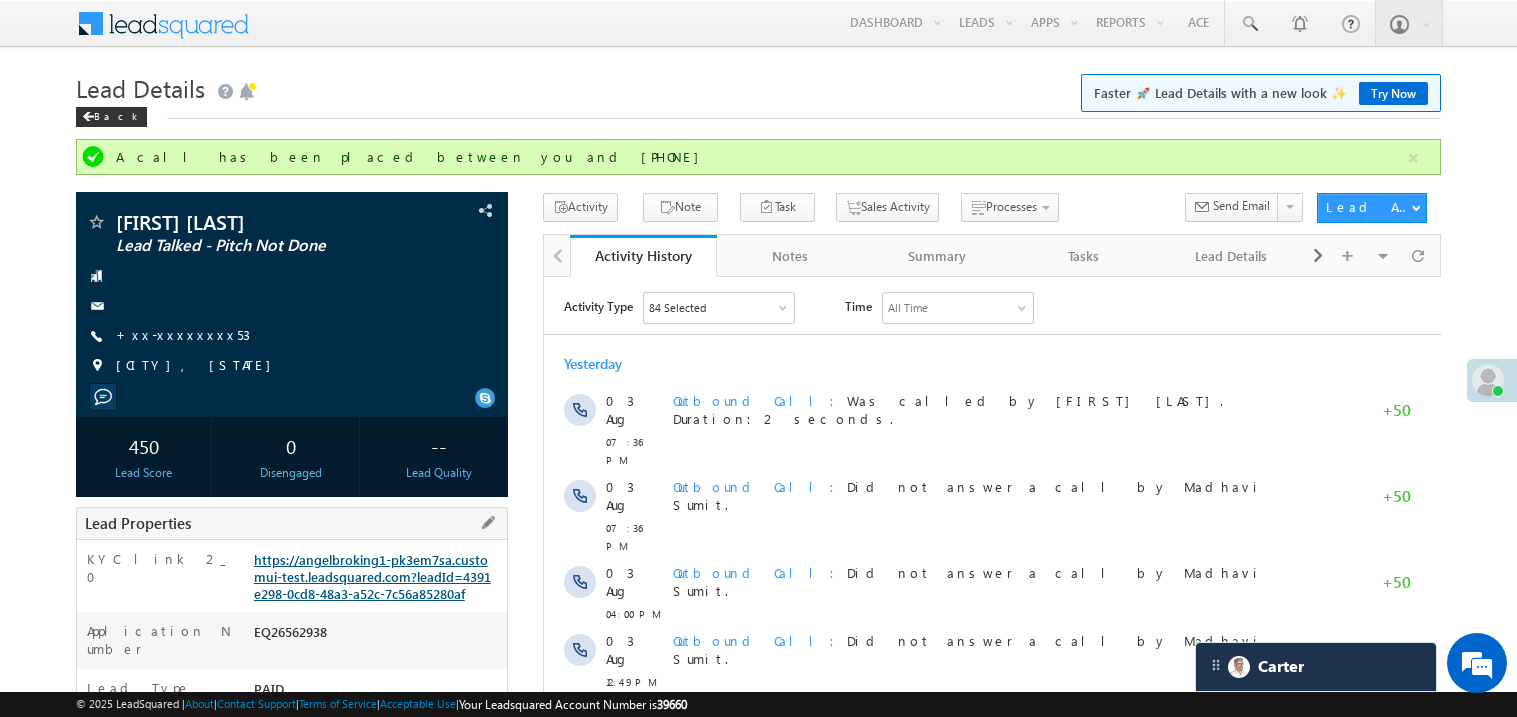 click on "https://angelbroking1-pk3em7sa.customui-test.leadsquared.com?leadId=4391e298-0cd8-48a3-a52c-7c56a85280af" at bounding box center [372, 576] 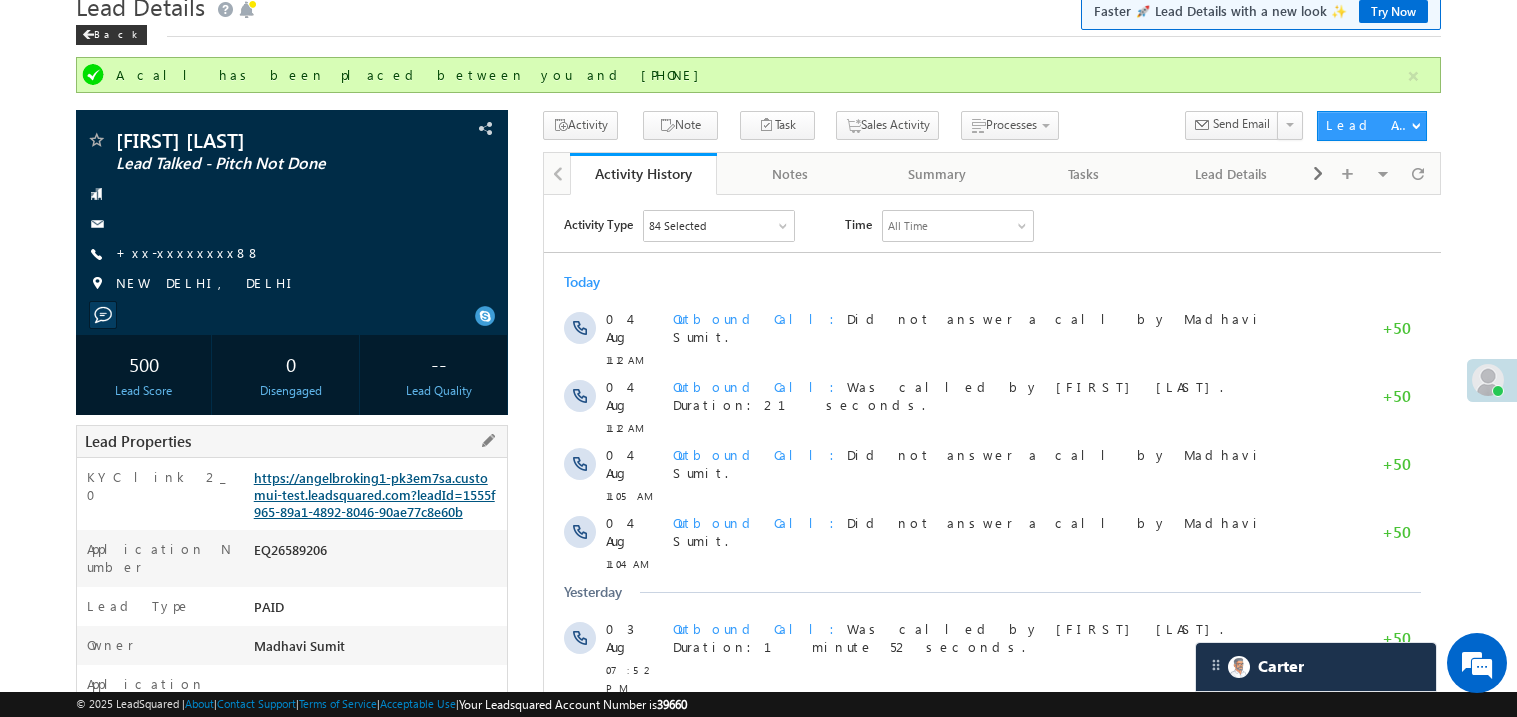 scroll, scrollTop: 0, scrollLeft: 0, axis: both 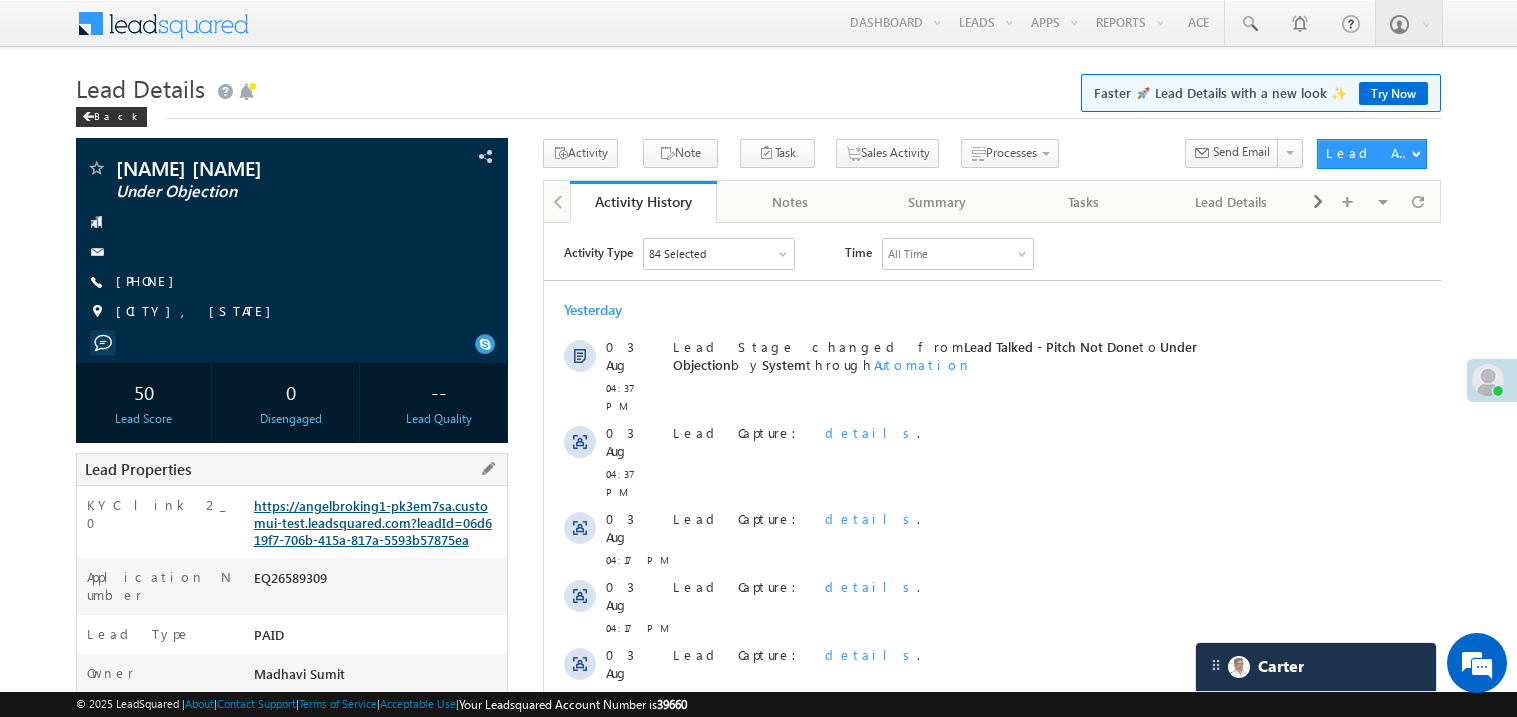 click on "https://angelbroking1-pk3em7sa.customui-test.leadsquared.com?leadId=06d619f7-706b-415a-817a-5593b57875ea" at bounding box center [373, 522] 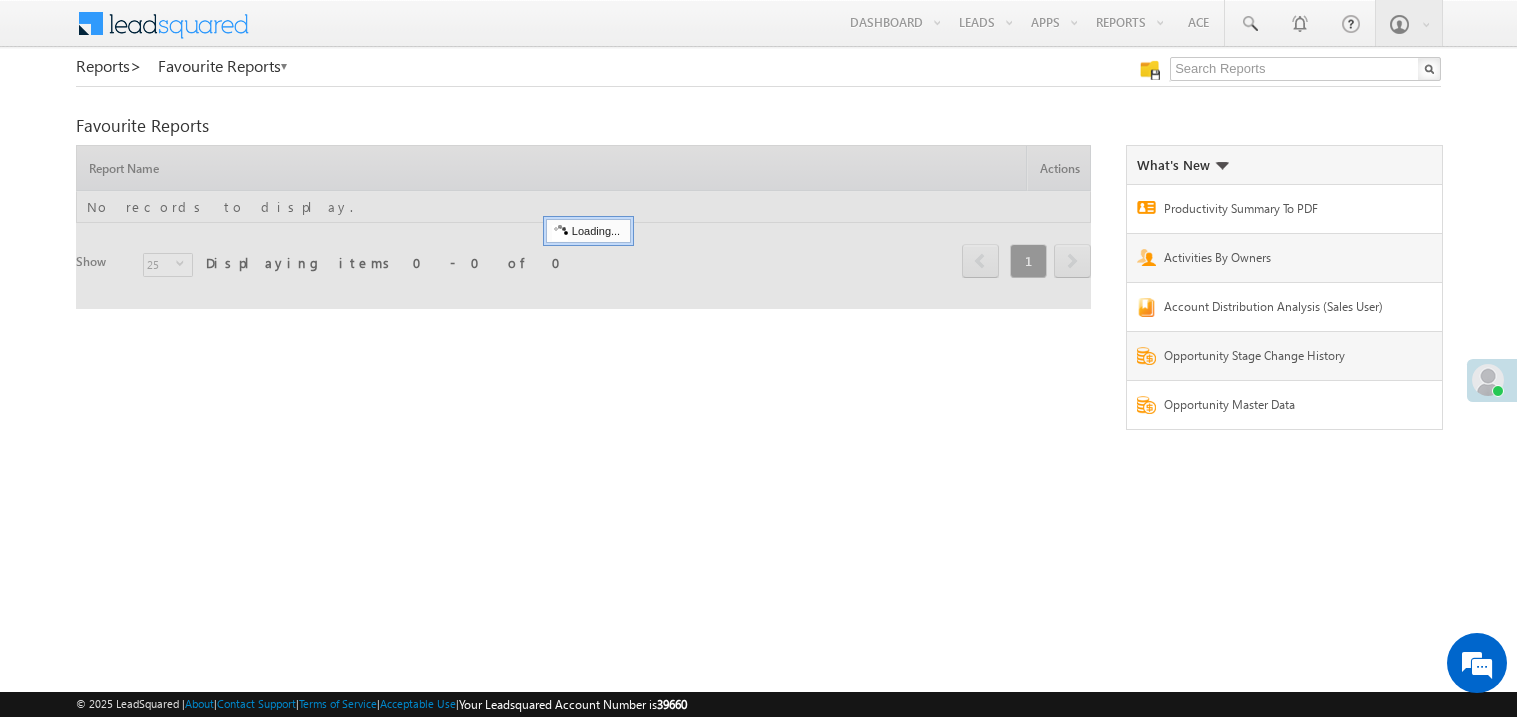 scroll, scrollTop: 0, scrollLeft: 0, axis: both 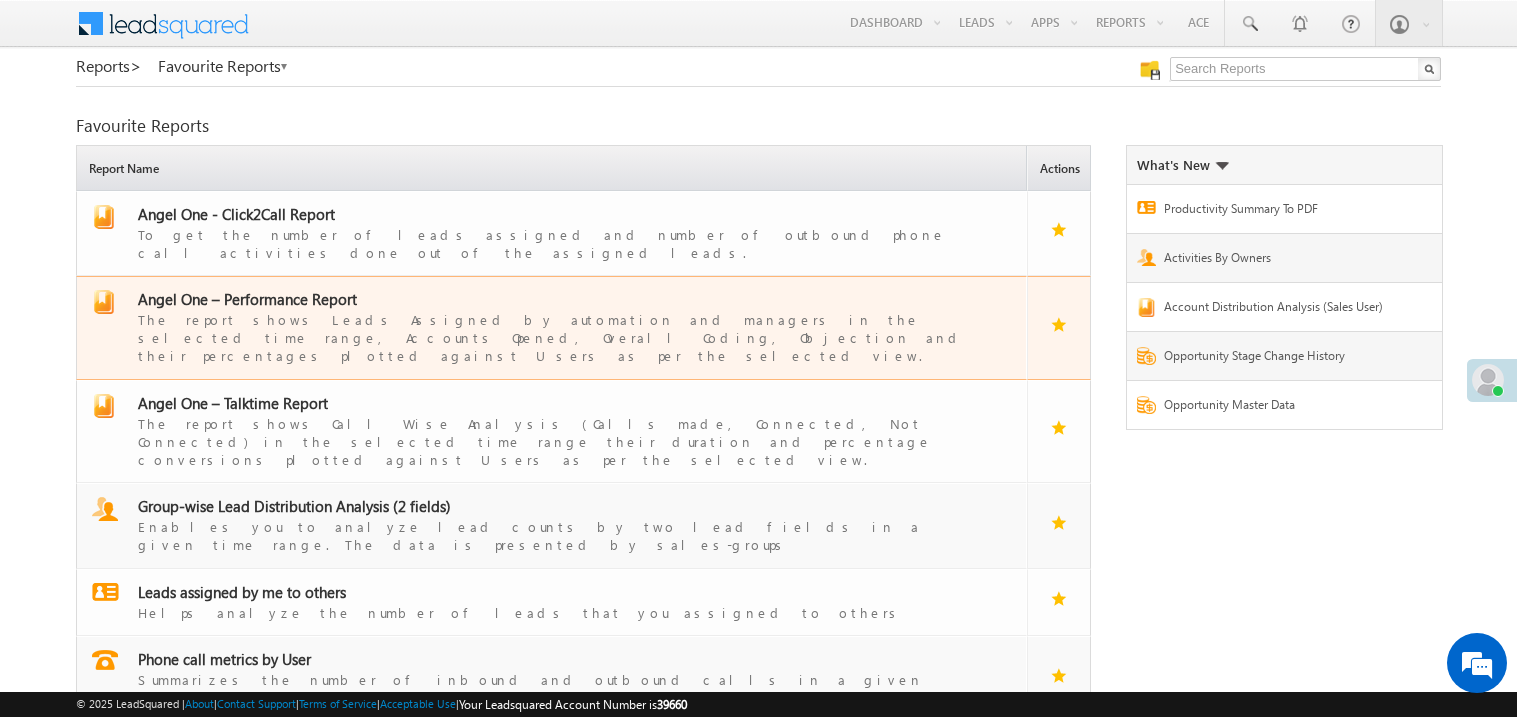 click on "Angel One – Performance Report" at bounding box center [247, 299] 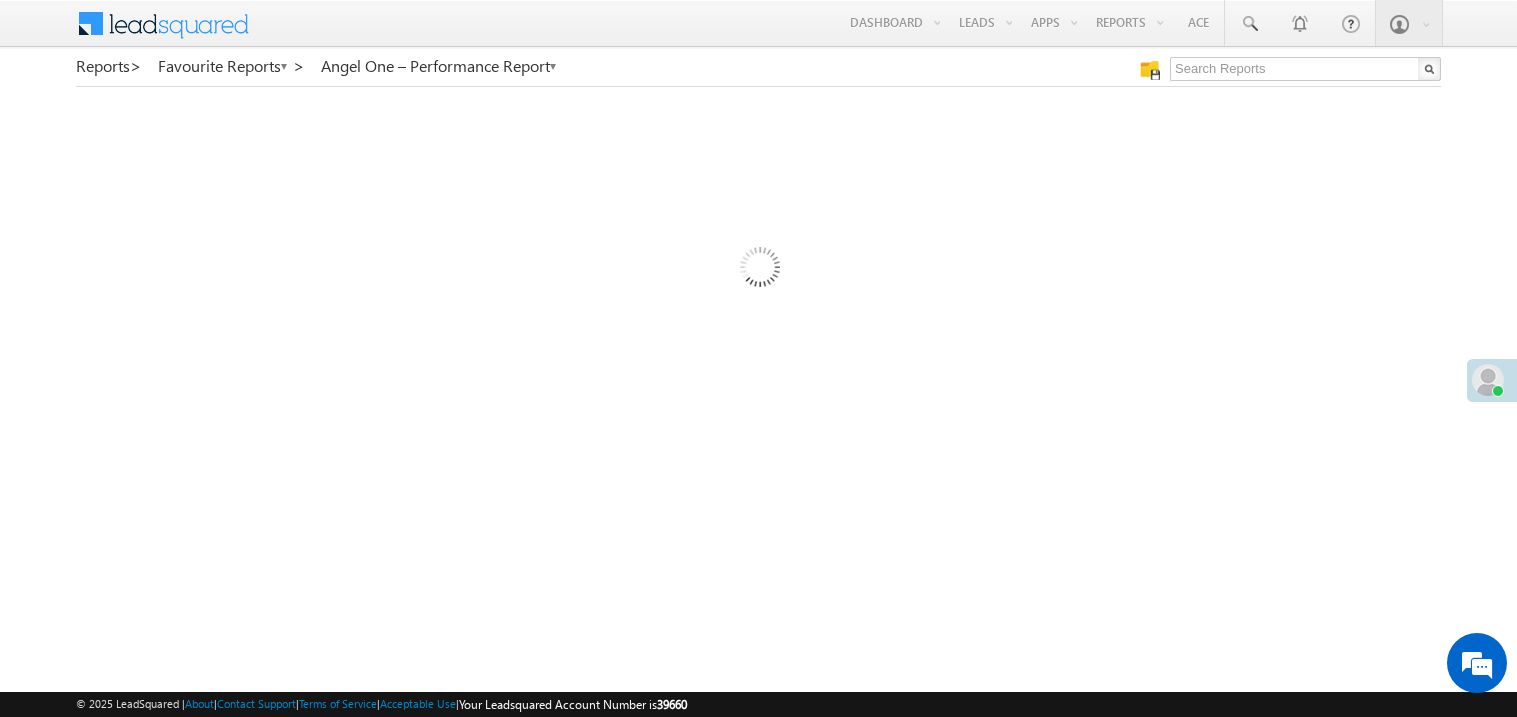 scroll, scrollTop: 0, scrollLeft: 0, axis: both 